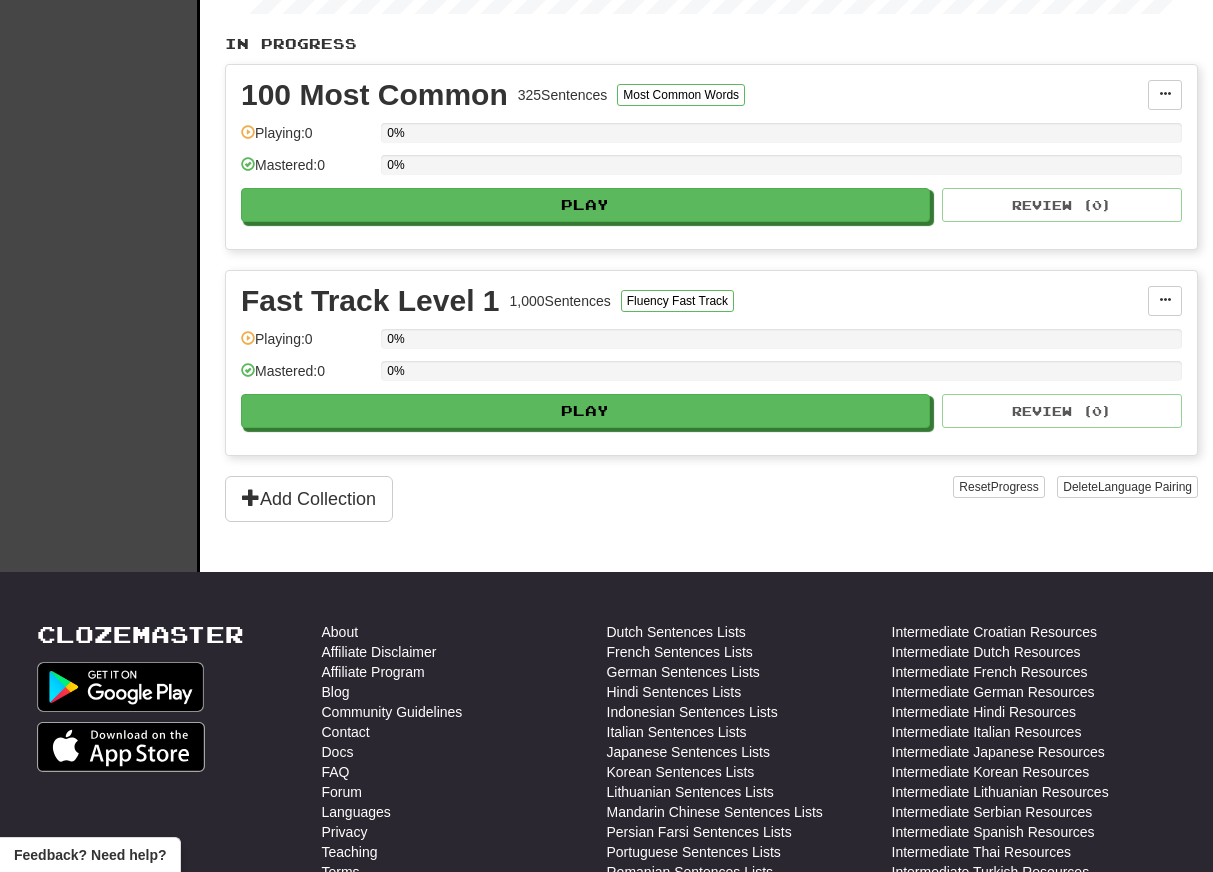 scroll, scrollTop: 0, scrollLeft: 0, axis: both 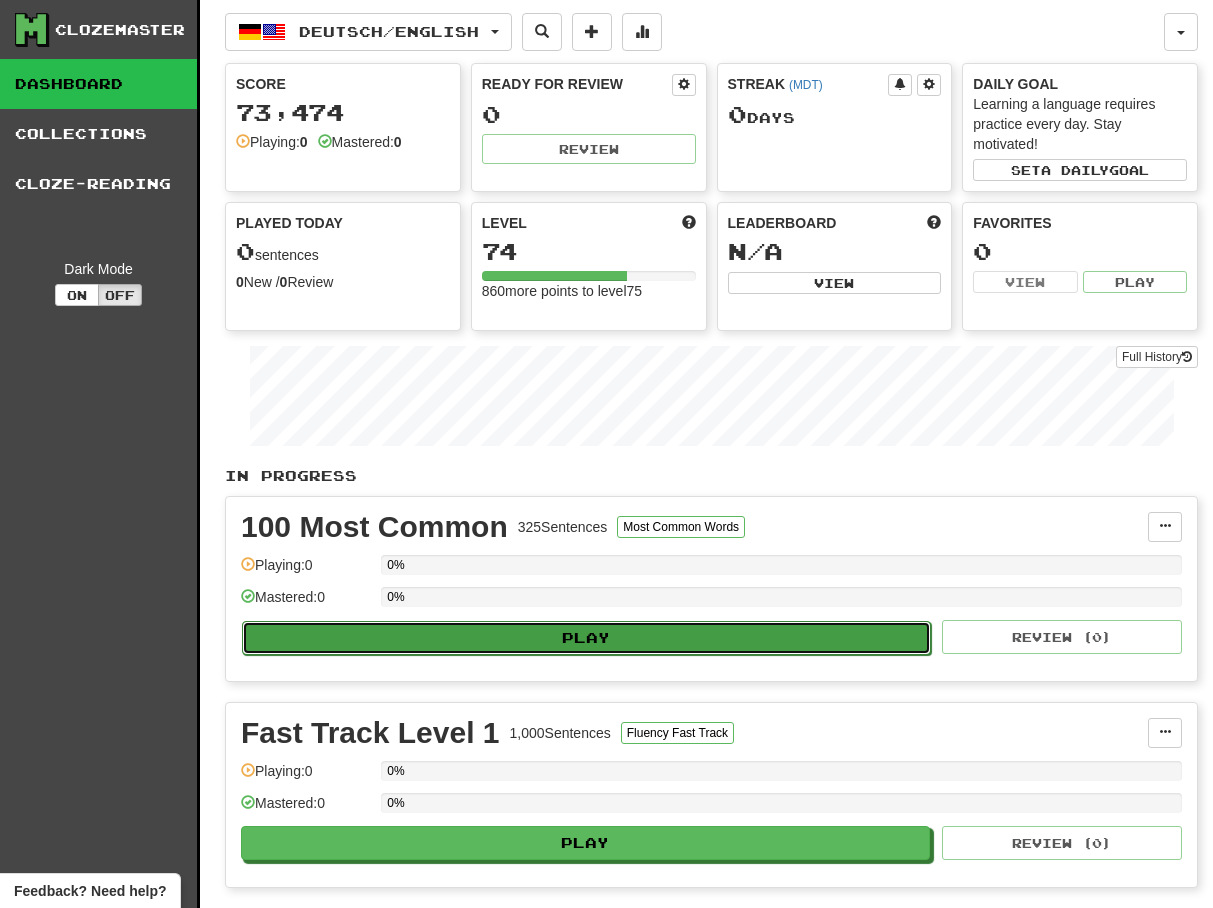 click on "Play" at bounding box center [586, 638] 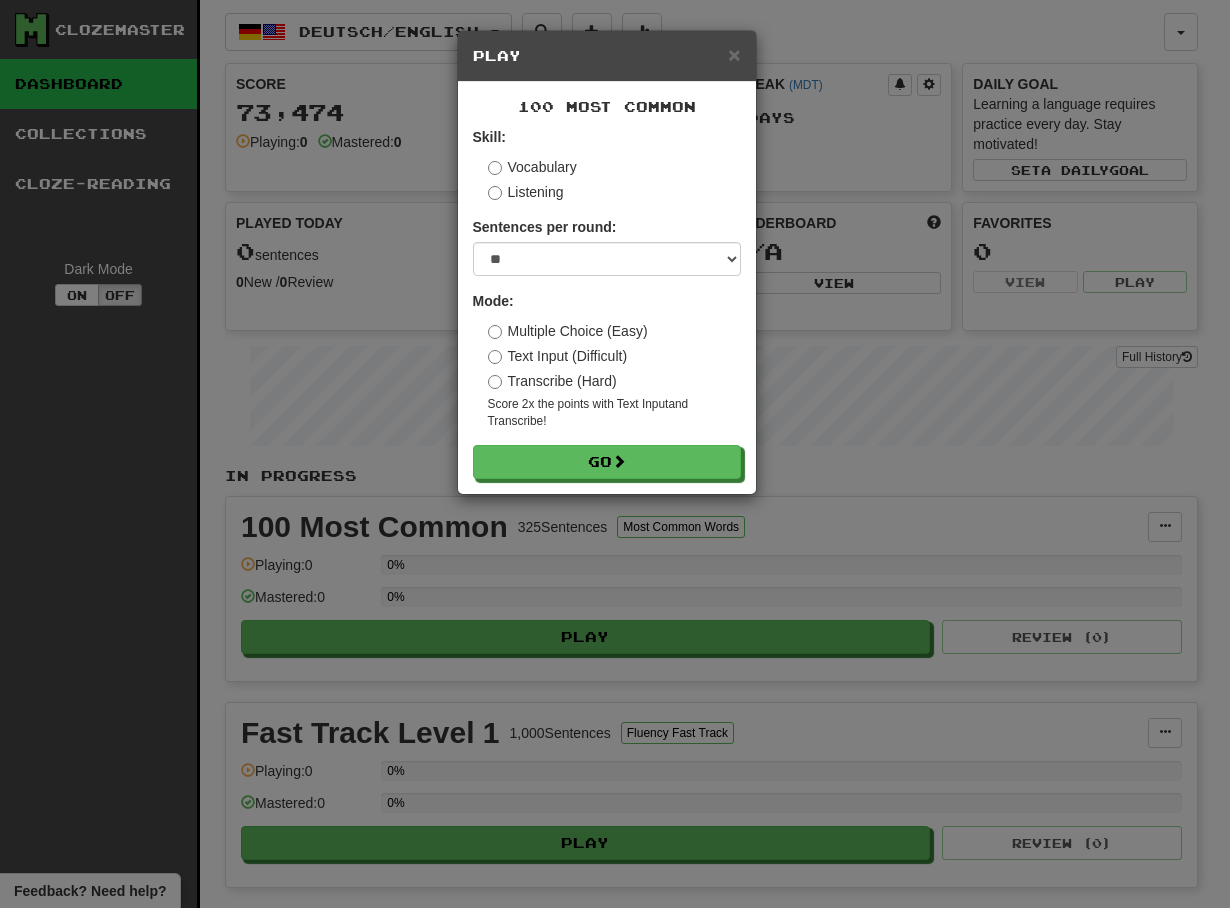 click on "Transcribe (Hard)" at bounding box center (552, 381) 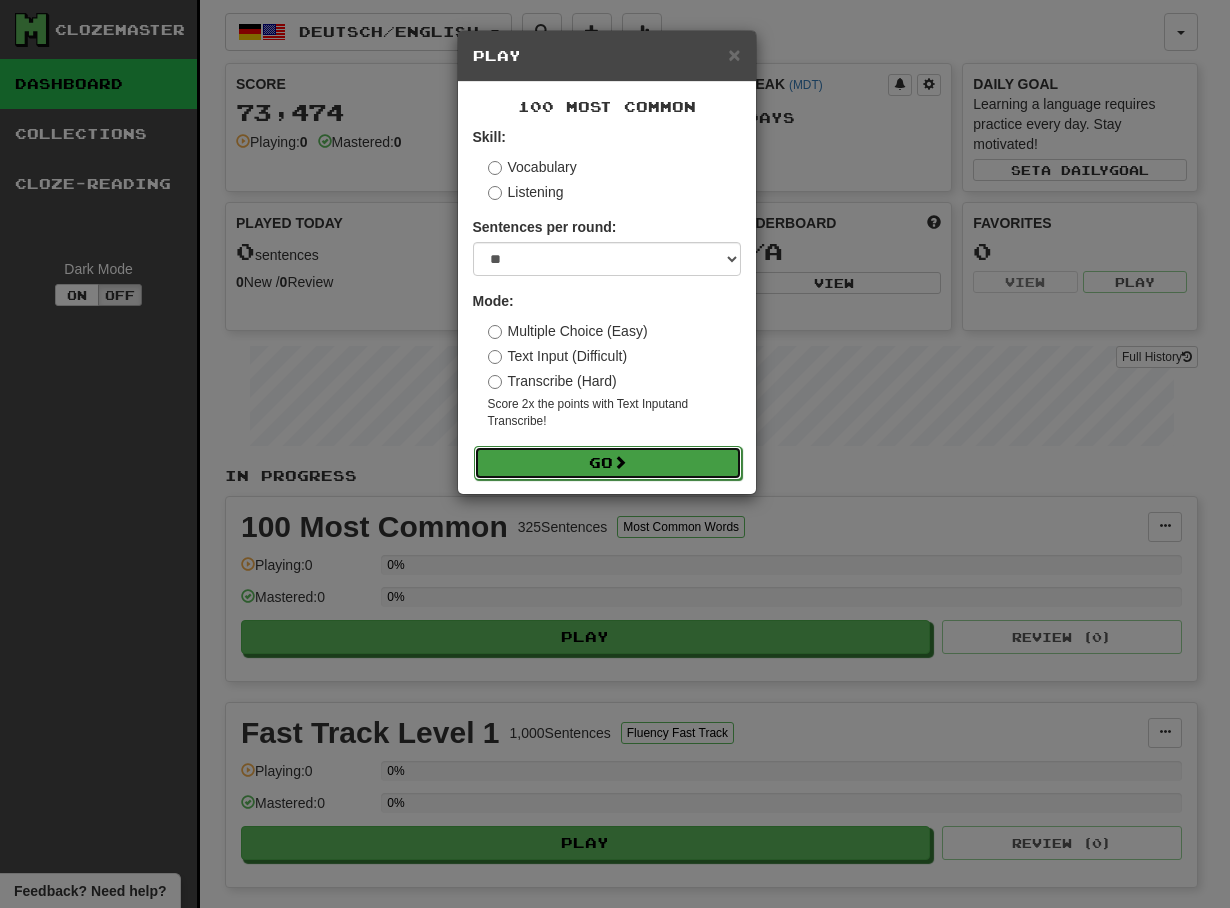 click on "Go" at bounding box center (608, 463) 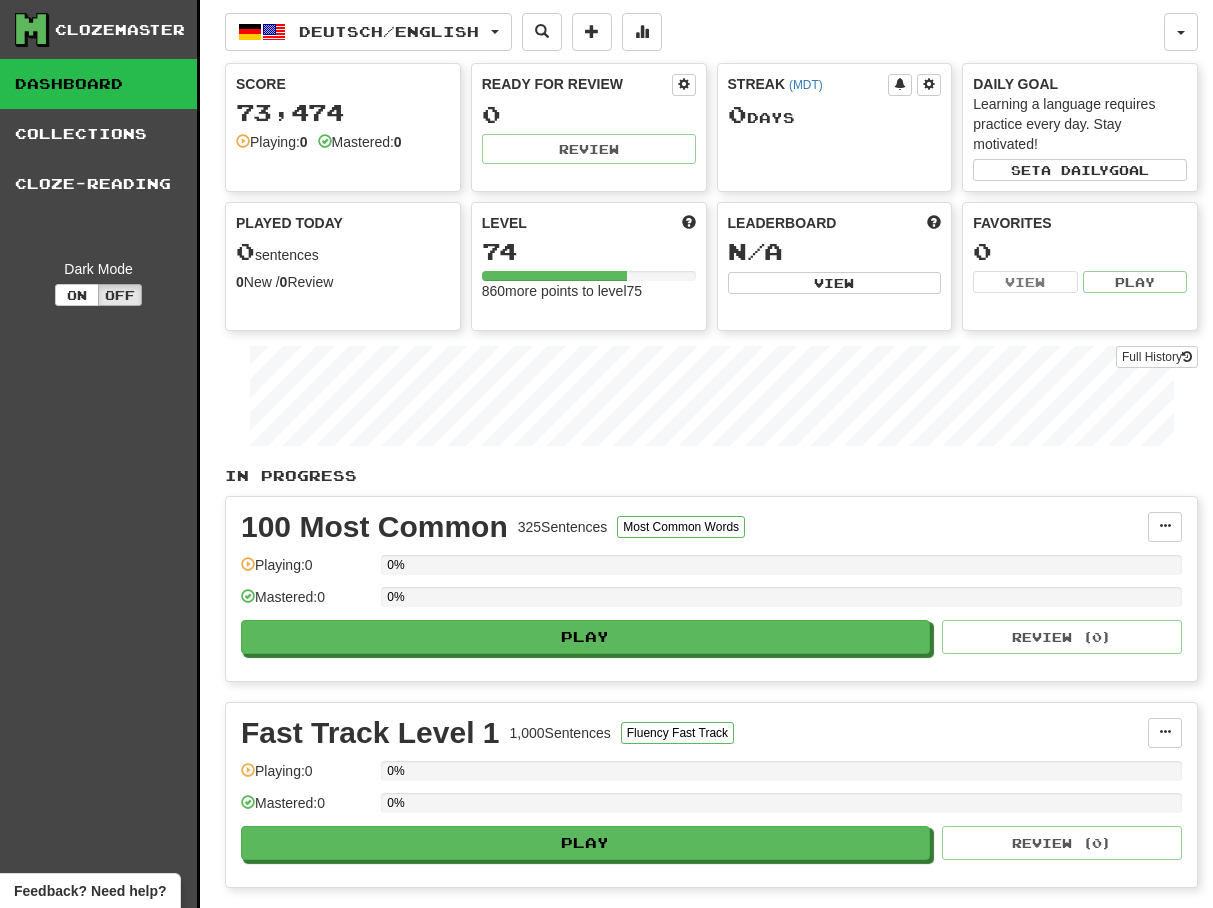 scroll, scrollTop: 0, scrollLeft: 0, axis: both 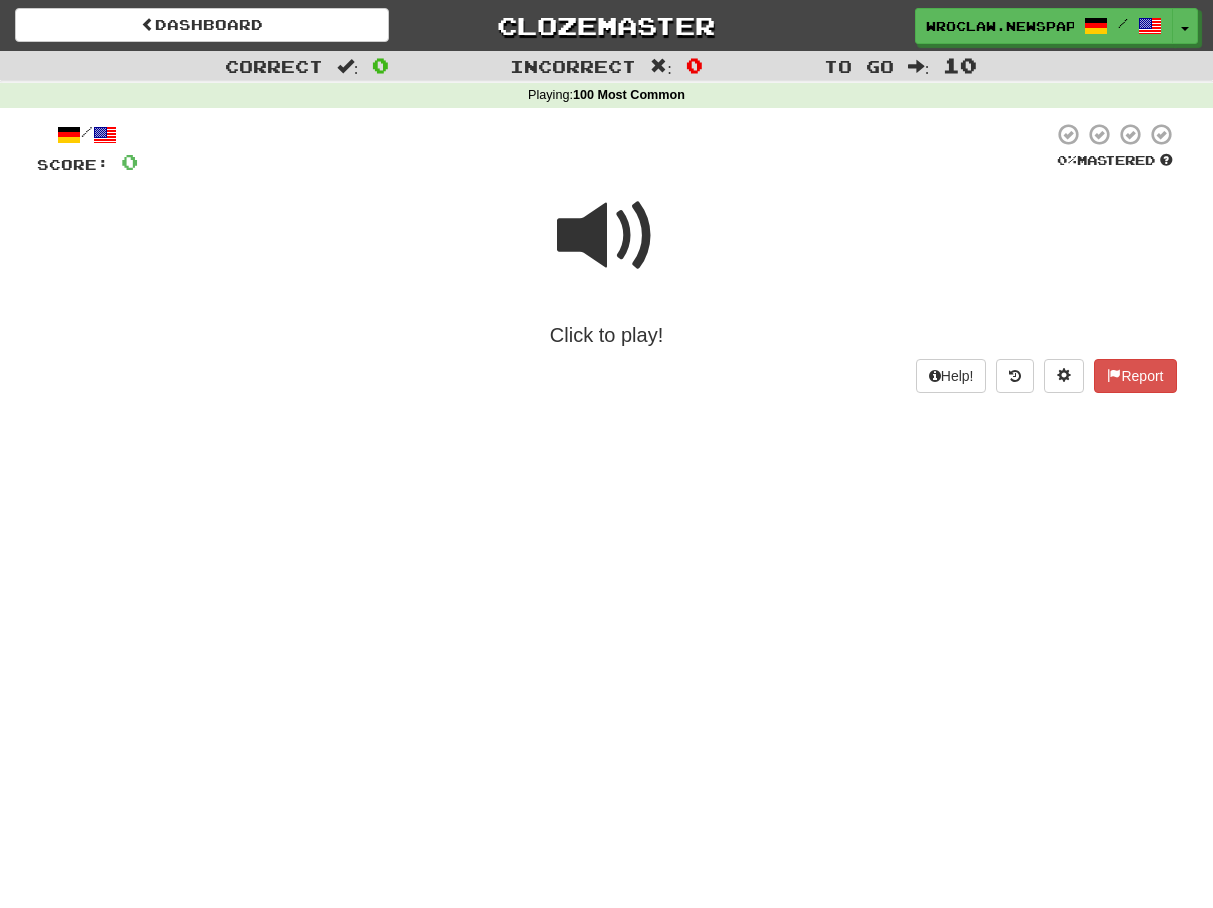 click at bounding box center [607, 236] 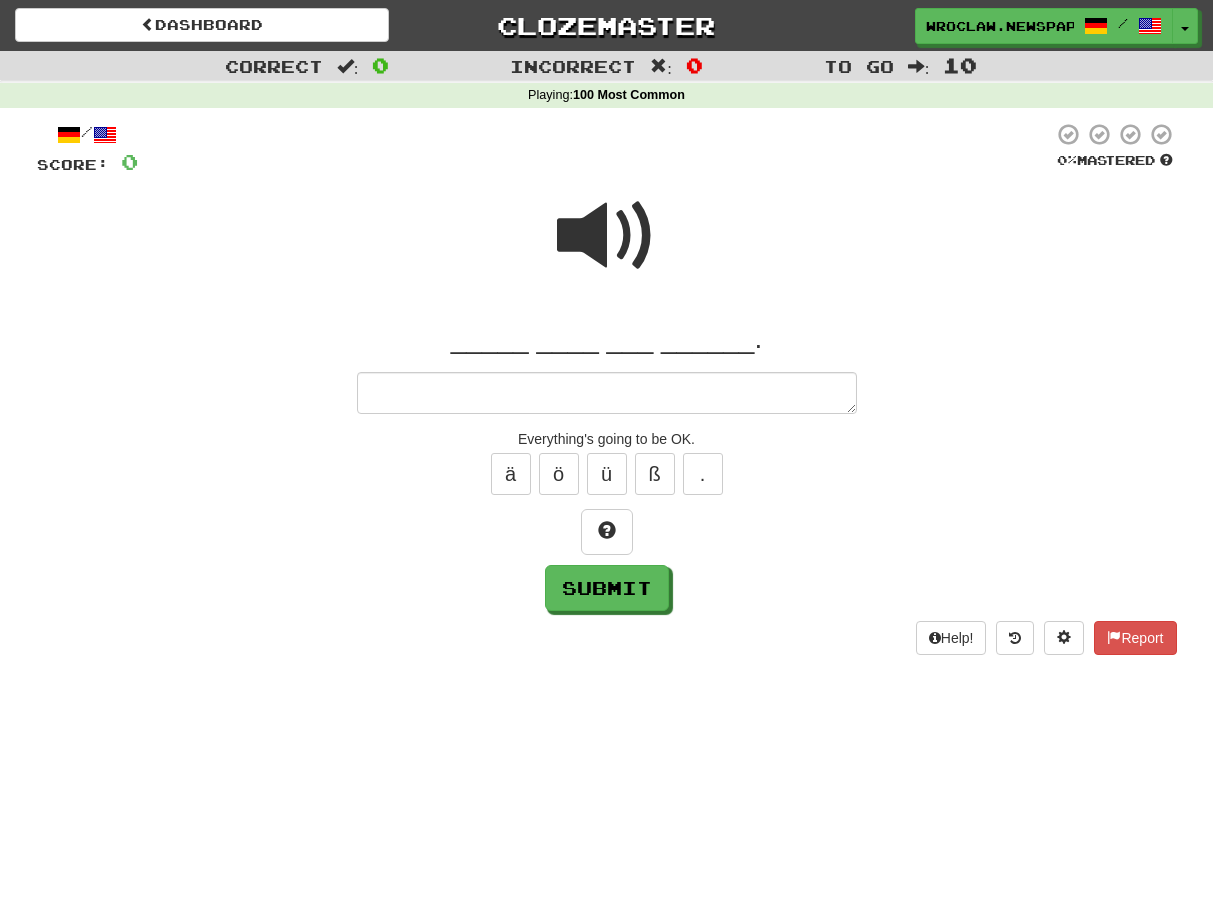 type on "*" 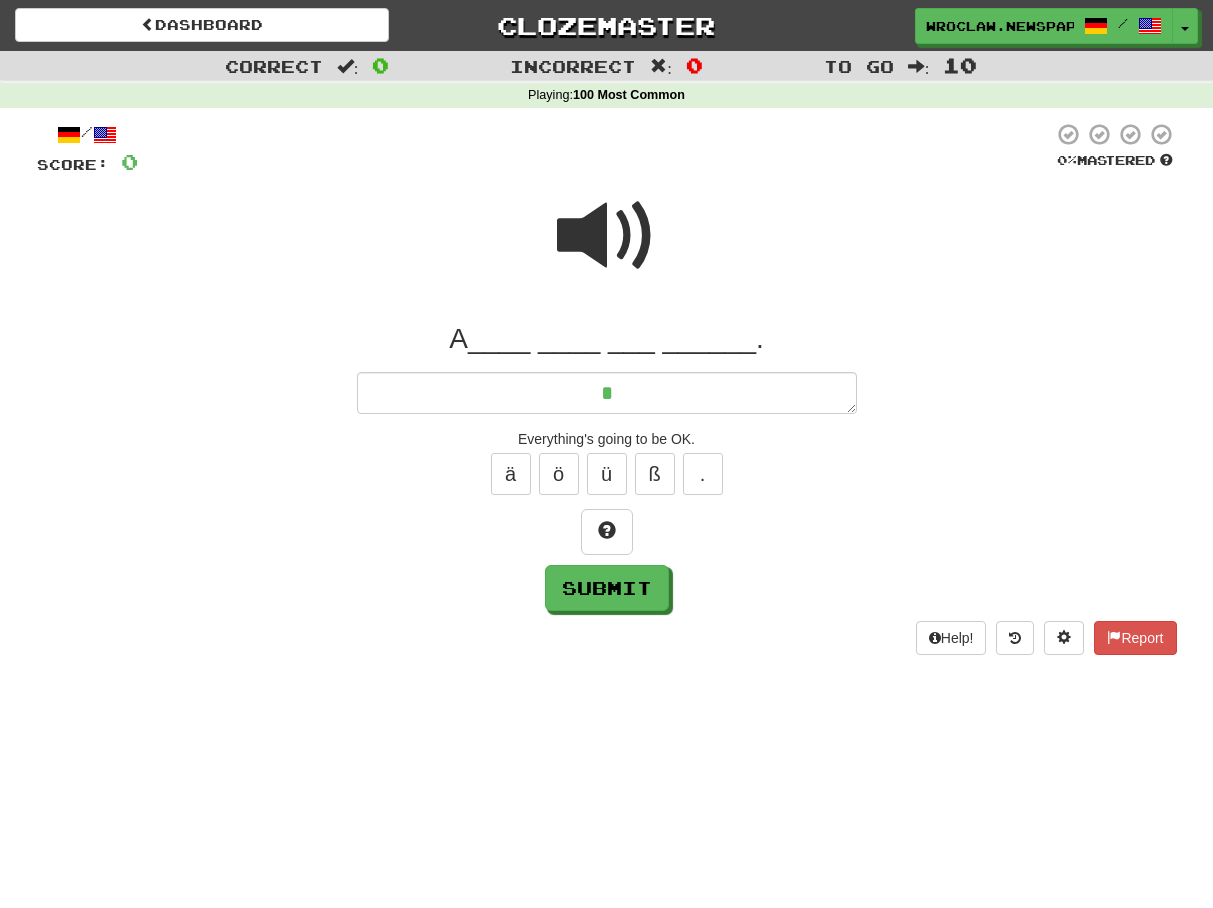 type on "**" 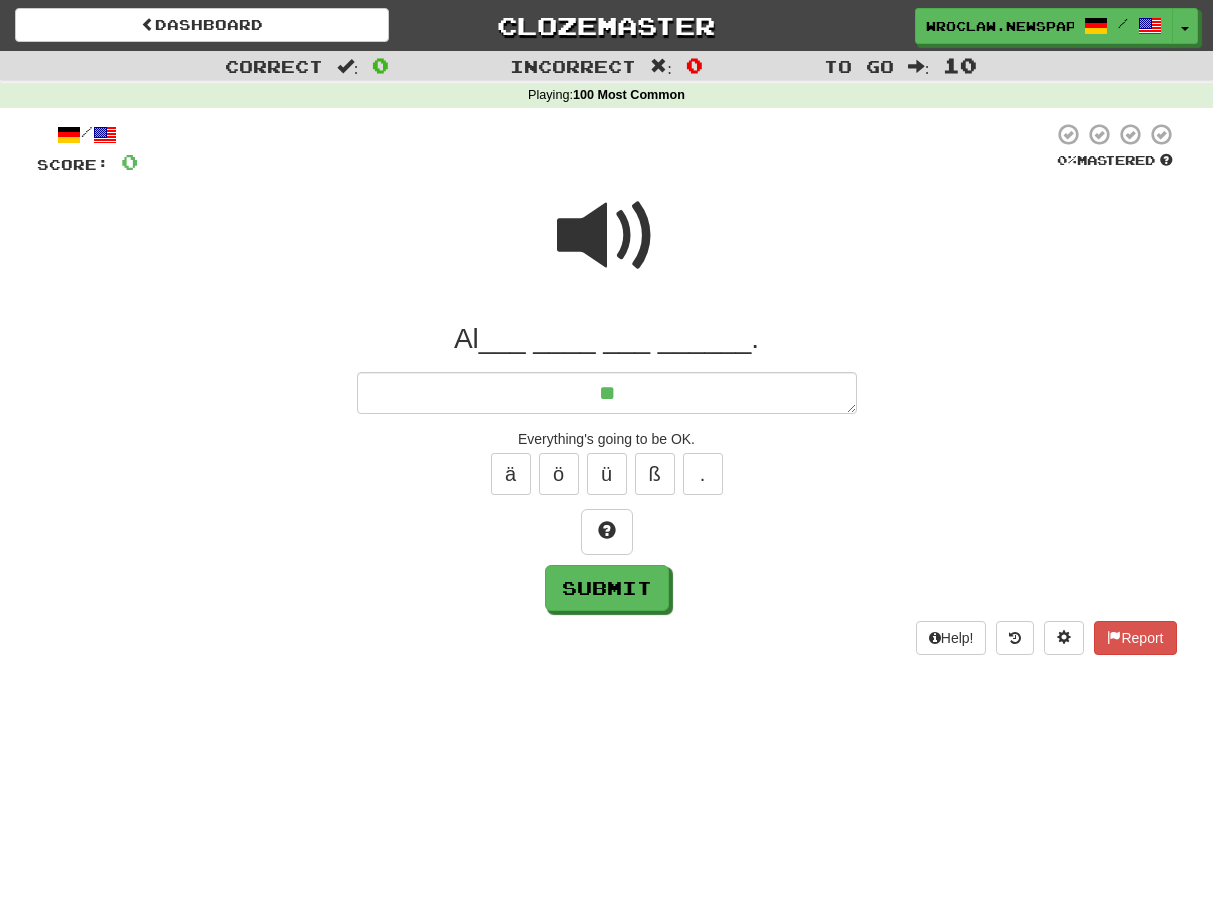 type on "*" 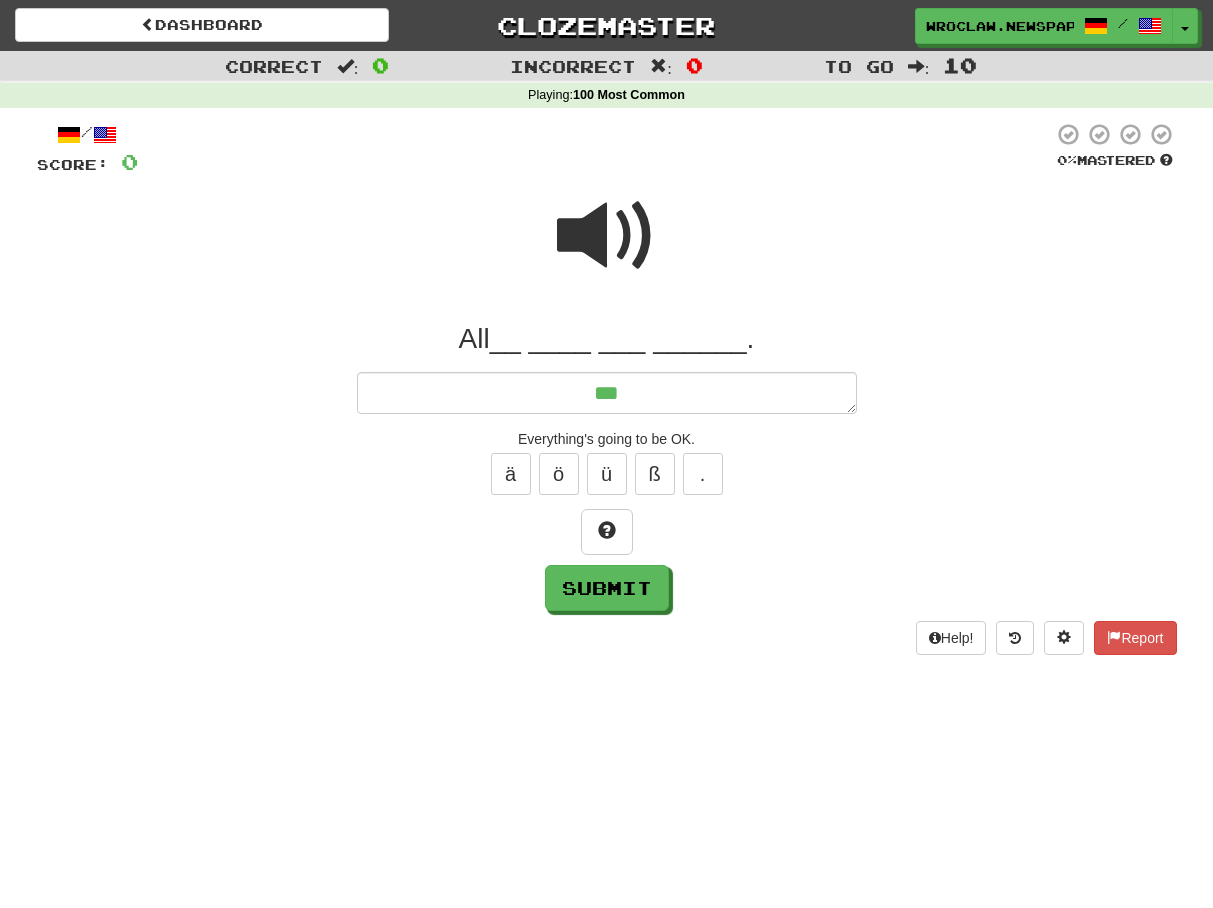 type on "*" 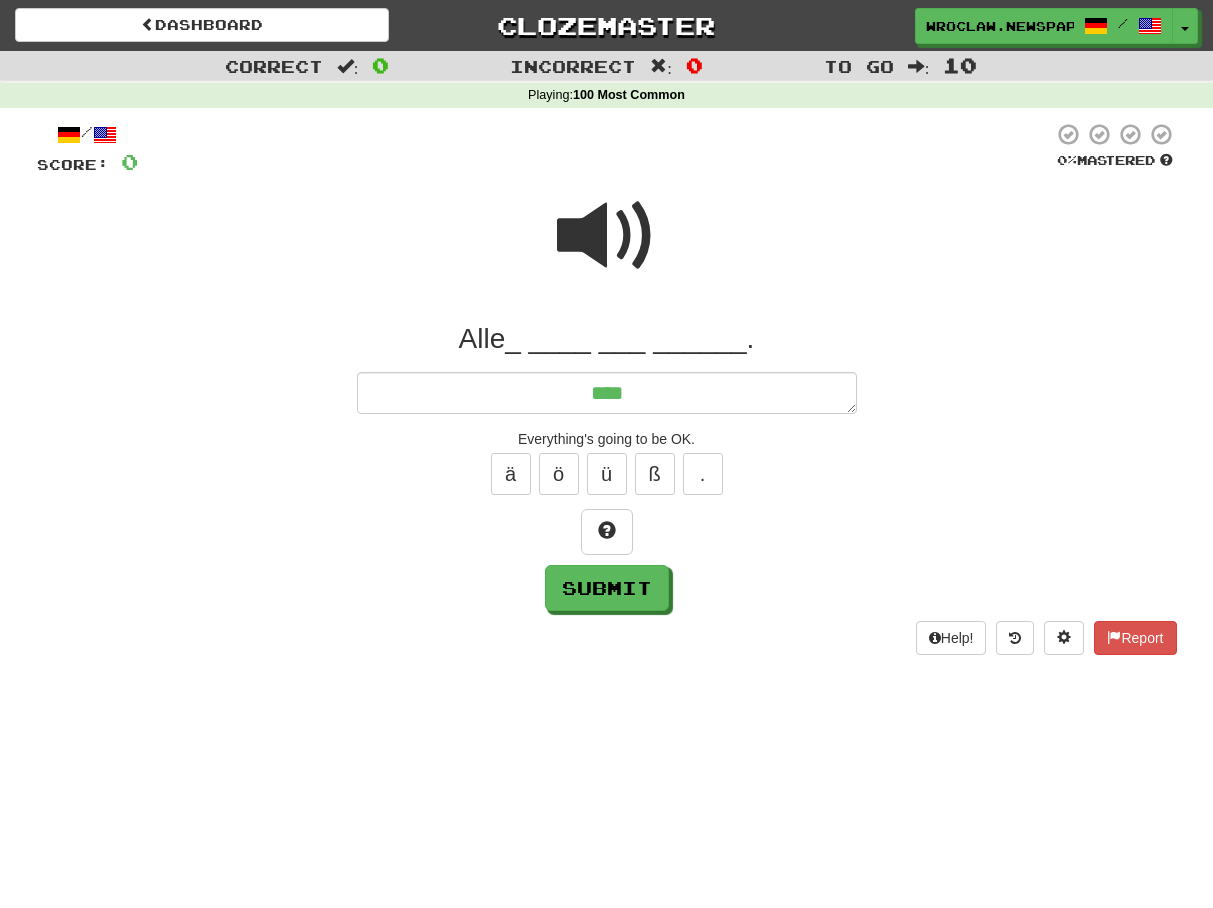 type on "*" 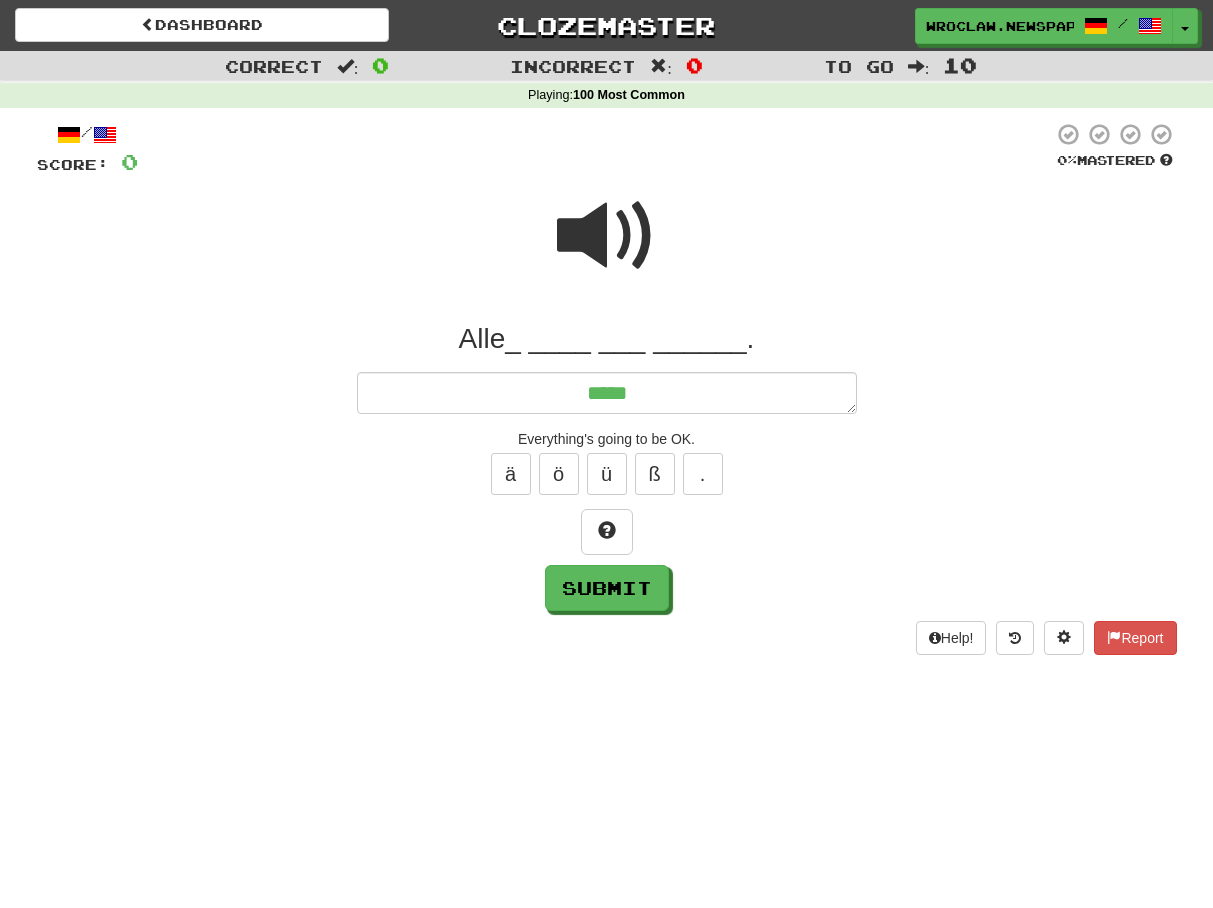 type on "*" 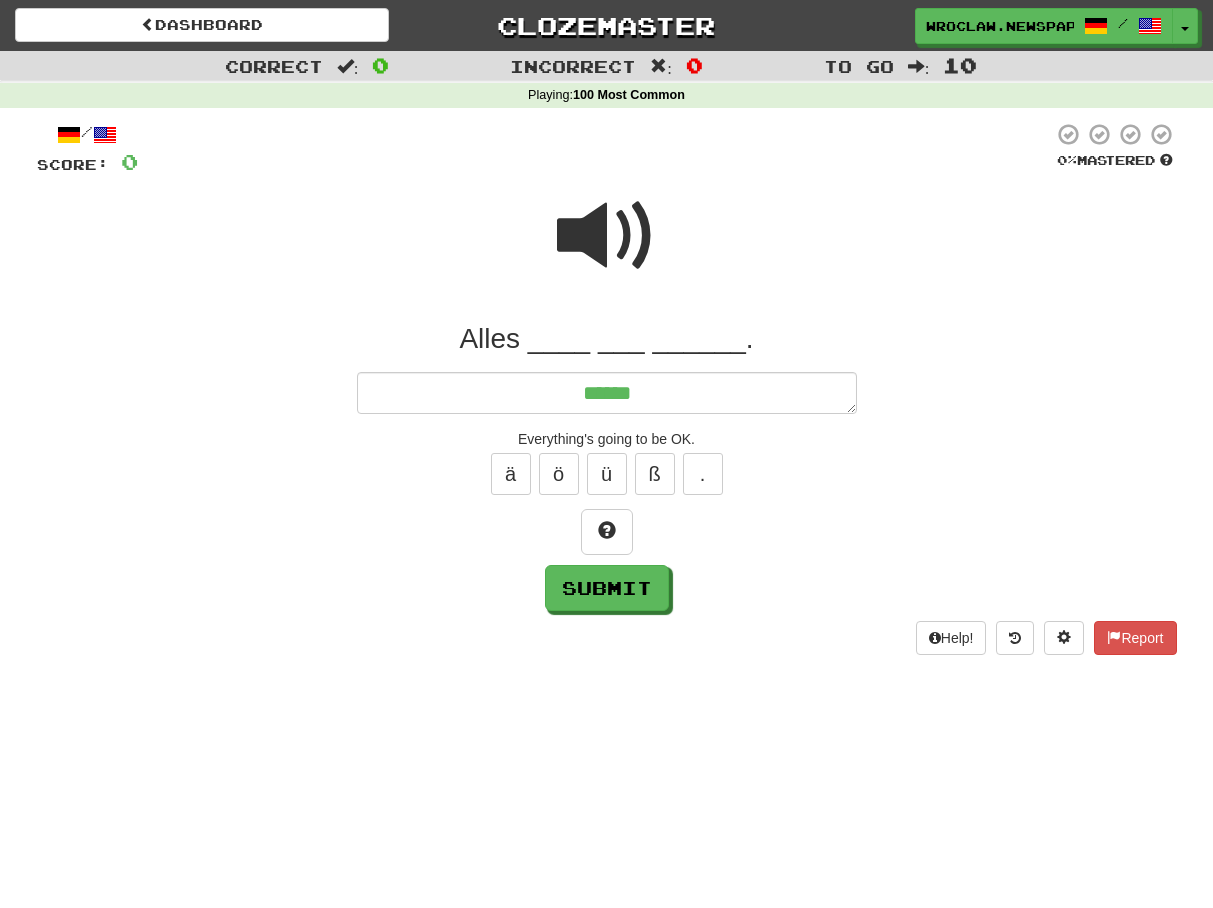 type on "*" 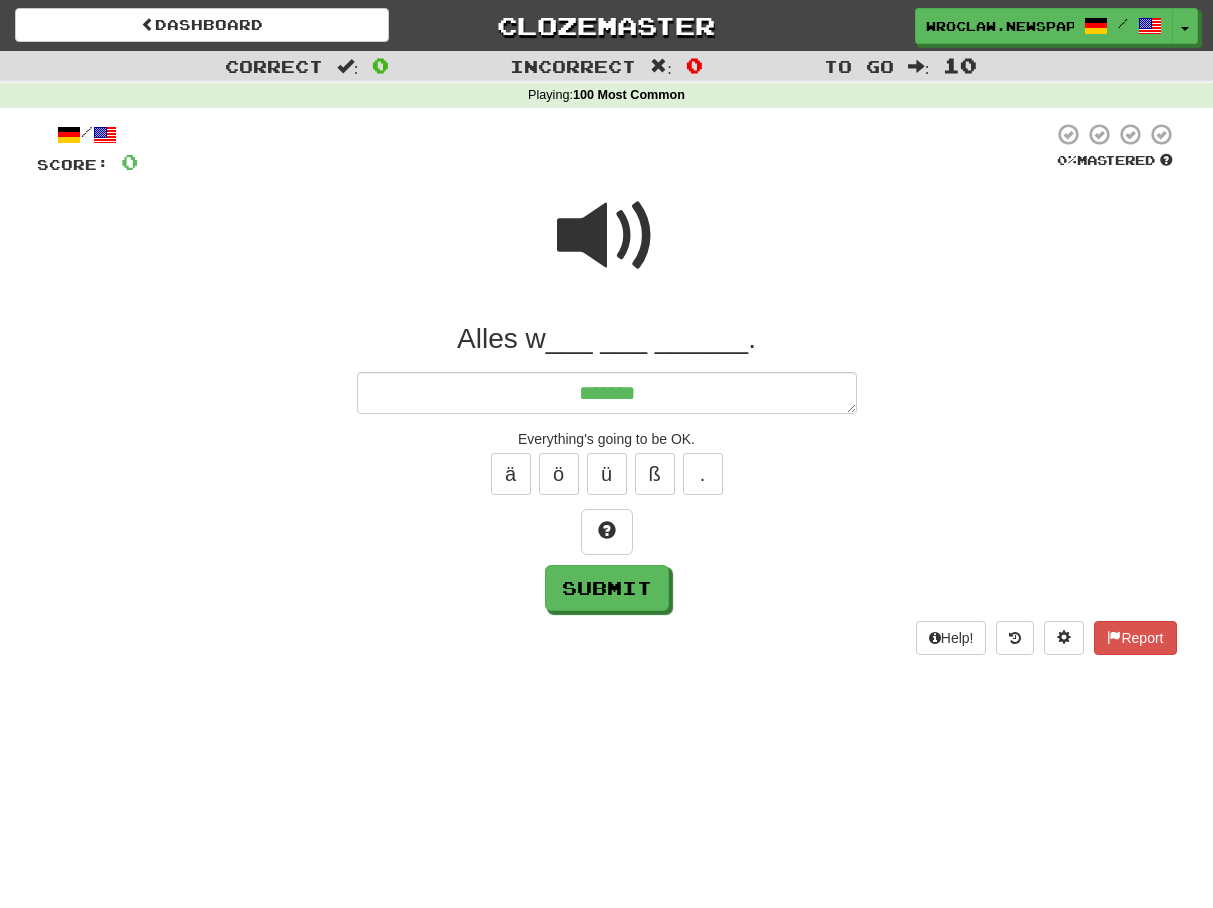 type on "*" 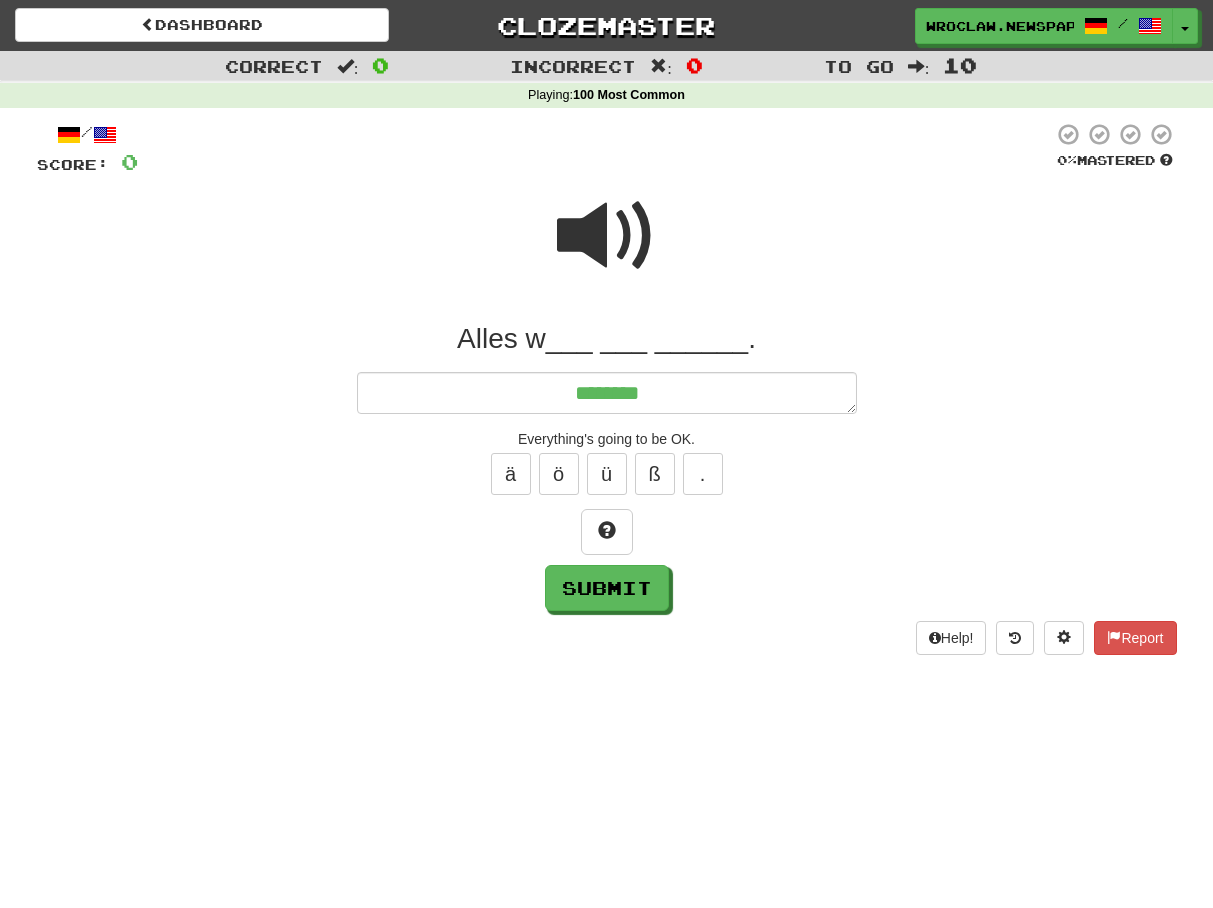 type on "*" 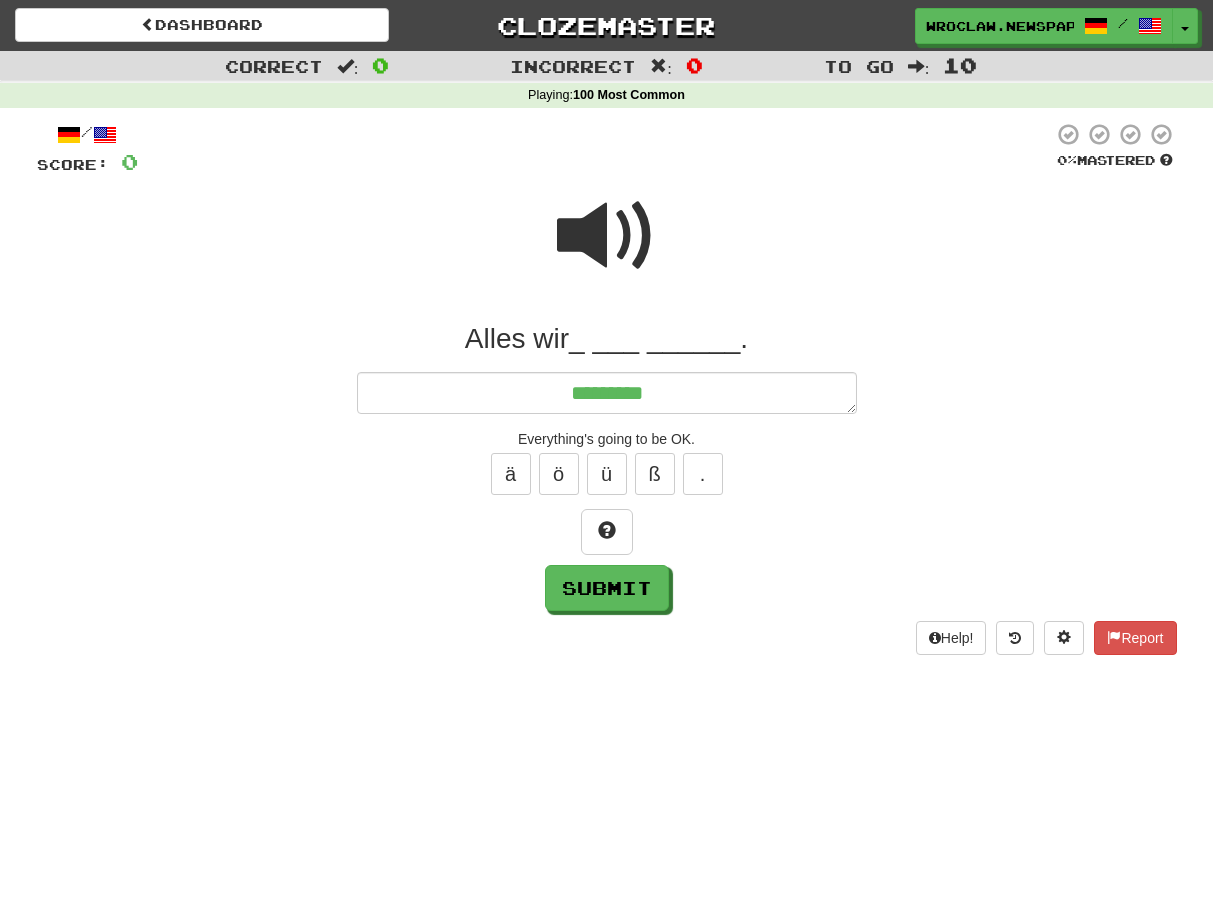 type on "*" 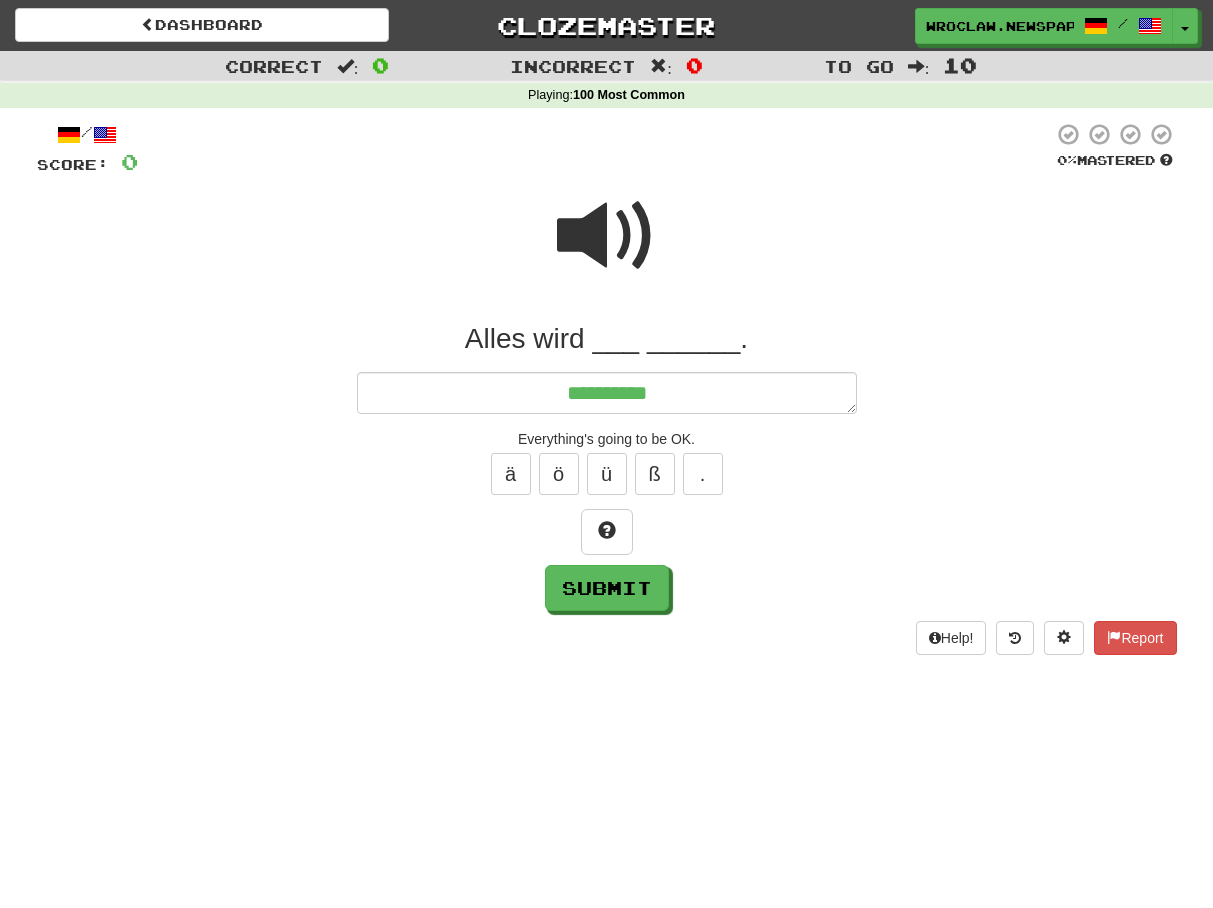 type on "*" 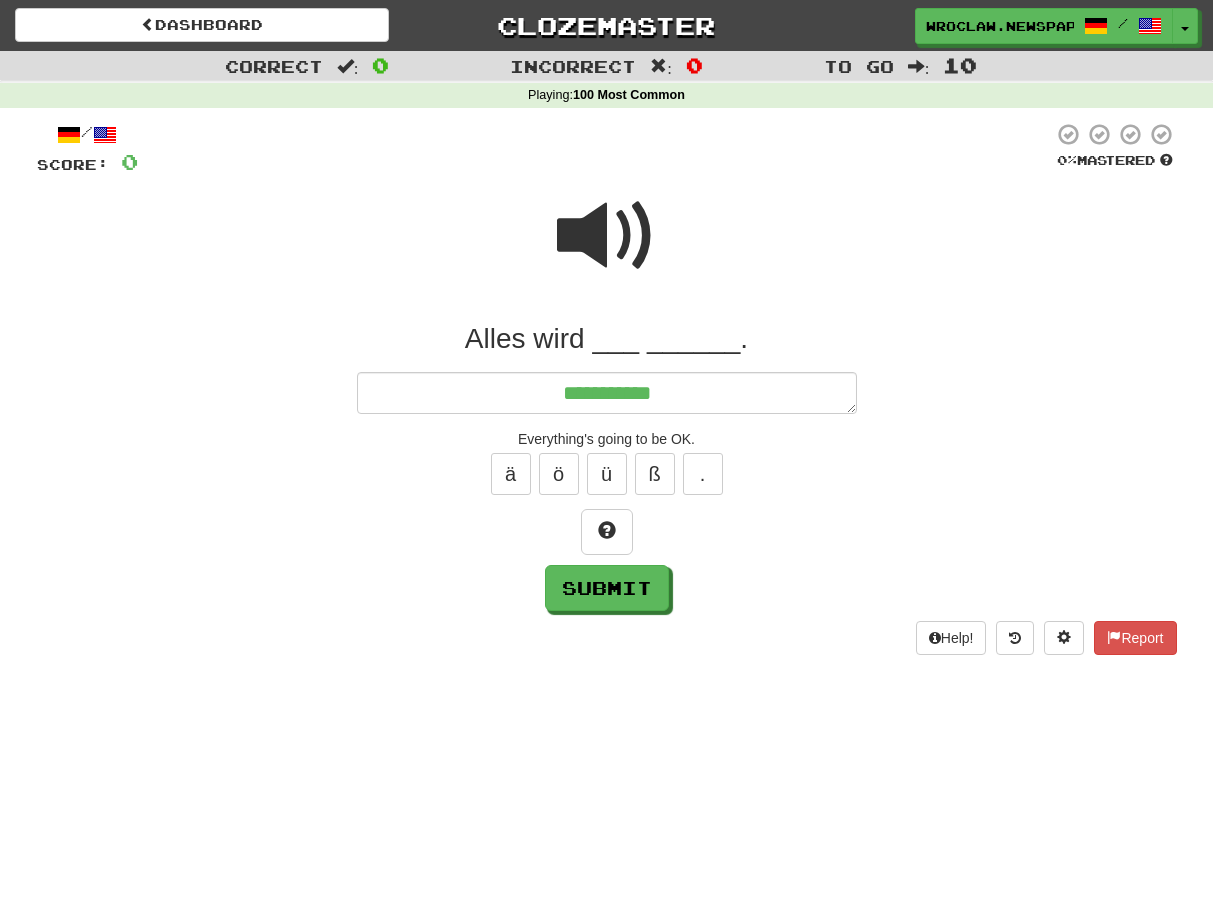 type on "*" 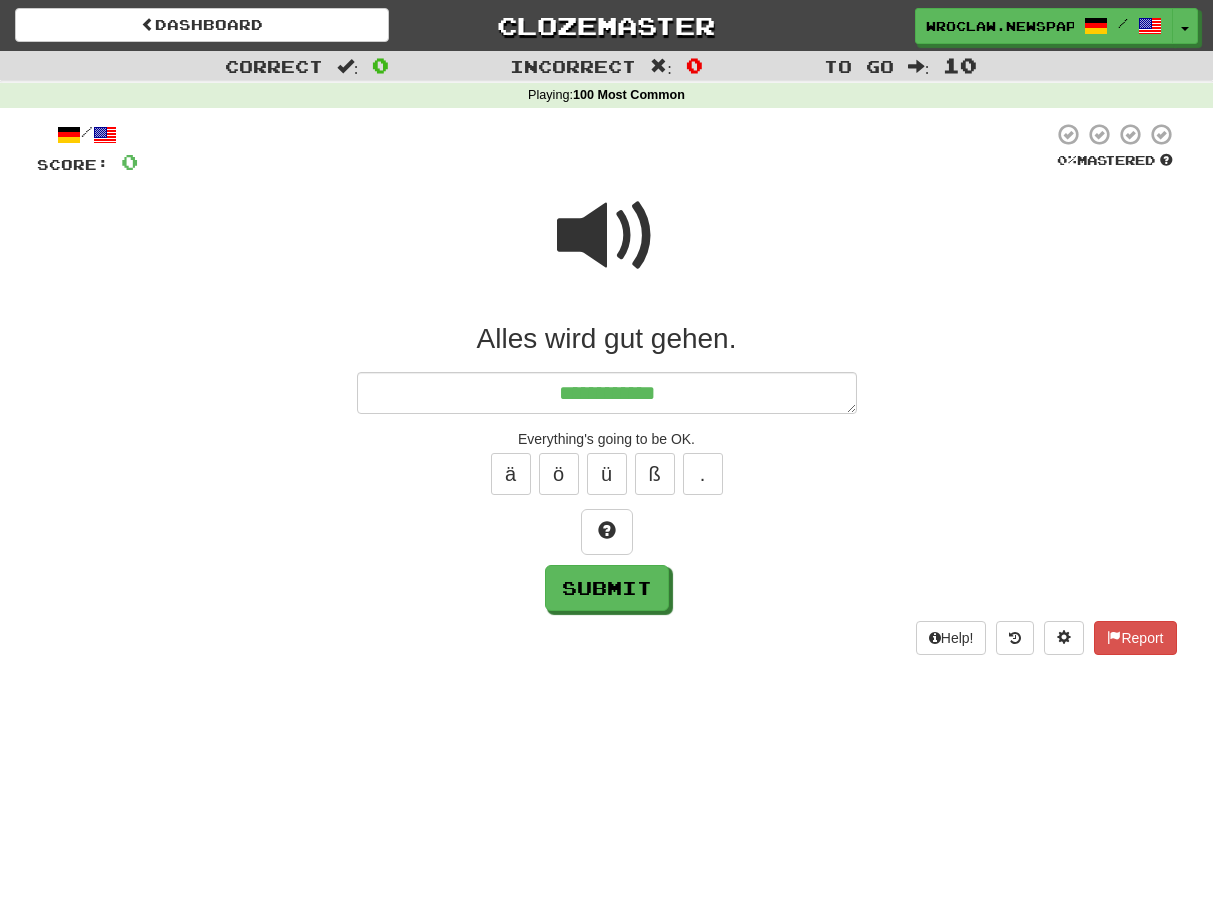 type on "*" 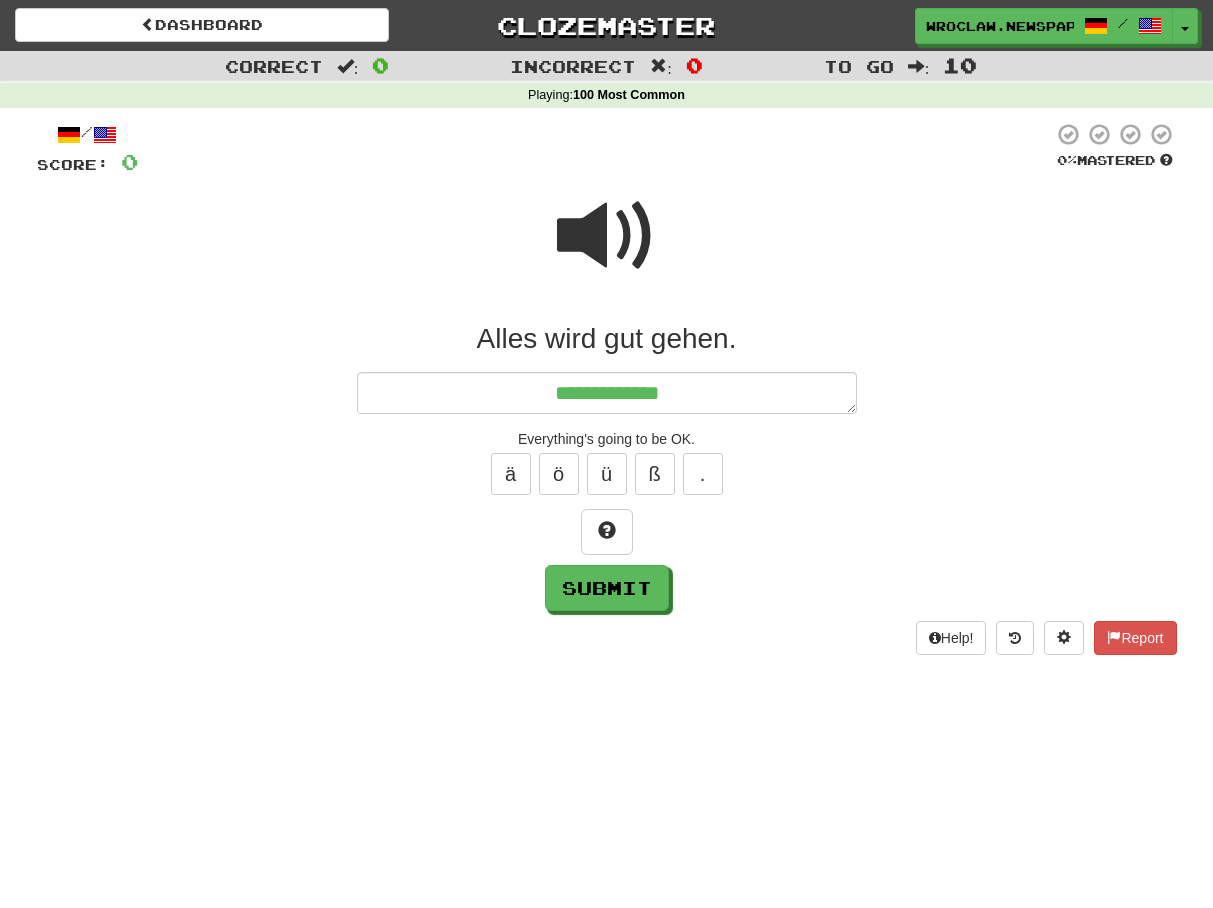 type on "*" 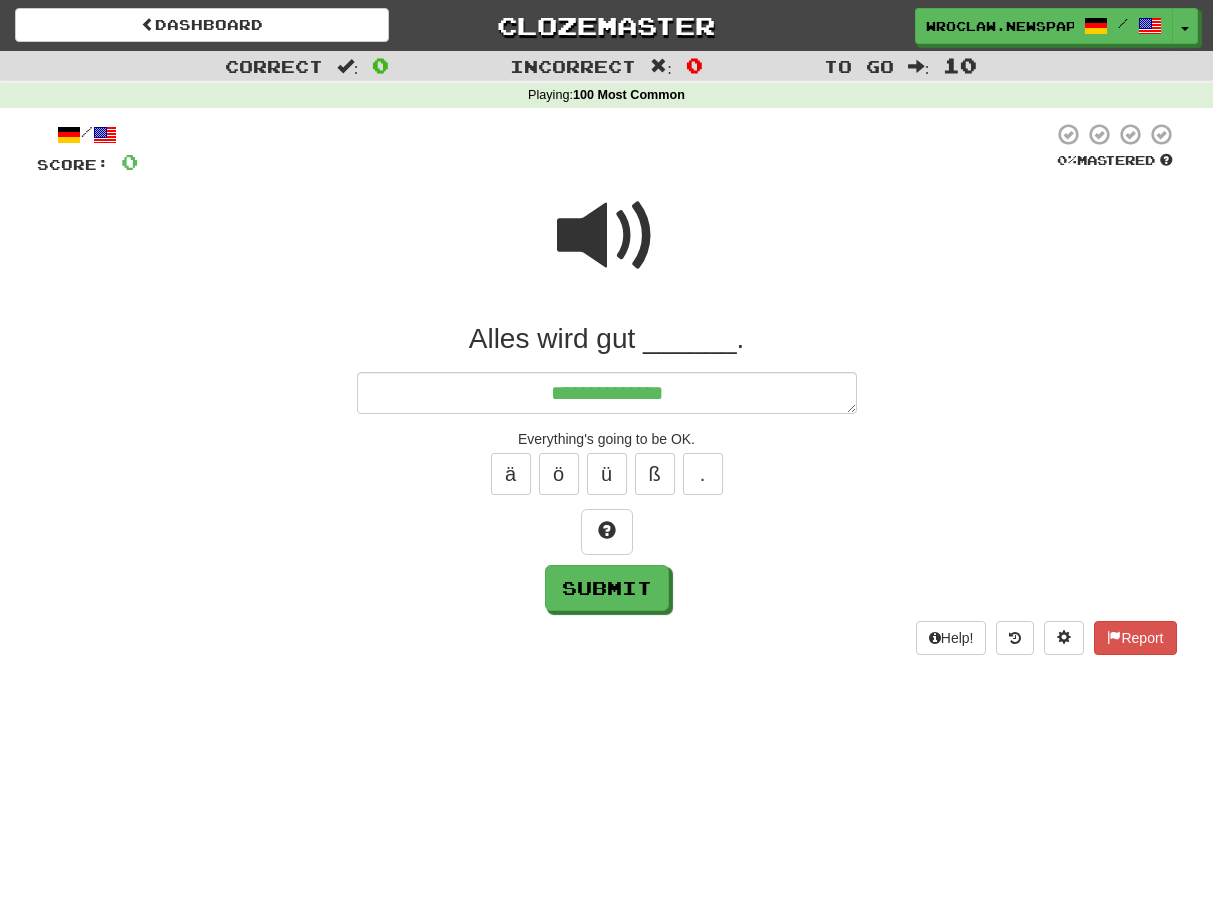 type on "*" 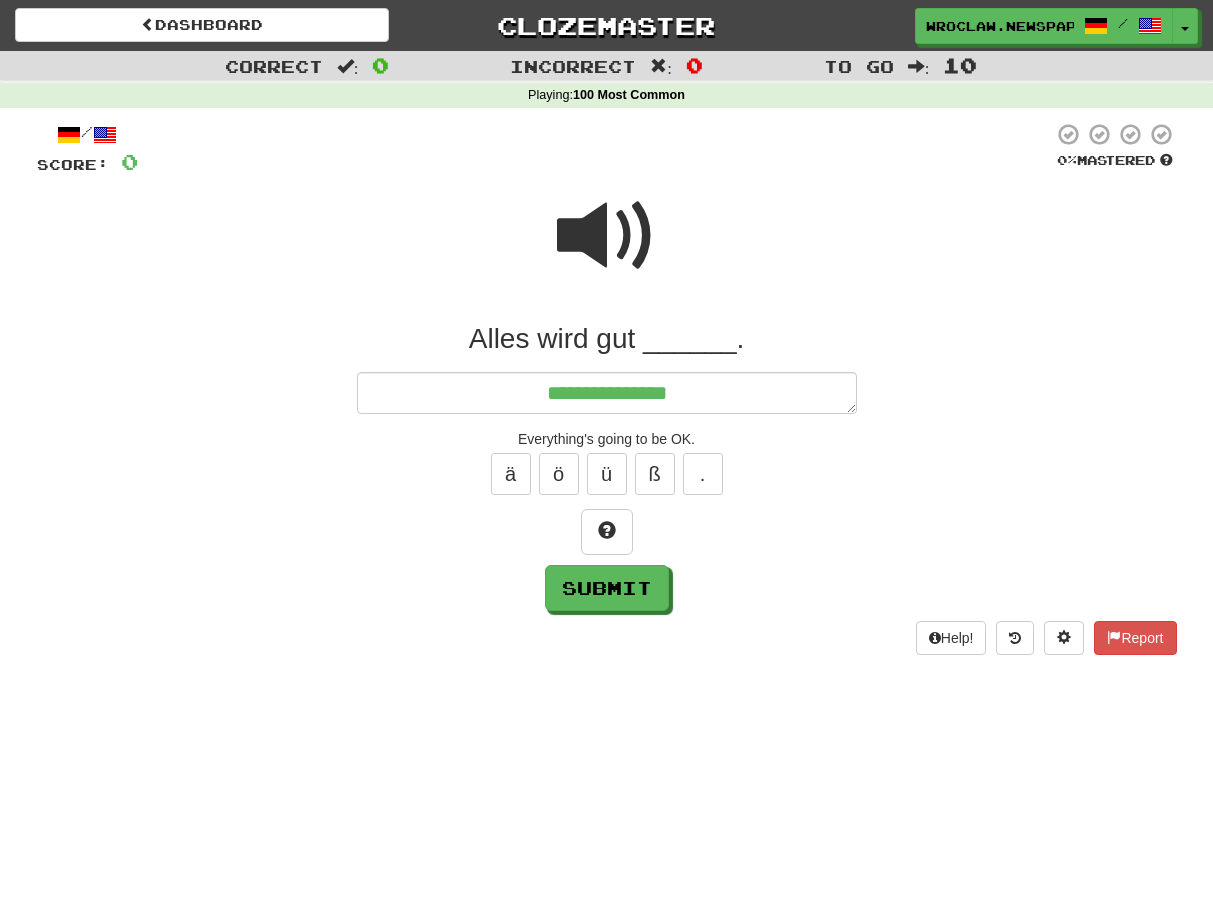 type on "*" 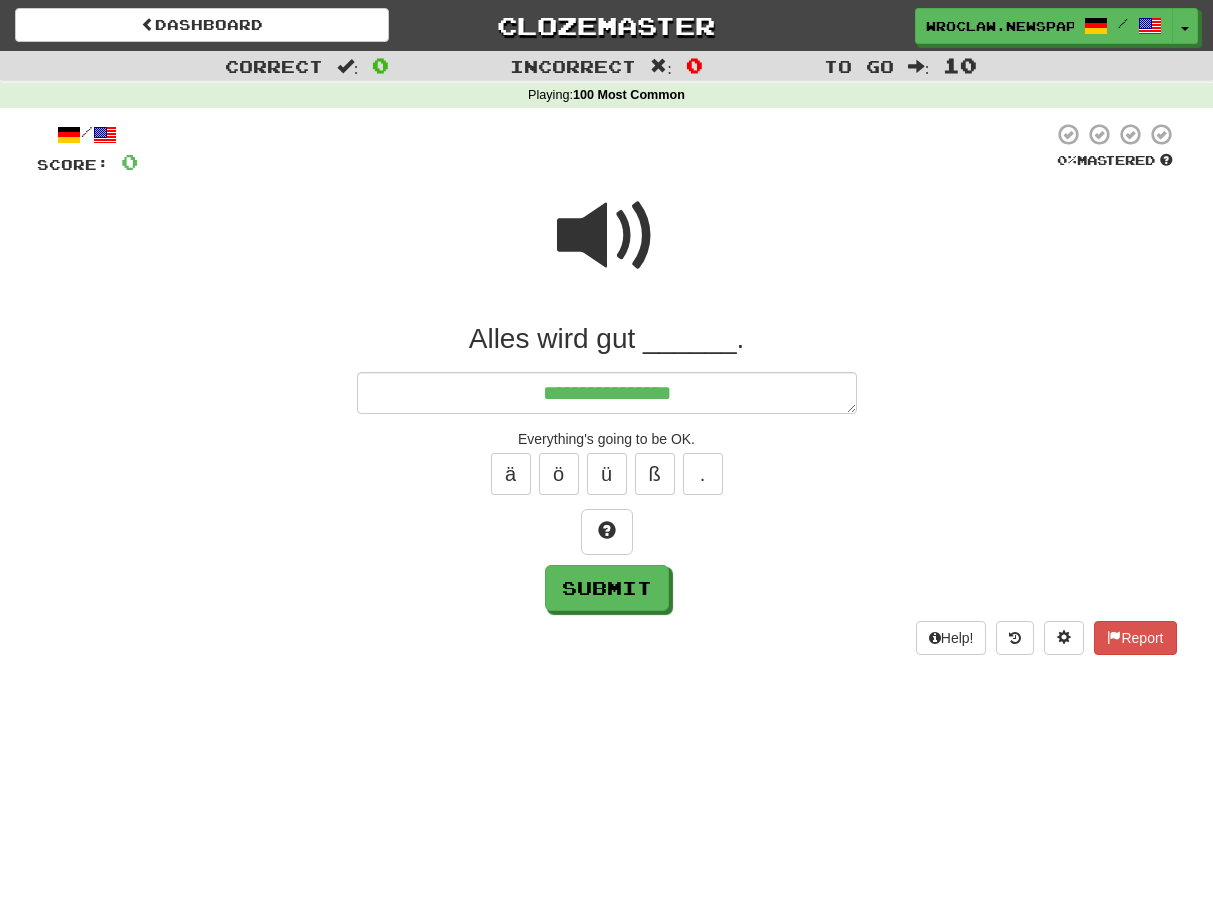 type on "*" 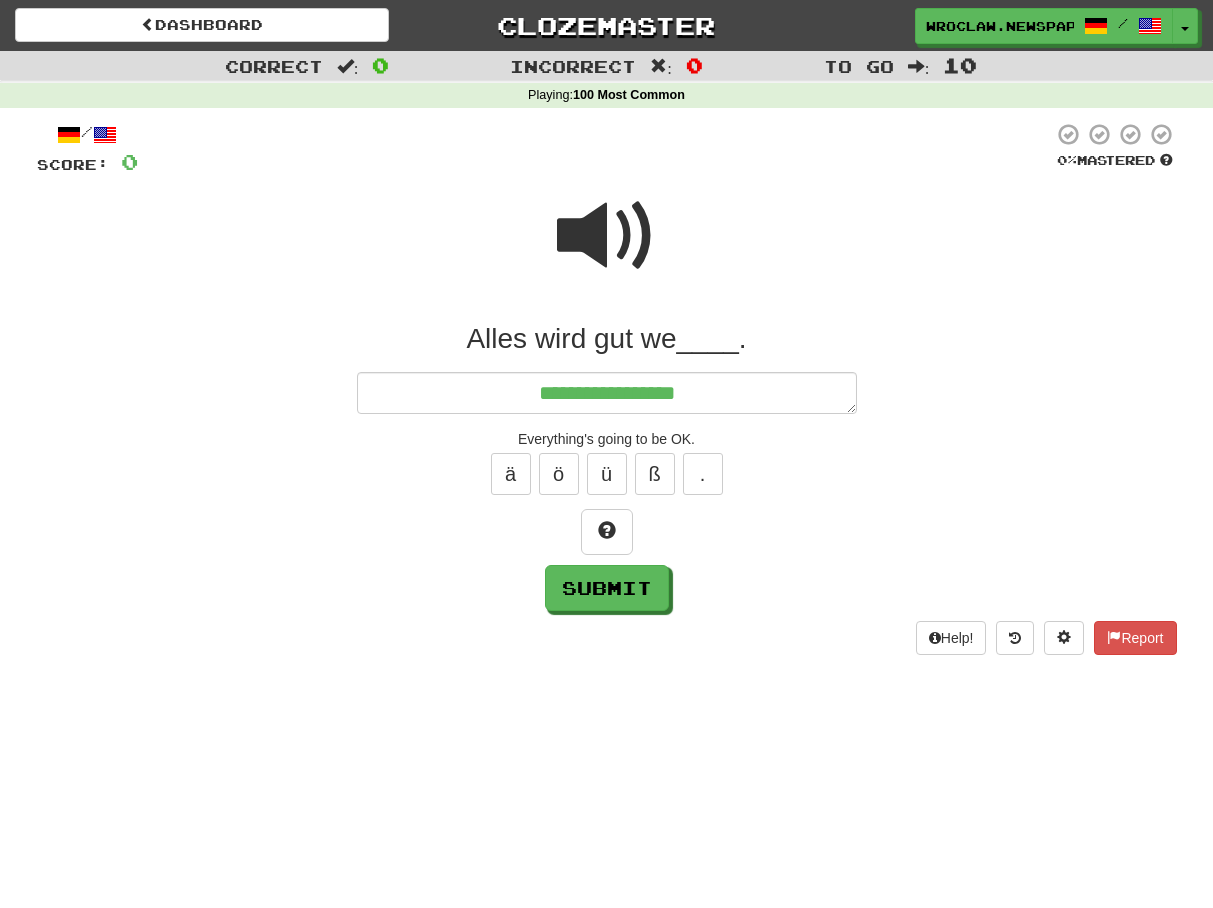 type on "*" 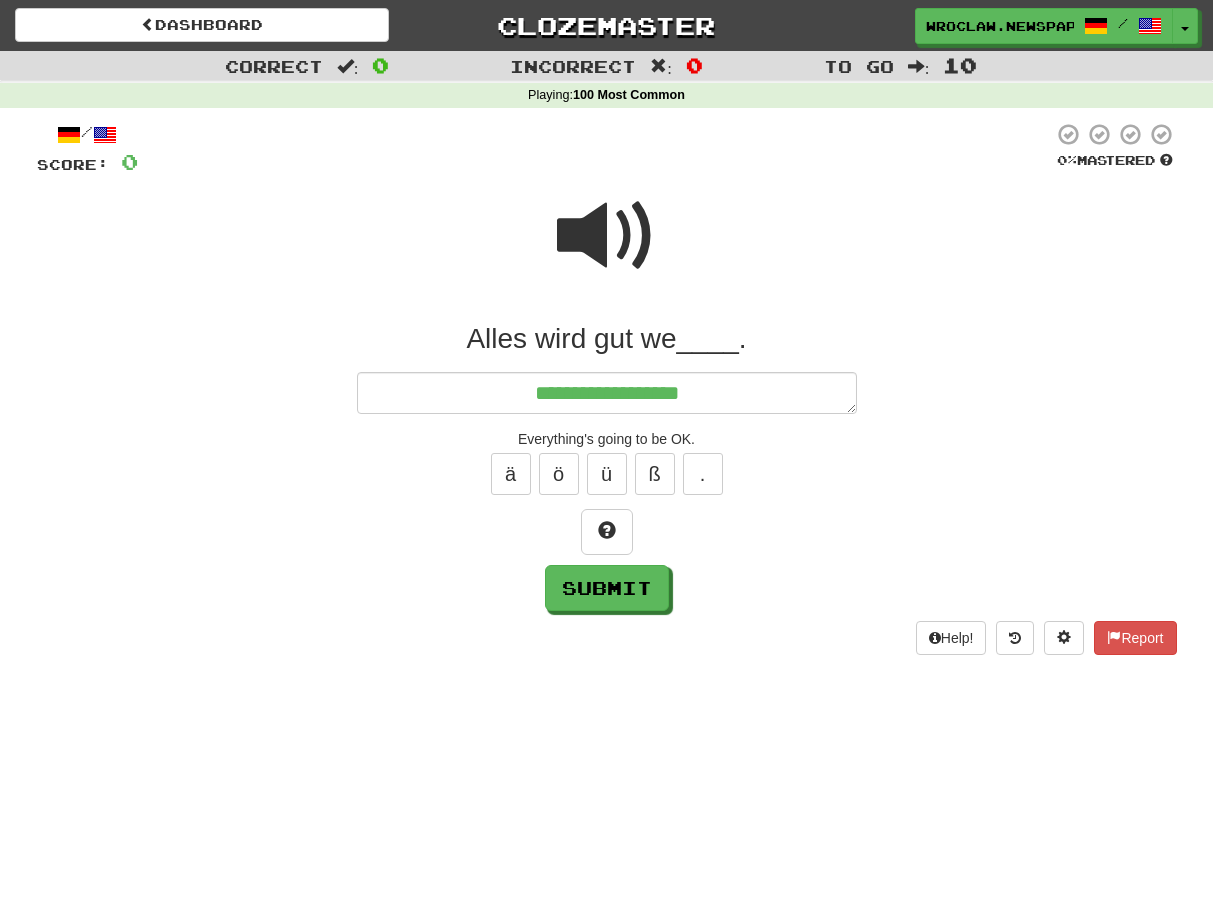 type on "*" 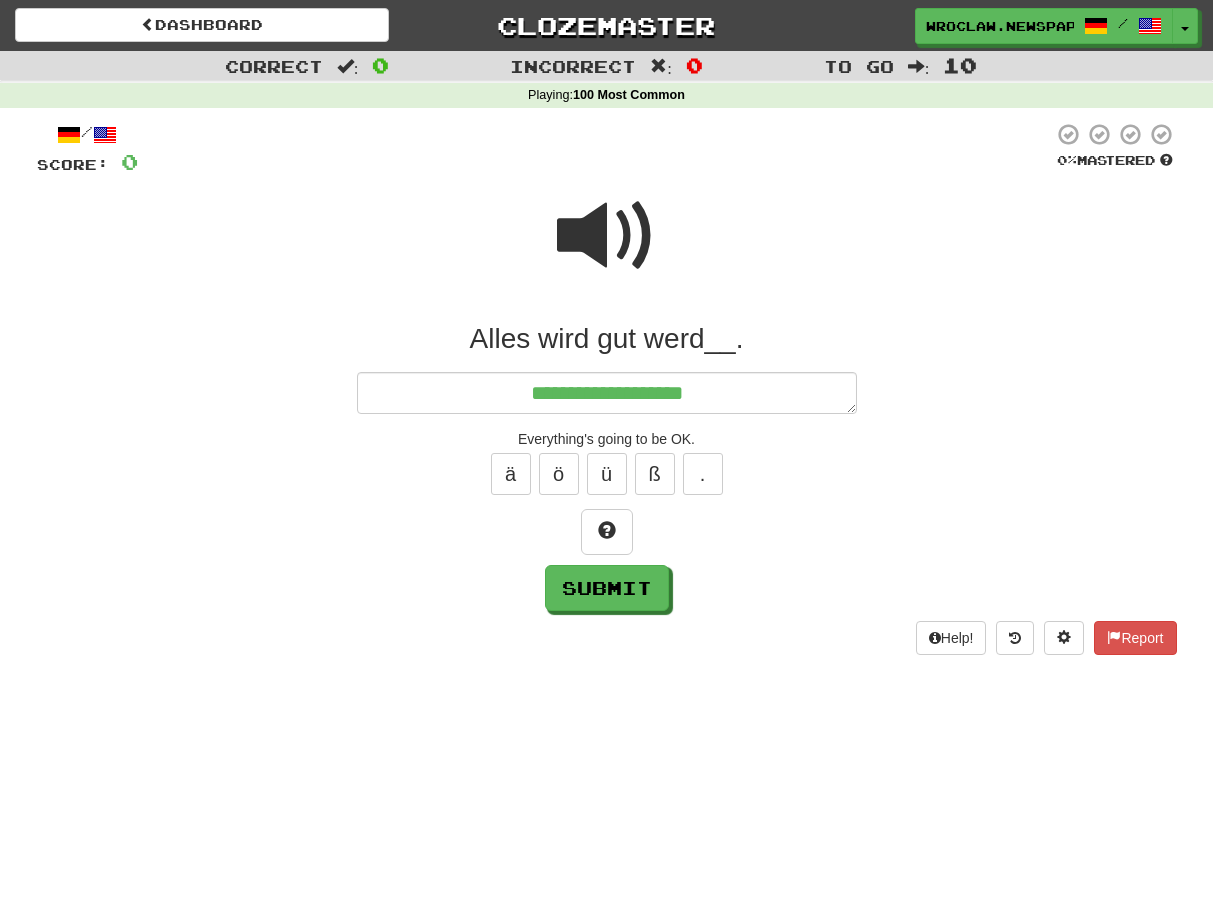 type on "*" 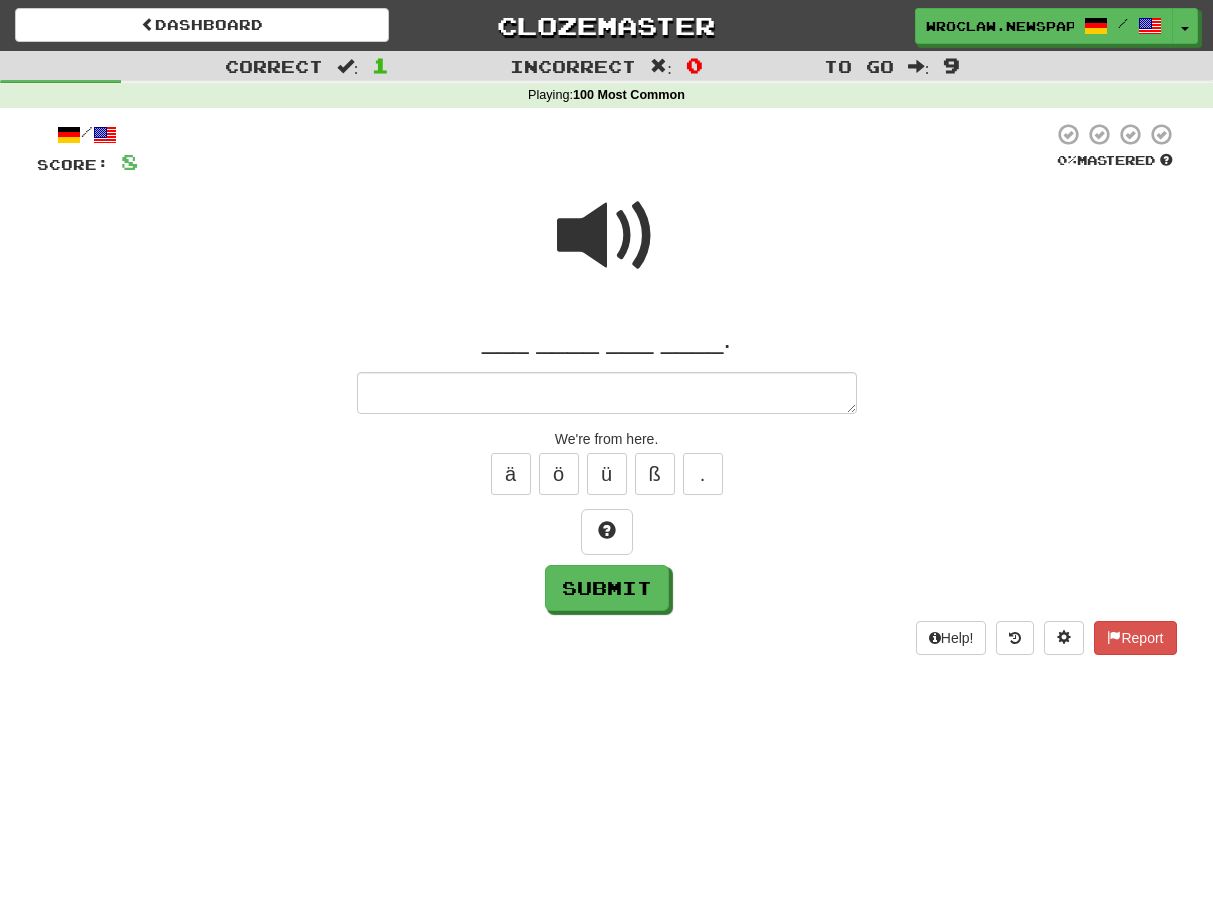 type on "*" 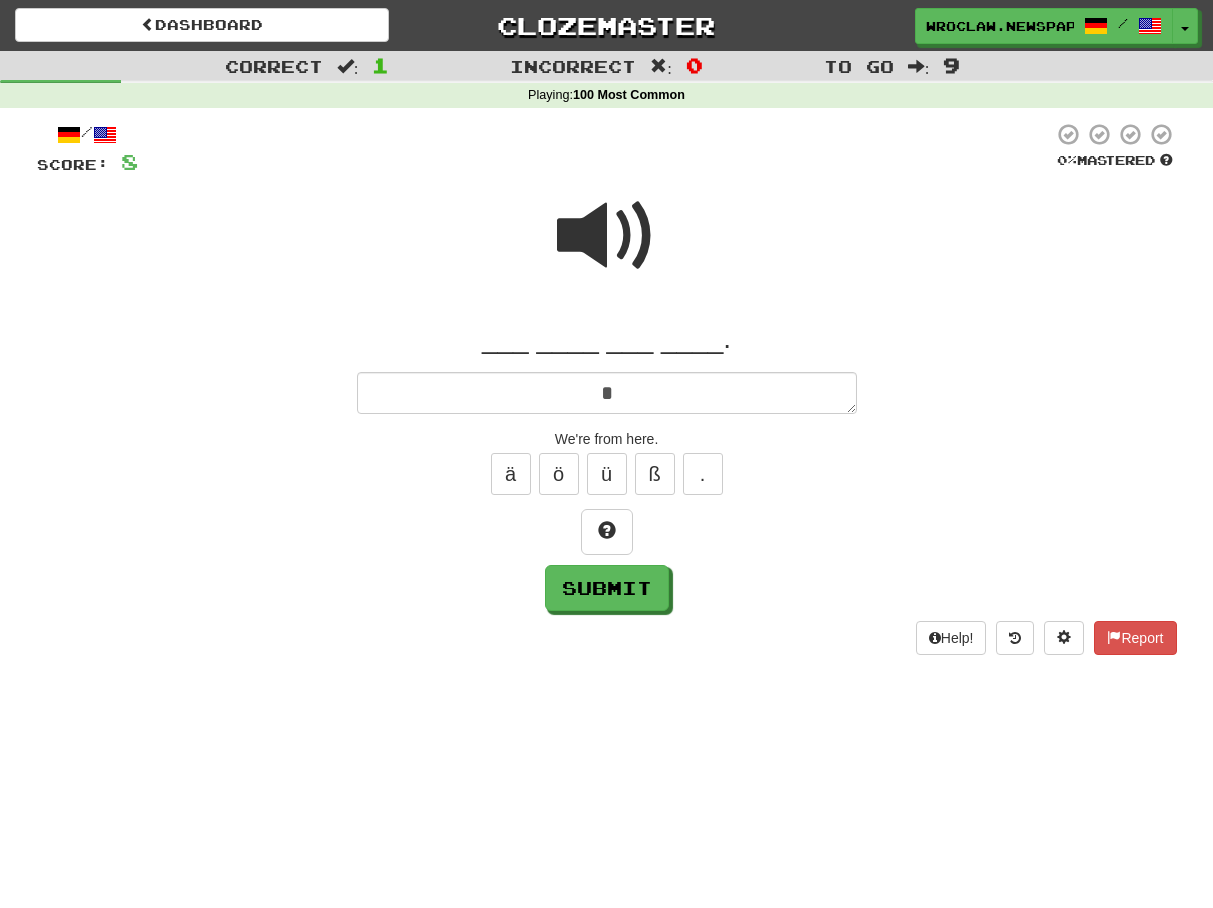 type on "*" 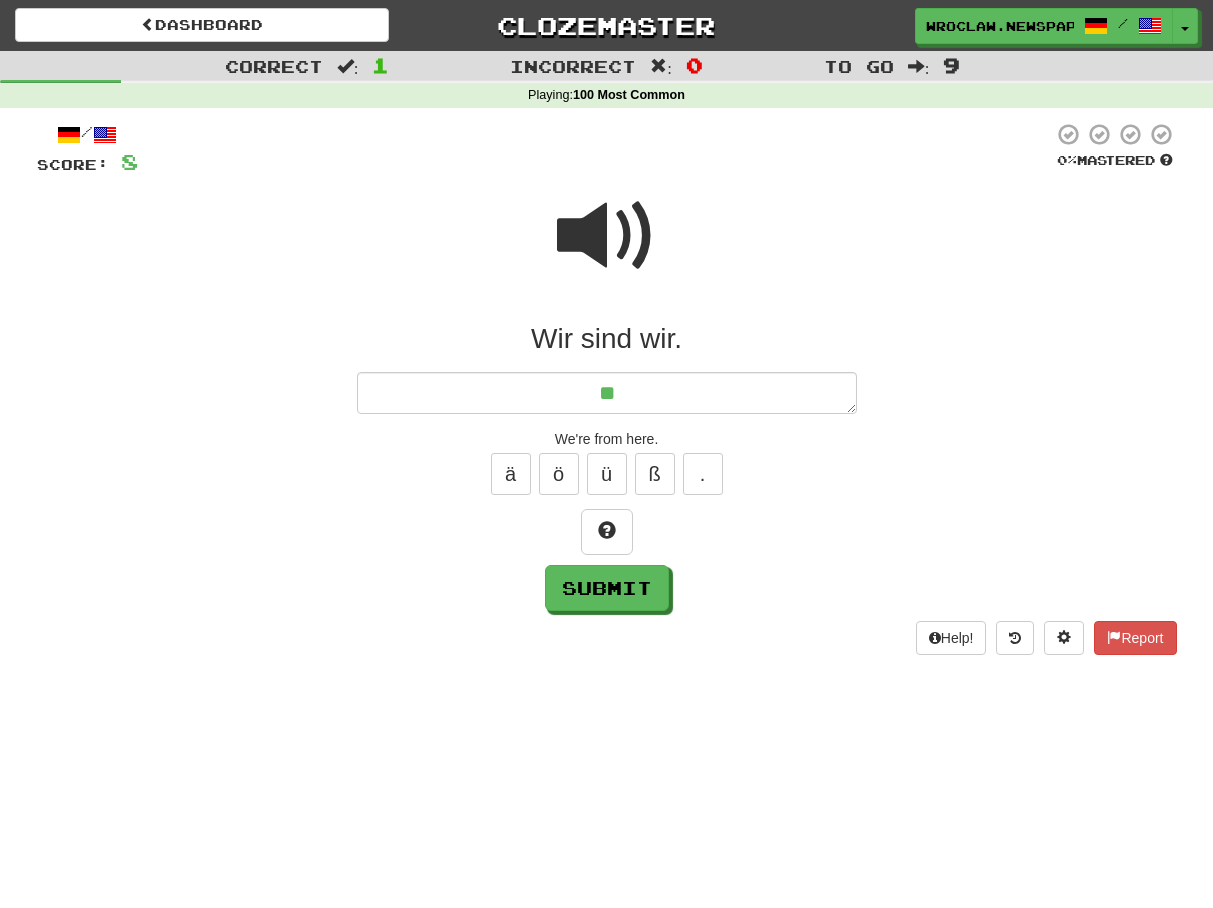 type on "*" 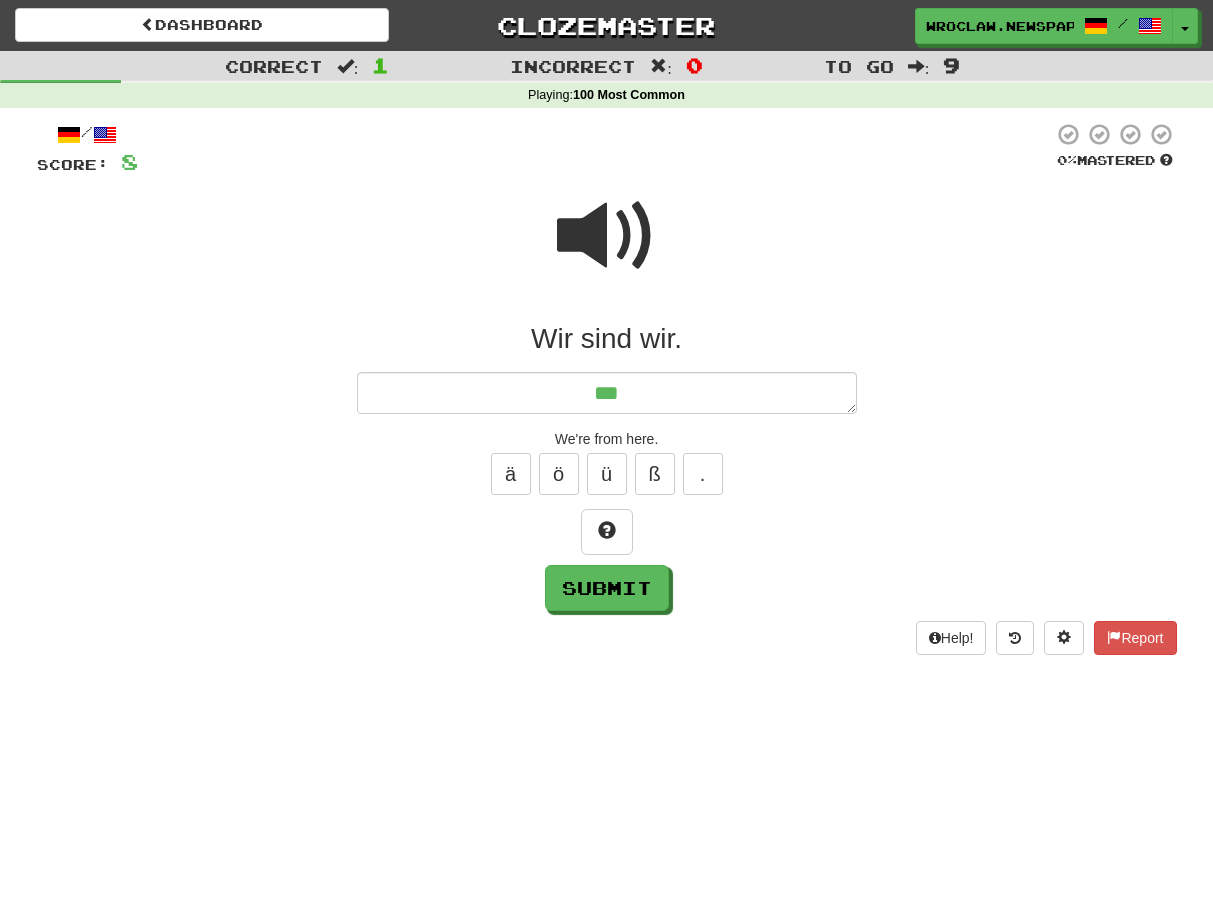 type on "*" 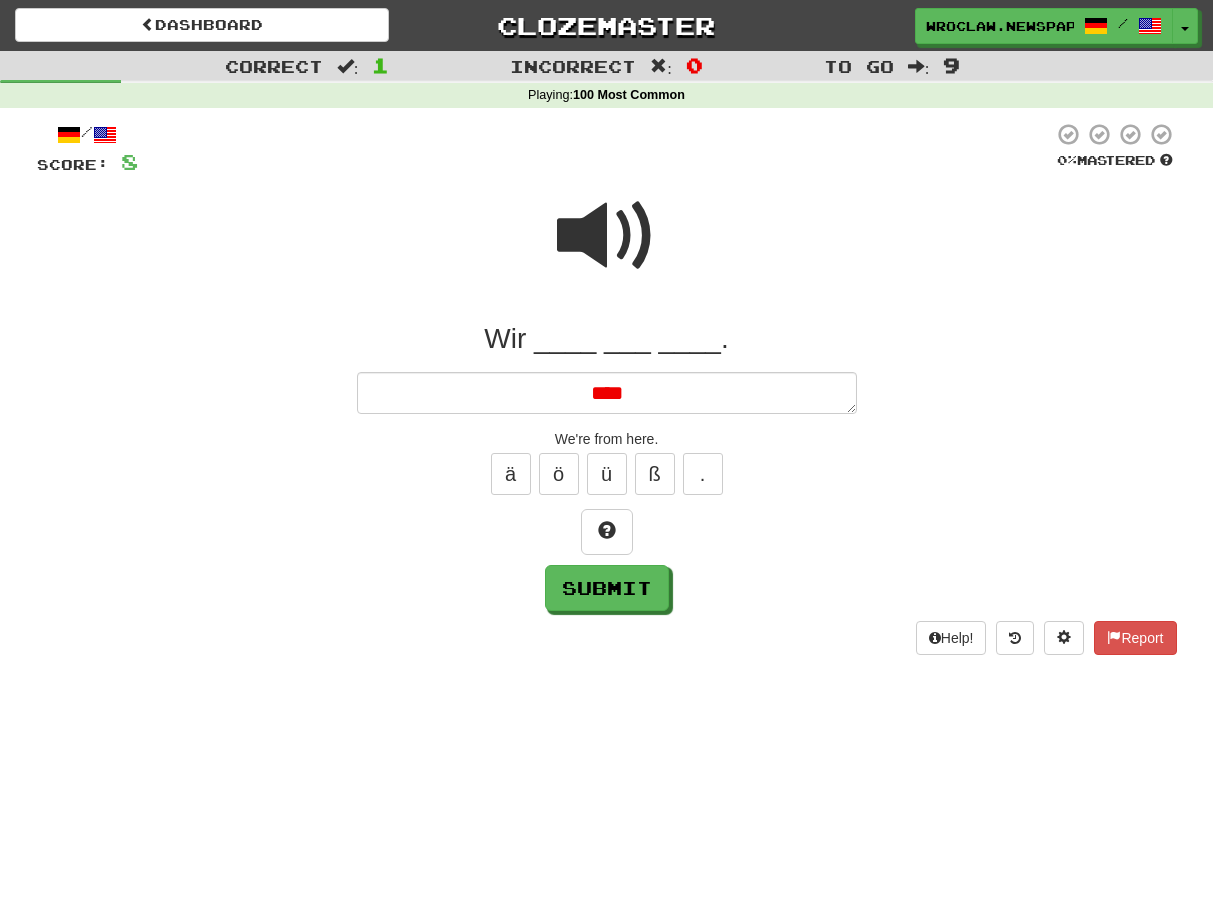type on "*" 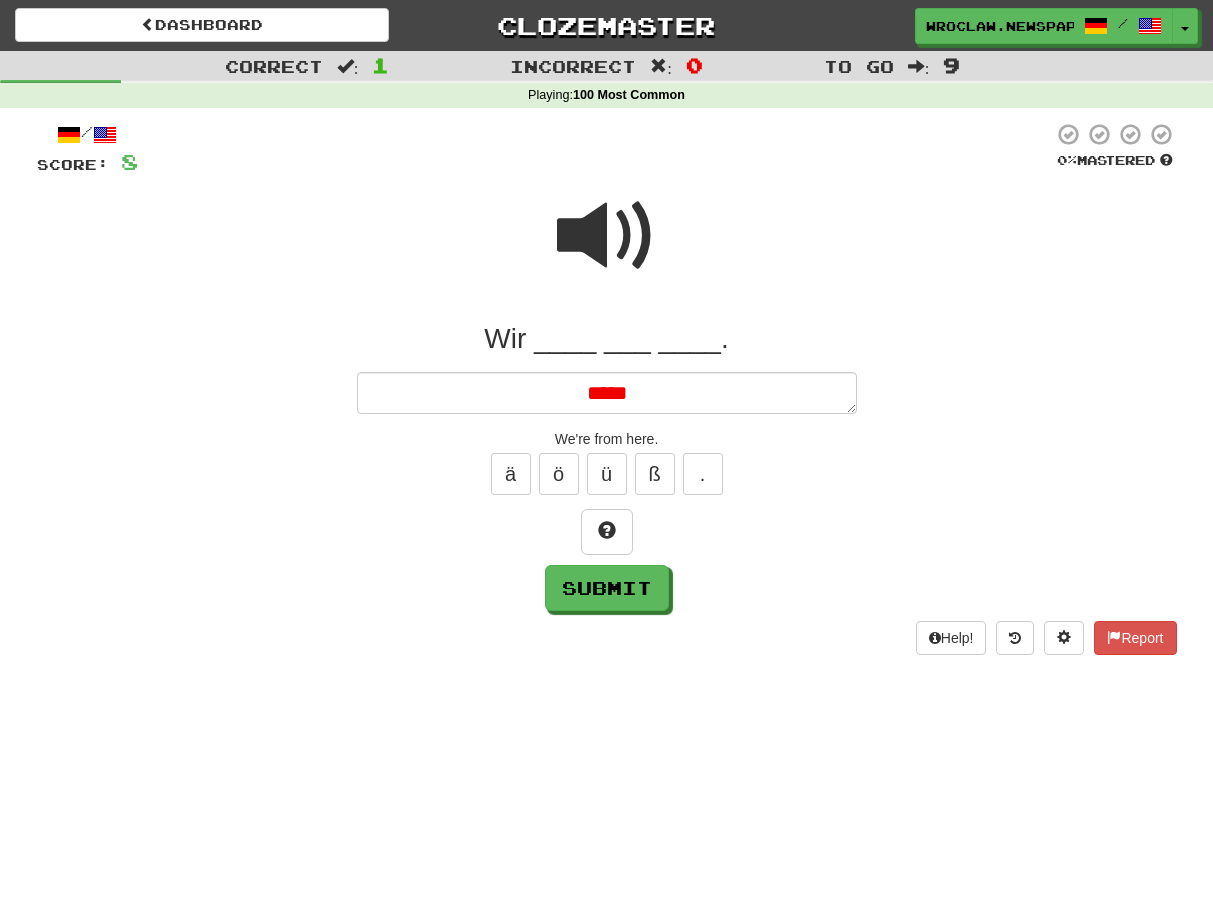 type on "*" 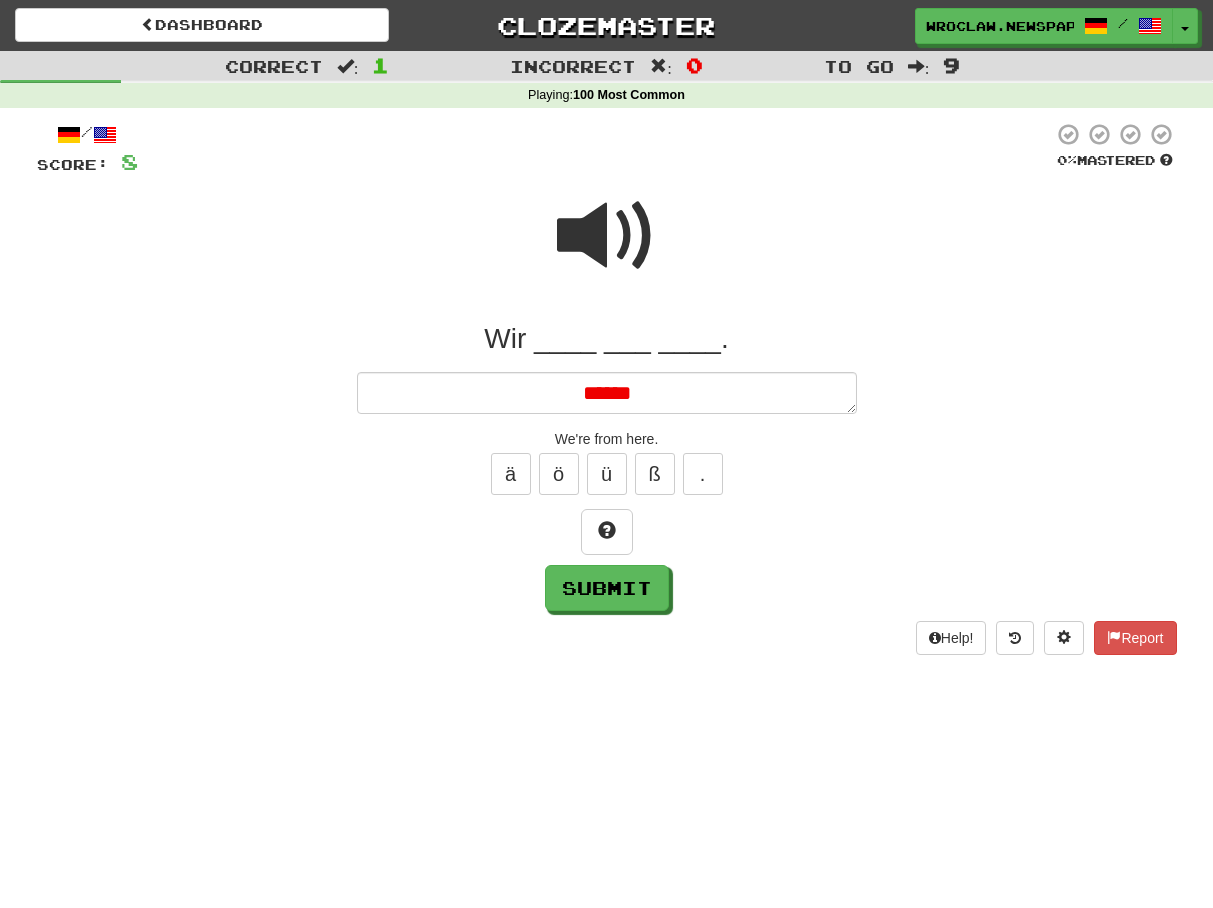 type on "*" 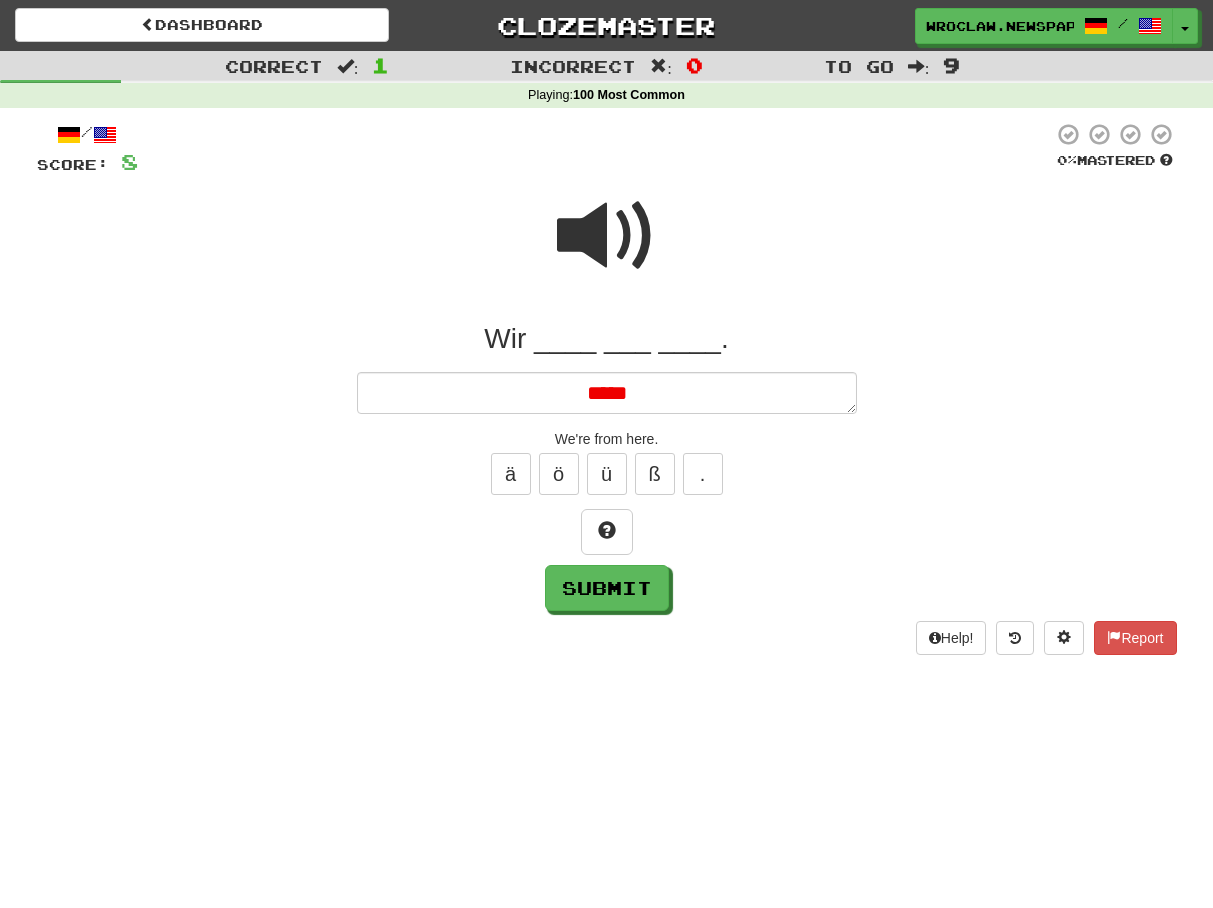 type on "*" 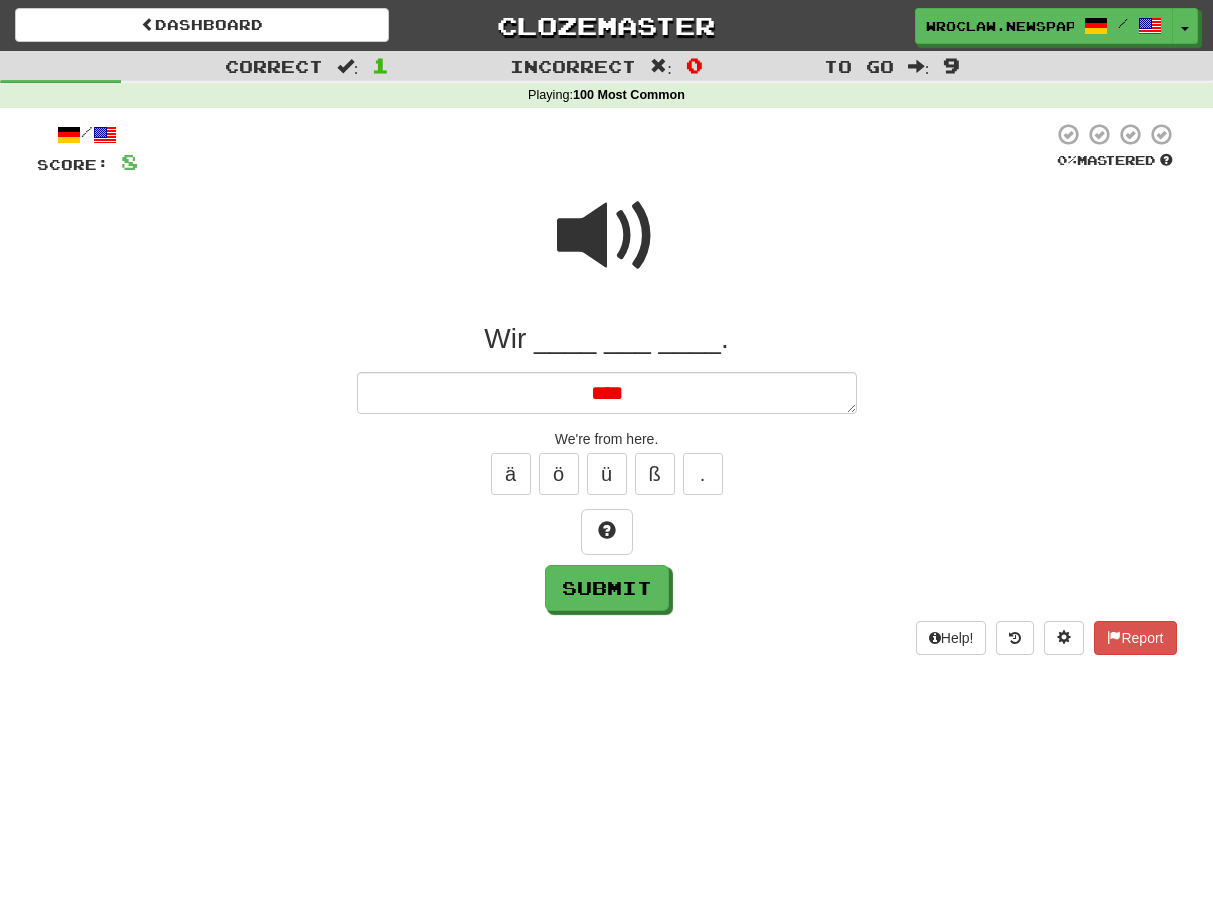 type on "*" 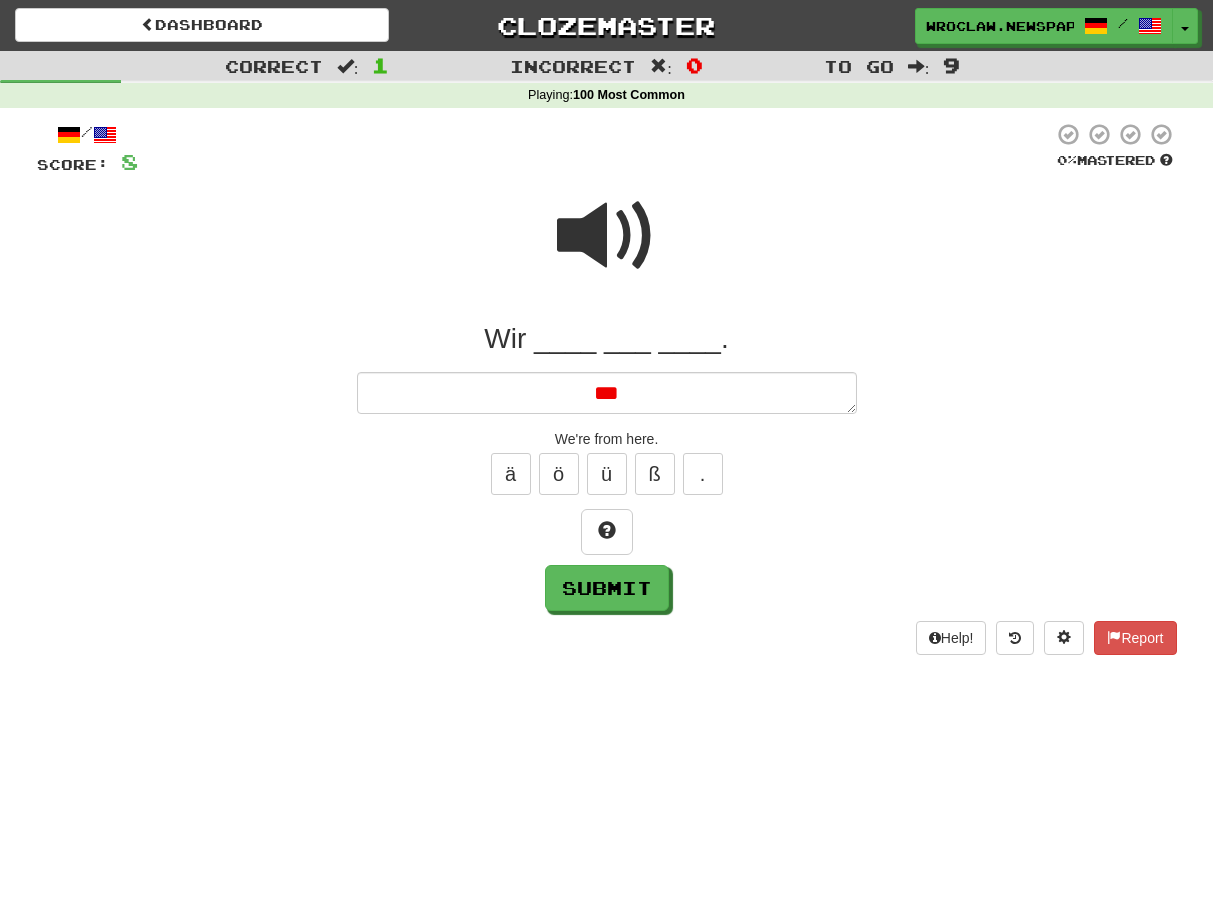 type on "*" 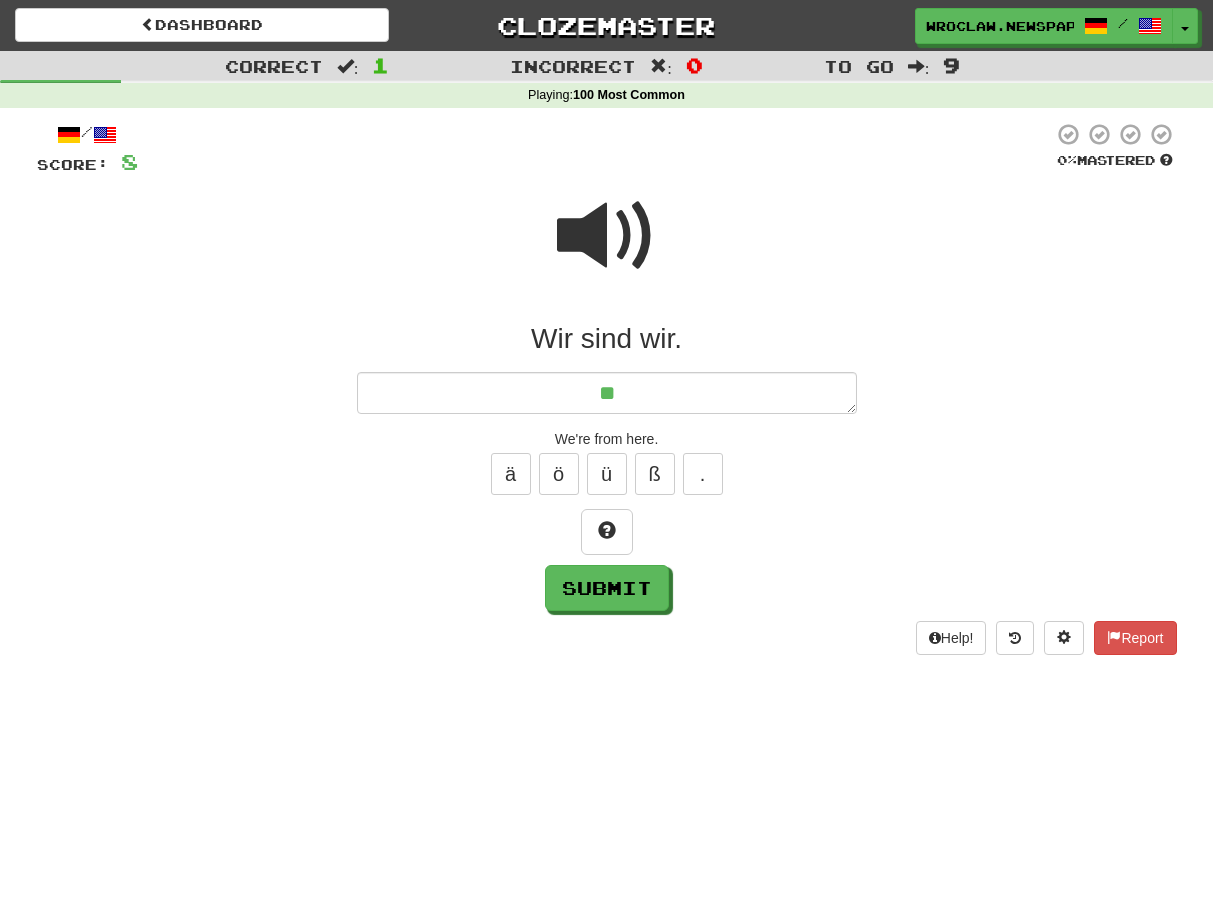 type on "*" 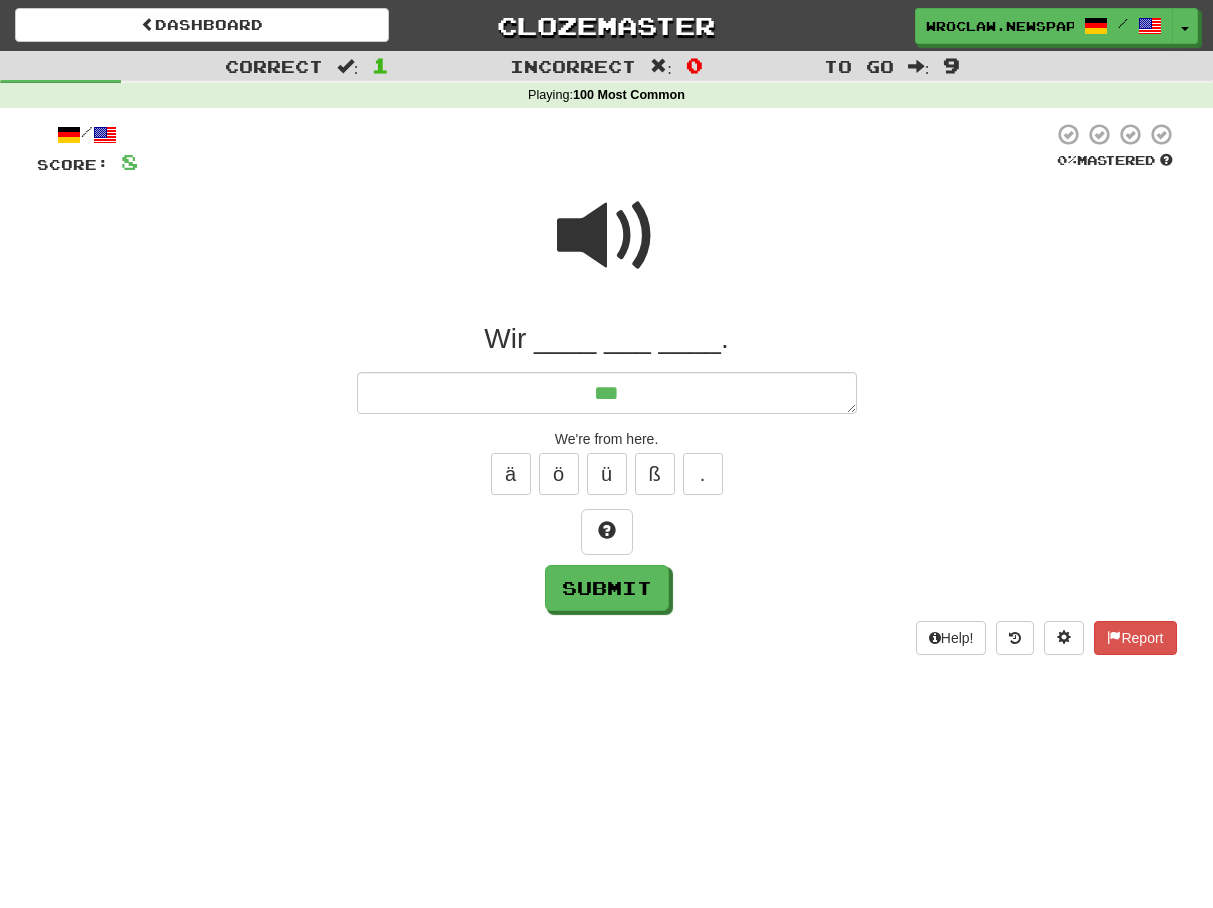 type on "*" 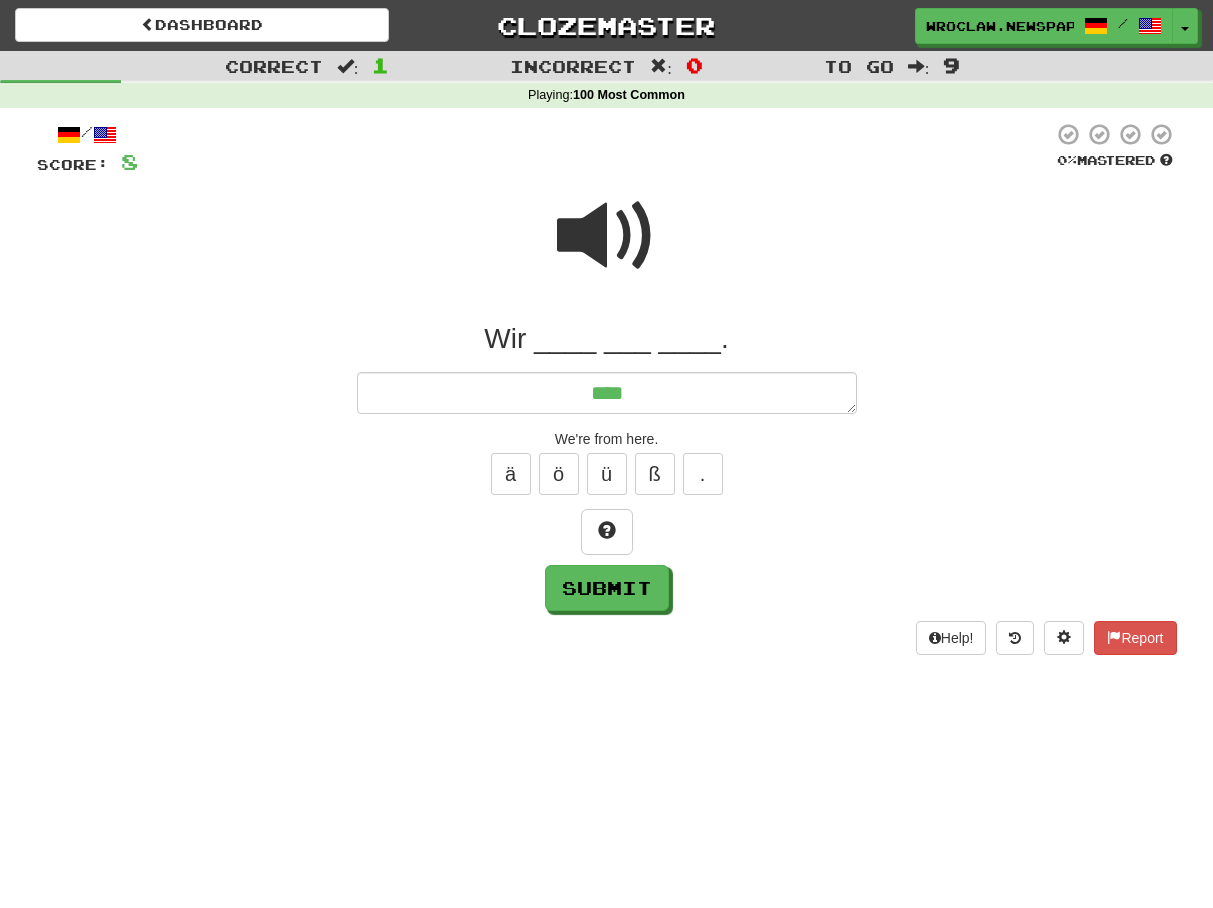 type on "*" 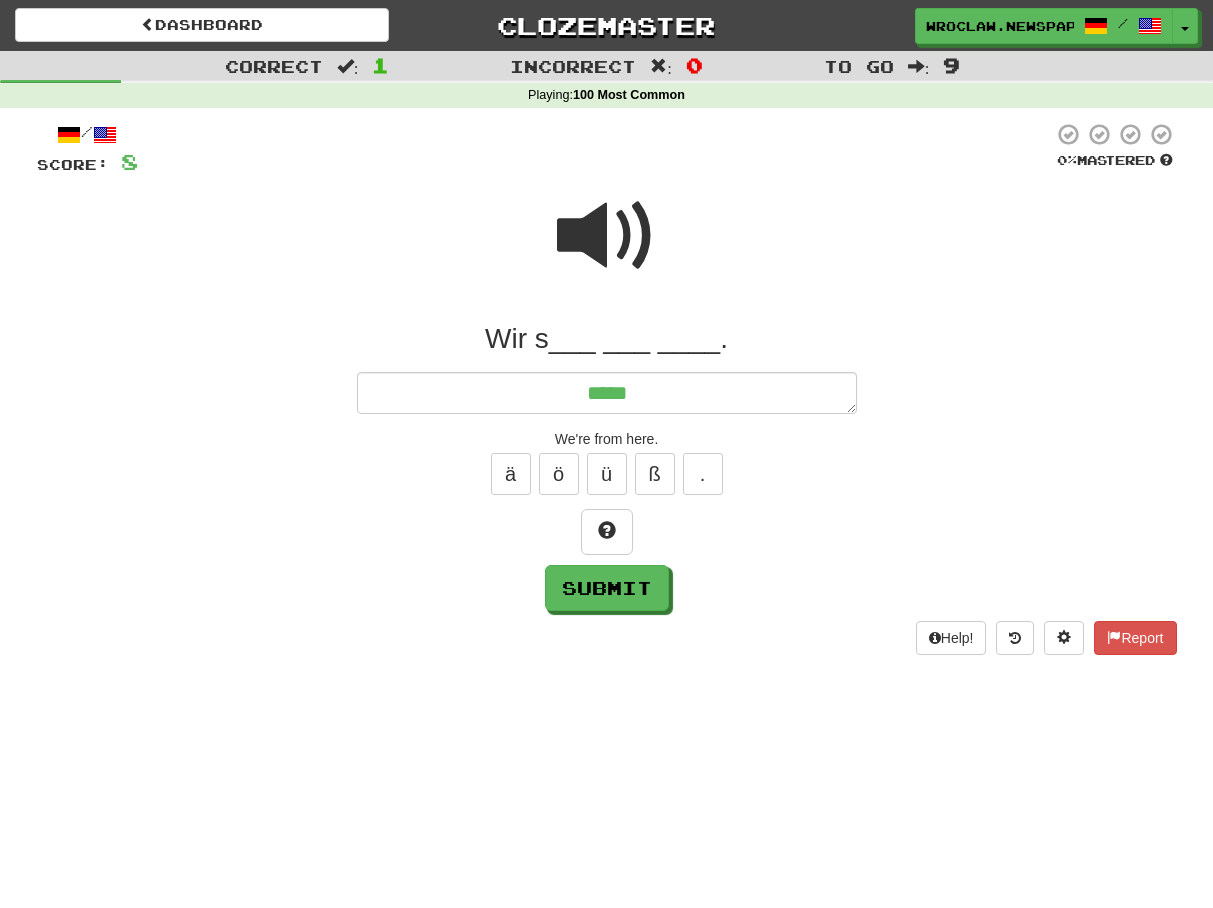type on "*" 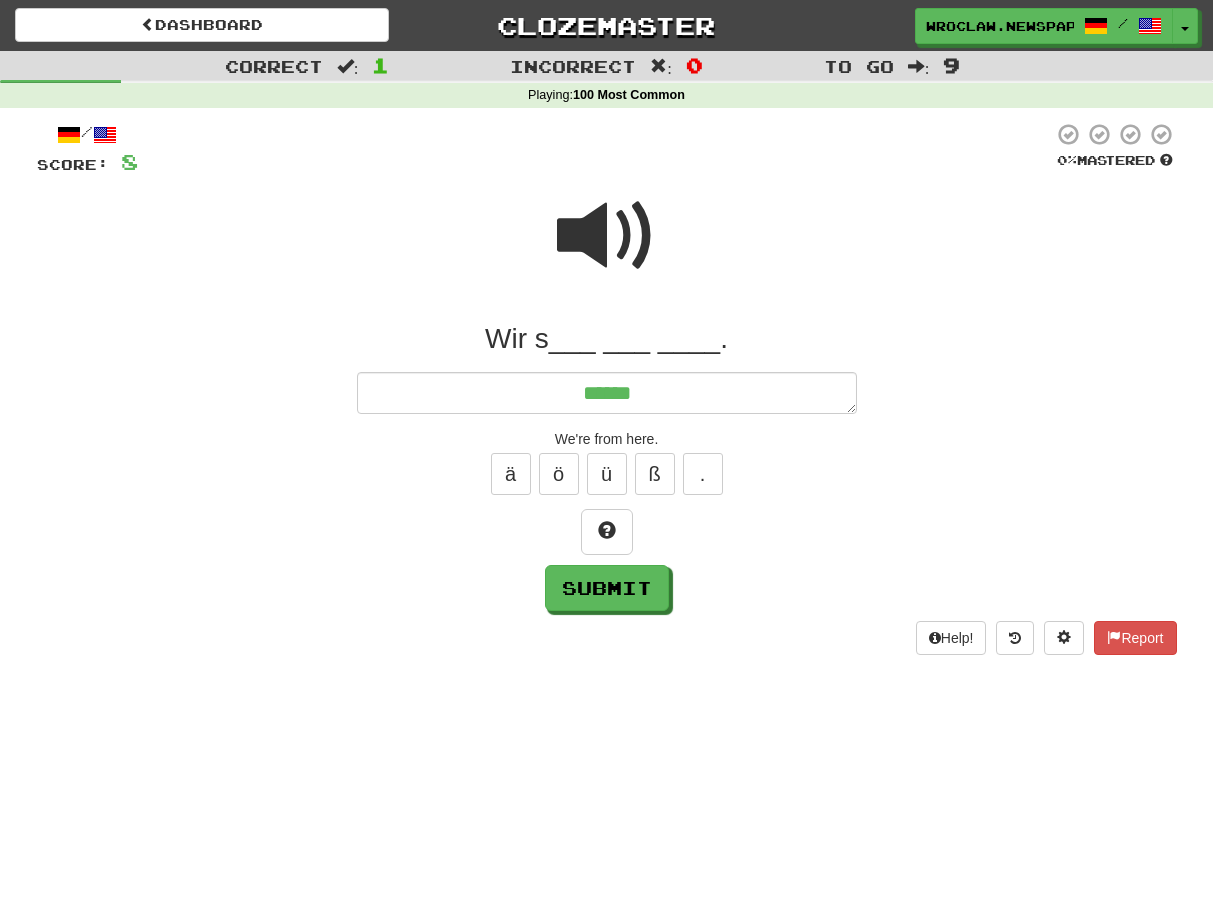 type on "*" 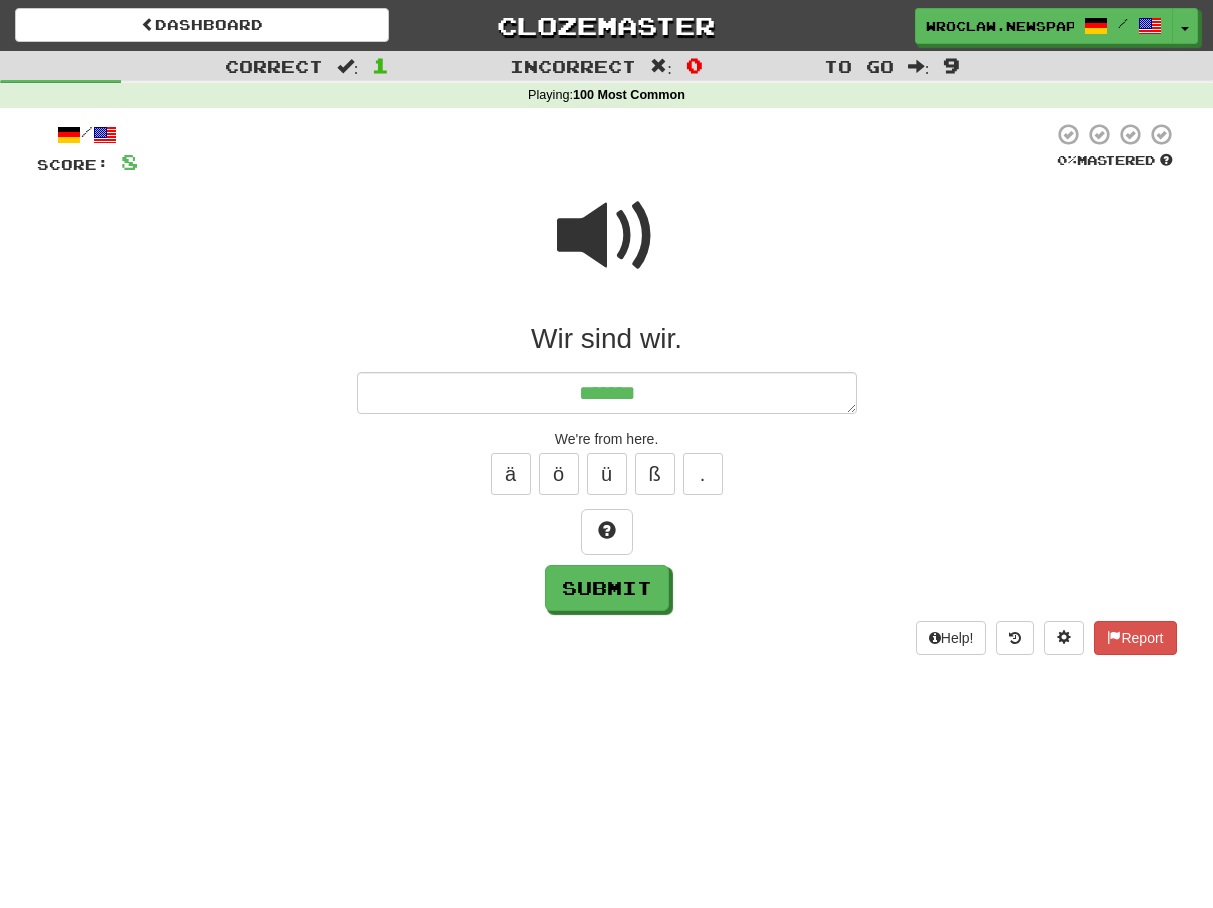 type on "*" 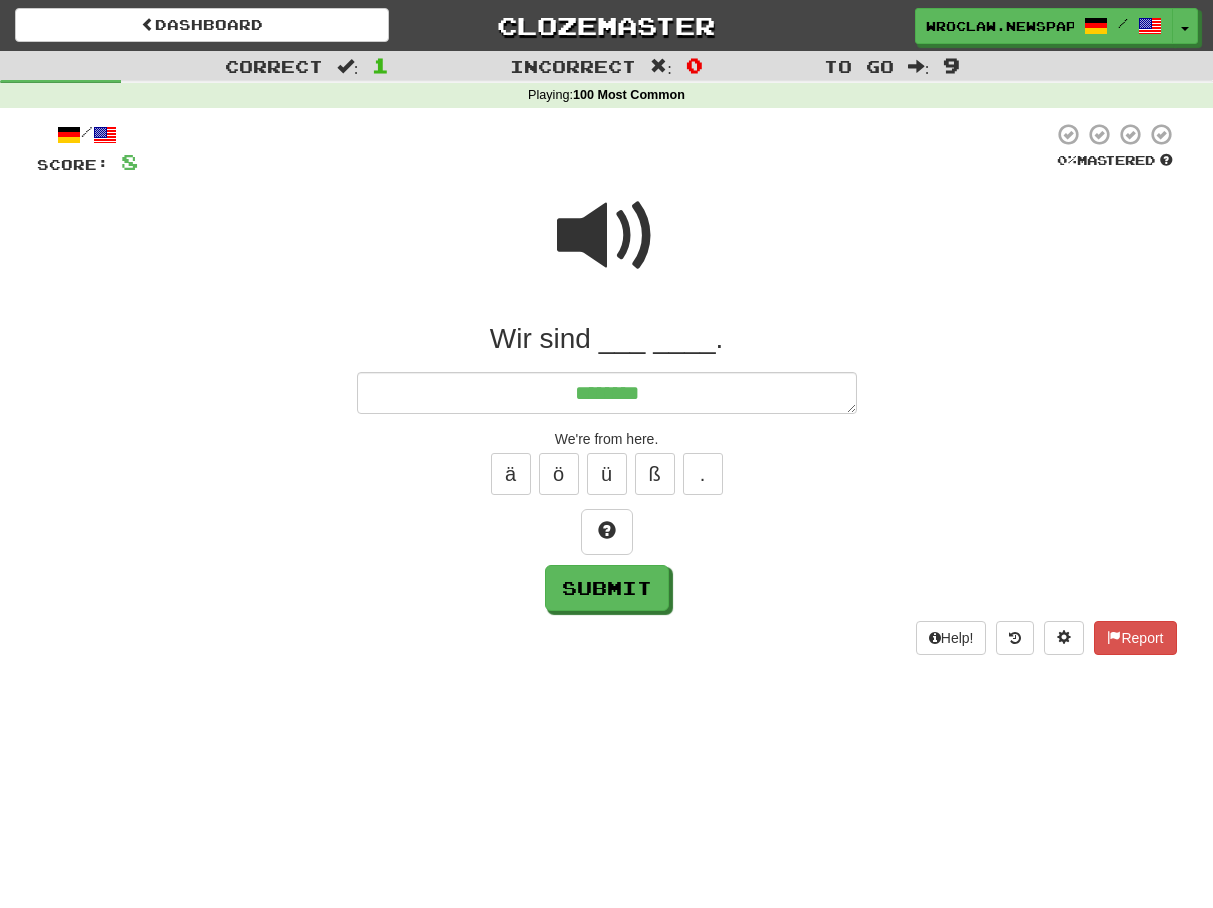 type on "*" 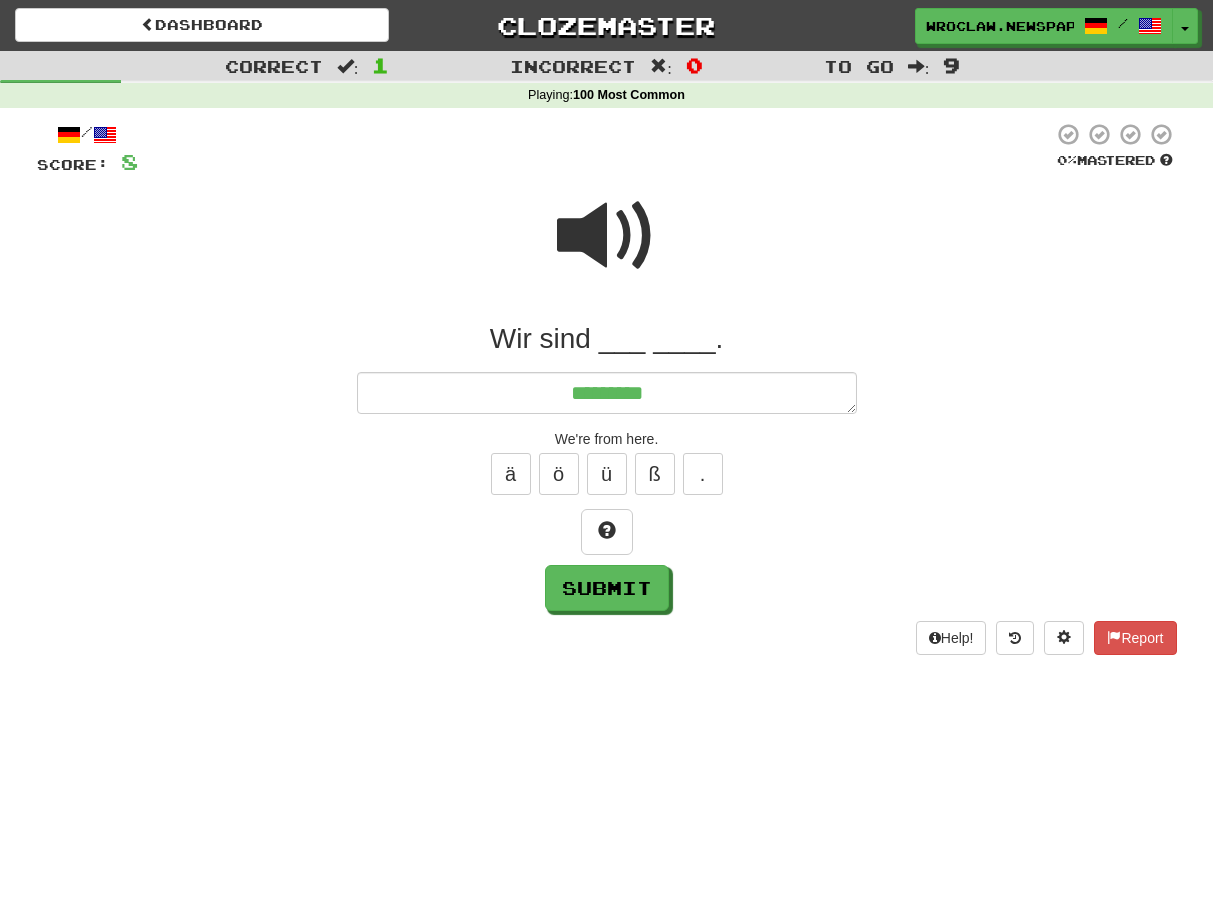 type on "*" 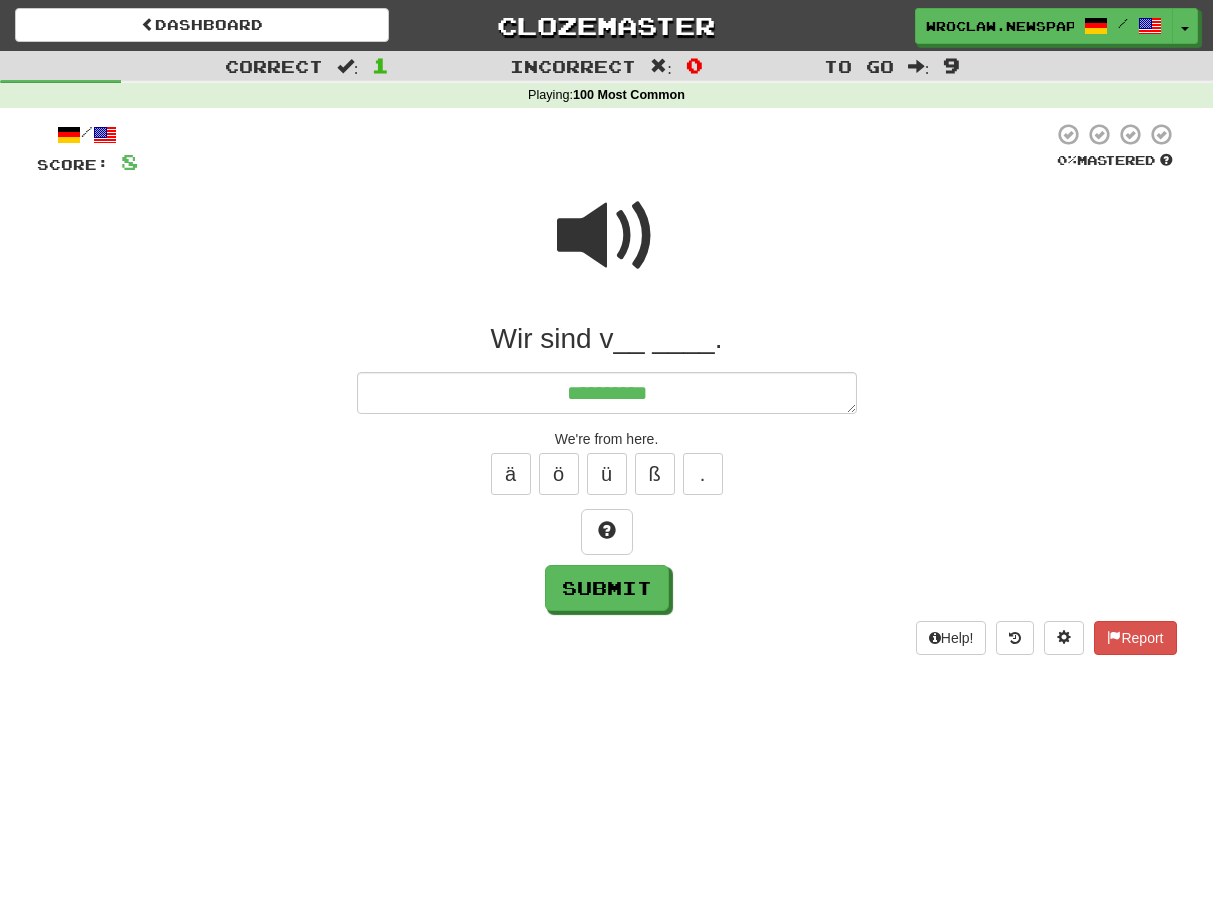 type on "*" 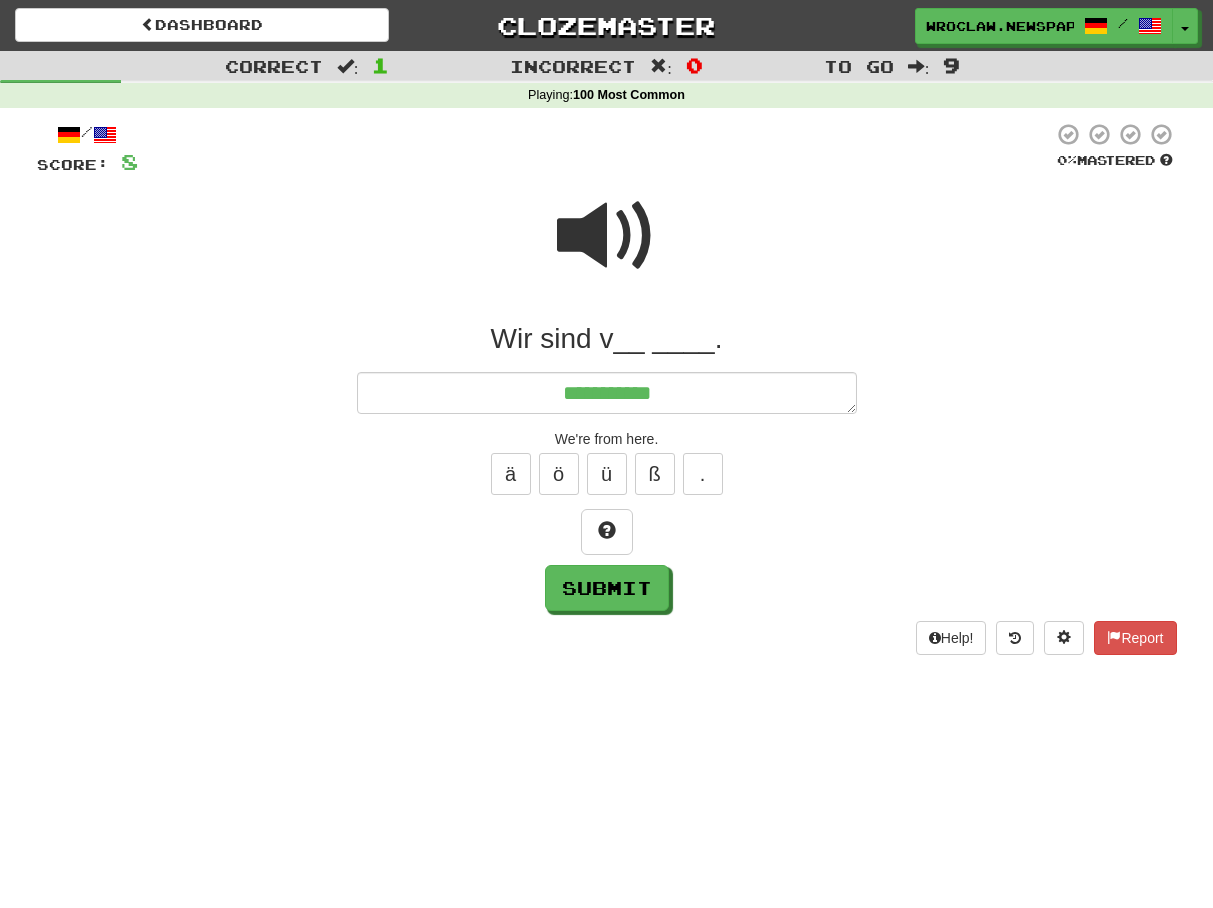 type on "*" 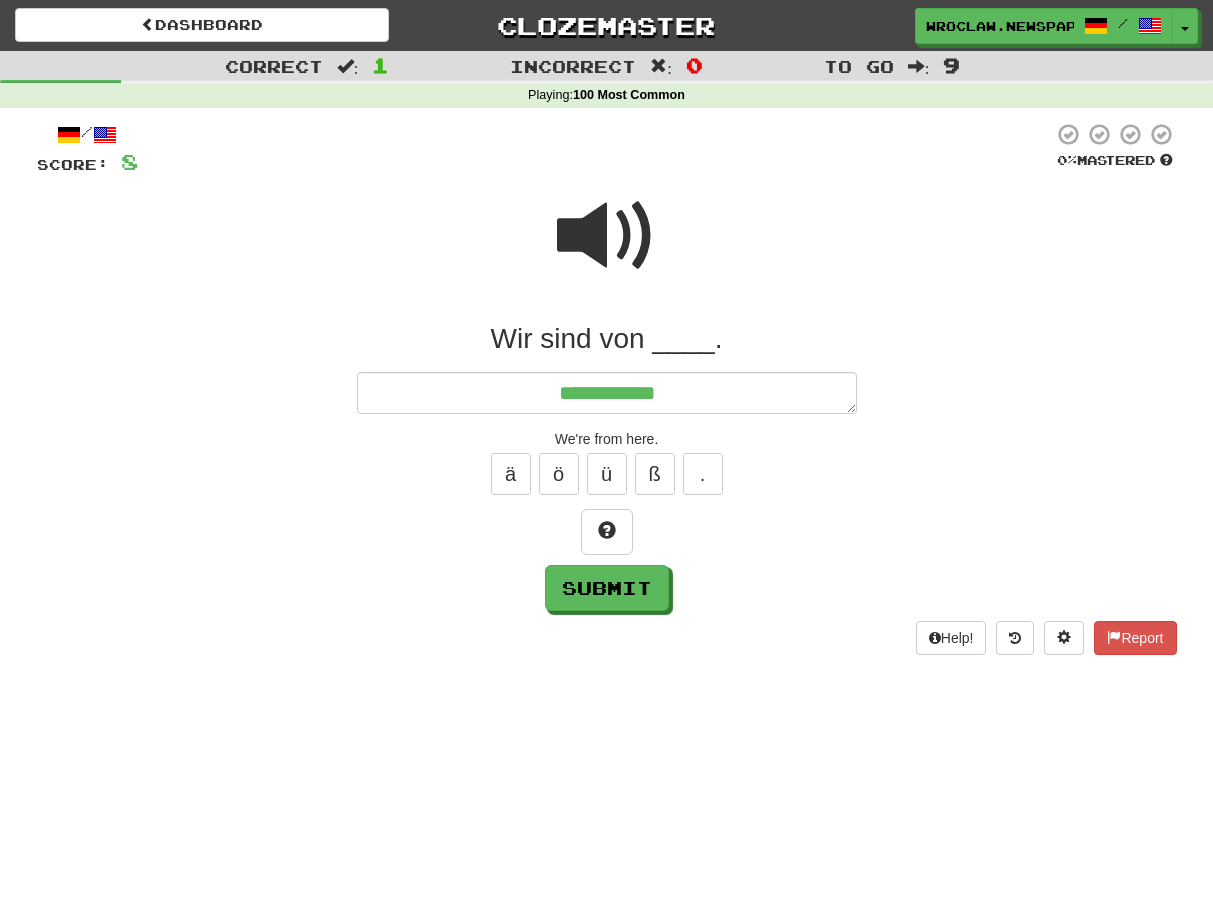 type on "*" 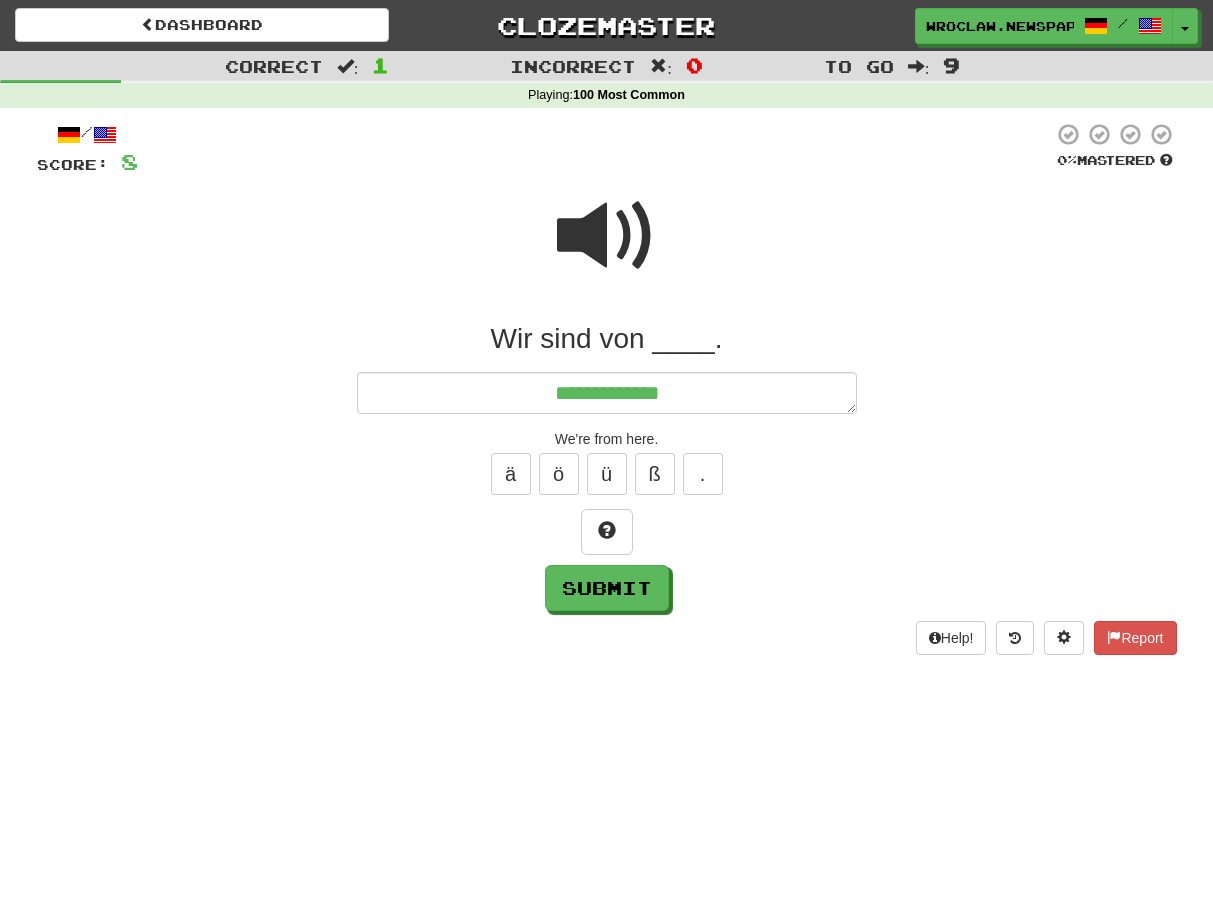 type on "*" 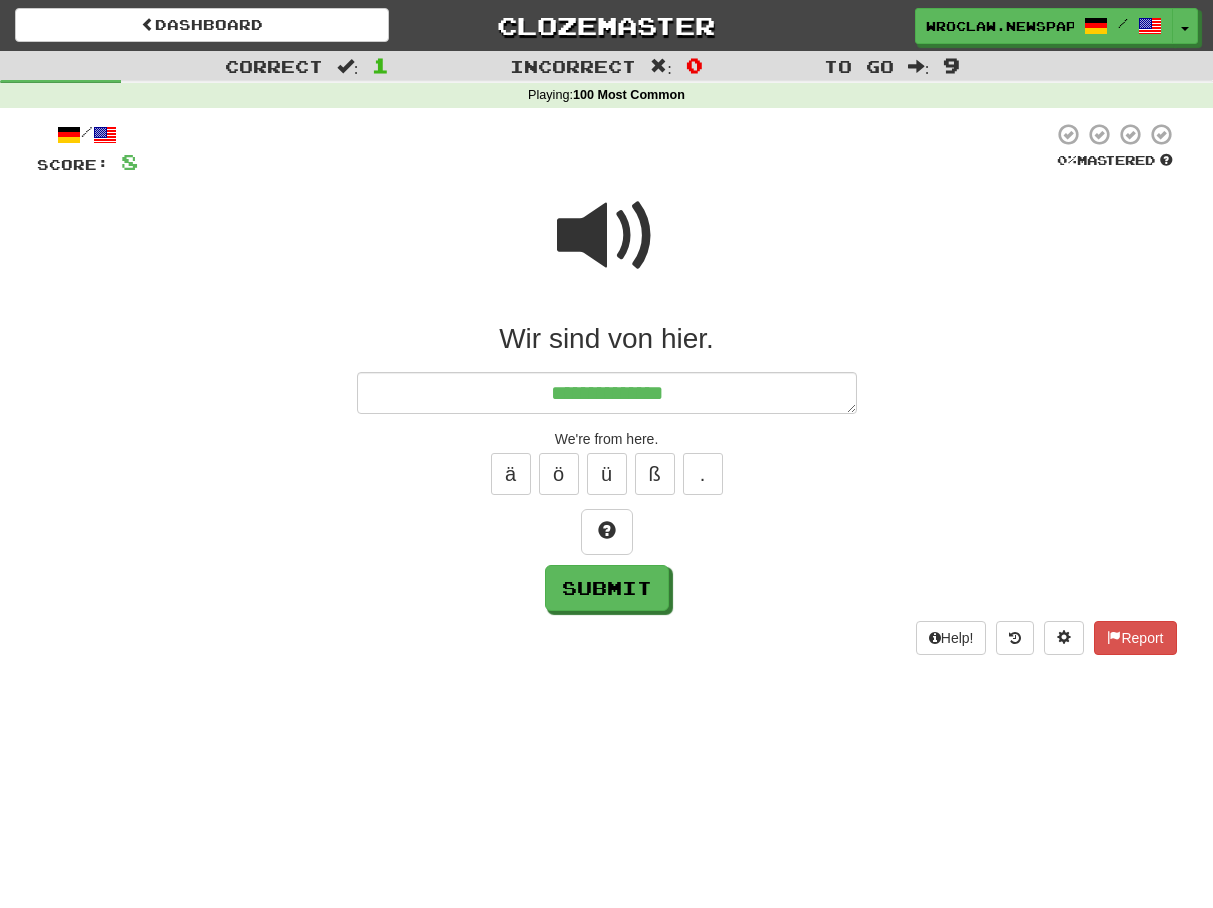 type on "*" 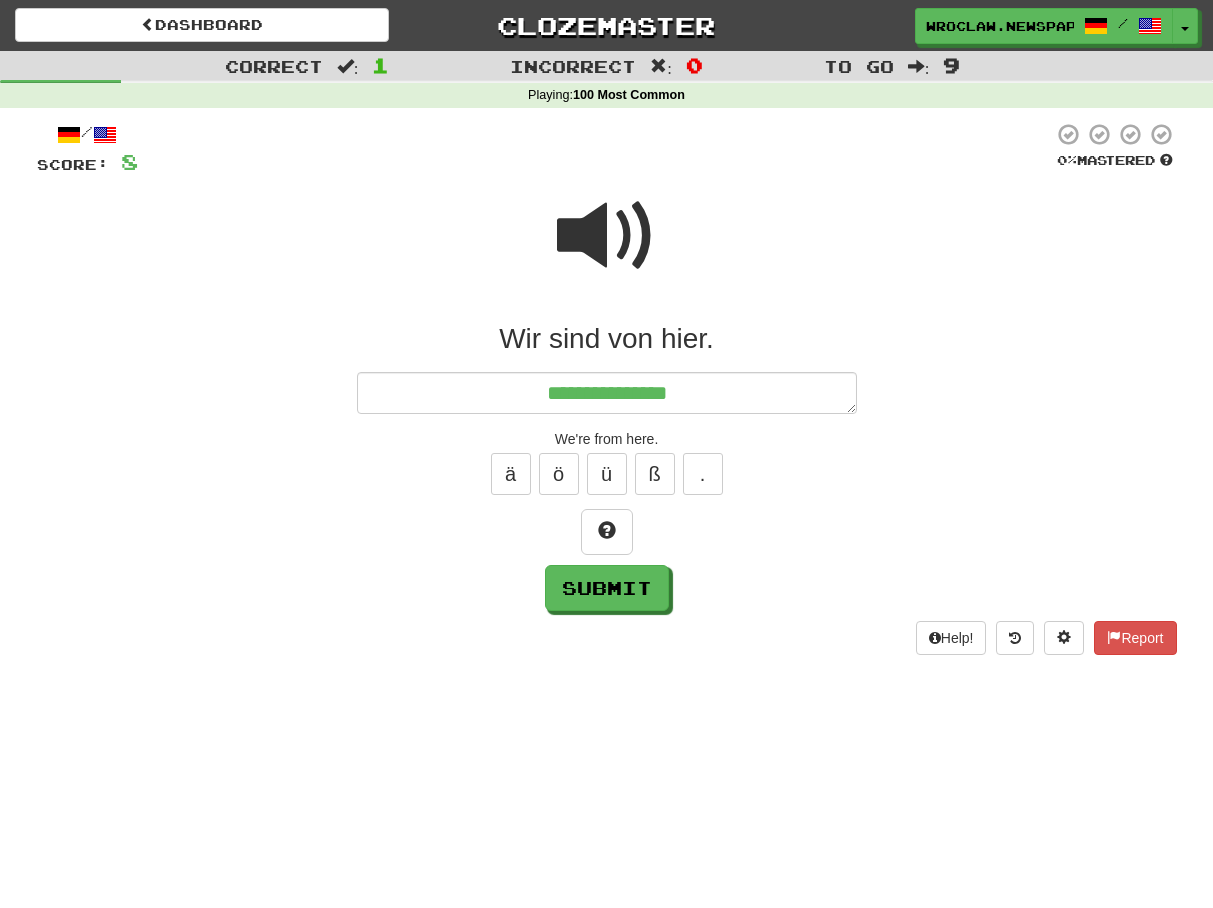type on "**********" 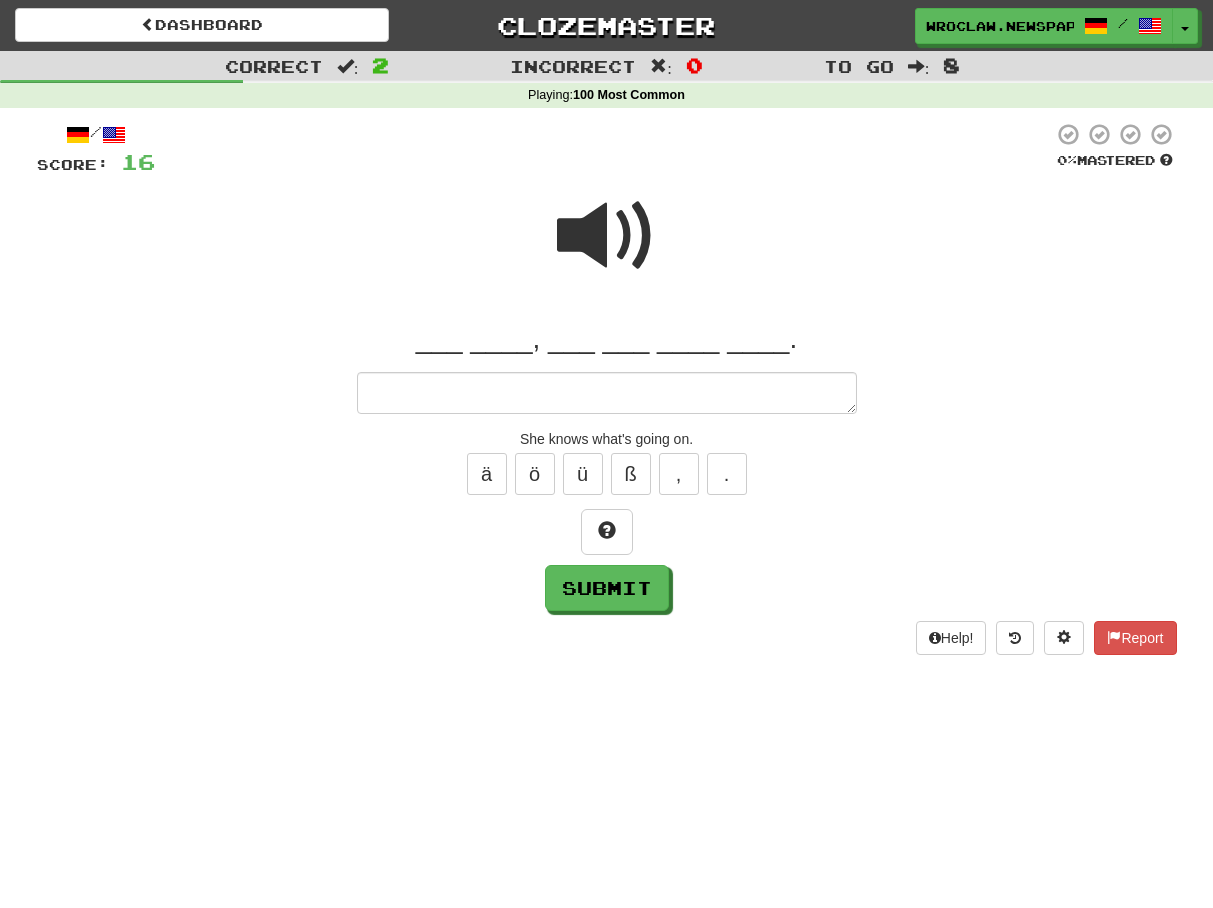 type on "*" 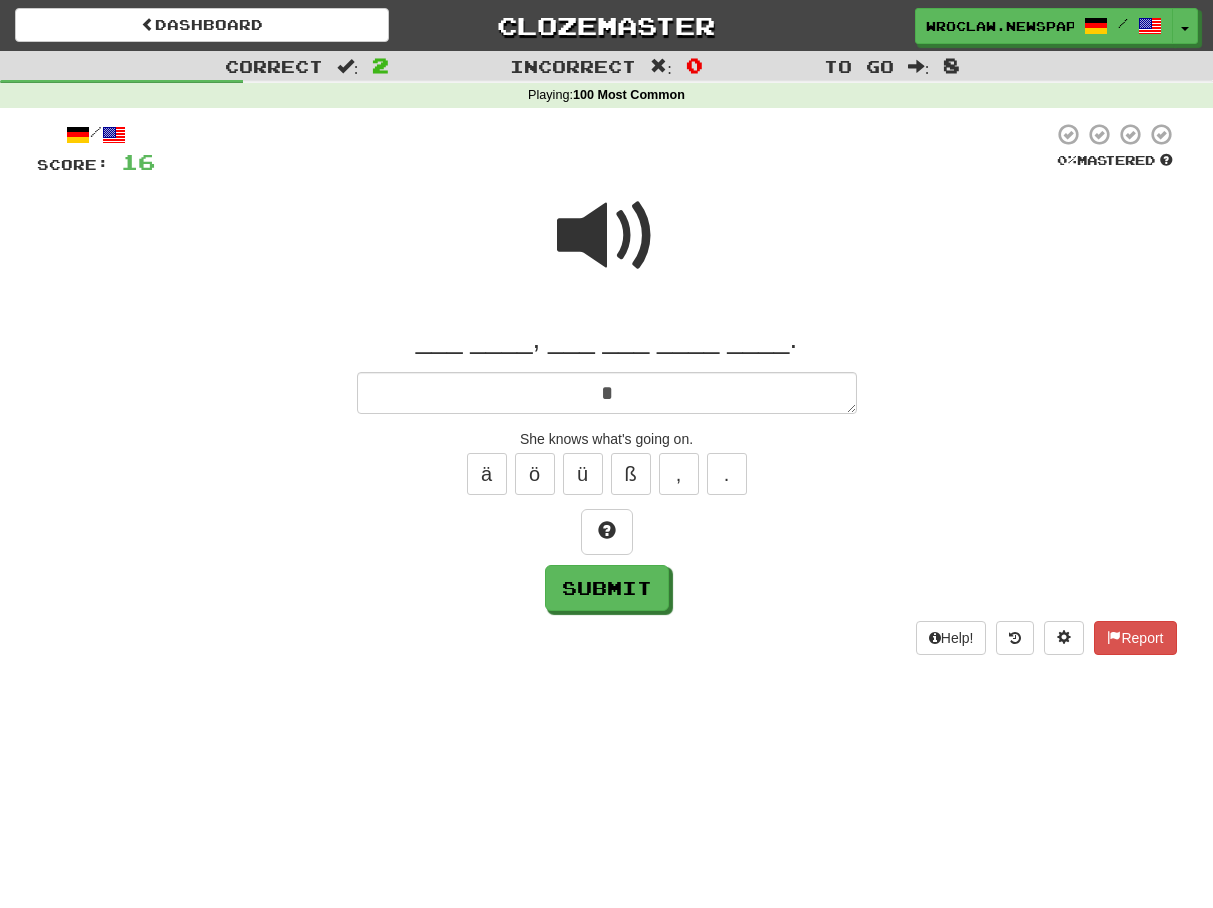 type on "**" 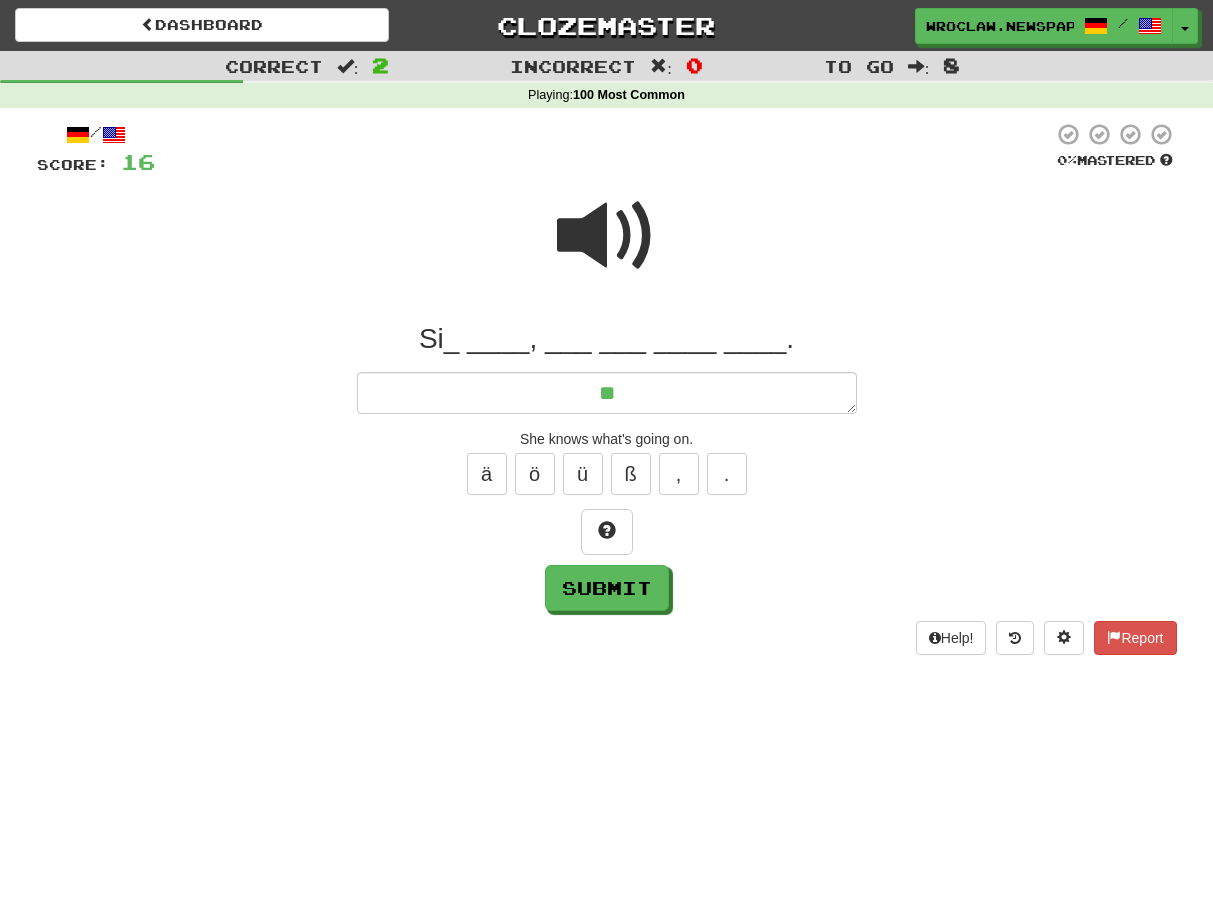 type on "*" 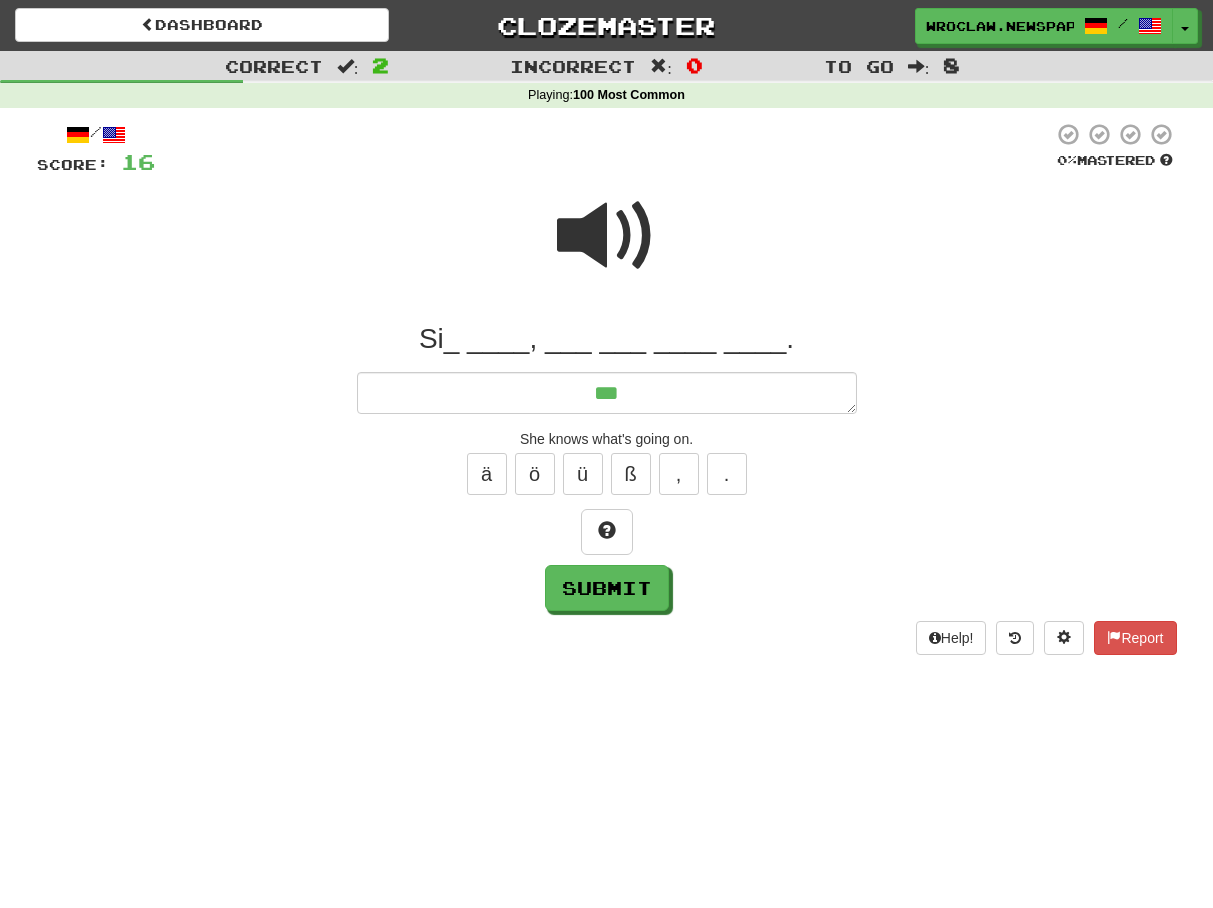 type on "*" 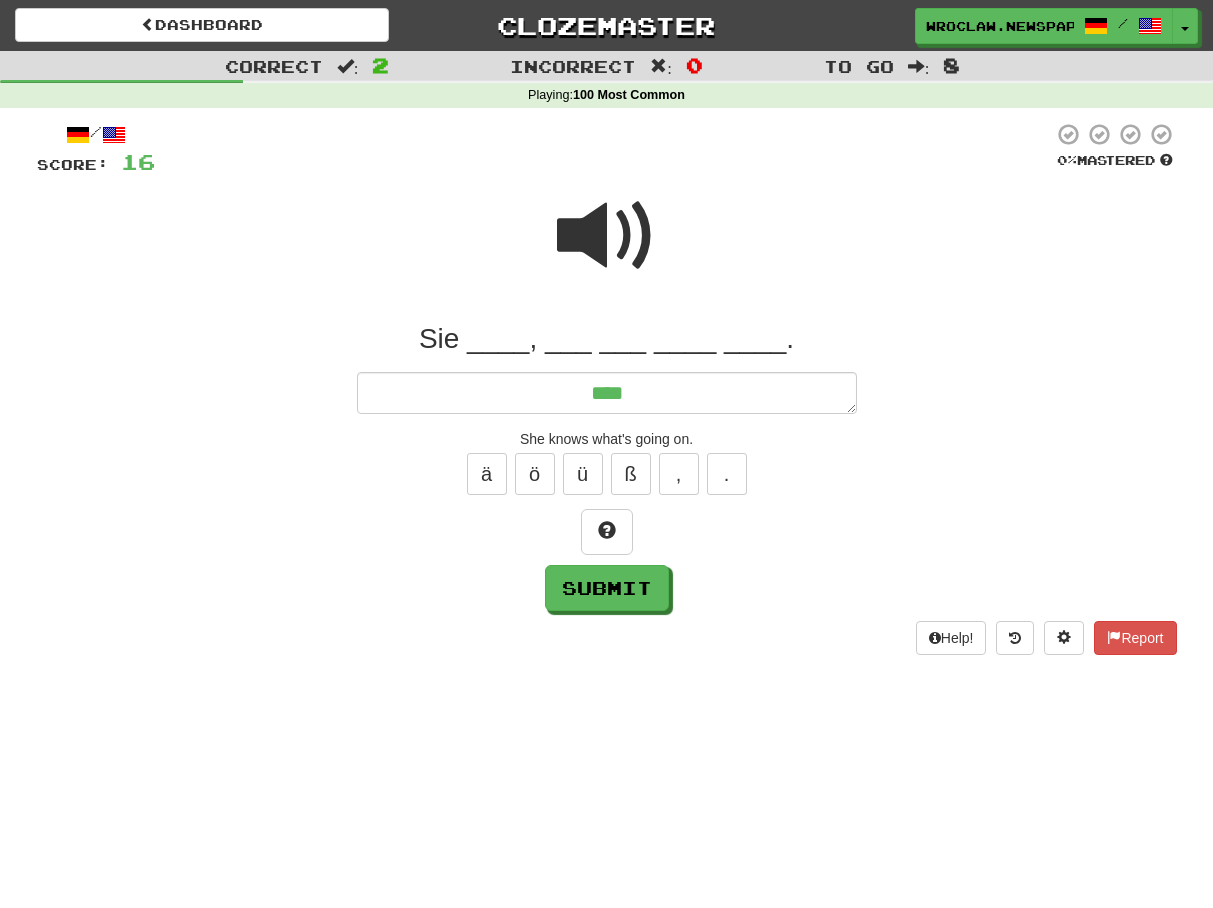 type on "*" 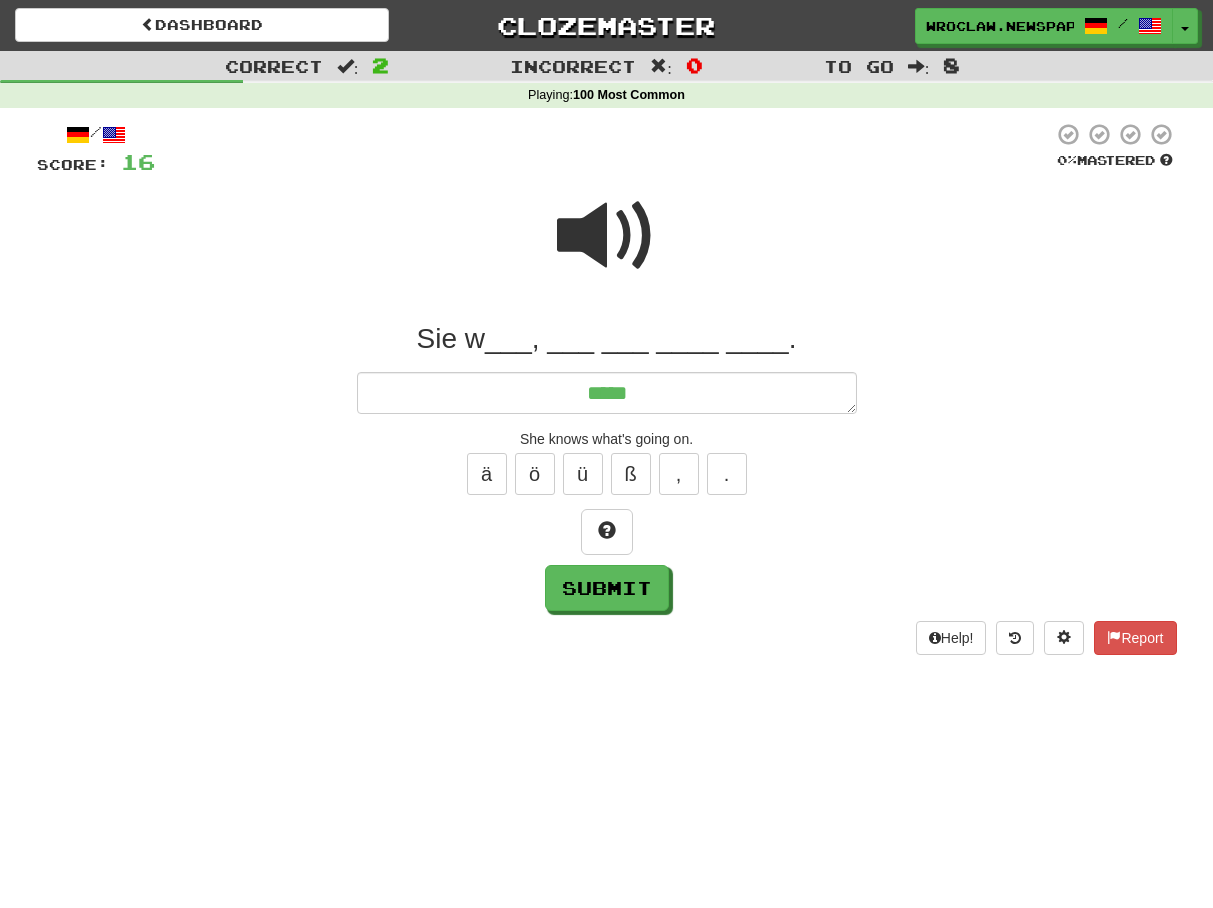 type on "*" 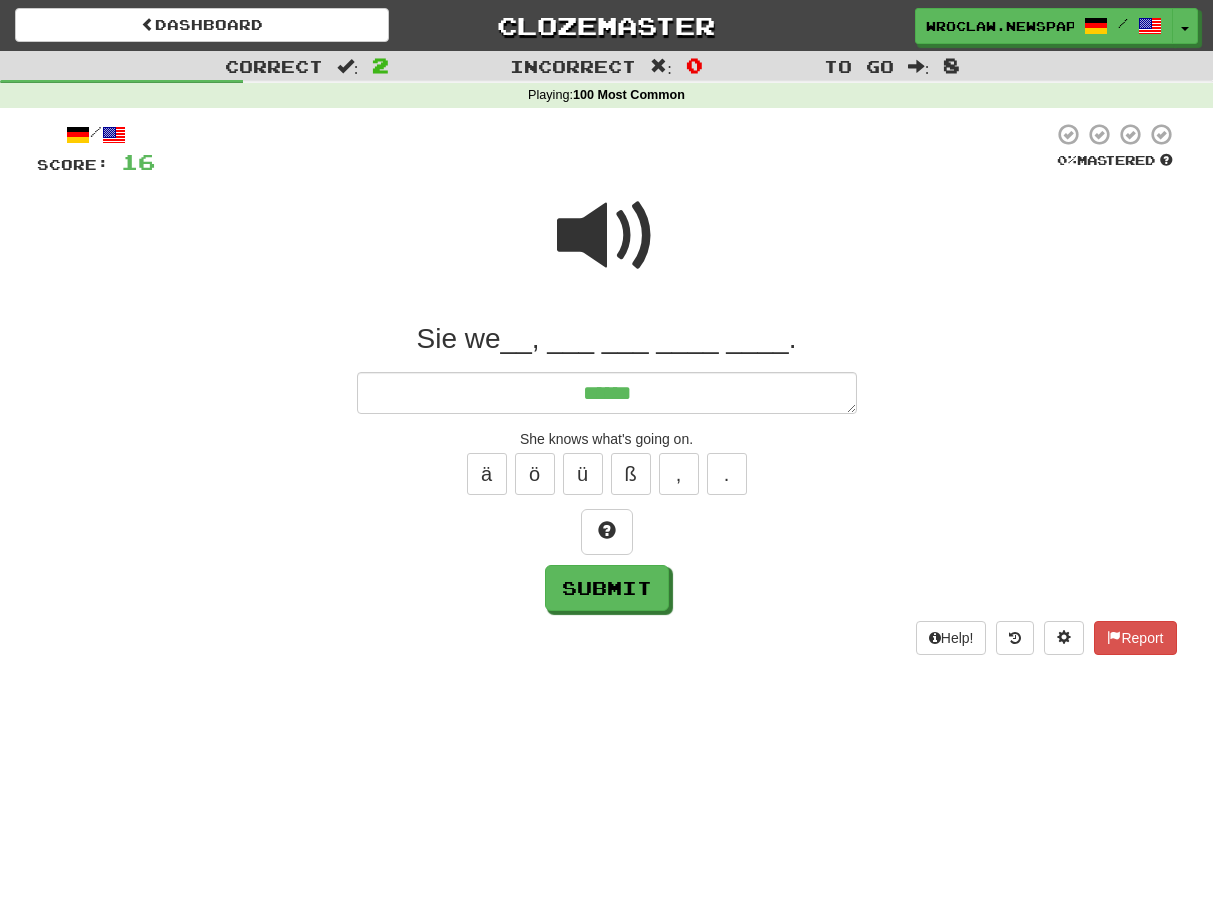 type on "*" 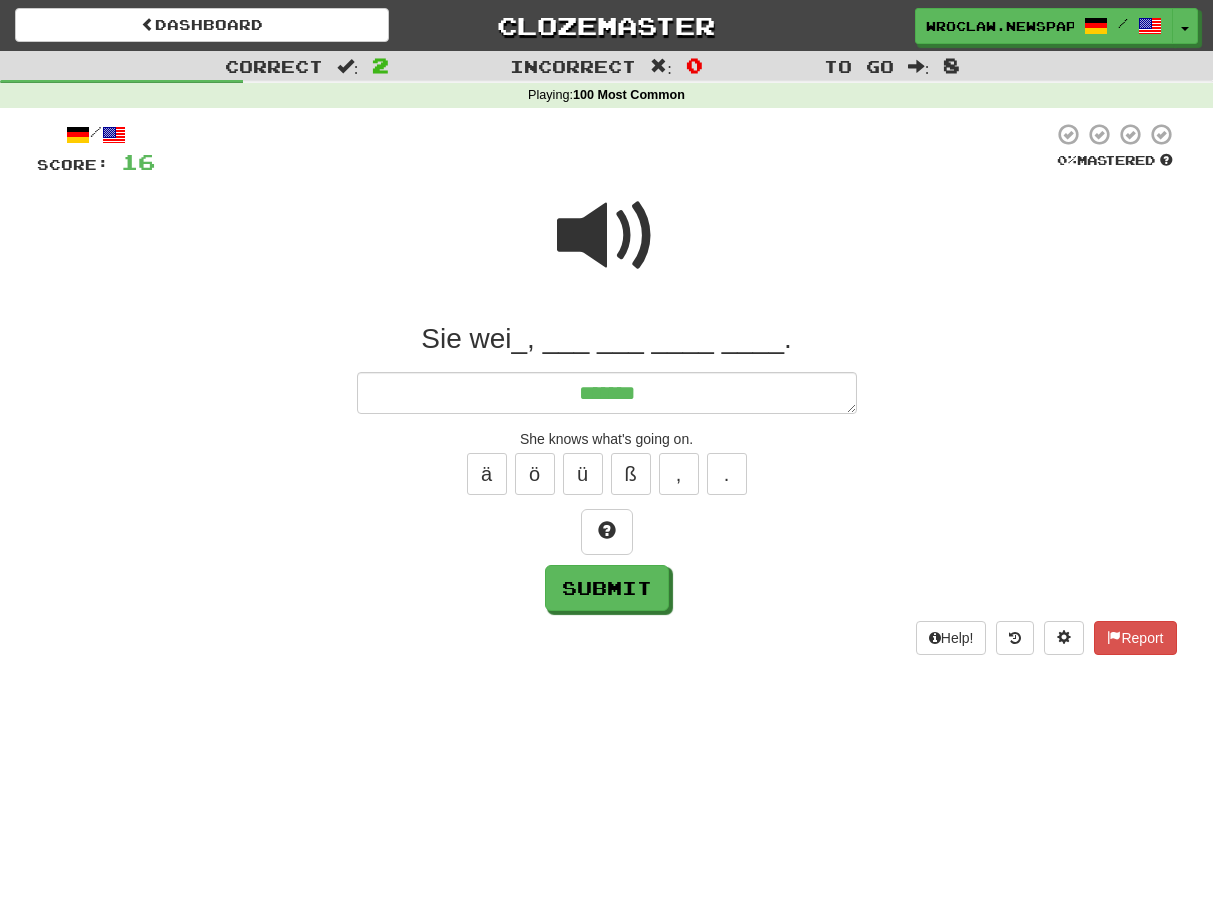 type on "*" 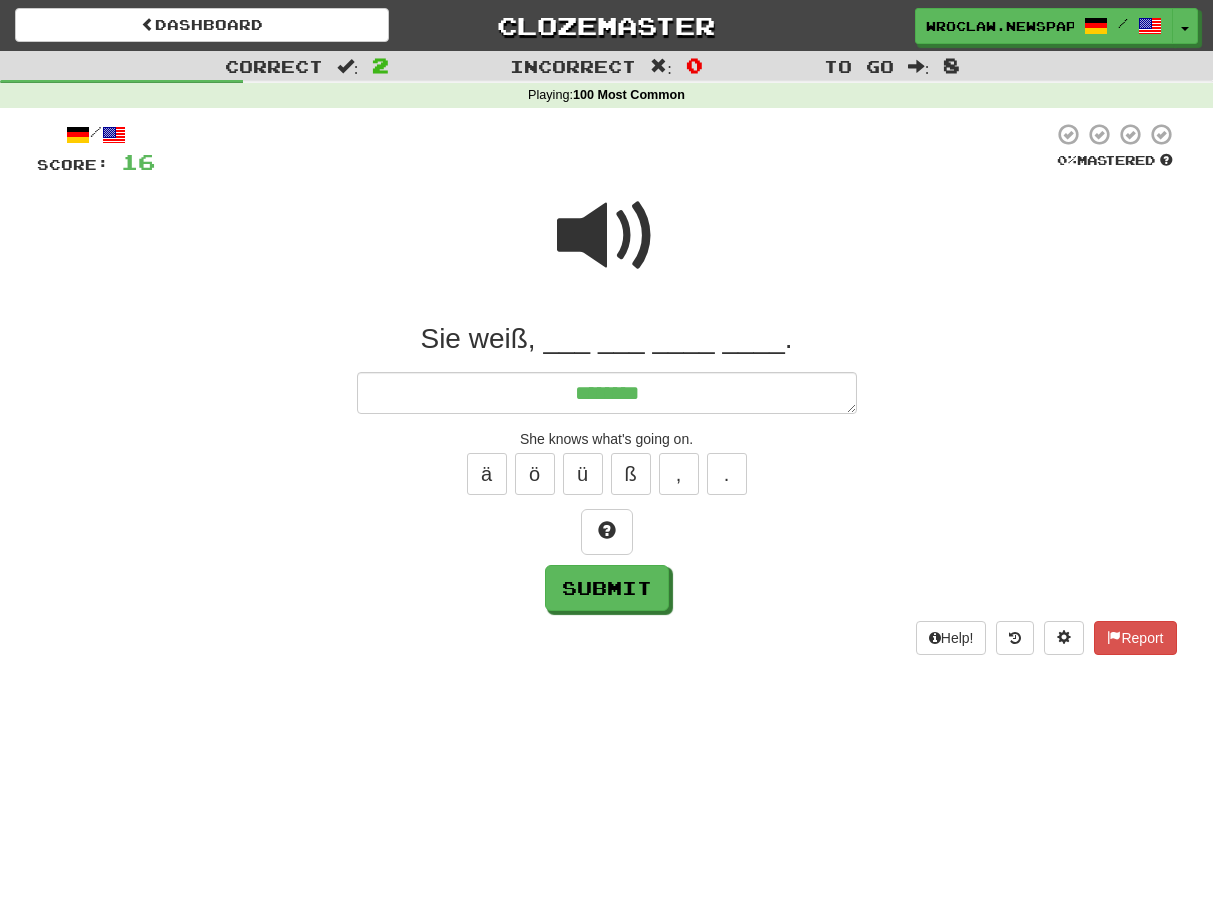 type on "*" 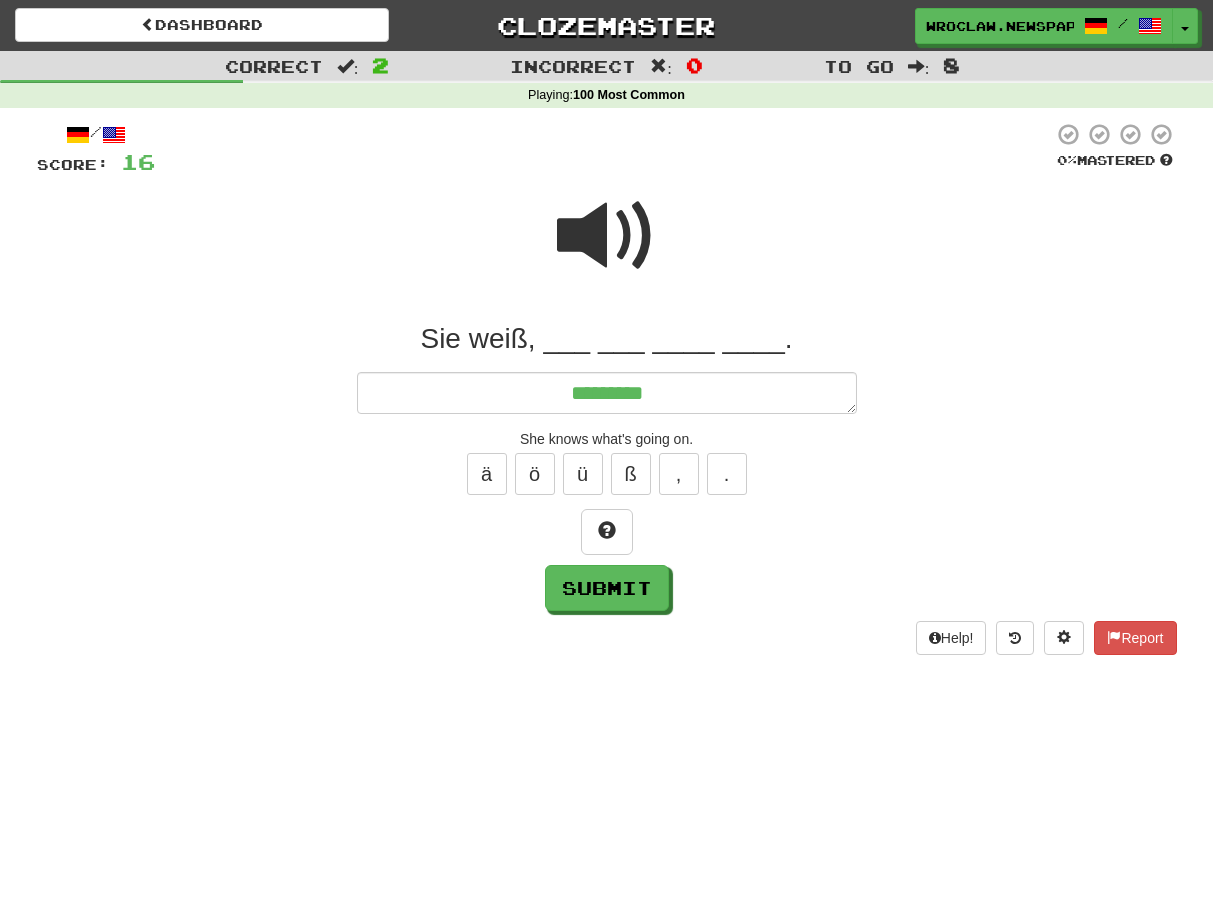 type on "*" 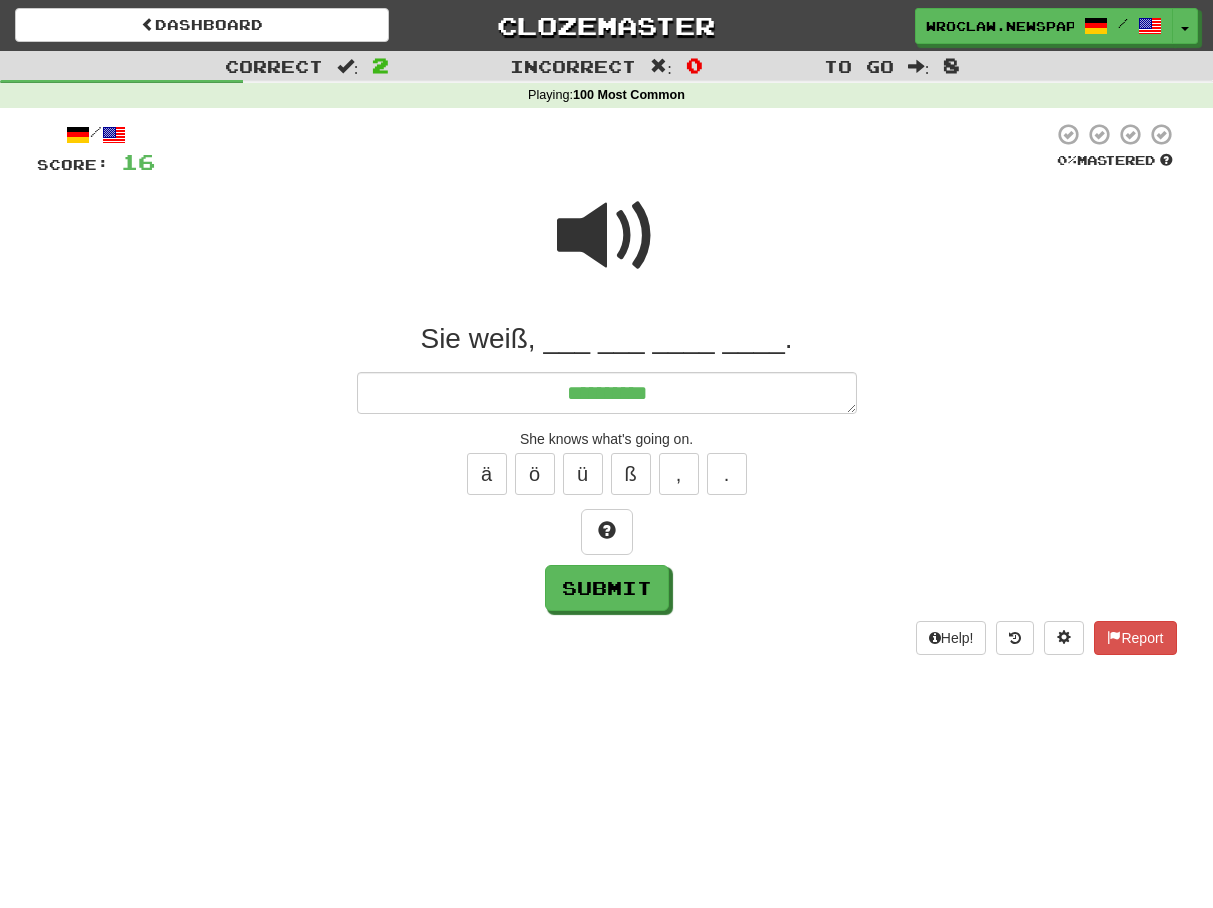 type on "*" 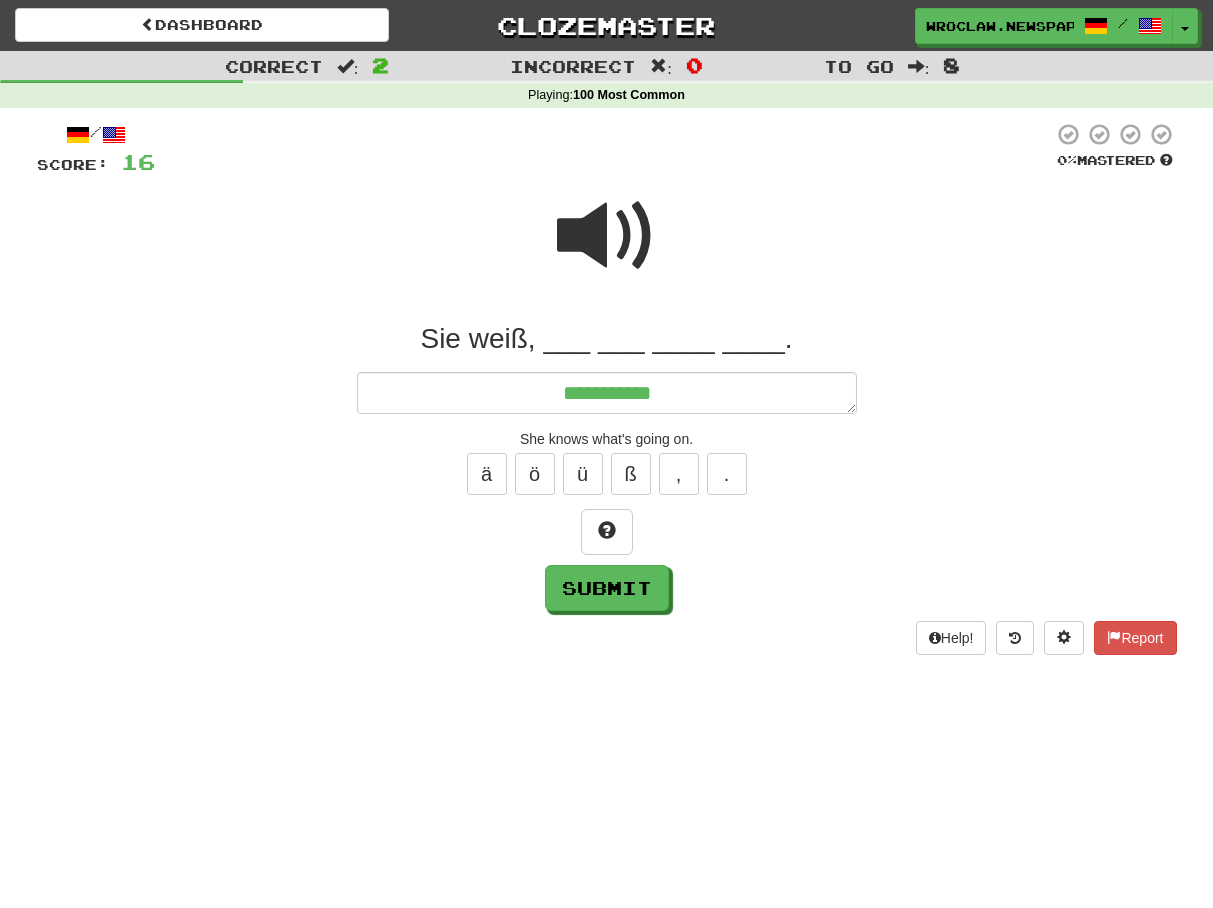 type on "*" 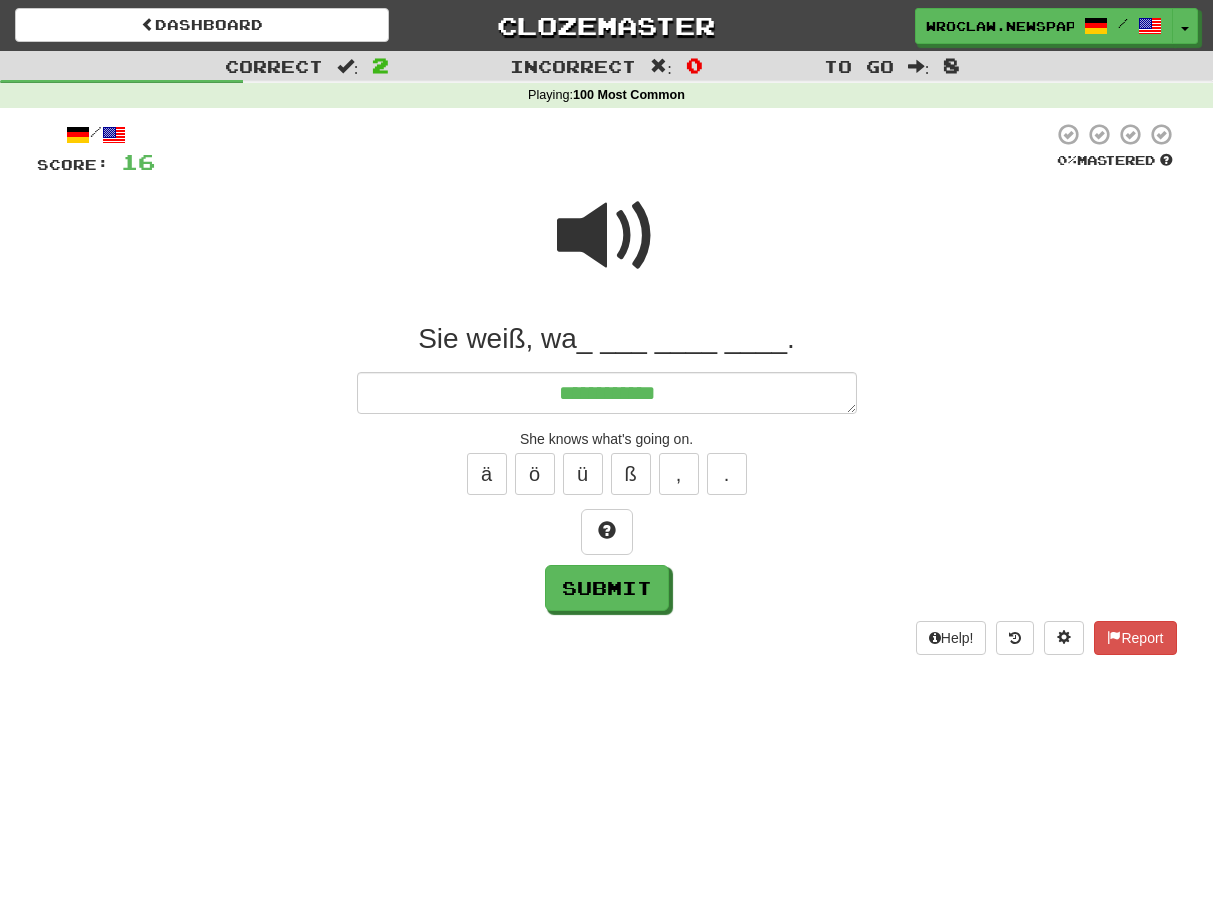 type on "*" 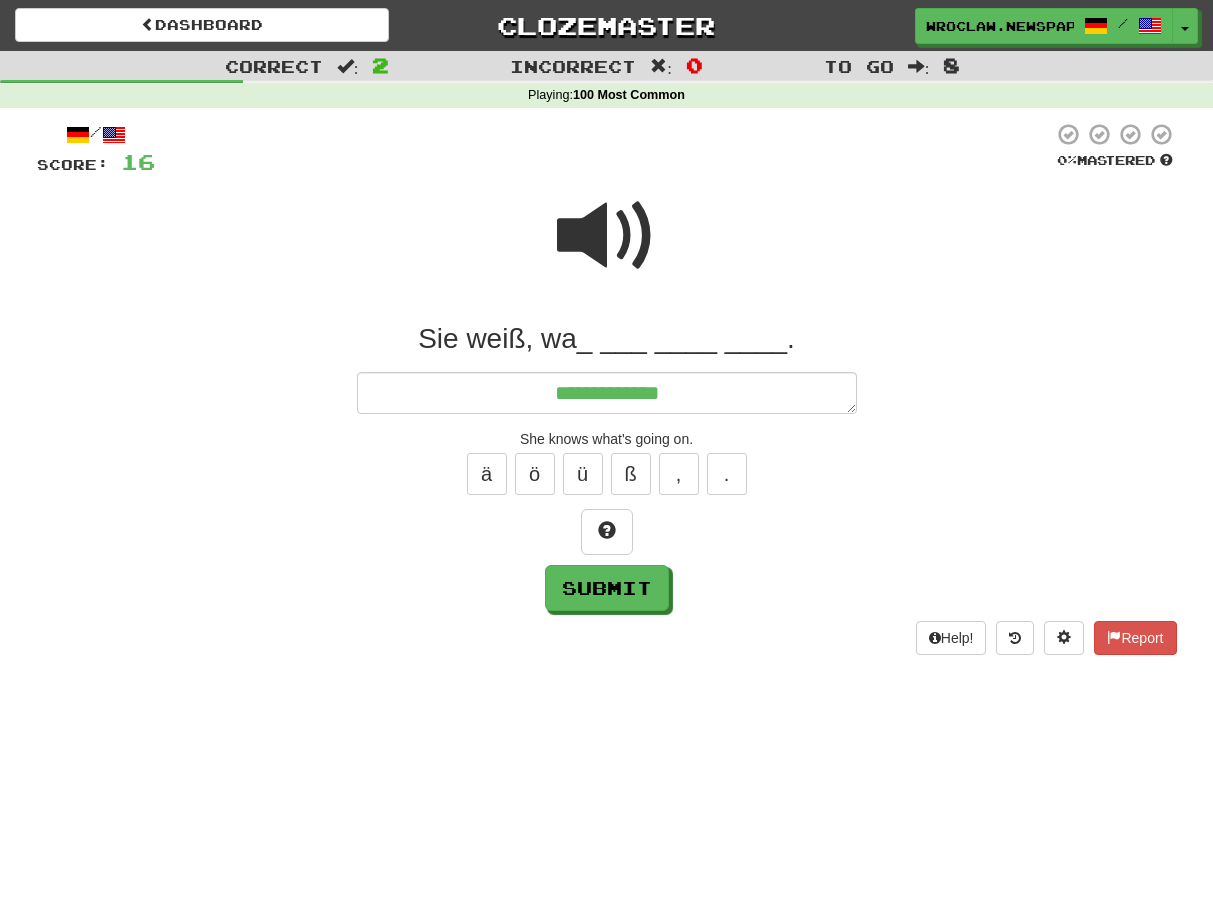type on "*" 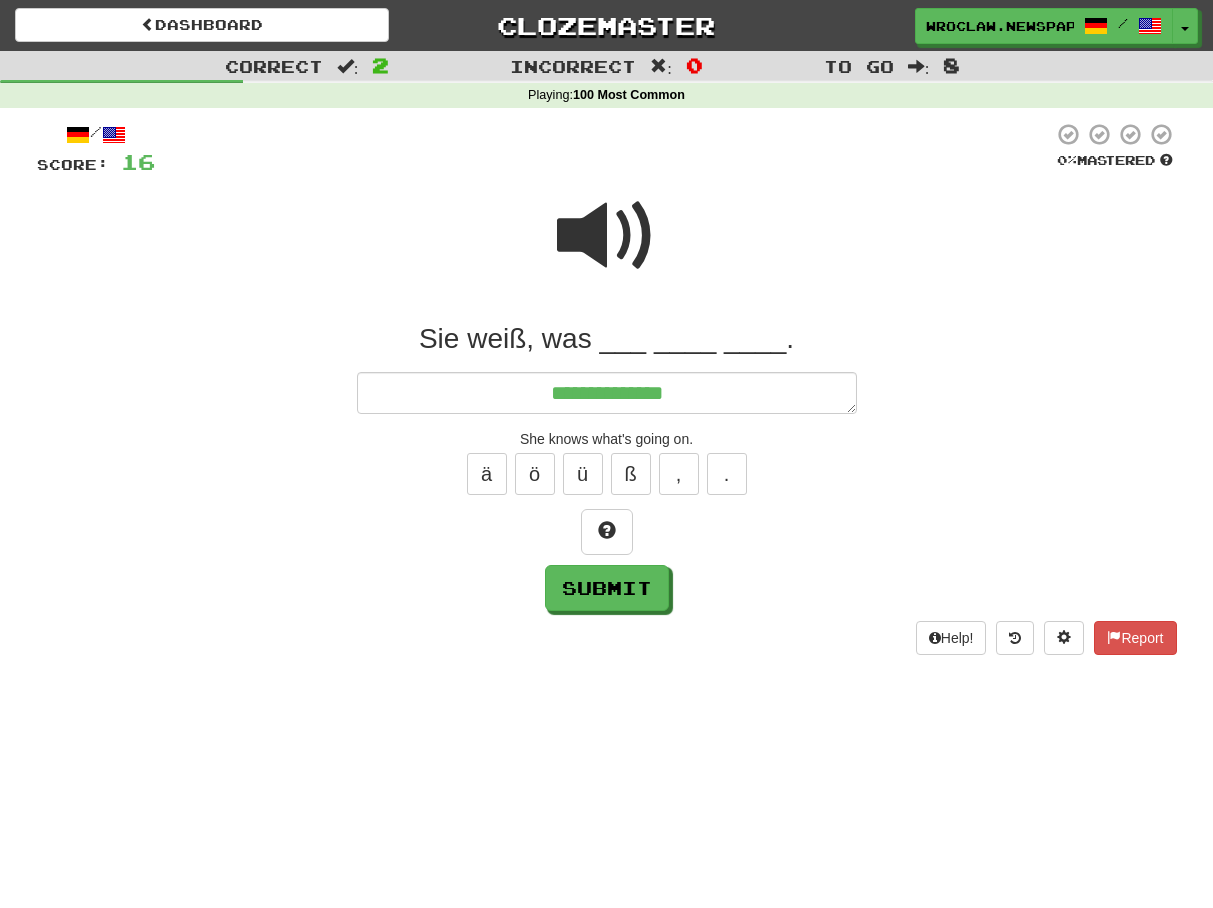 type on "*" 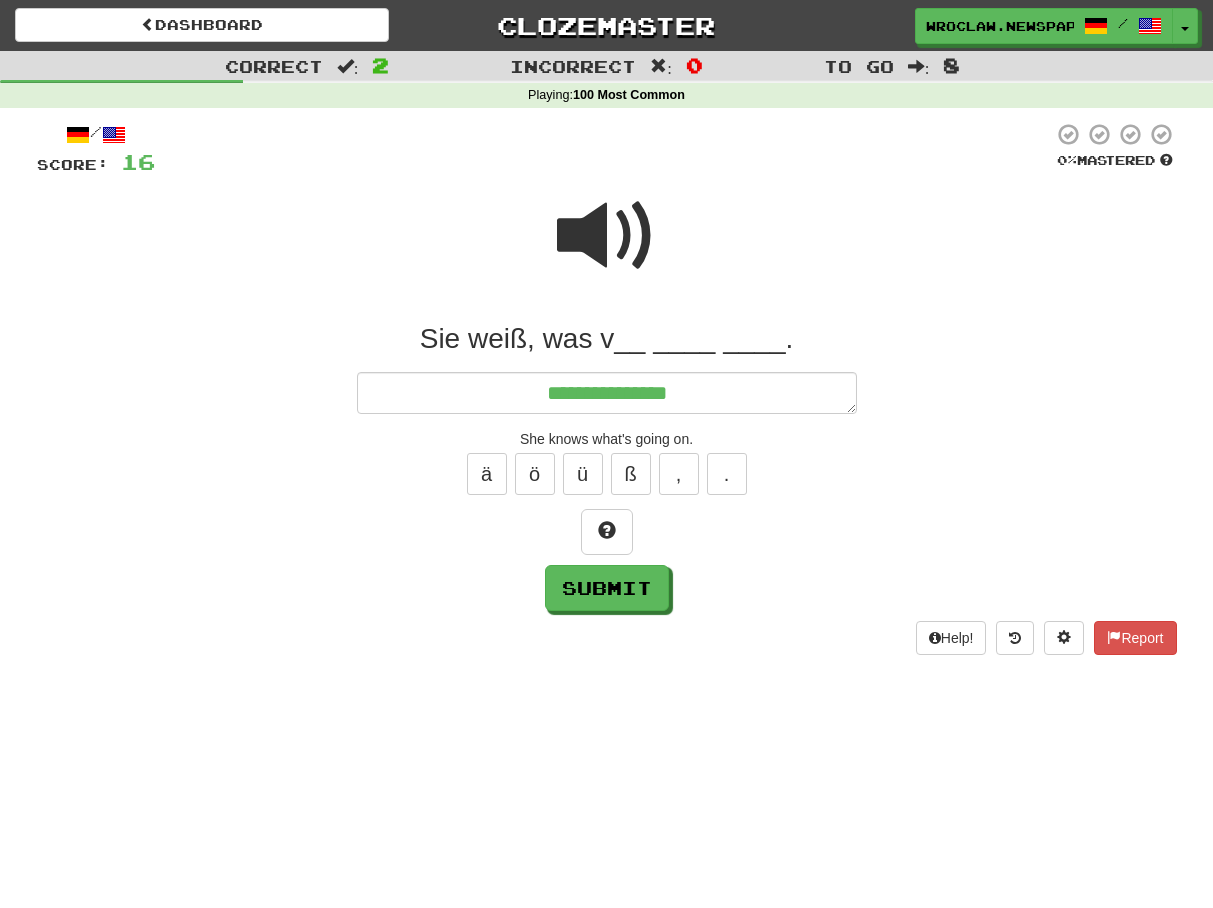 type on "*" 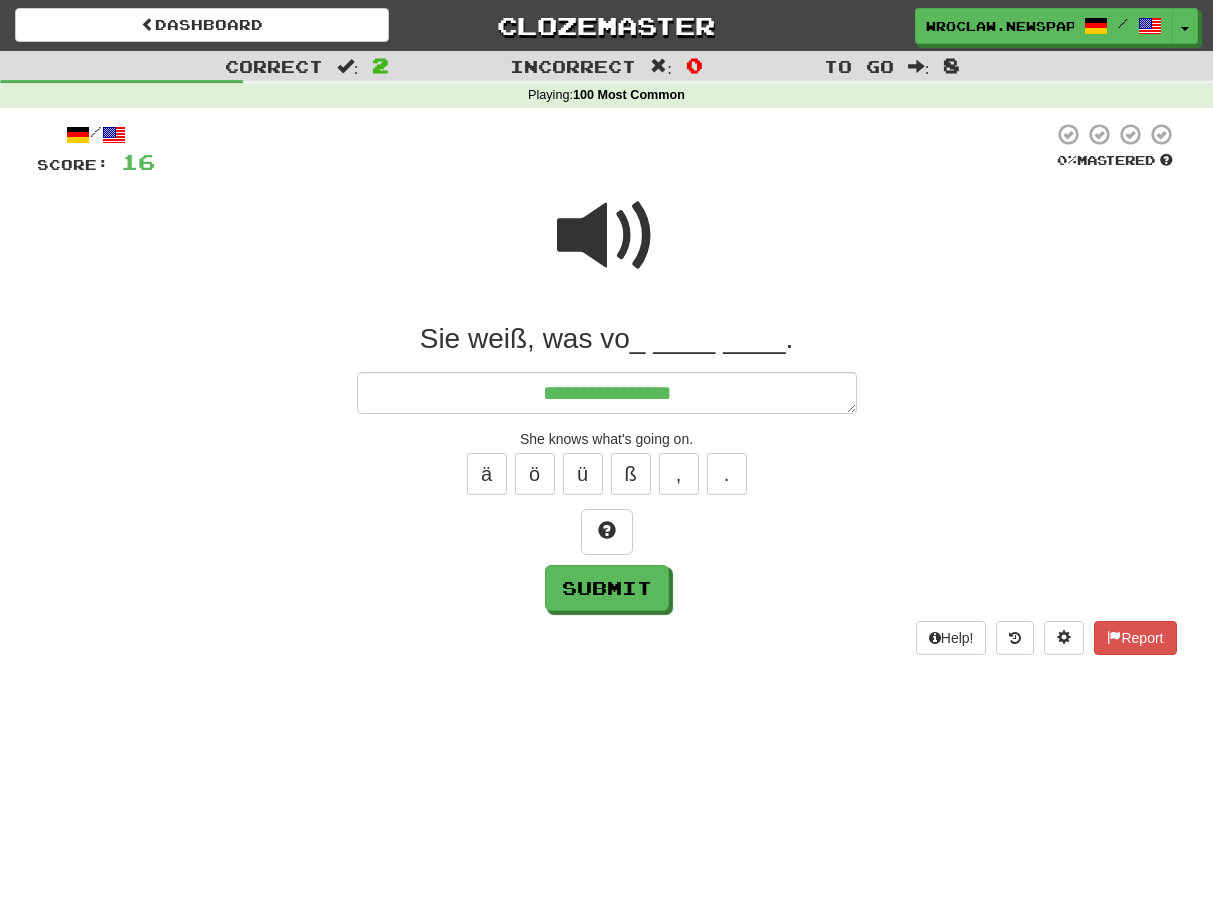 type on "*" 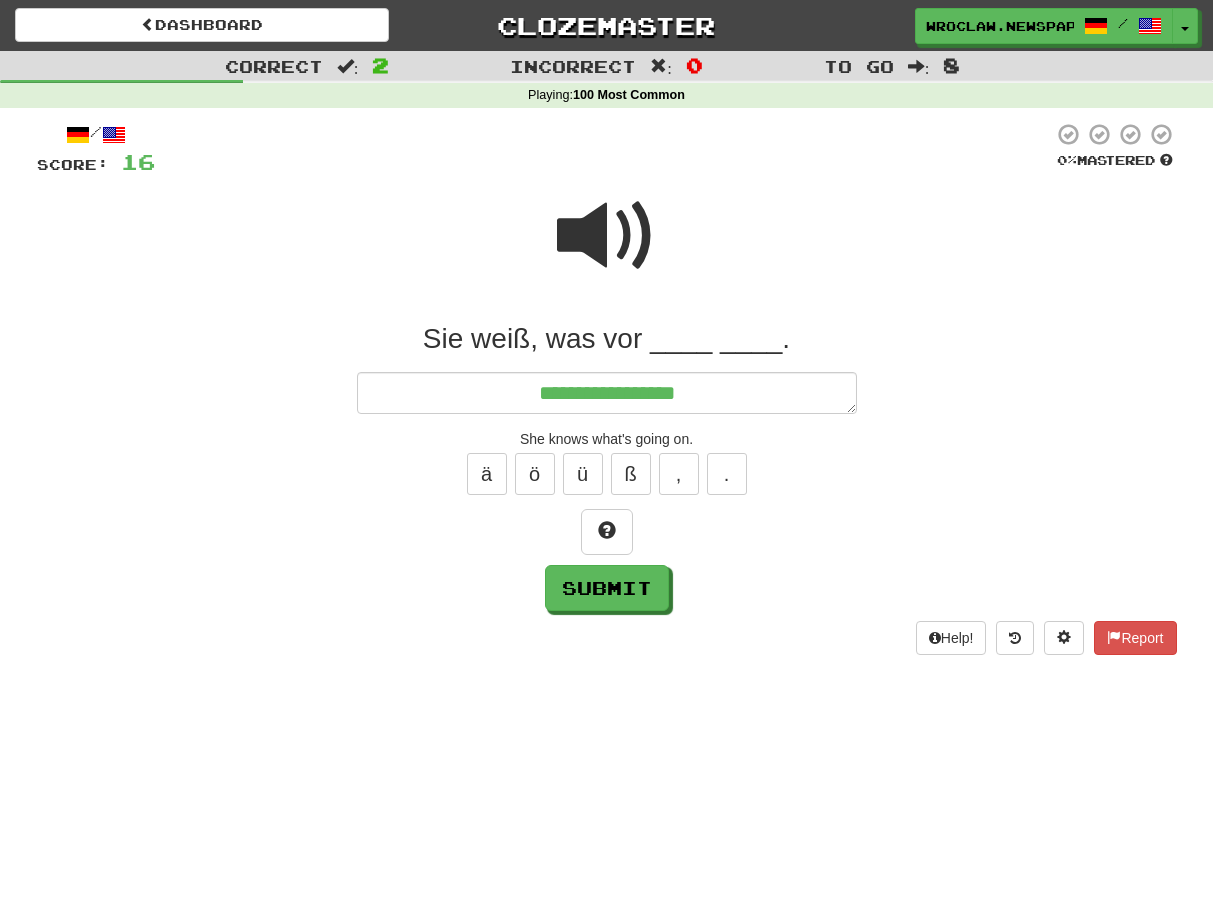 type on "*" 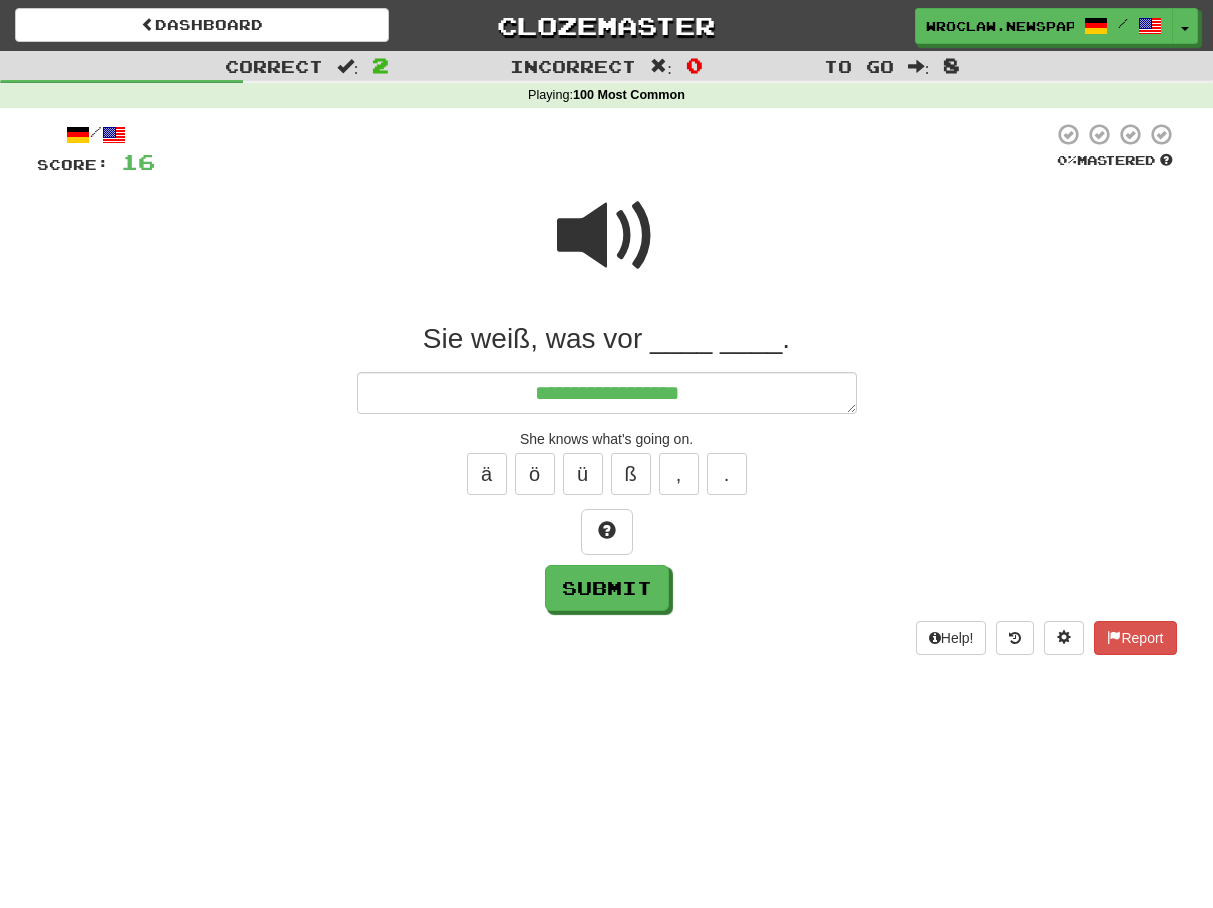 type on "*" 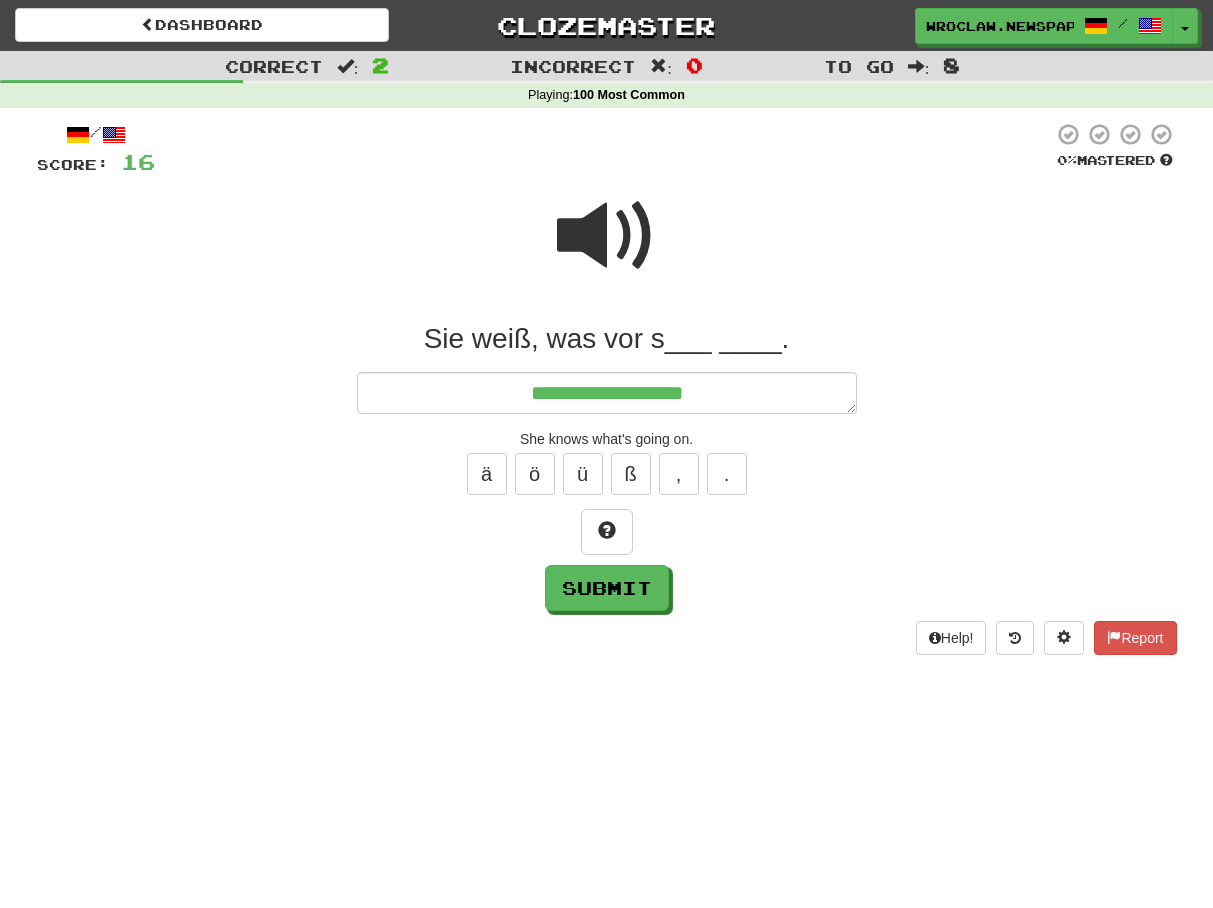 type on "*" 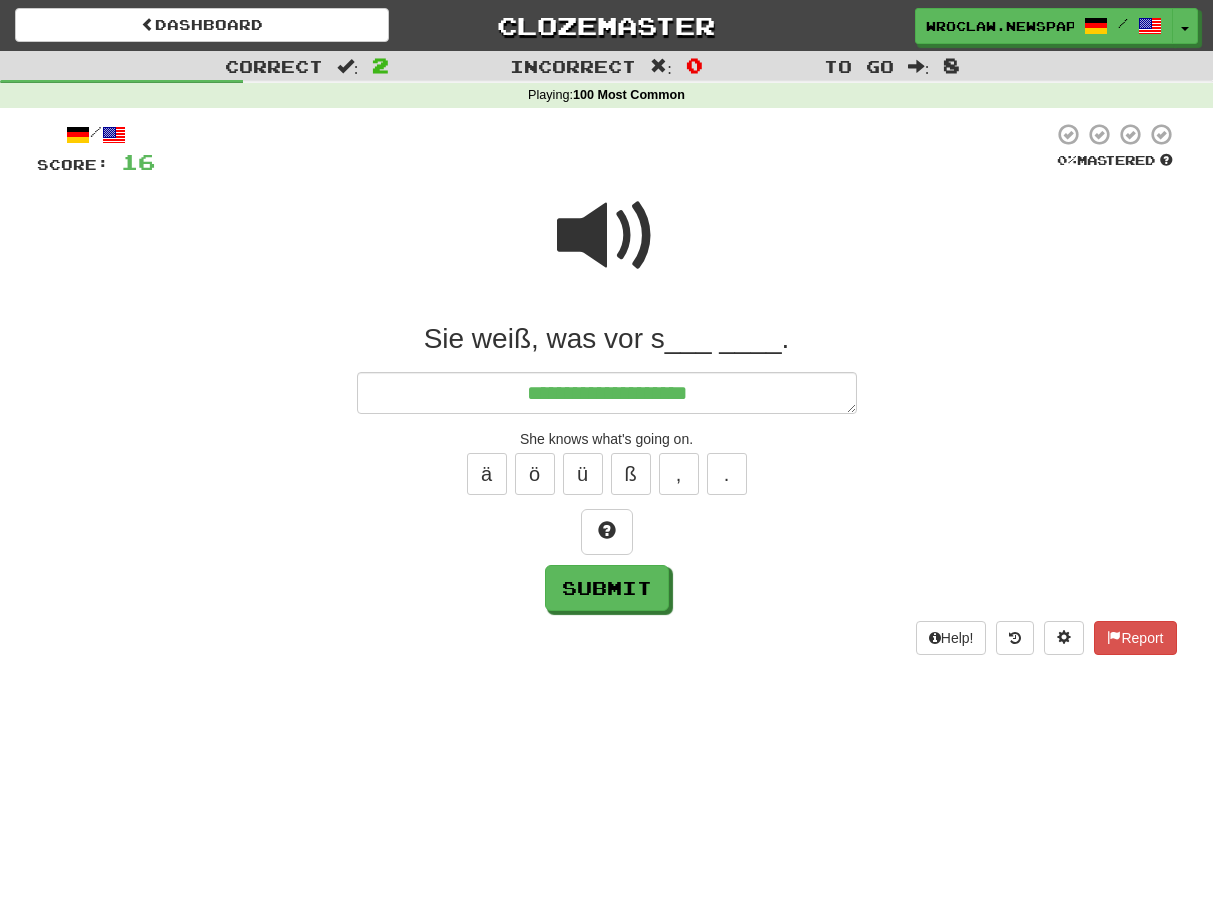 type on "*" 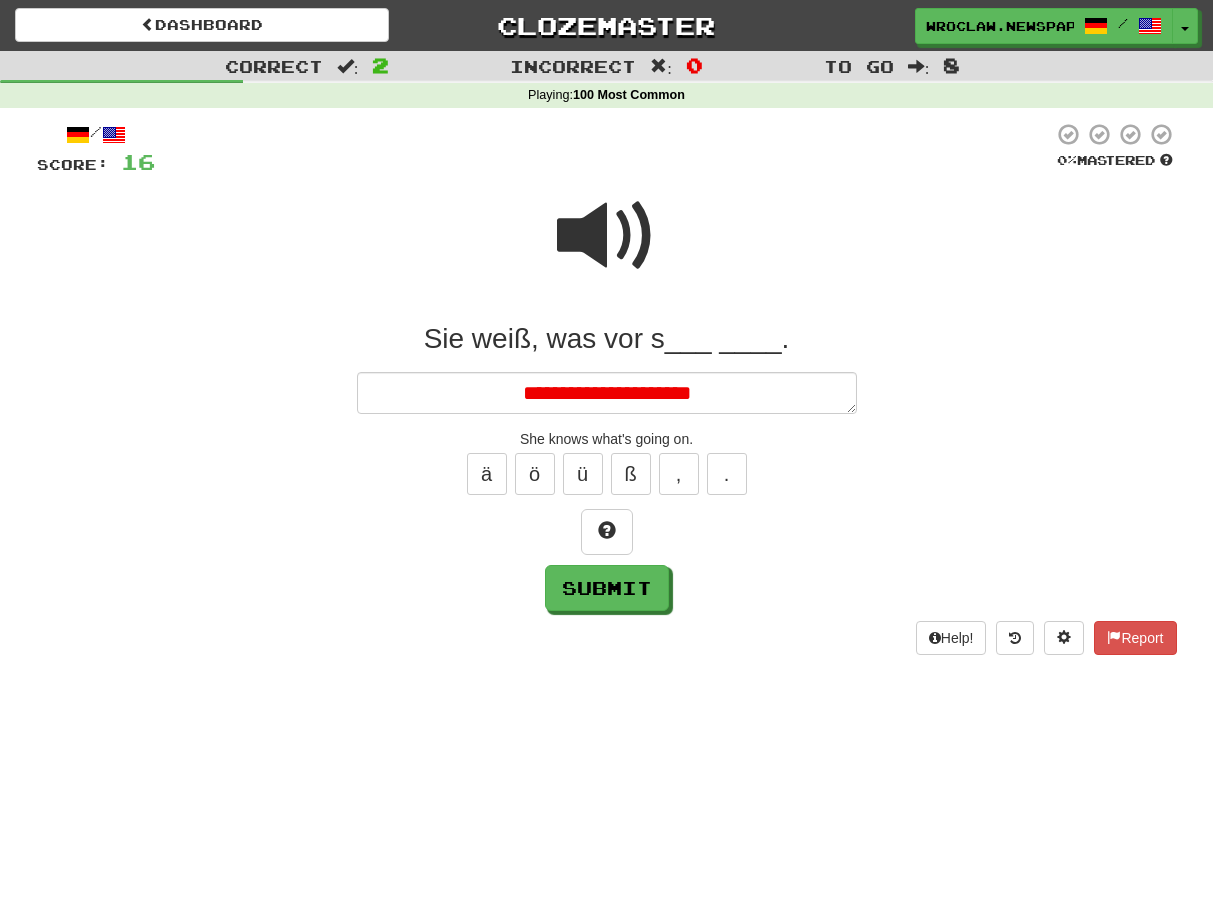 type on "*" 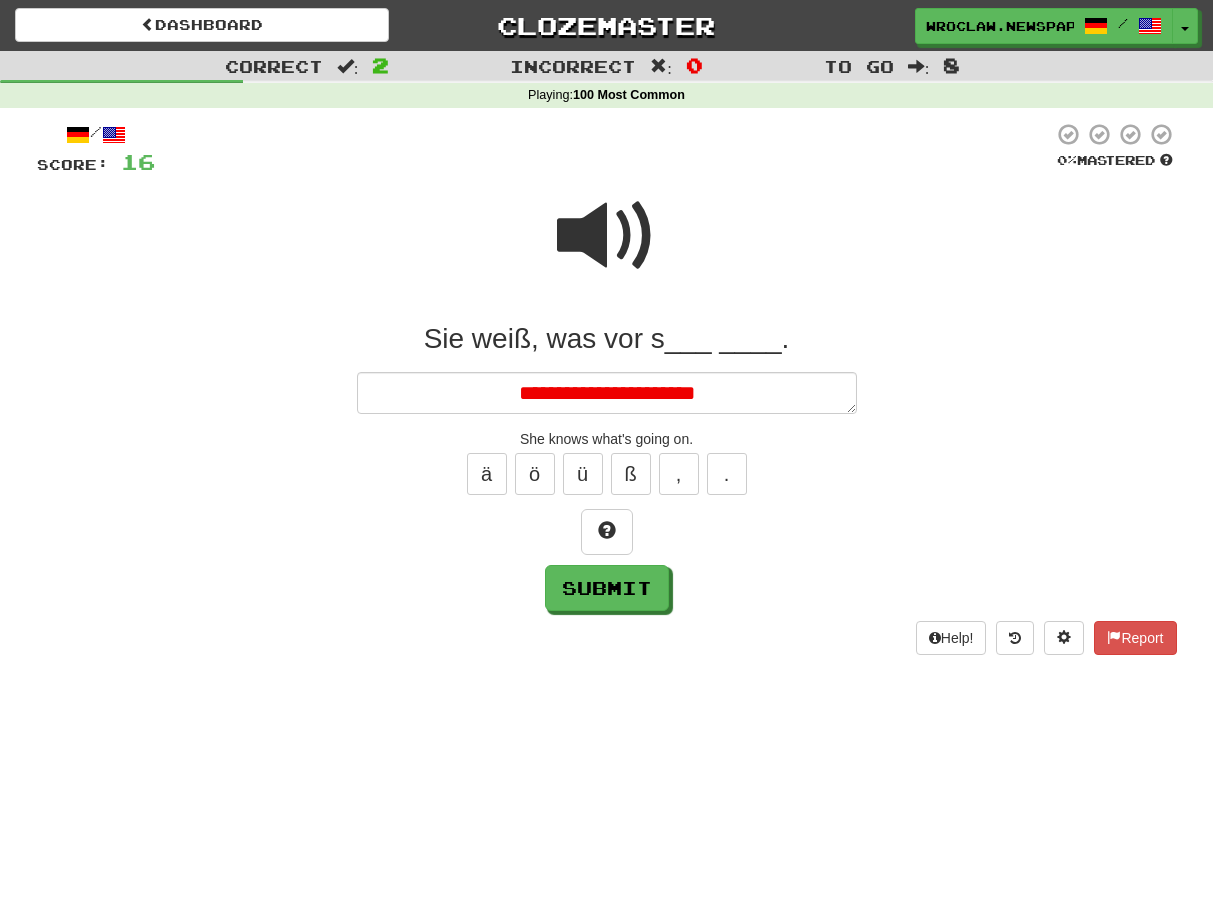 type on "*" 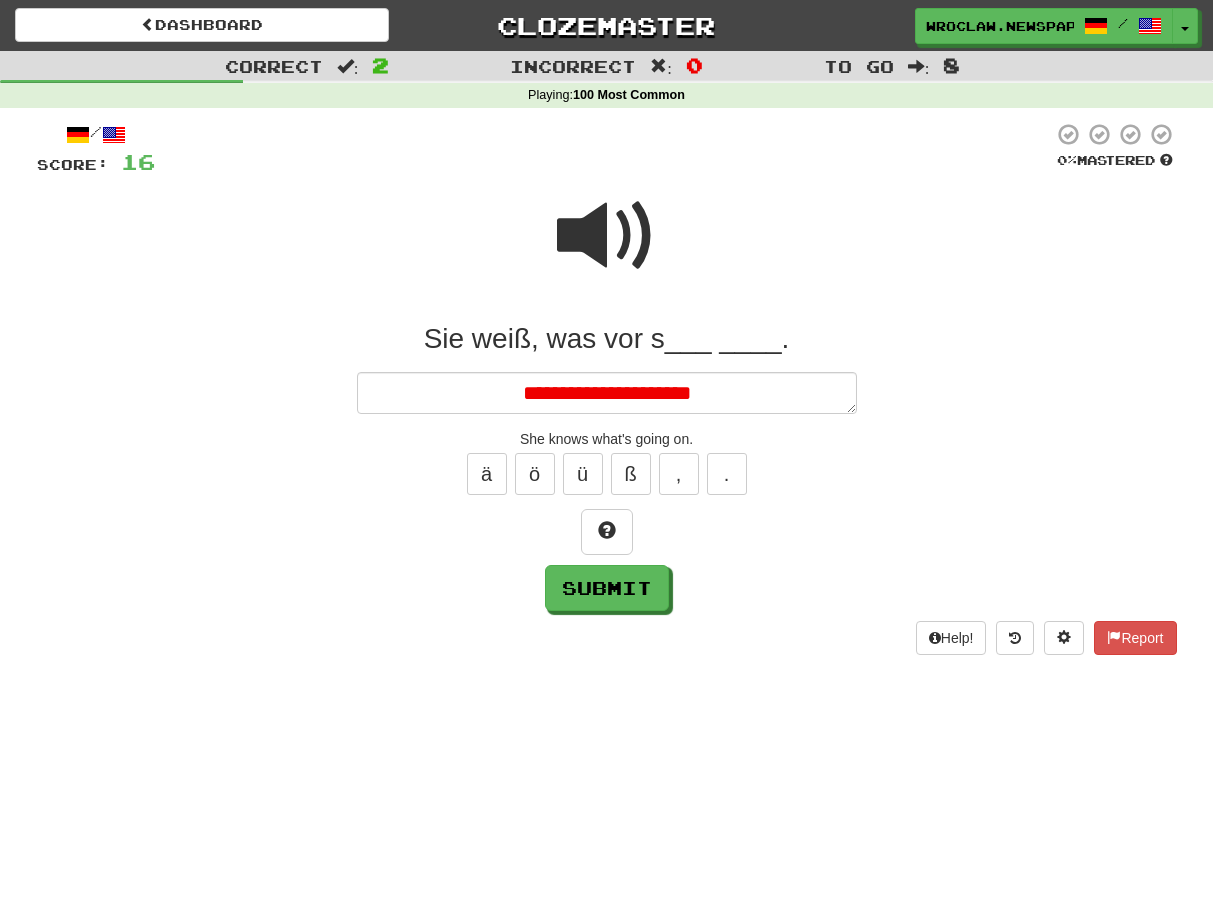 type on "*" 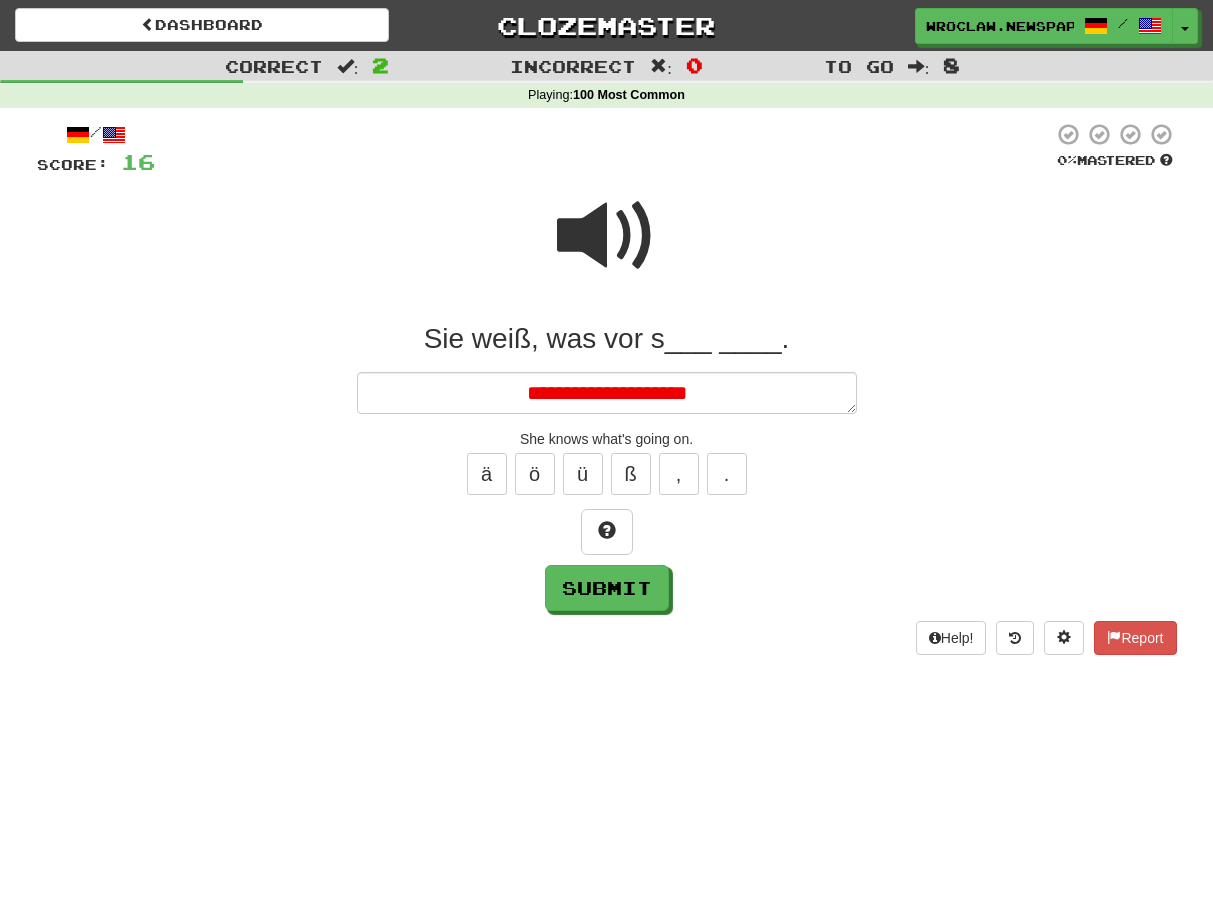 type on "*" 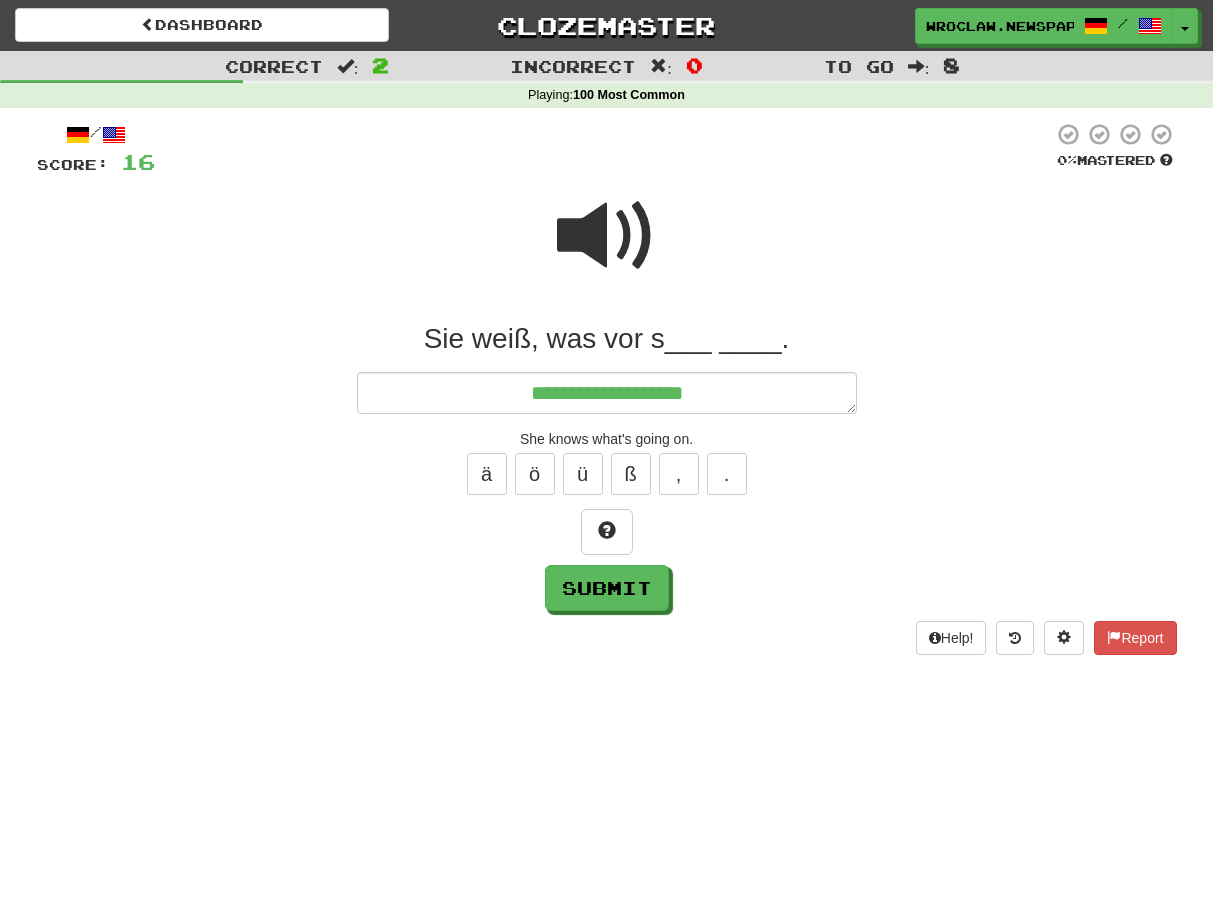 type on "*" 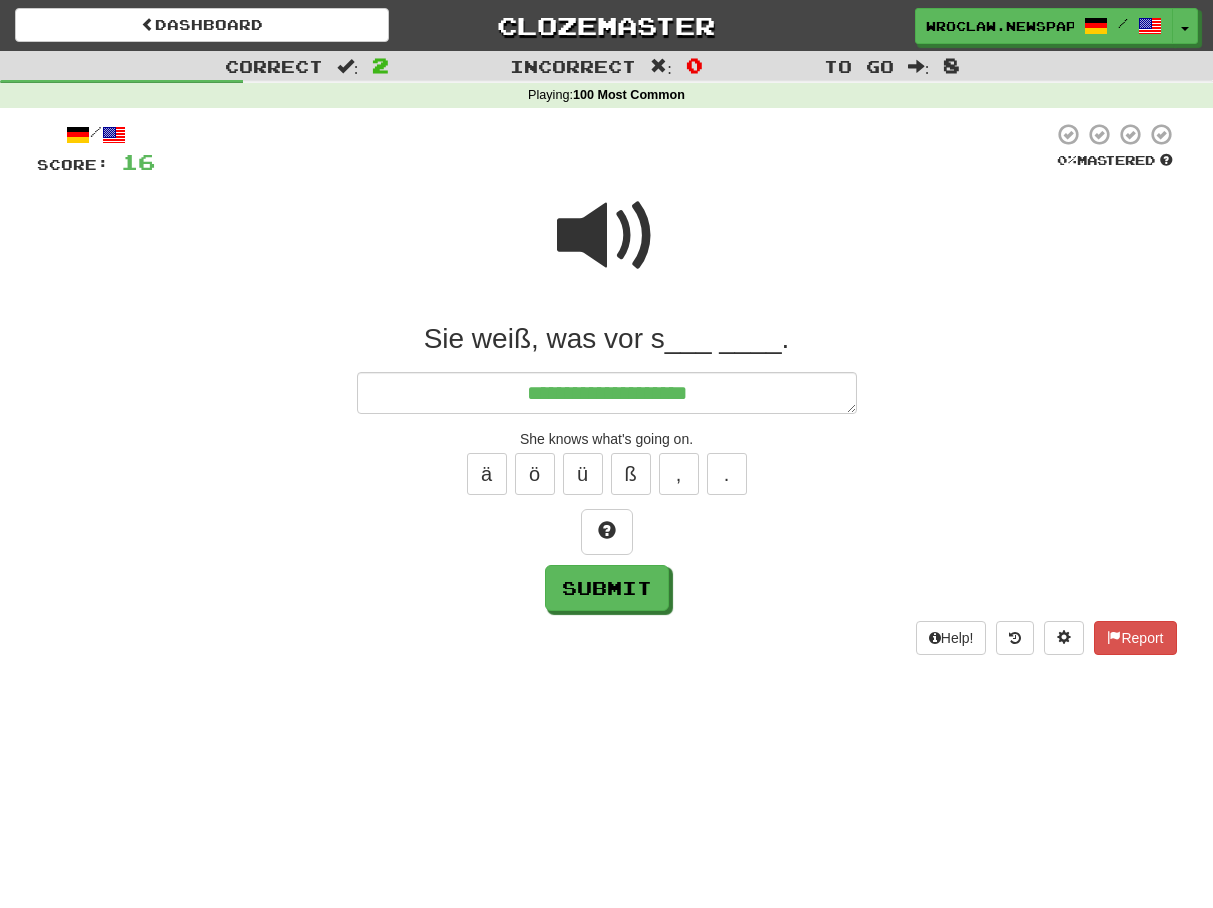 type on "*" 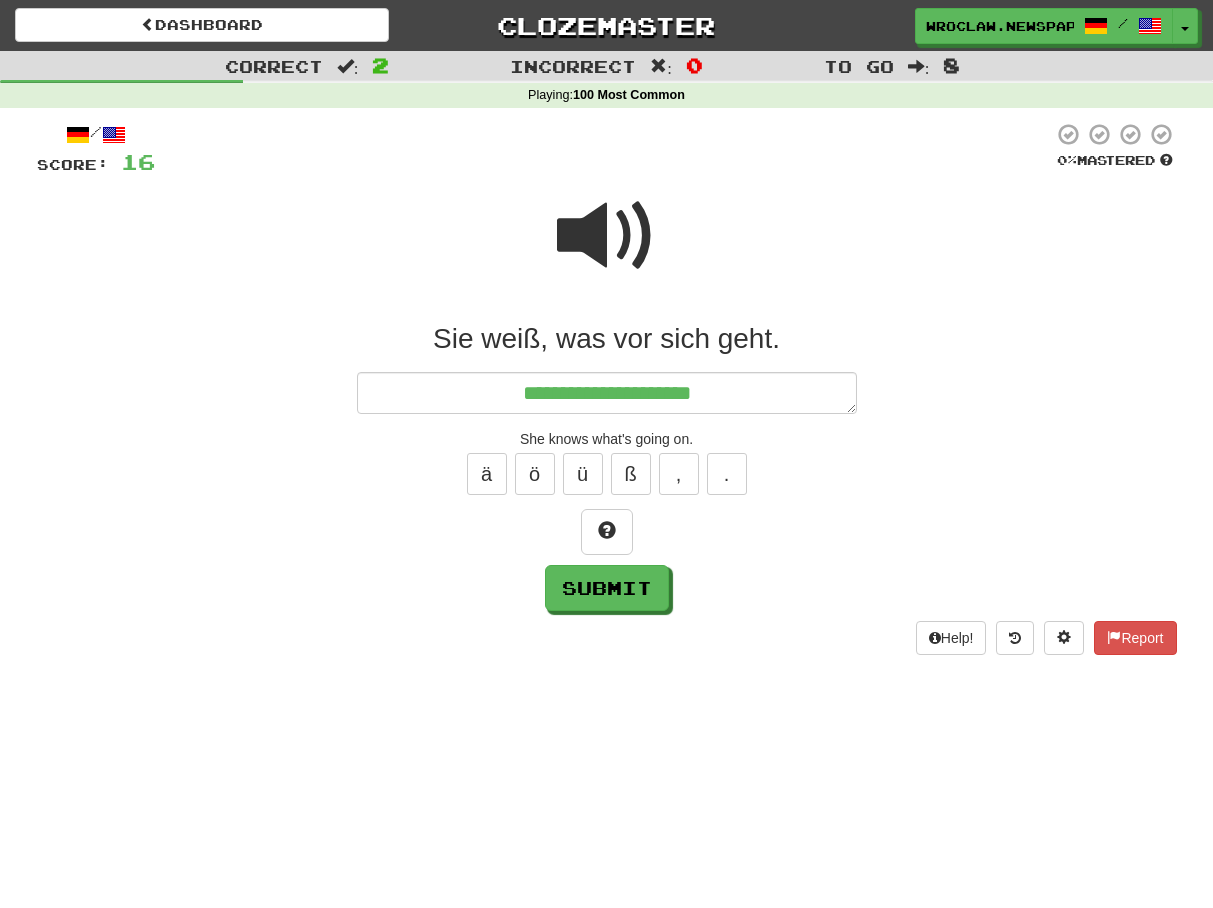type on "*" 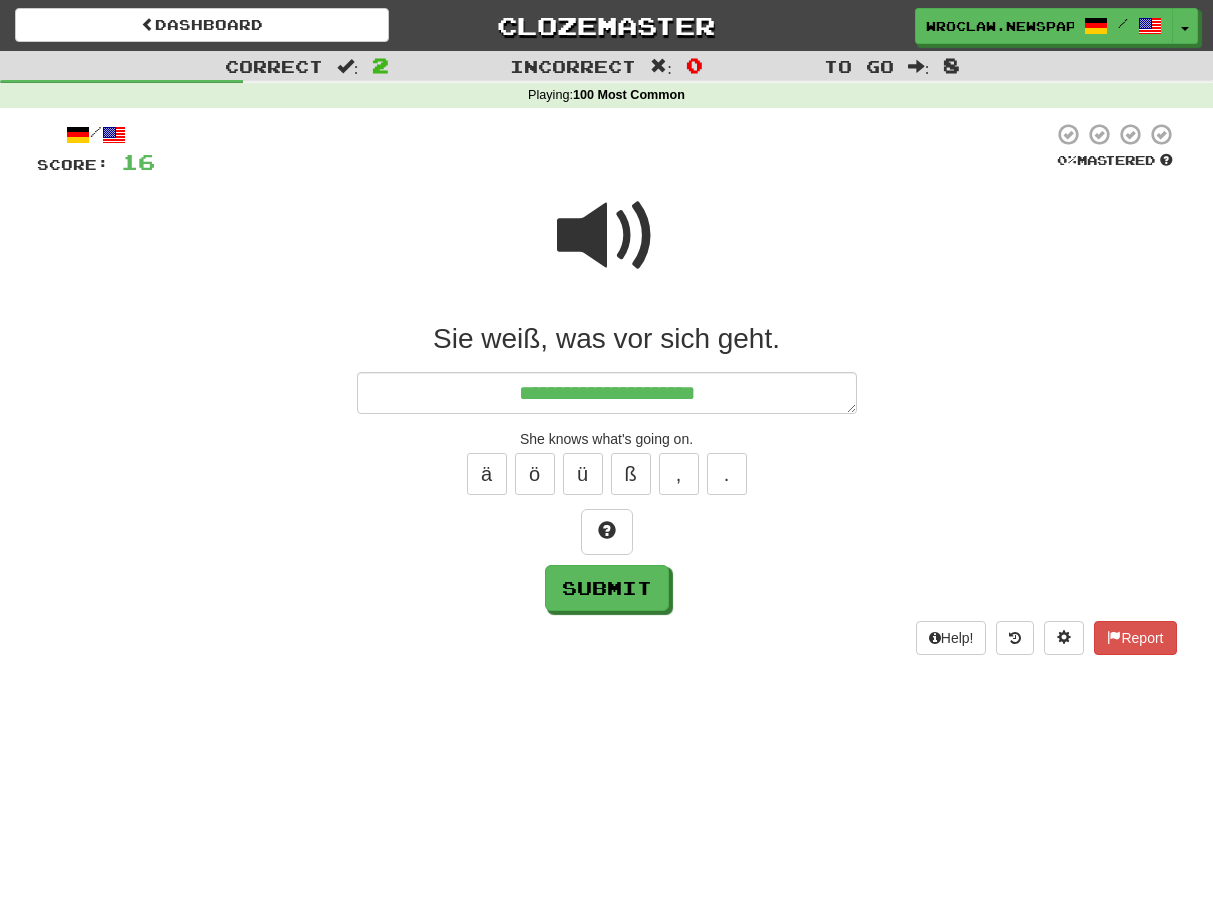 type on "*" 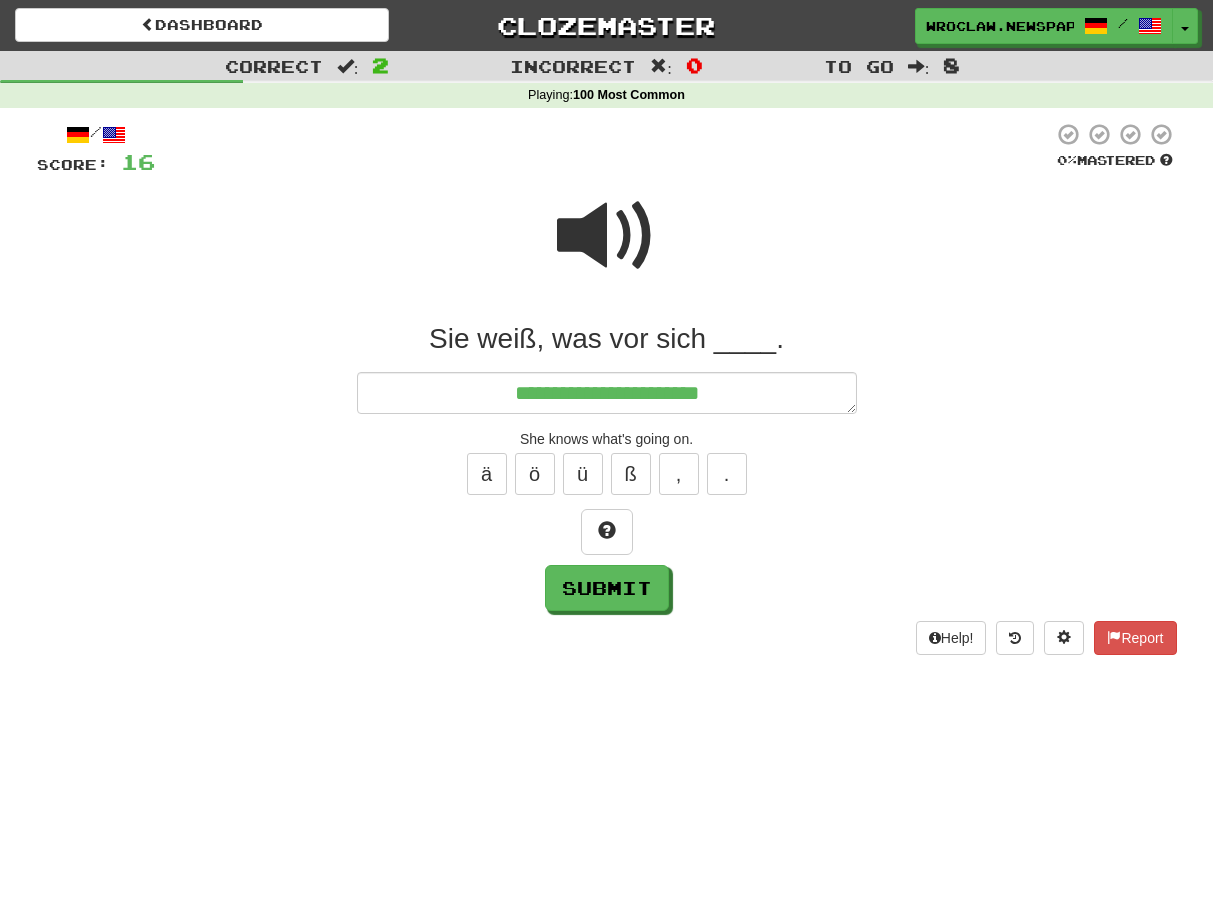 type on "*" 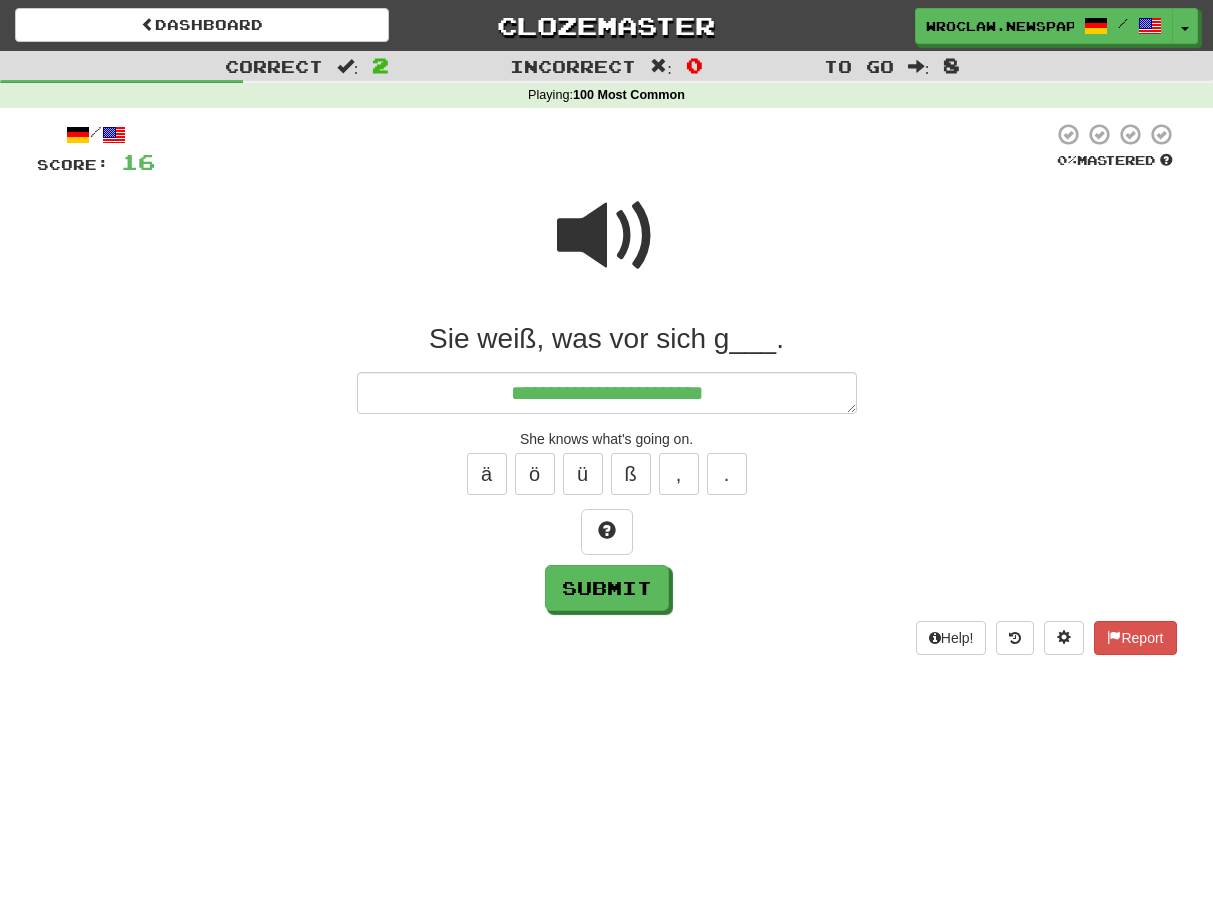 type on "*" 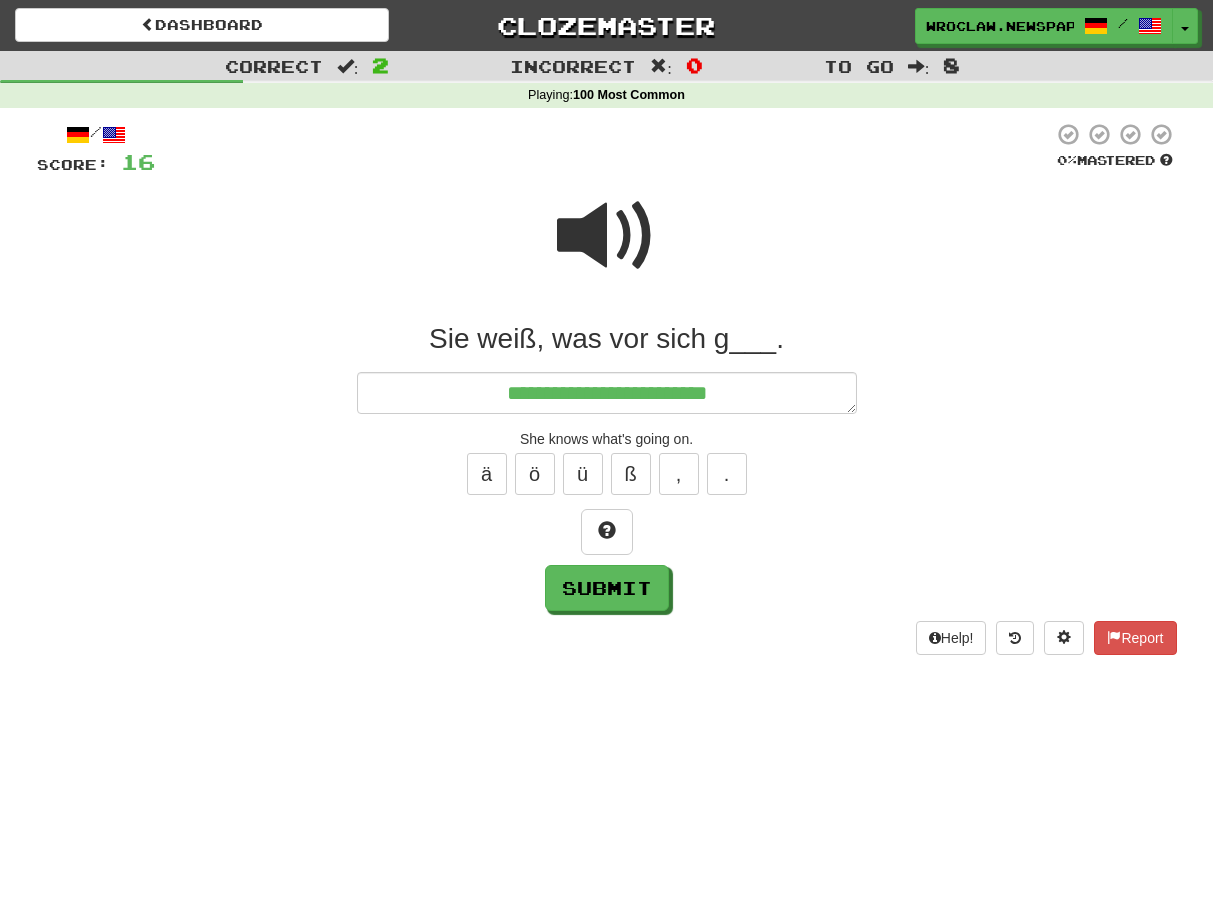 type on "*" 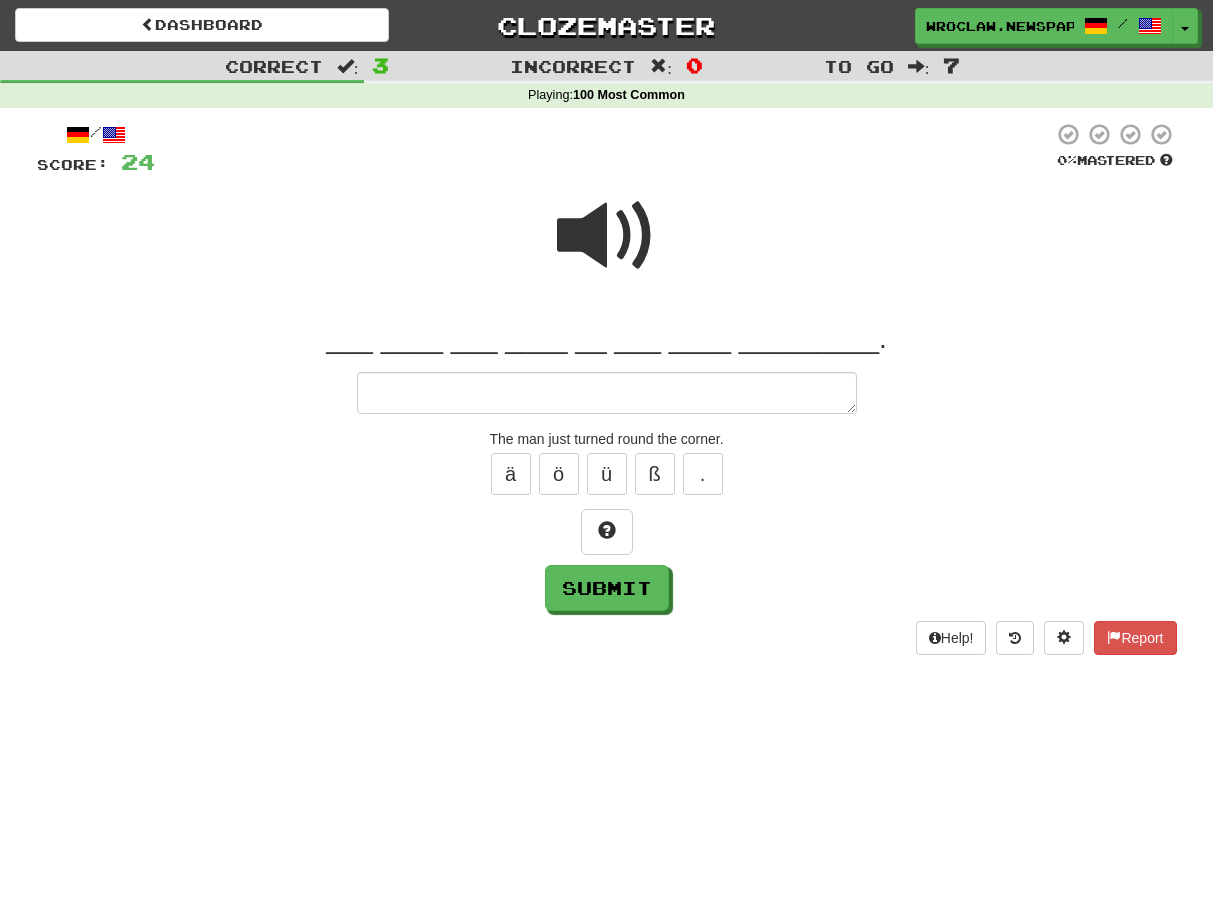 type on "*" 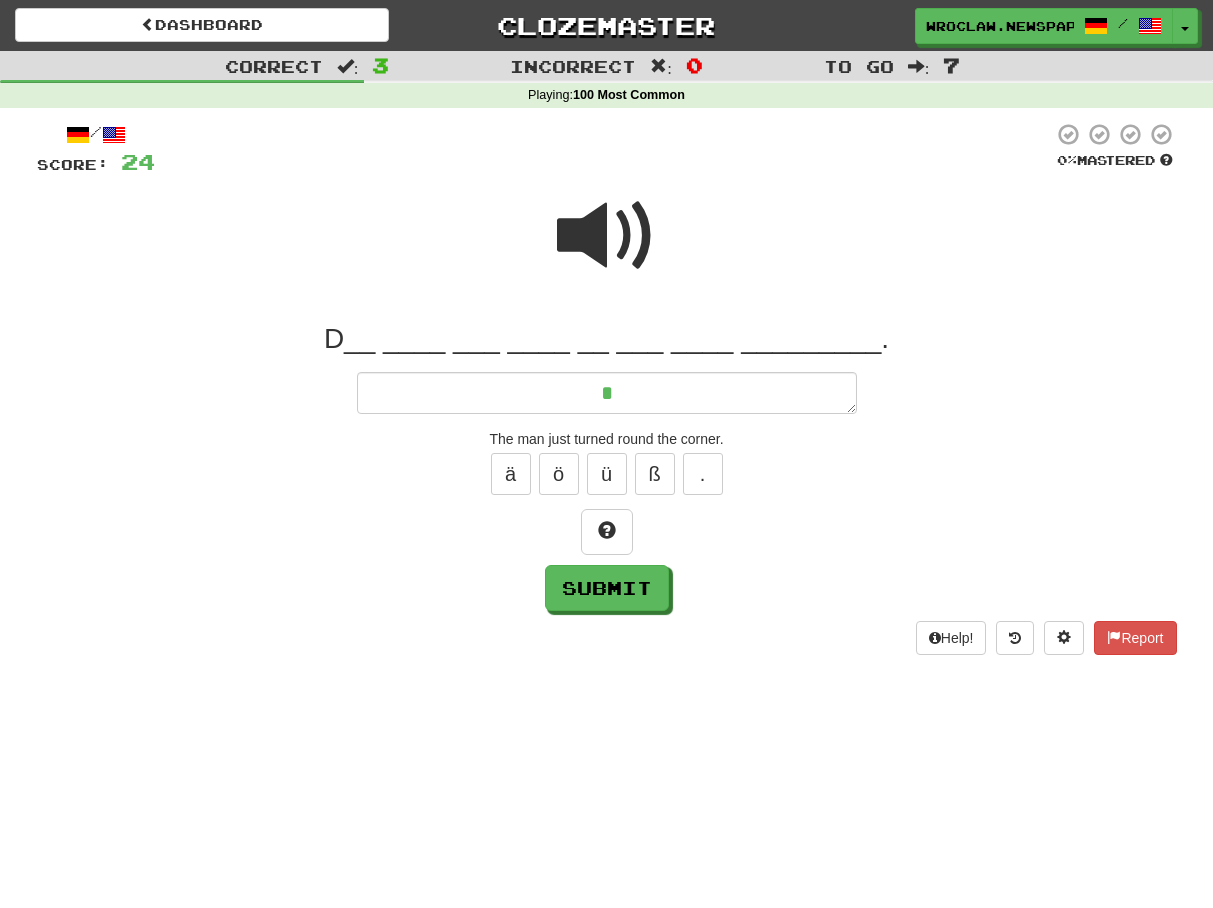 type on "*" 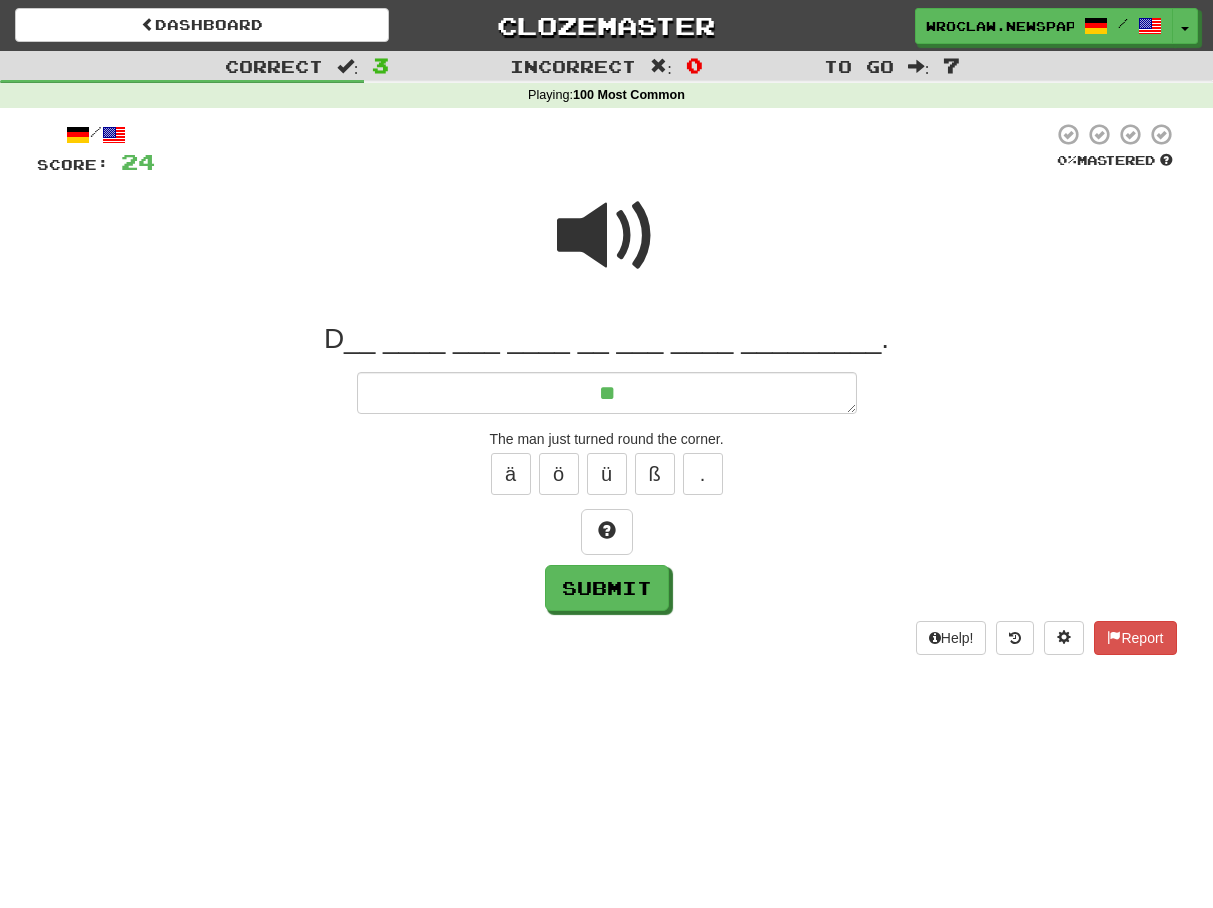 type on "*" 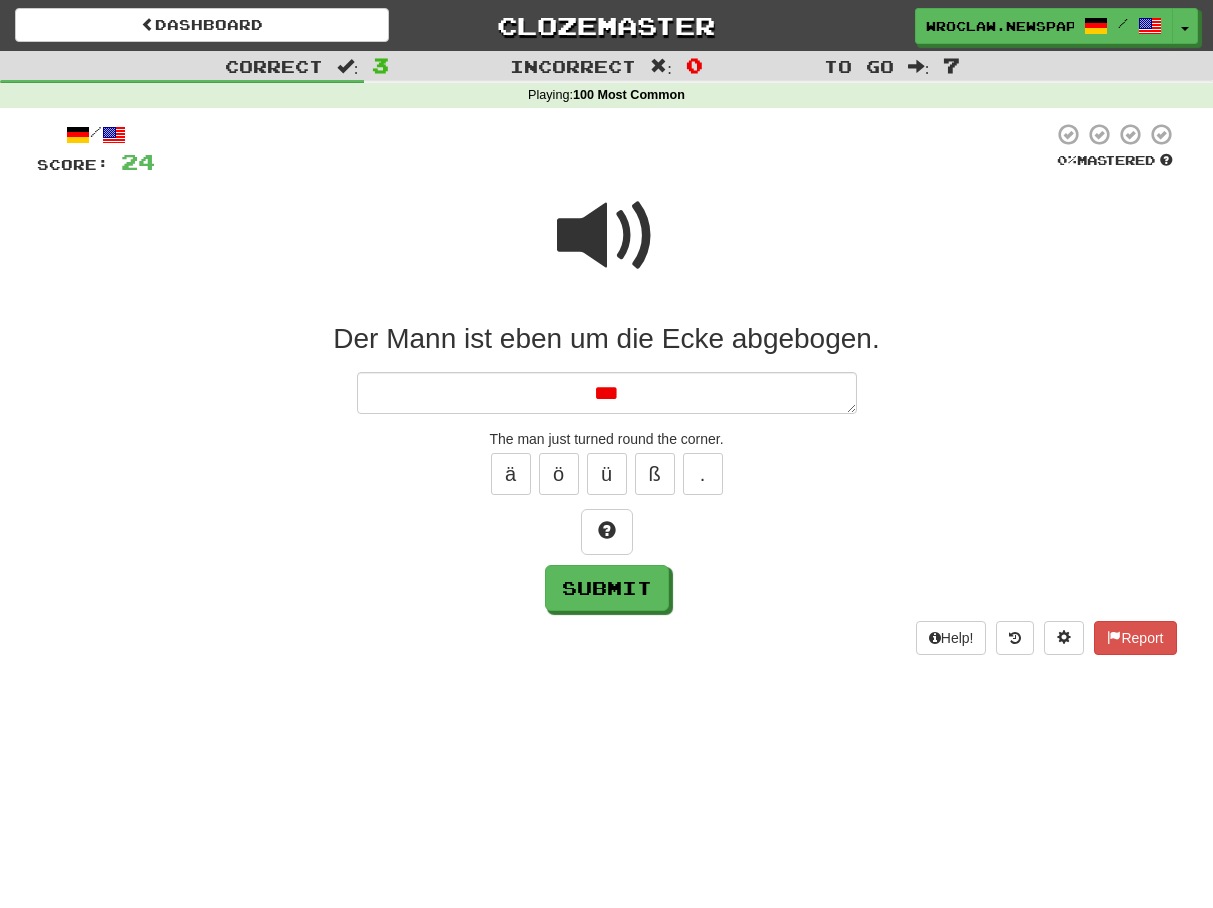 type on "*" 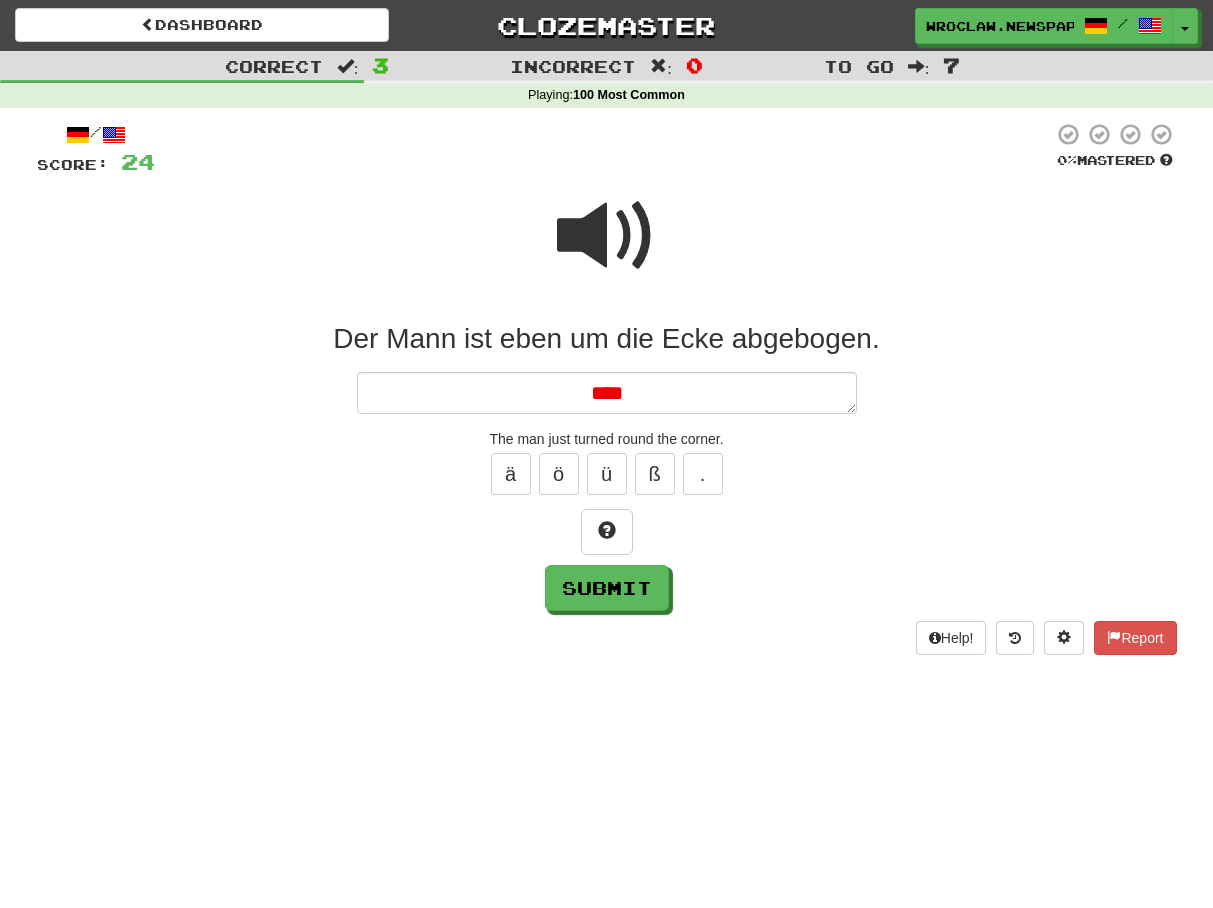 type on "*" 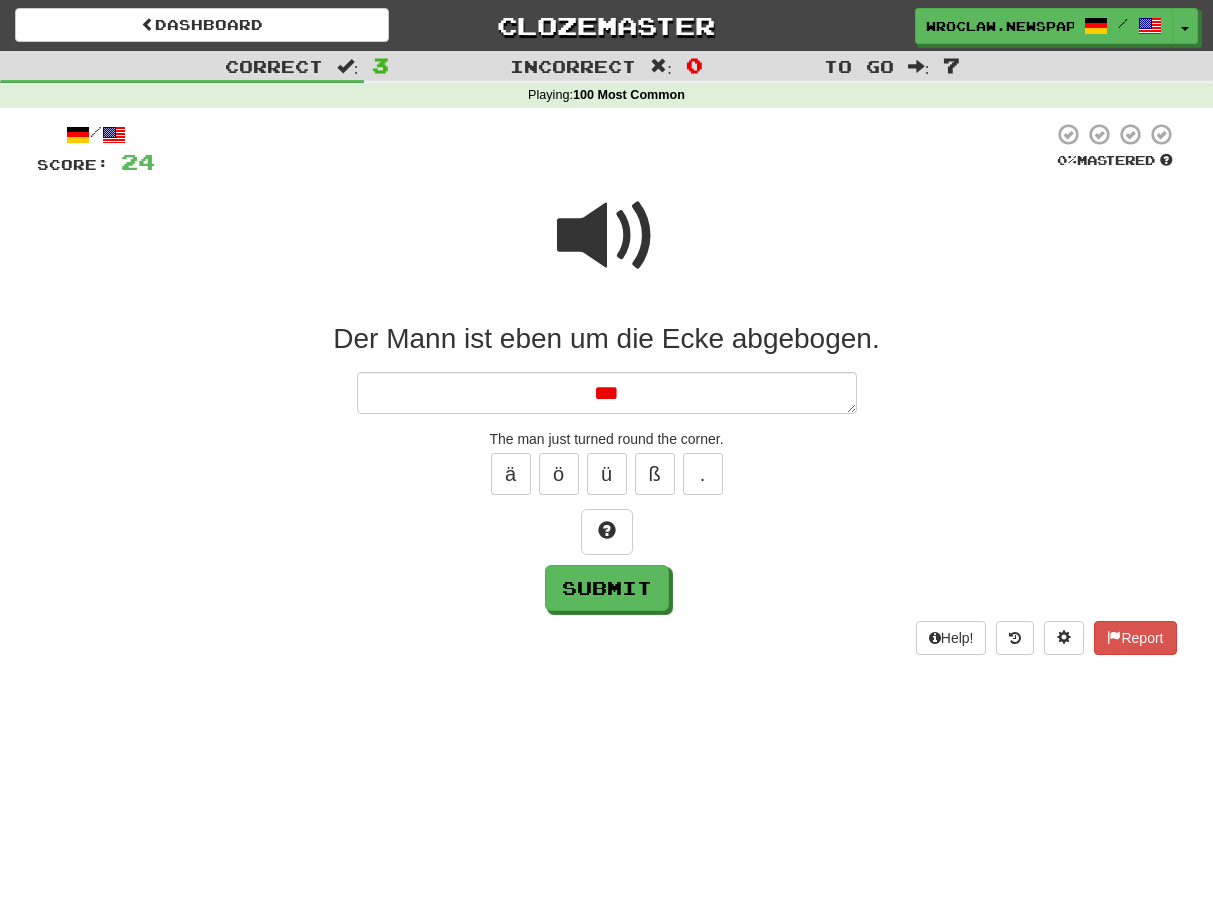 type on "*" 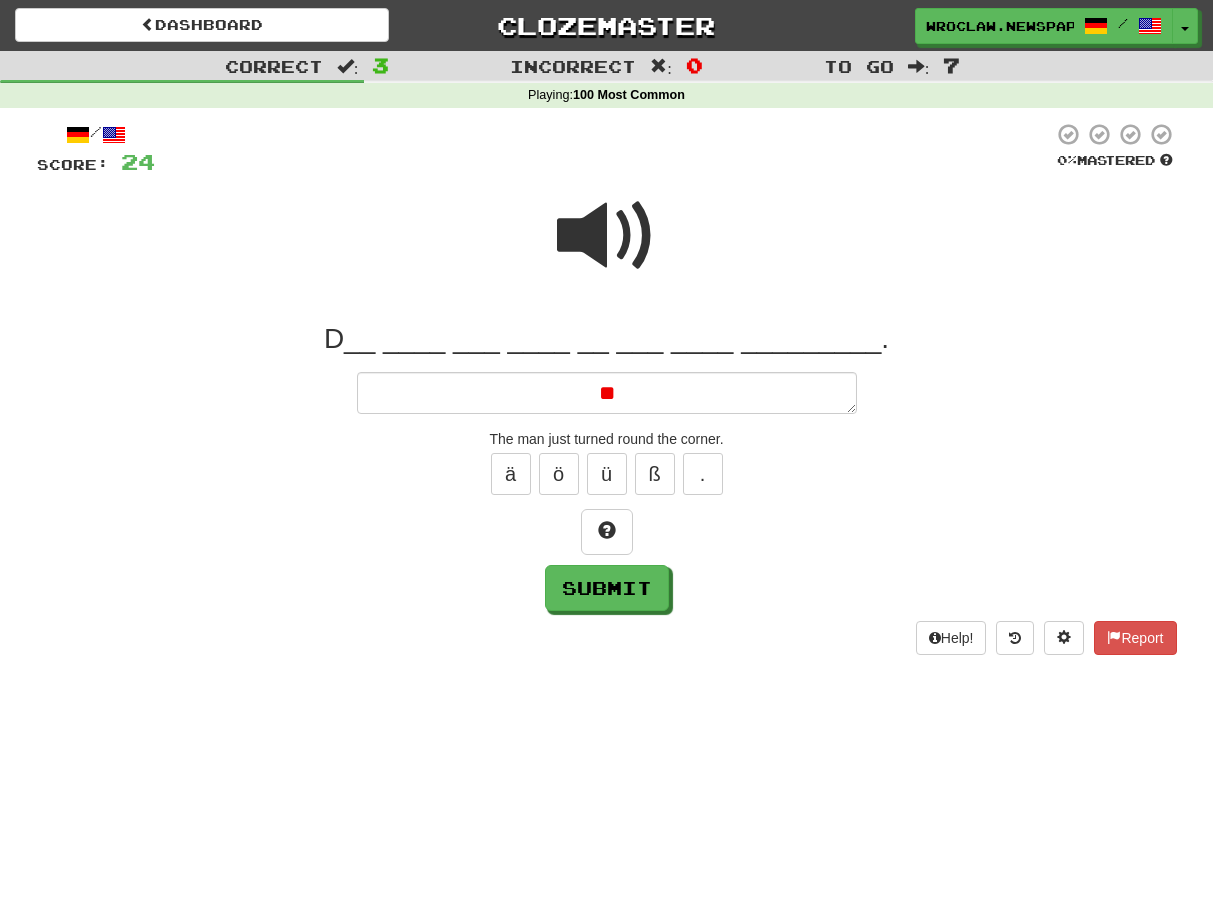 type on "*" 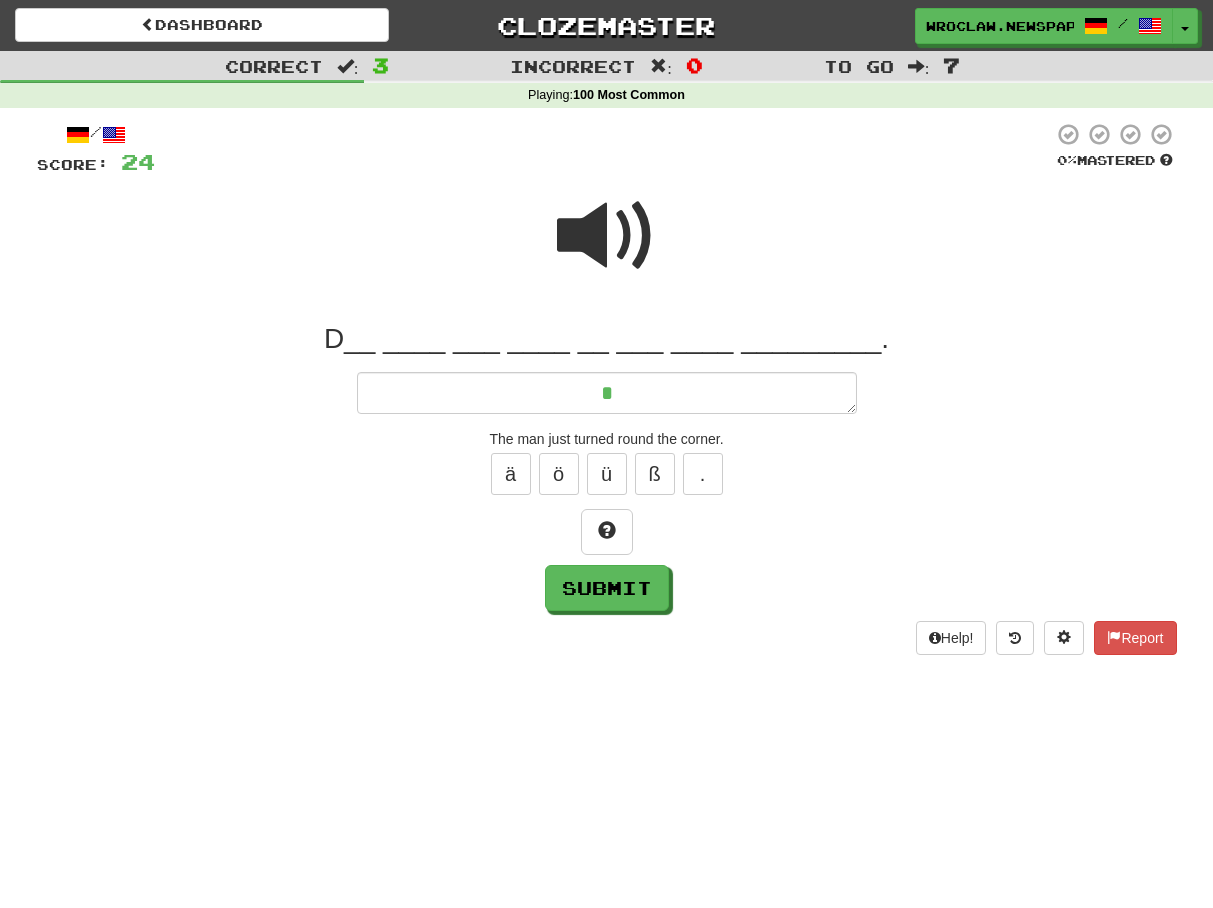 type on "*" 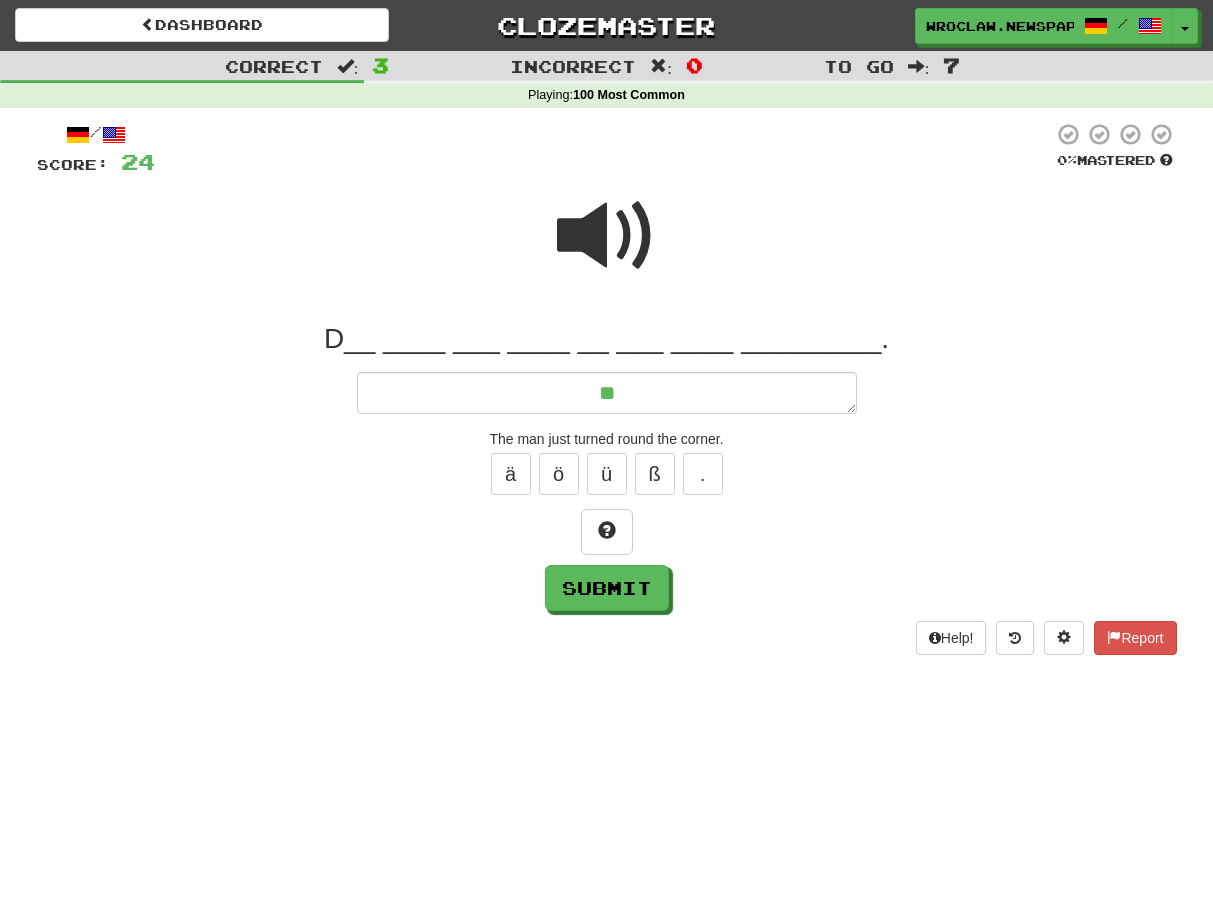 type on "*" 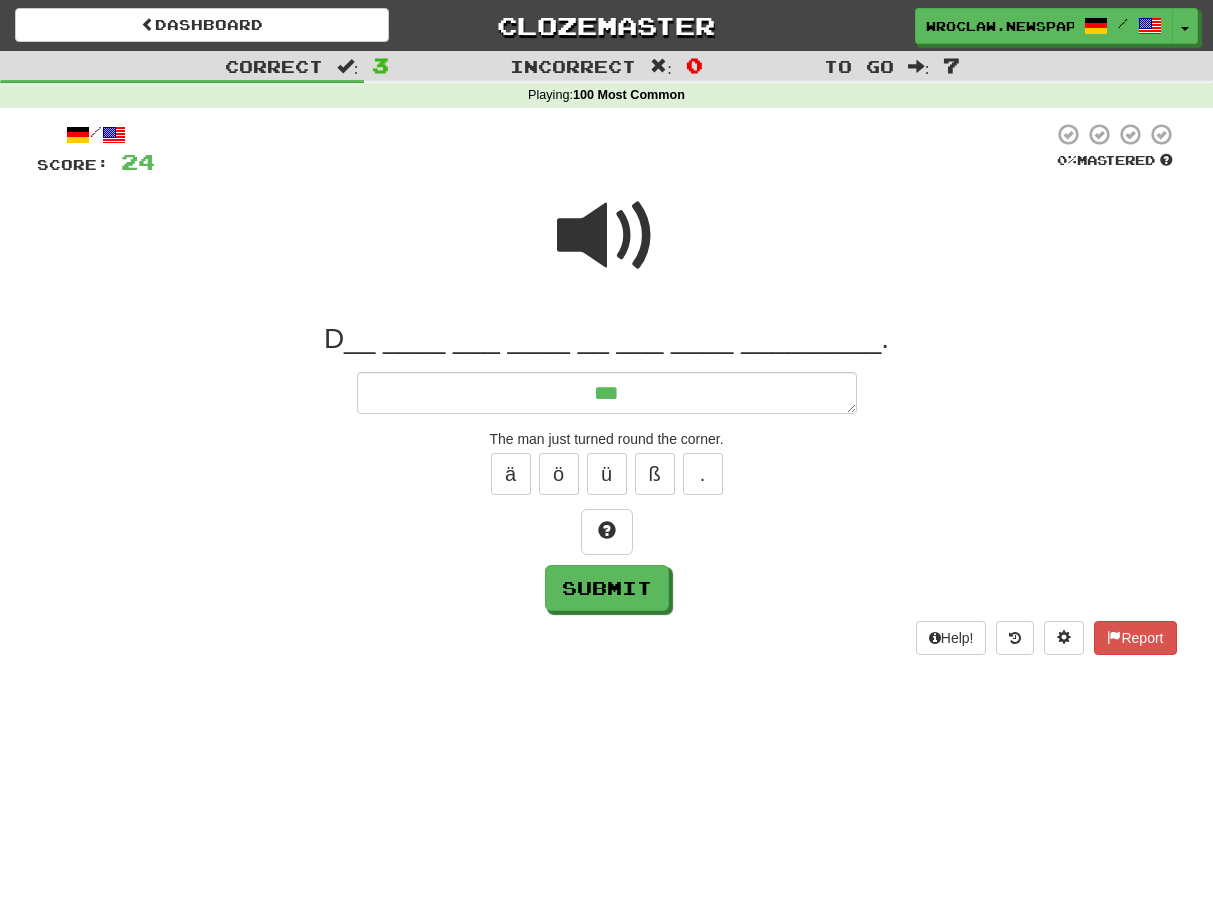 type on "*" 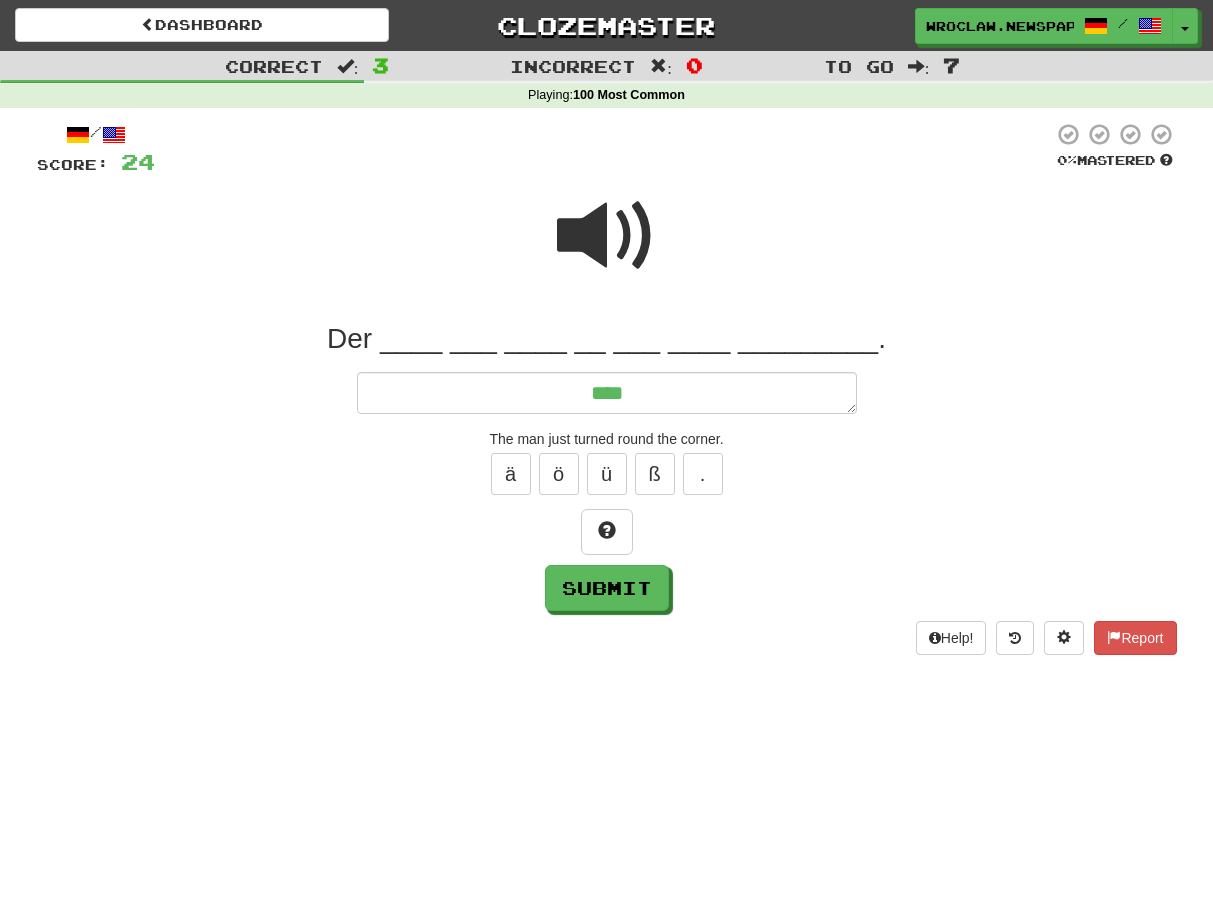 type on "*" 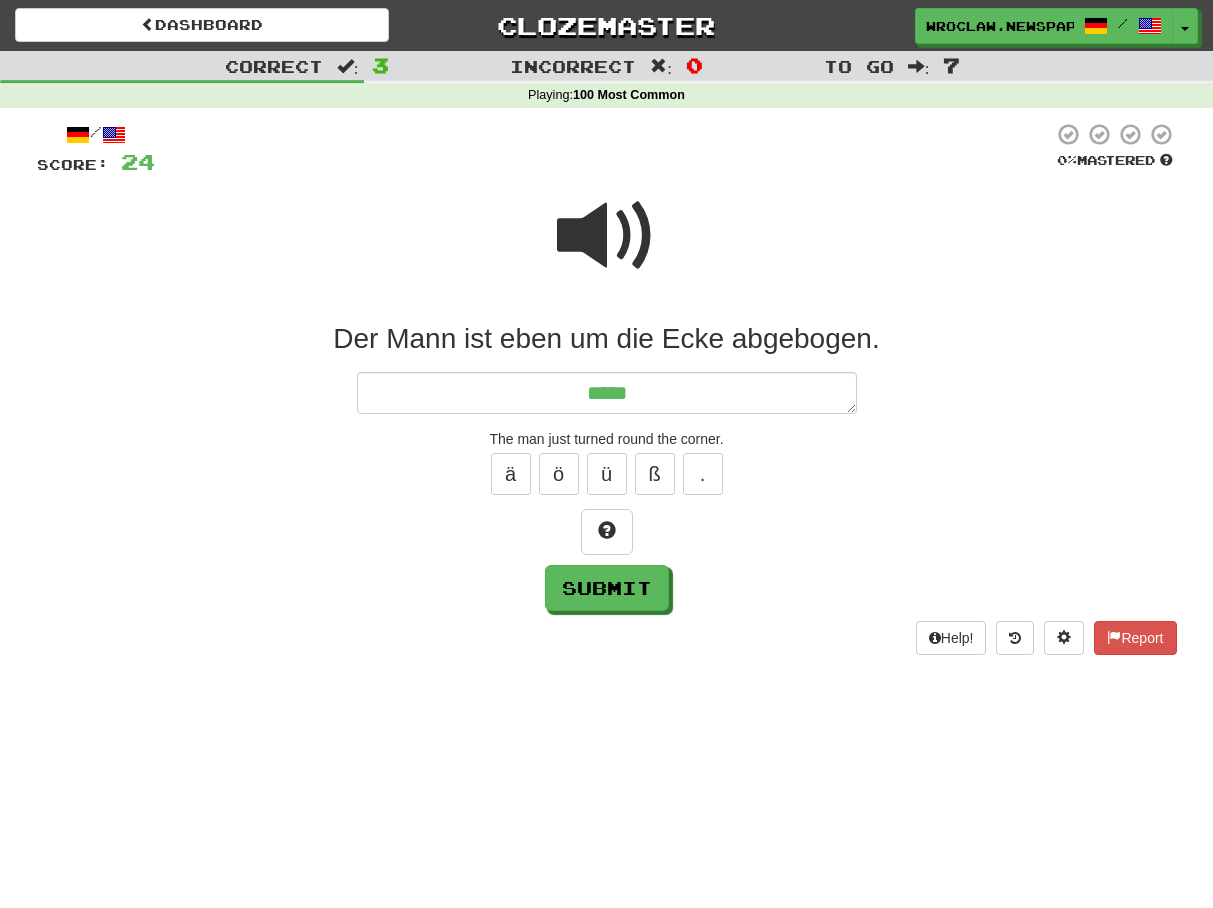 type on "*" 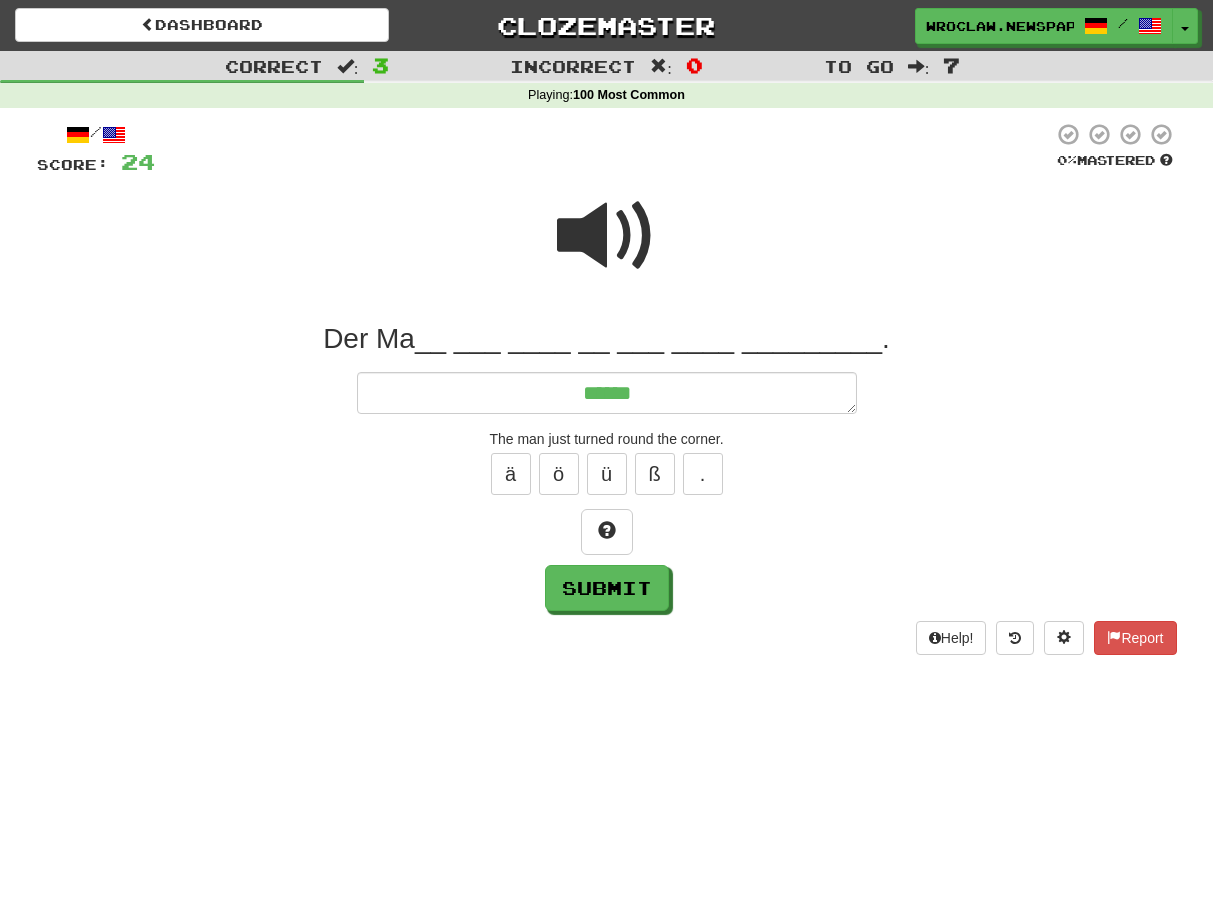type on "*" 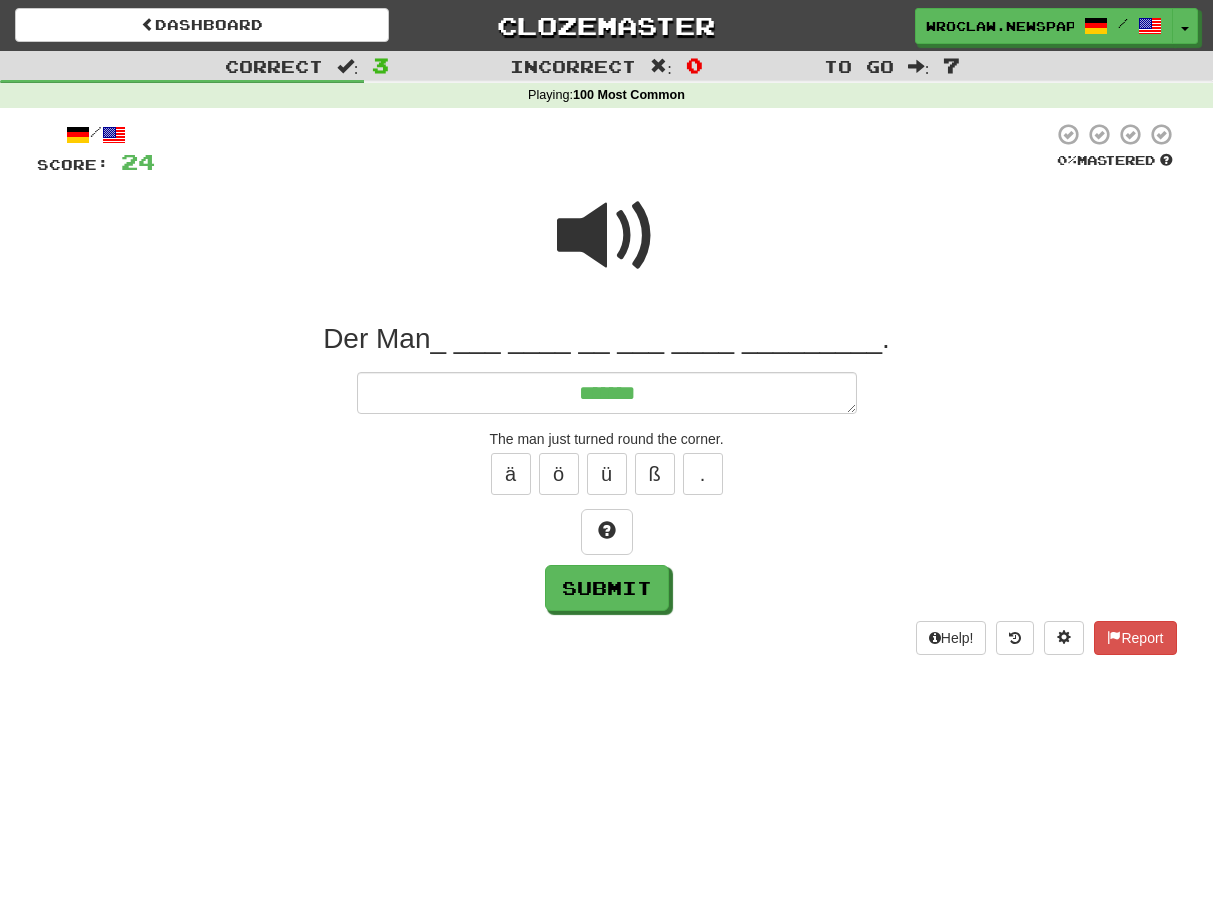 type on "*" 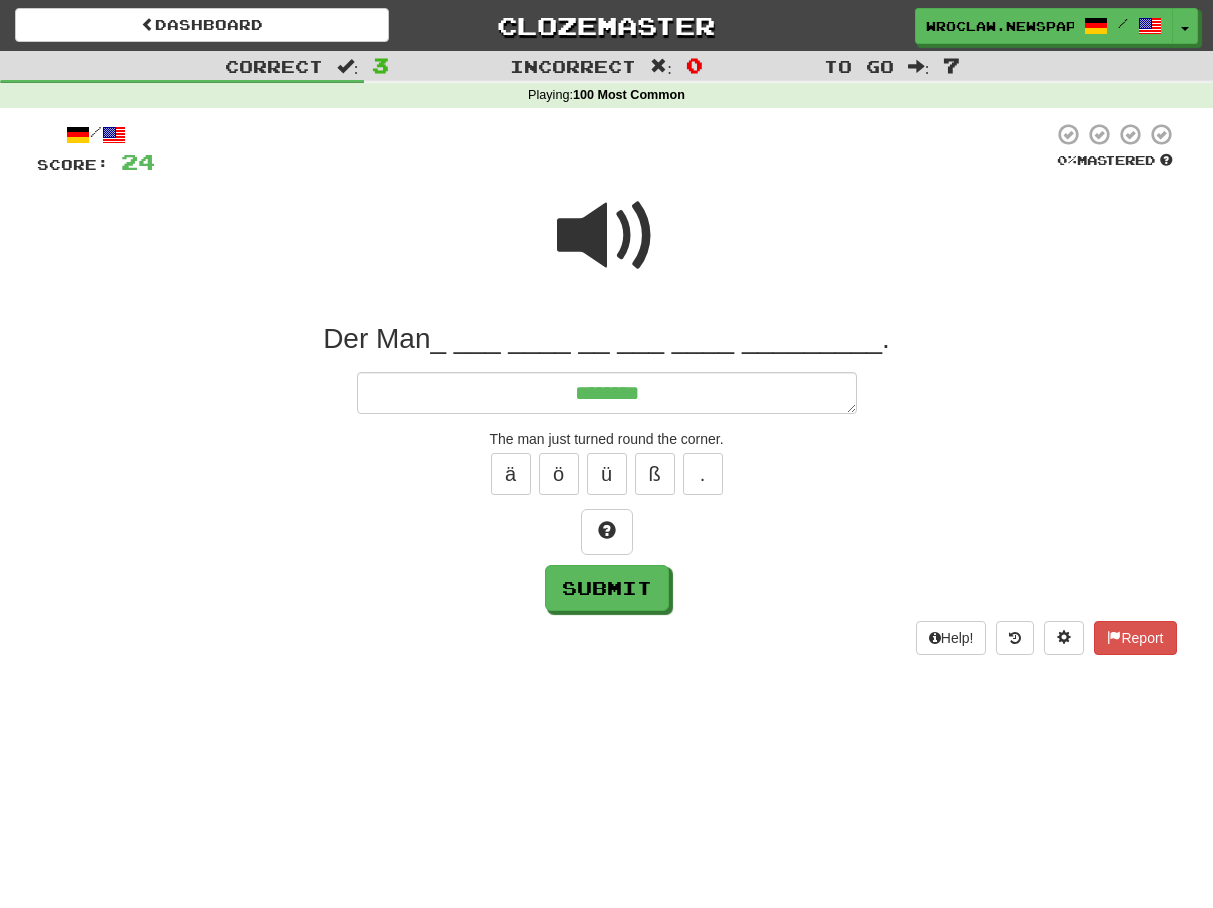 type on "*" 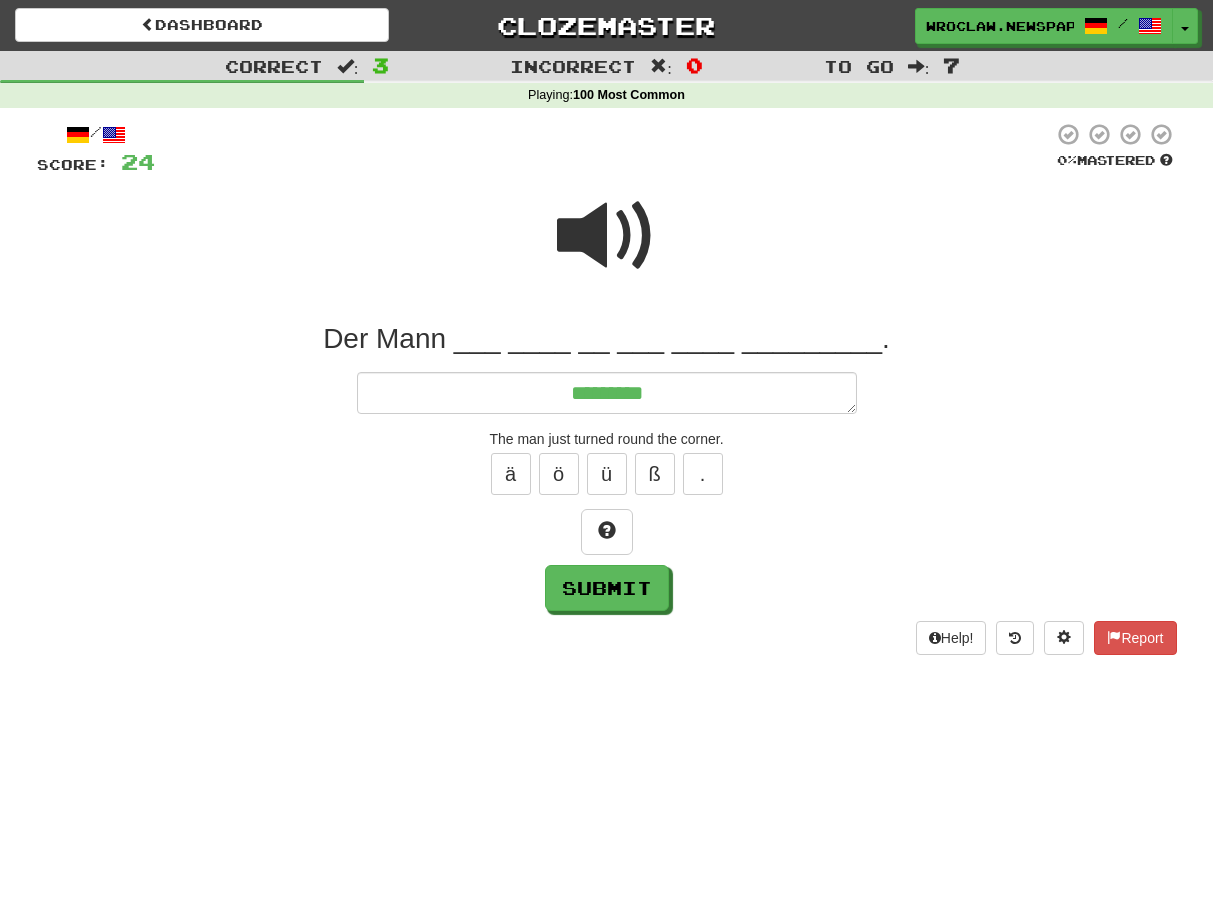 type on "**********" 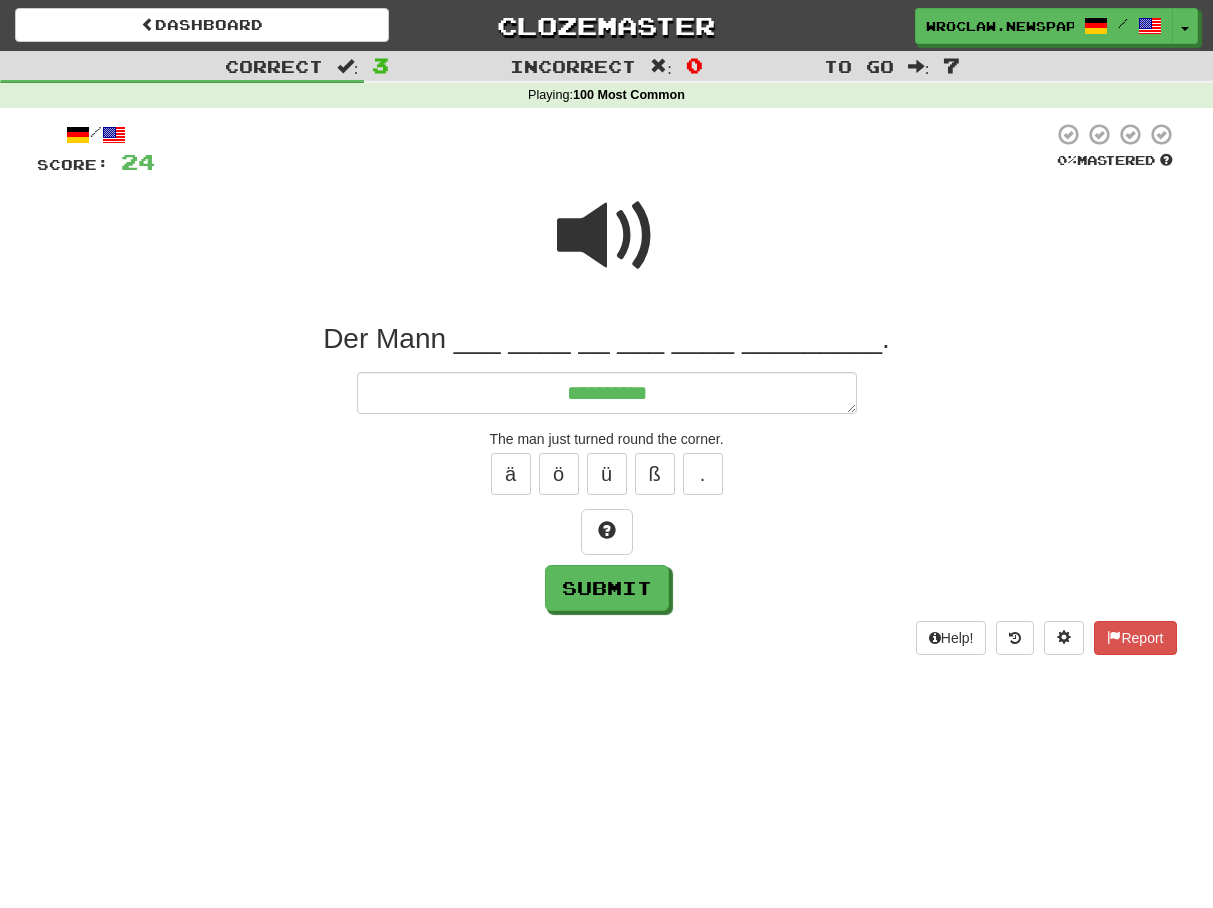 type on "*" 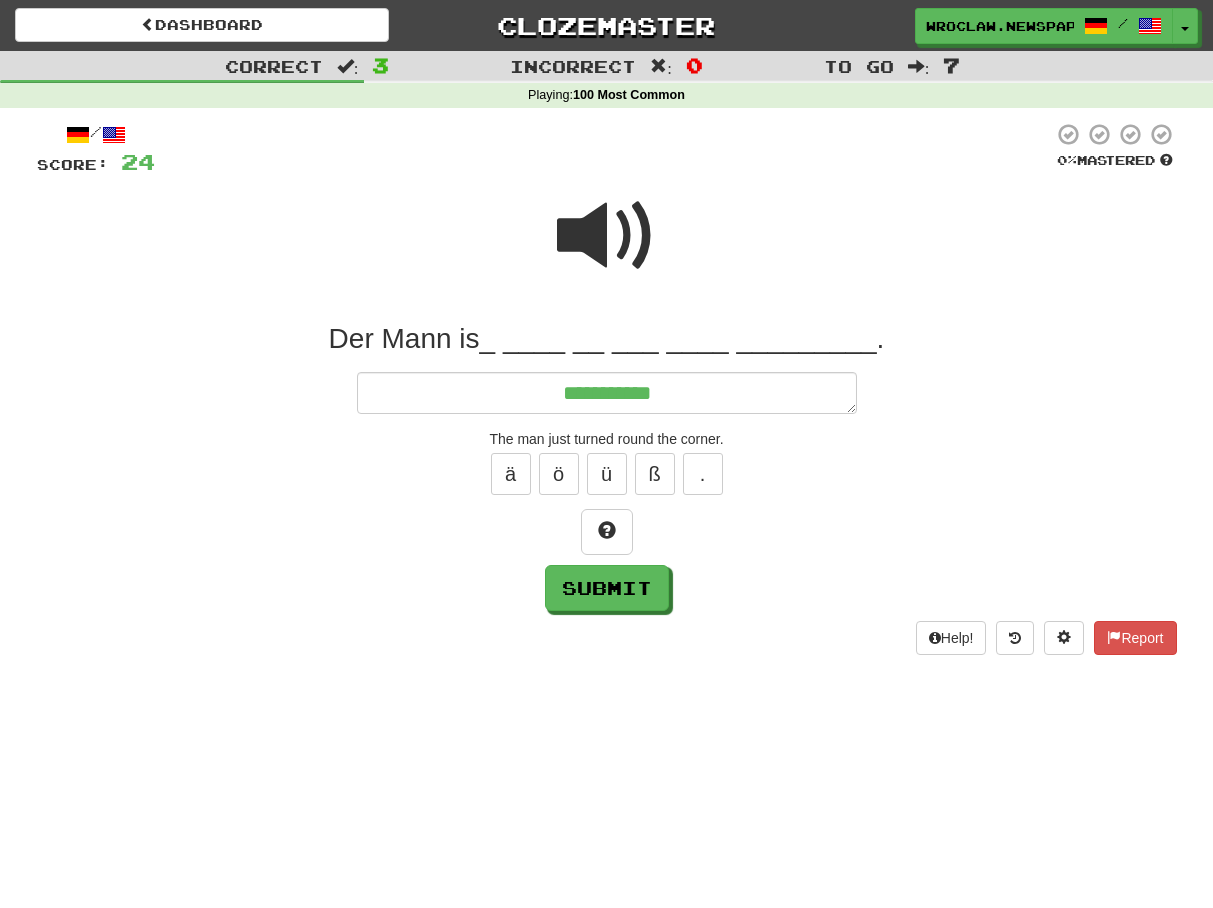 type on "*" 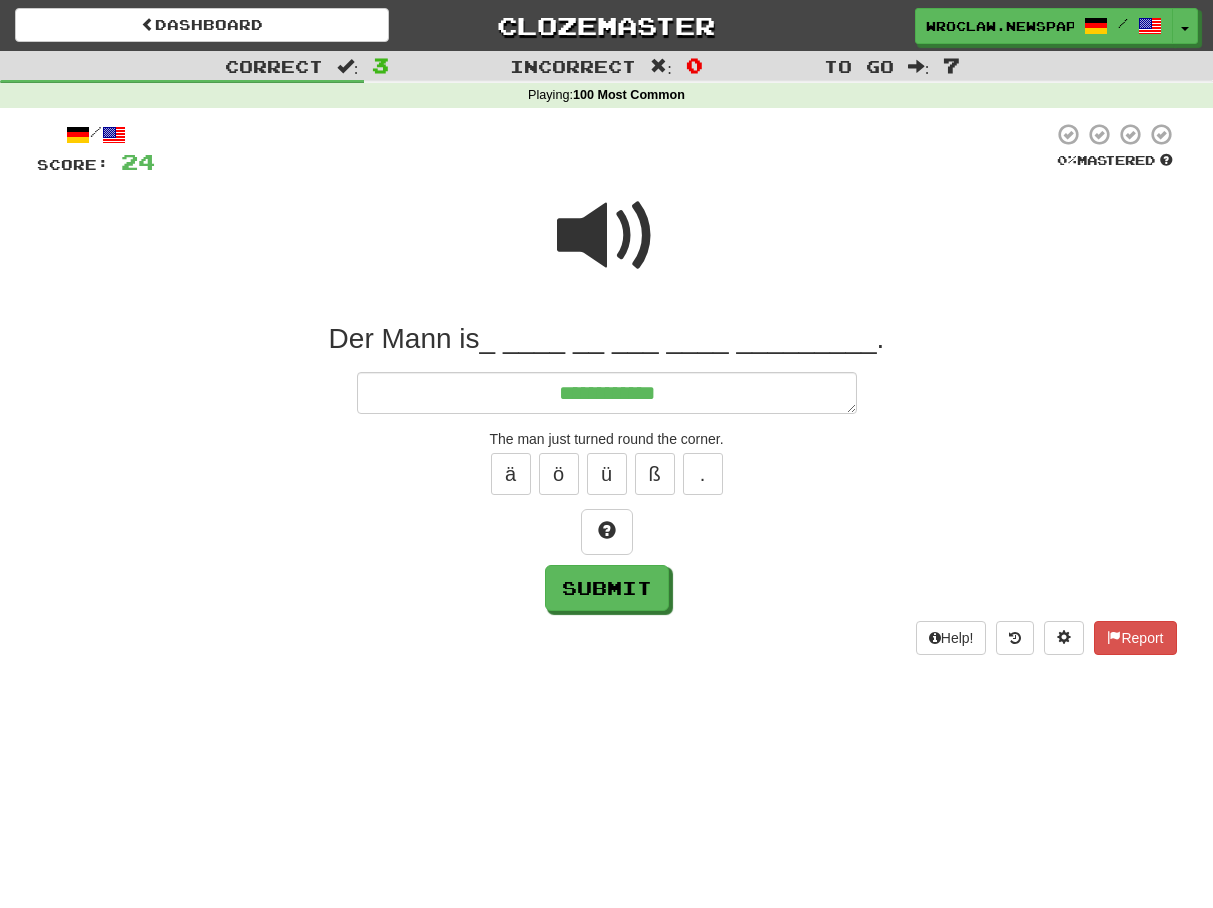 type on "*" 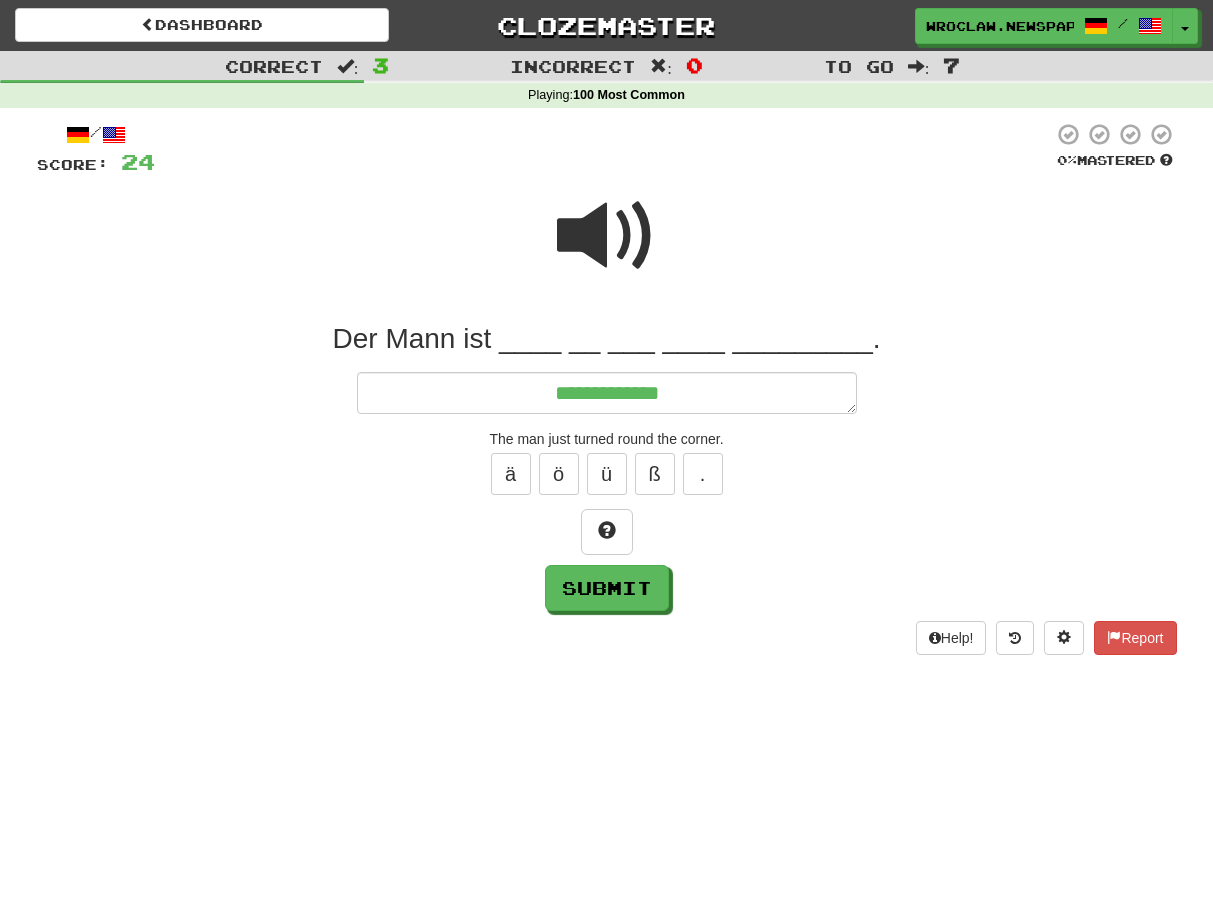 type on "*" 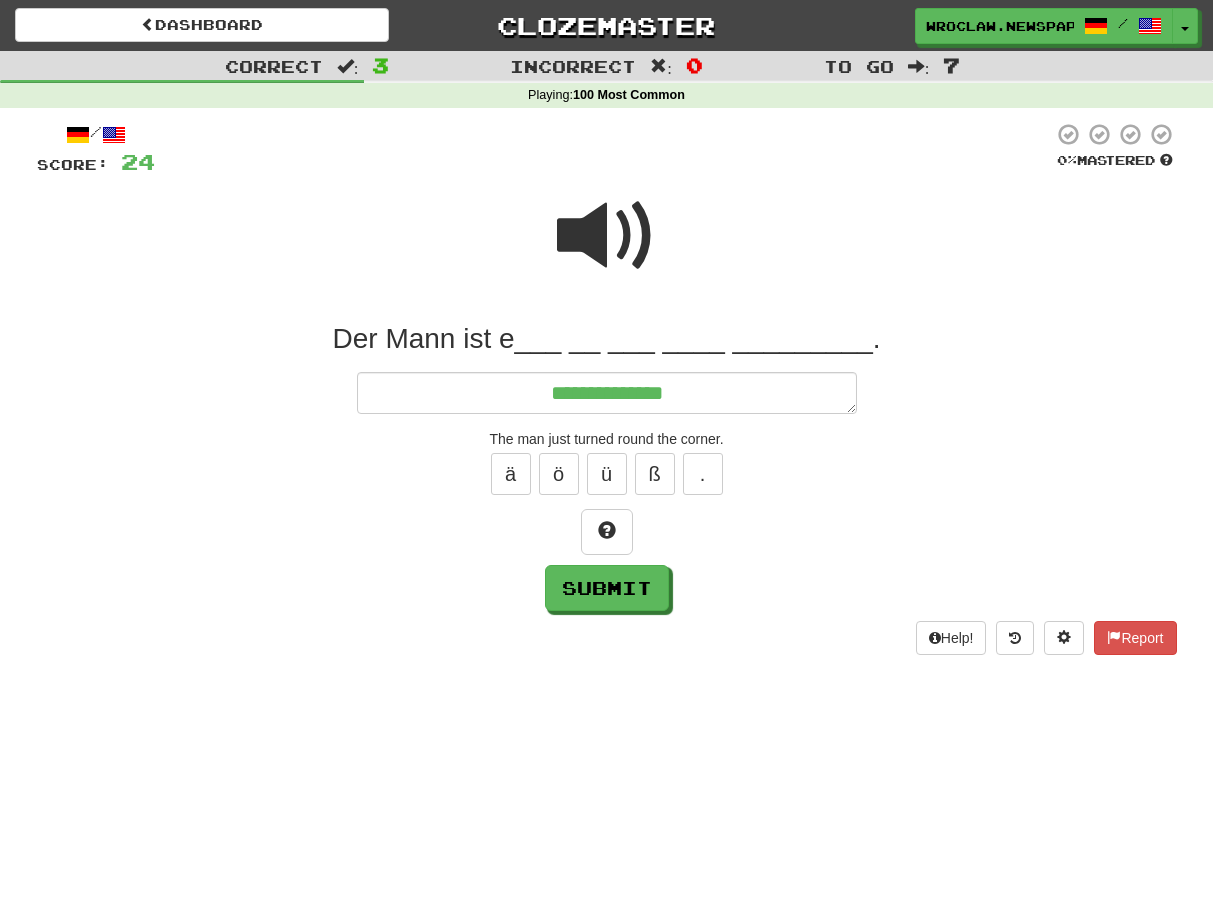 type on "*" 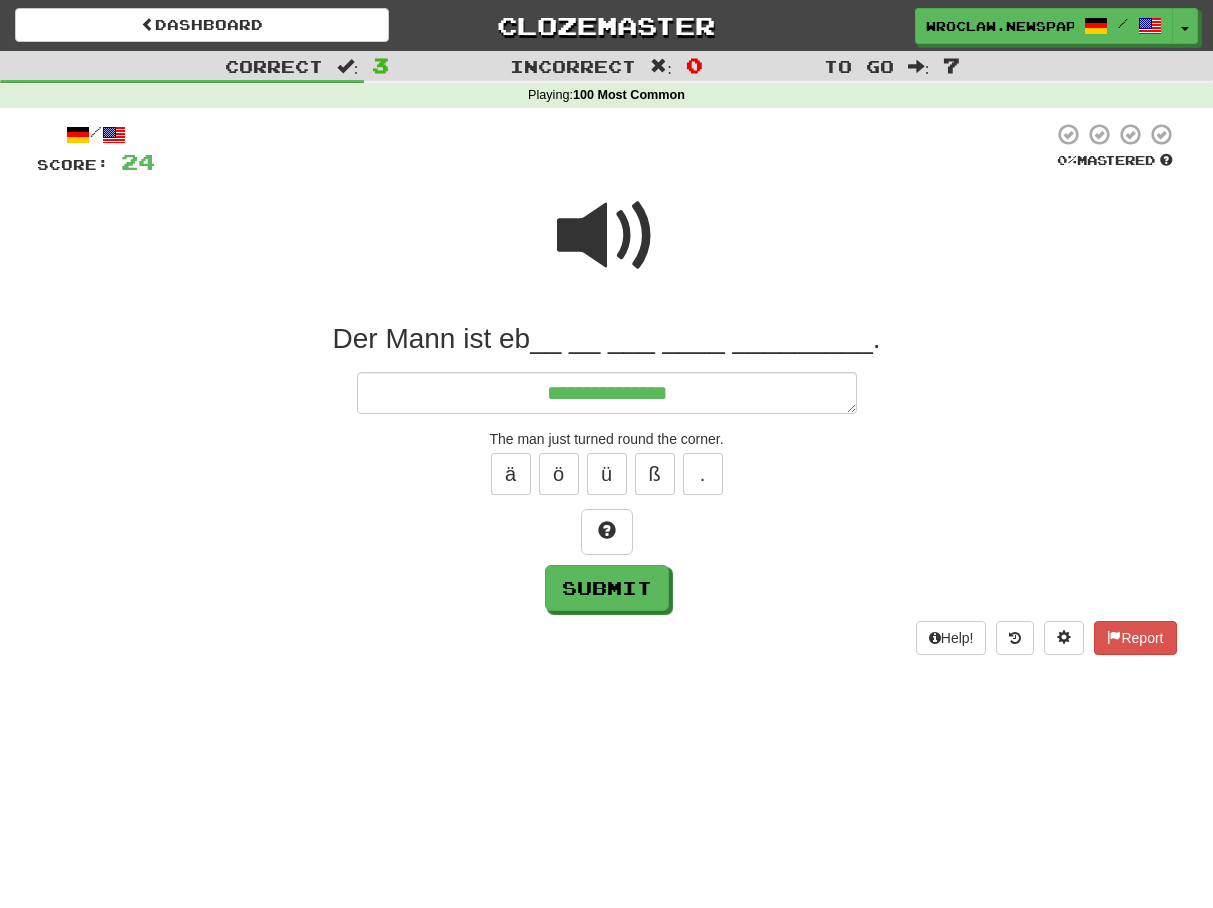 type on "*" 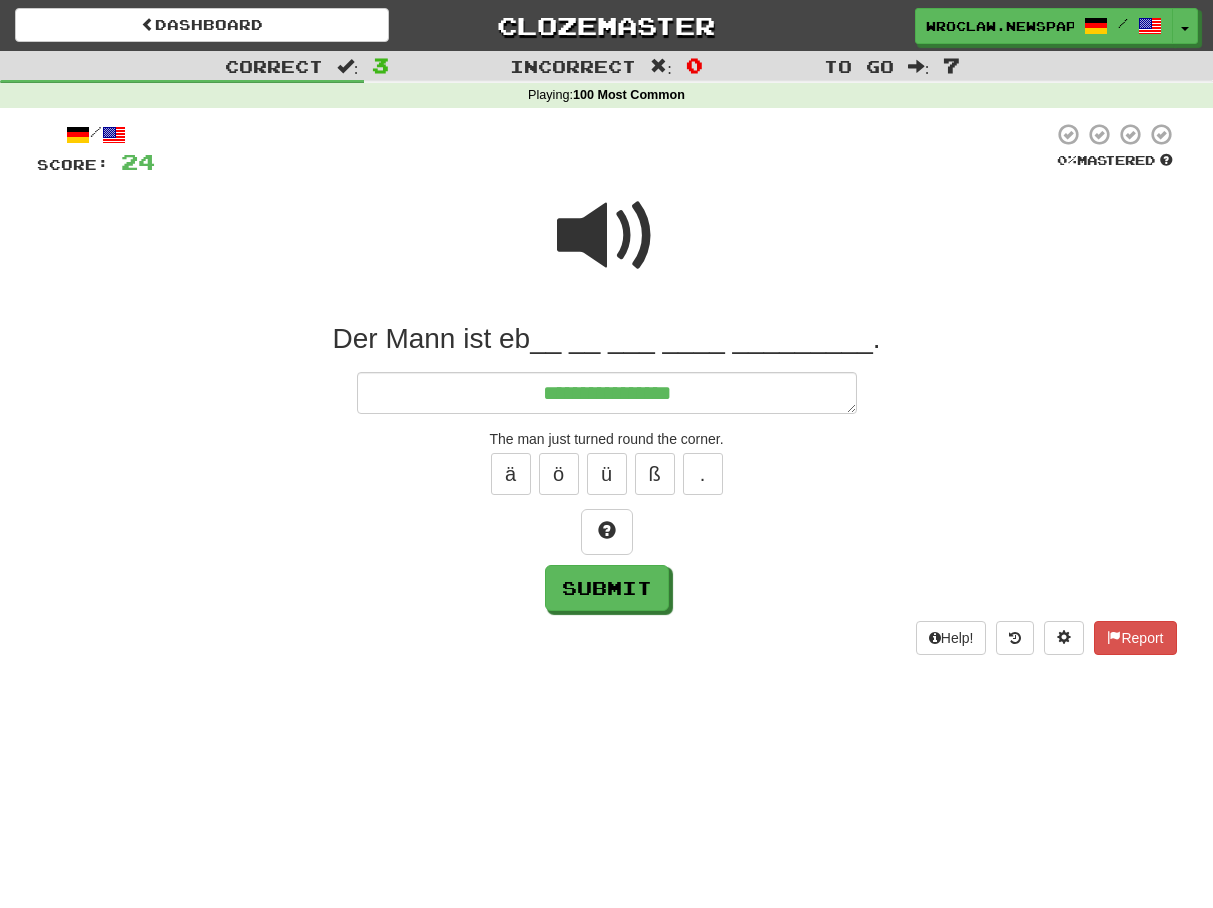 type on "*" 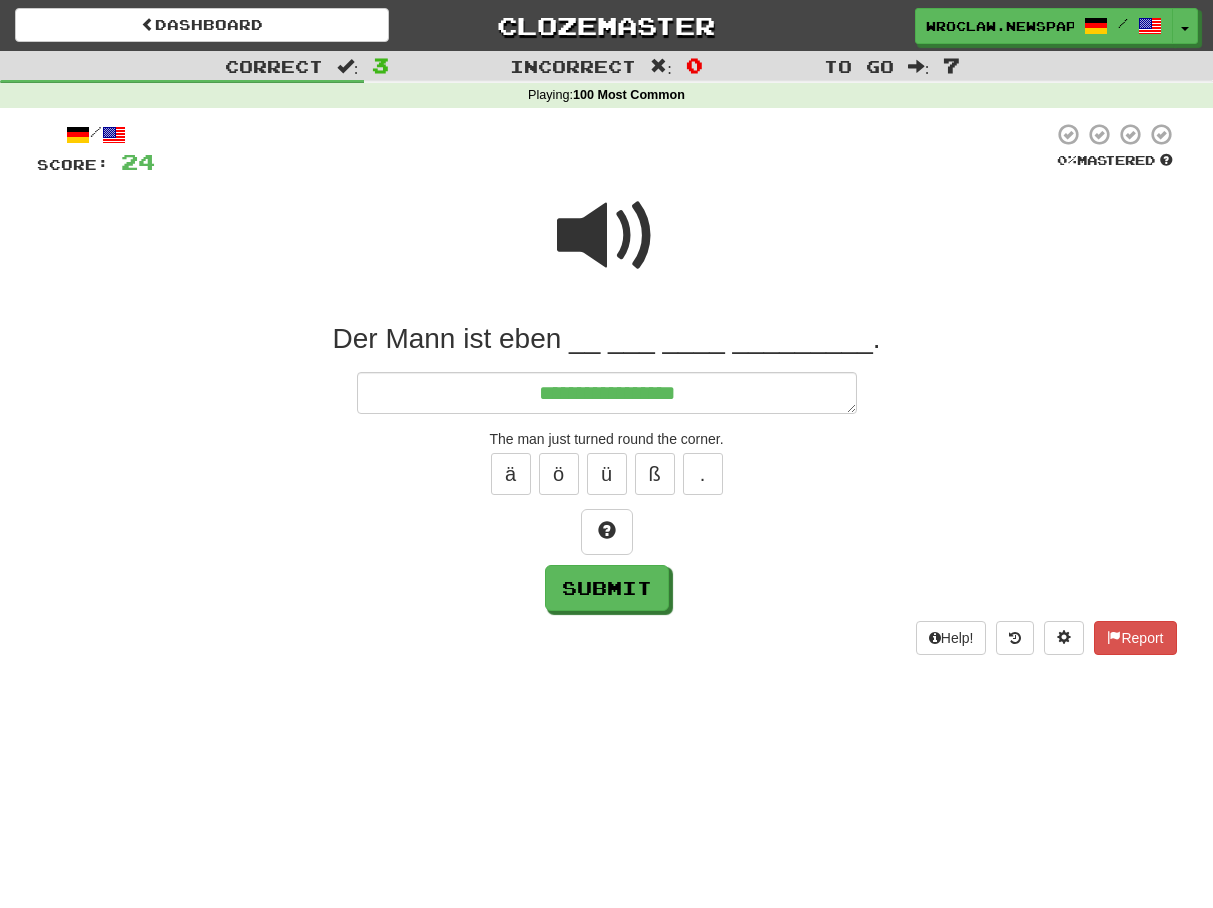 type on "*" 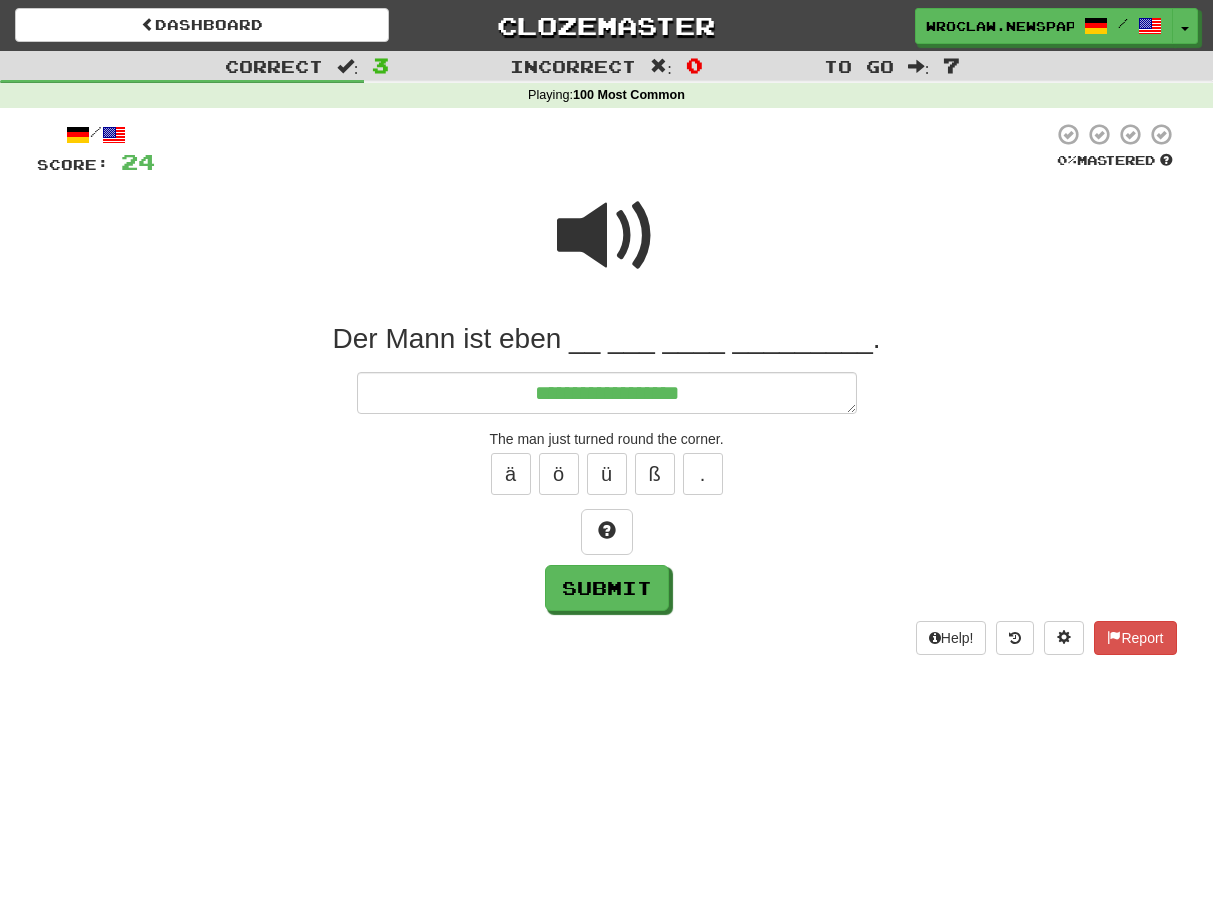type on "*" 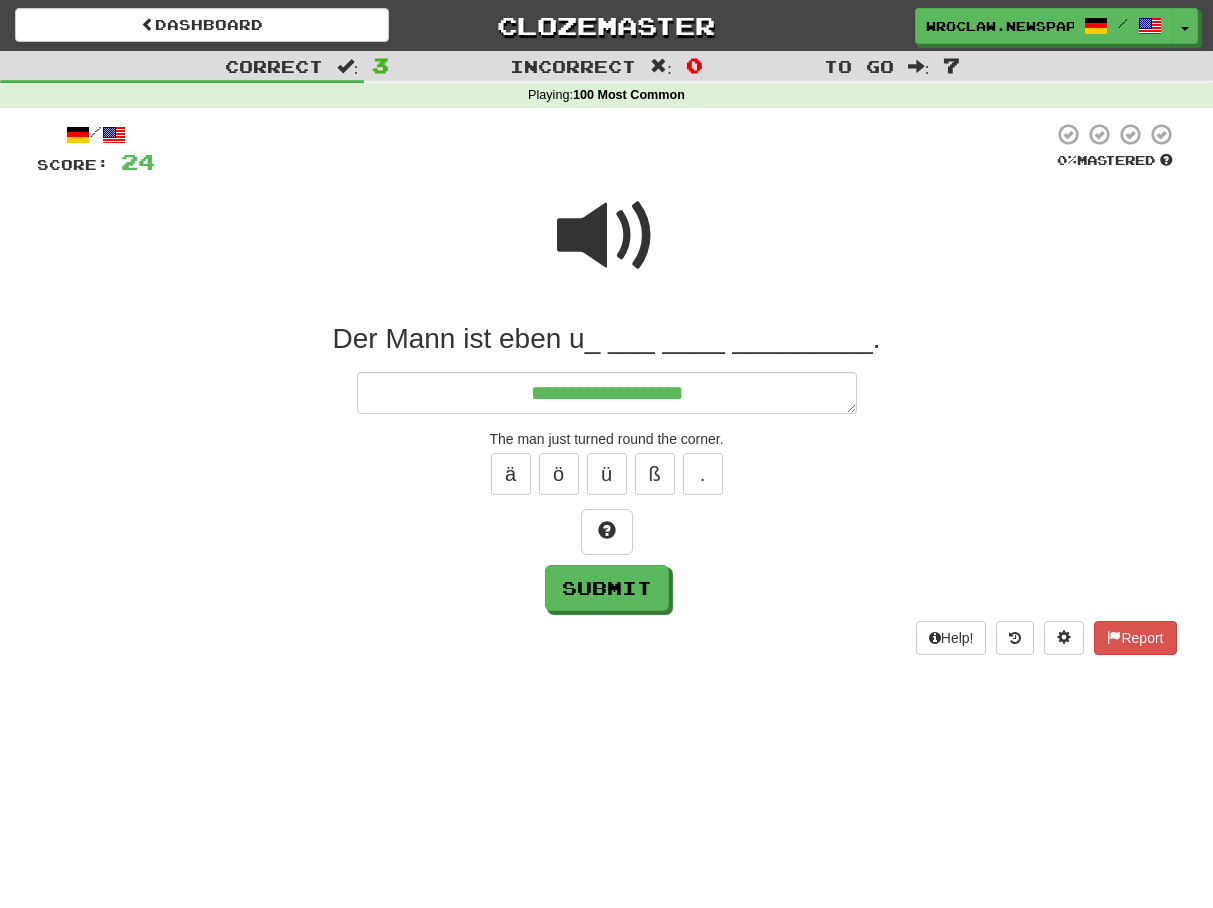 type on "*" 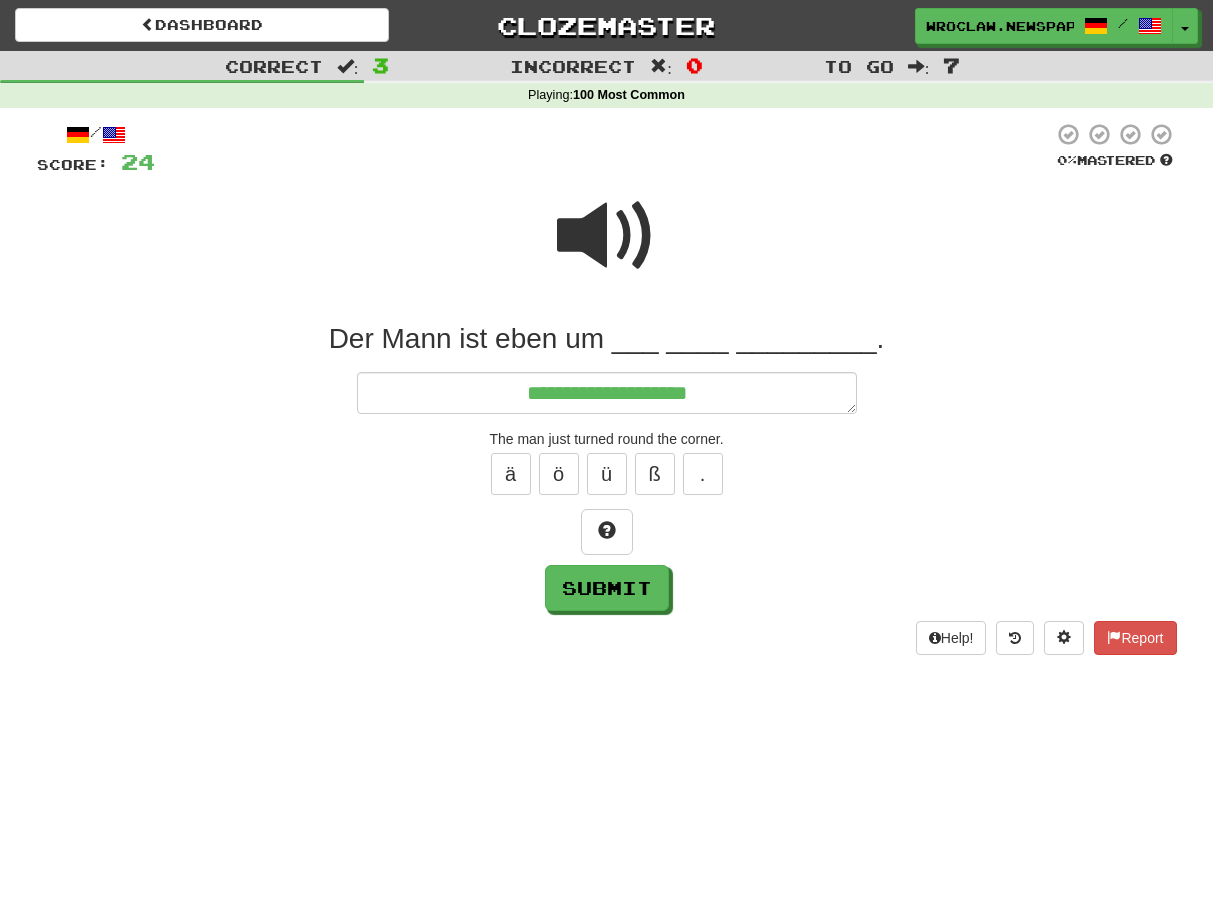 type on "*" 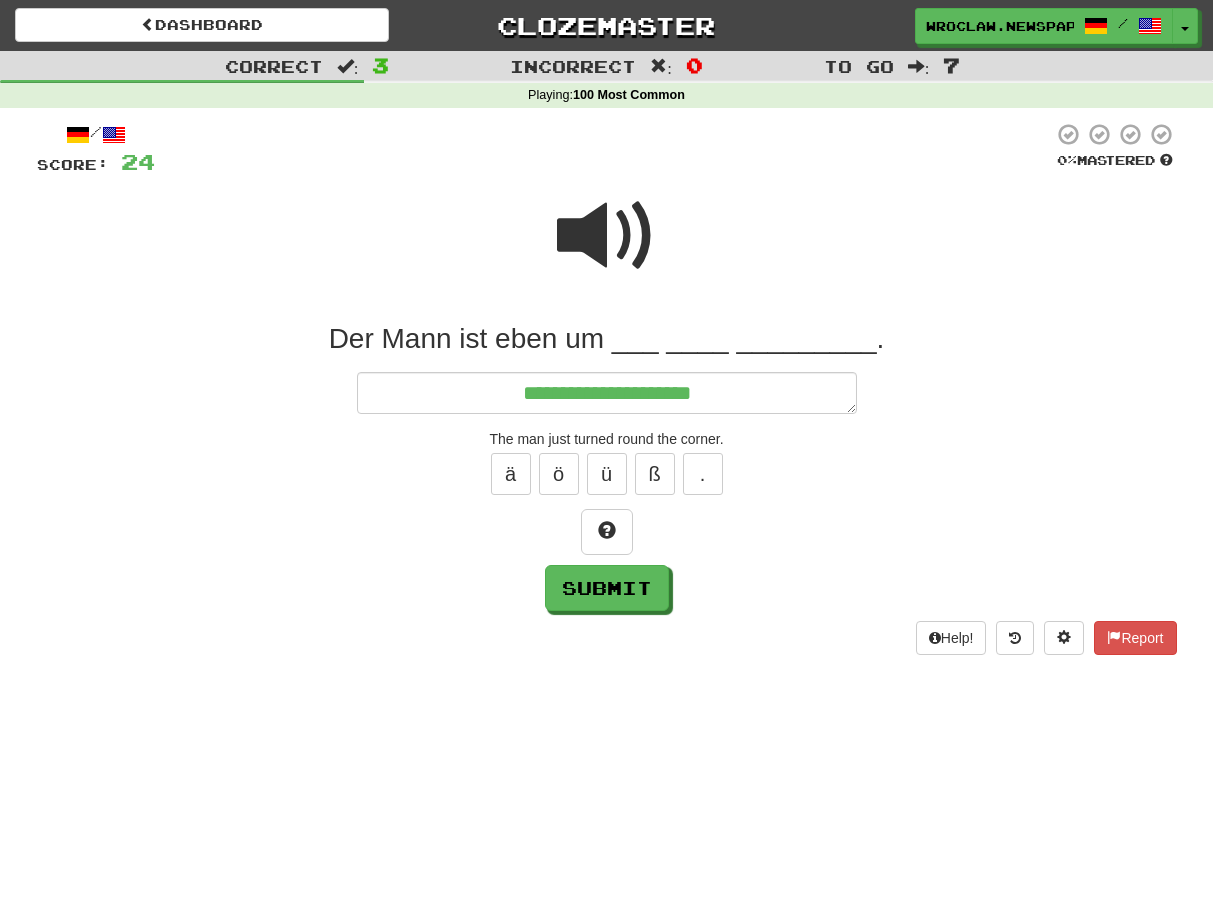 type on "*" 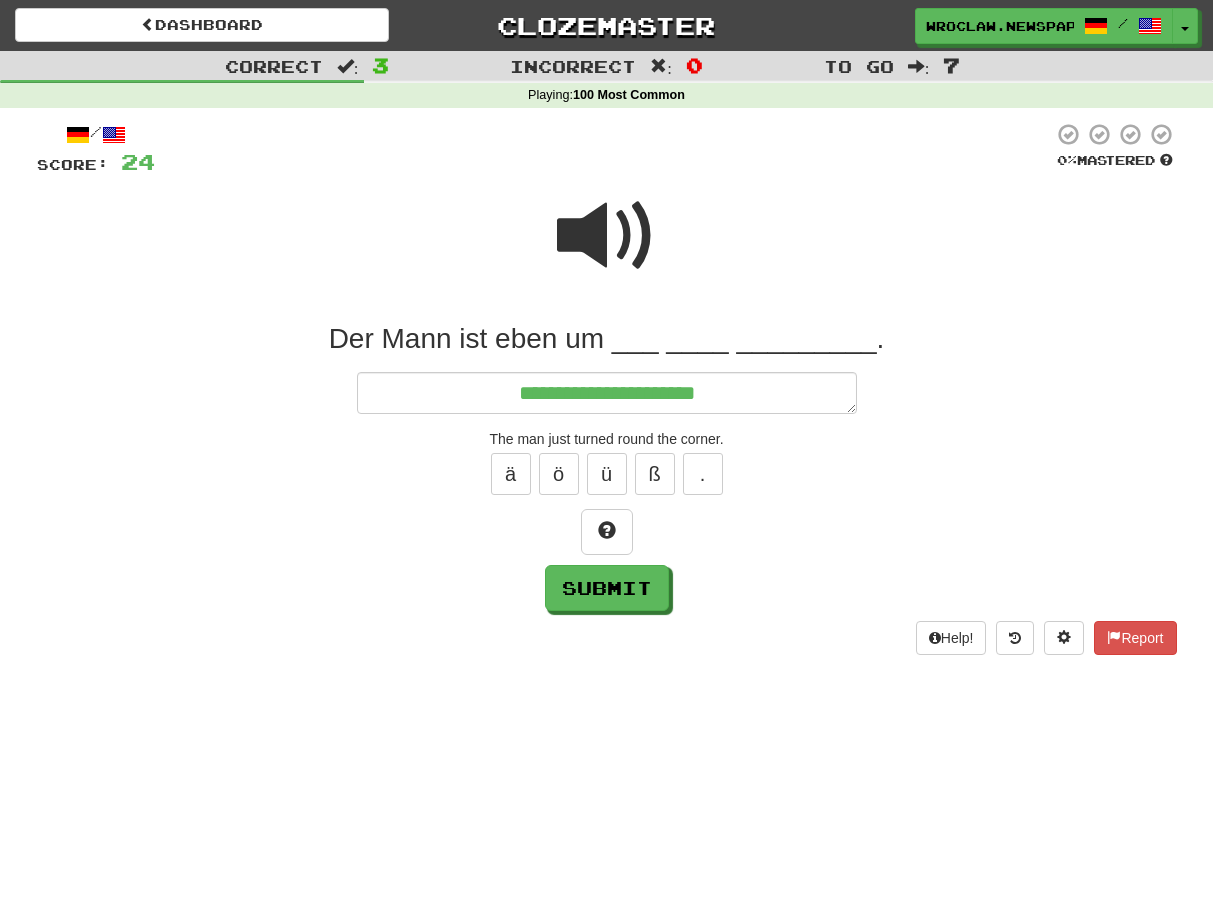 type 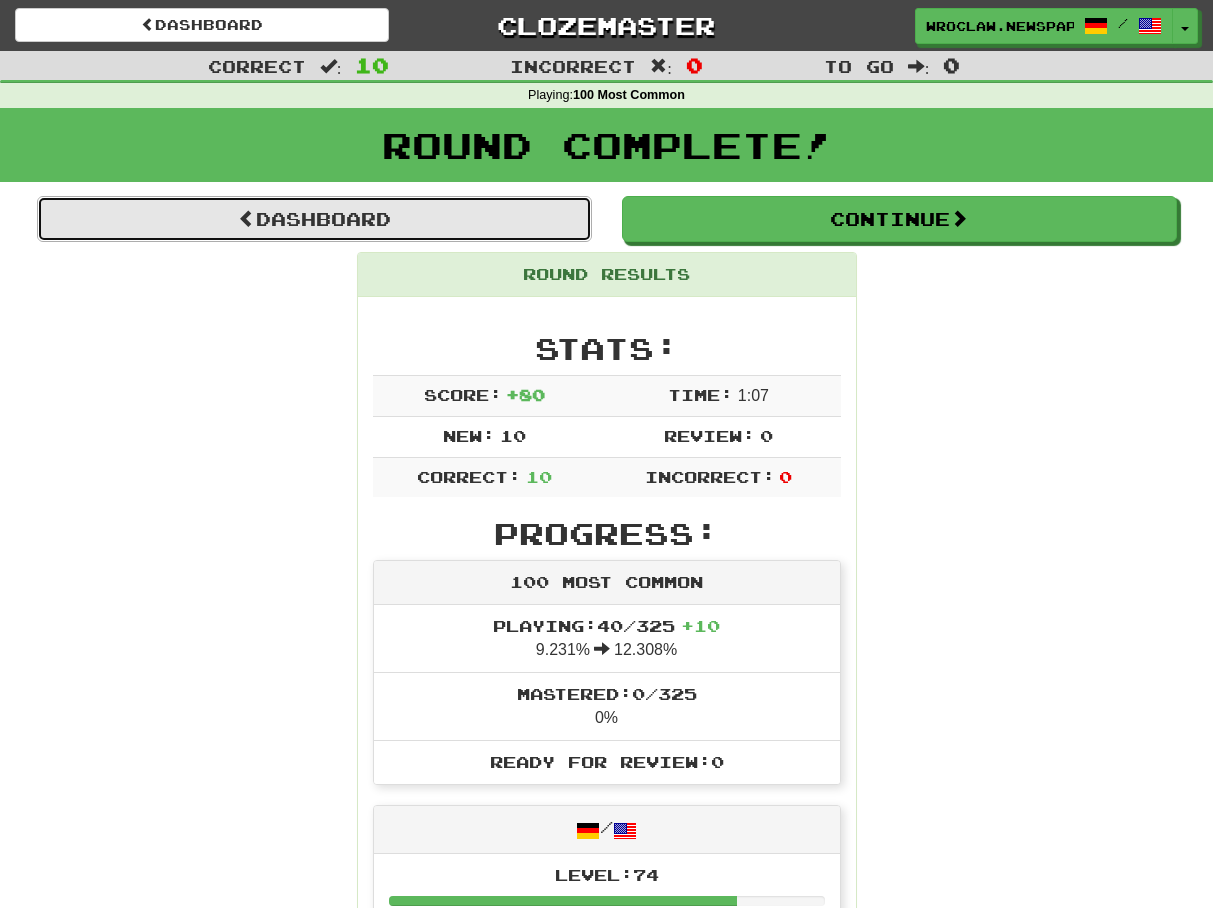 click on "Dashboard" at bounding box center (314, 219) 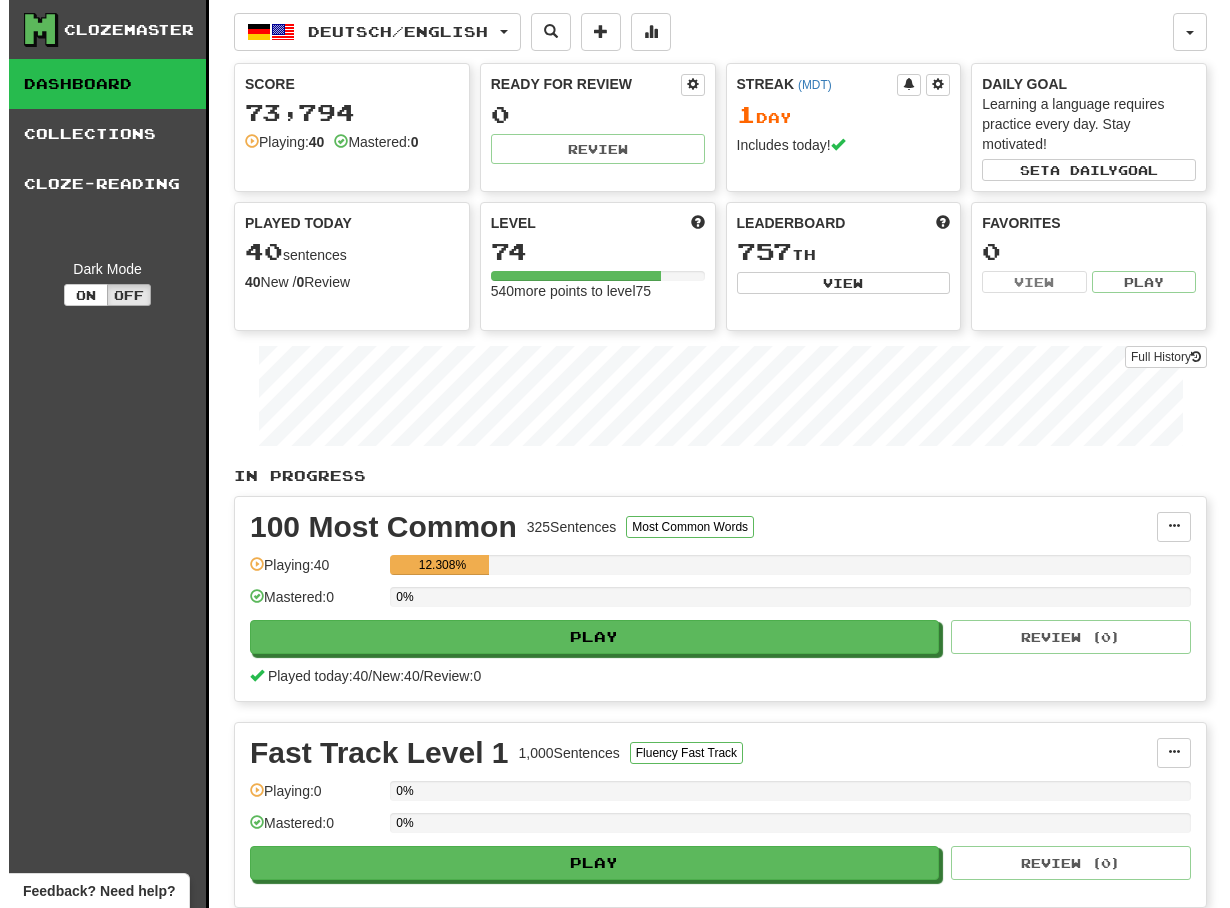 scroll, scrollTop: 0, scrollLeft: 0, axis: both 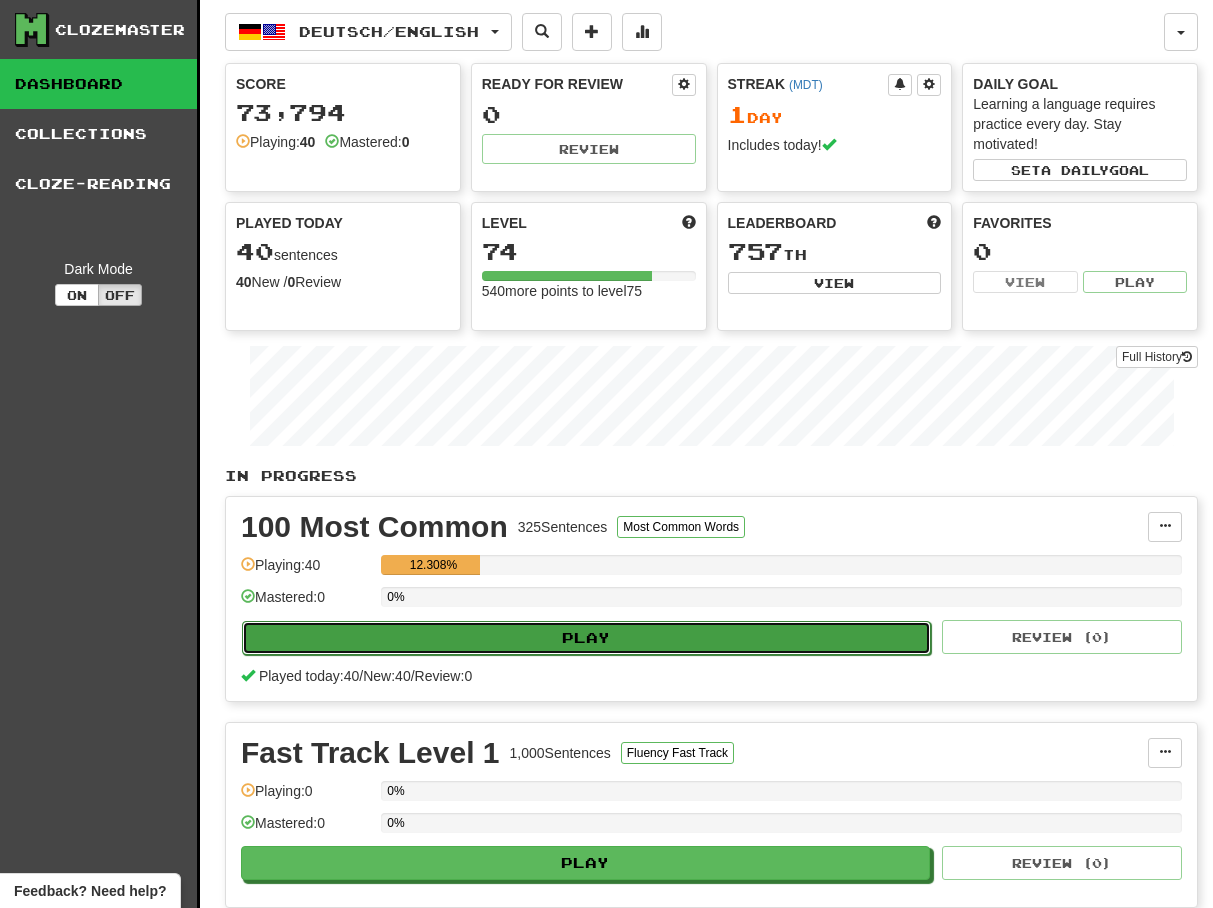 click on "Play" at bounding box center (586, 638) 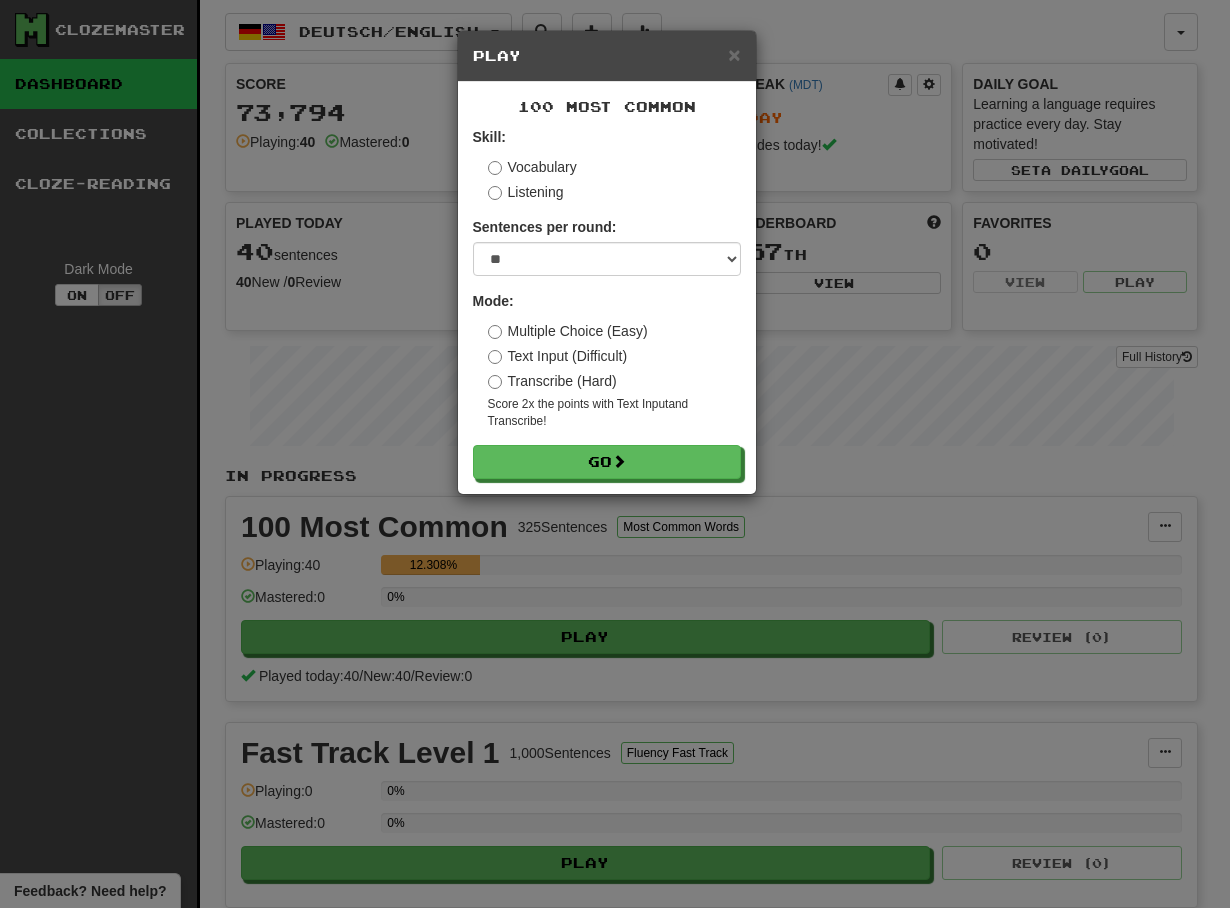 click on "Transcribe (Hard)" at bounding box center [552, 381] 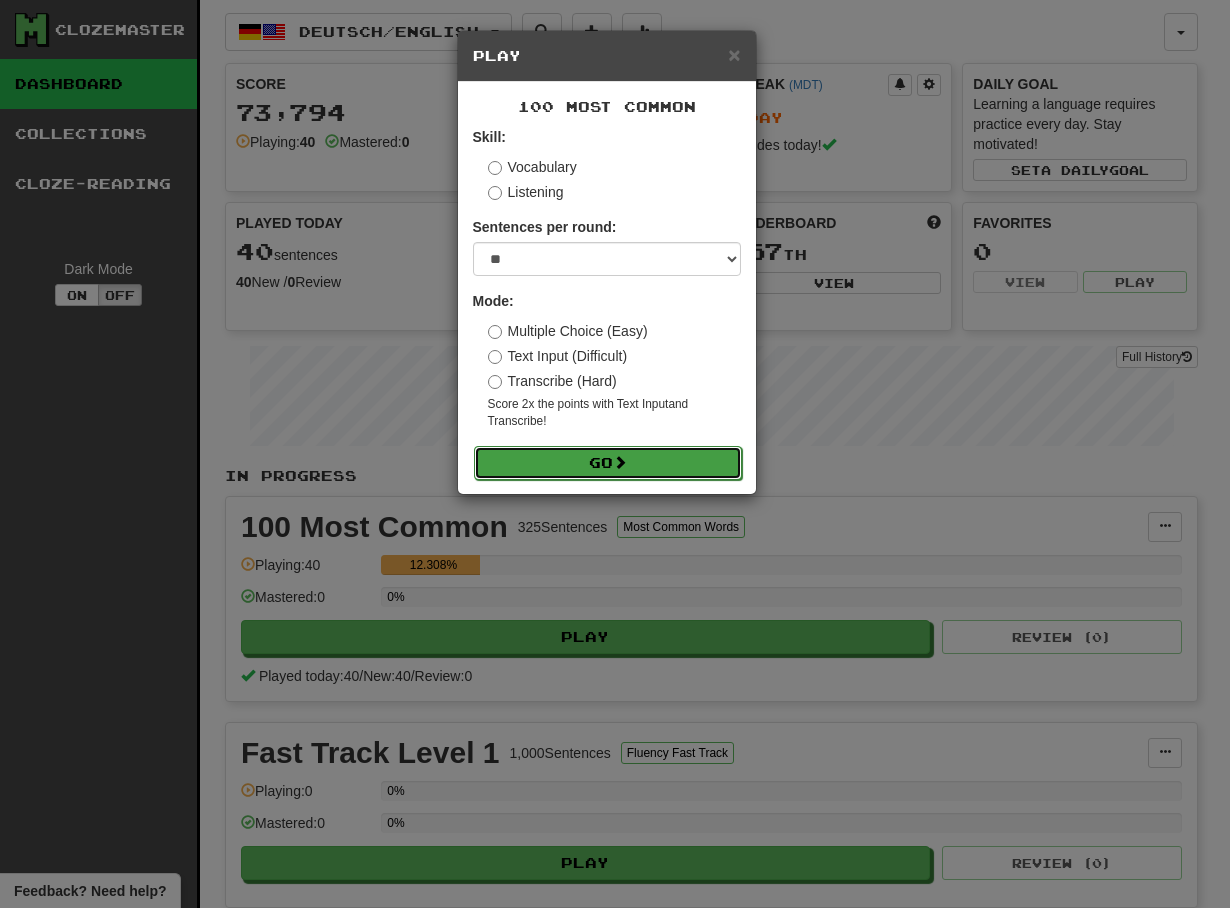 click on "Go" at bounding box center [608, 463] 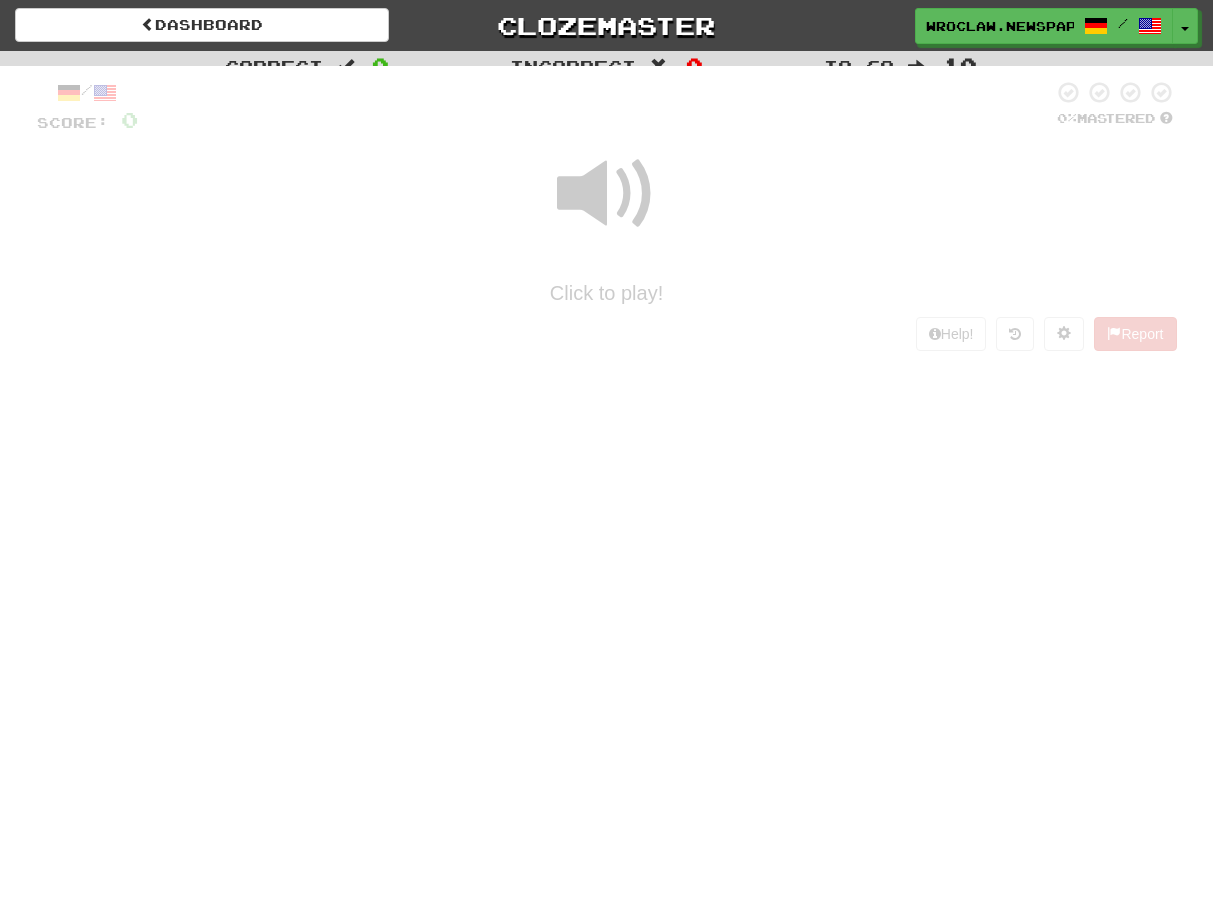 scroll, scrollTop: 0, scrollLeft: 0, axis: both 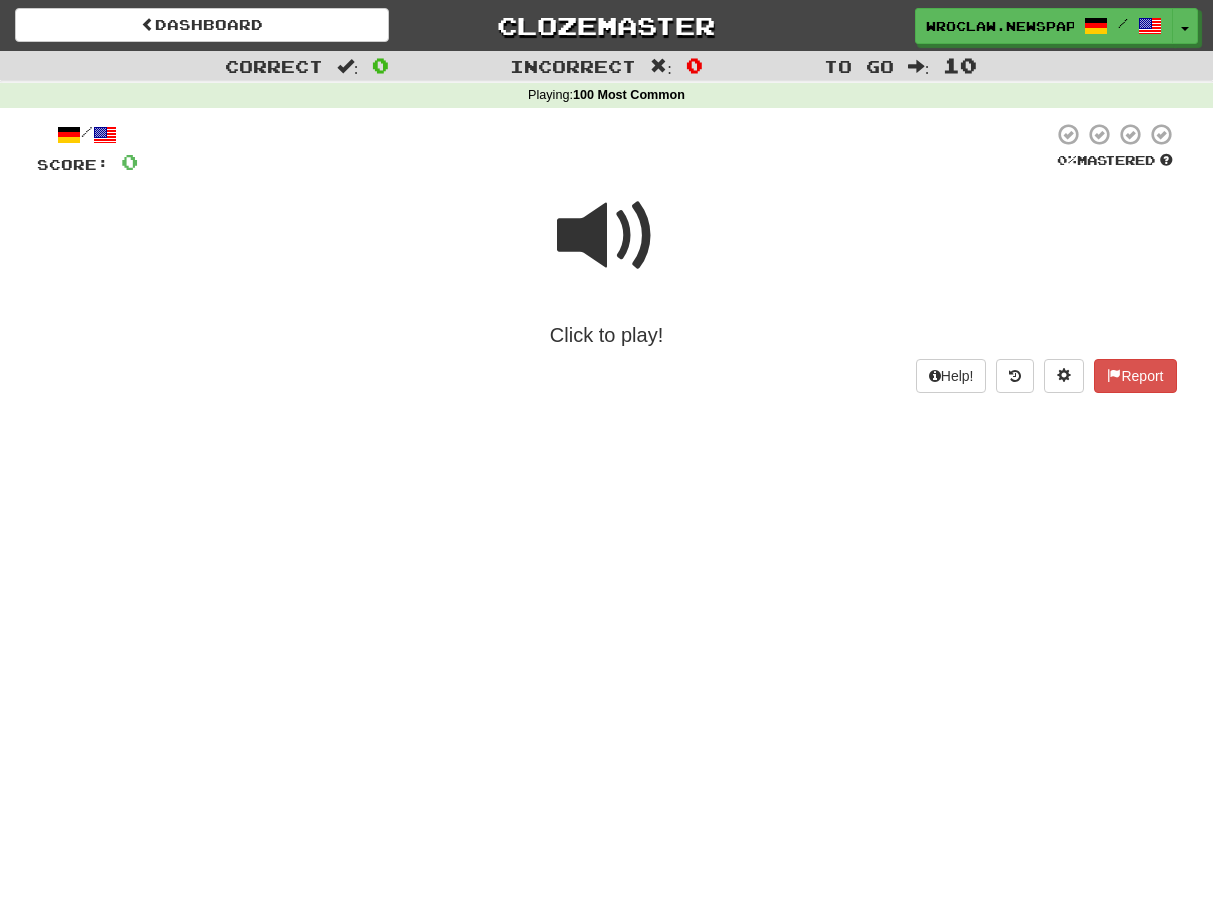 click at bounding box center (607, 236) 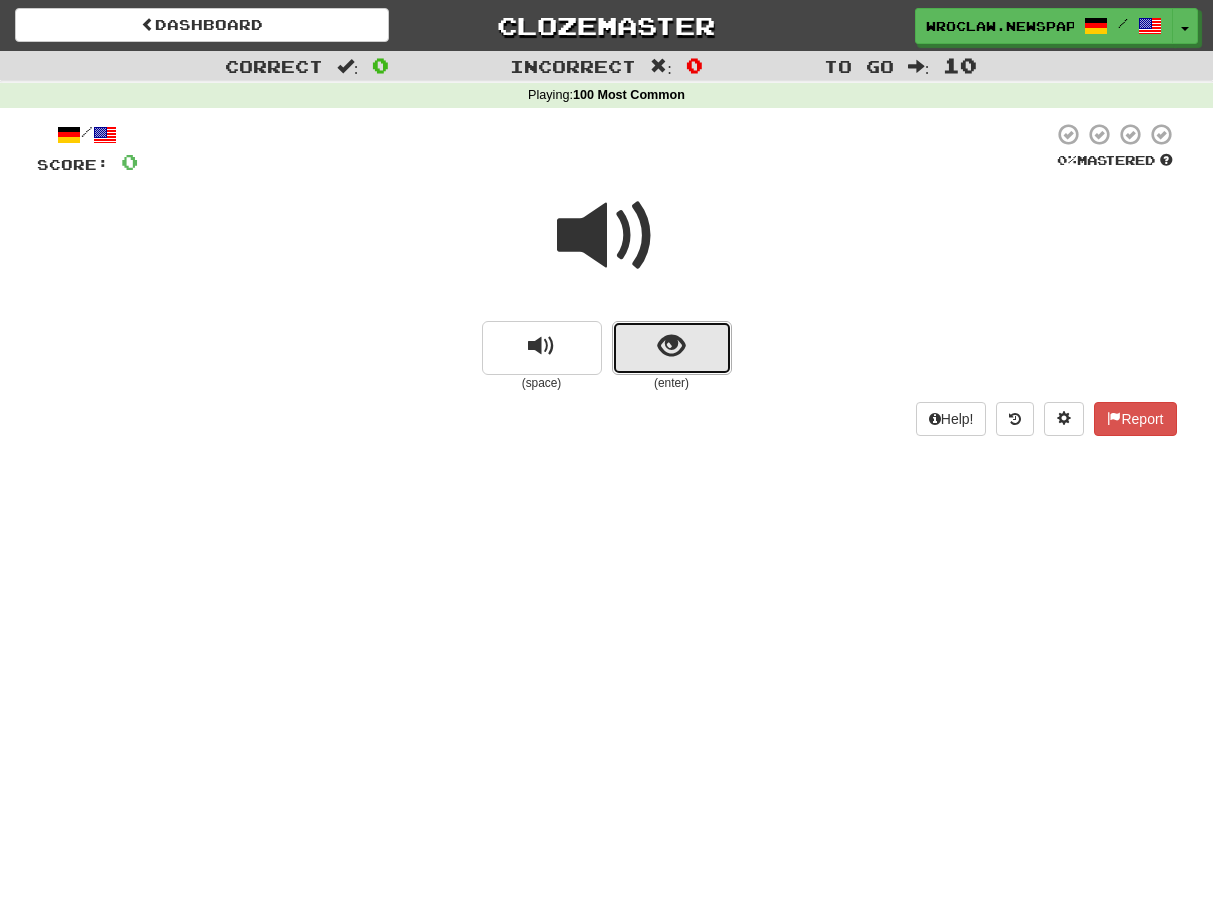 click at bounding box center (672, 348) 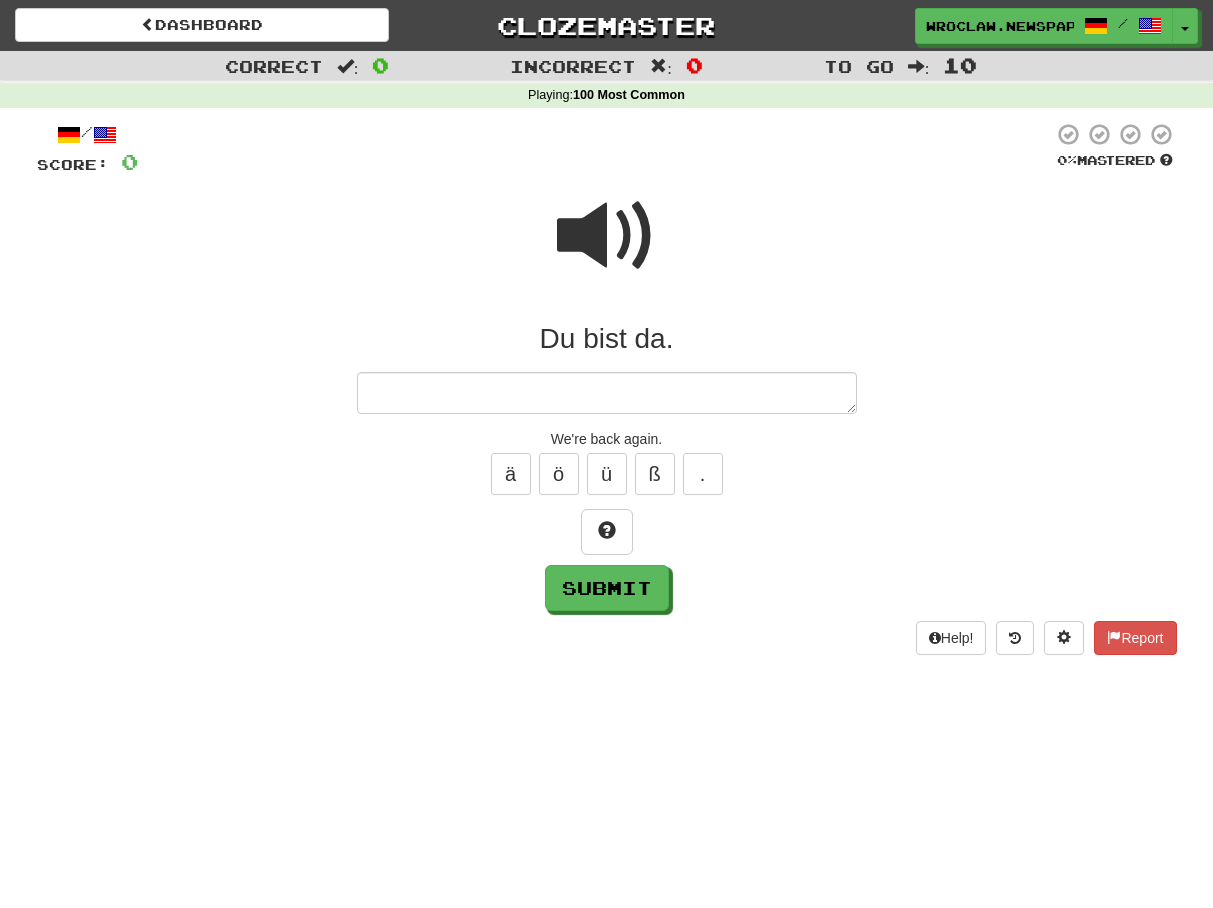 type on "*" 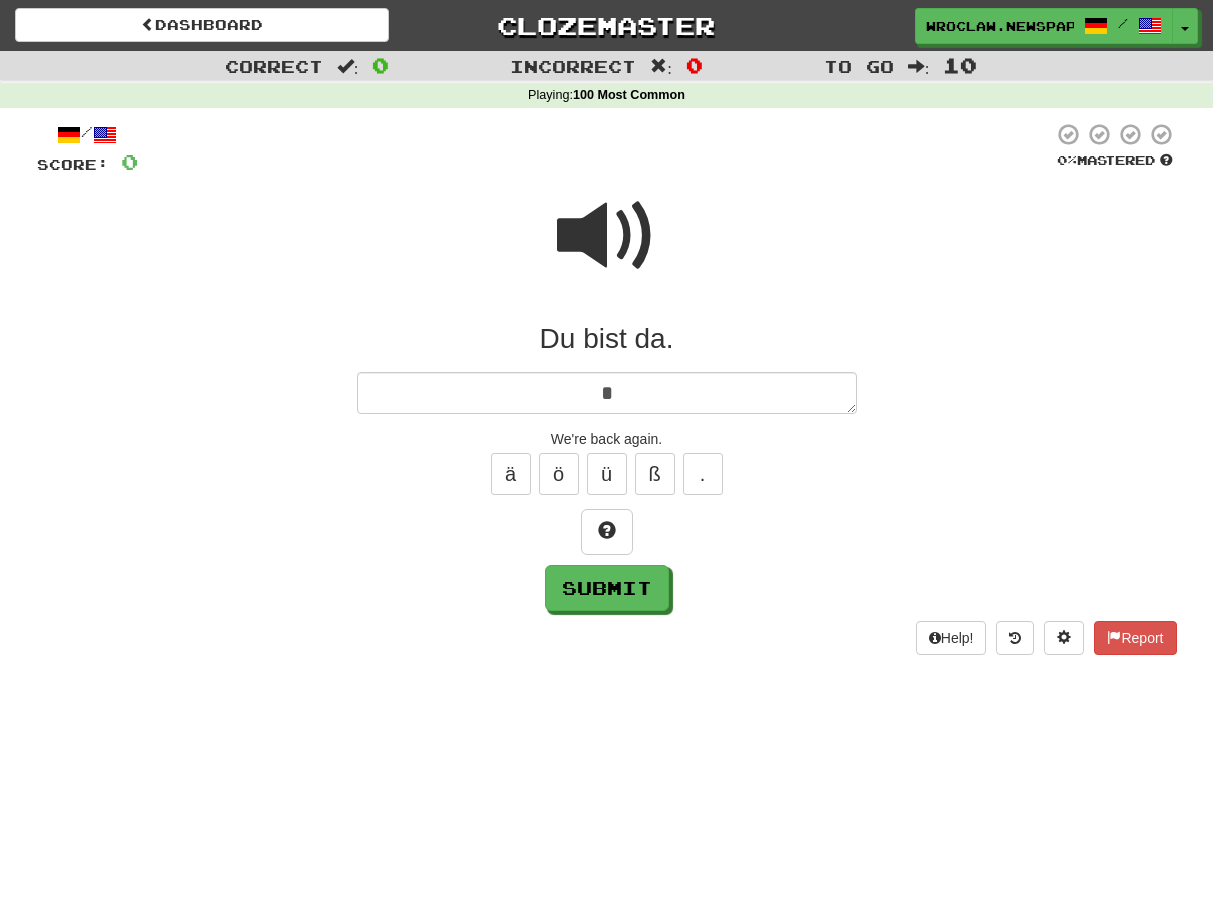 type on "*" 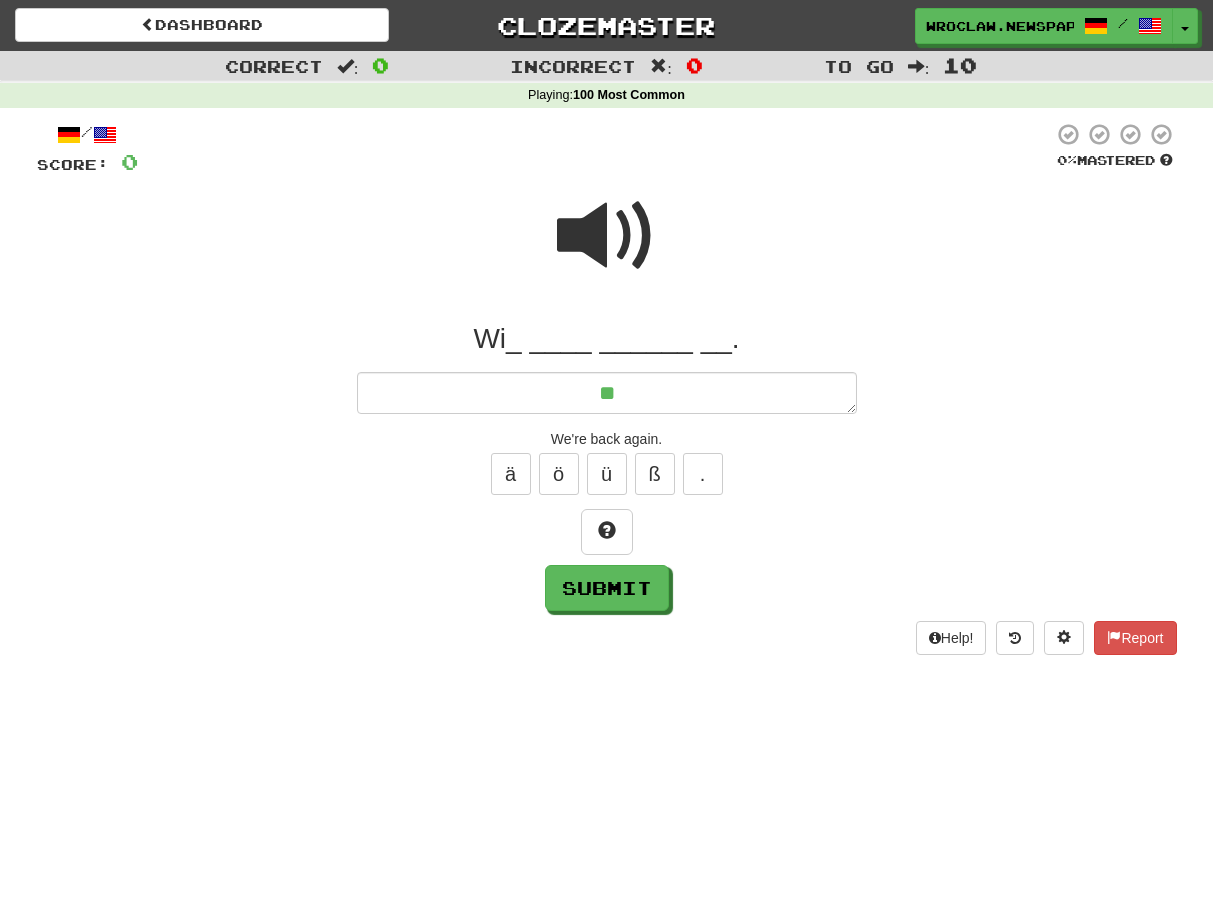 type on "*" 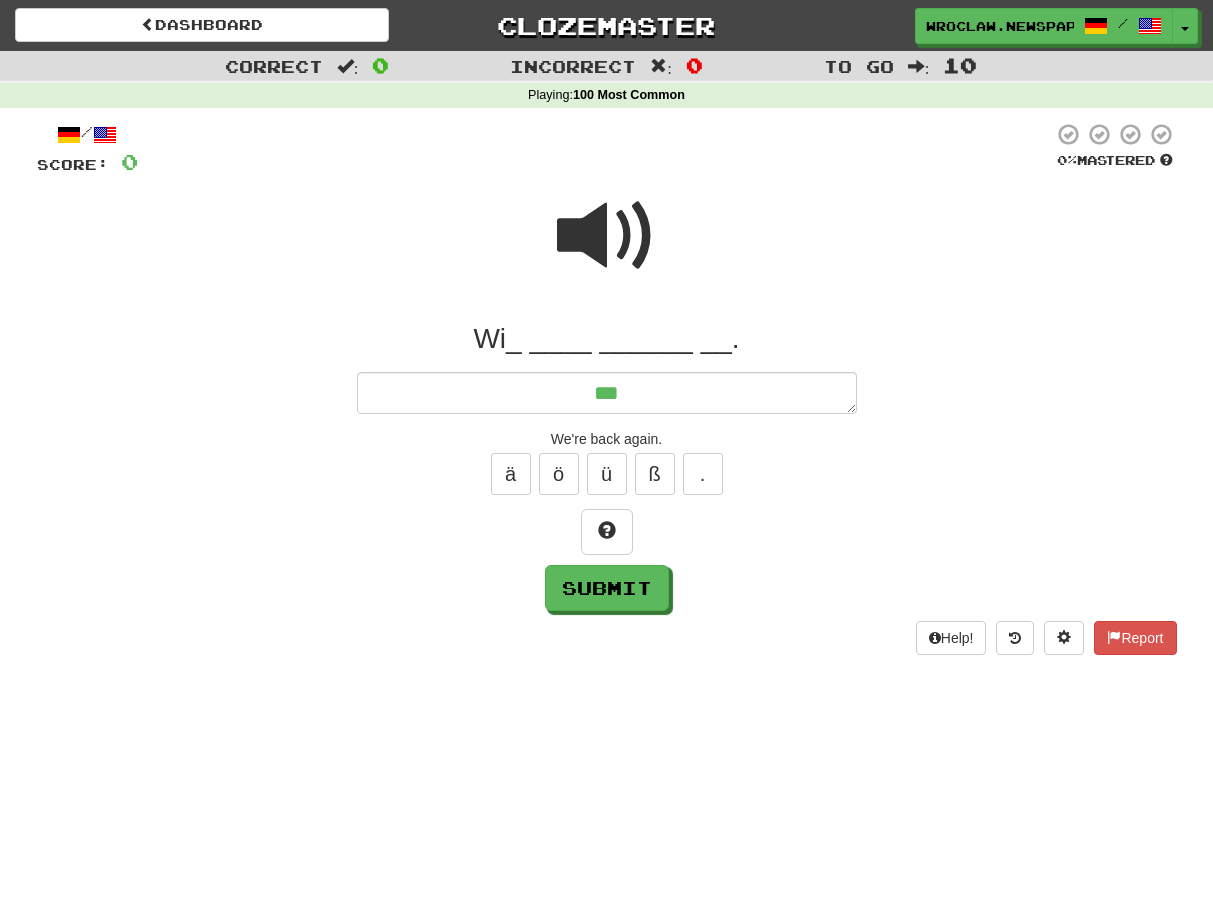 type on "*" 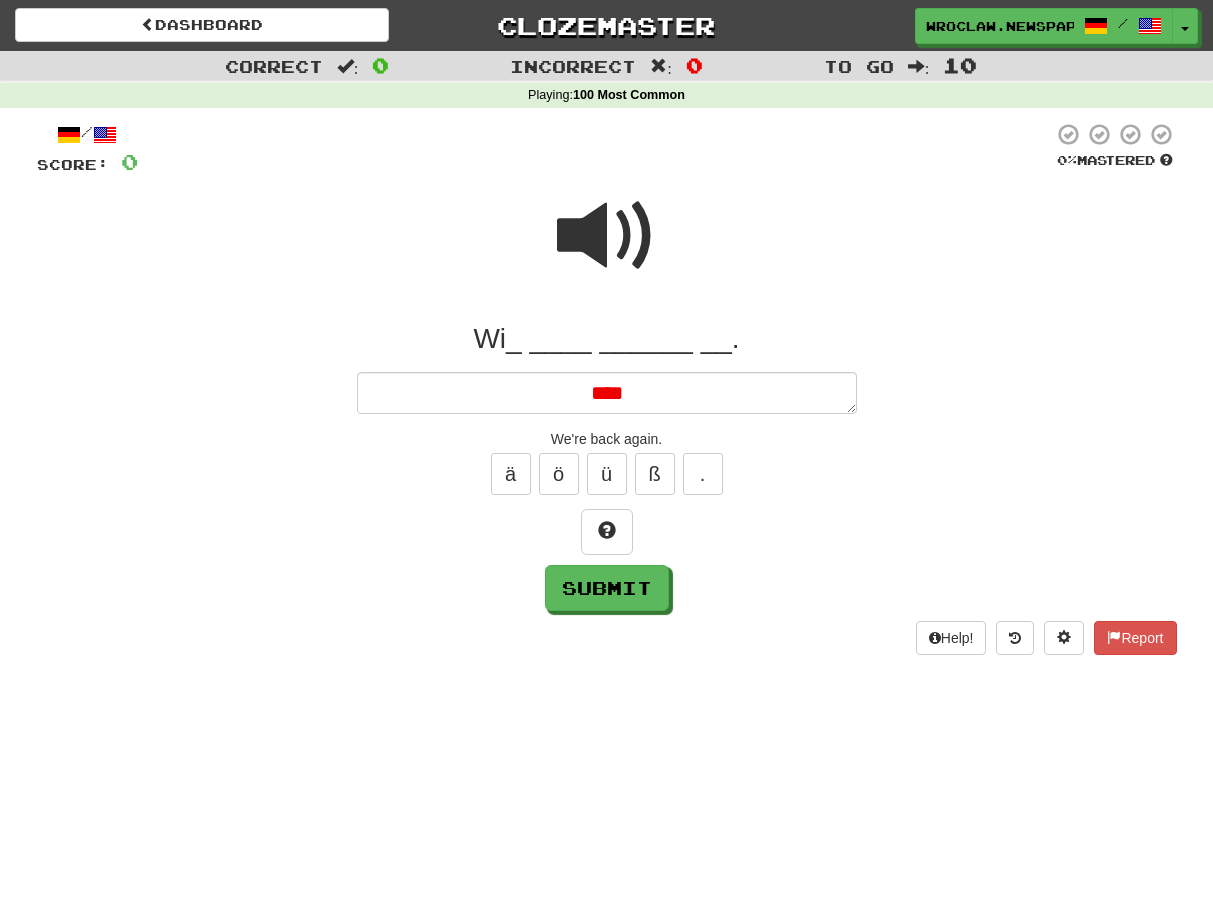 type on "*" 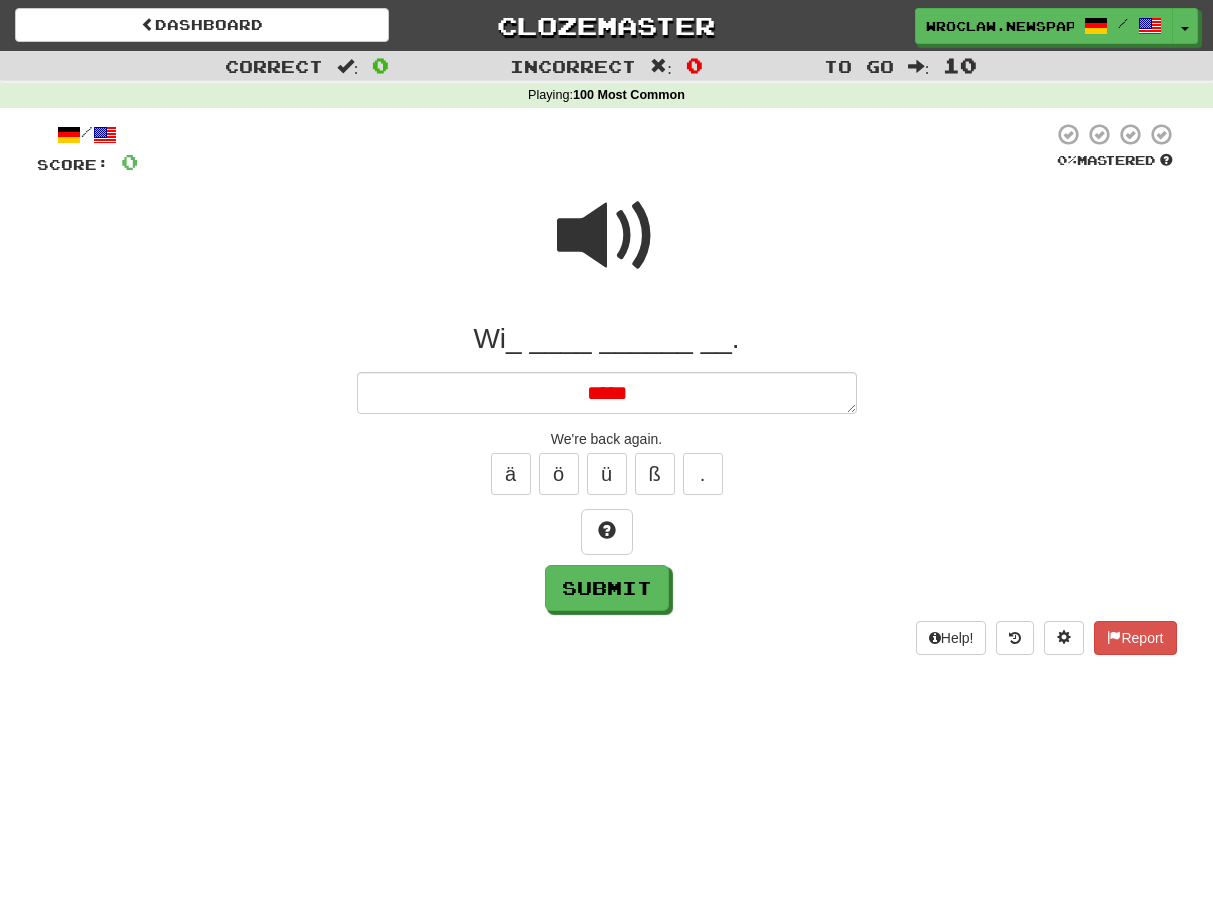 type on "*" 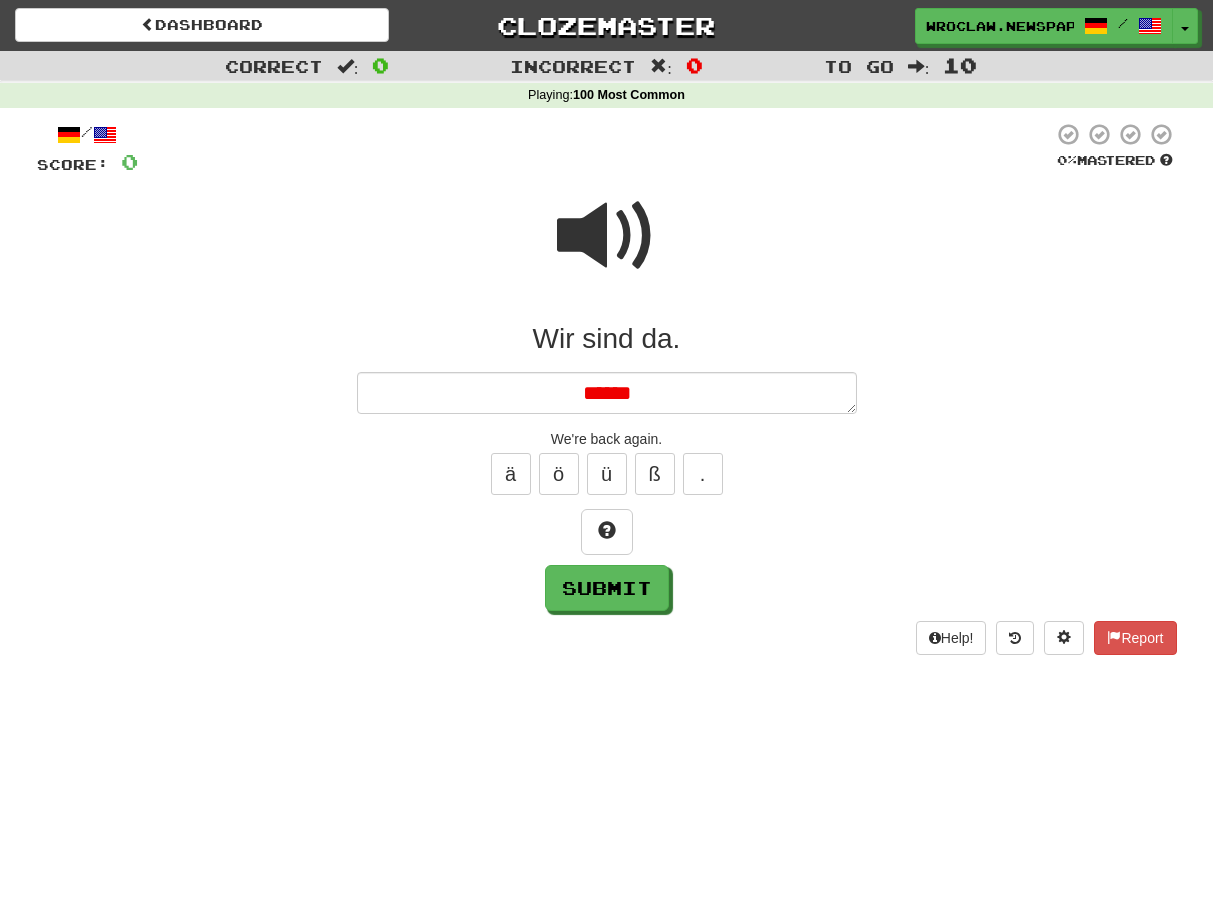 type on "*" 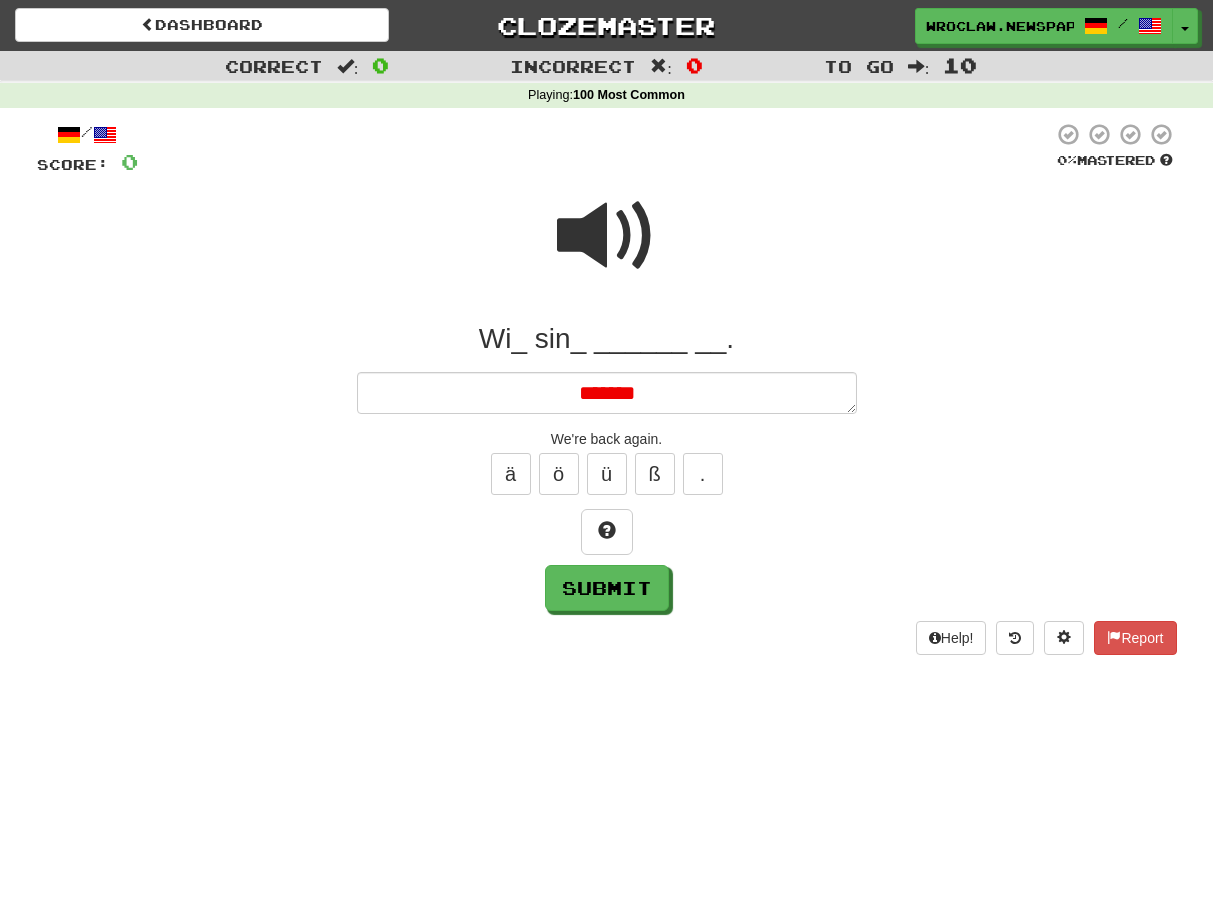 type on "*" 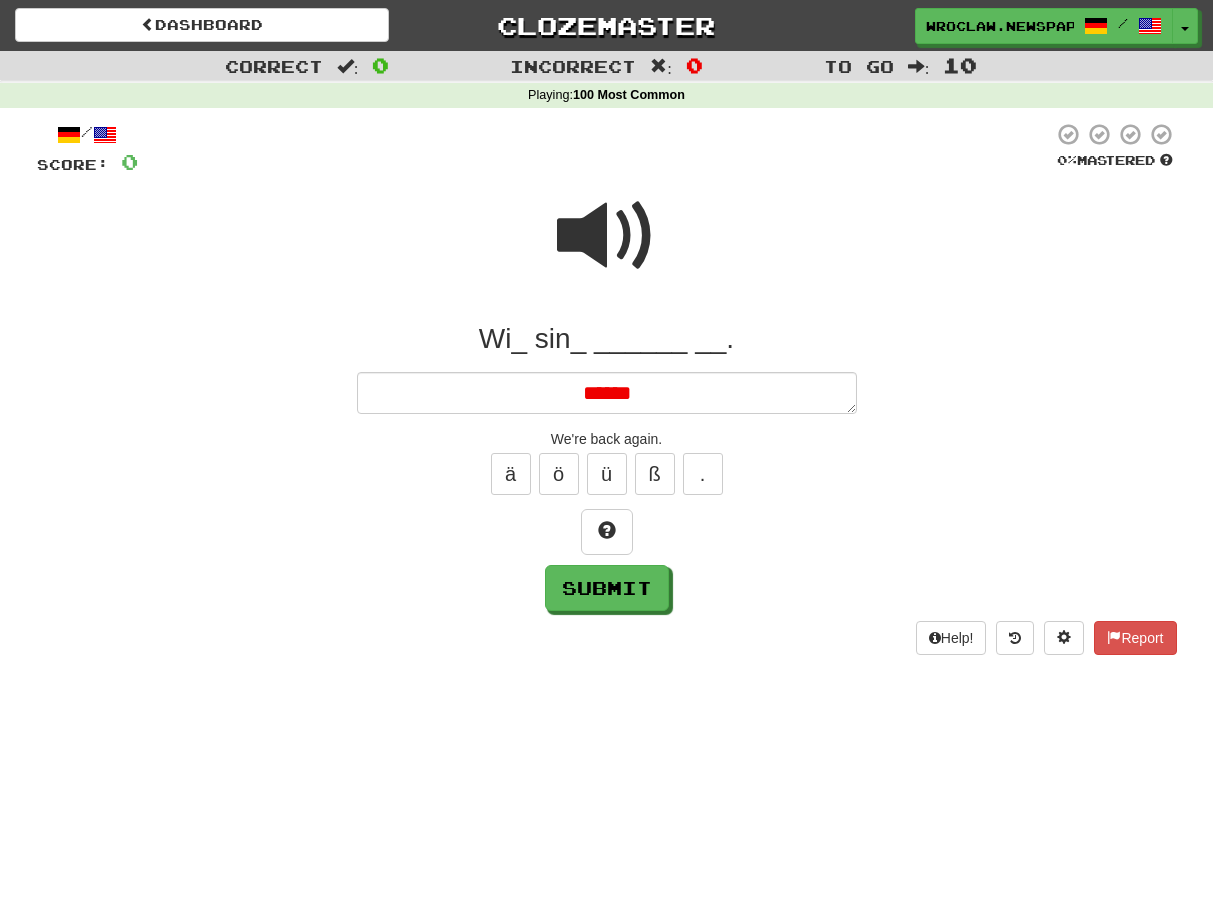 type on "*" 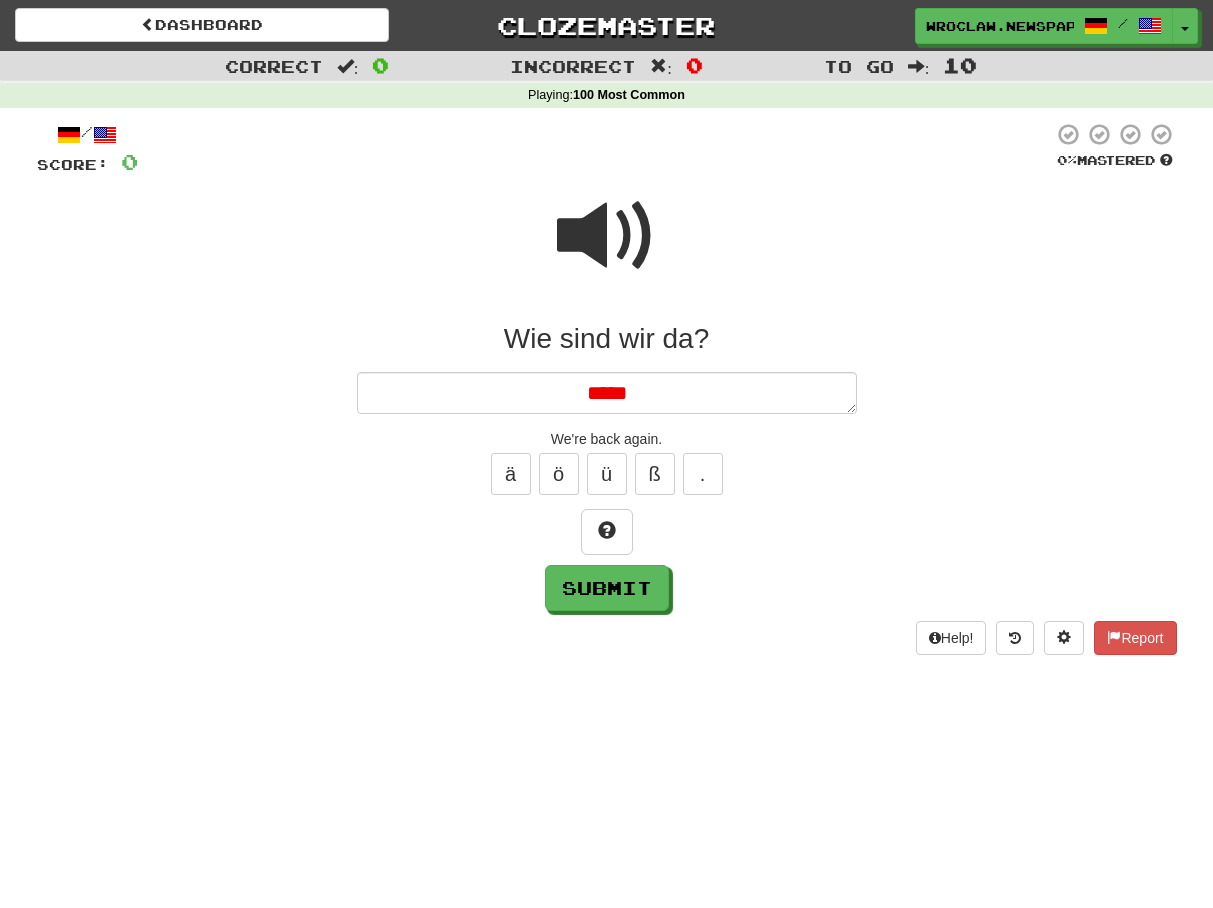 type on "*" 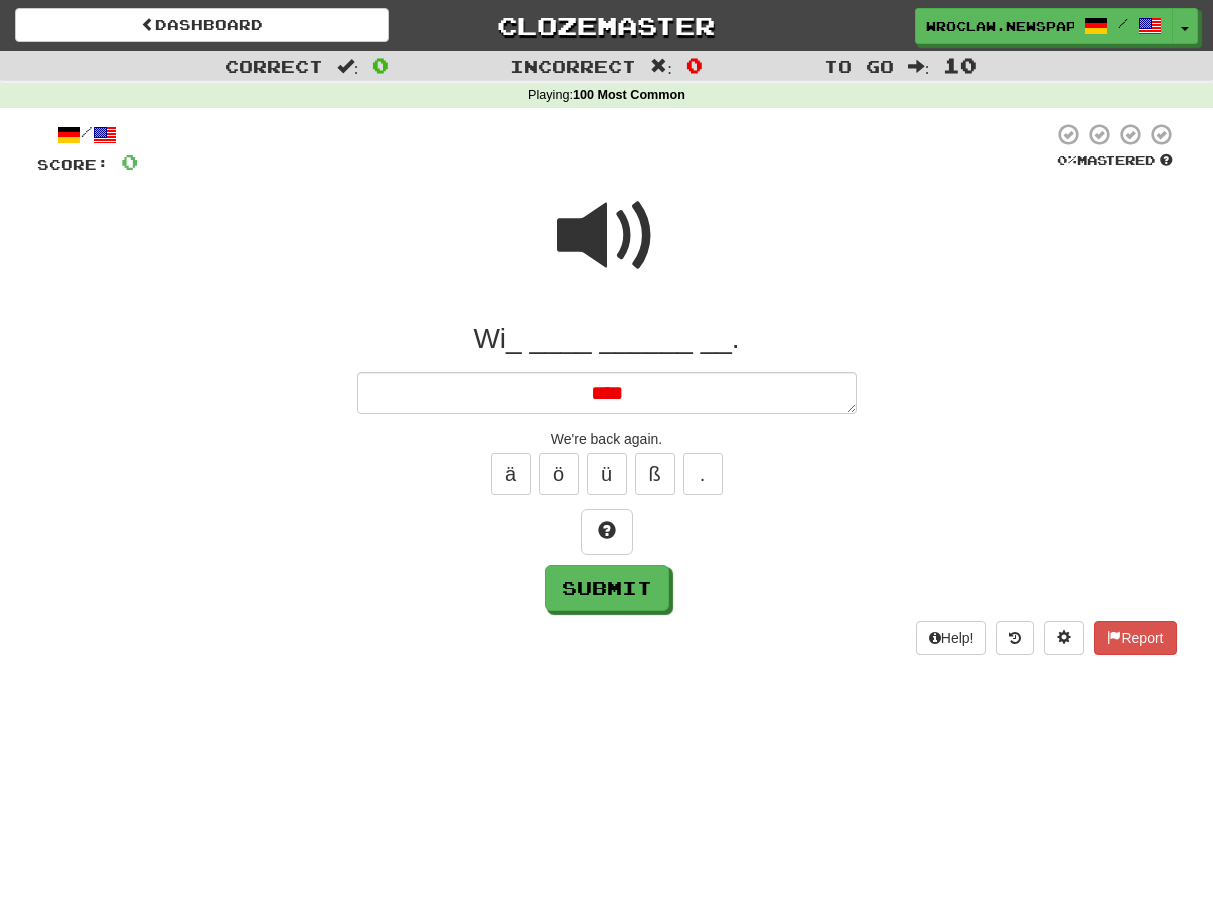 type on "*" 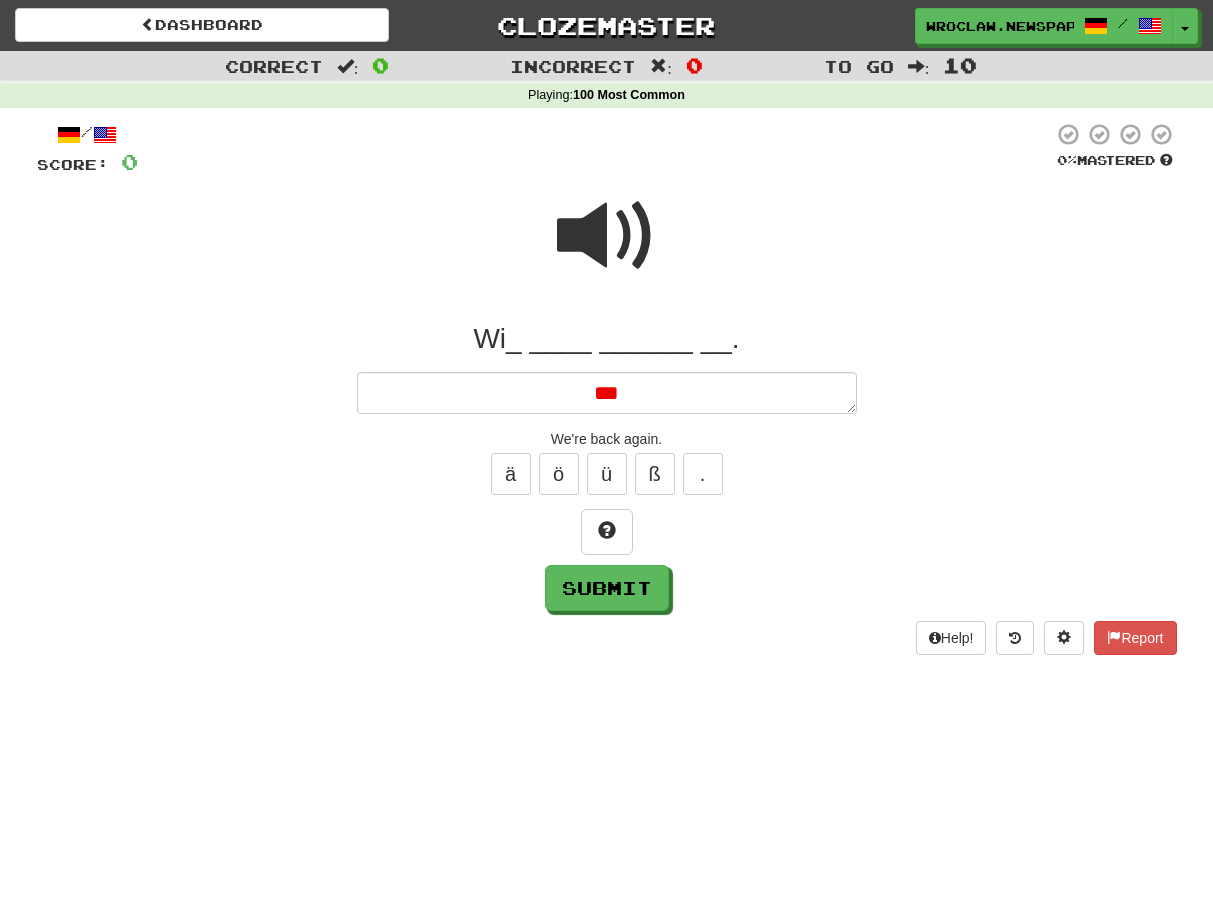type on "*" 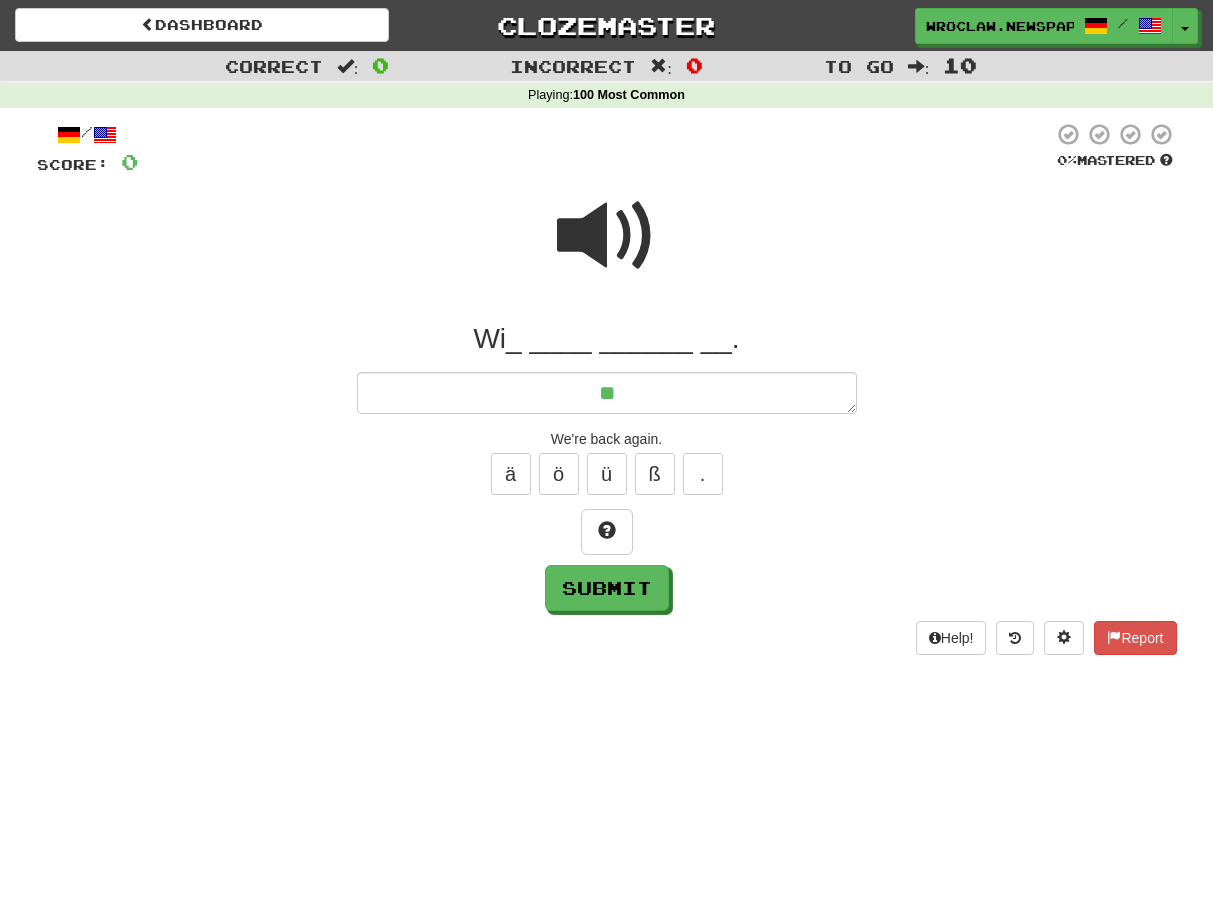 type on "*" 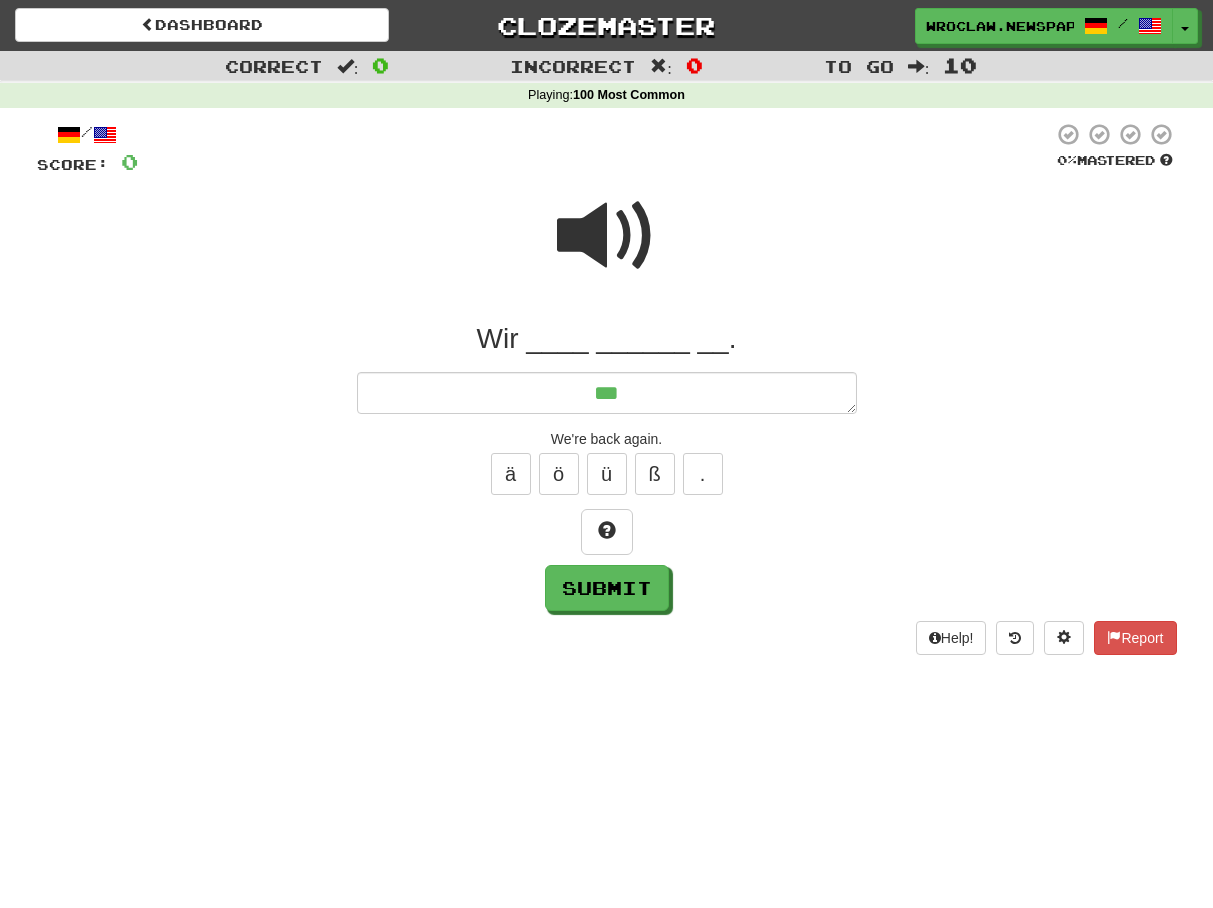 type on "*" 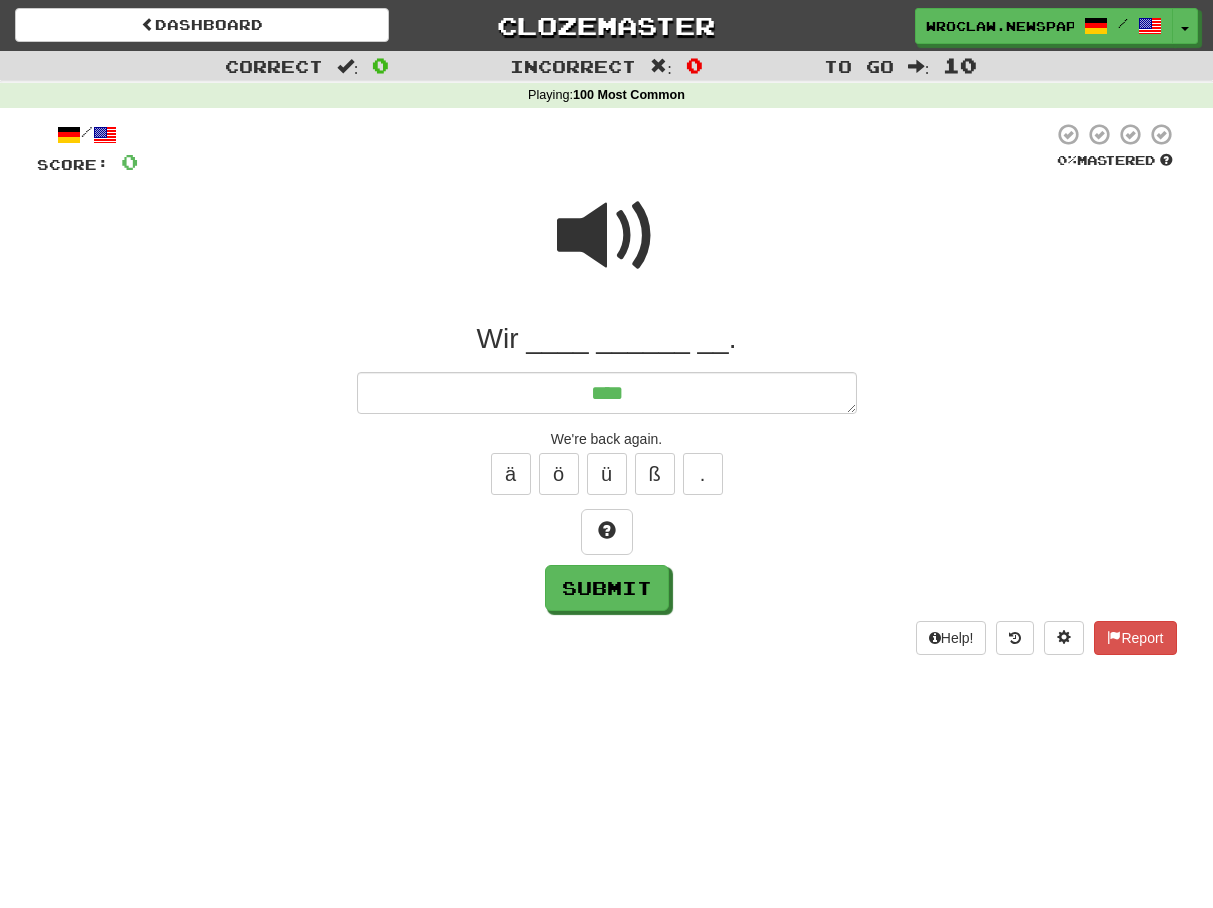 type on "*" 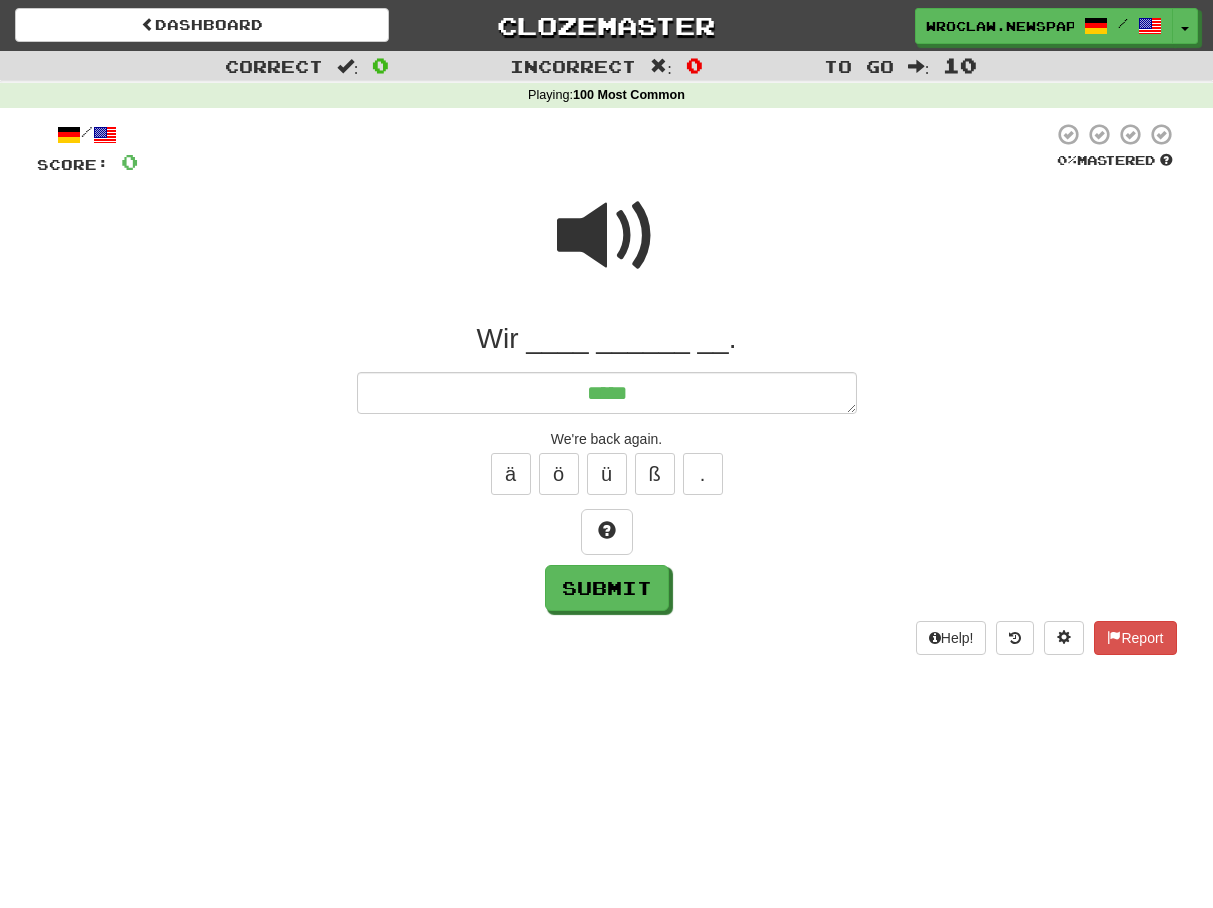 type on "*" 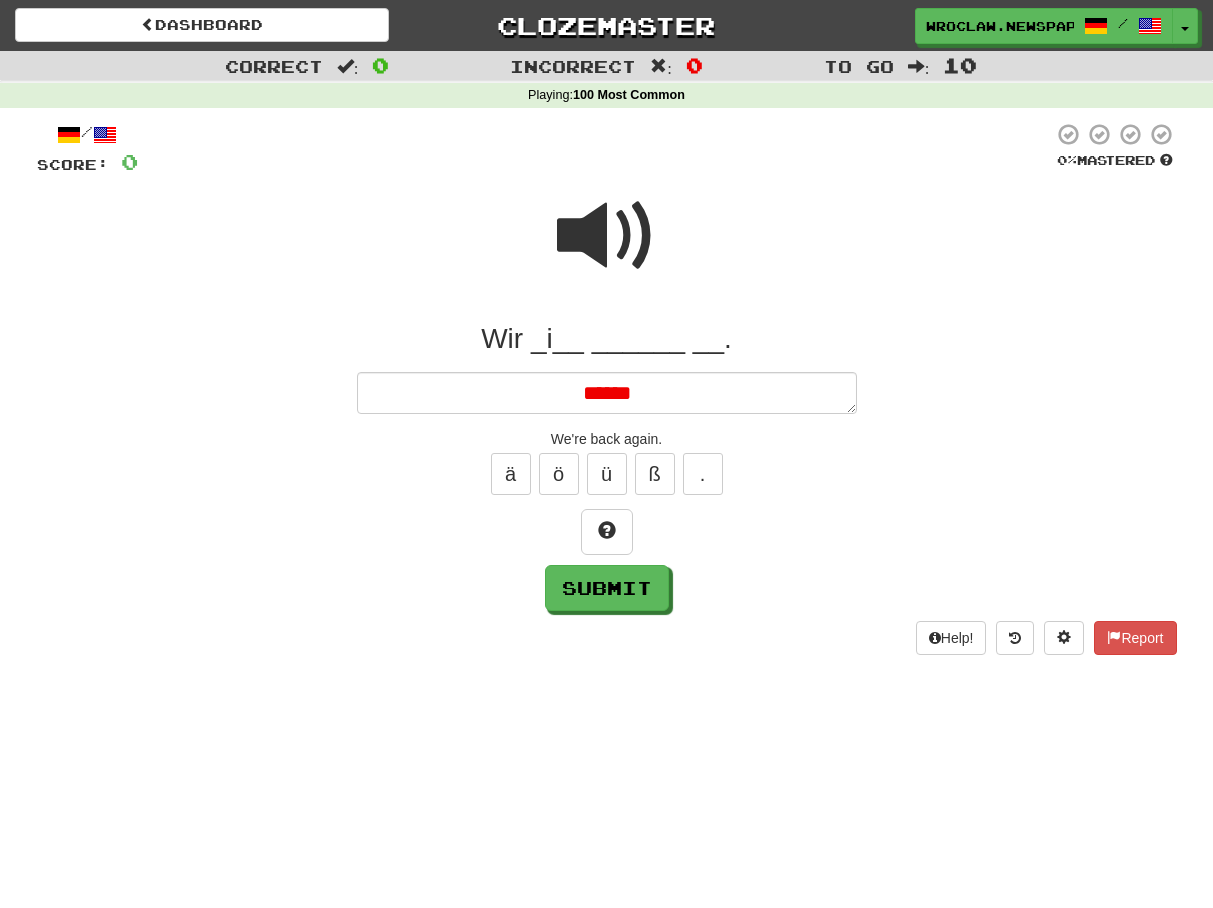 type on "*" 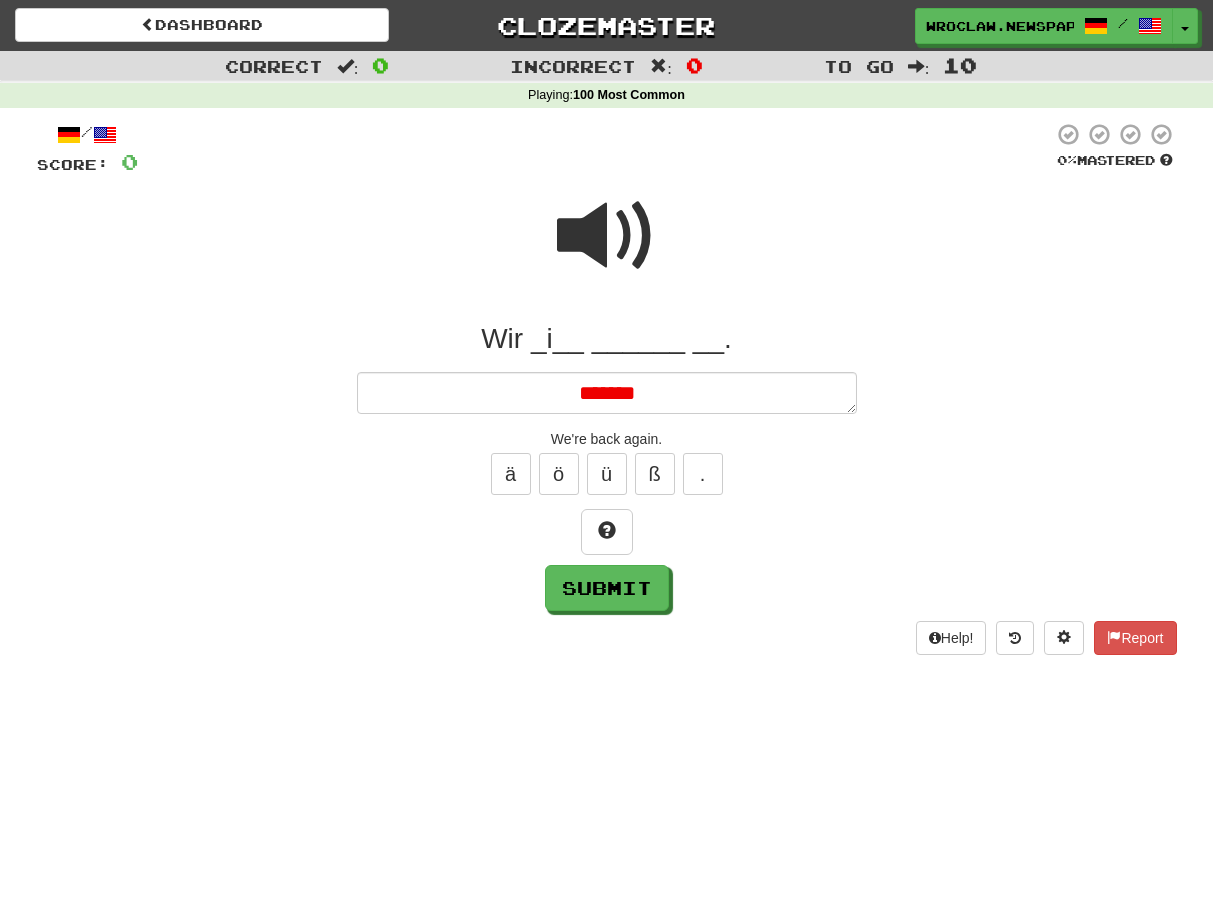 type on "*" 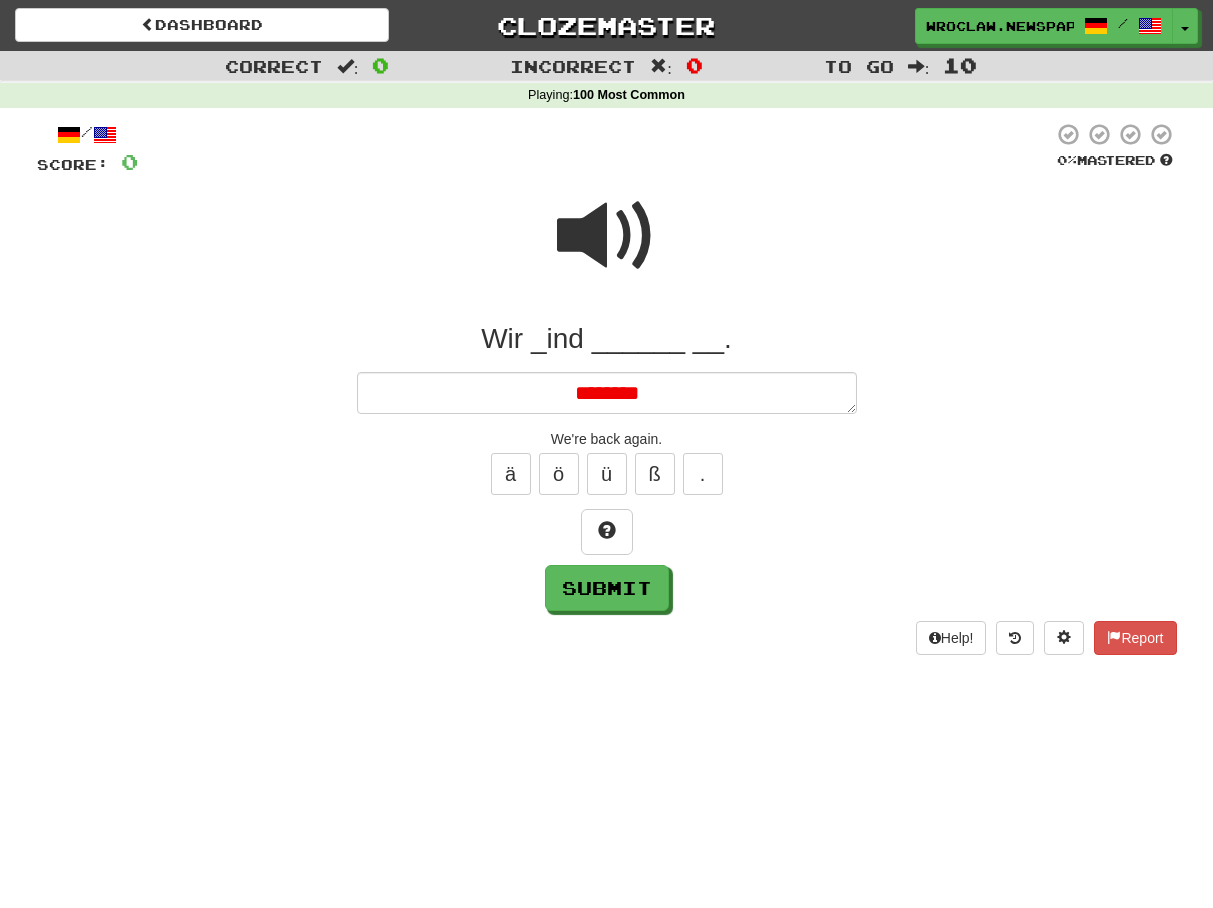 type on "*" 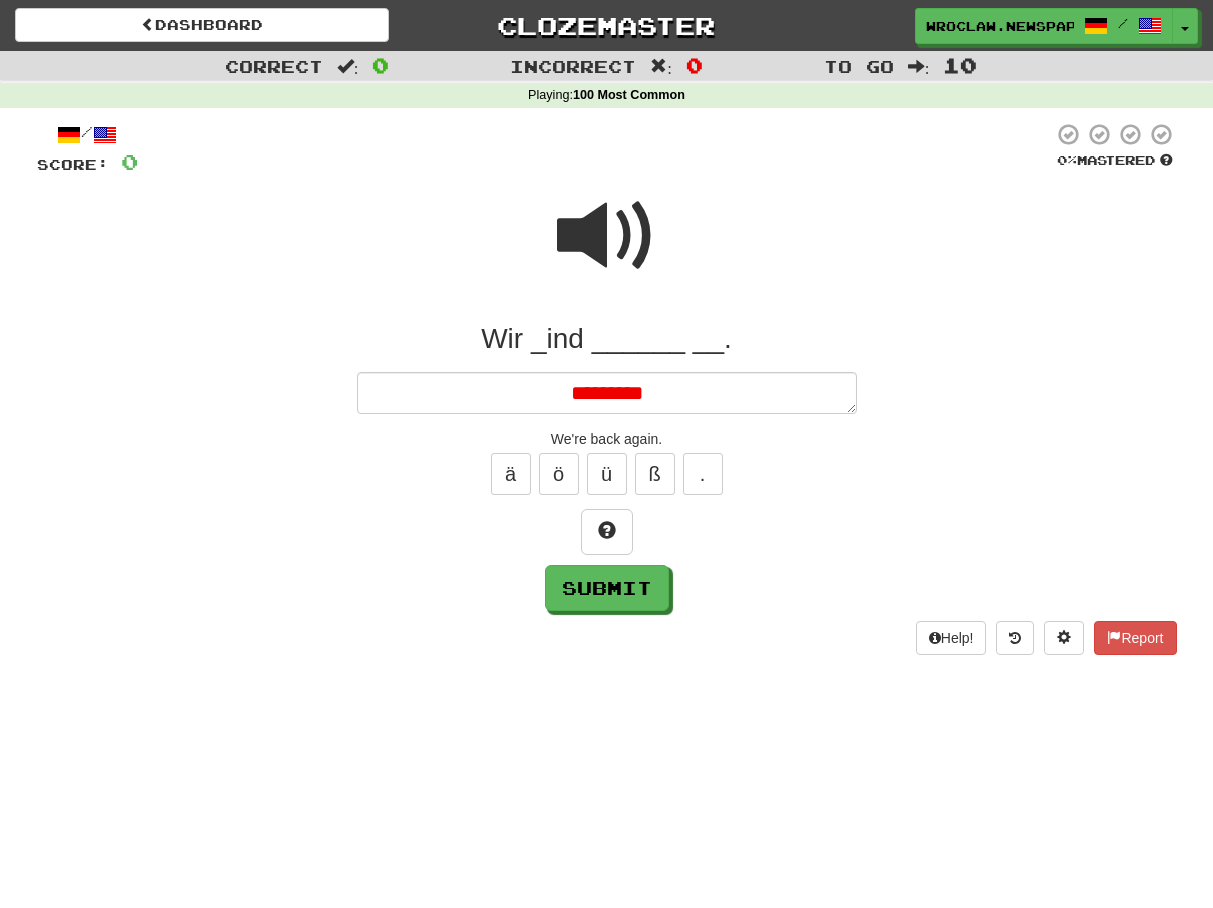 type on "*" 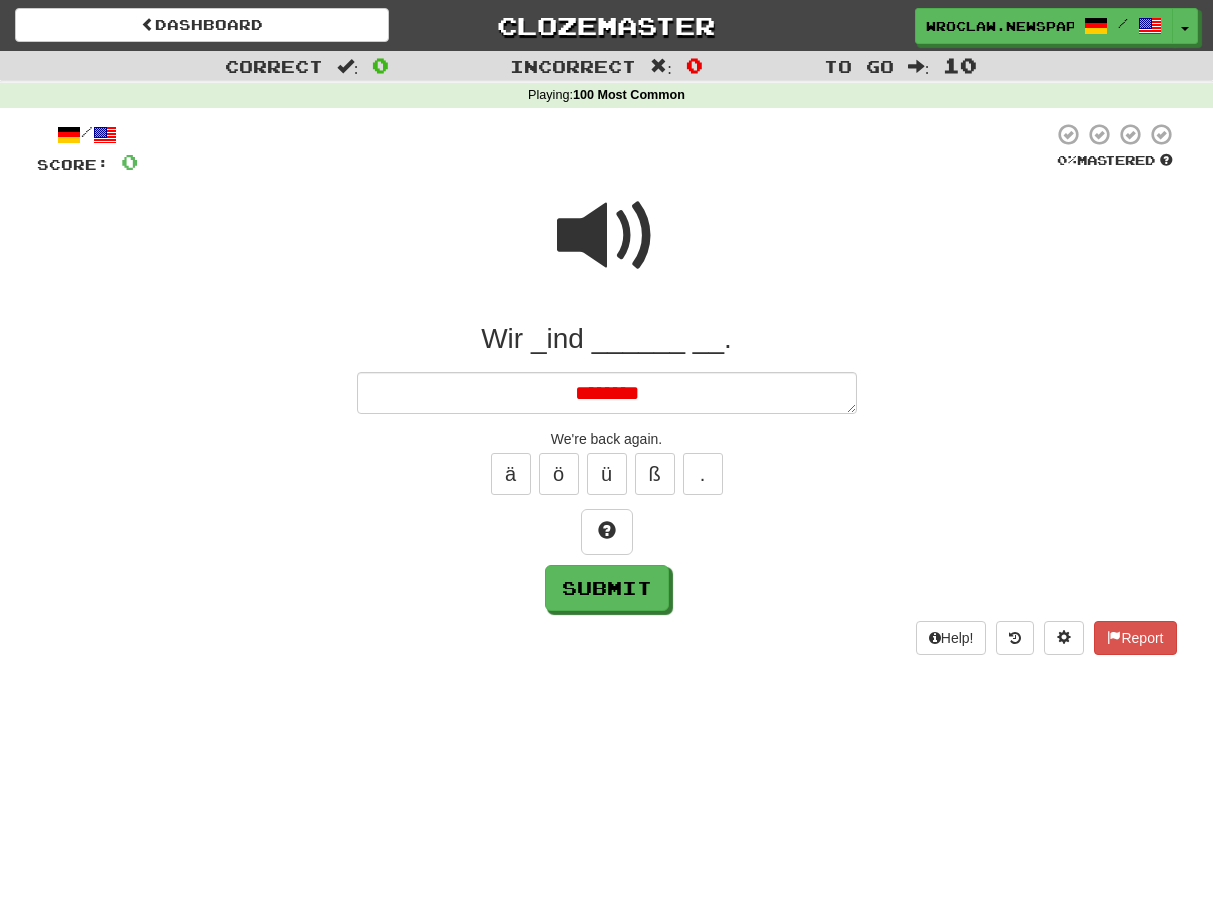 type on "*" 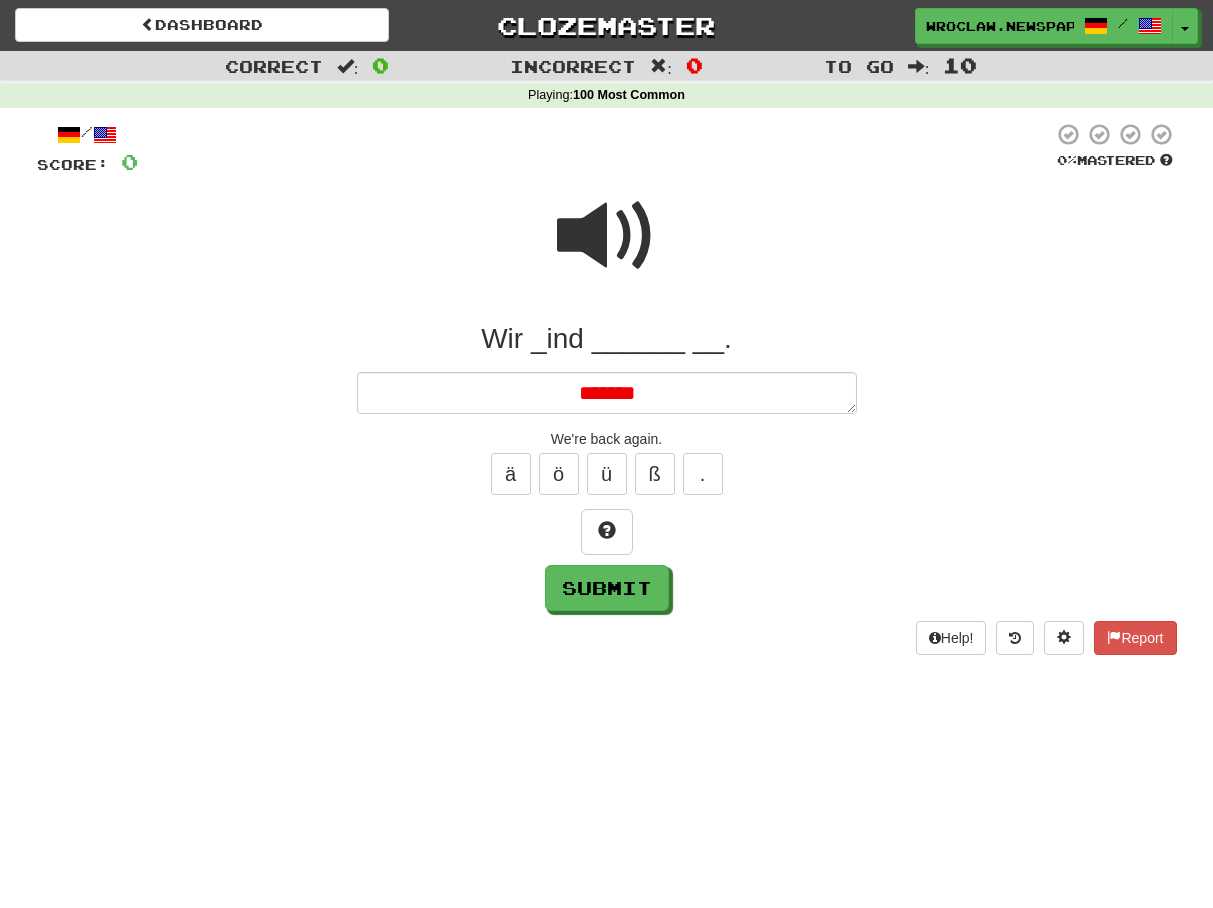 type on "*" 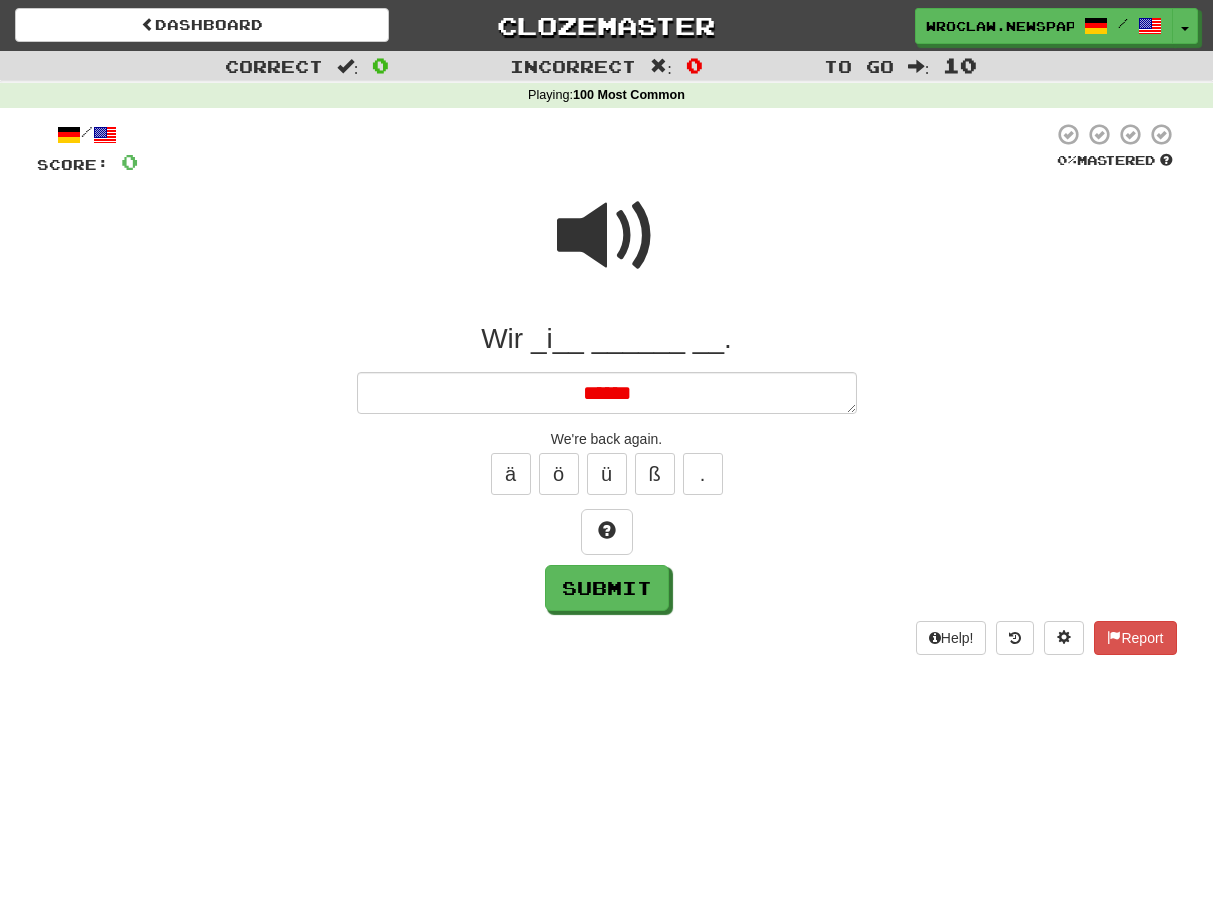 type on "*" 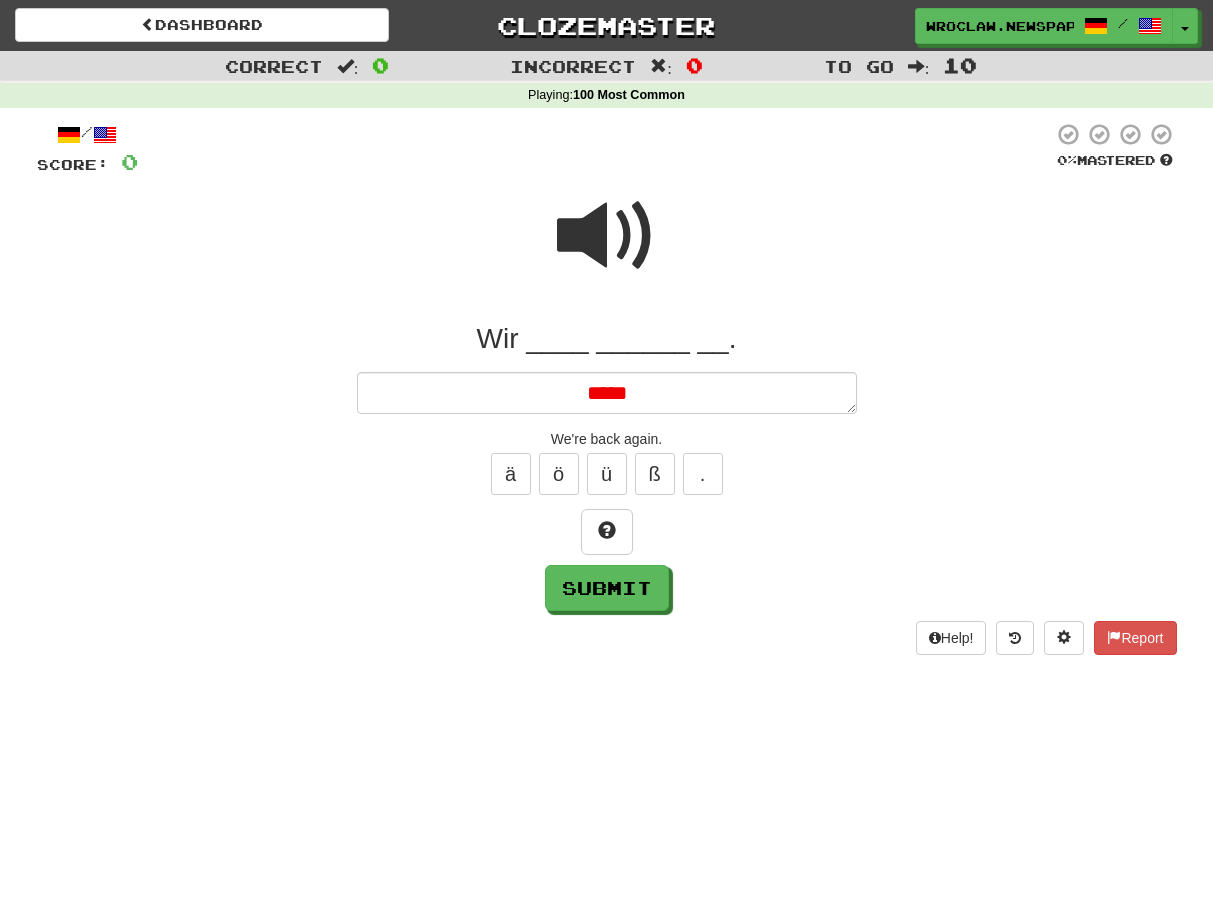 type on "*" 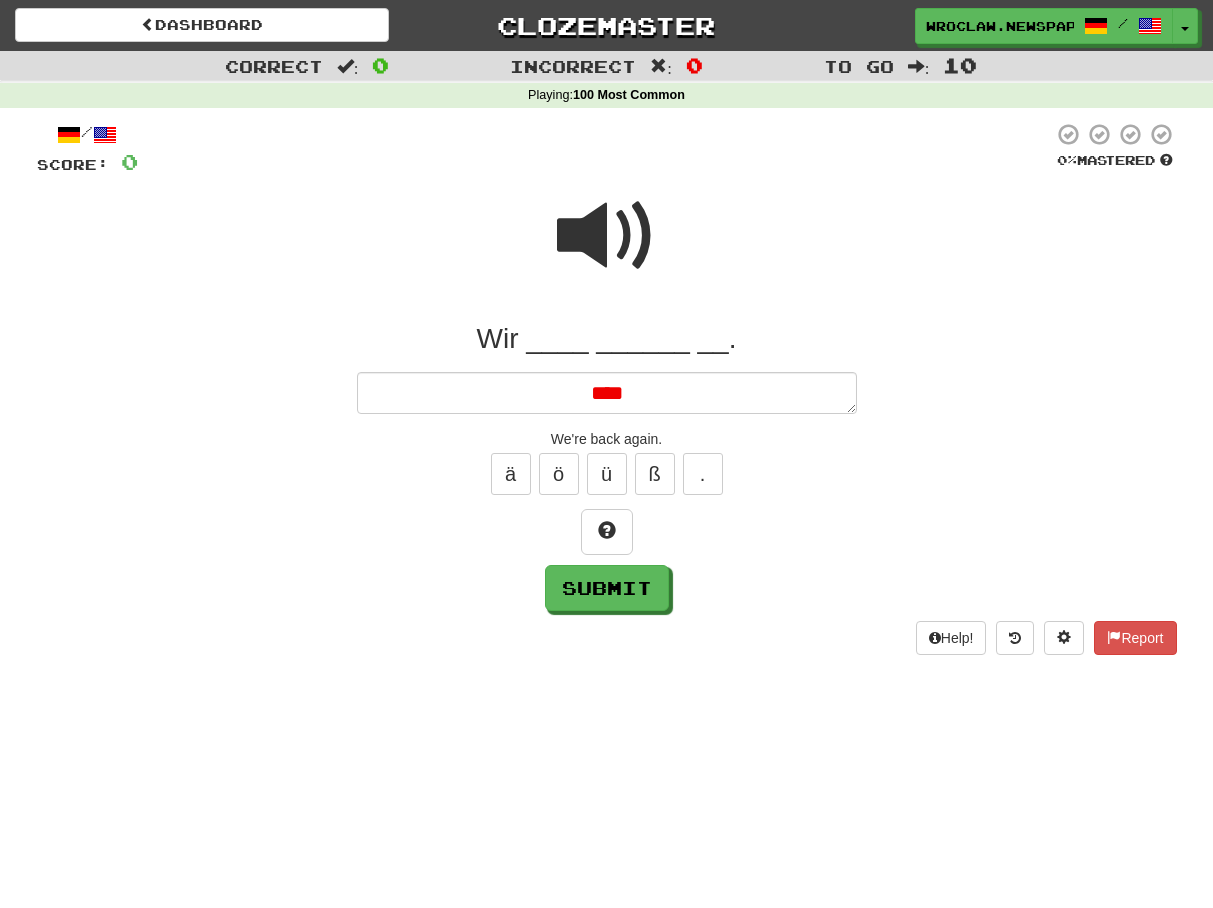 type on "*" 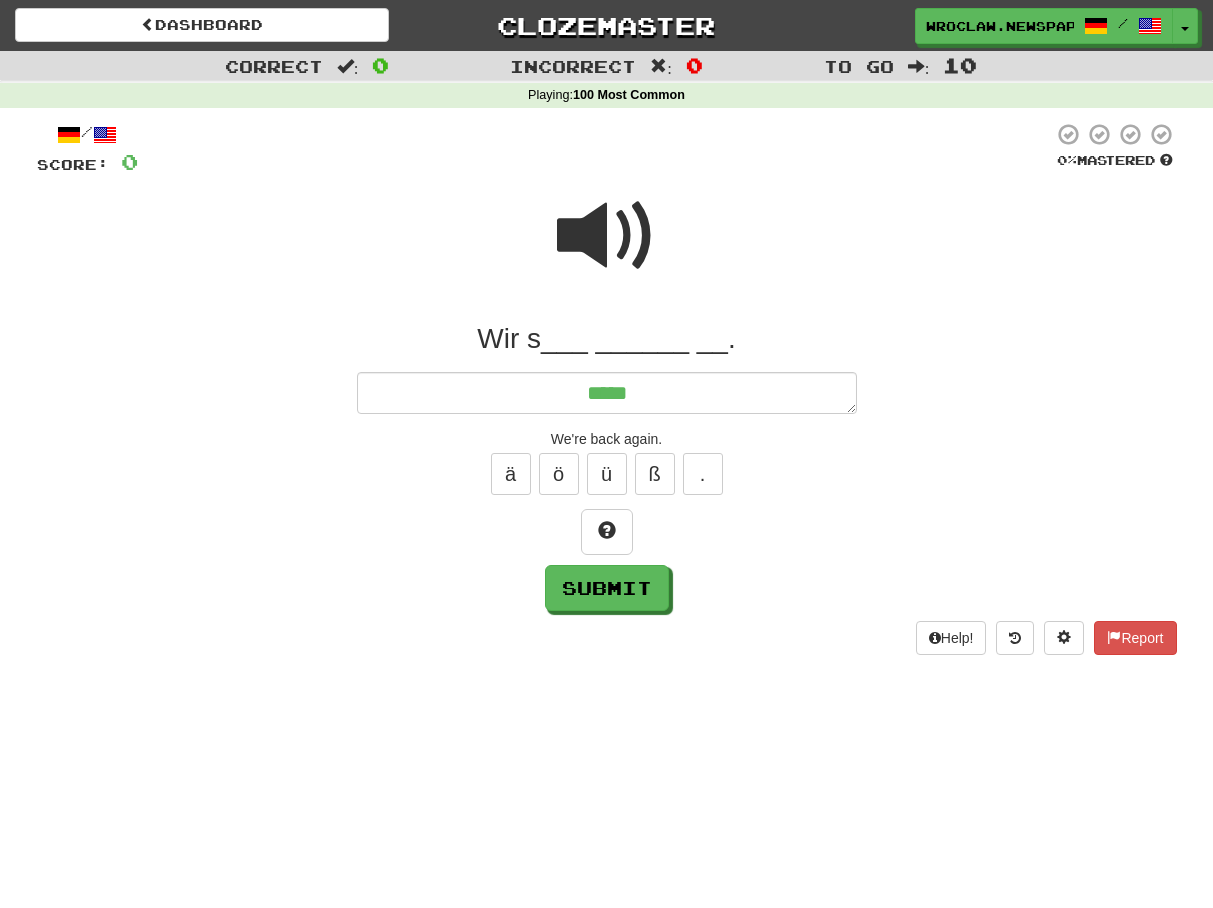 type on "*" 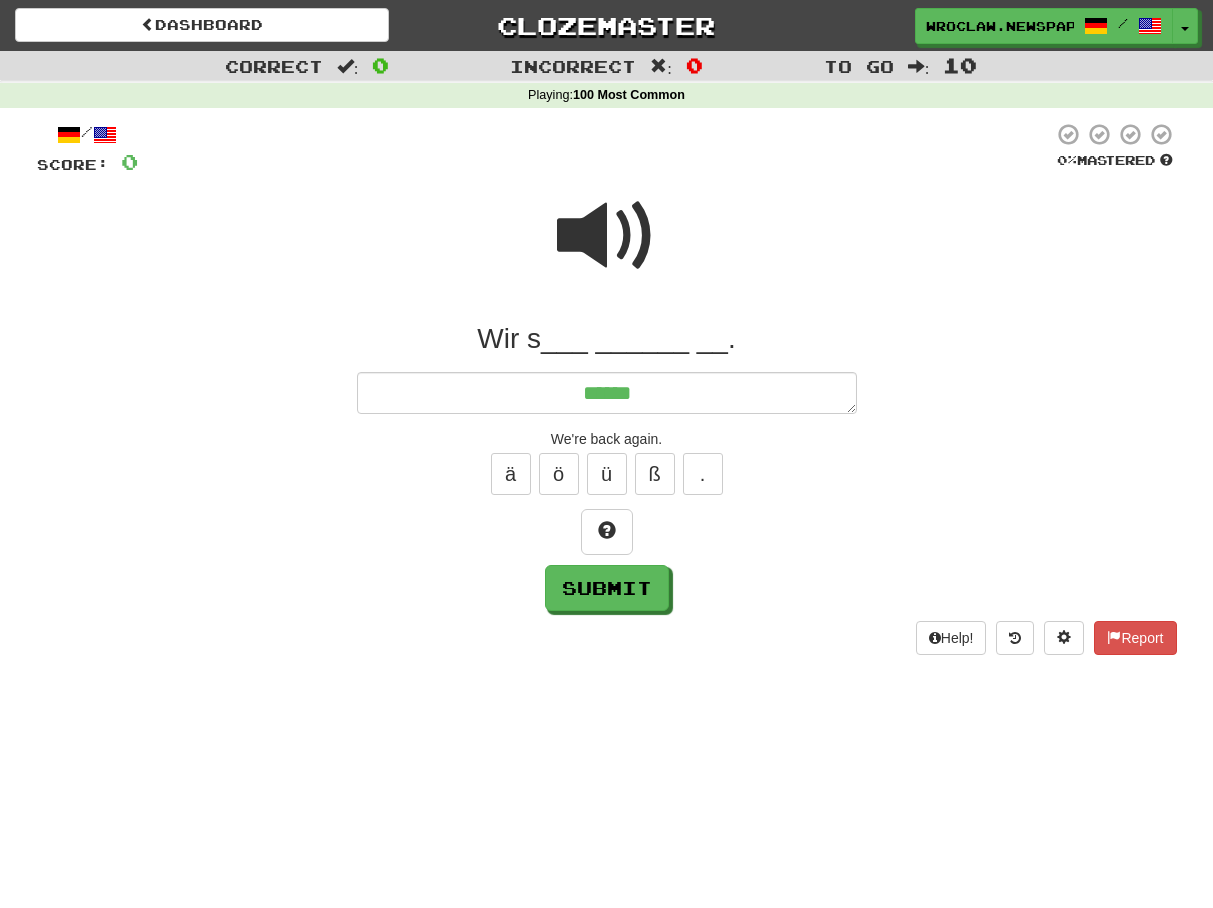 type on "*" 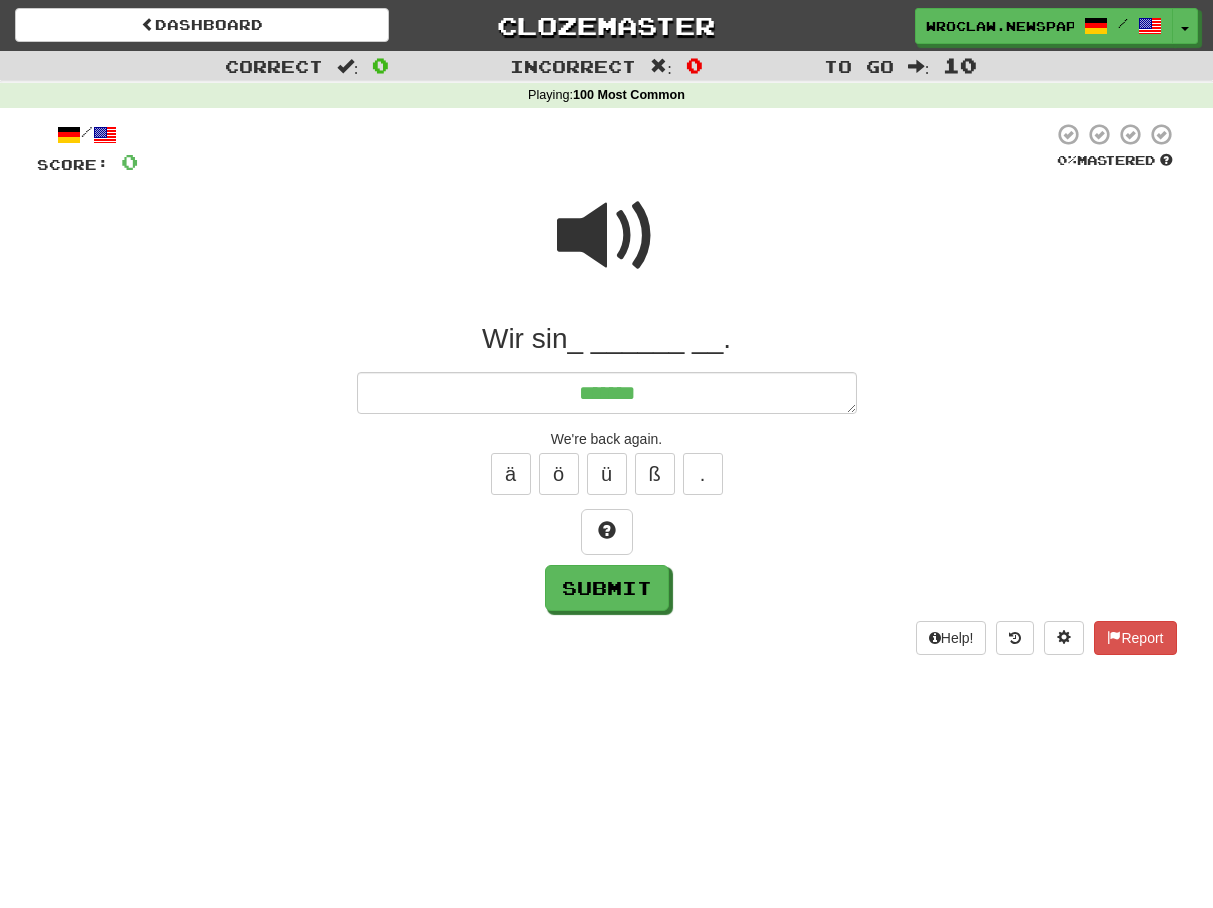 type on "*" 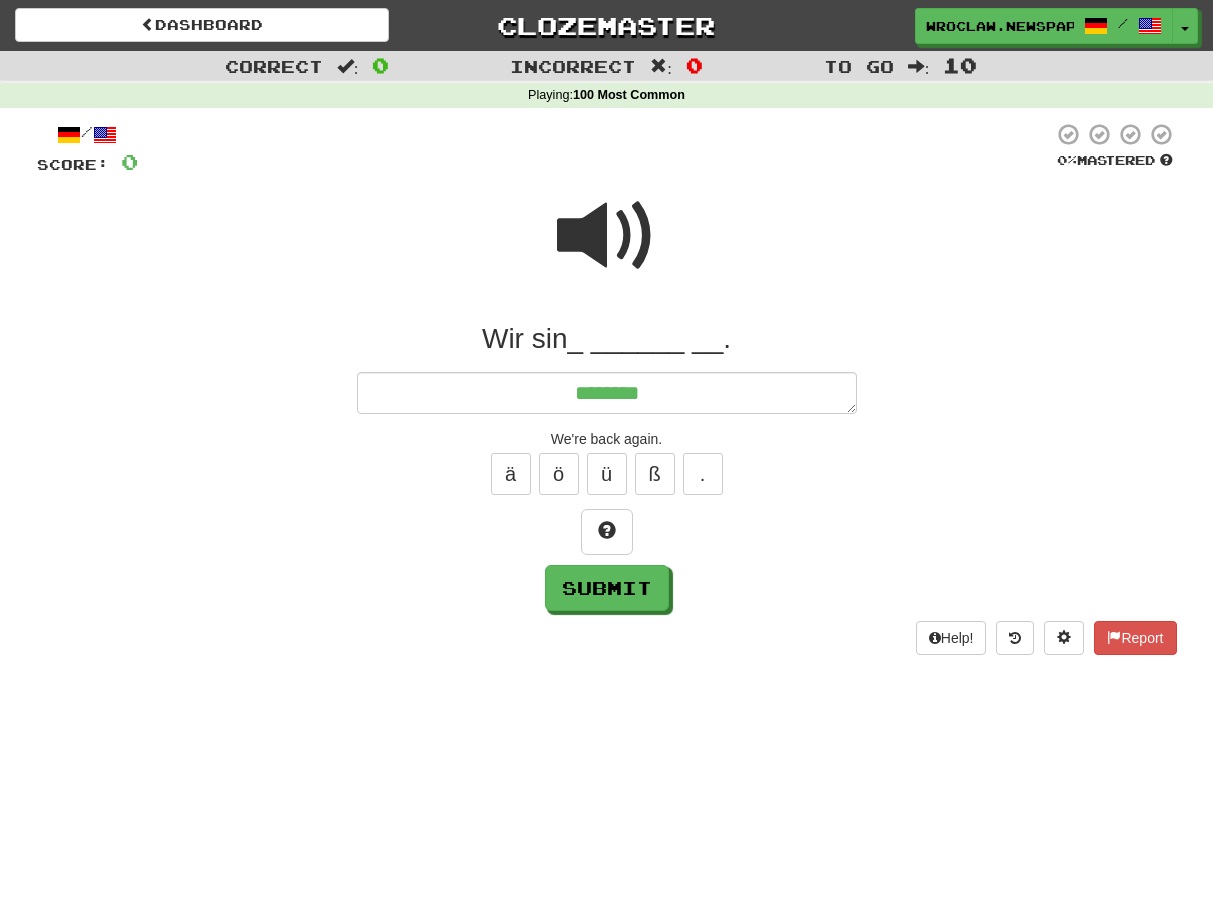 type on "*" 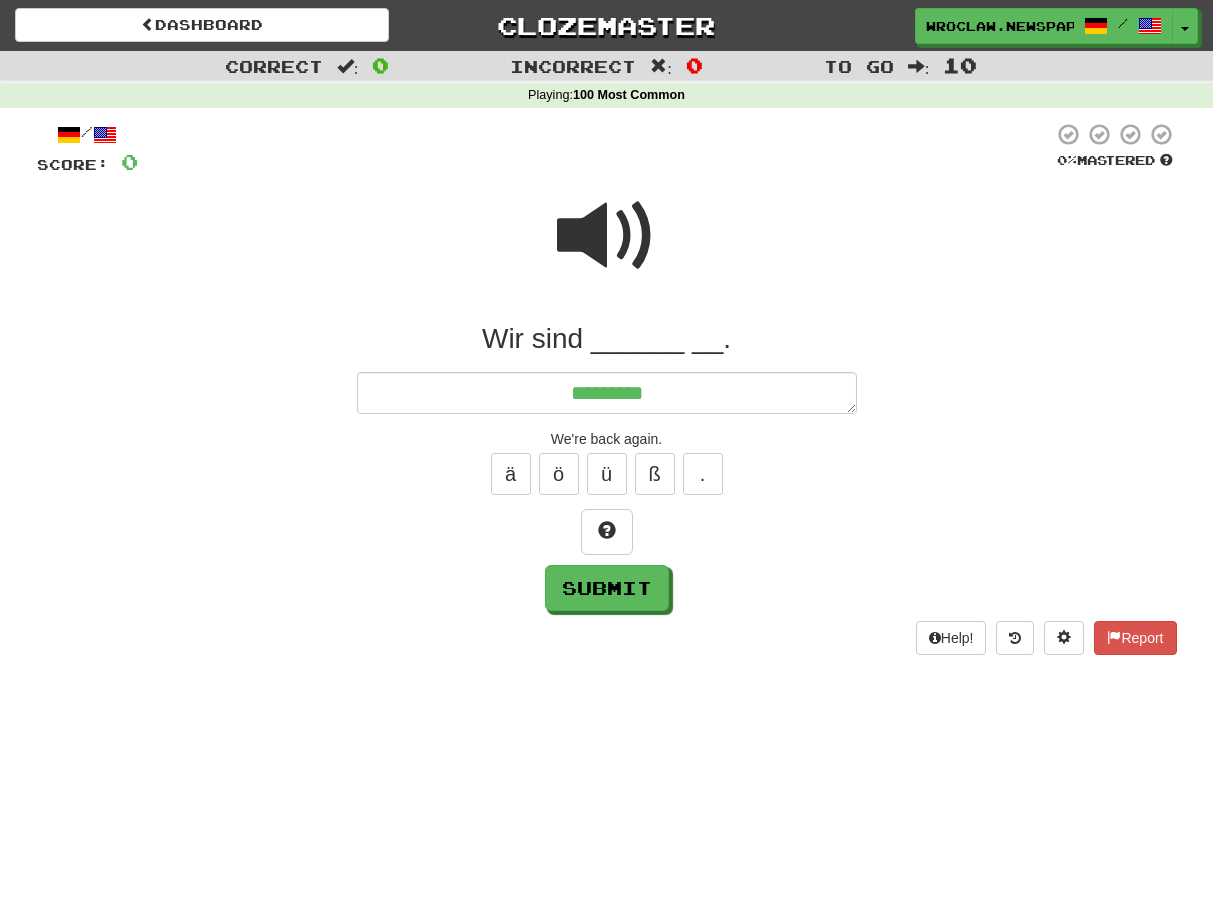 type on "*" 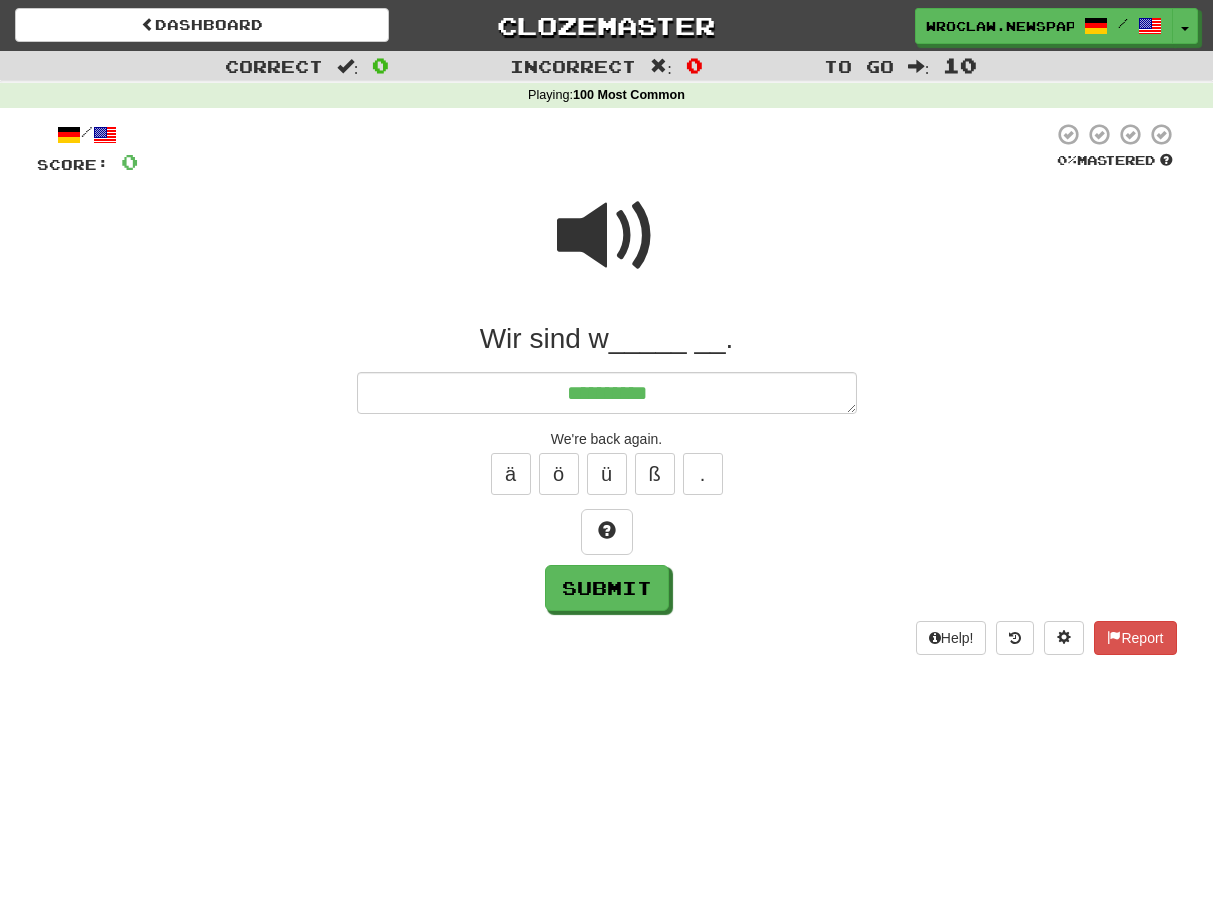 type on "*" 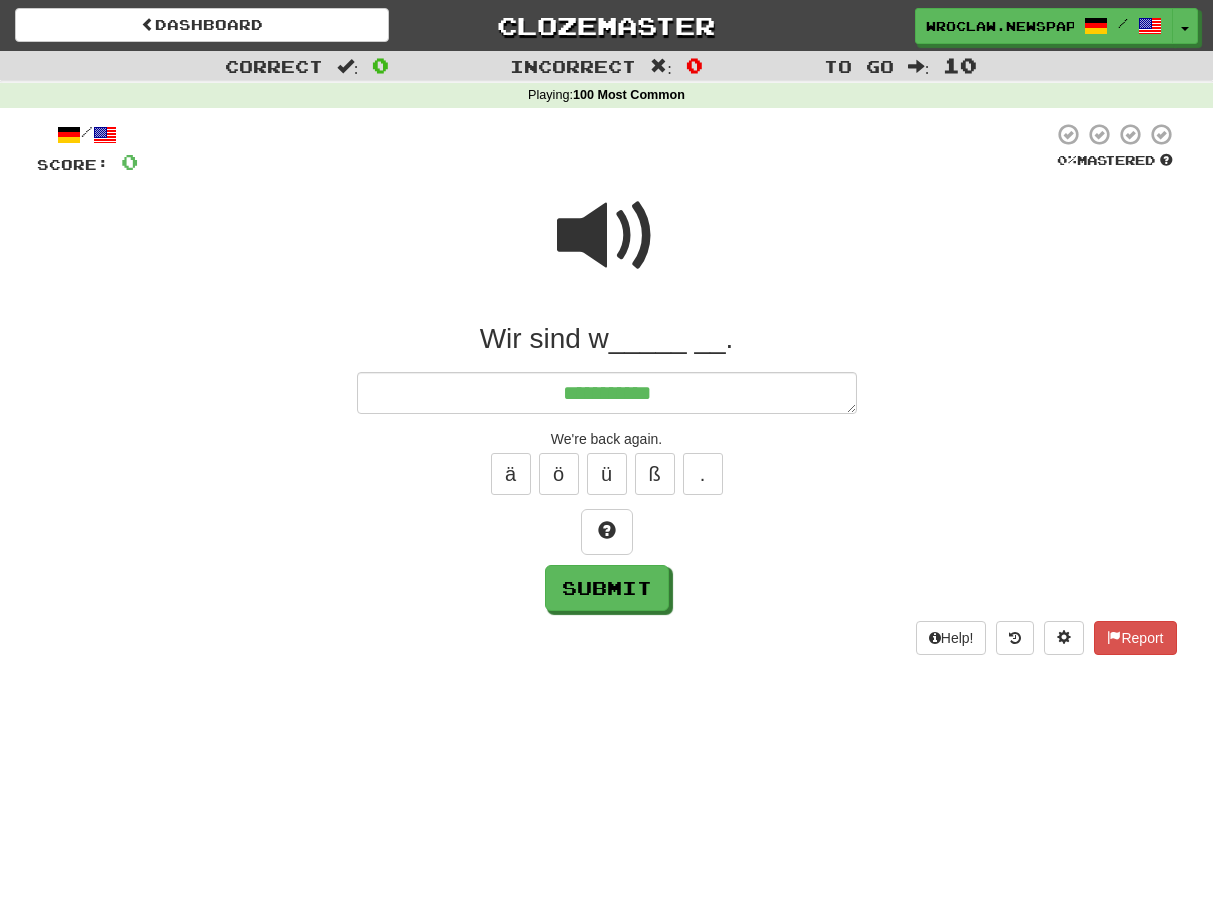type on "*" 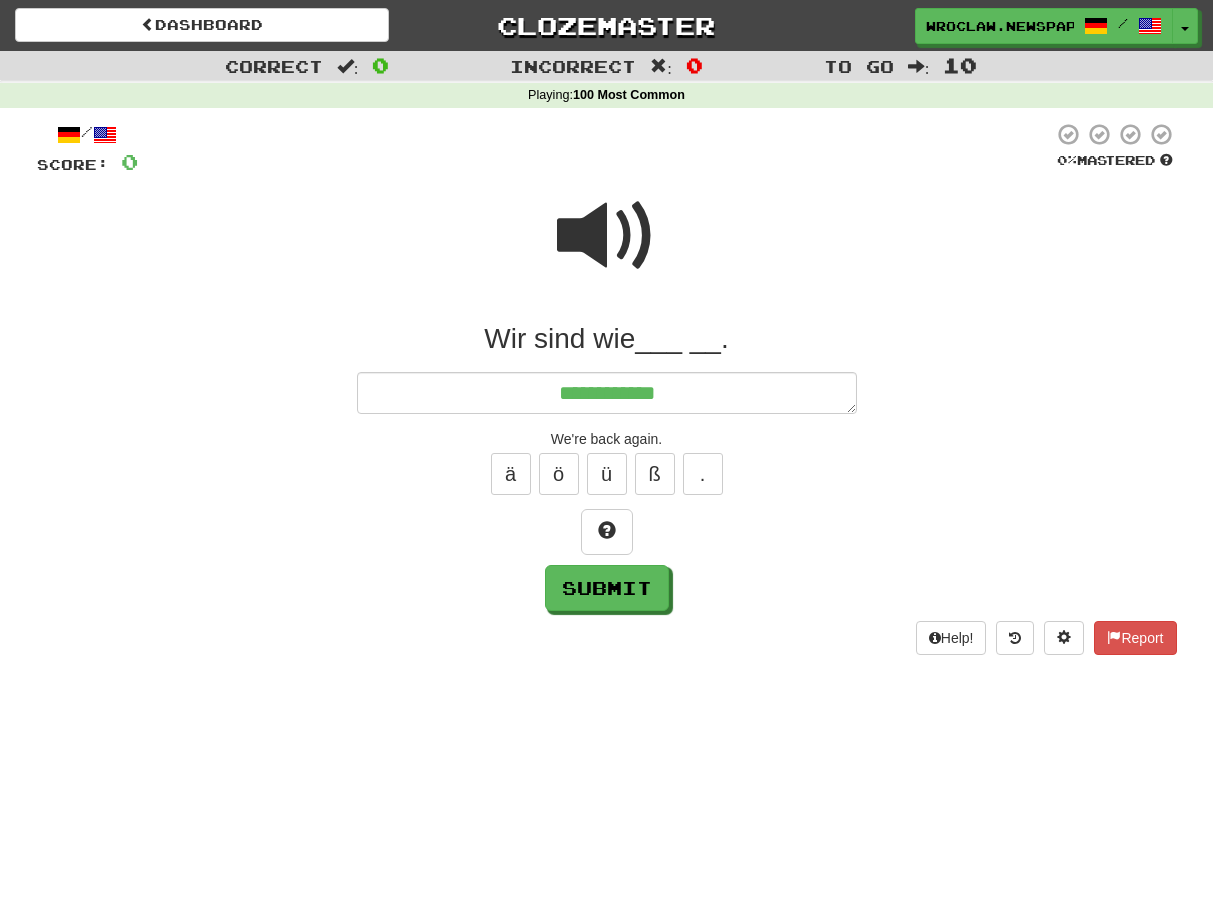 type on "*" 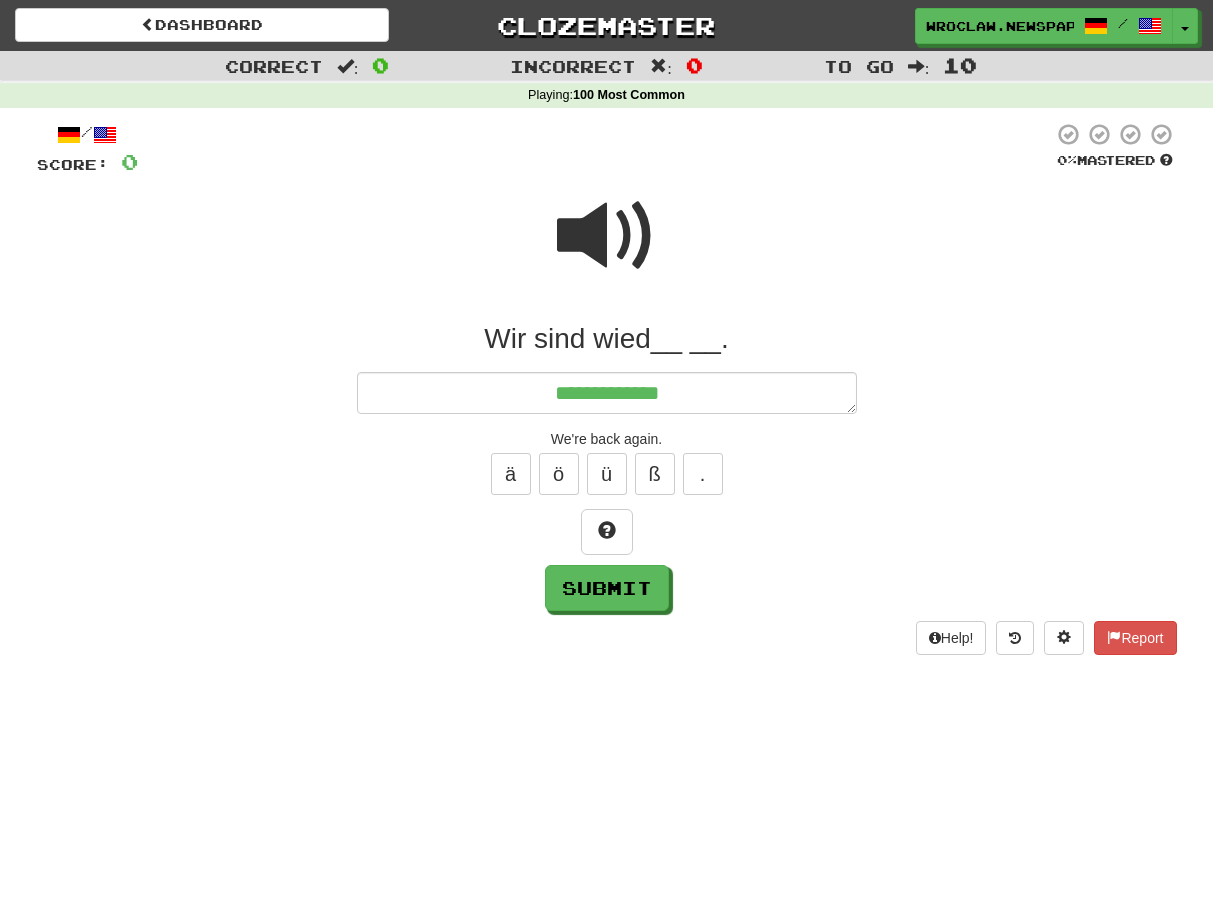 type on "*" 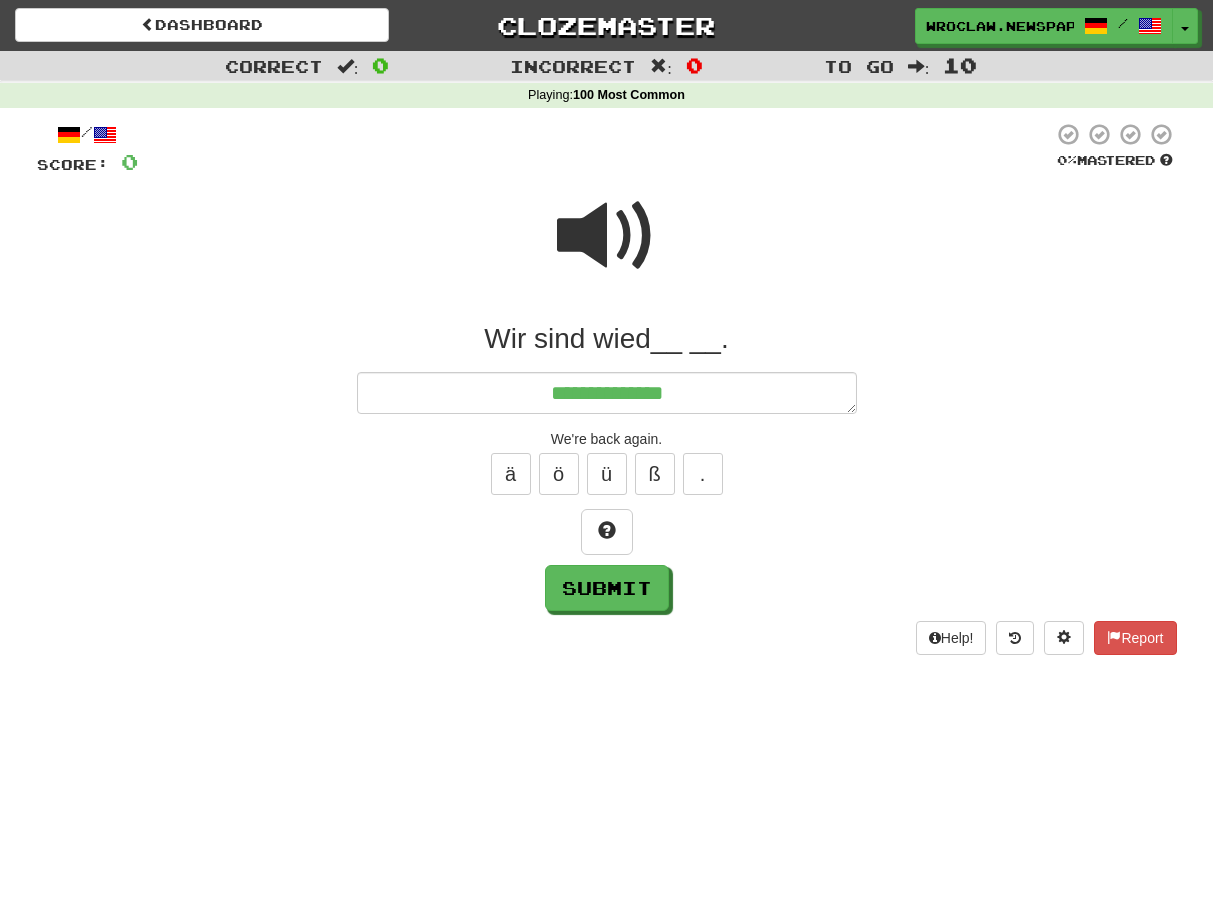 type on "*" 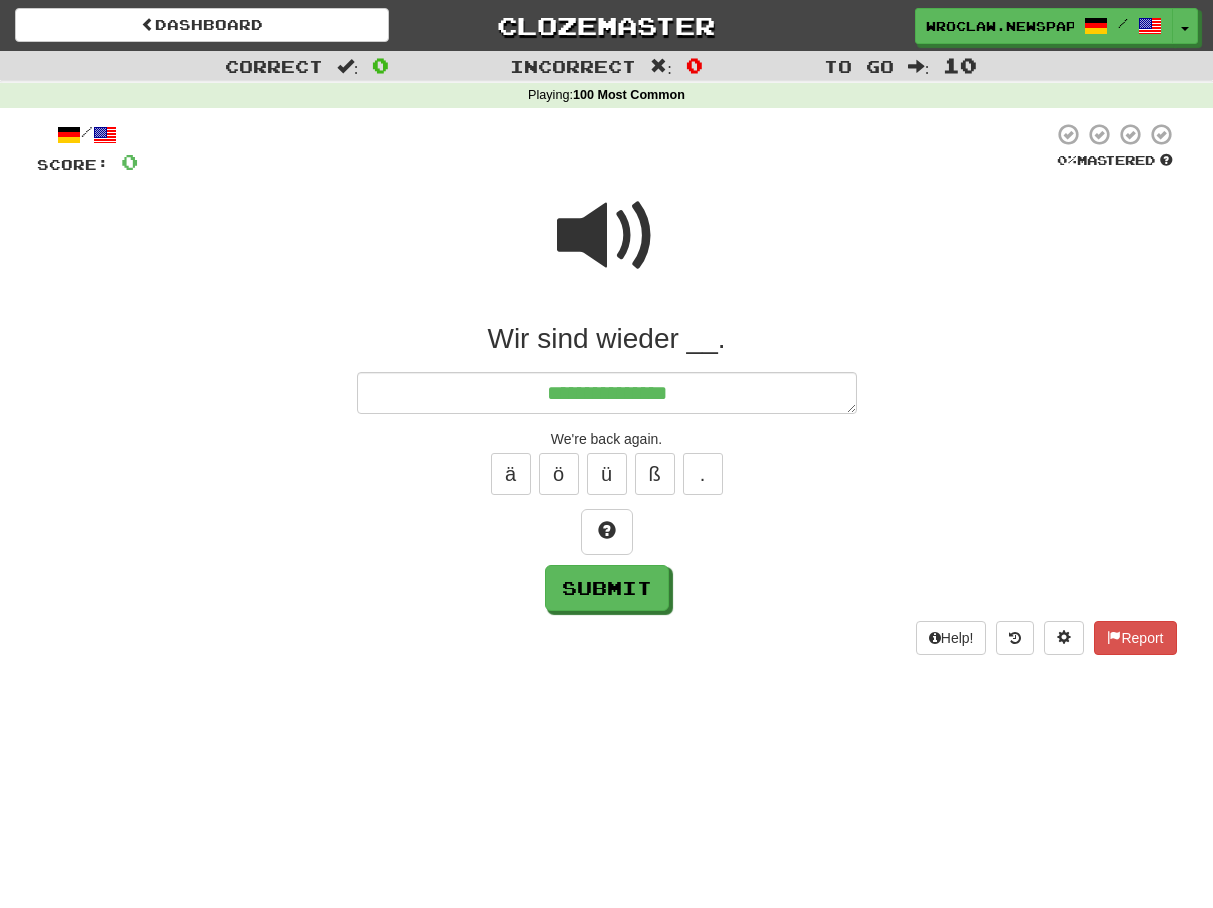 type on "*" 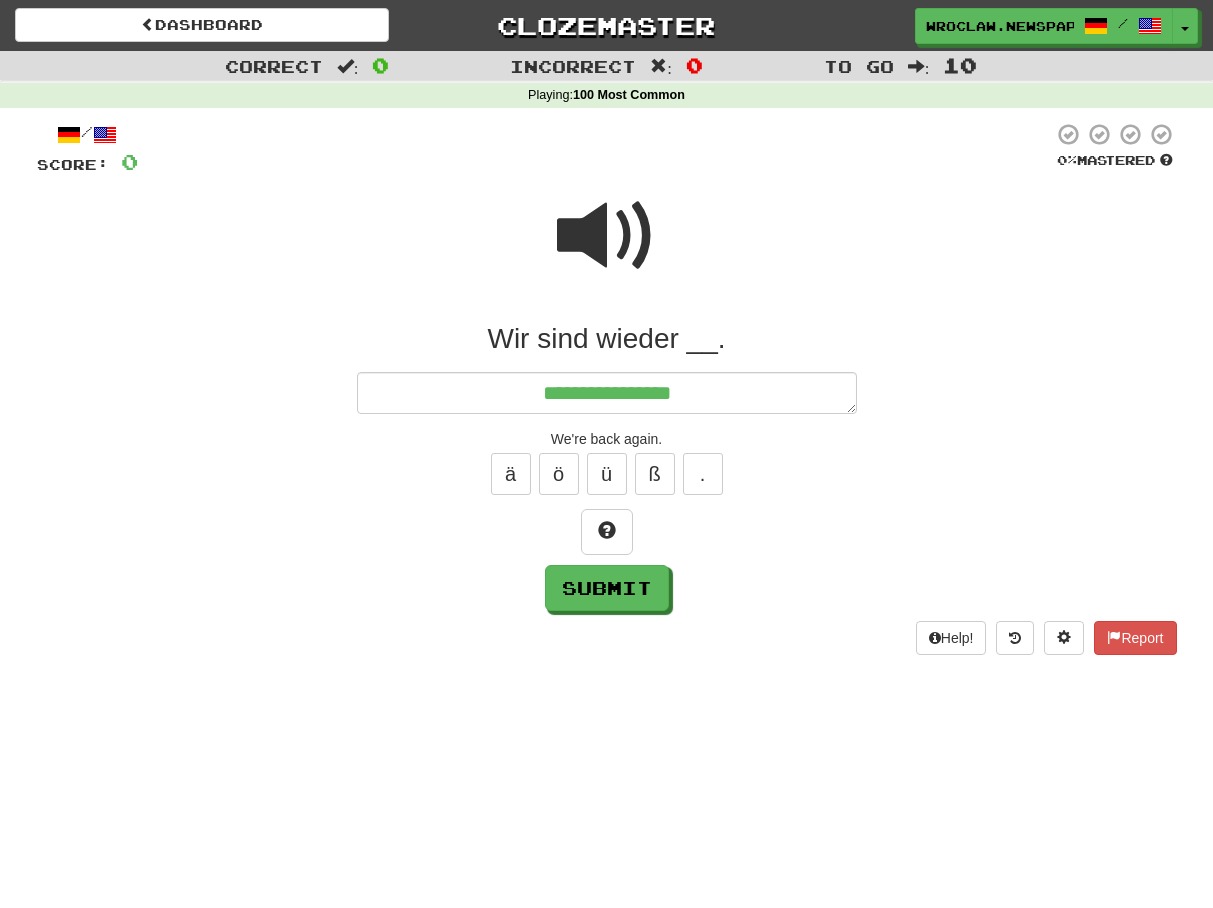 type on "*" 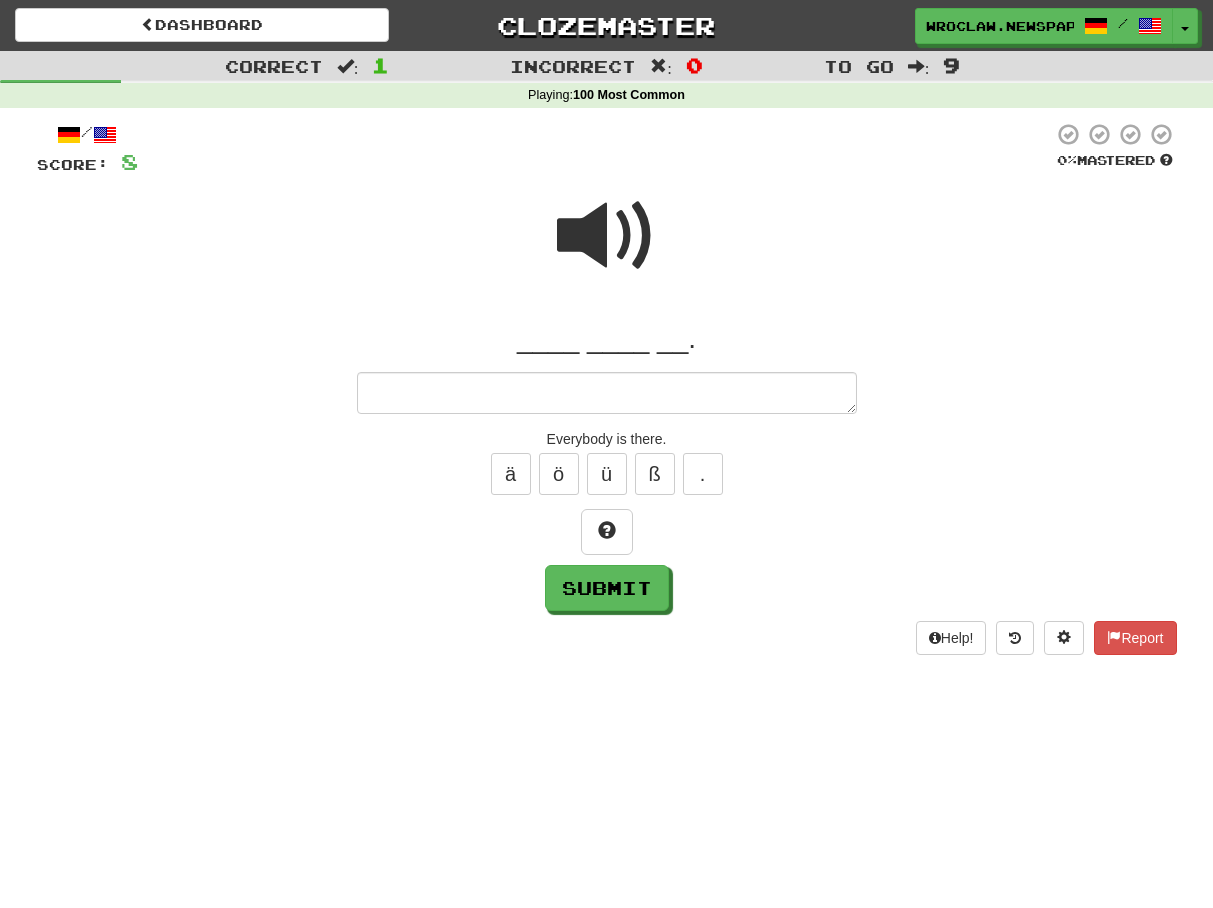 type on "*" 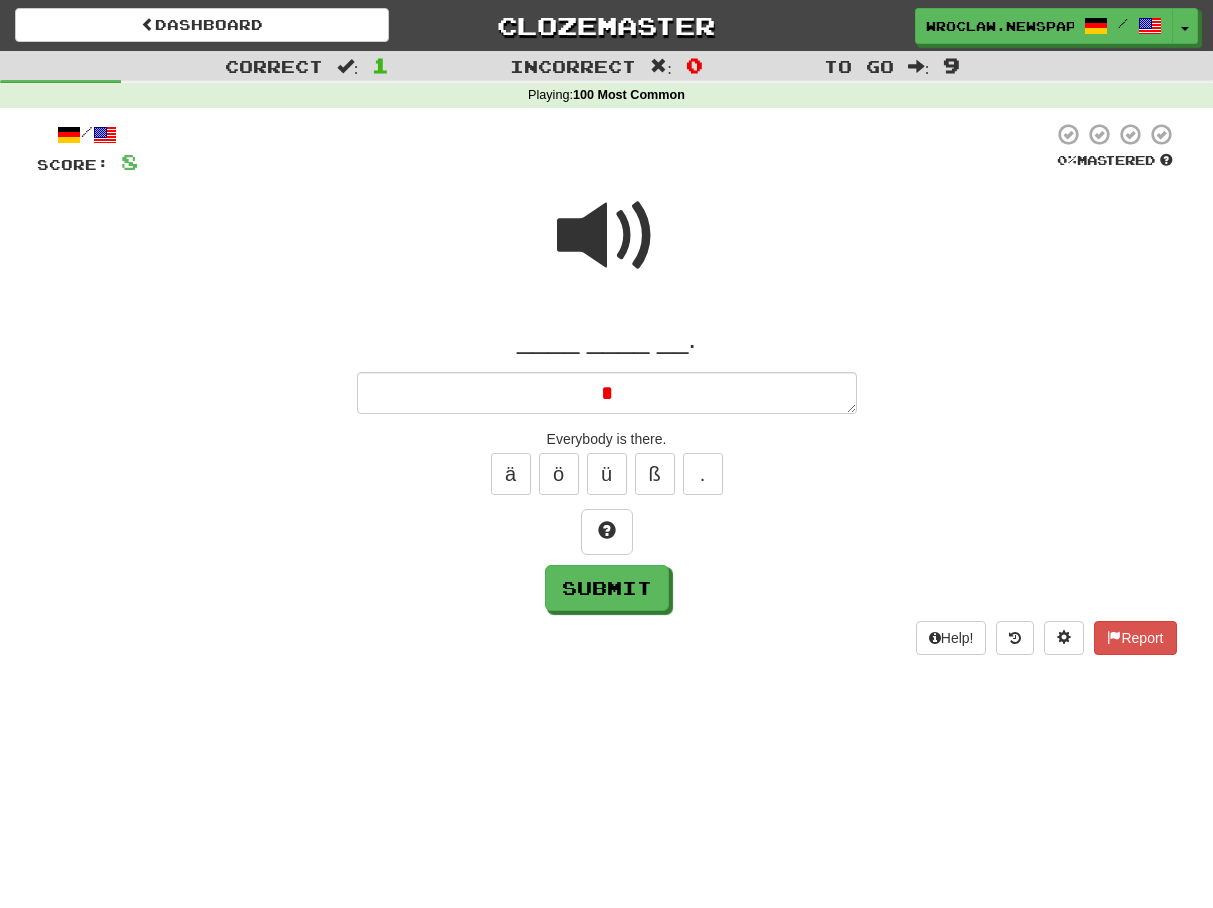 type 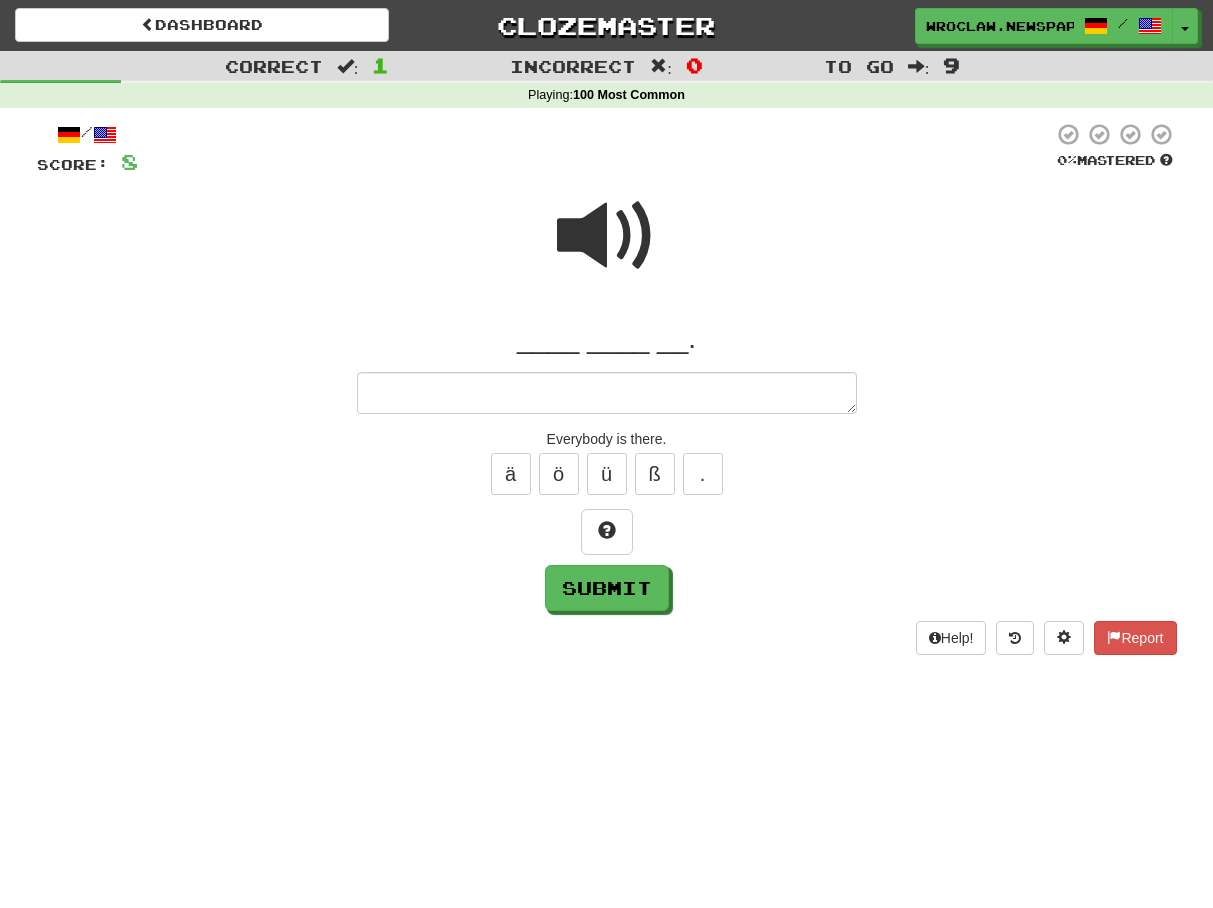 type on "*" 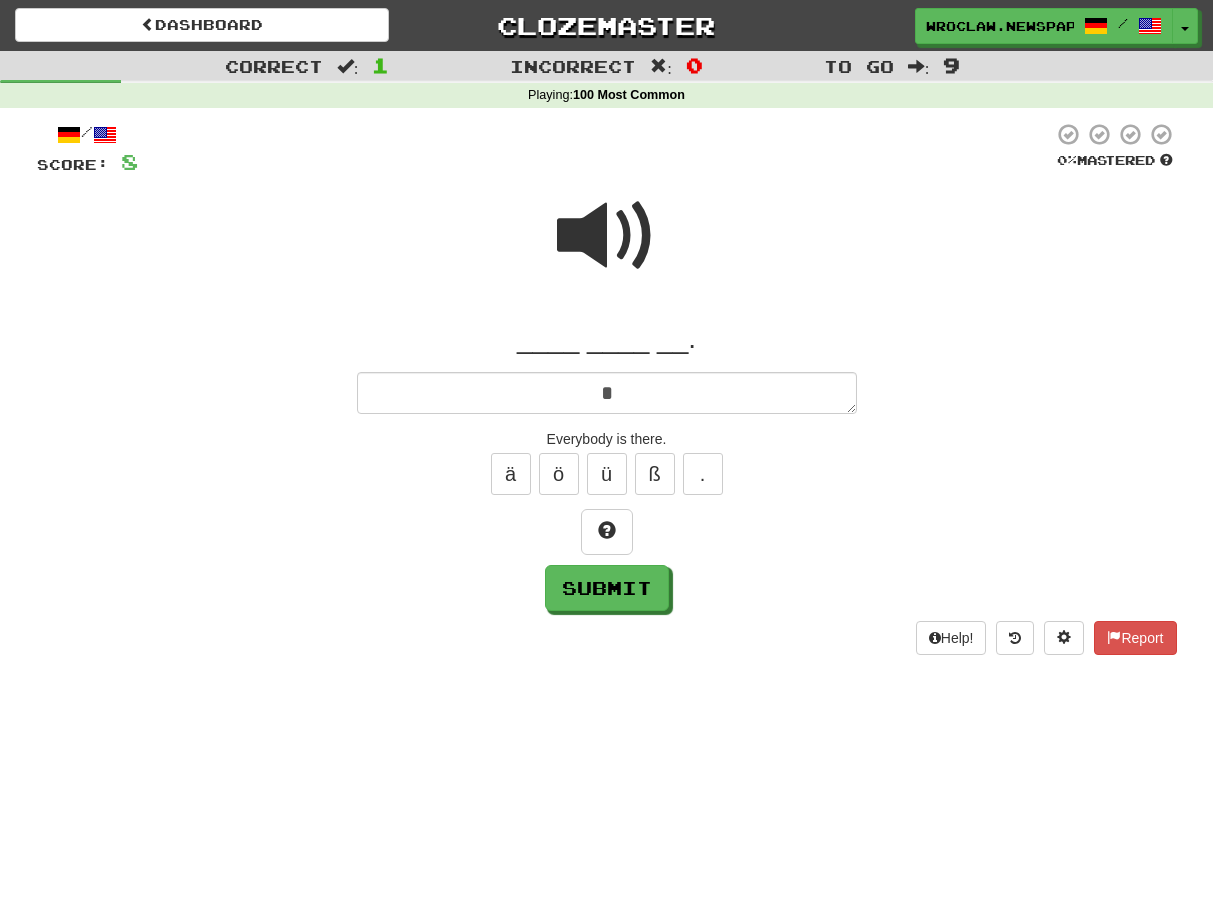 type on "*" 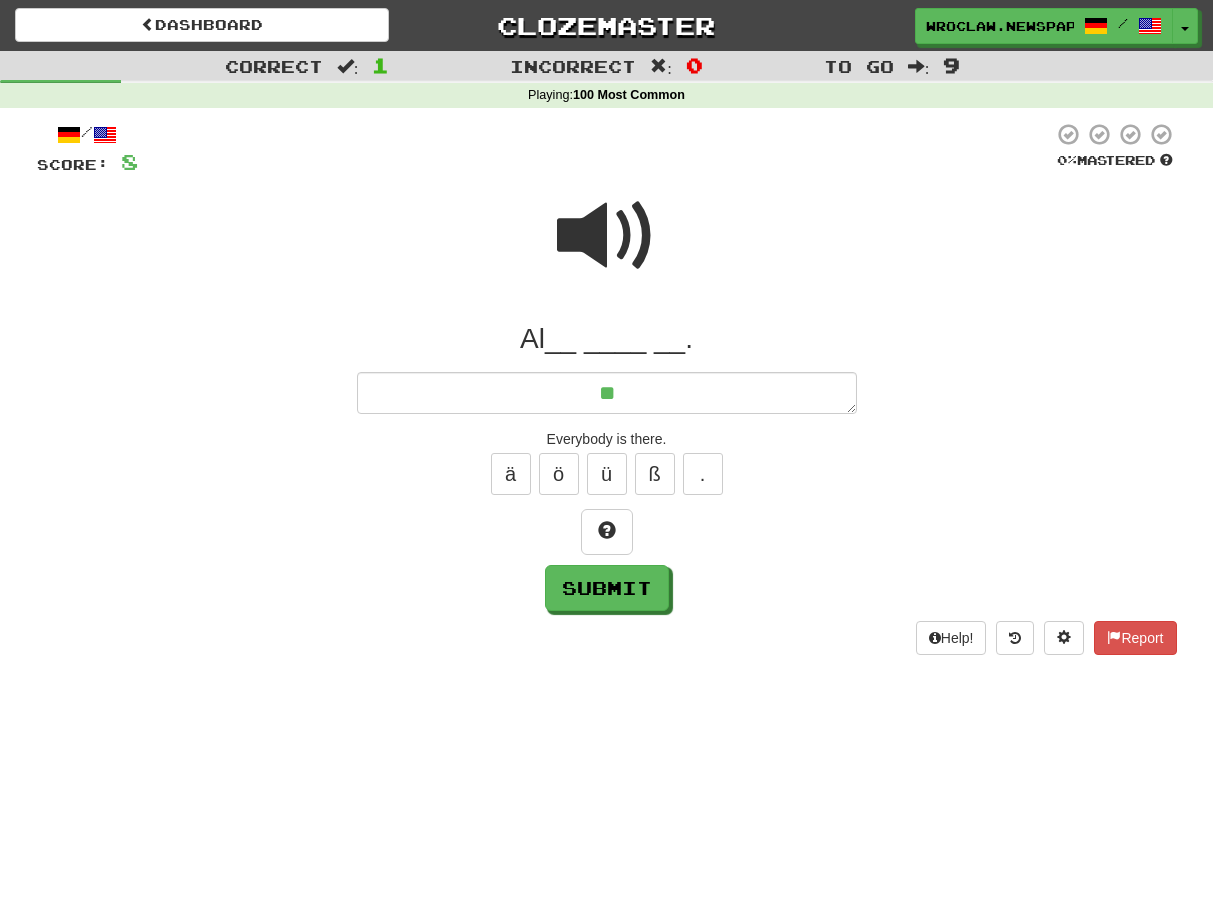 type on "*" 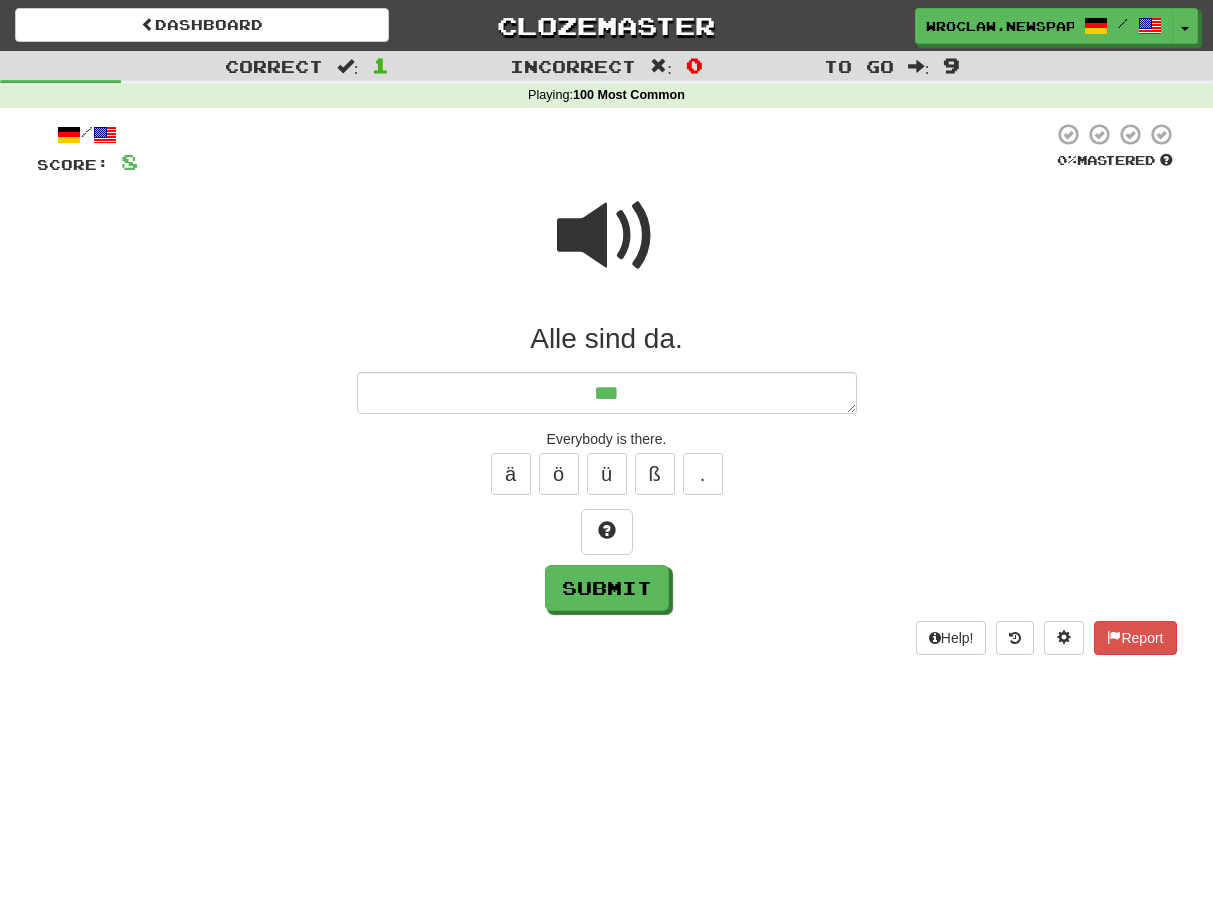 type on "*" 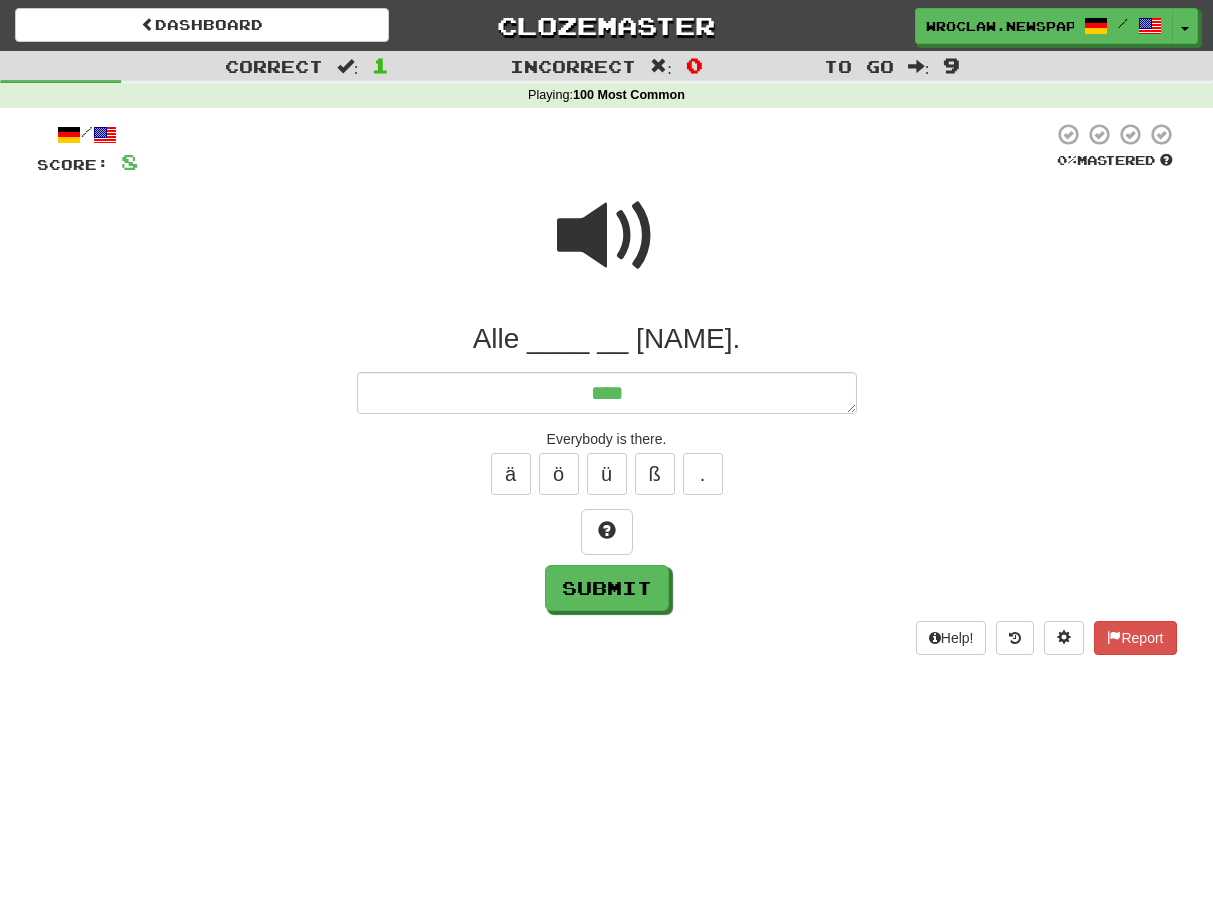 type on "*" 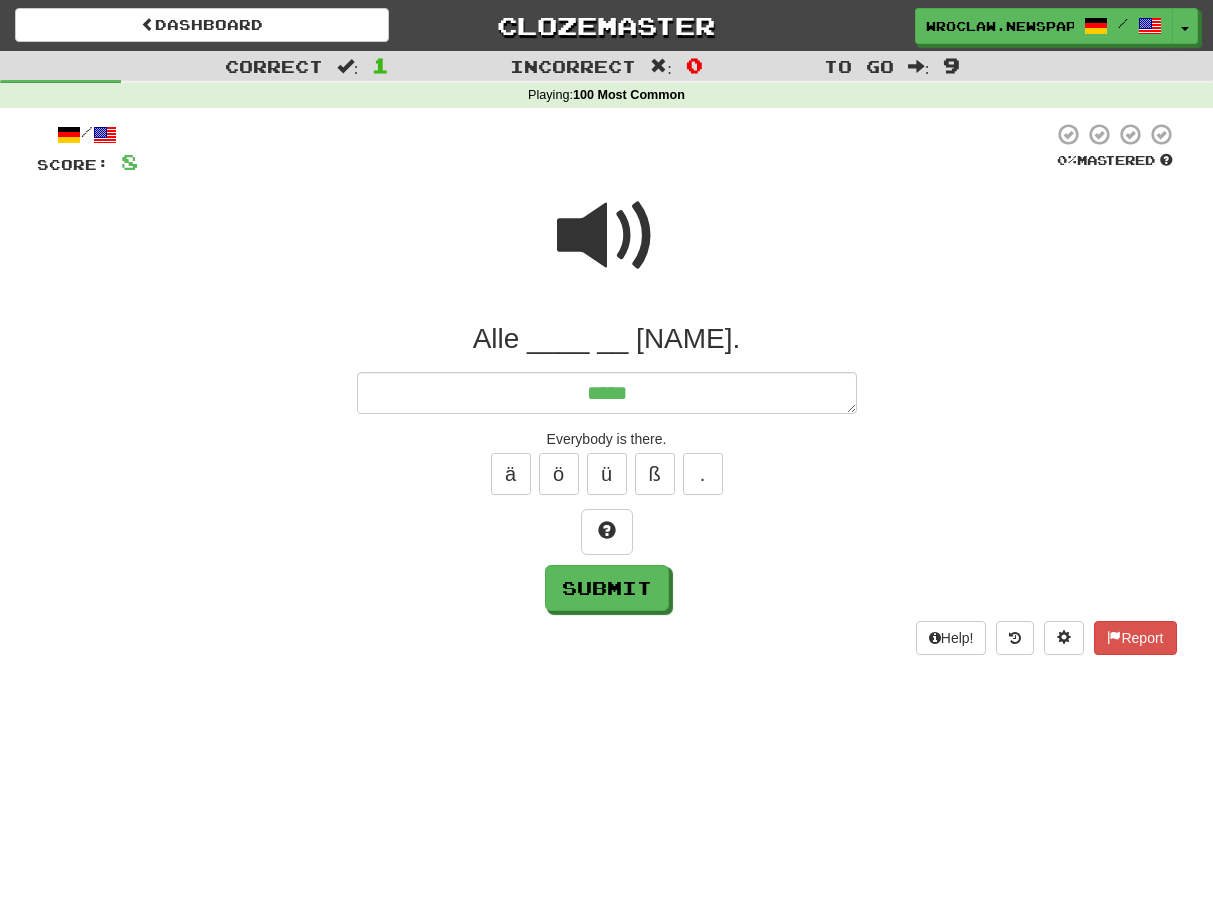 type on "*" 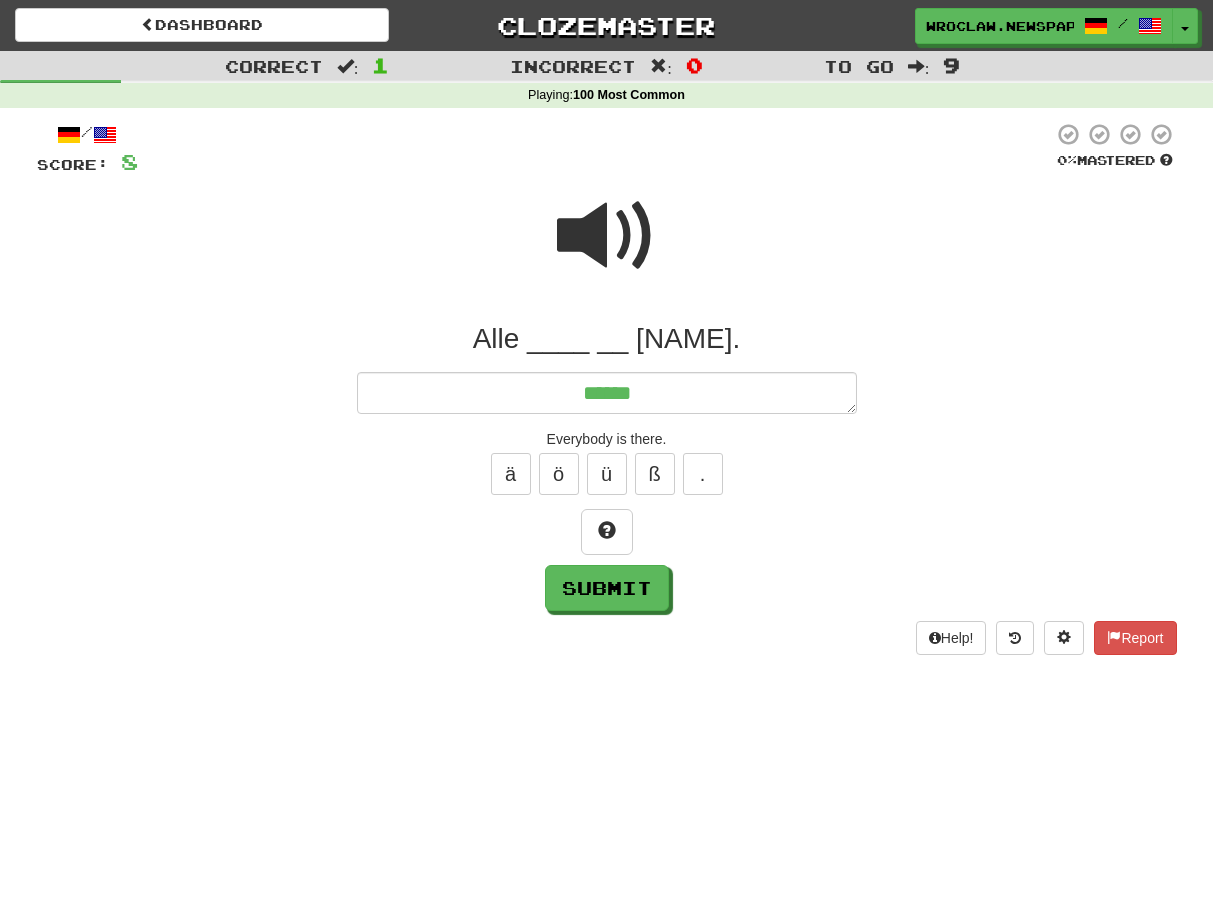 type on "*" 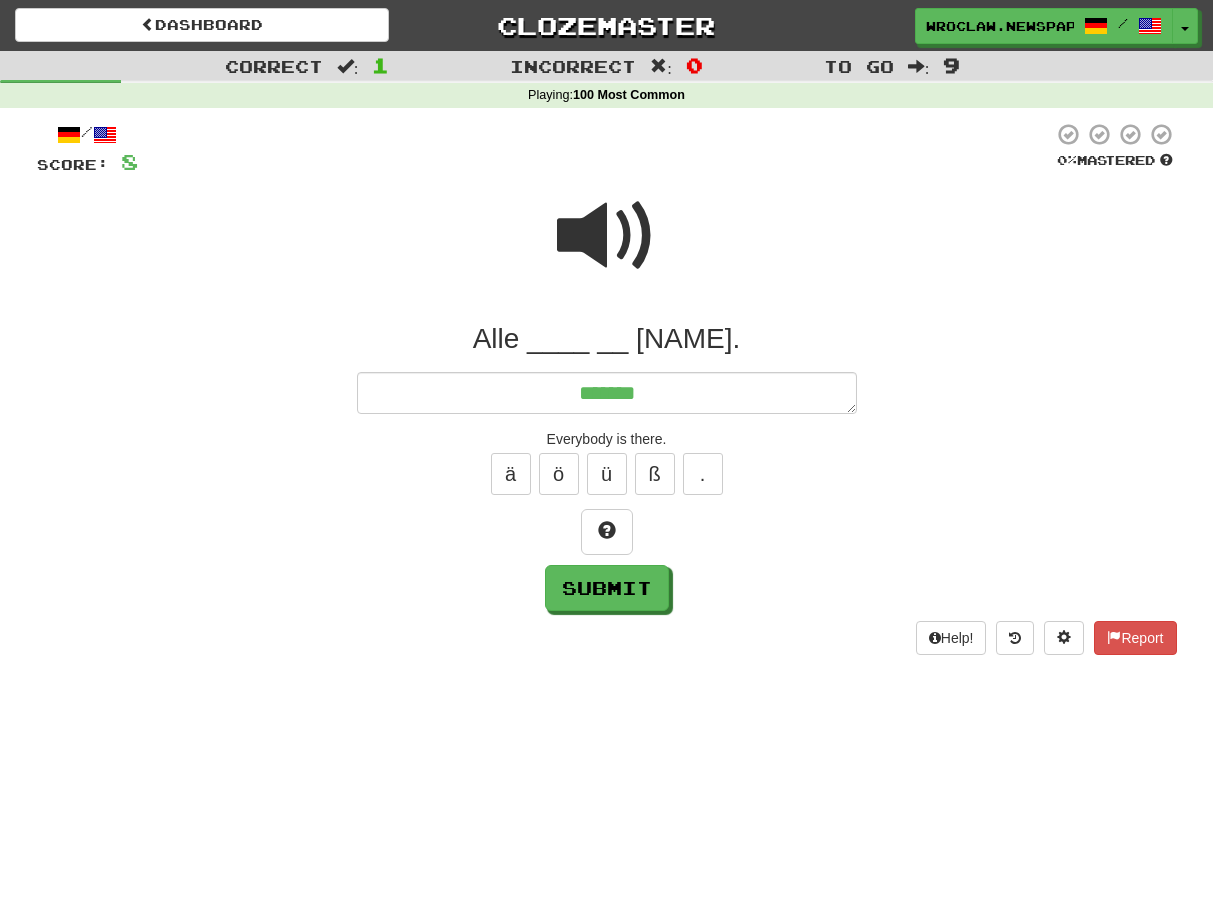 type on "*" 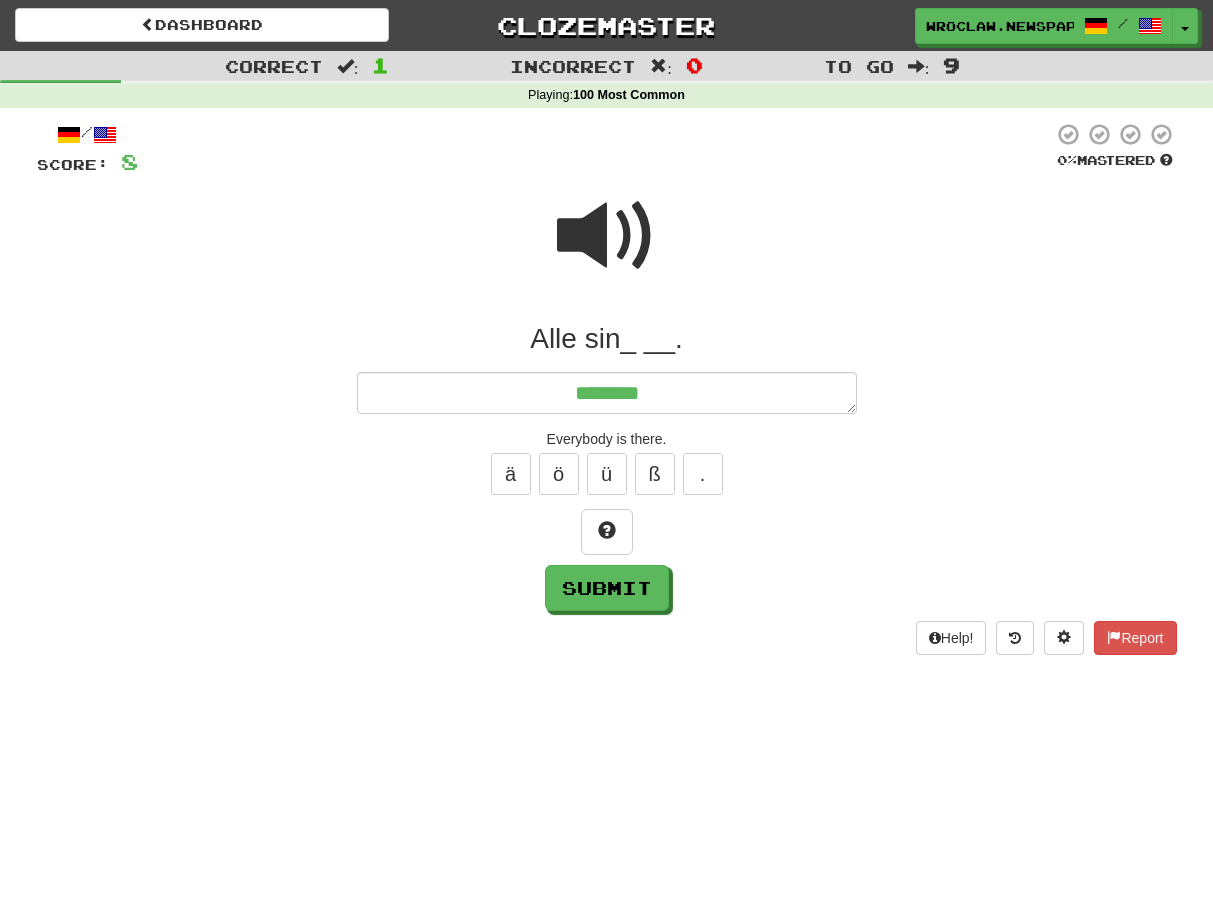 type on "*" 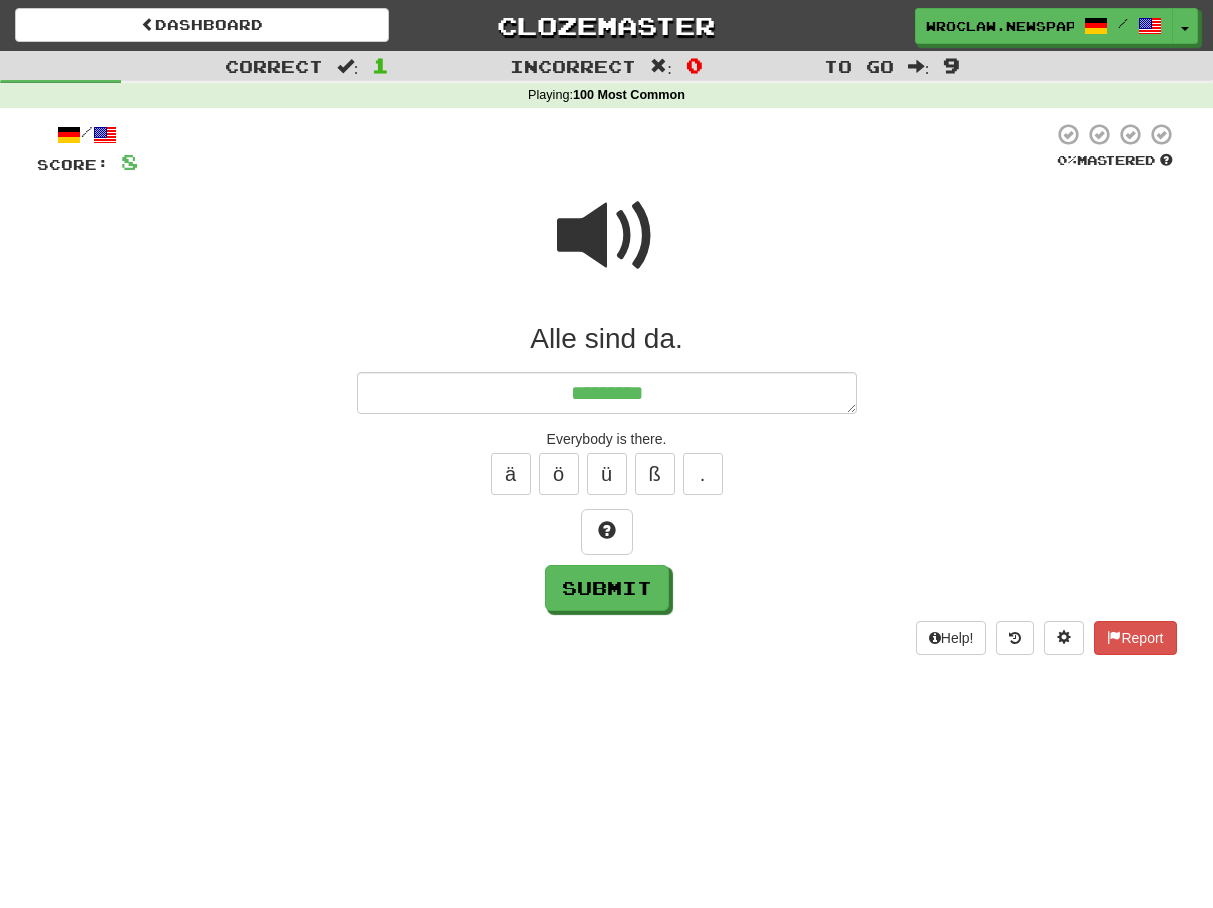type on "*" 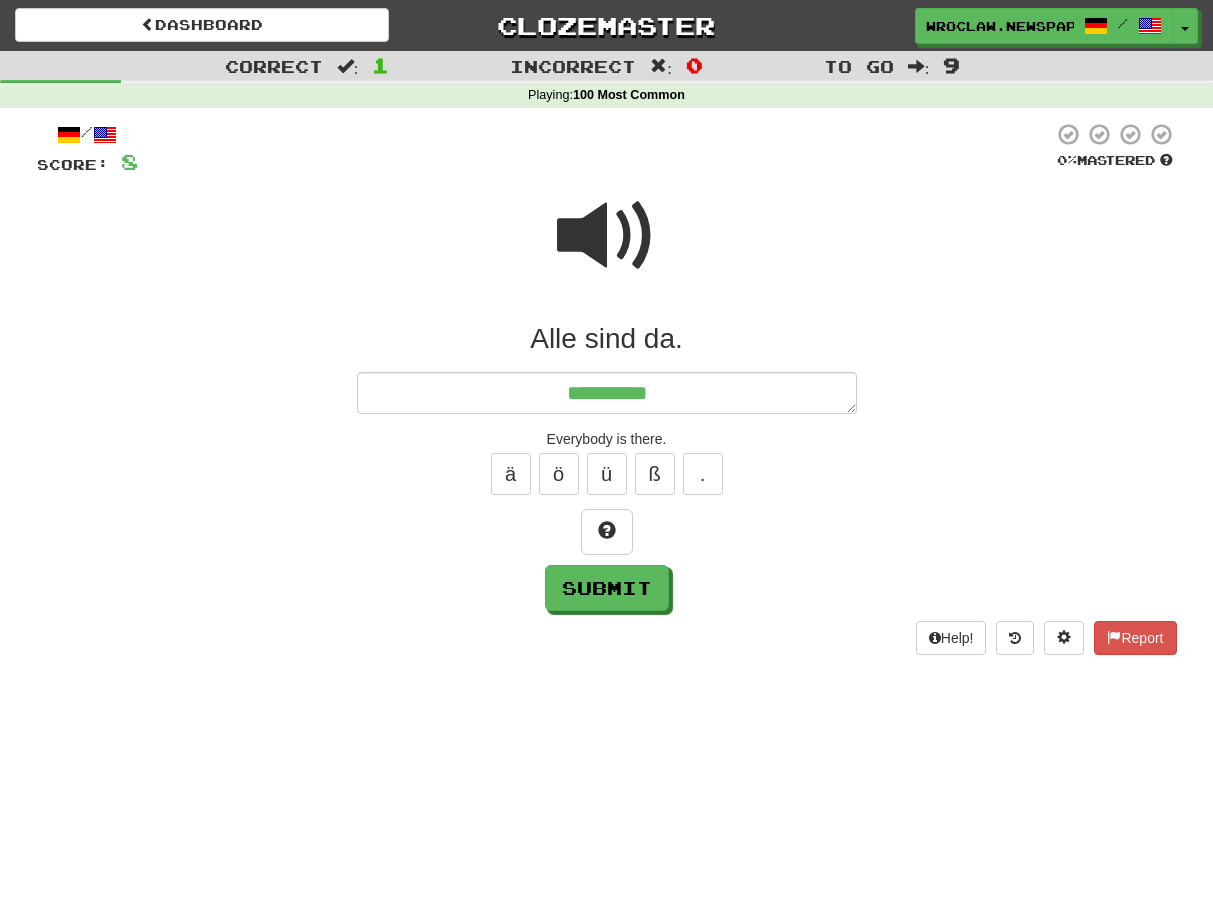 type on "*" 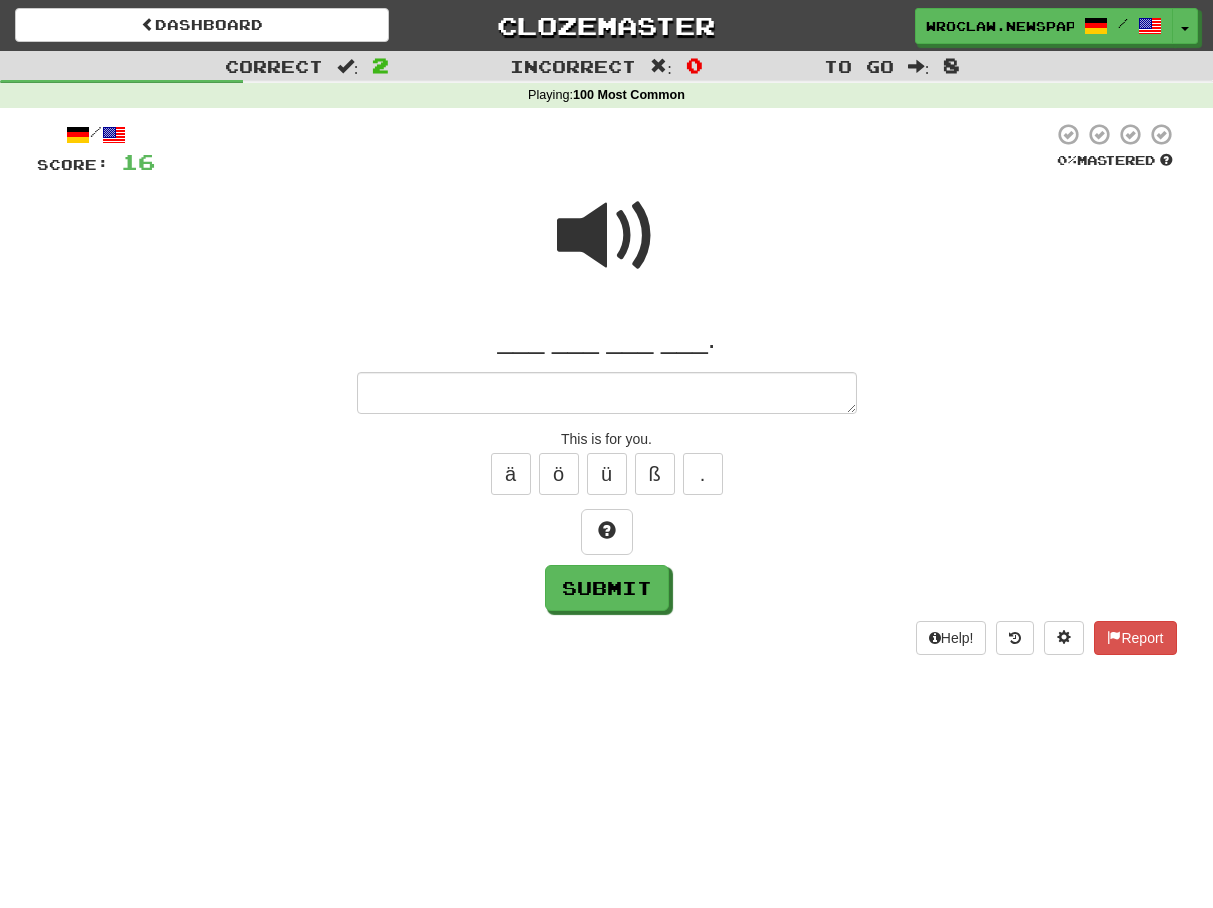 type on "*" 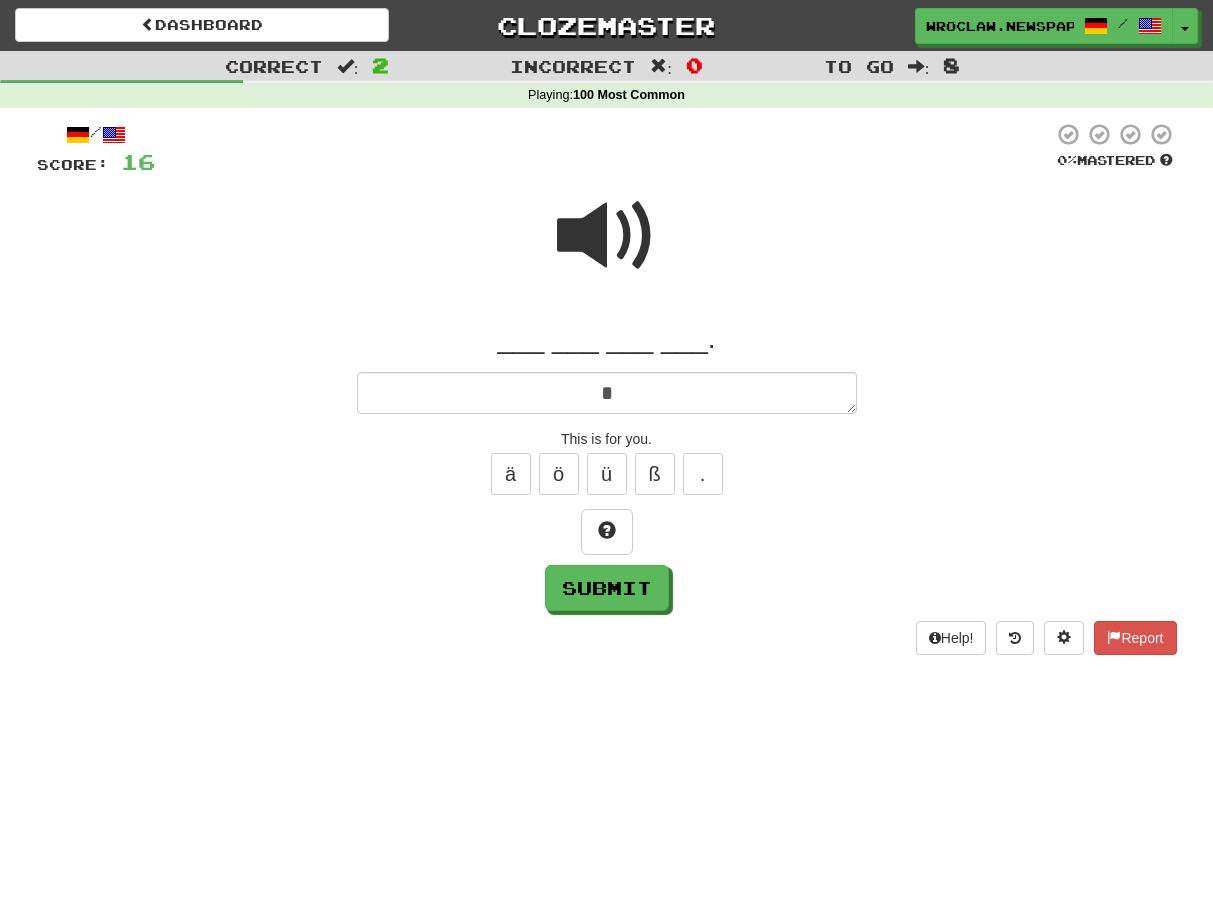 type on "*" 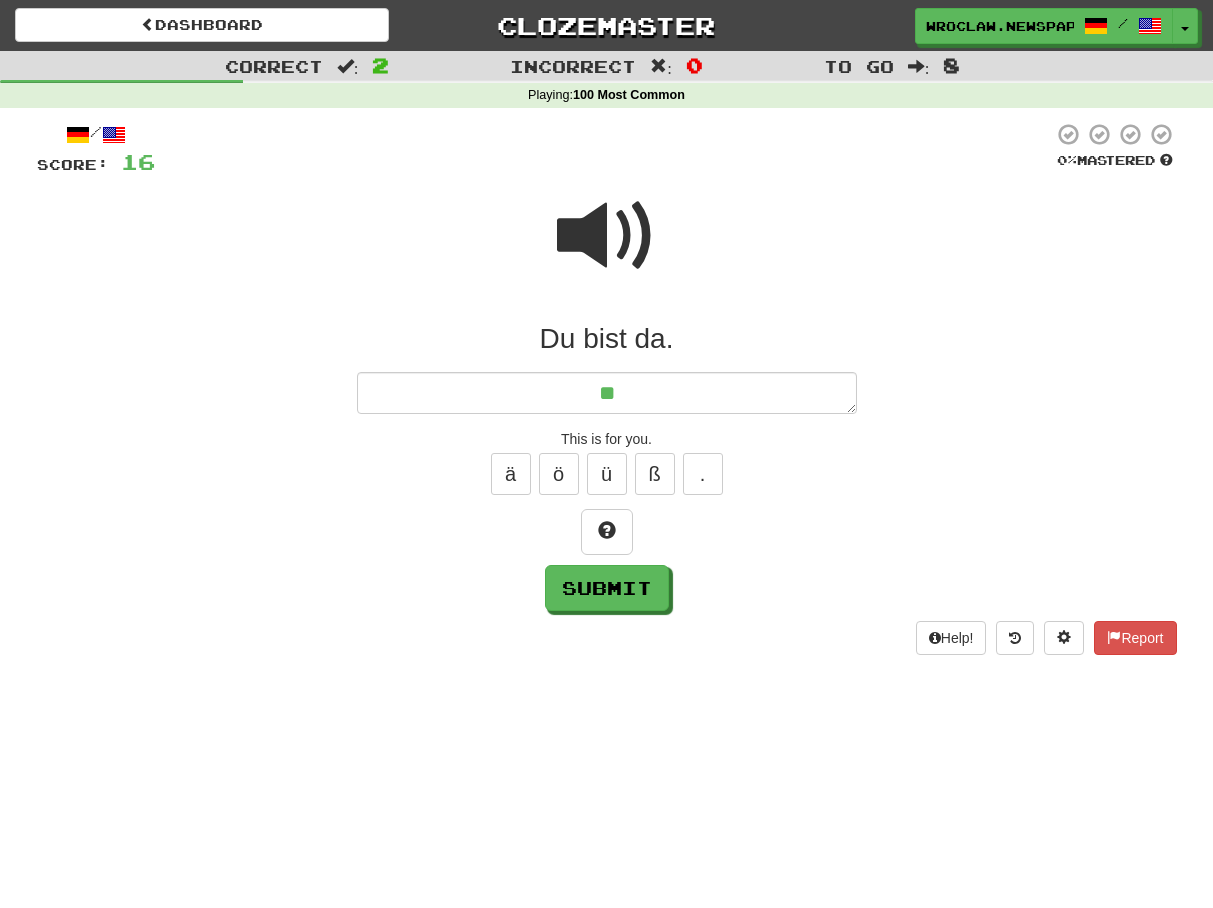 type on "*" 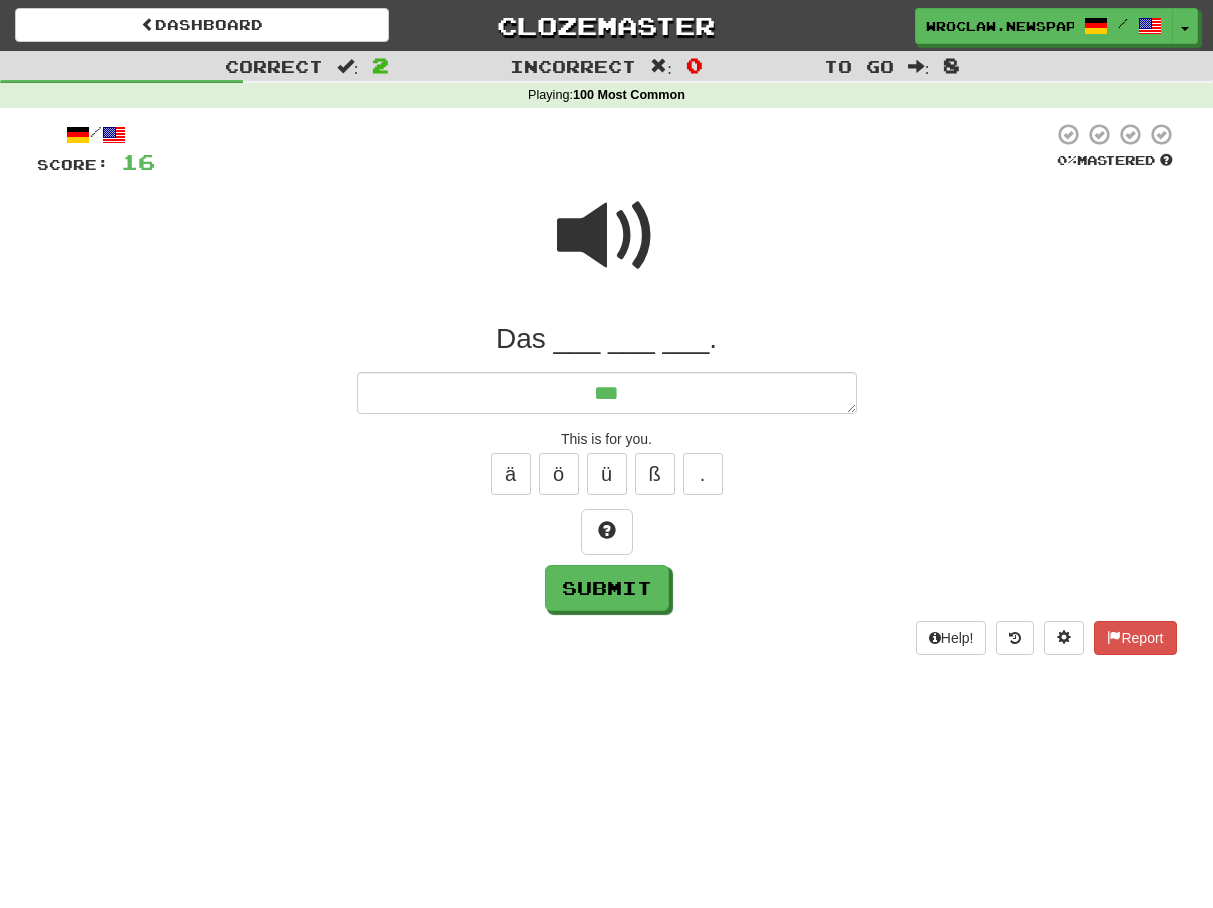 type on "*" 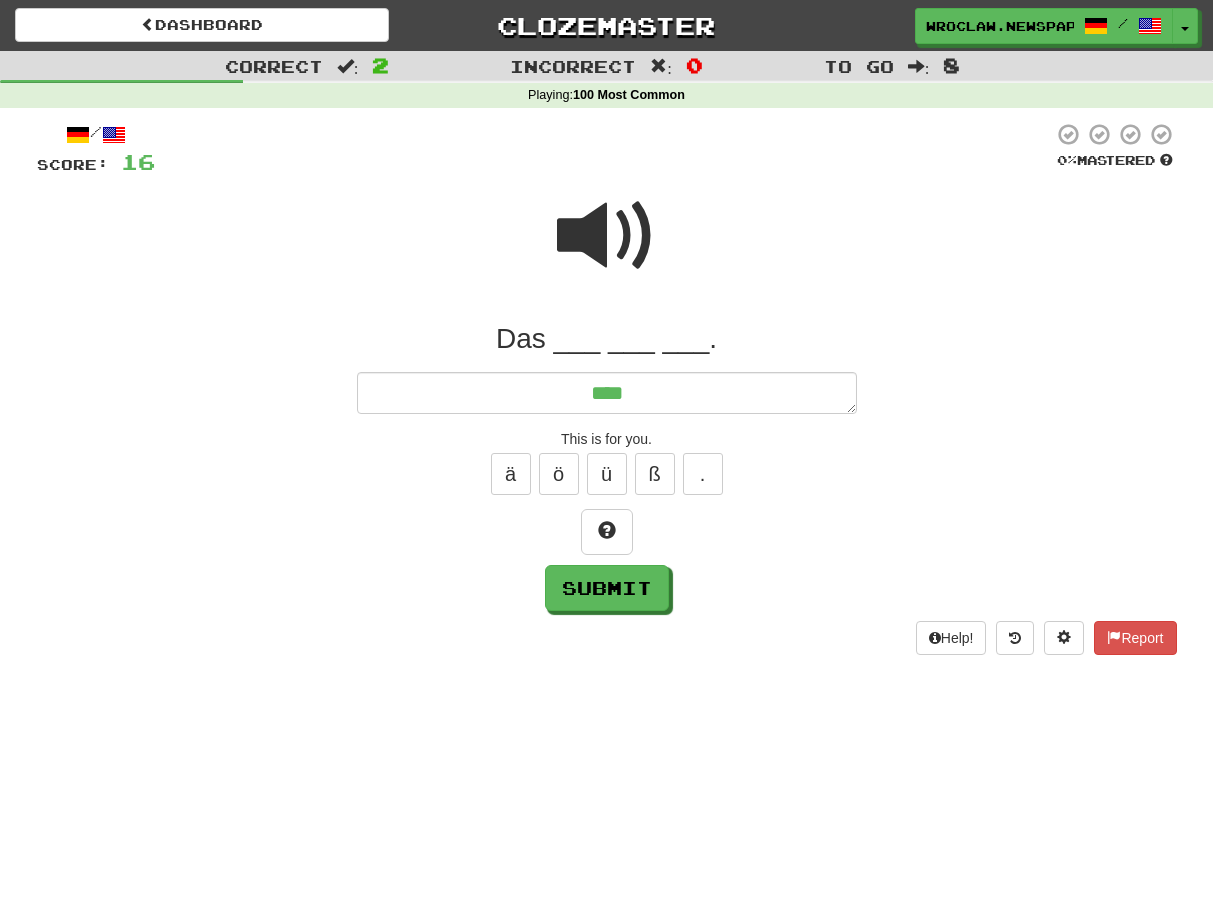 type on "*" 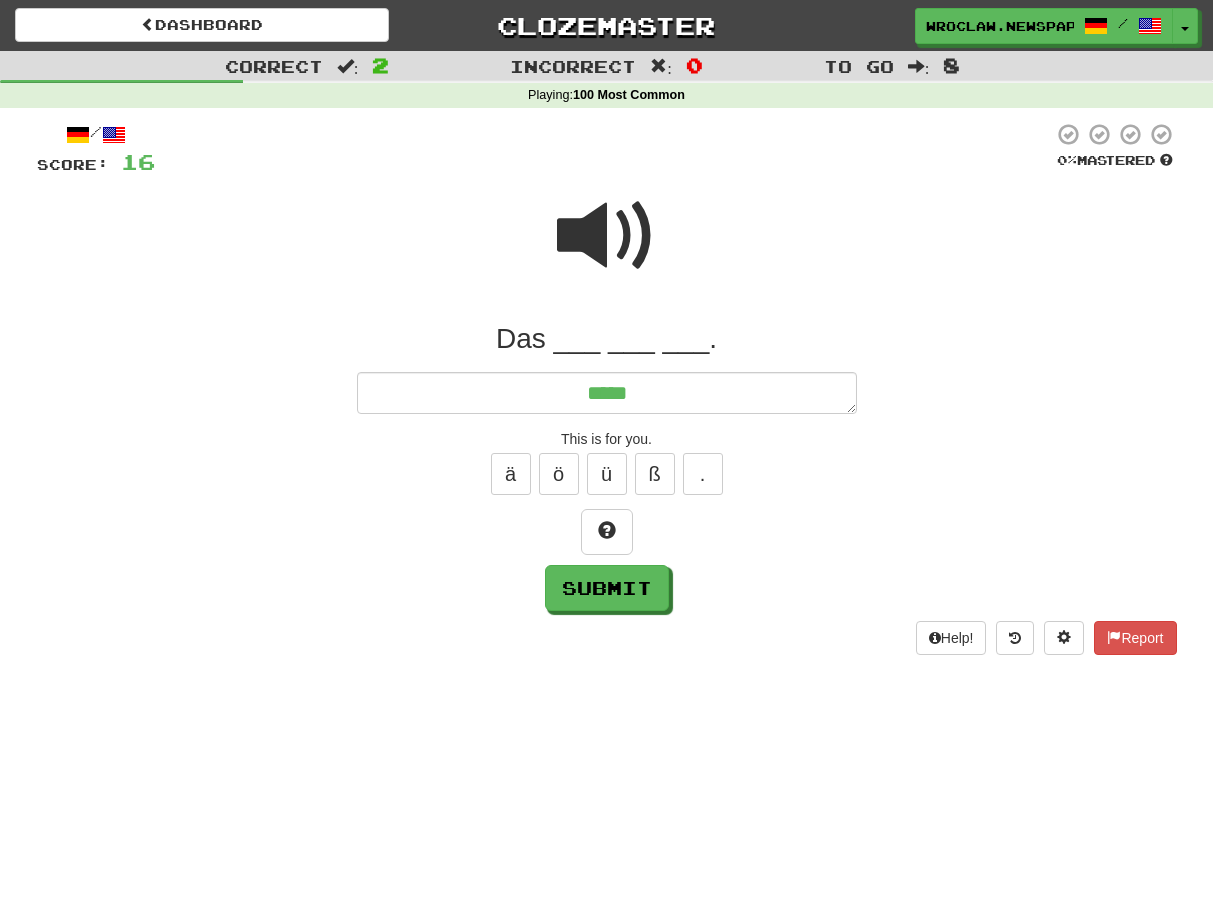 type on "*" 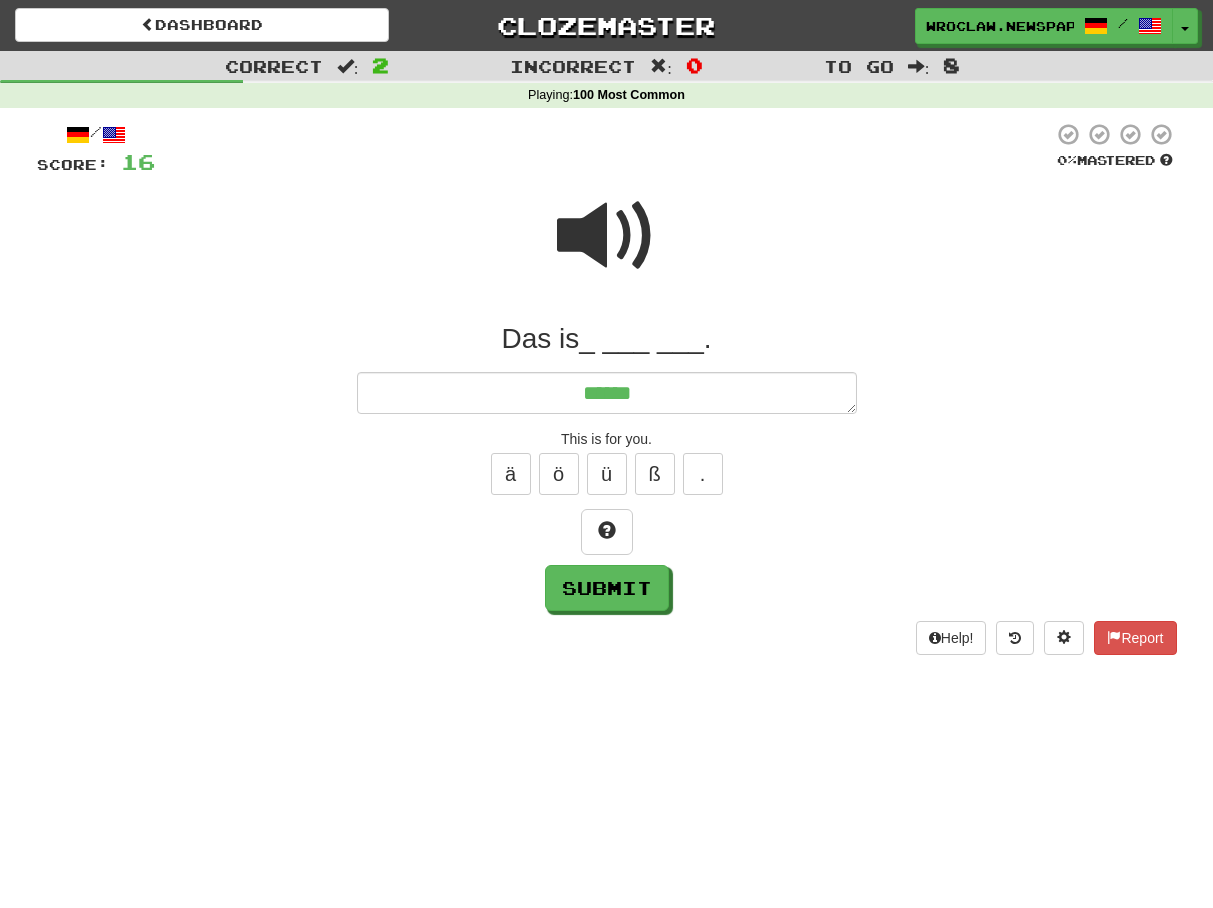 type on "*" 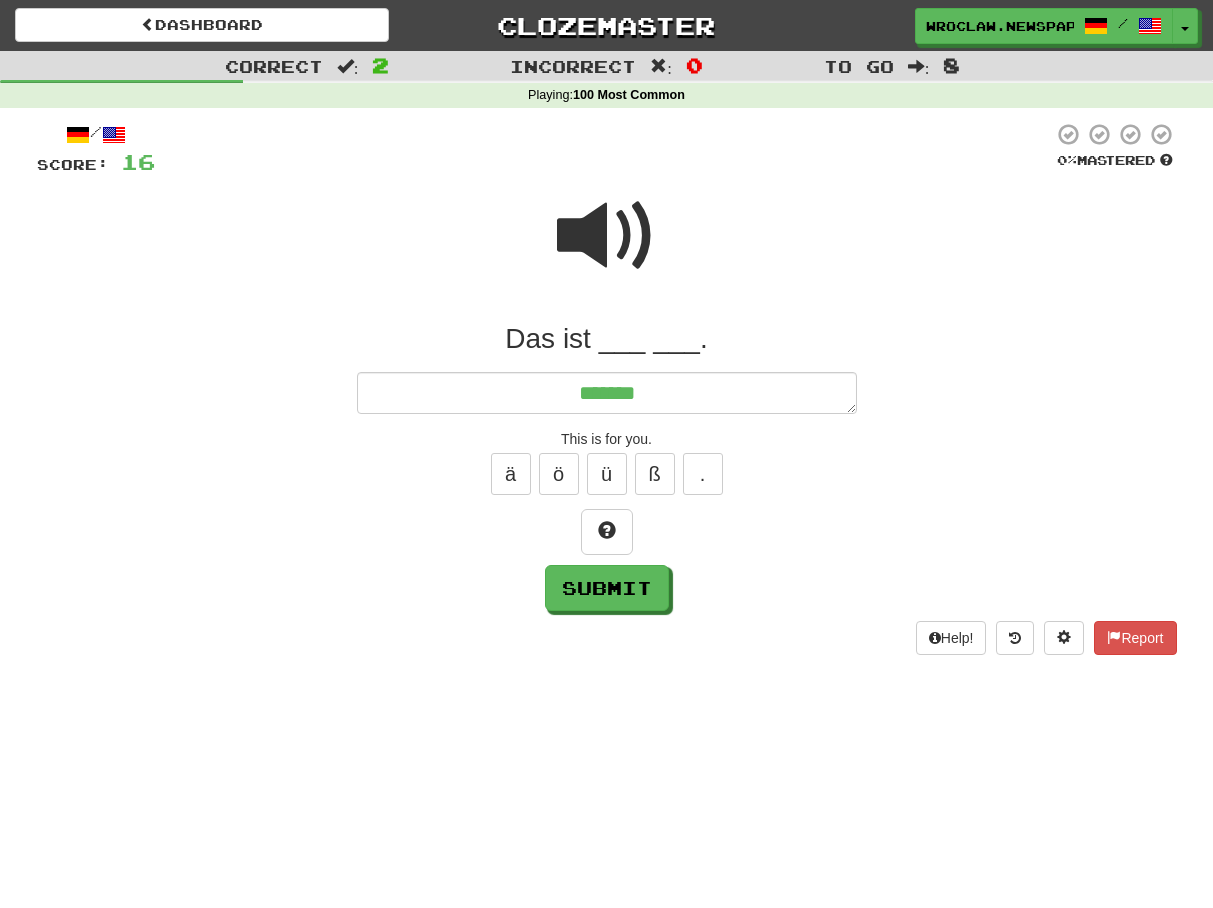 type on "*" 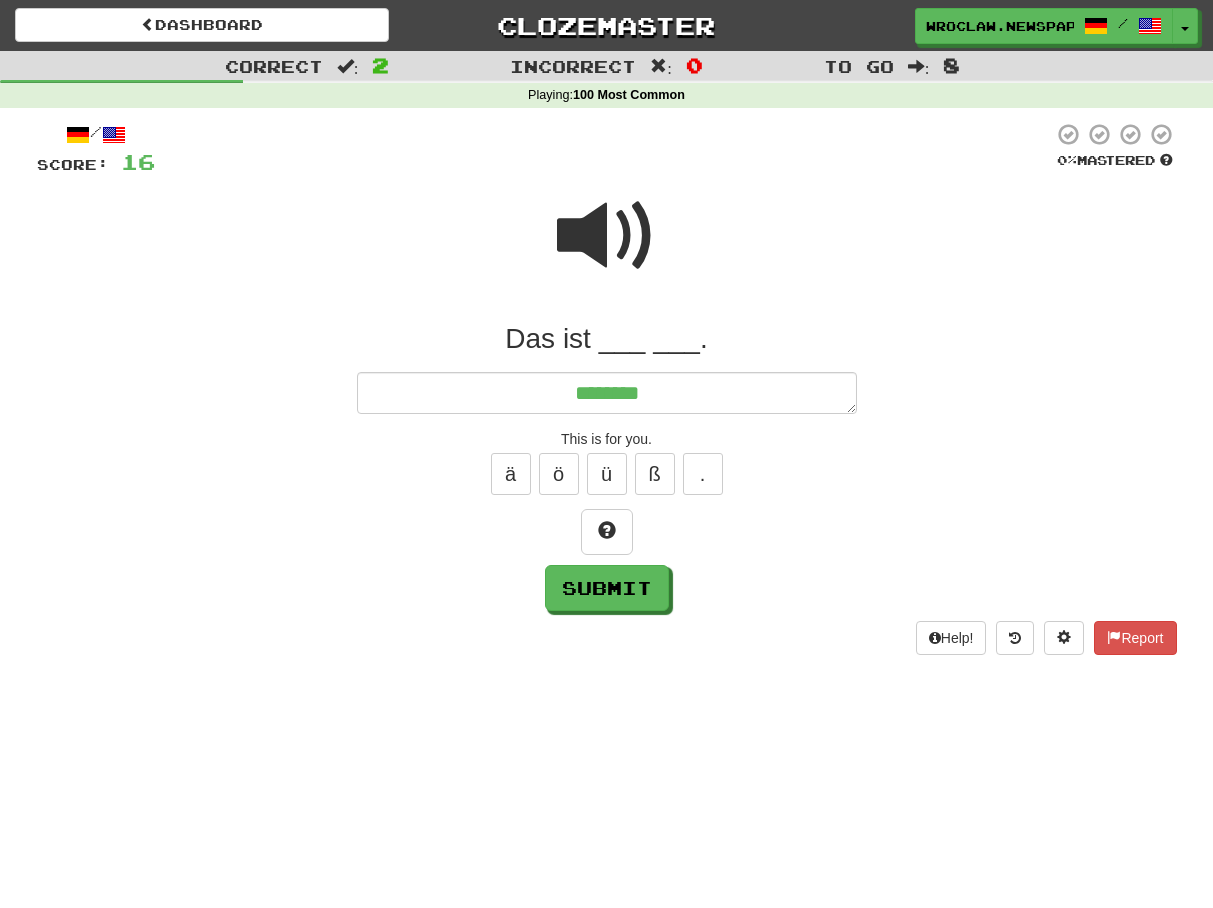 type on "*" 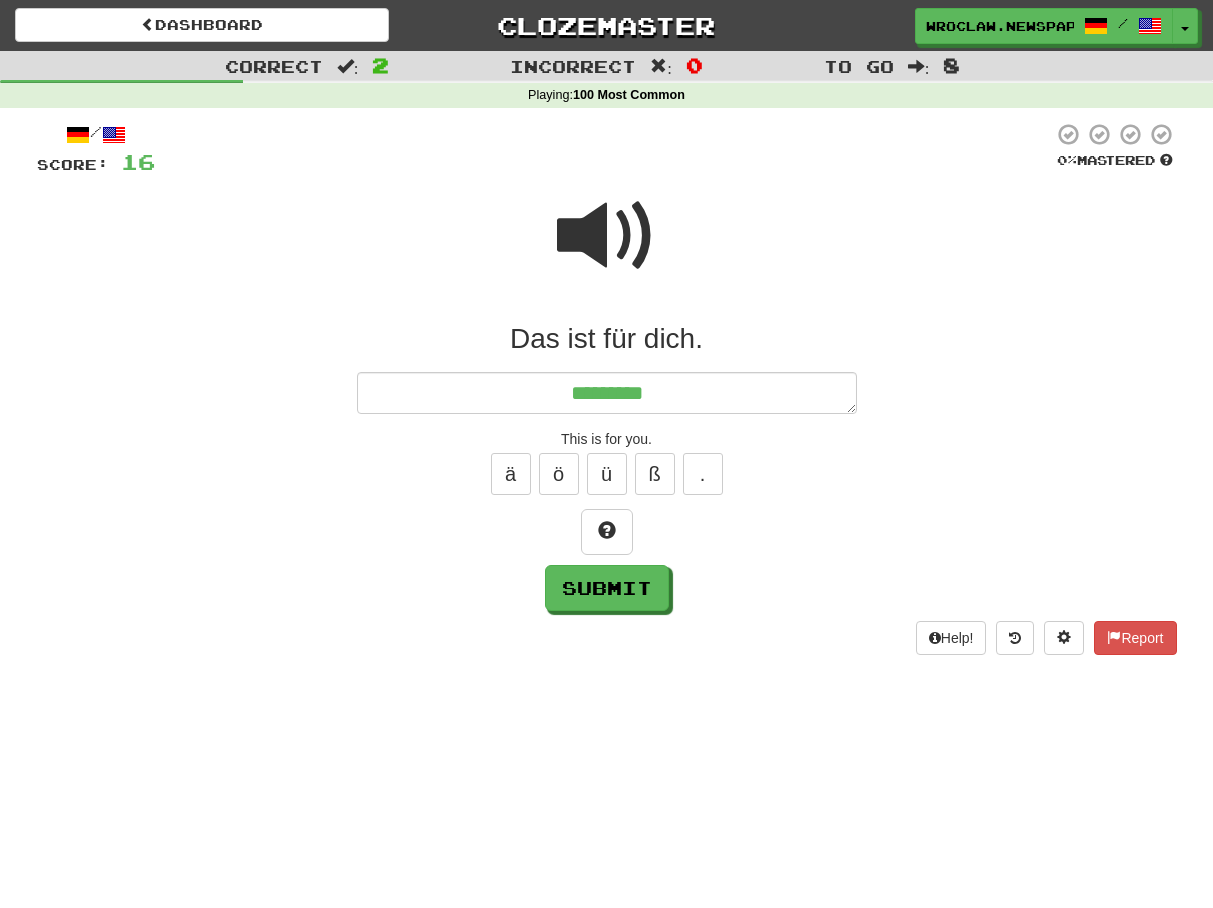 type on "*" 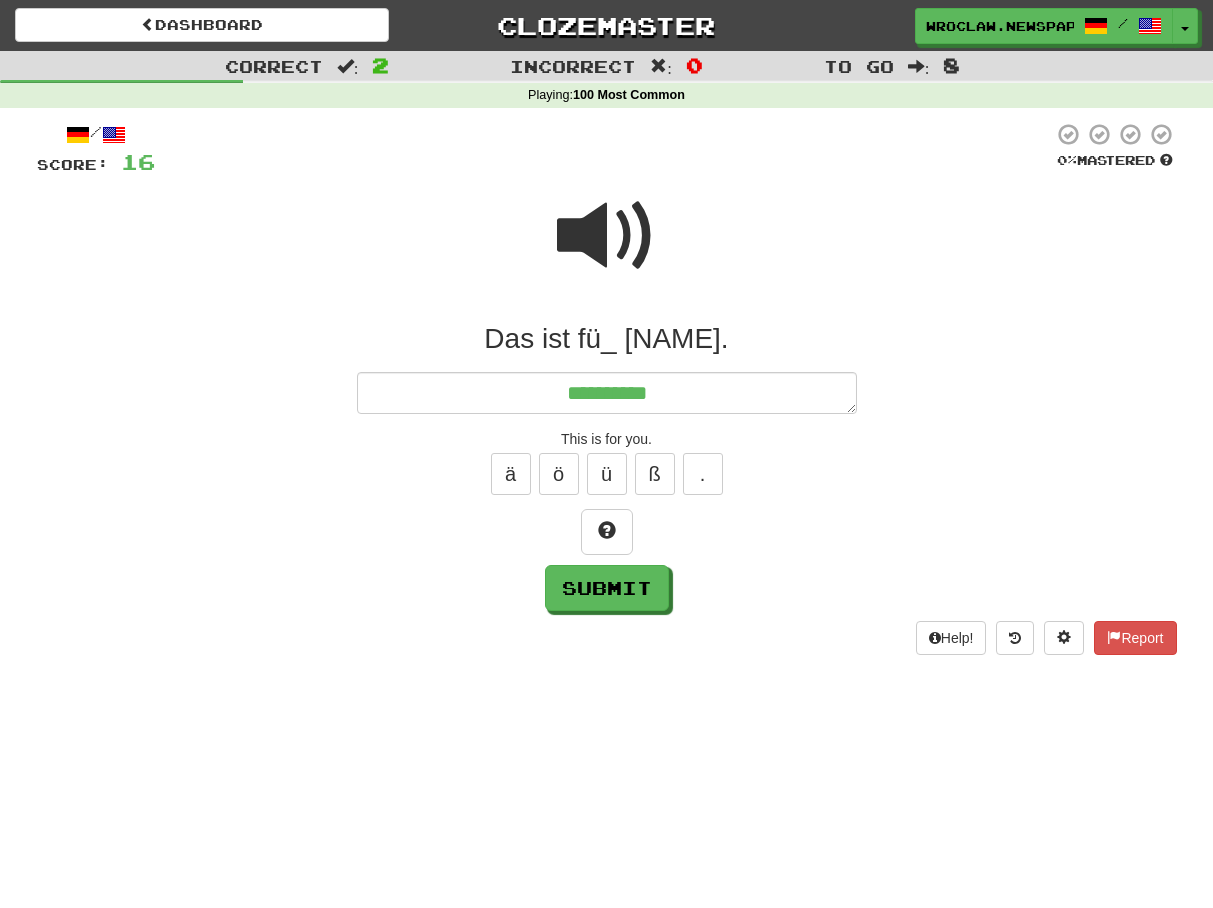 type on "*" 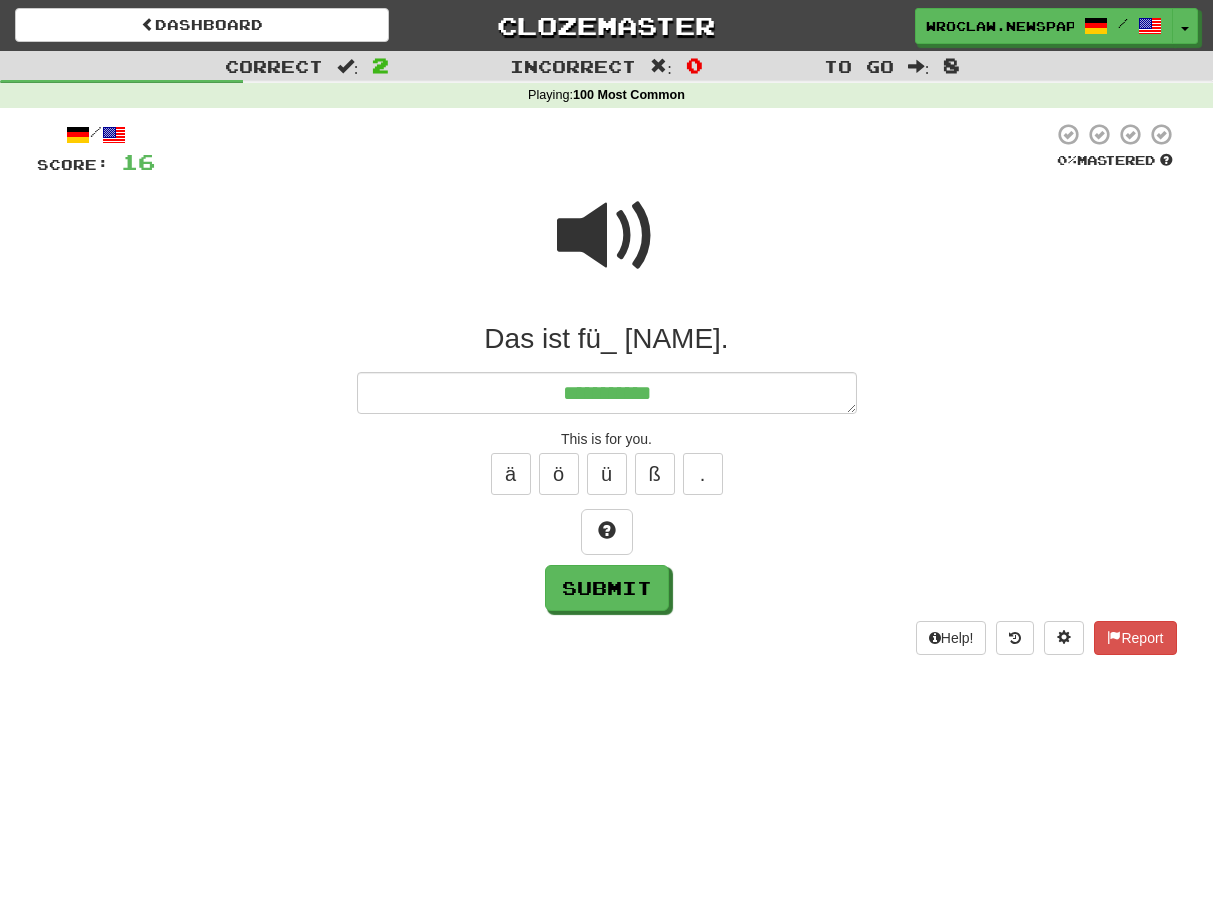 type on "*" 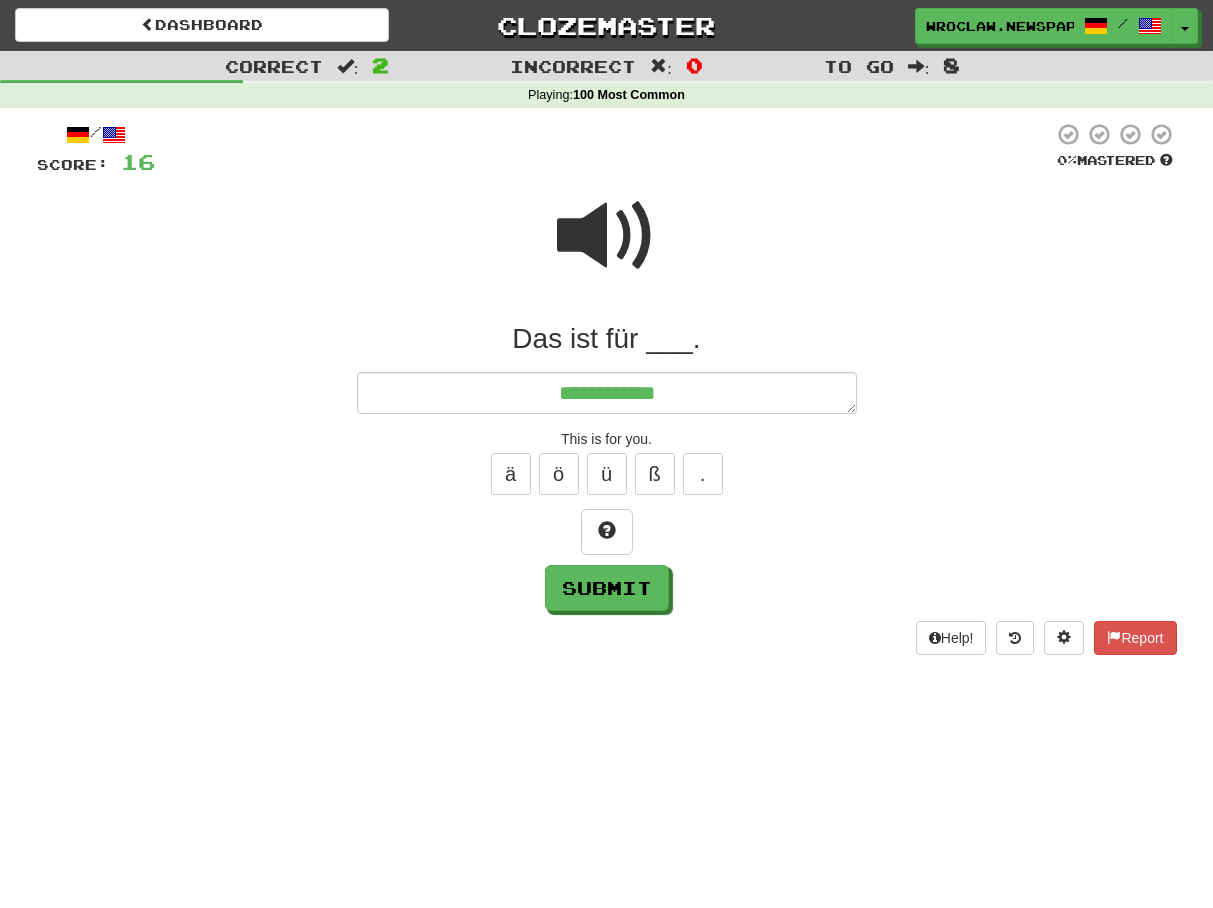 type on "*" 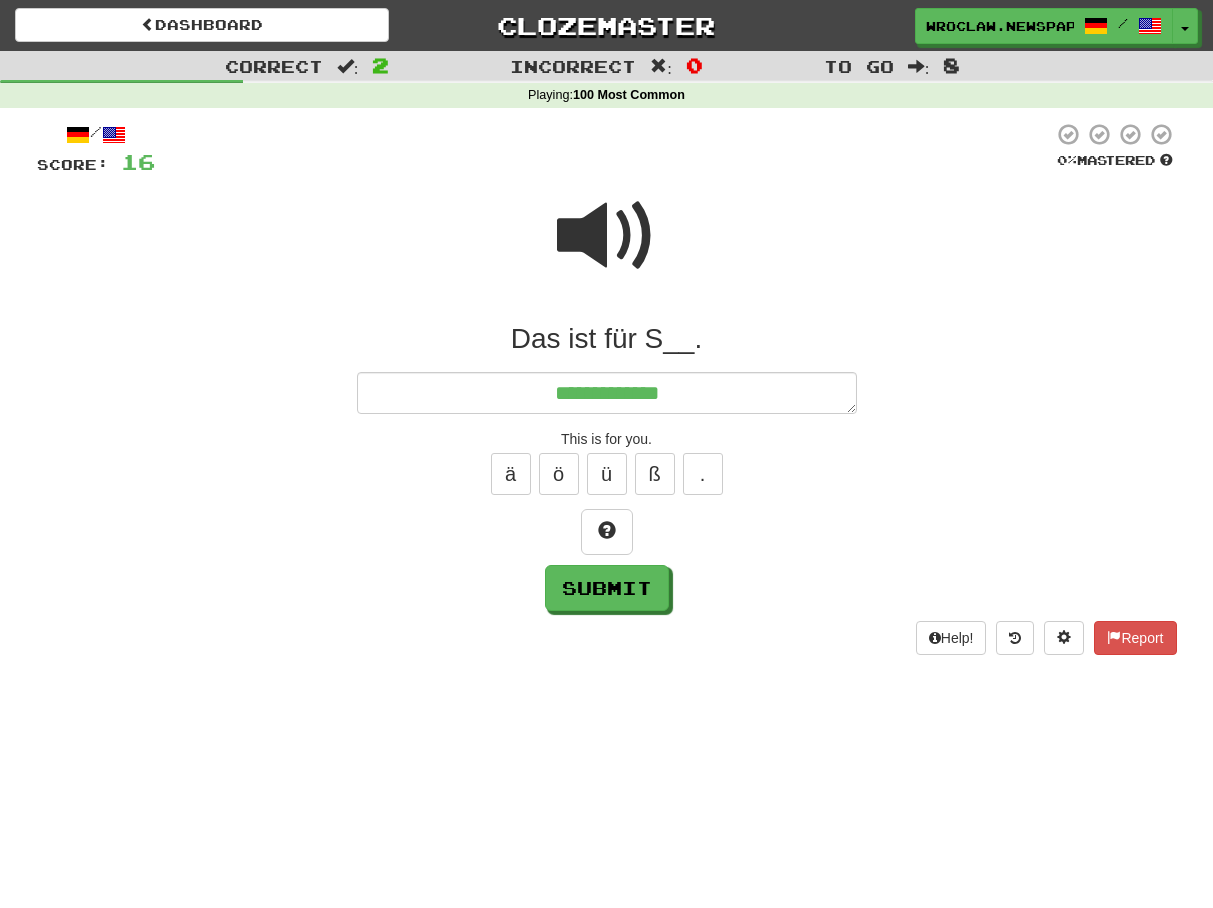 type on "*" 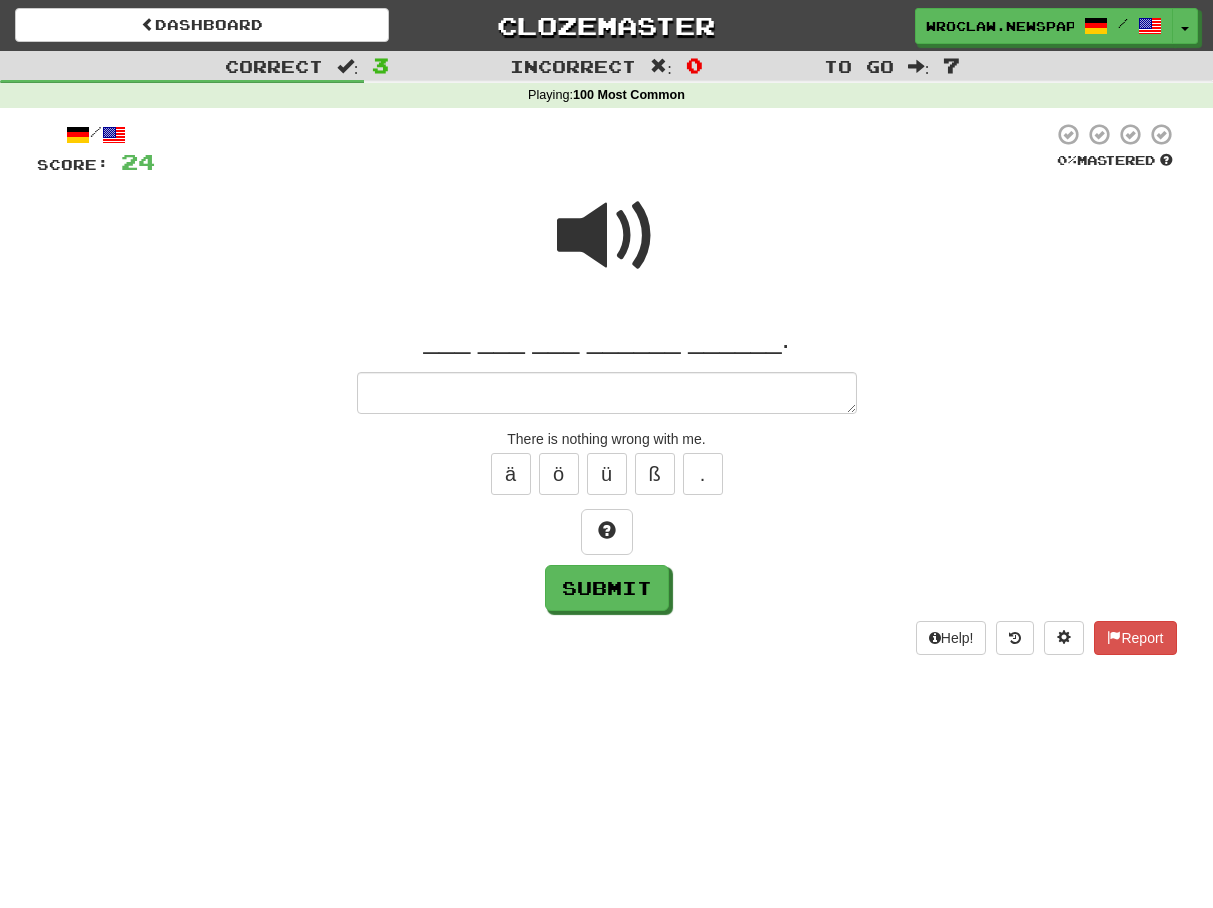 type on "*" 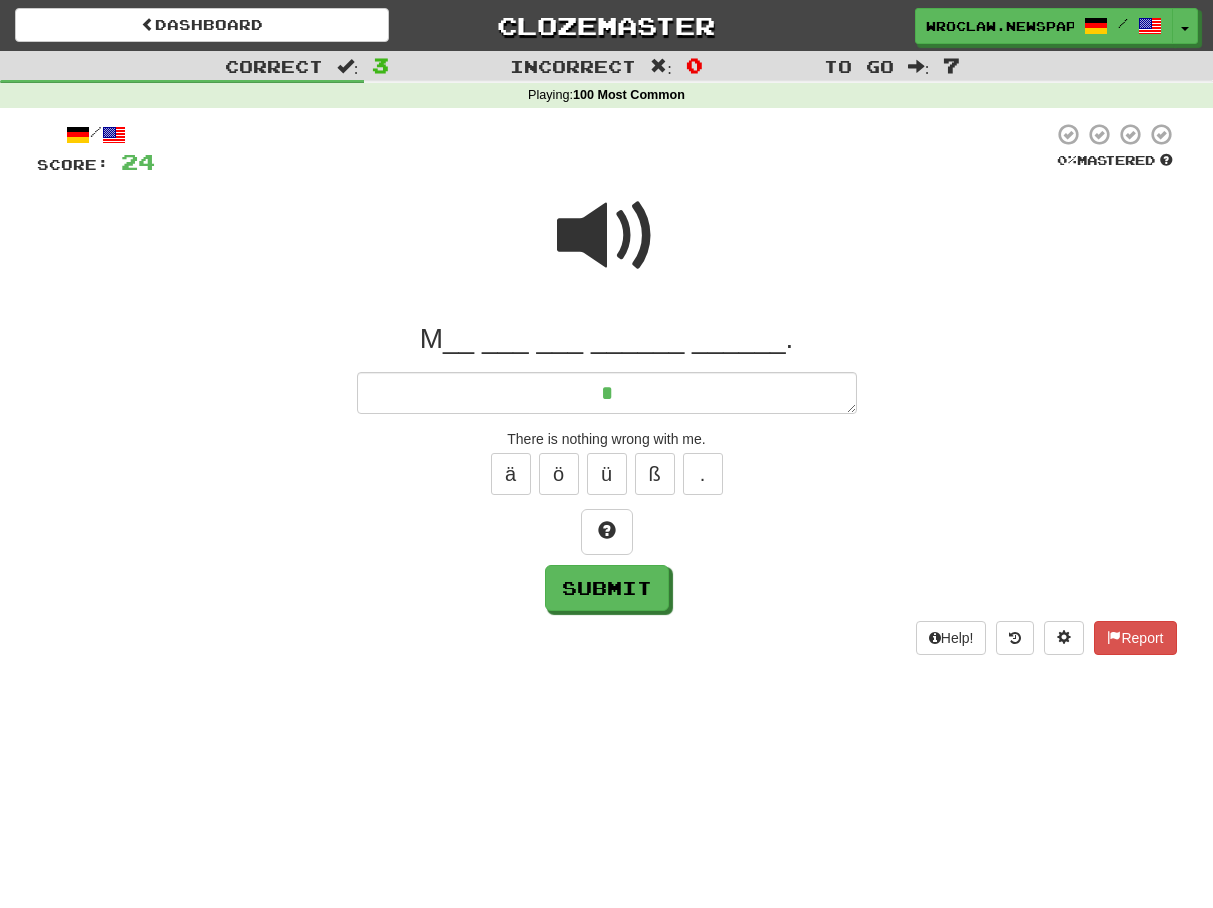 type on "*" 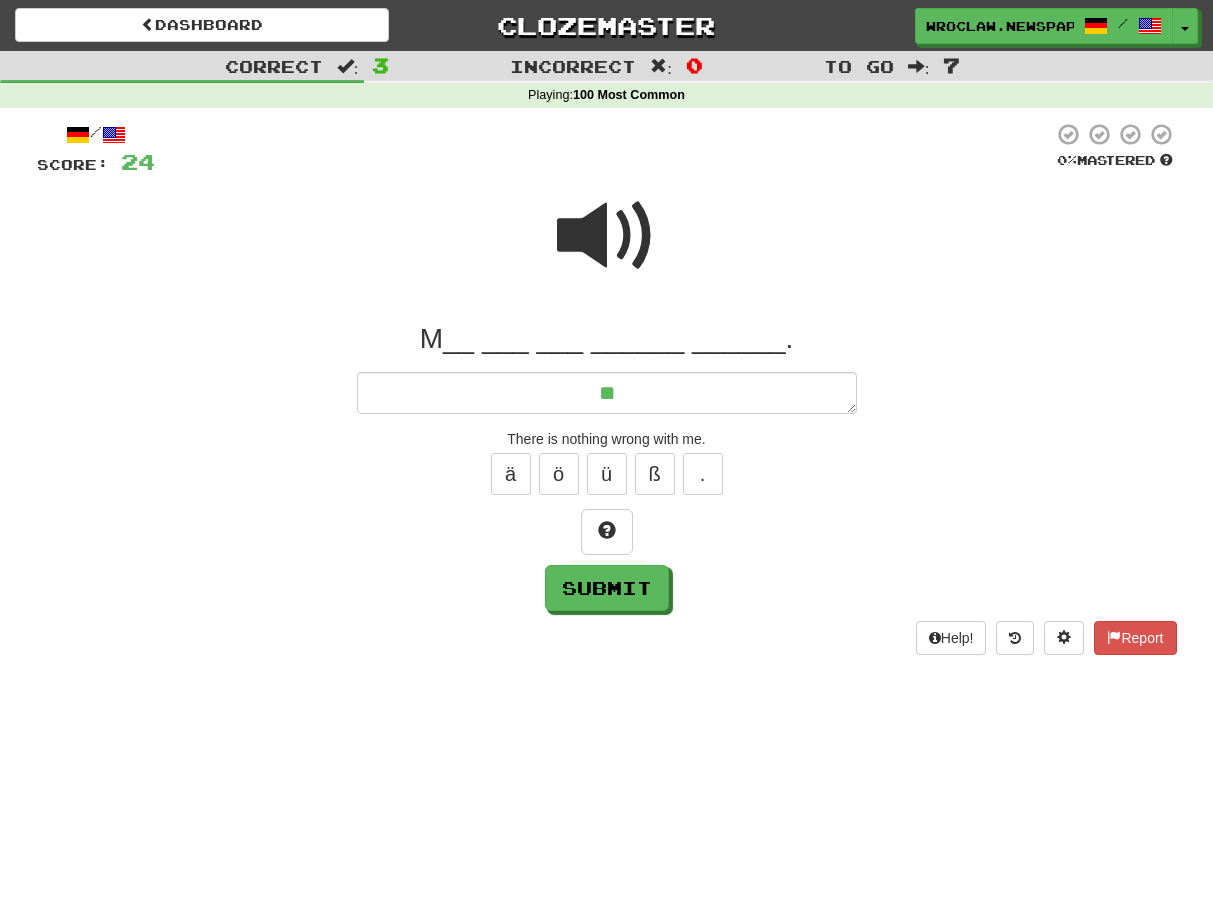 type on "*" 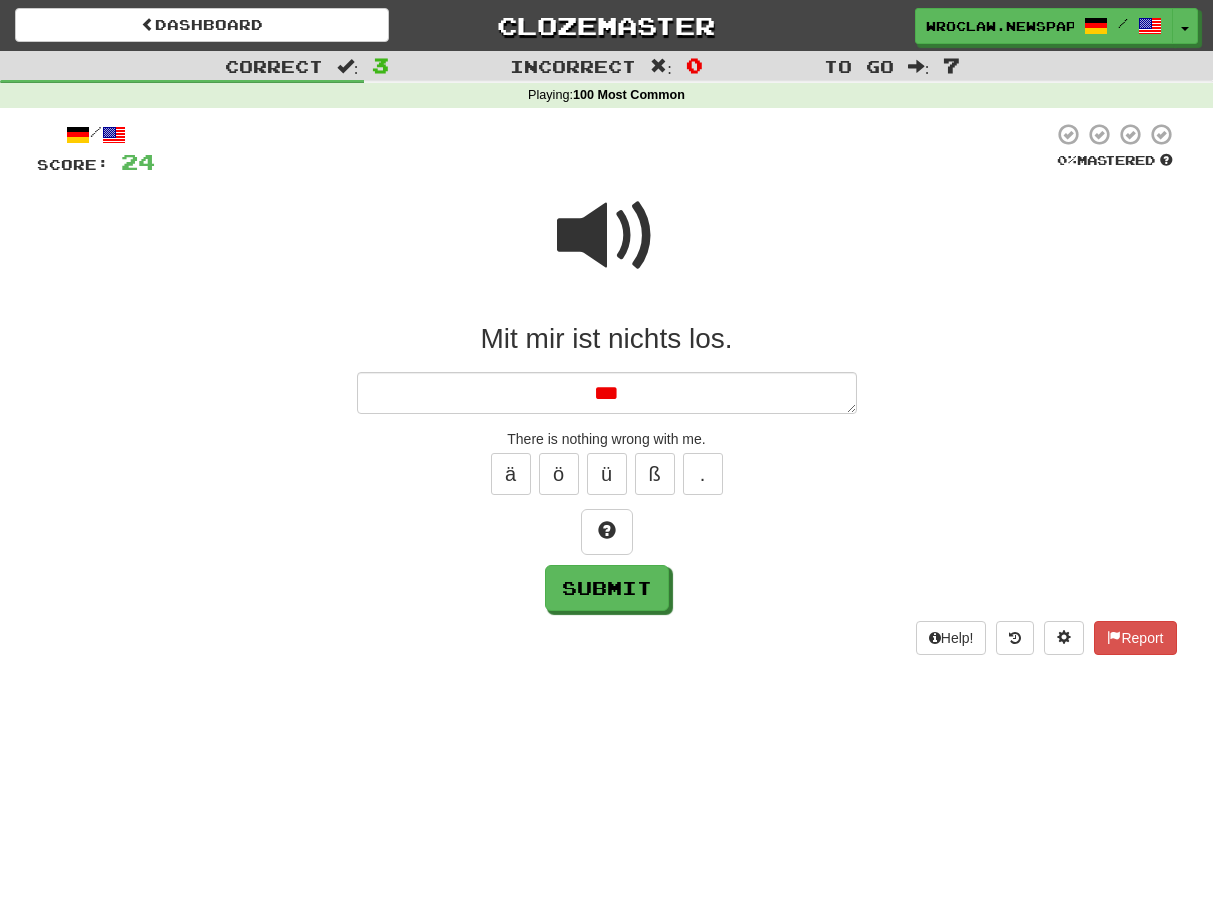 type on "*" 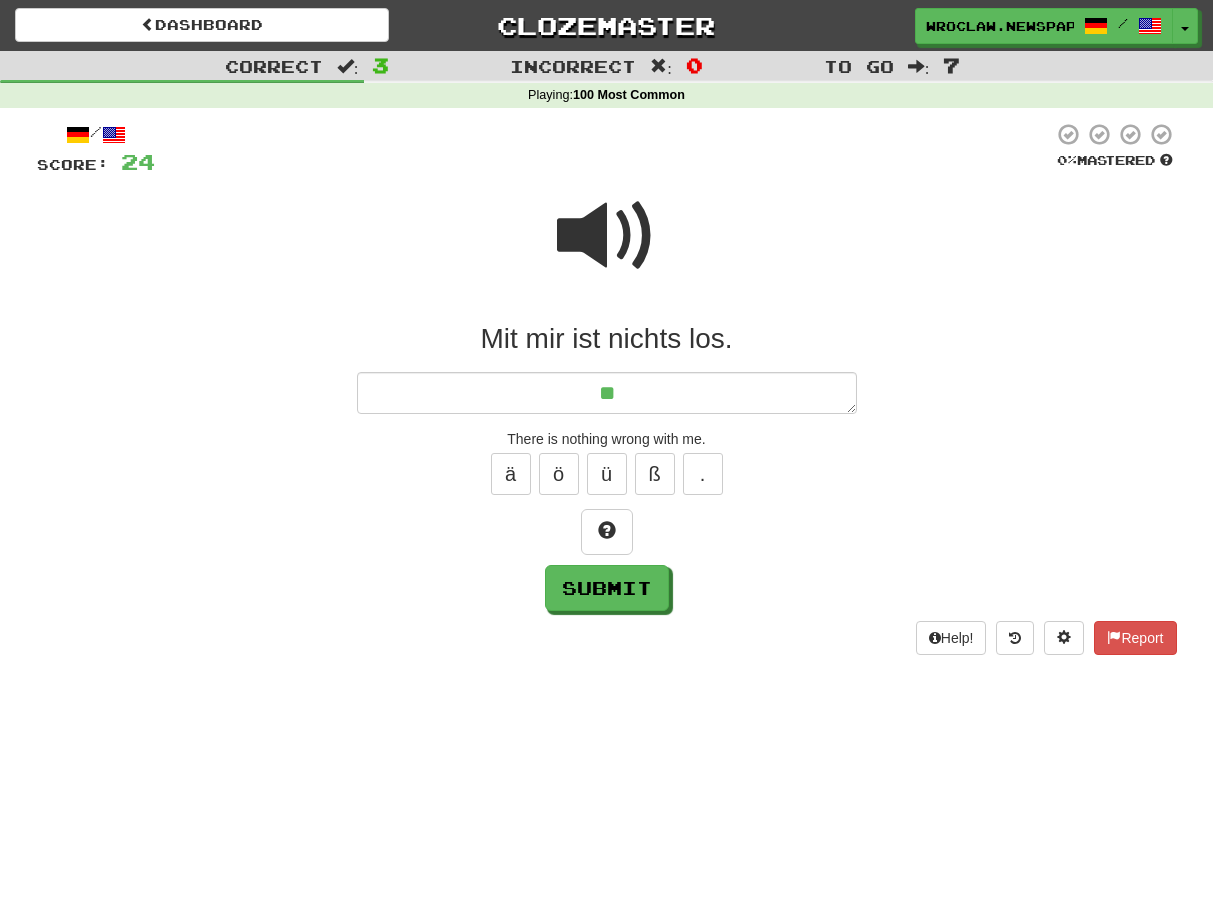 type on "*" 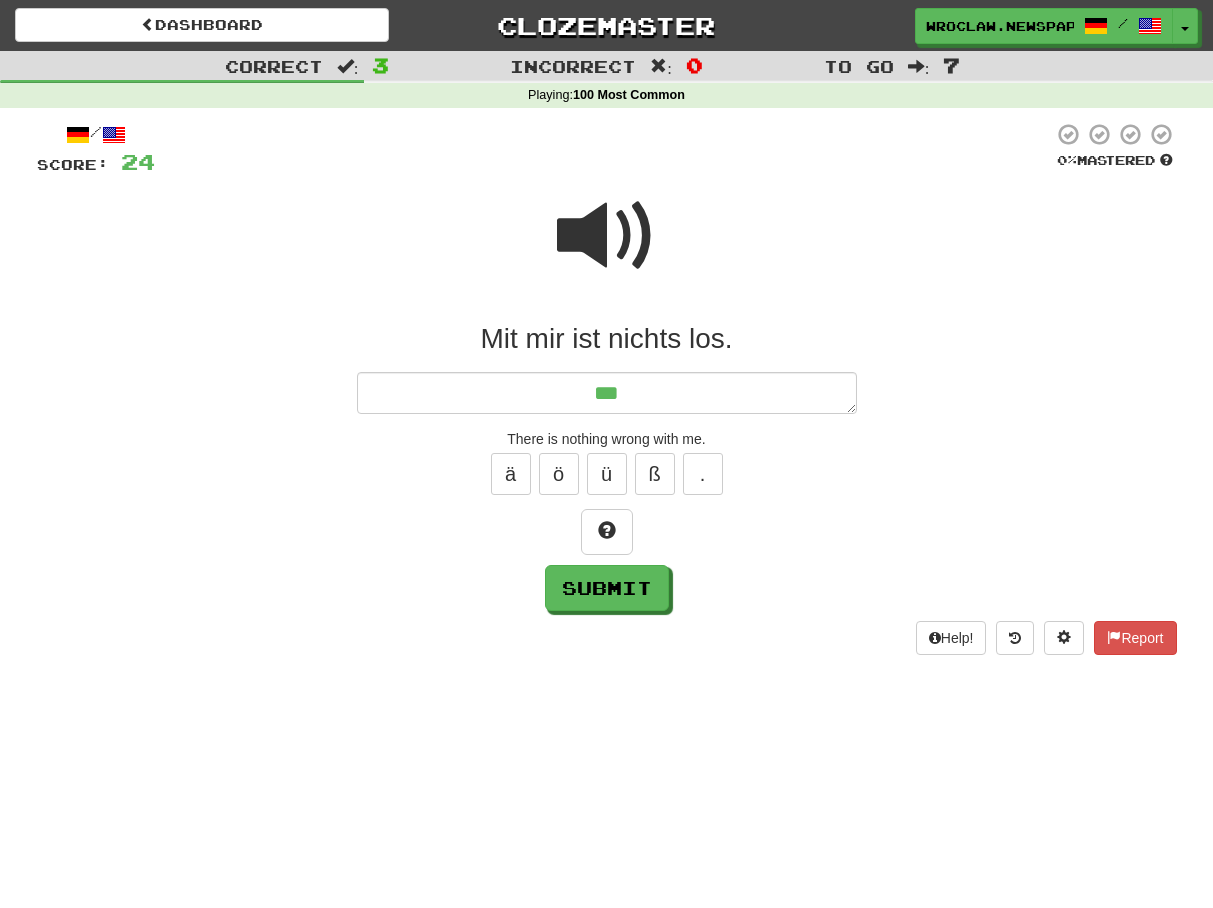 type on "*" 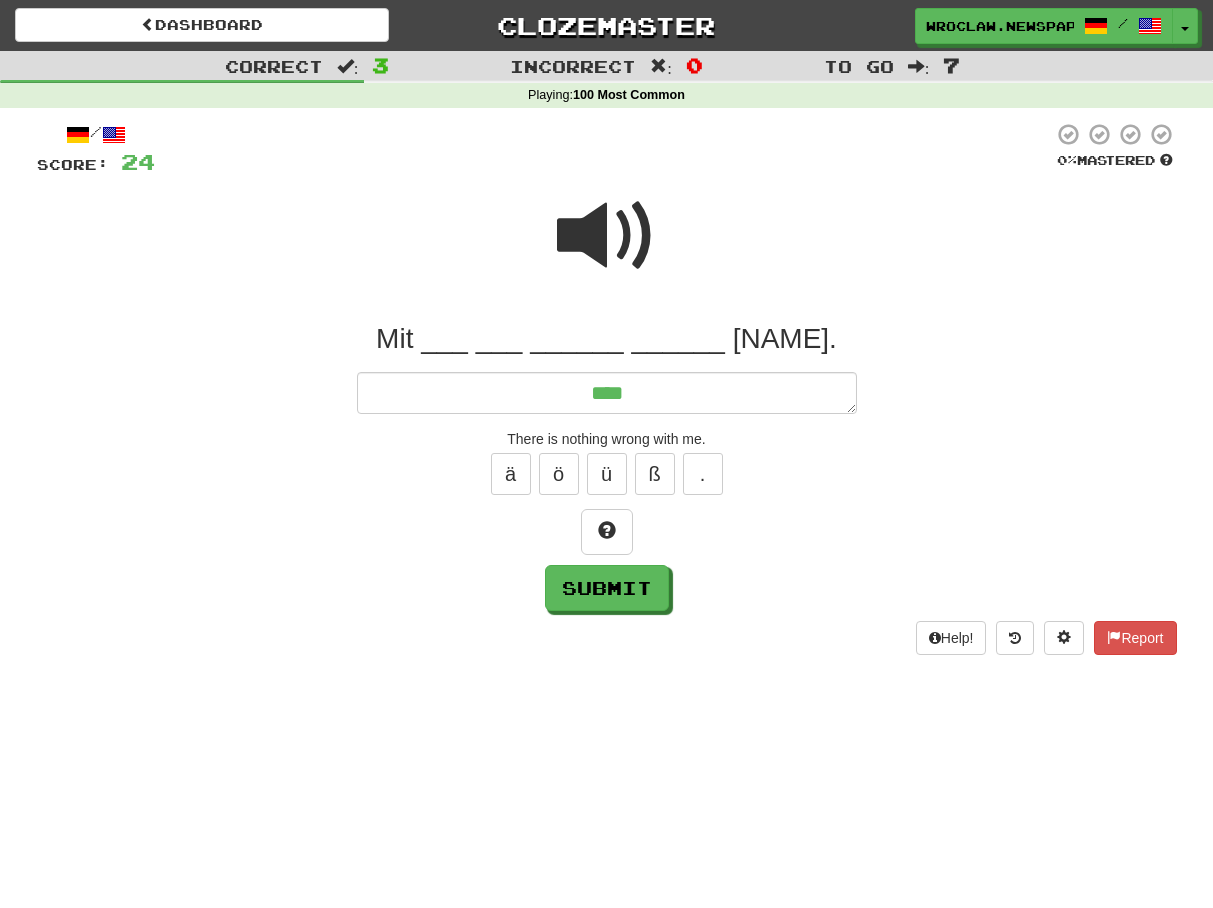 type on "*" 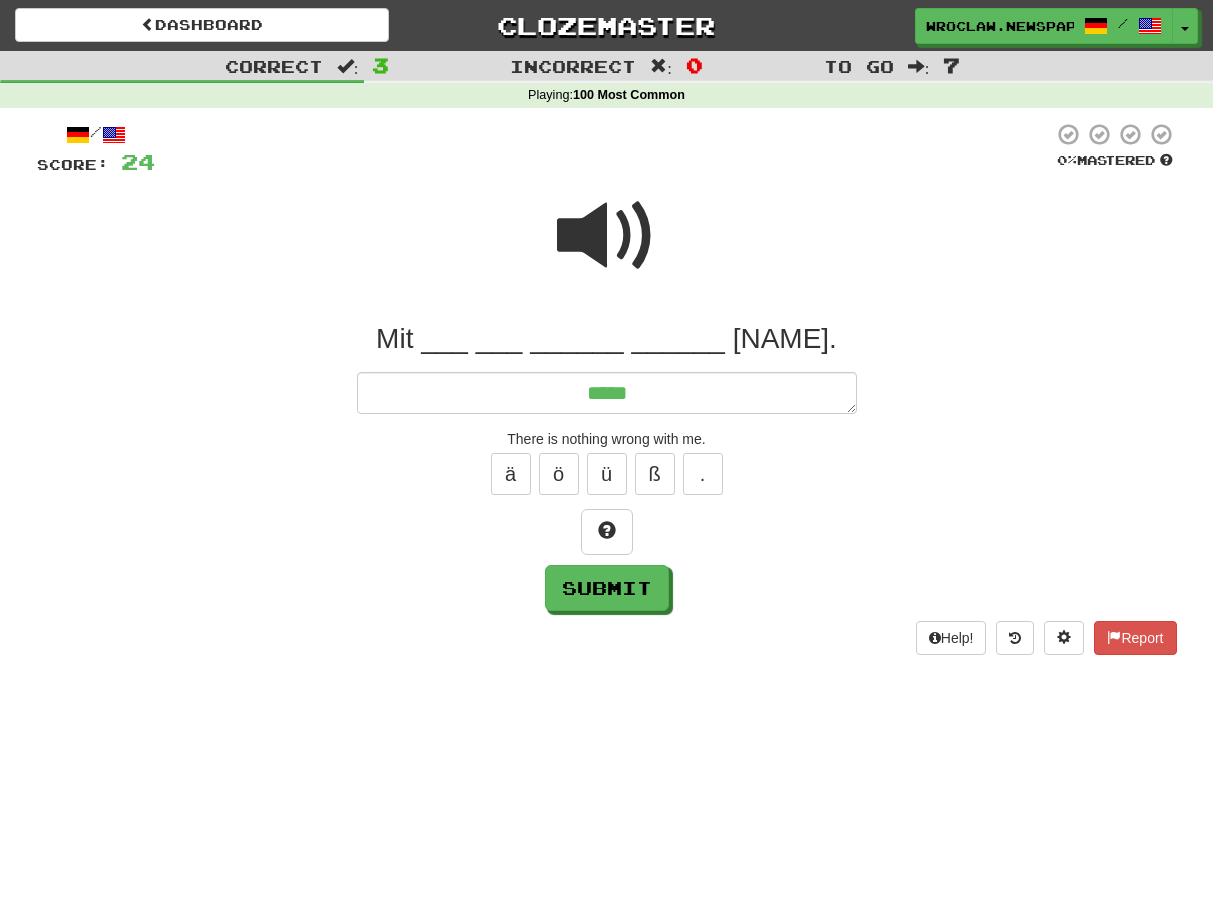 type on "*" 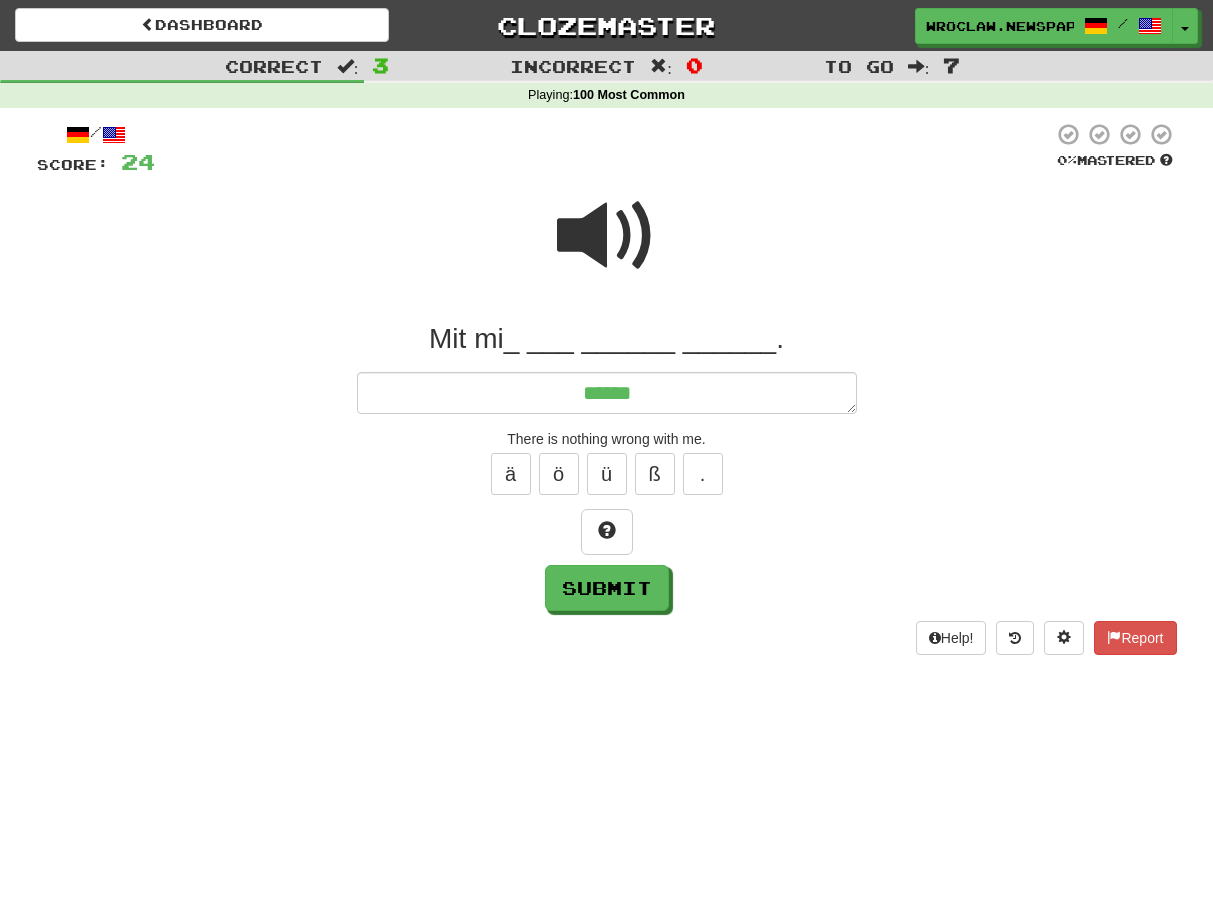 type on "*" 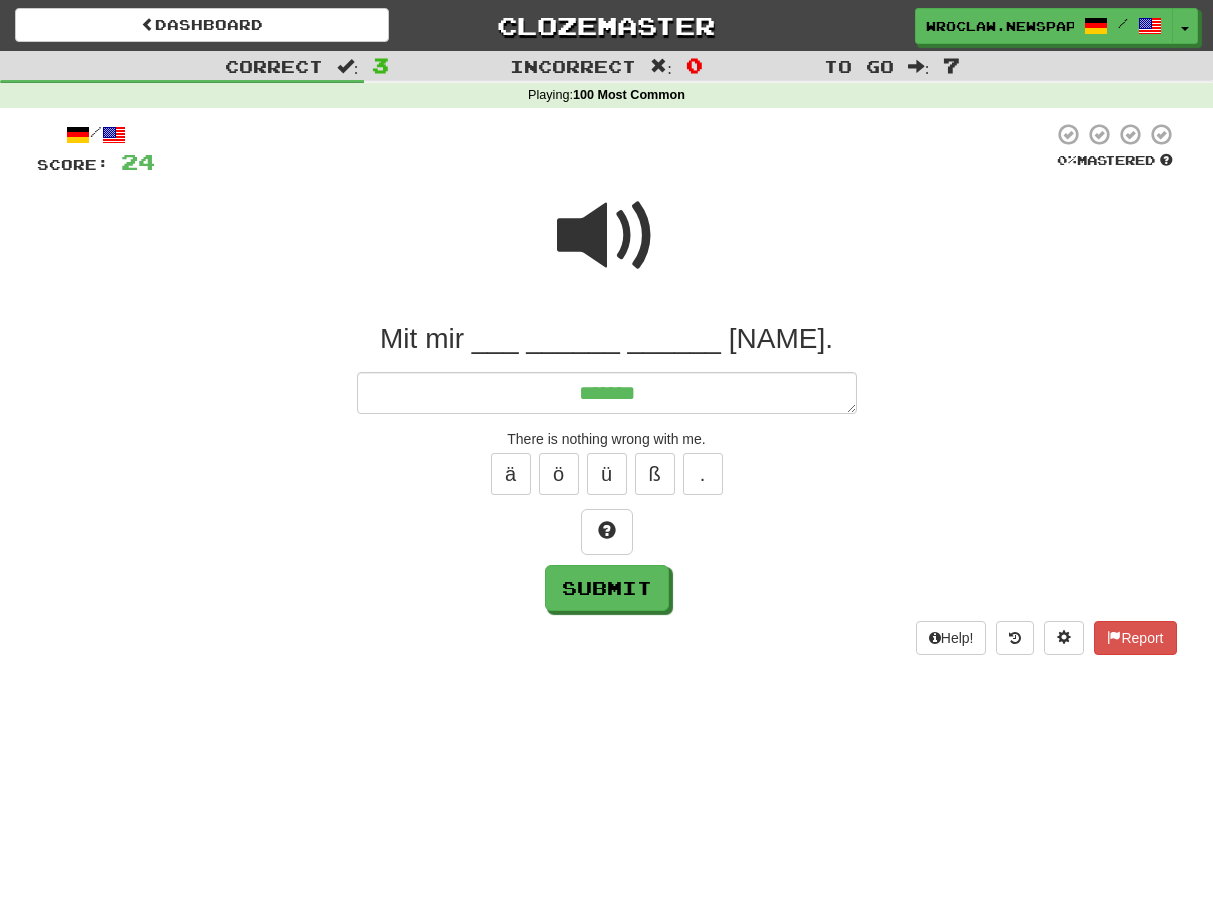type on "*" 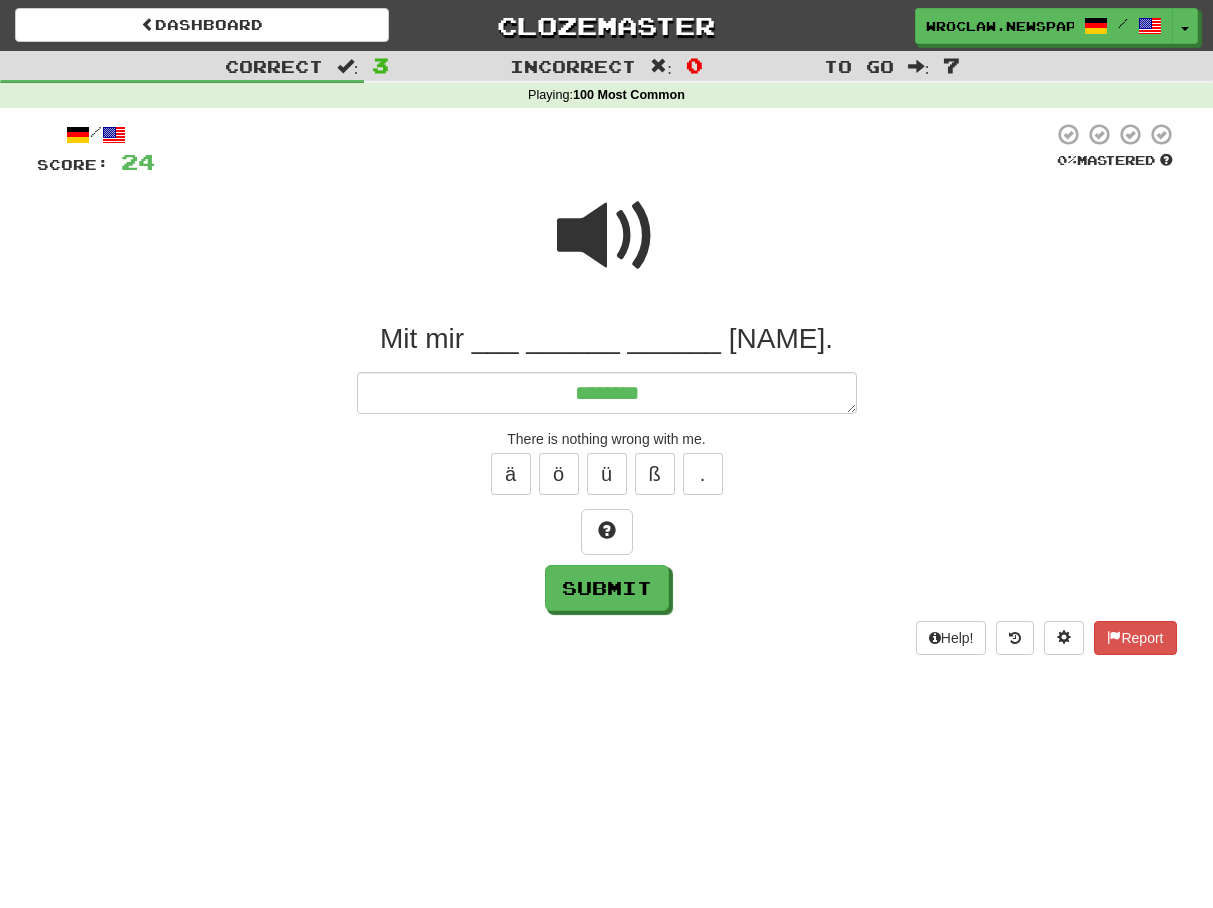 type on "*" 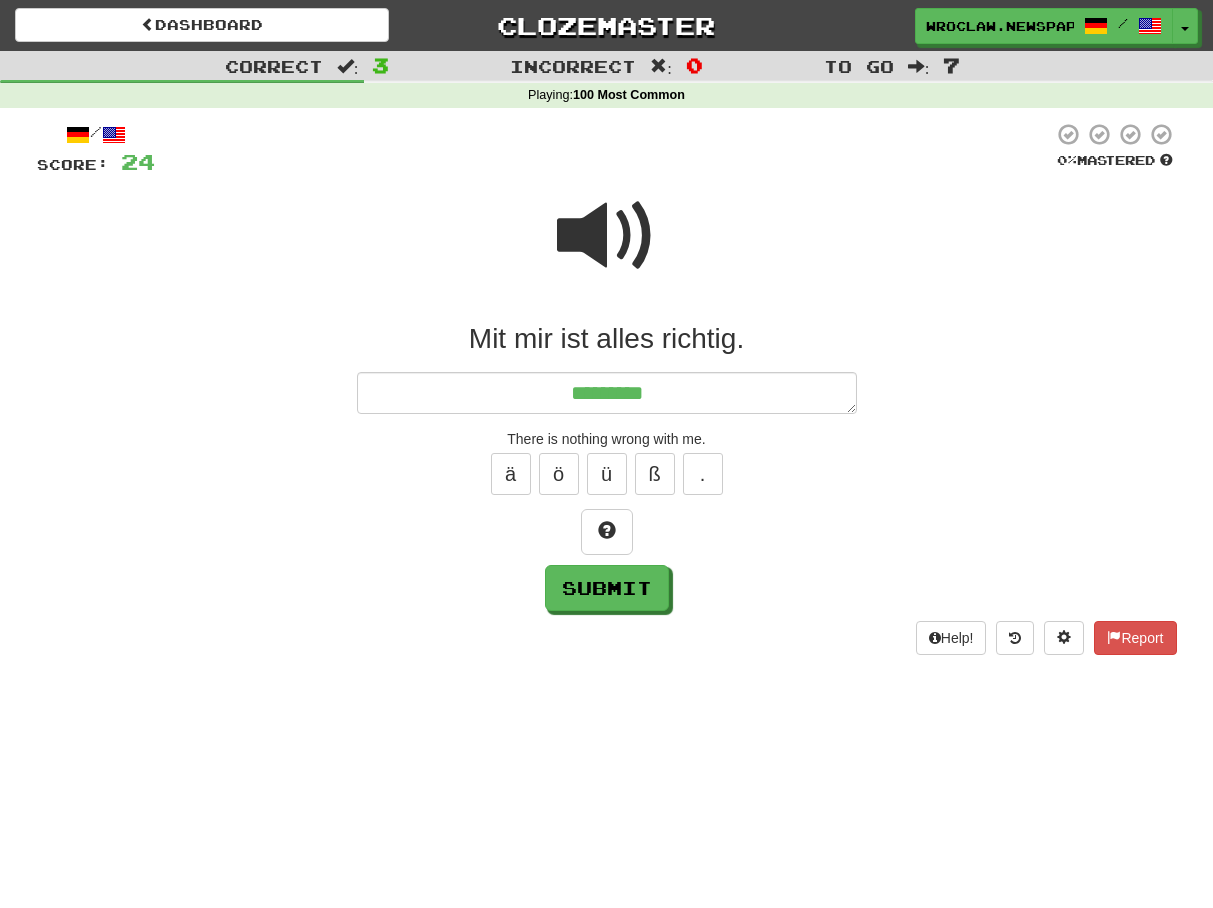 type on "*" 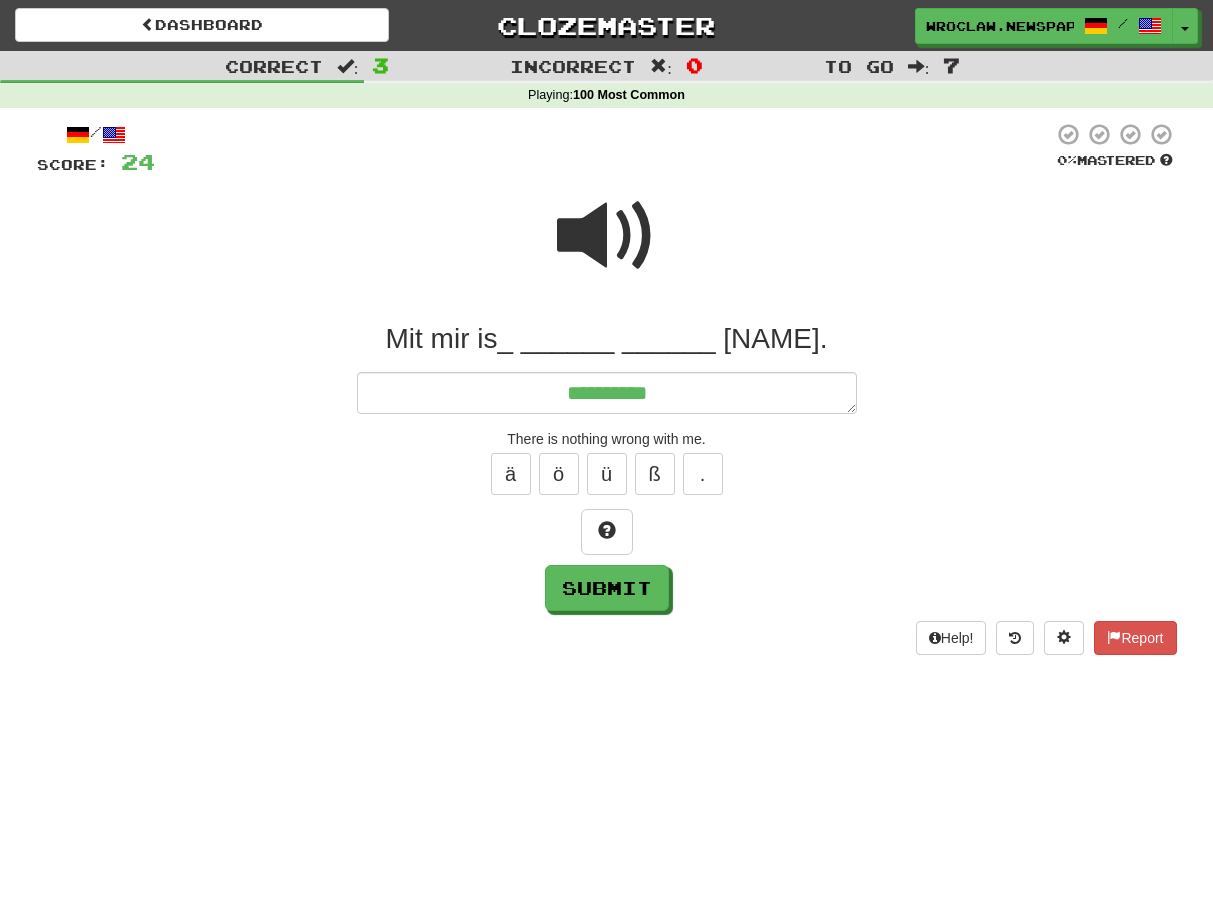 type on "*" 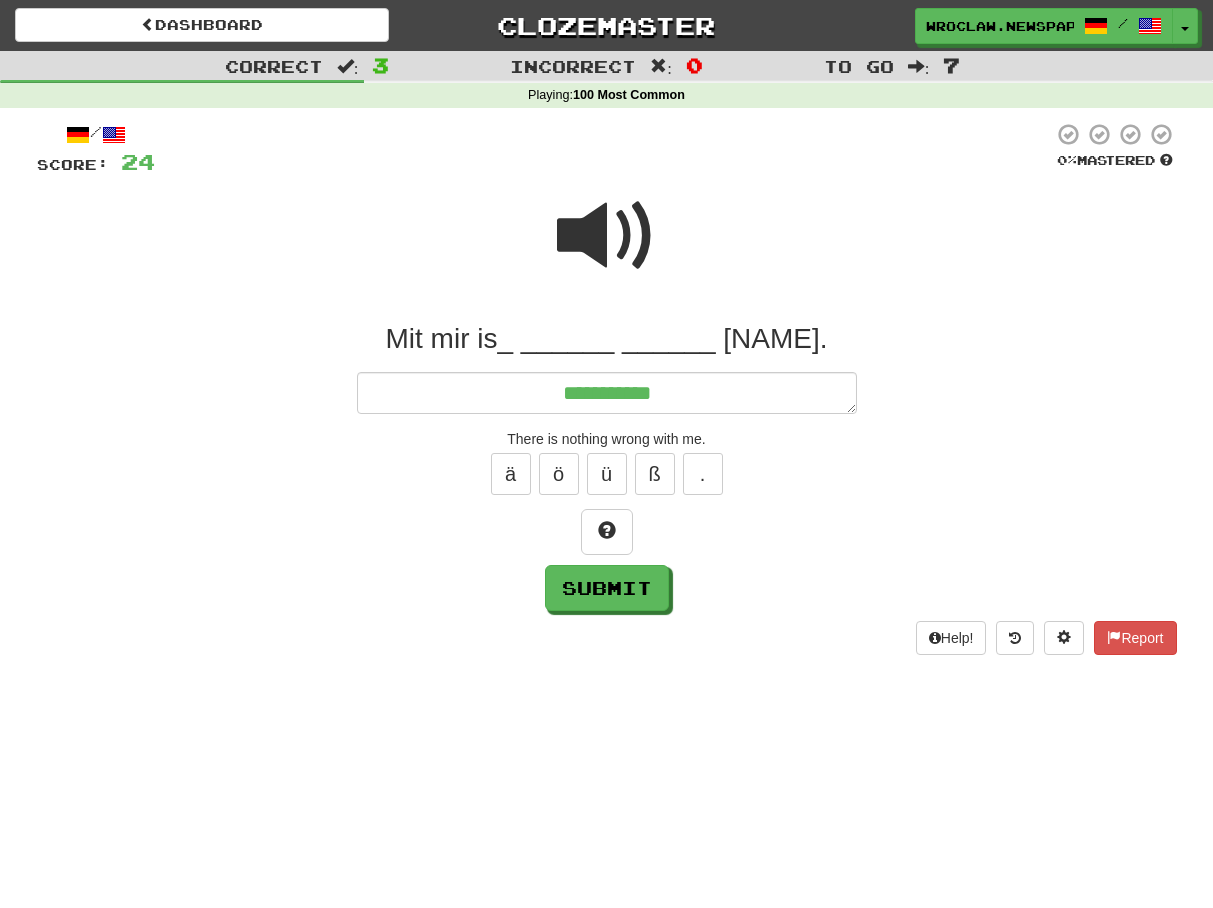 type on "*" 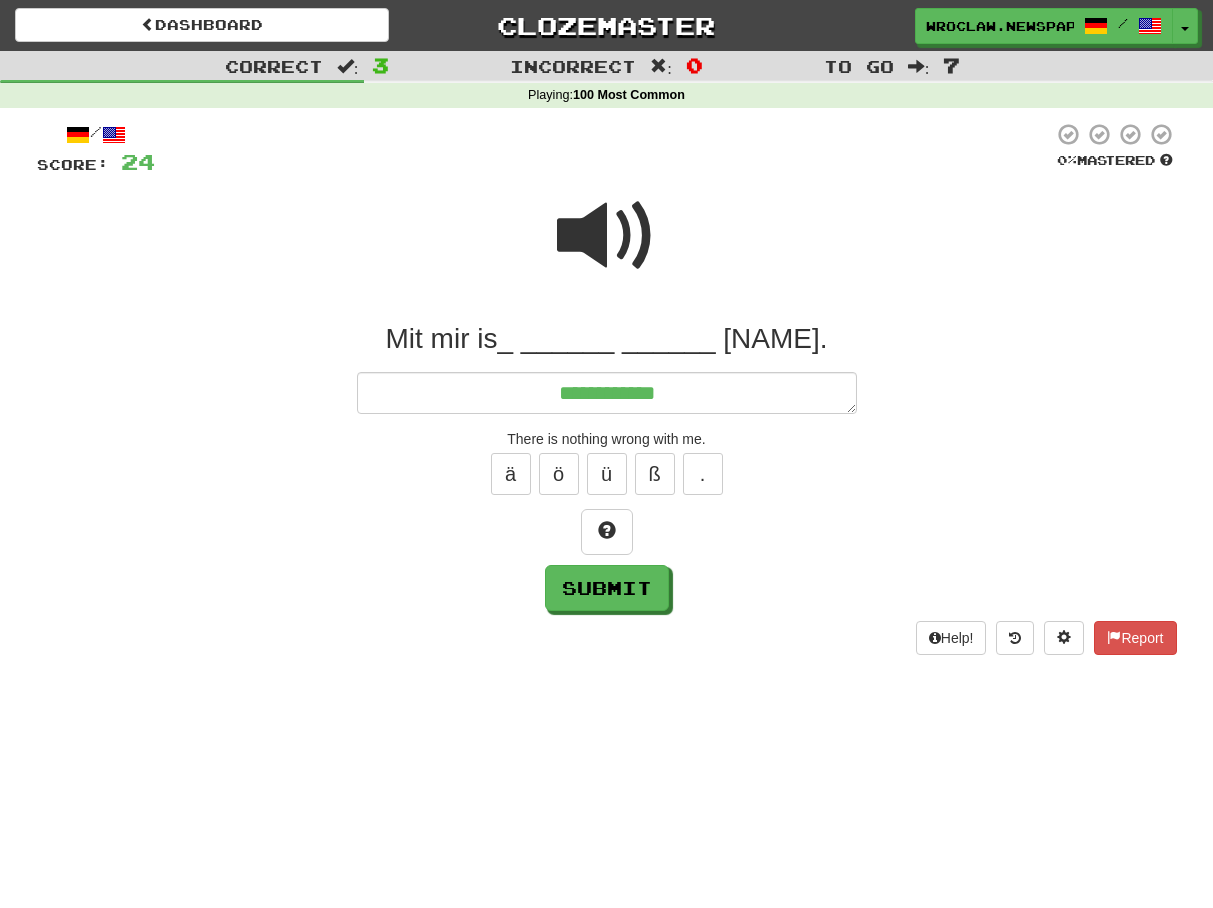 type on "*" 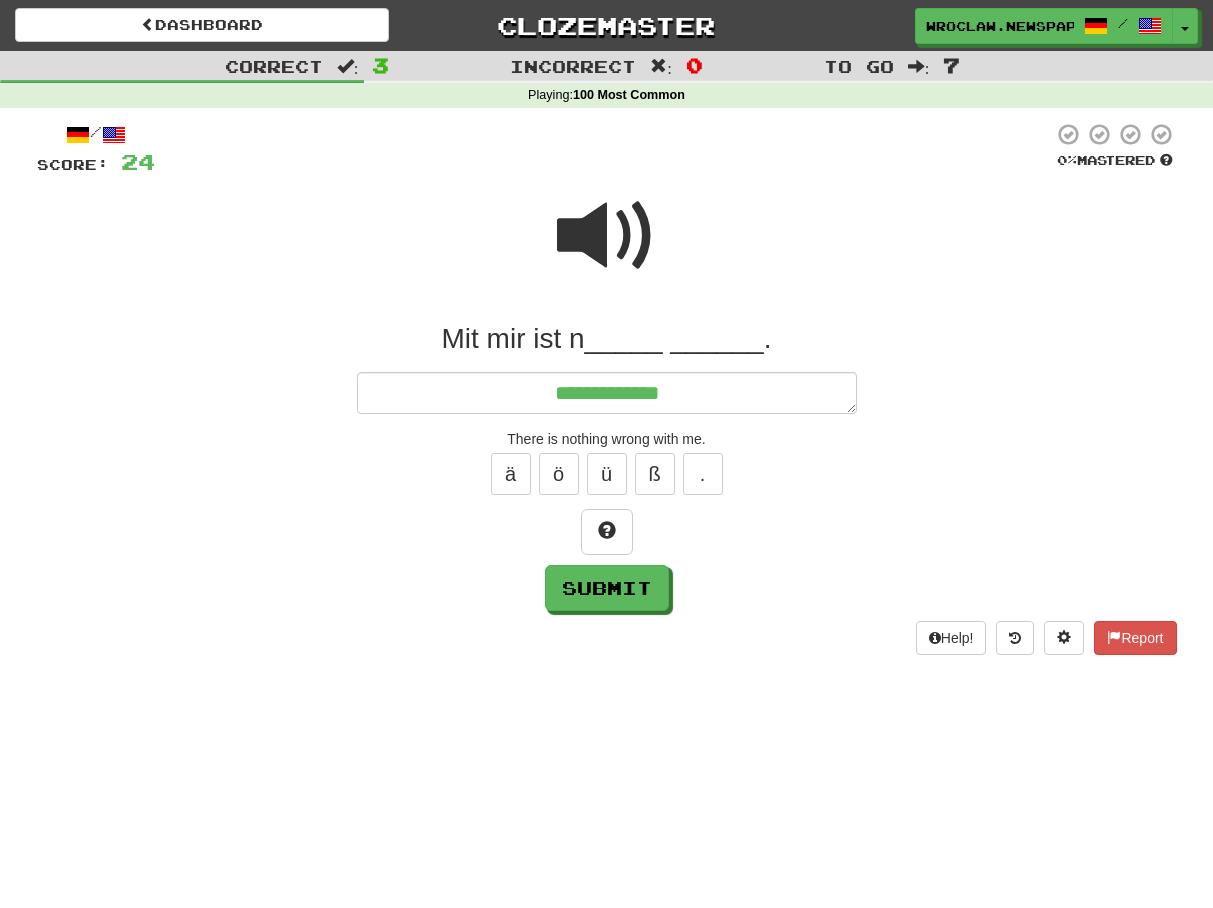 type on "*" 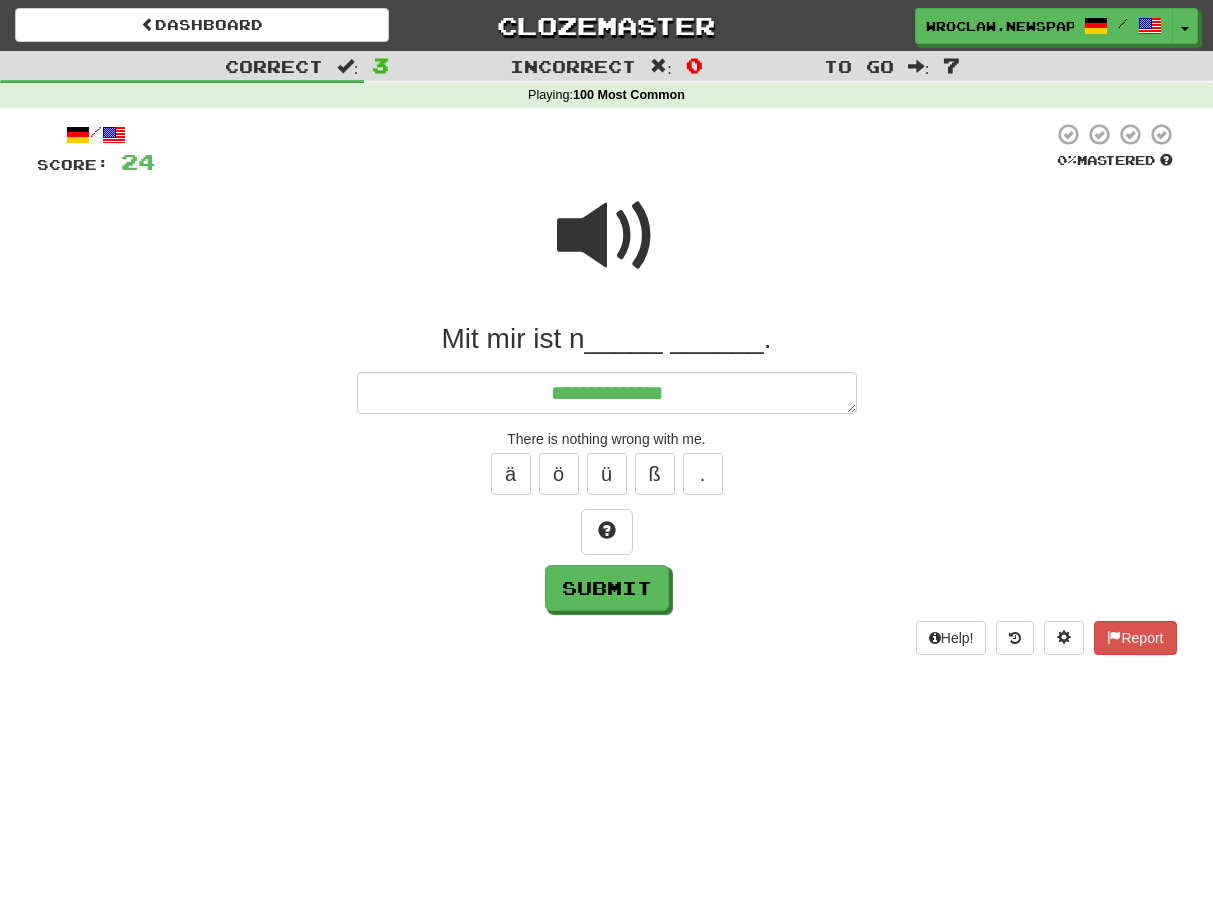 type on "*" 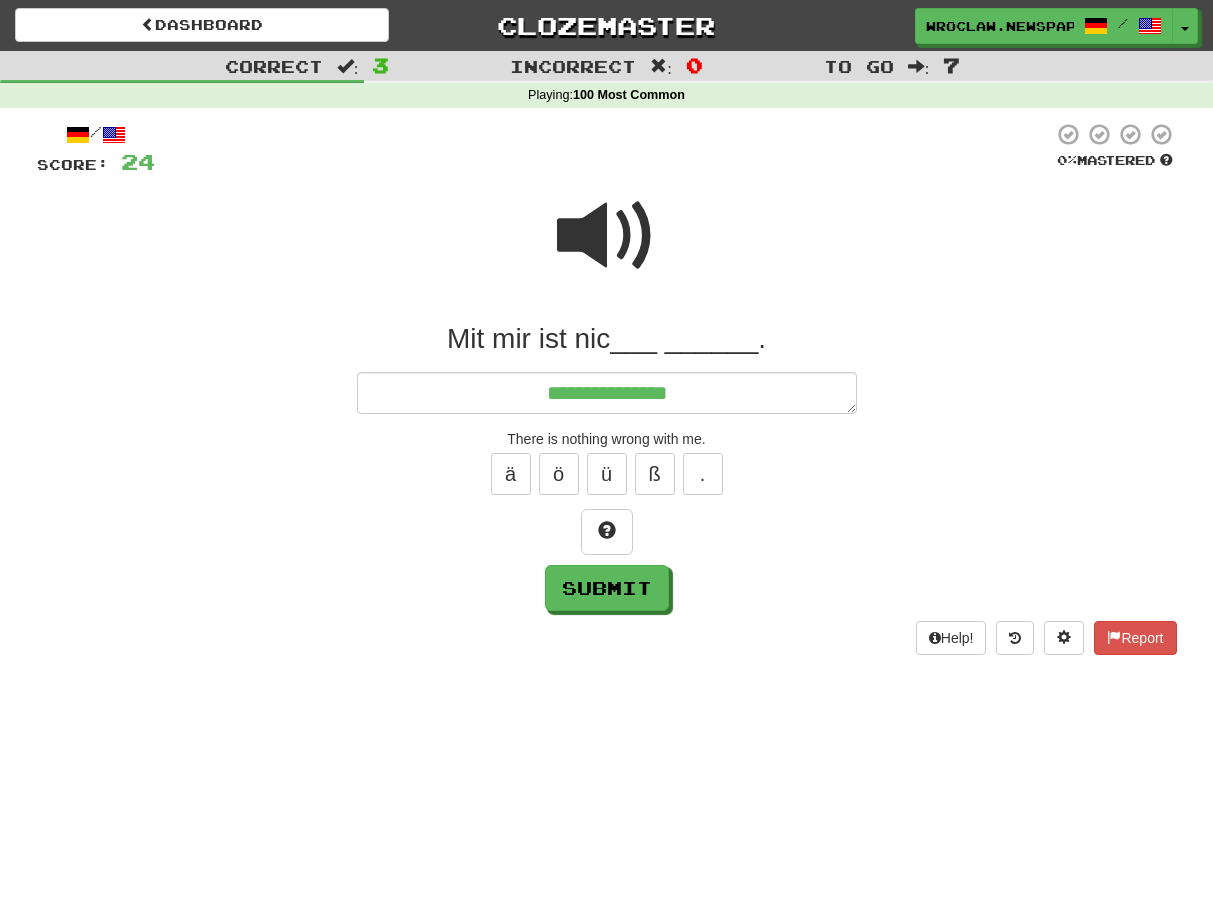 type on "*" 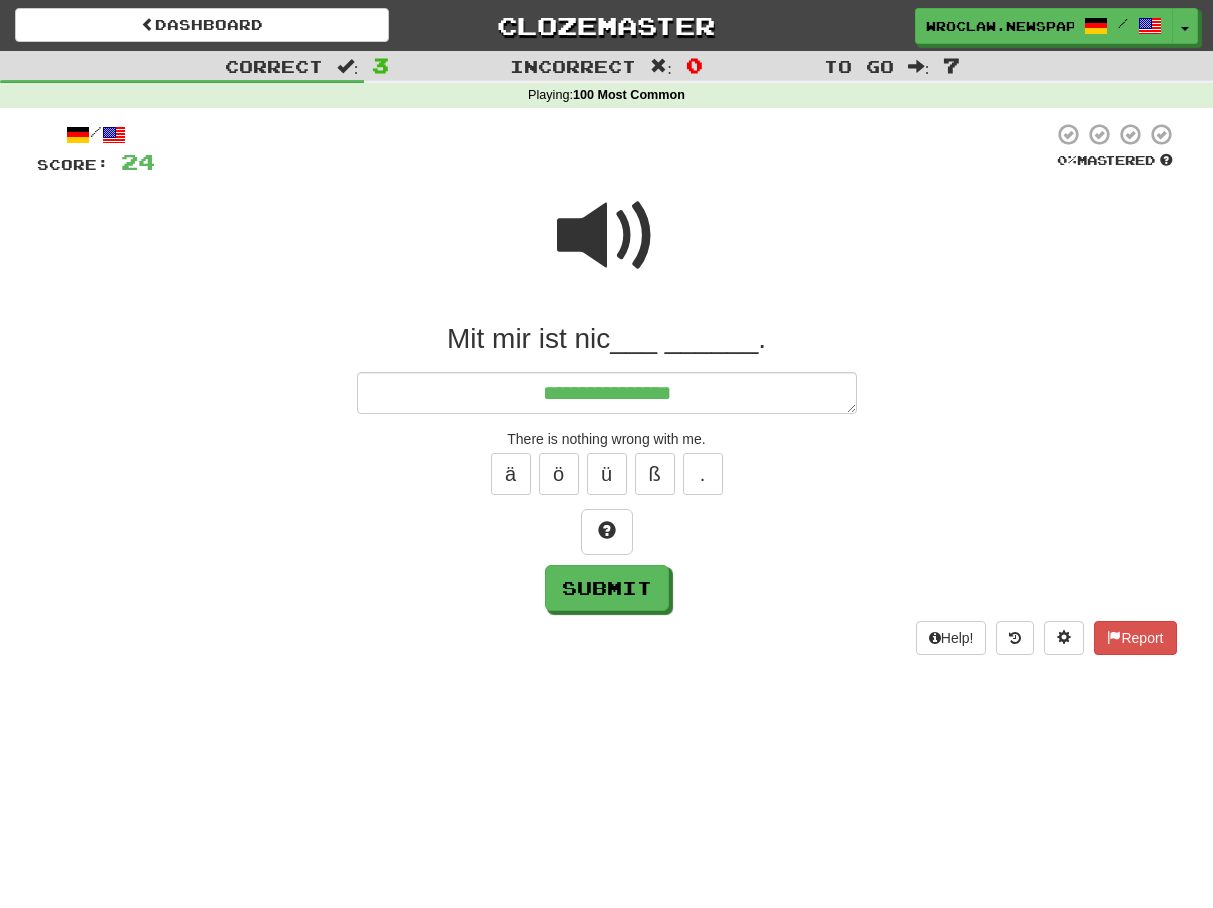 type on "*" 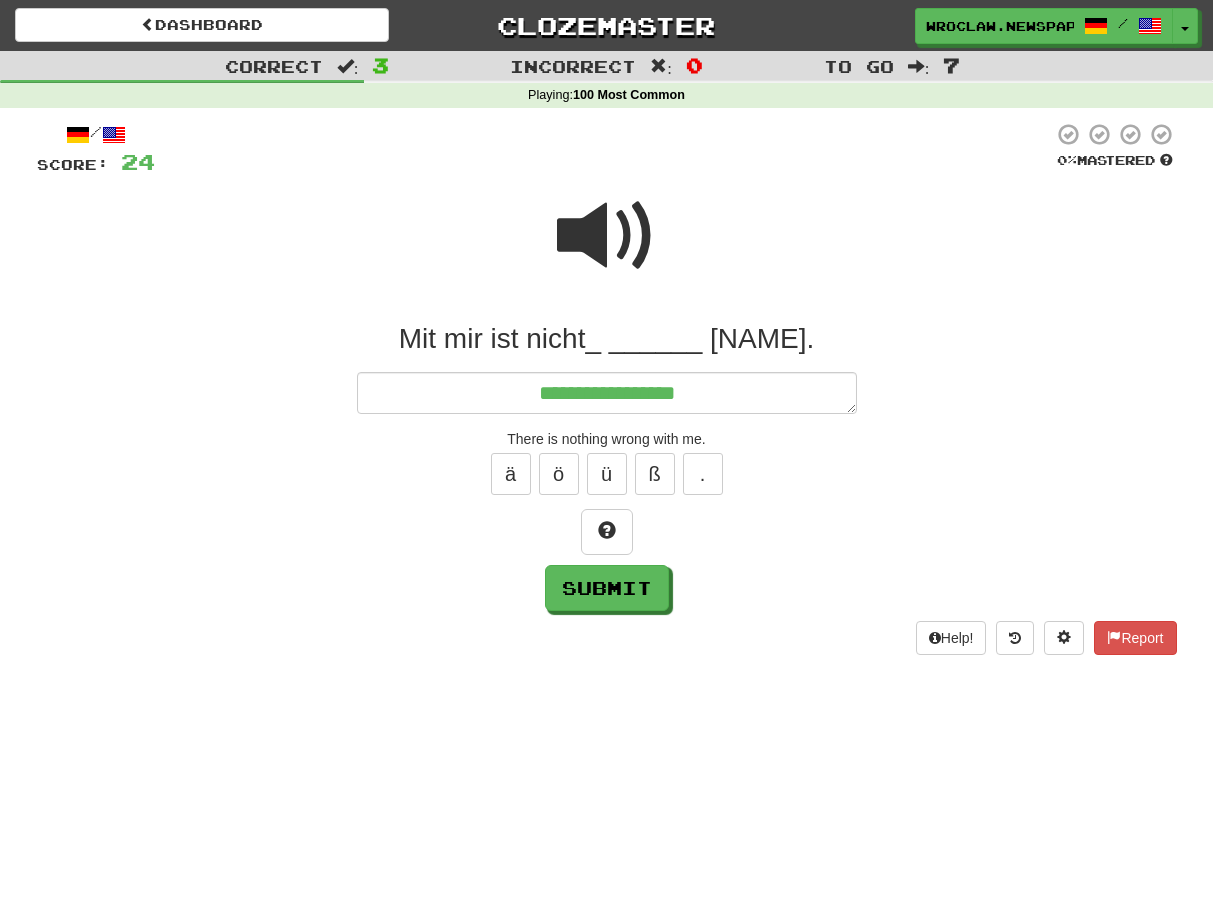 type on "*" 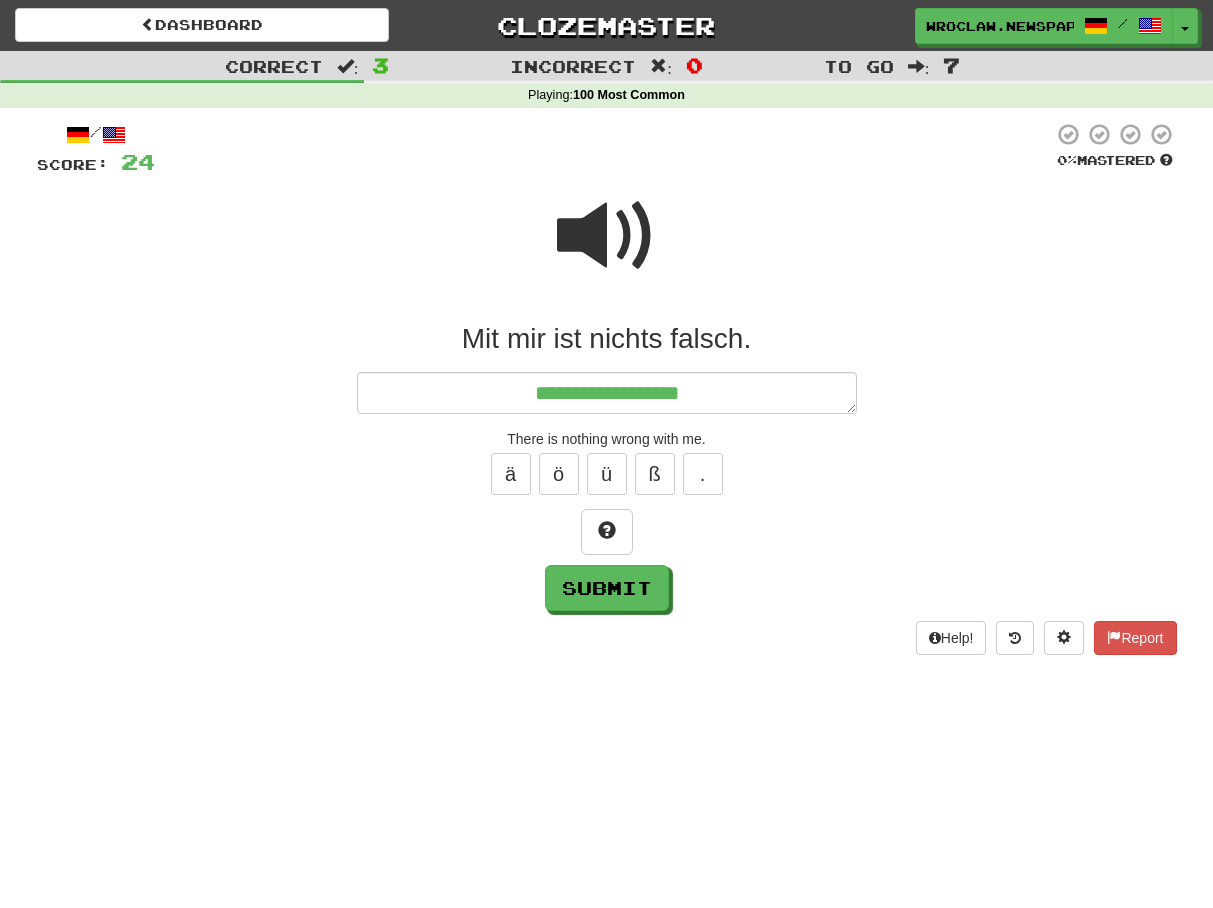 type on "*" 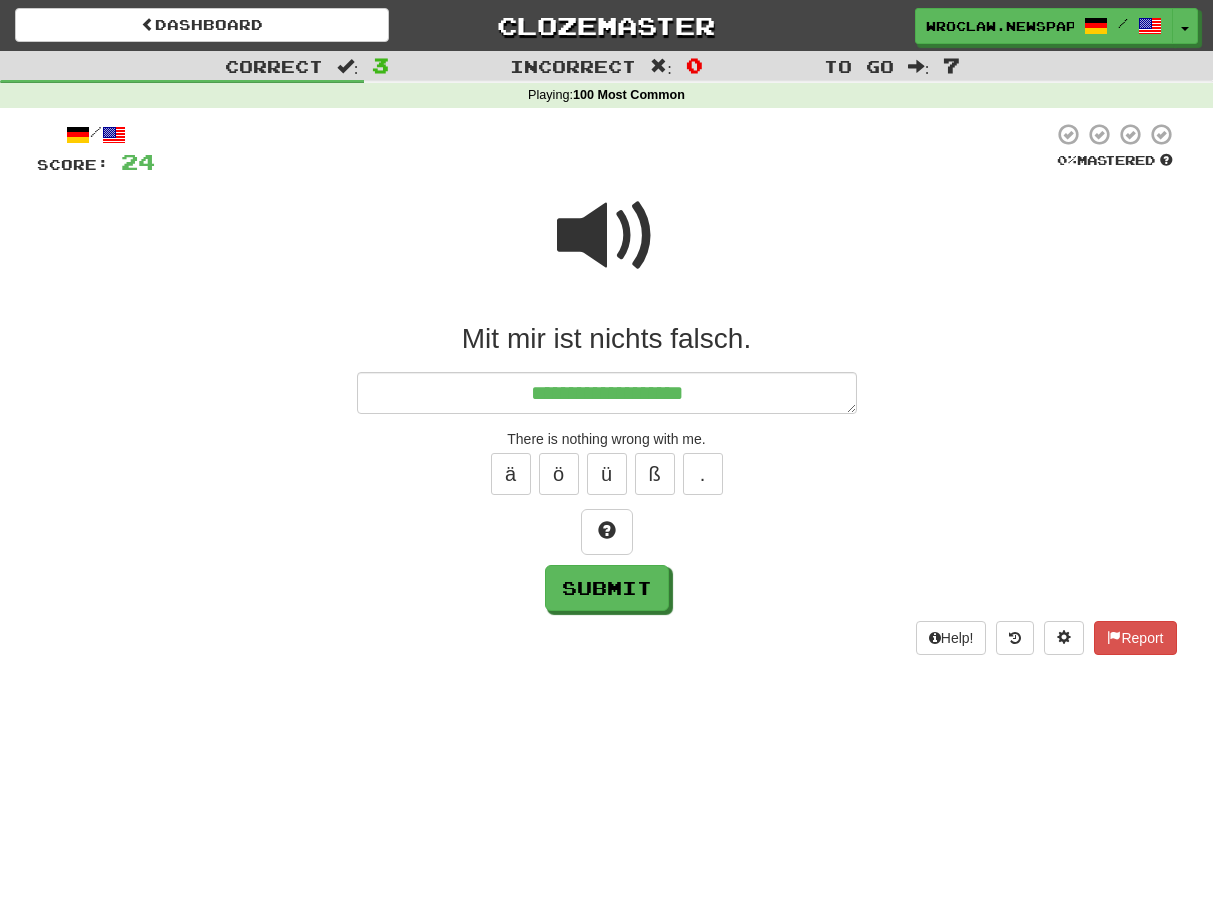 type on "*" 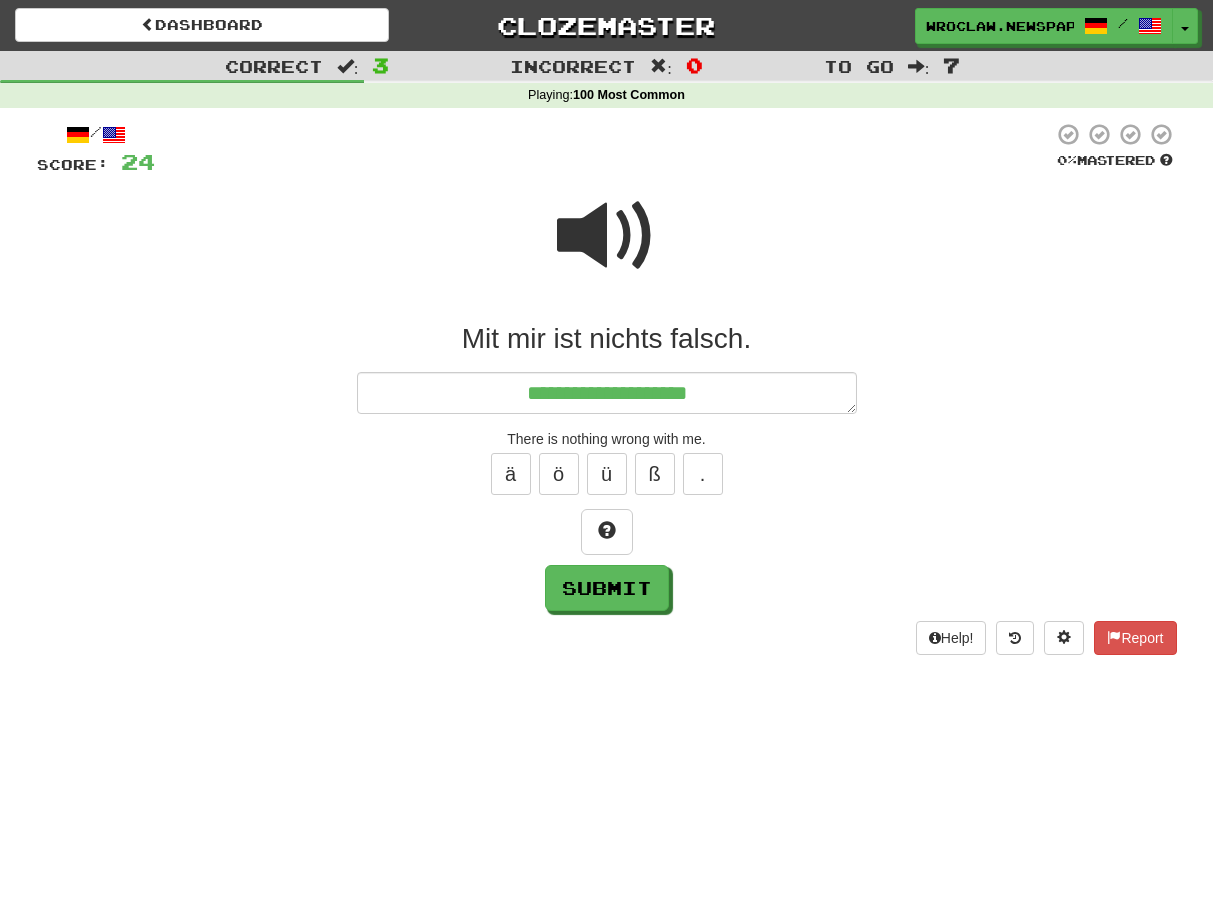 type on "*" 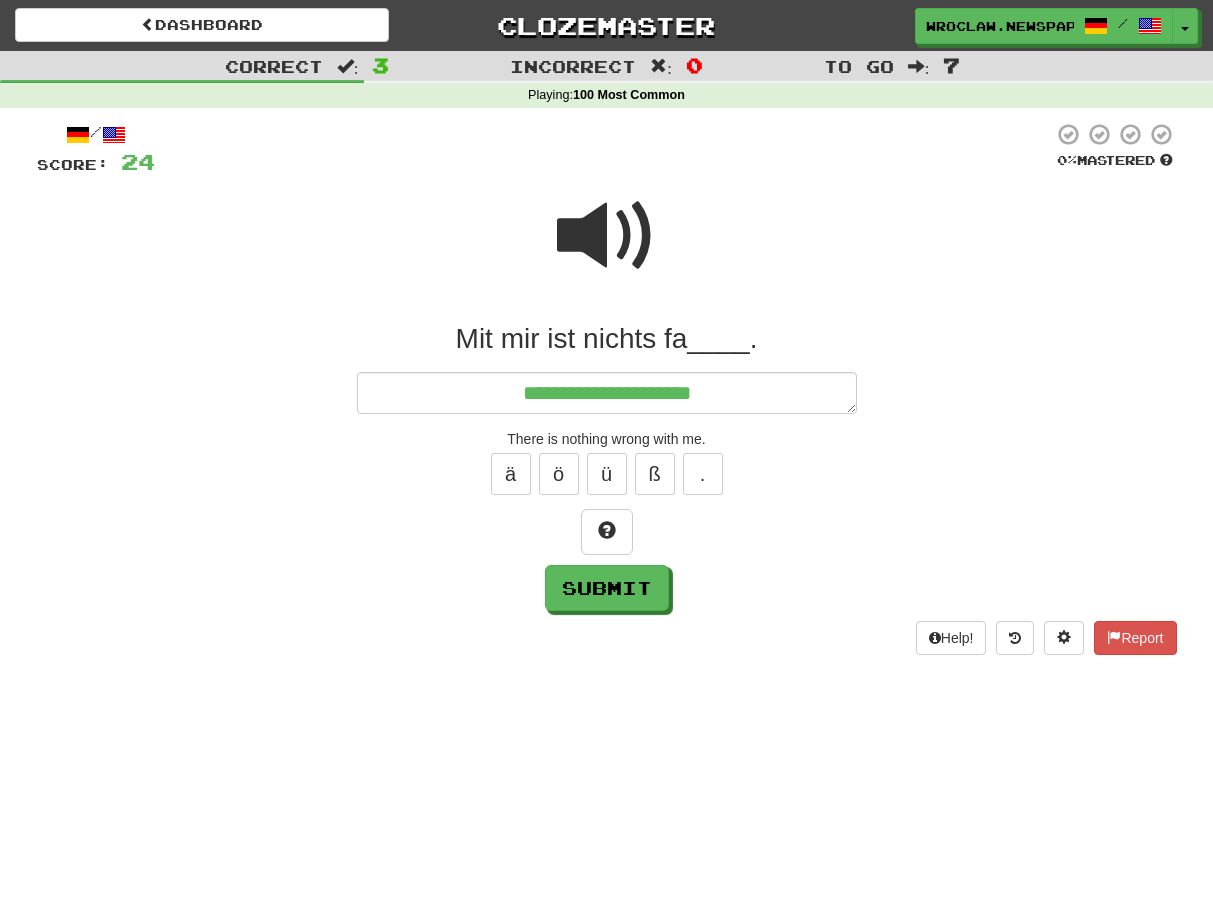 type on "*" 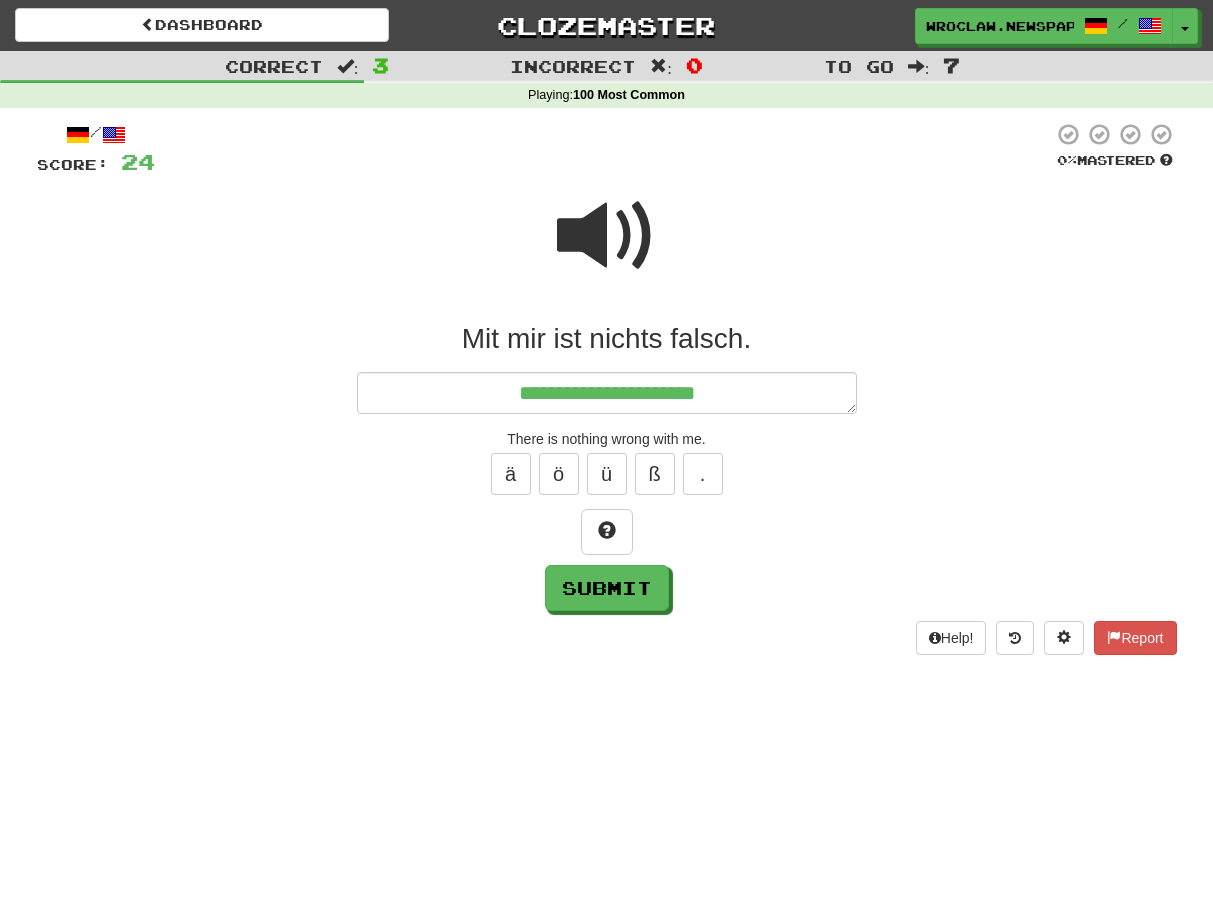 type on "*" 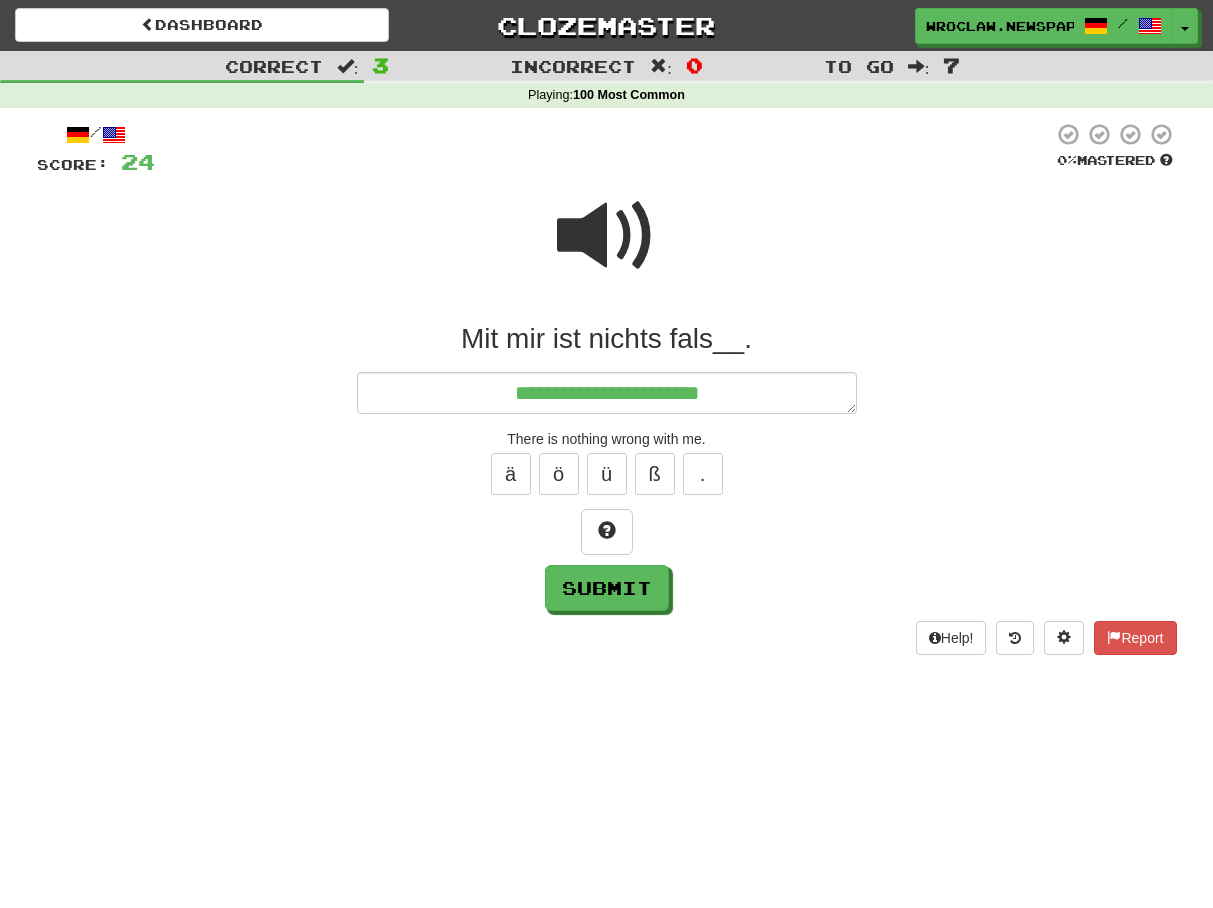 type on "*" 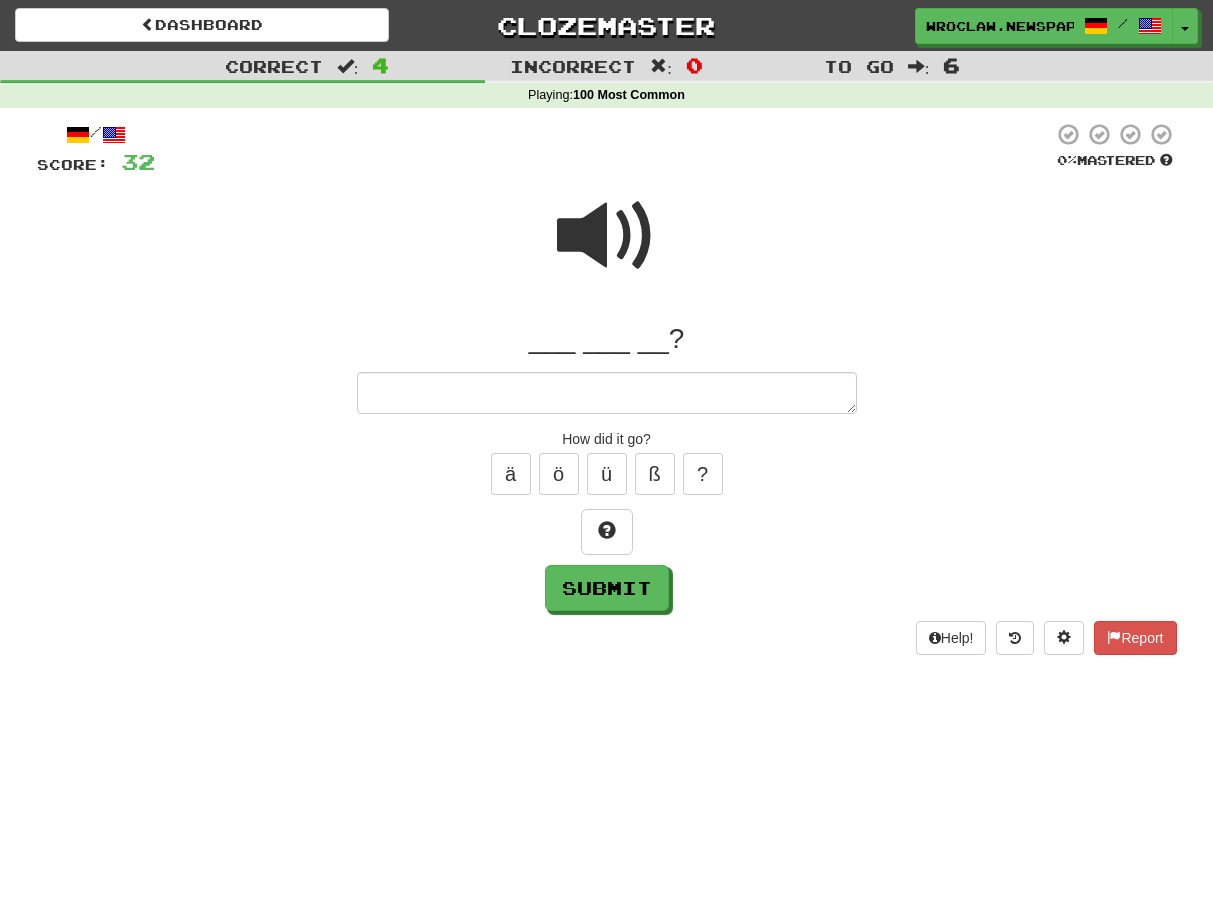 type on "*" 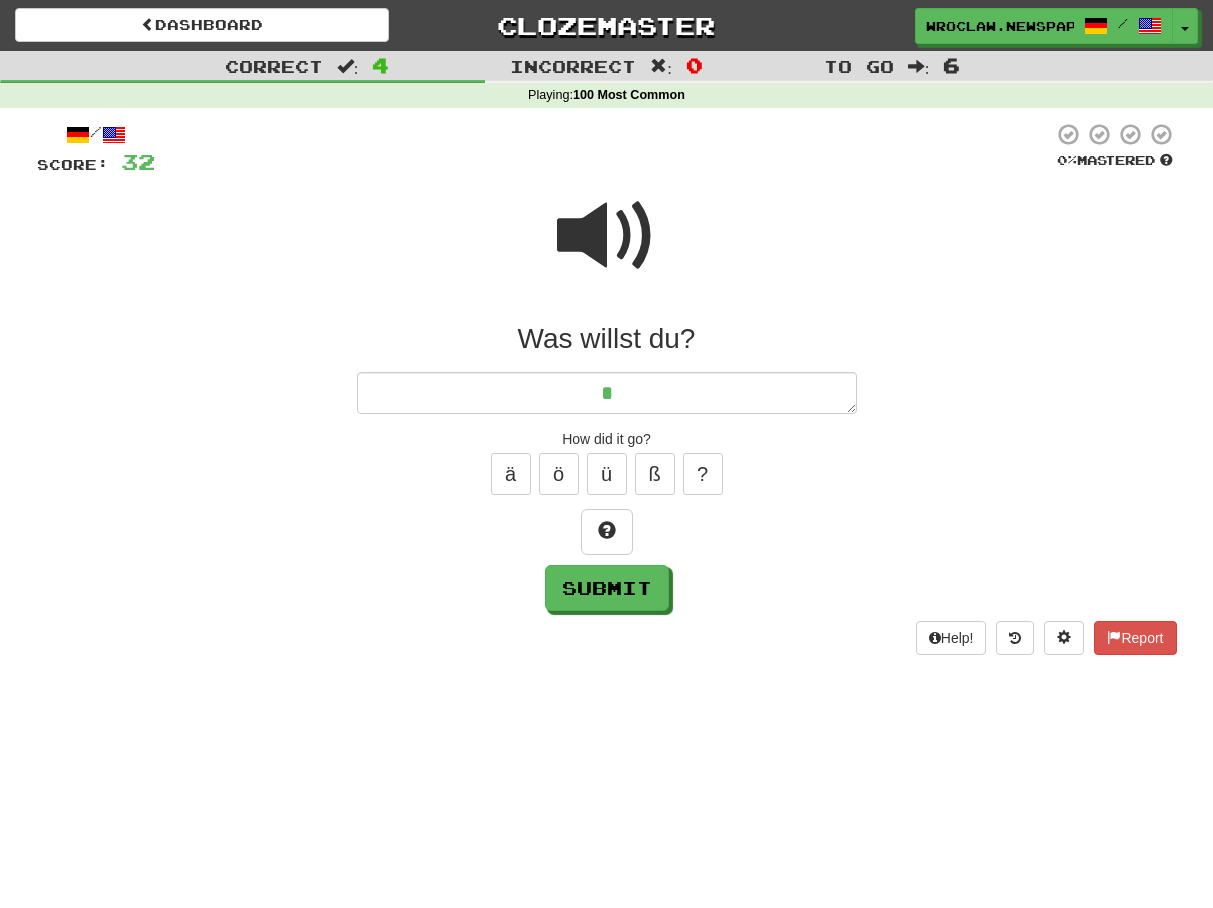 type on "*" 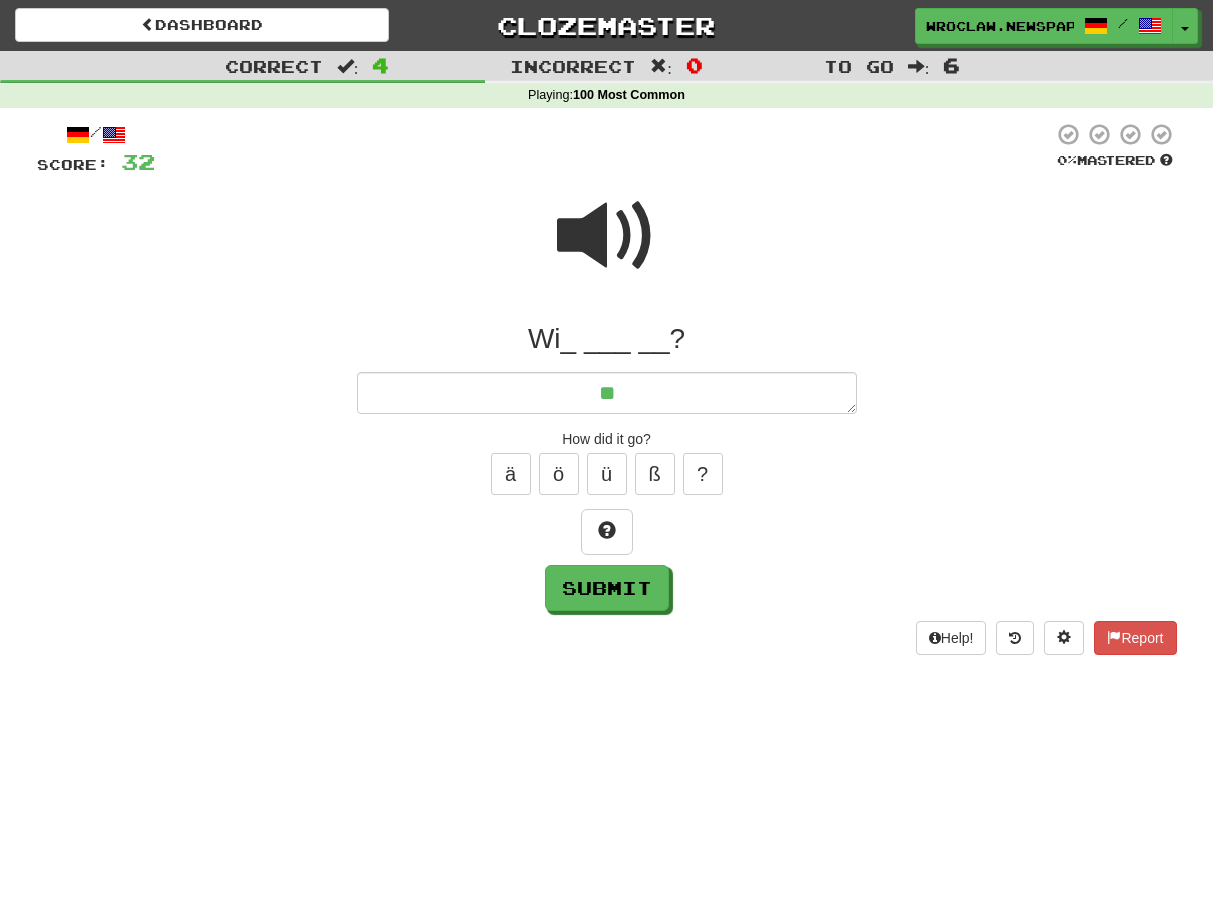 type on "*" 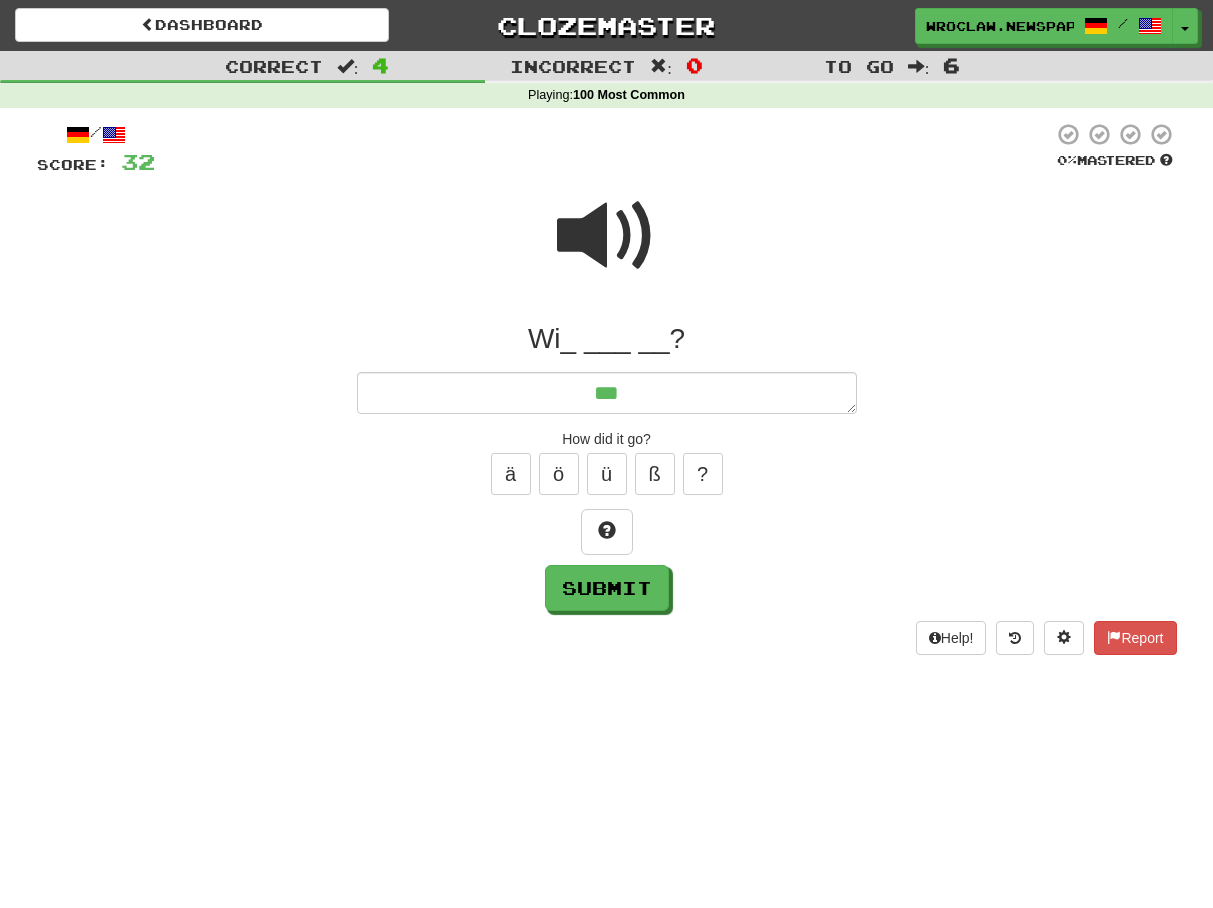 type on "*" 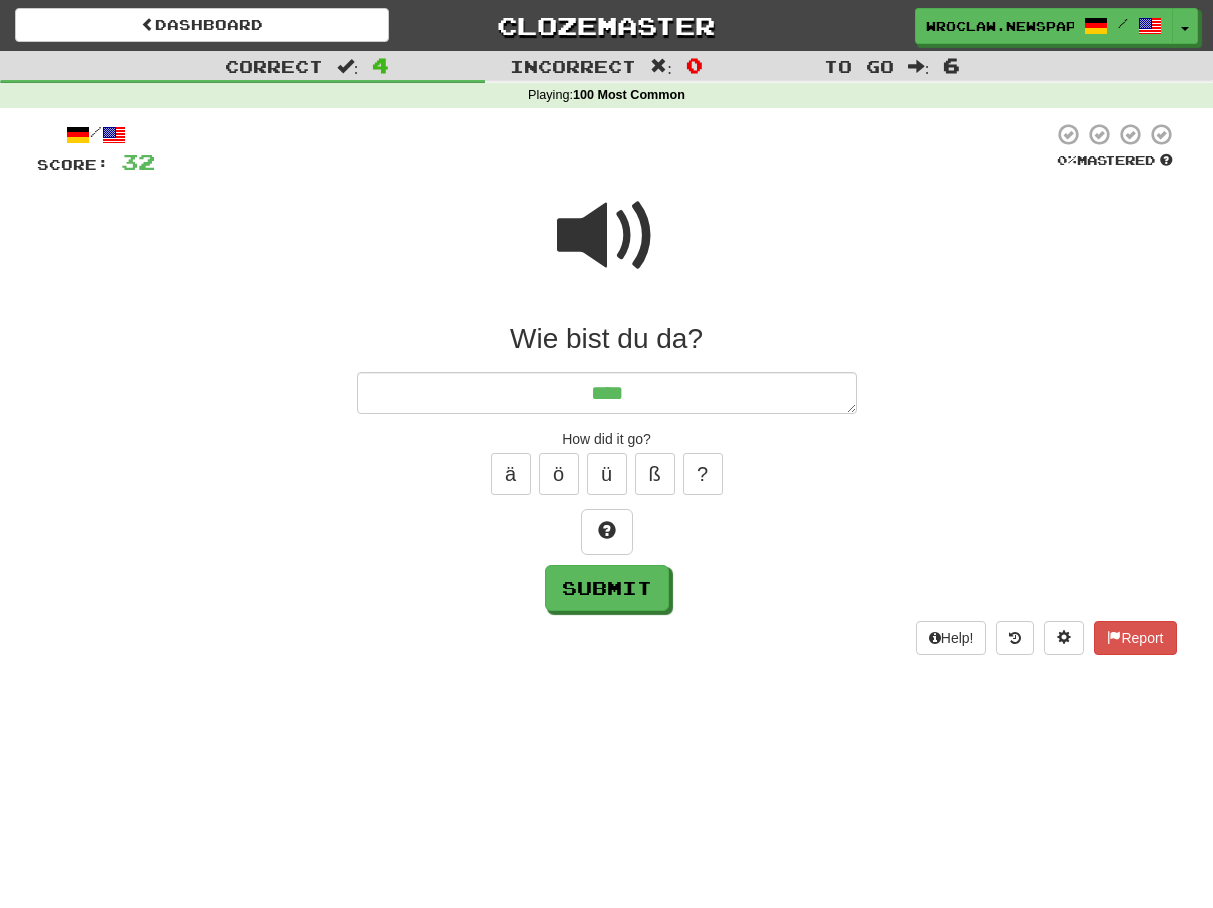 type on "*" 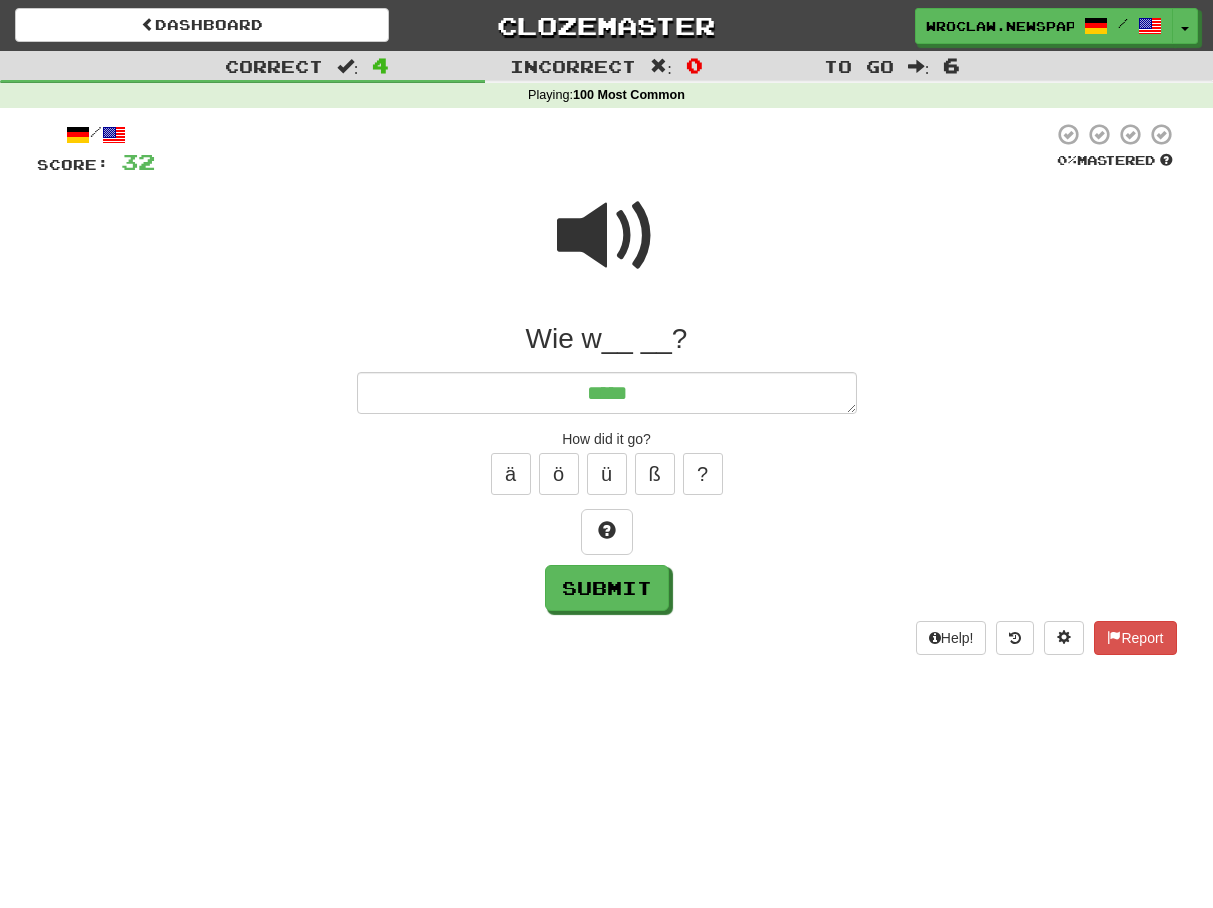type on "*" 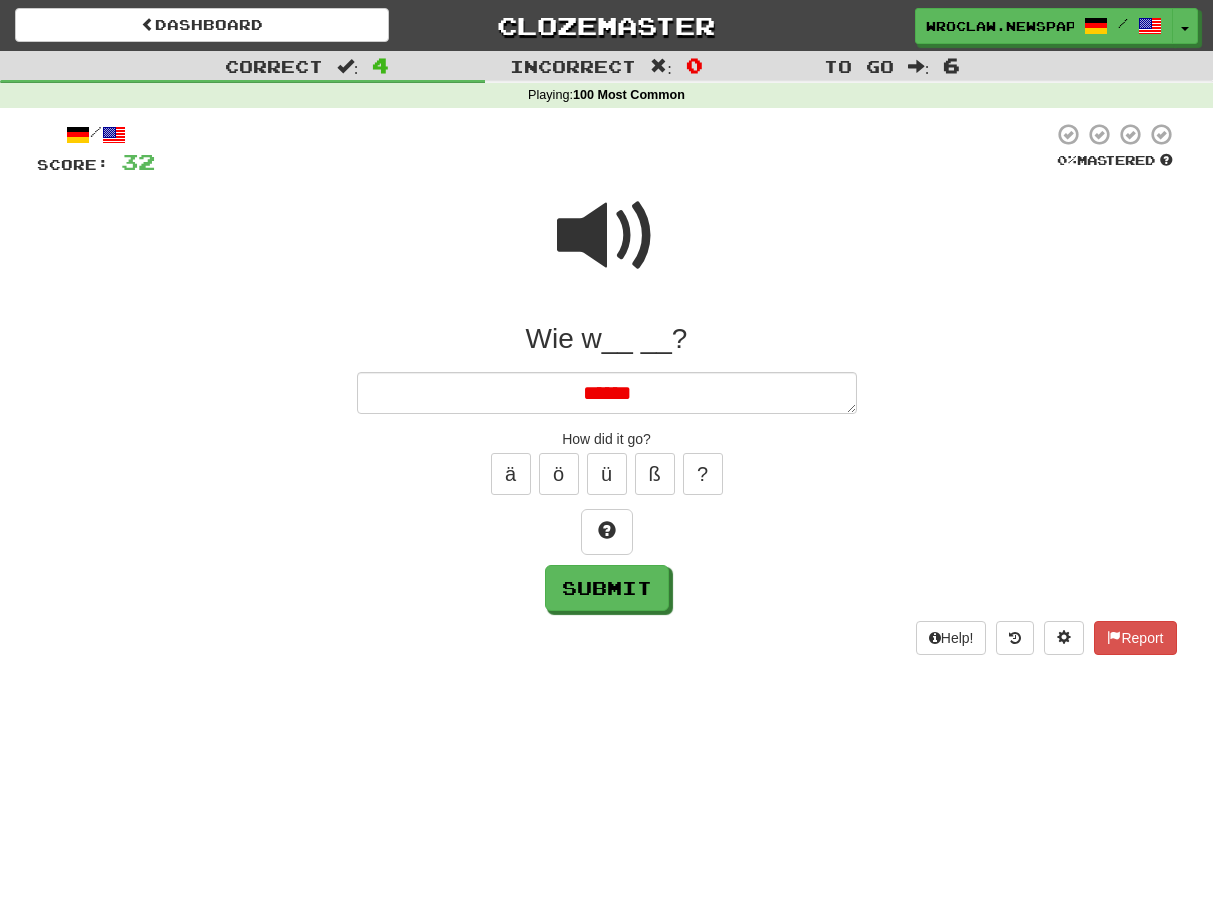 type on "*" 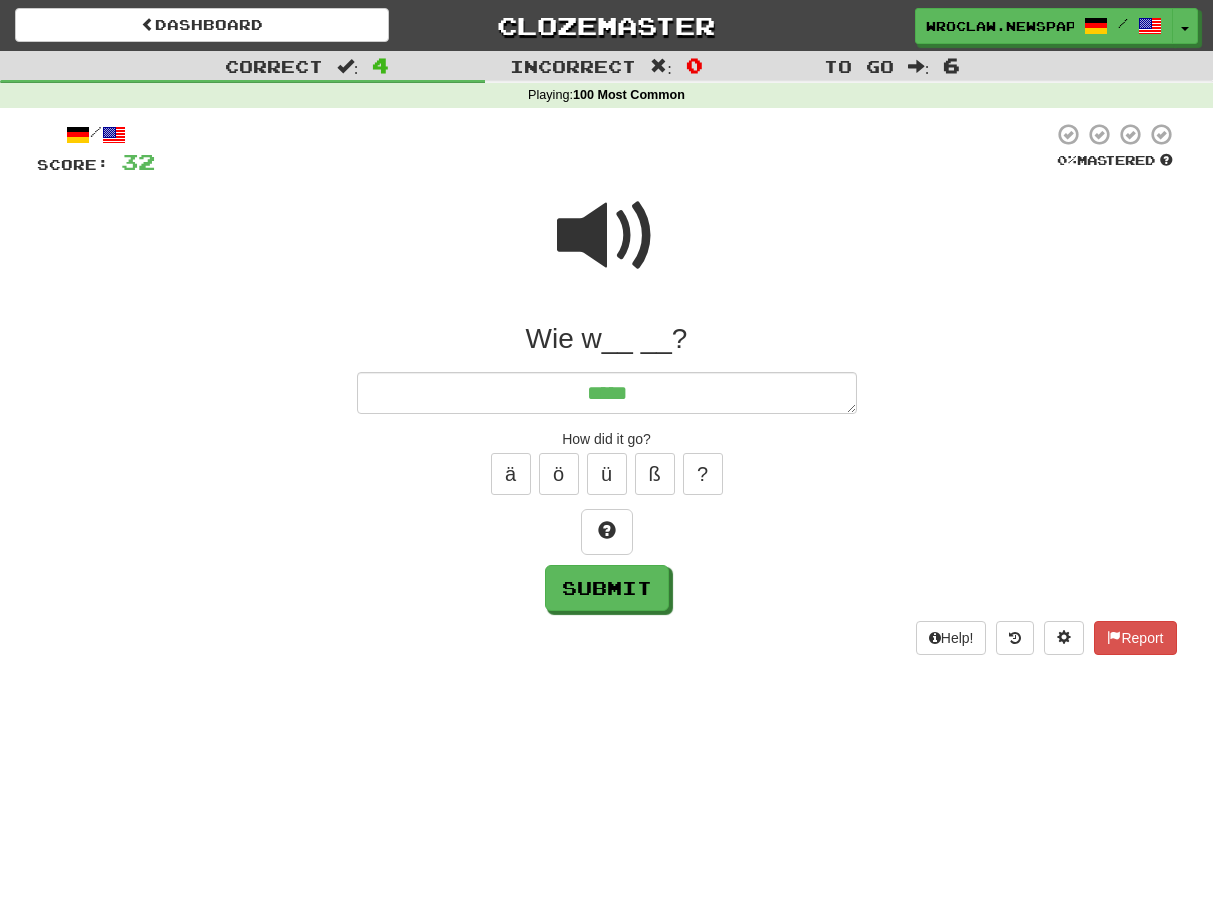 type on "*" 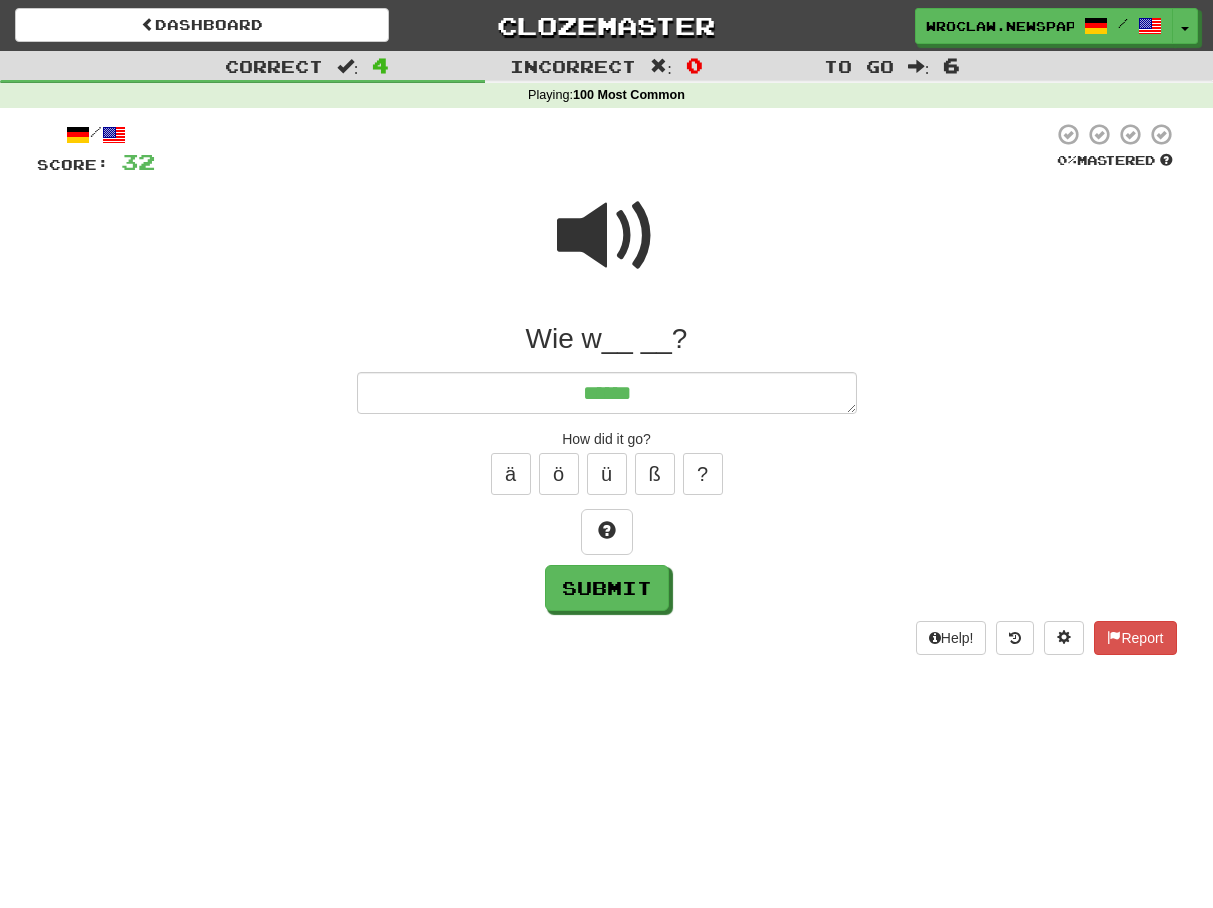 type on "*******" 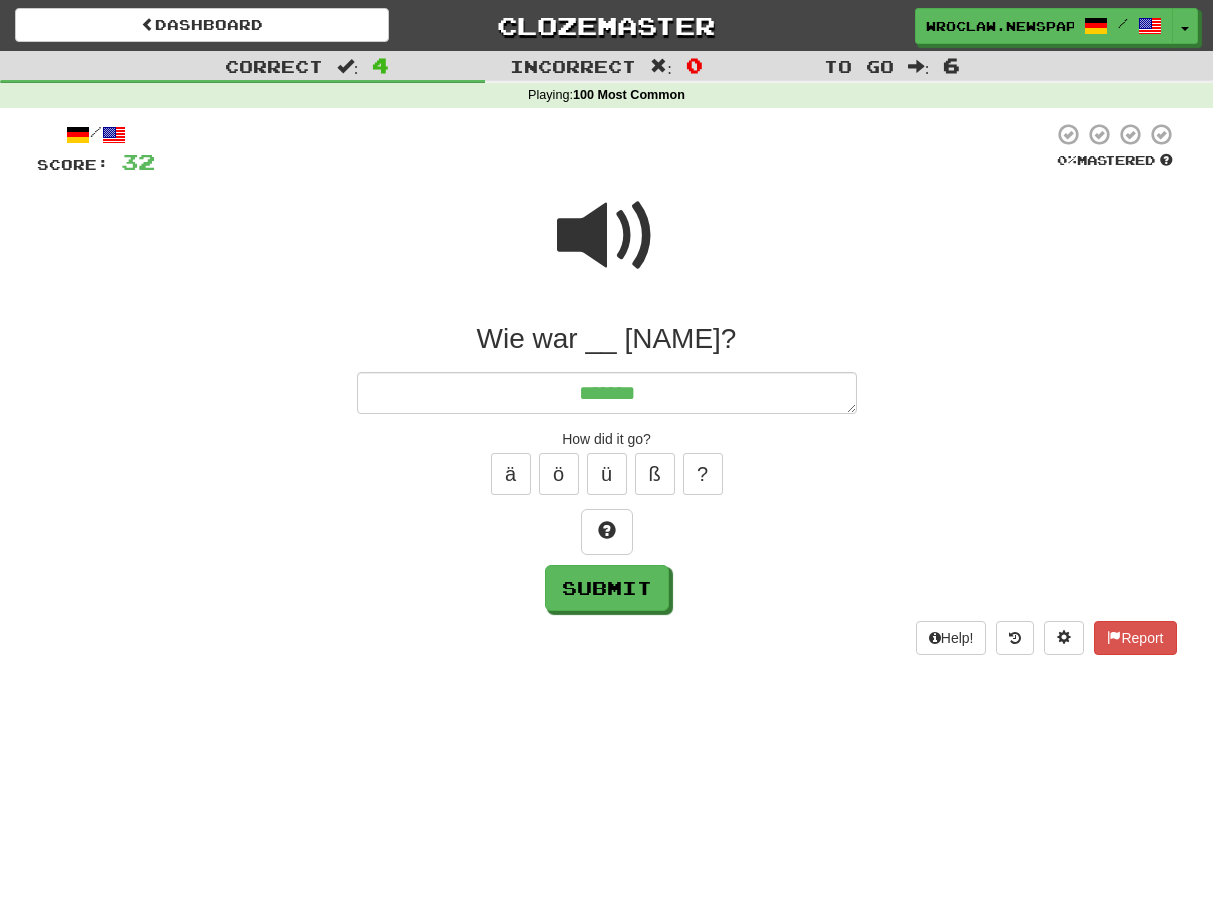 type on "*" 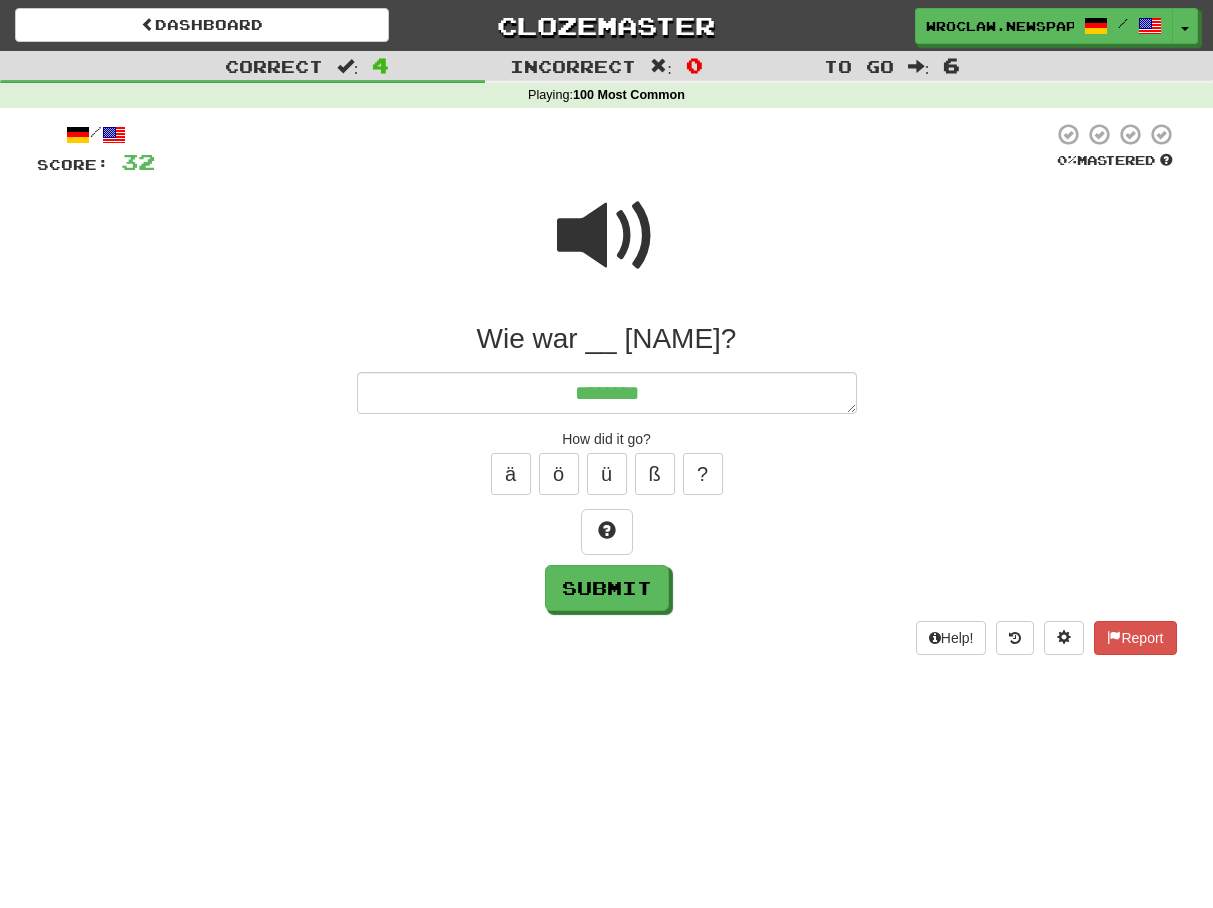 type on "*" 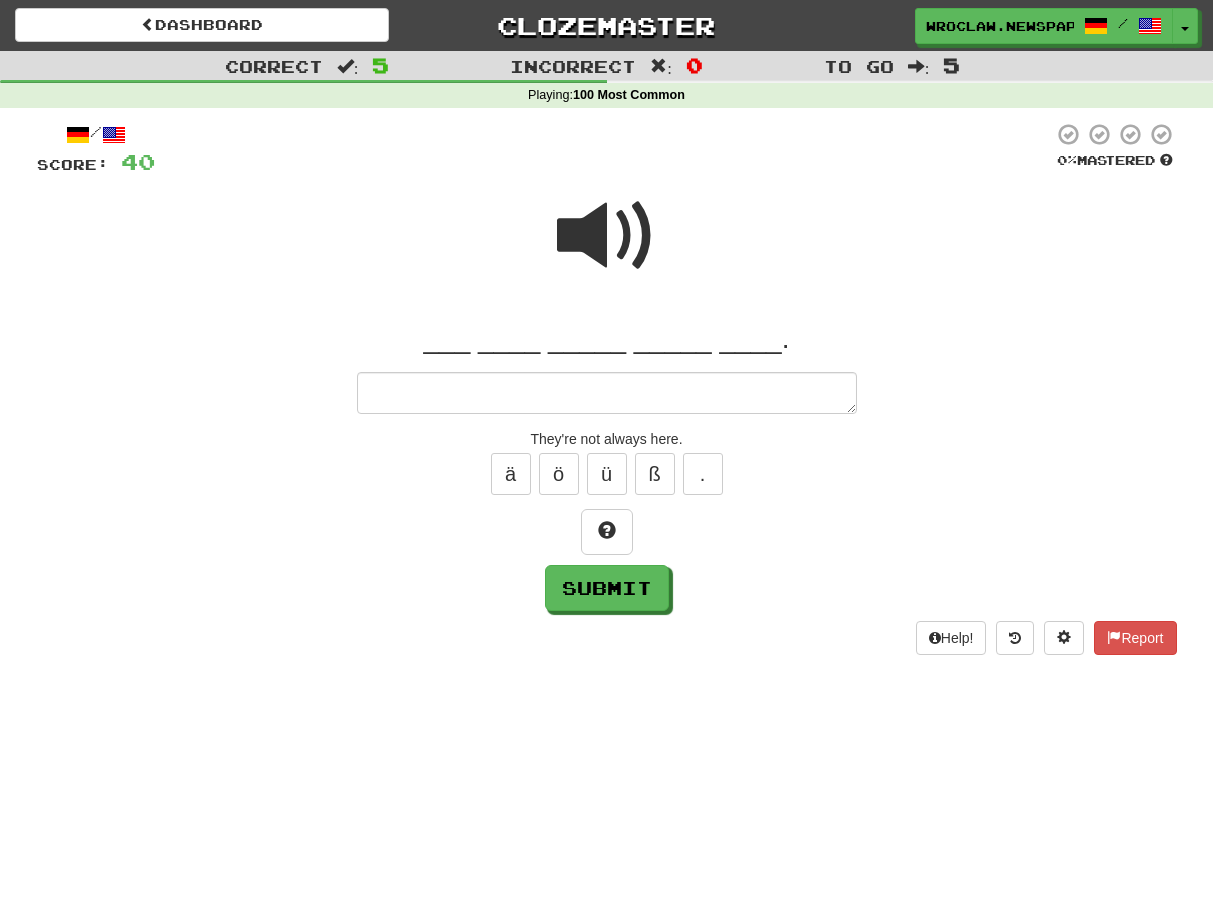 type on "*" 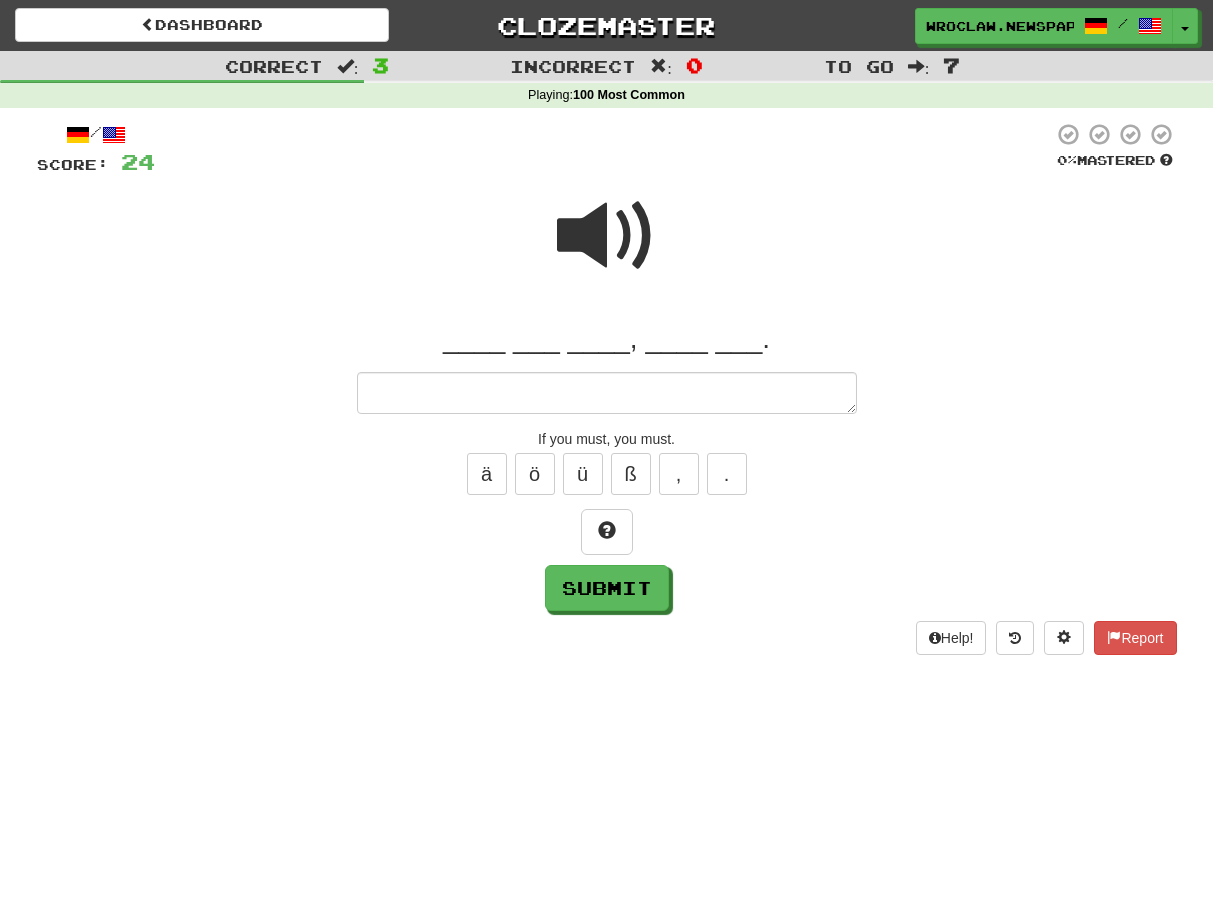 click at bounding box center [607, 236] 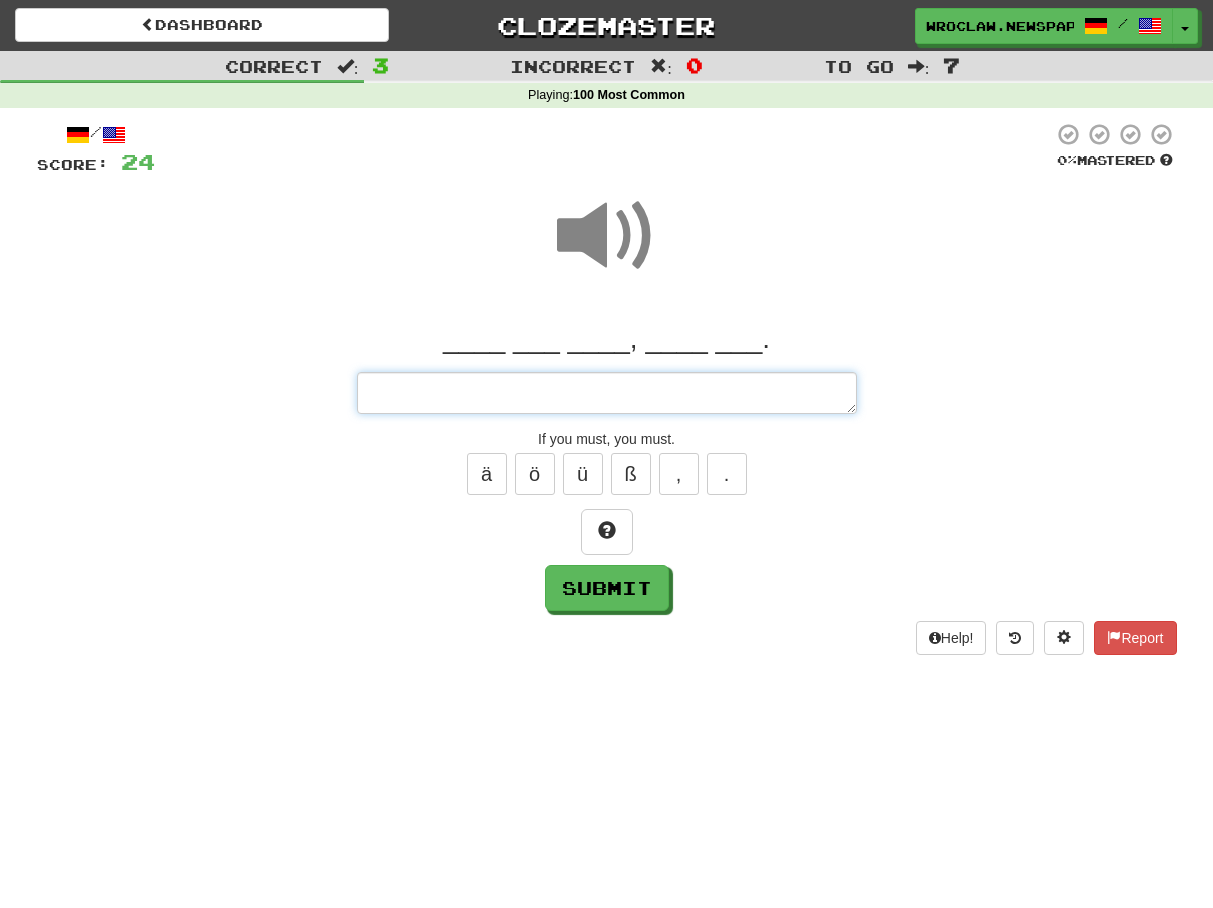click at bounding box center (607, 393) 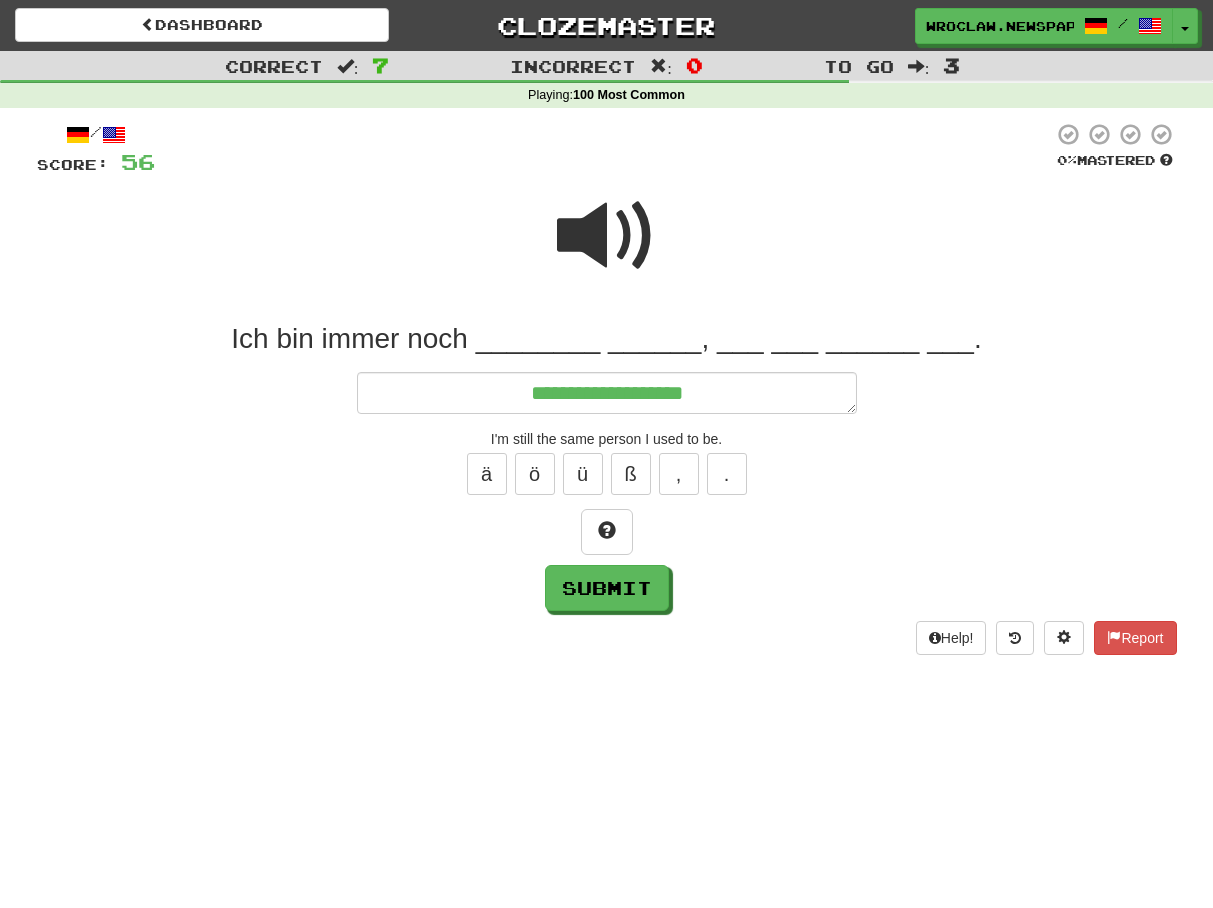 click at bounding box center [607, 236] 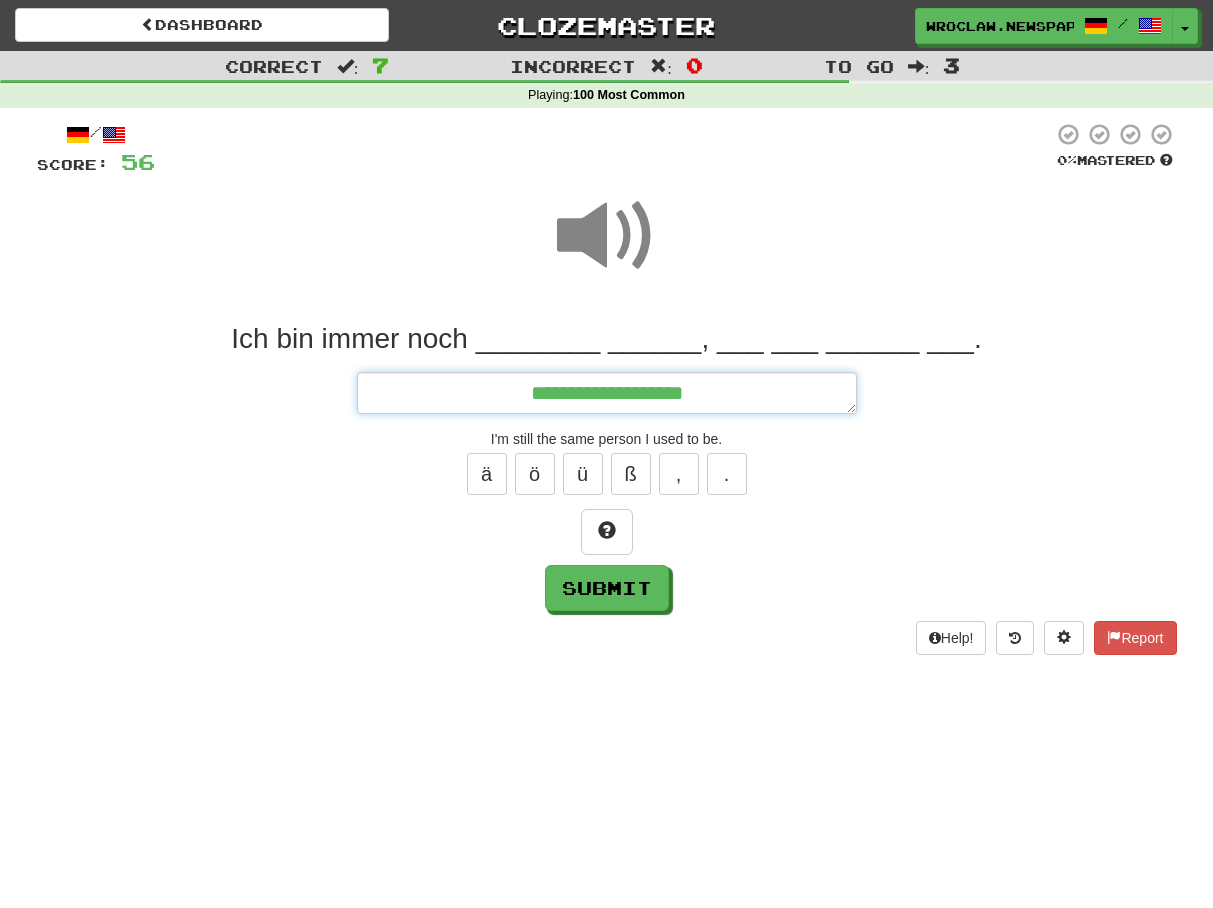 click on "**********" at bounding box center [607, 393] 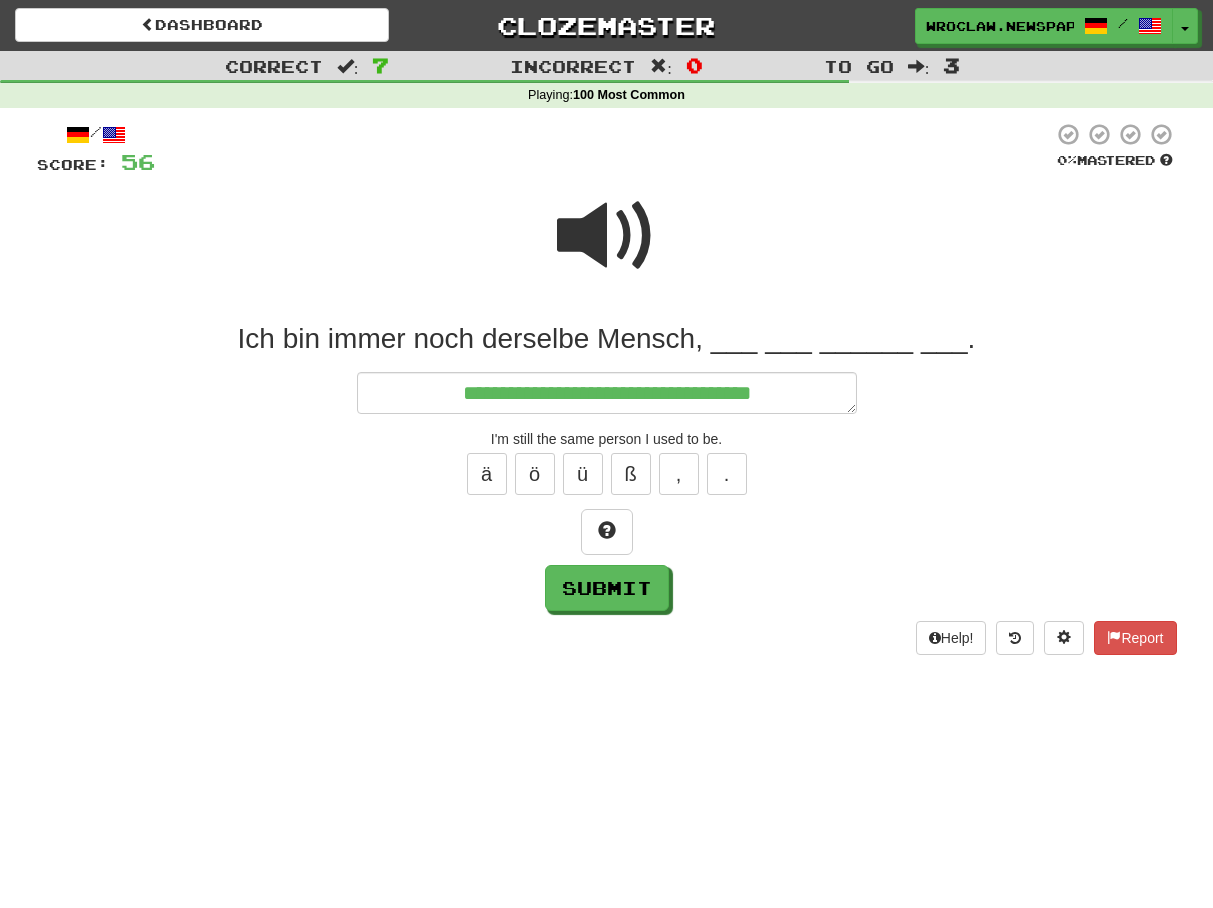 click at bounding box center (604, 149) 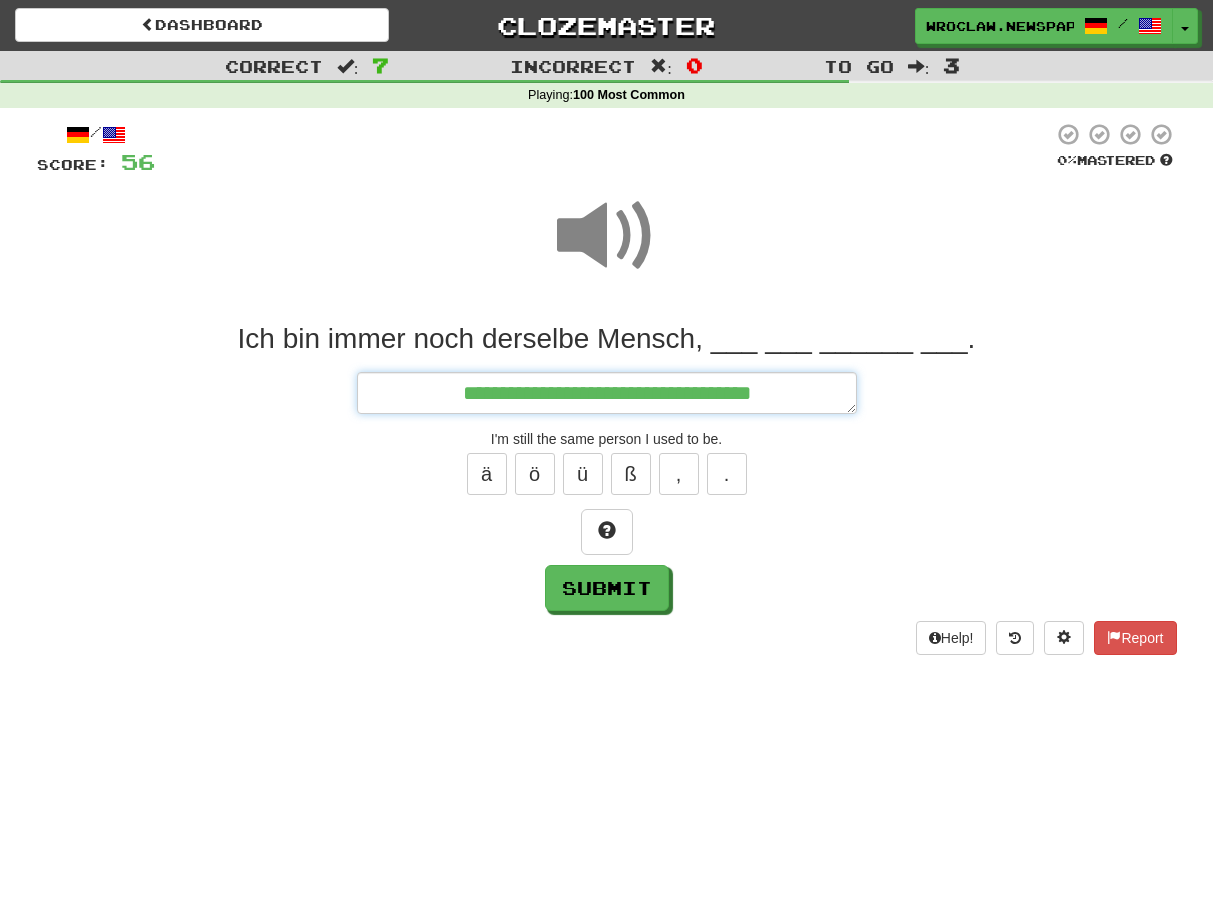 click on "**********" at bounding box center (607, 393) 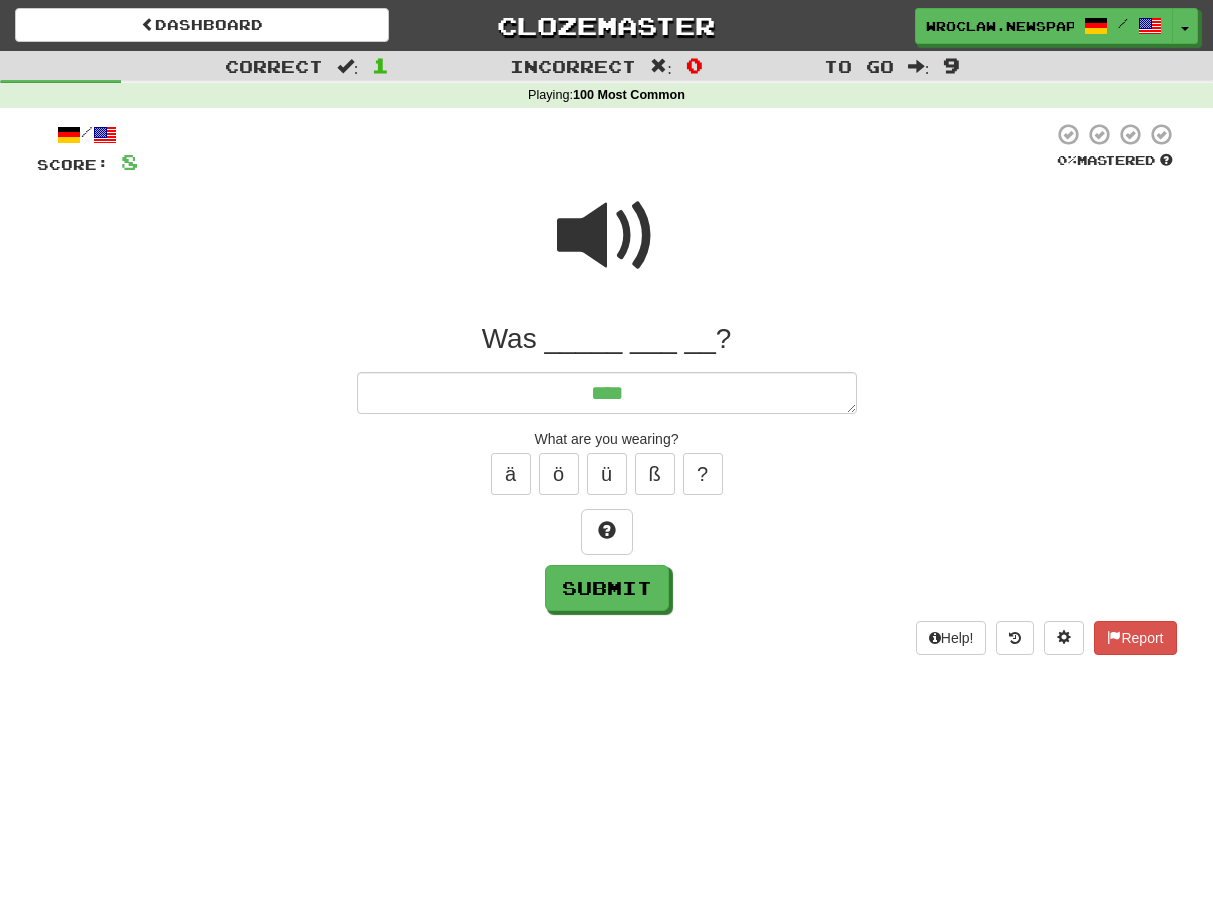 click at bounding box center [607, 236] 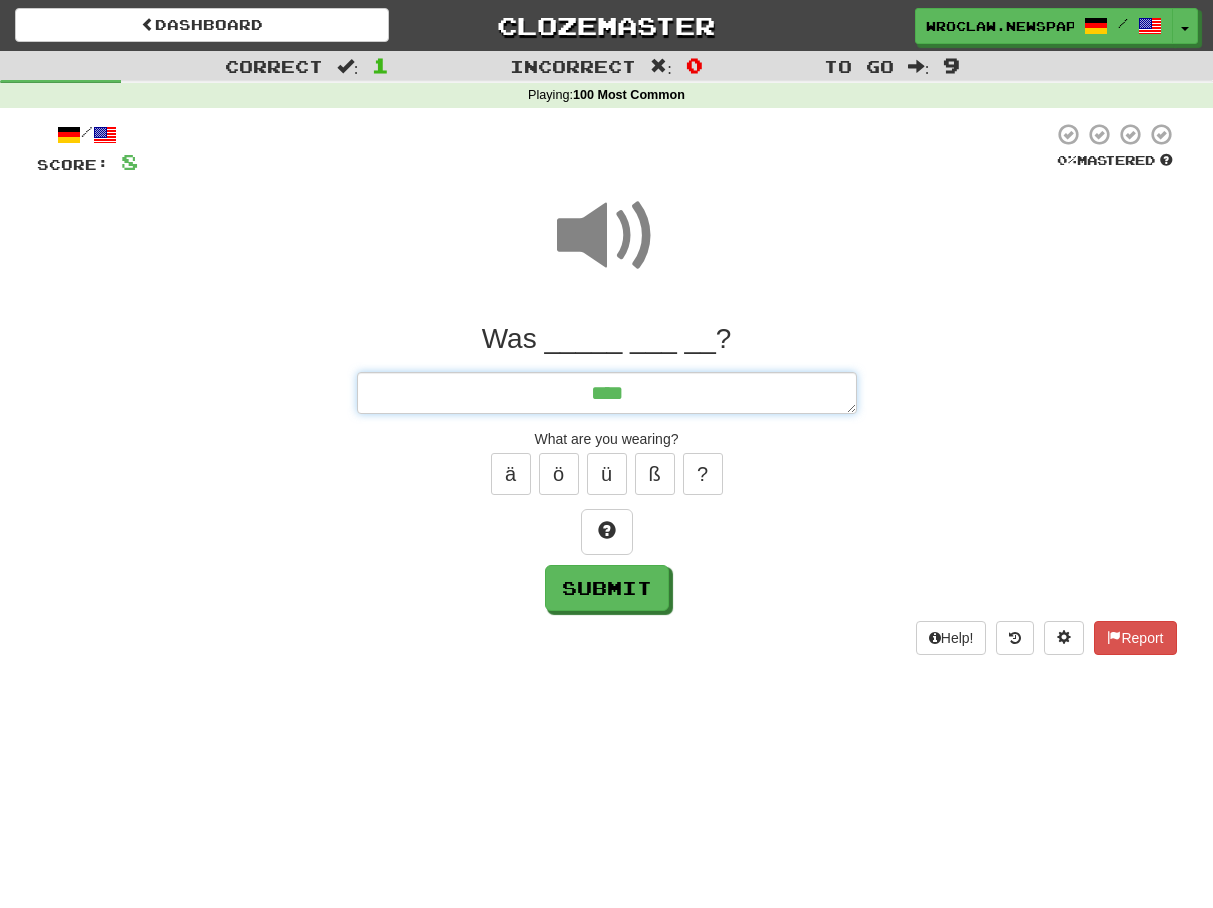 click on "***" at bounding box center (607, 393) 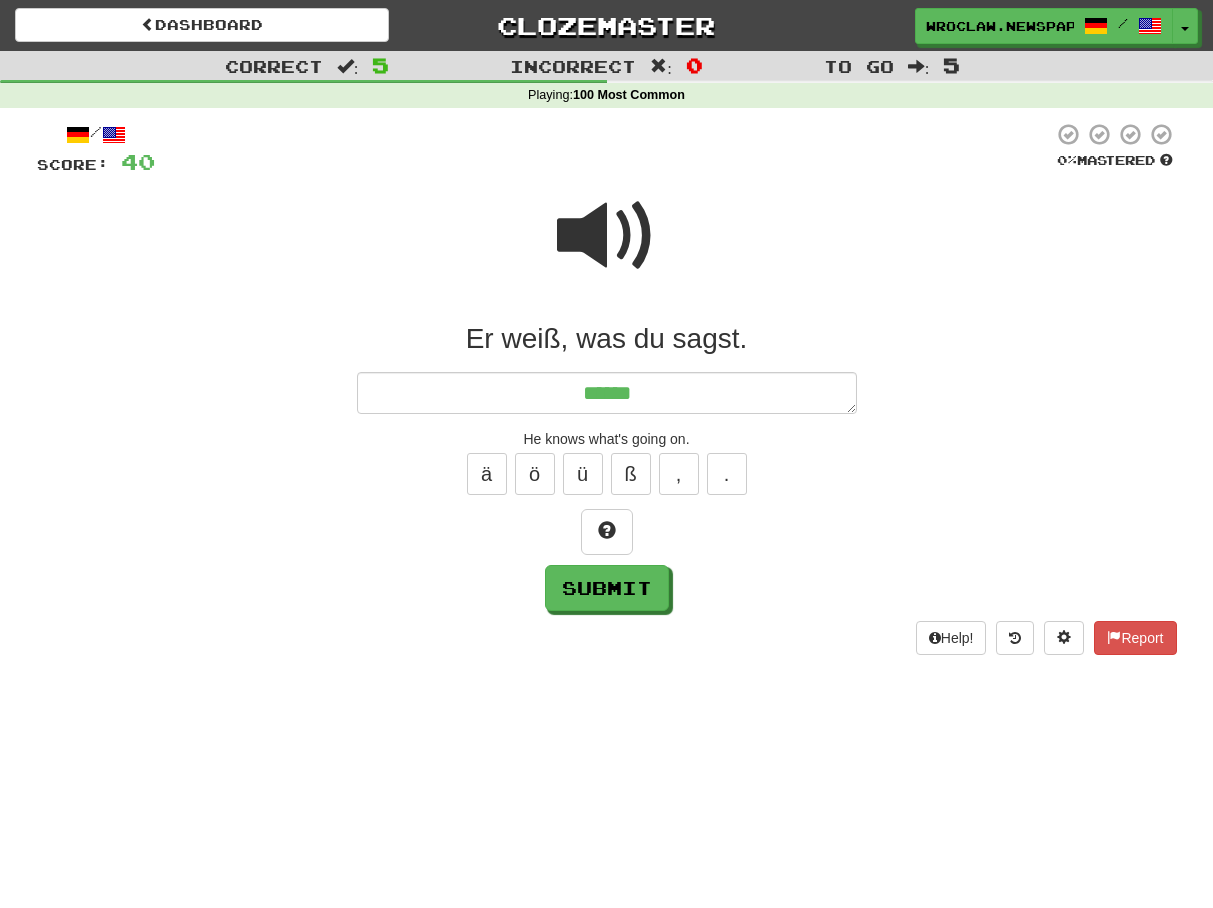 drag, startPoint x: 123, startPoint y: 631, endPoint x: 280, endPoint y: 532, distance: 185.60712 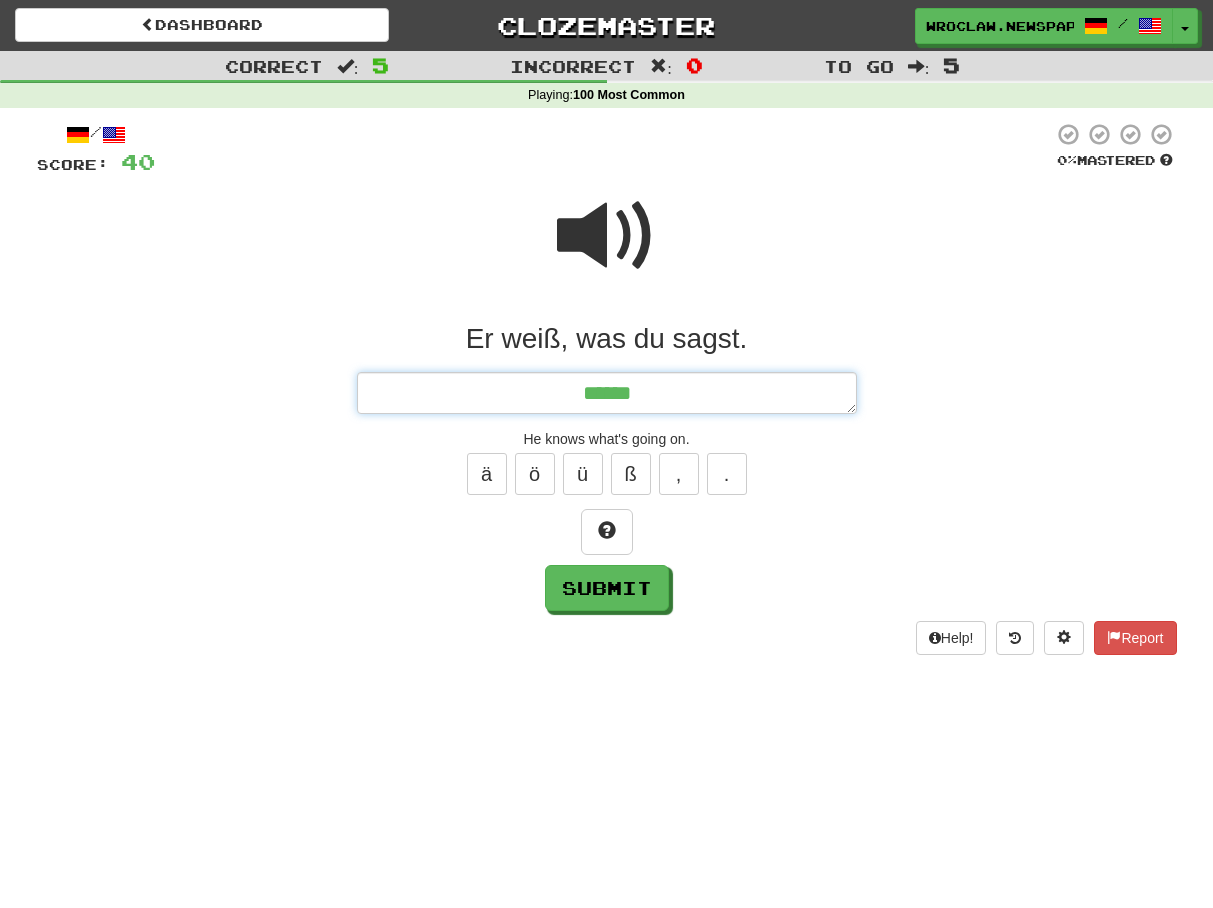click on "******" at bounding box center [607, 393] 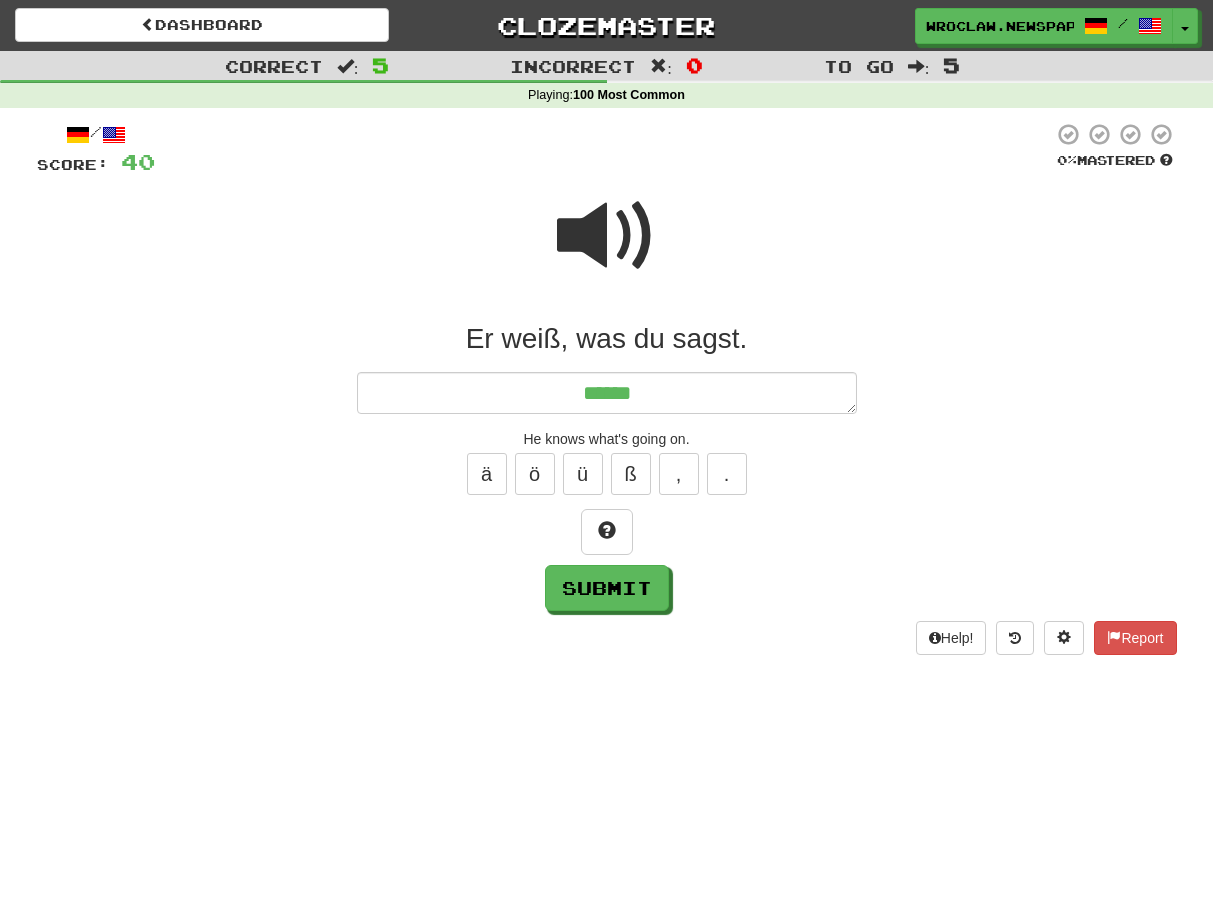 click at bounding box center (607, 236) 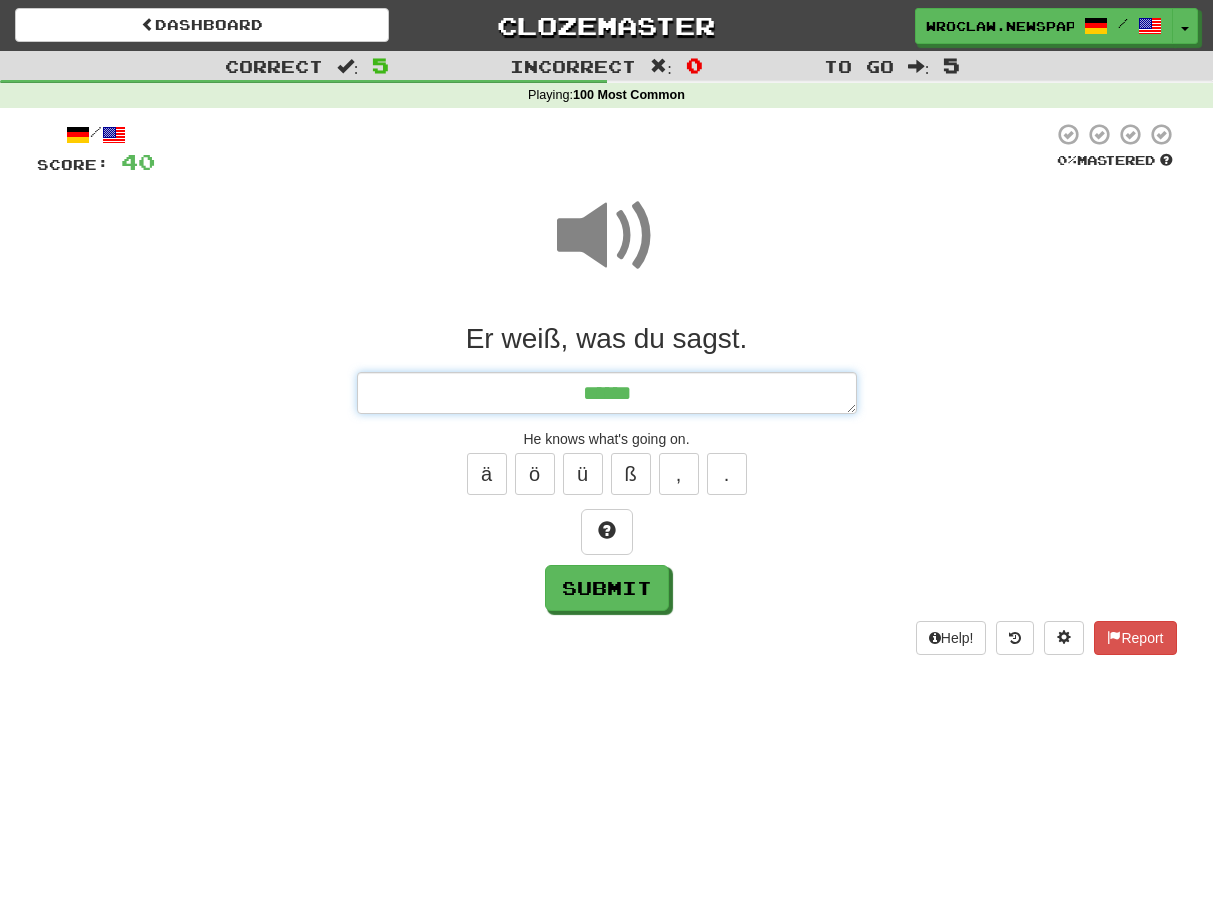click on "******" at bounding box center (607, 393) 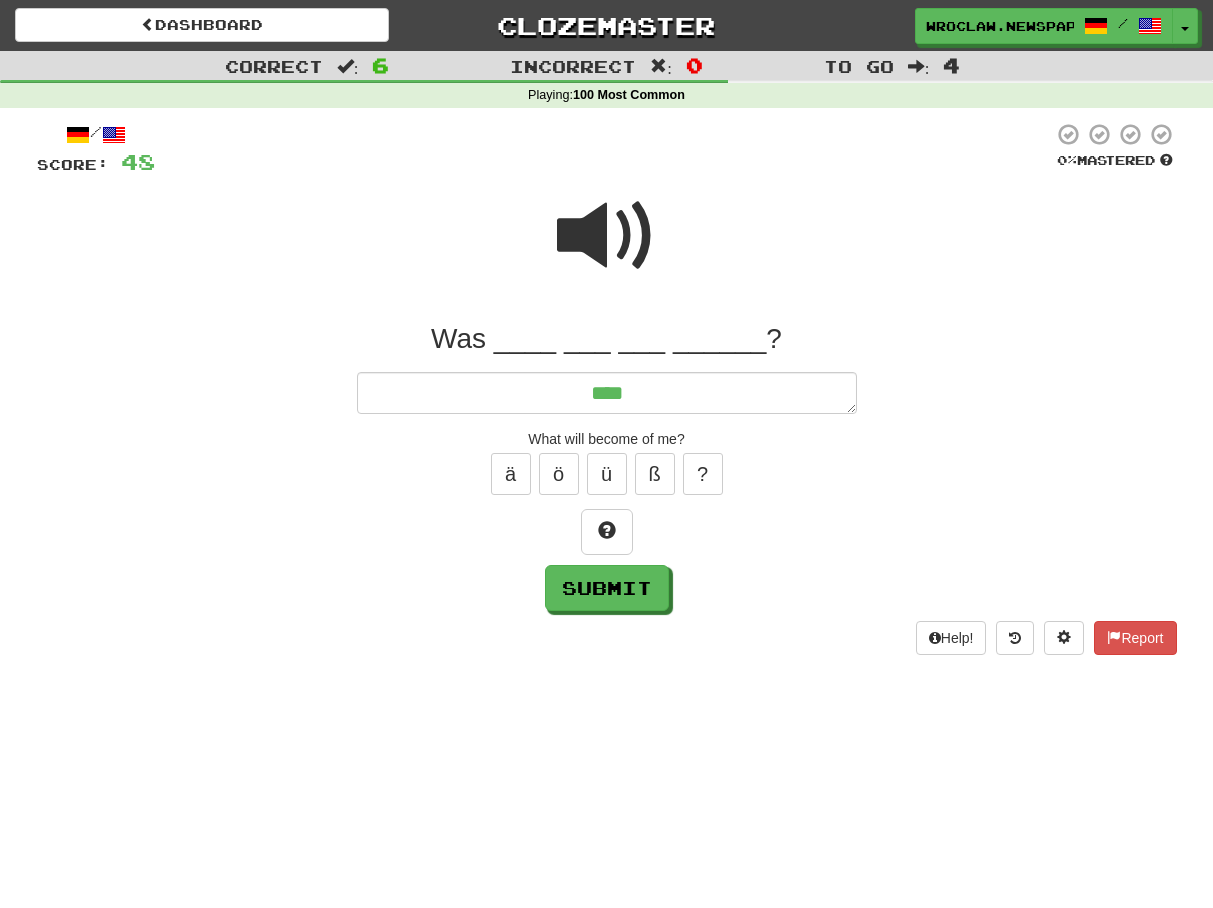 click at bounding box center (607, 236) 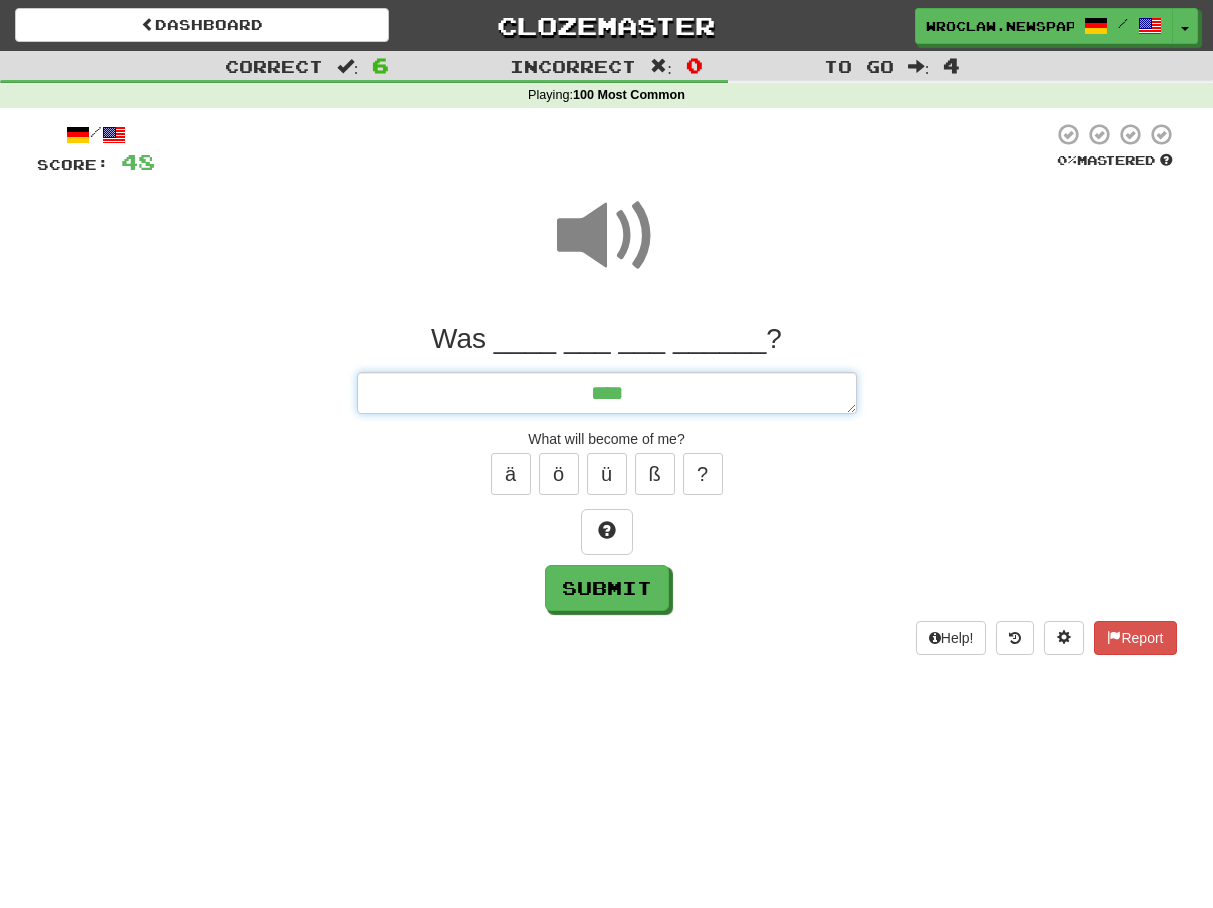 click on "***" at bounding box center [607, 393] 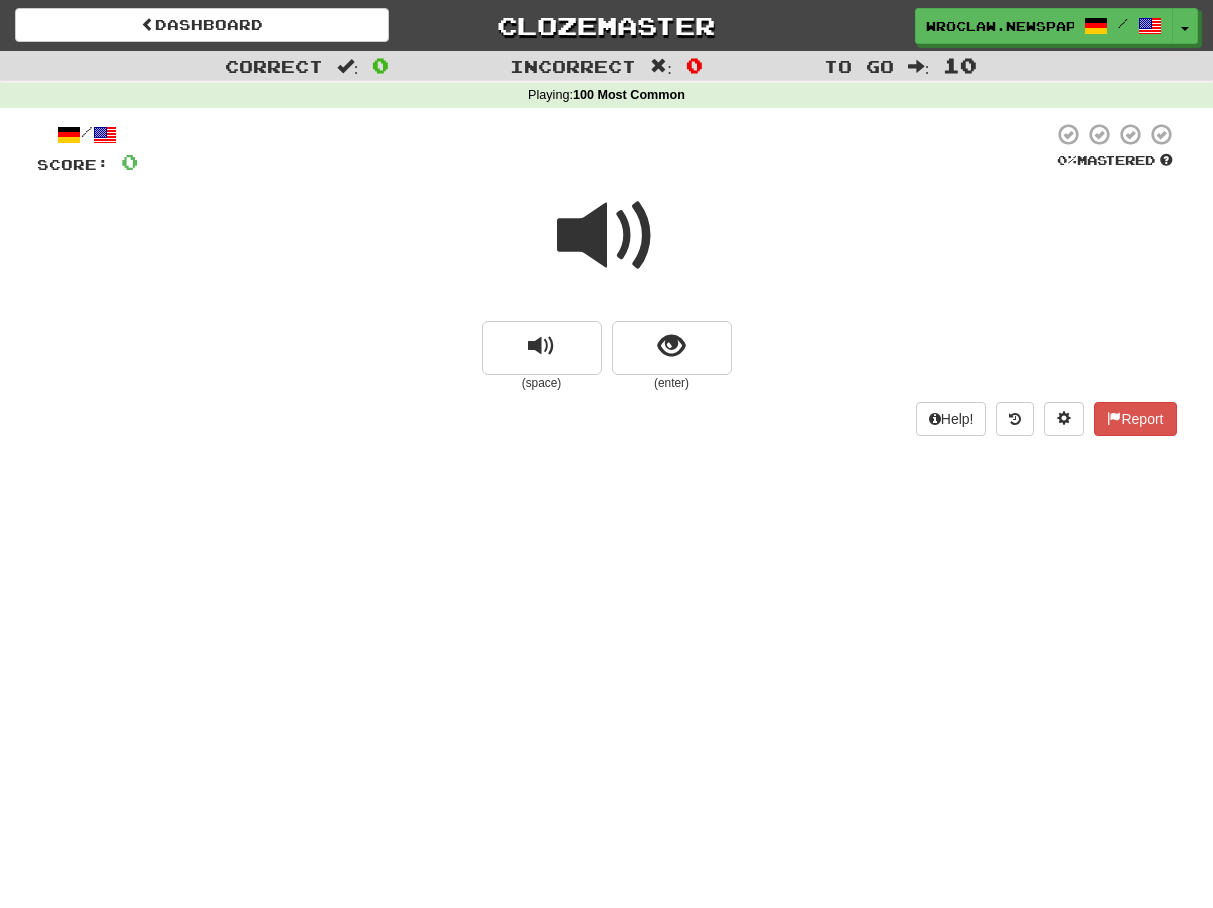 drag, startPoint x: 559, startPoint y: 240, endPoint x: 594, endPoint y: 236, distance: 35.22783 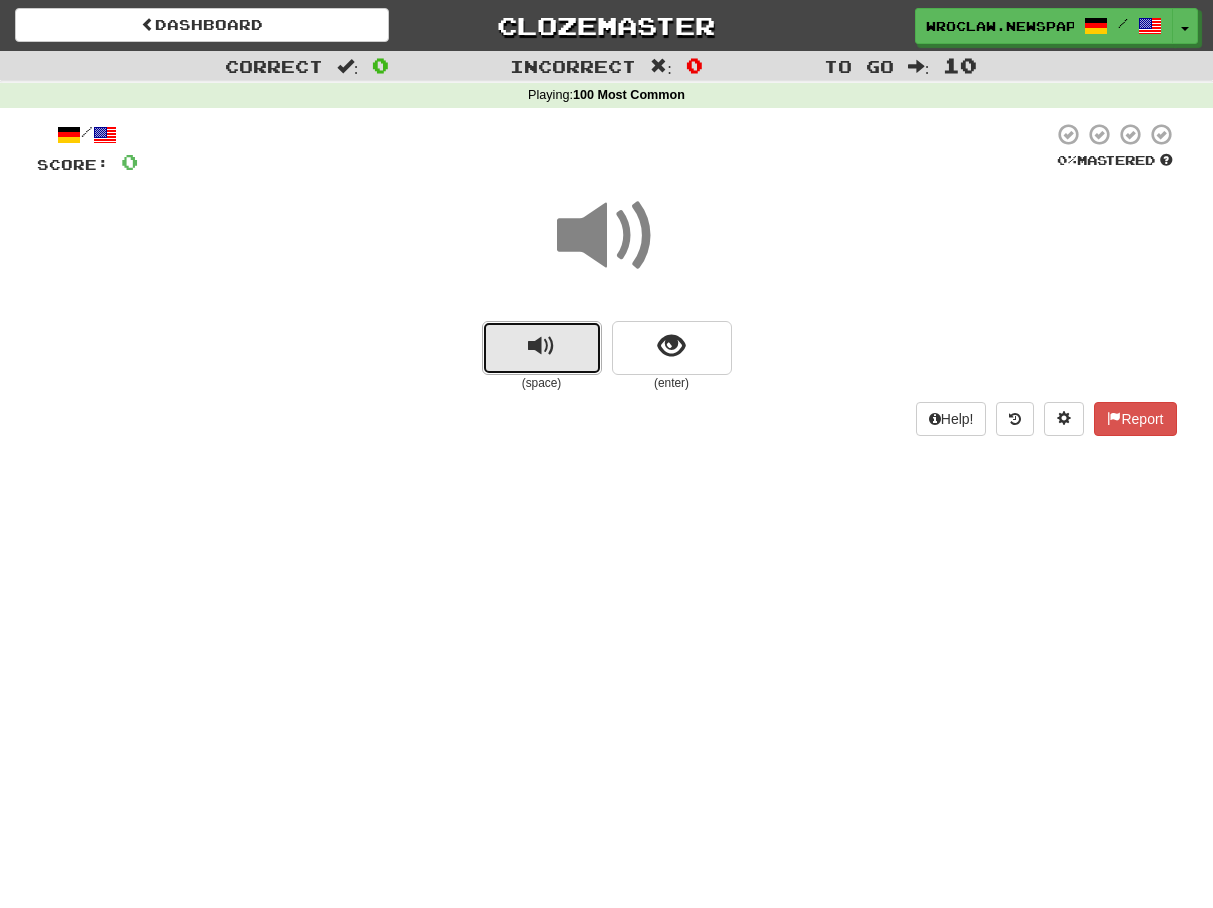 drag, startPoint x: 549, startPoint y: 371, endPoint x: 554, endPoint y: 360, distance: 12.083046 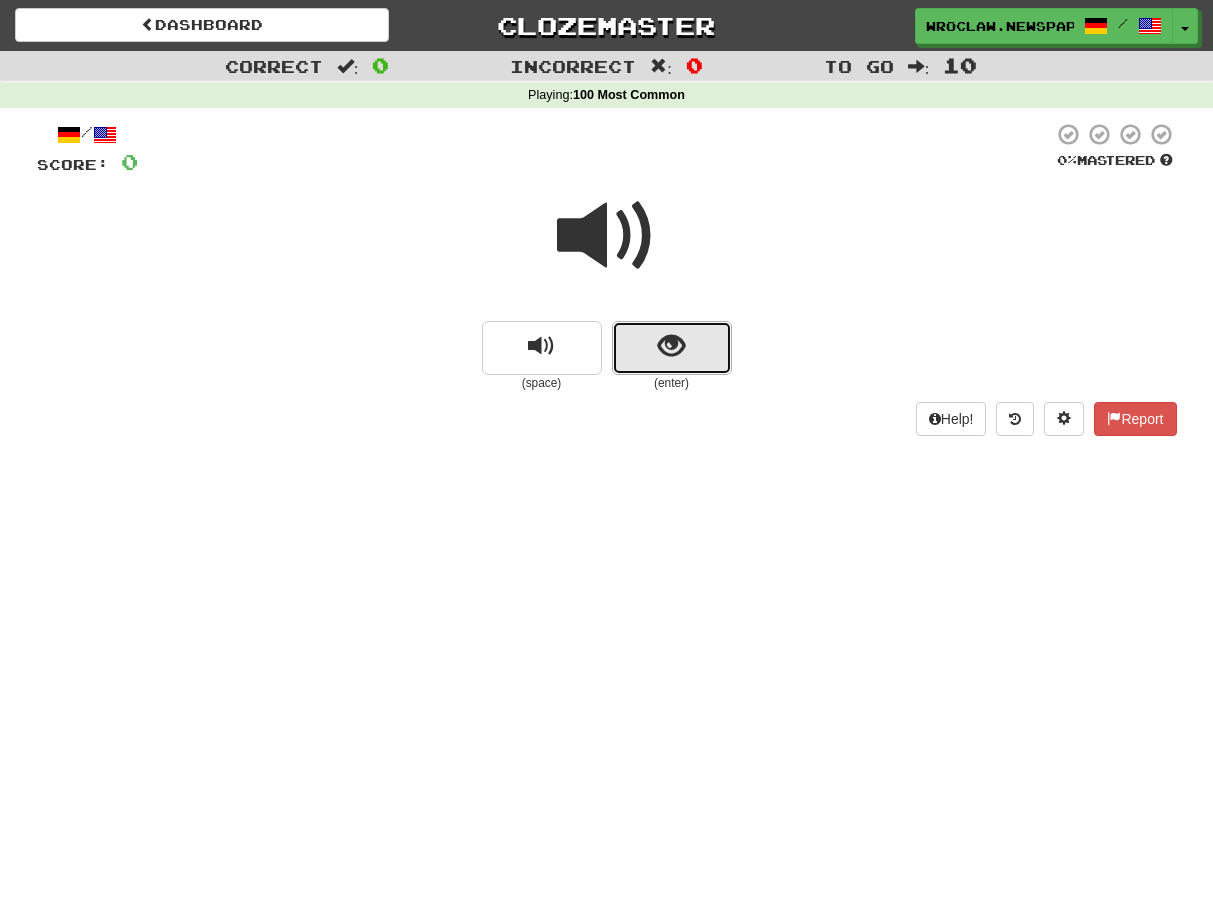 click at bounding box center (671, 346) 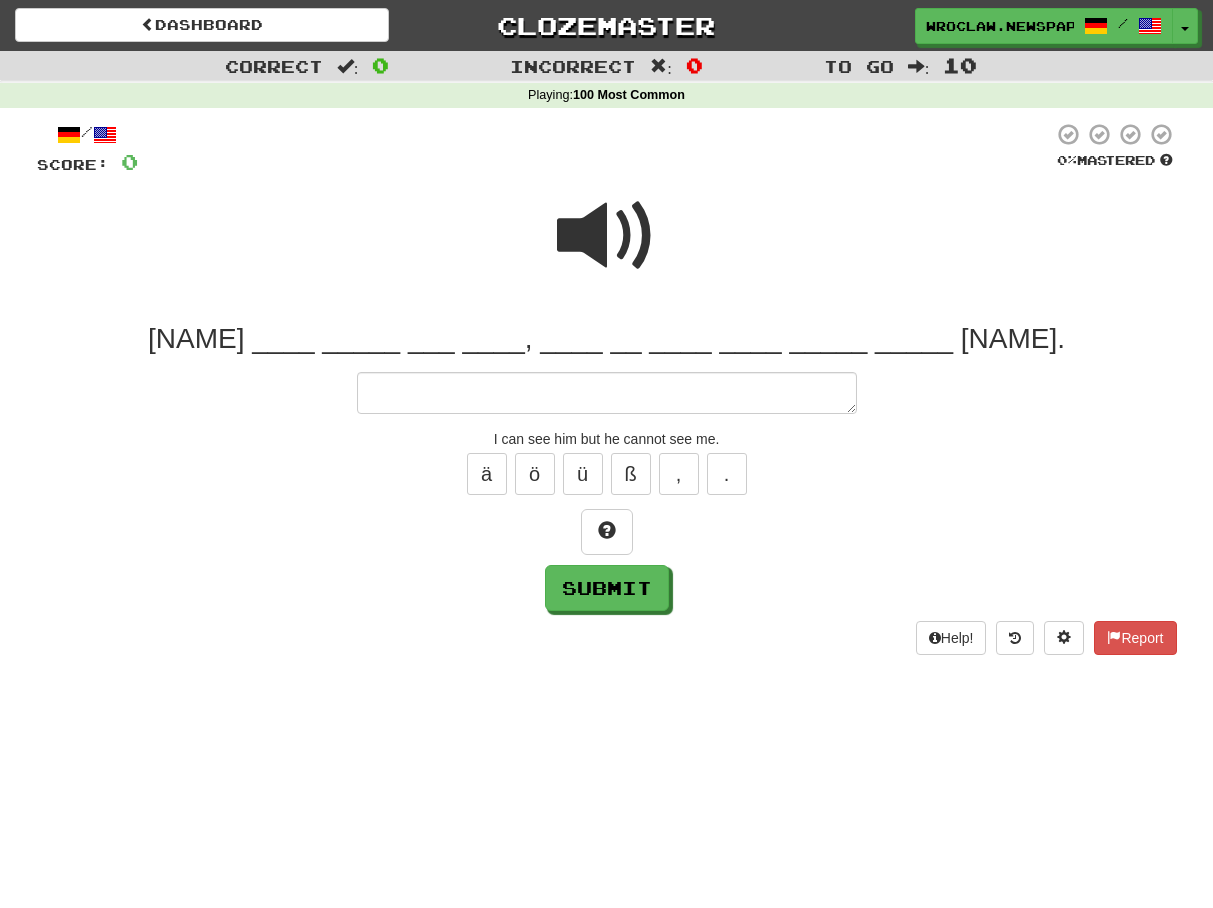 click at bounding box center [607, 236] 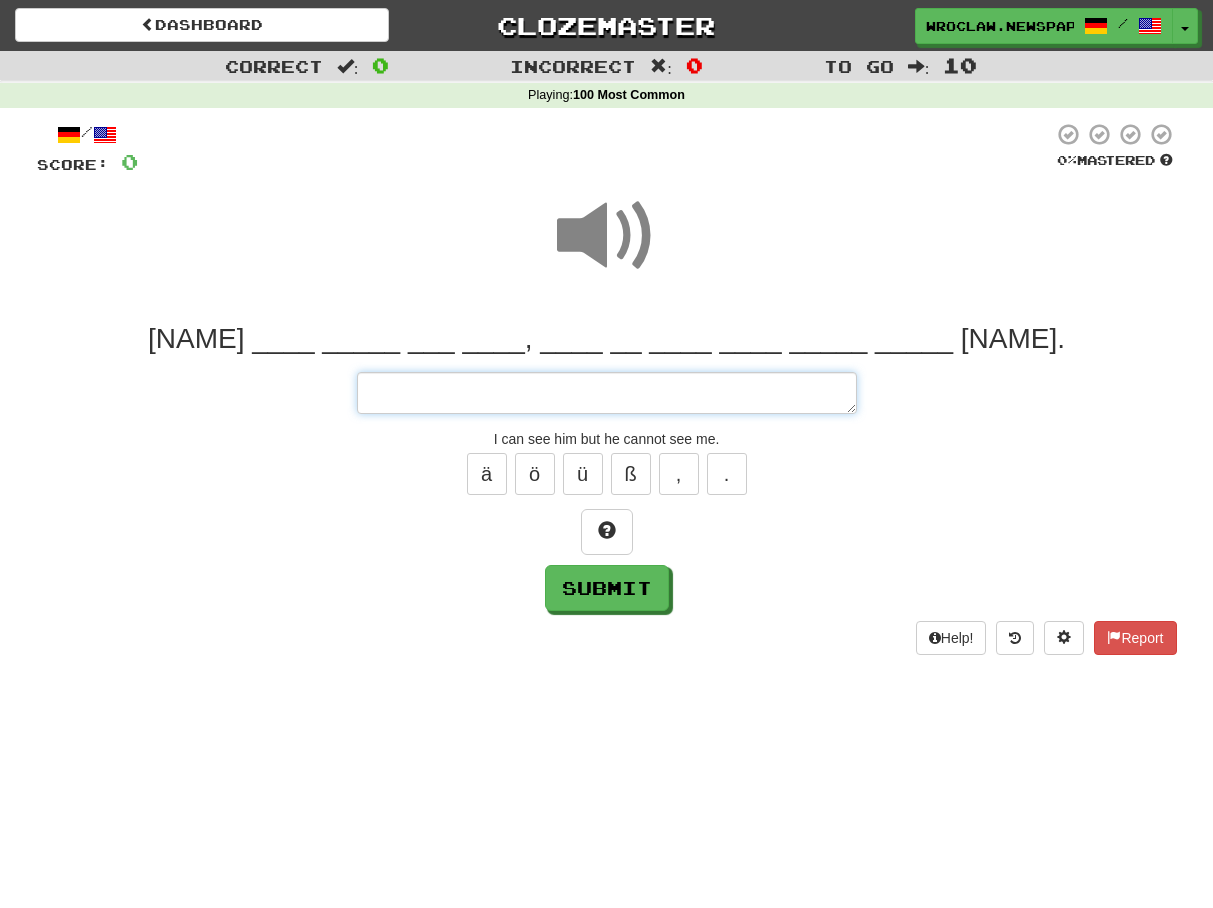 click at bounding box center (607, 393) 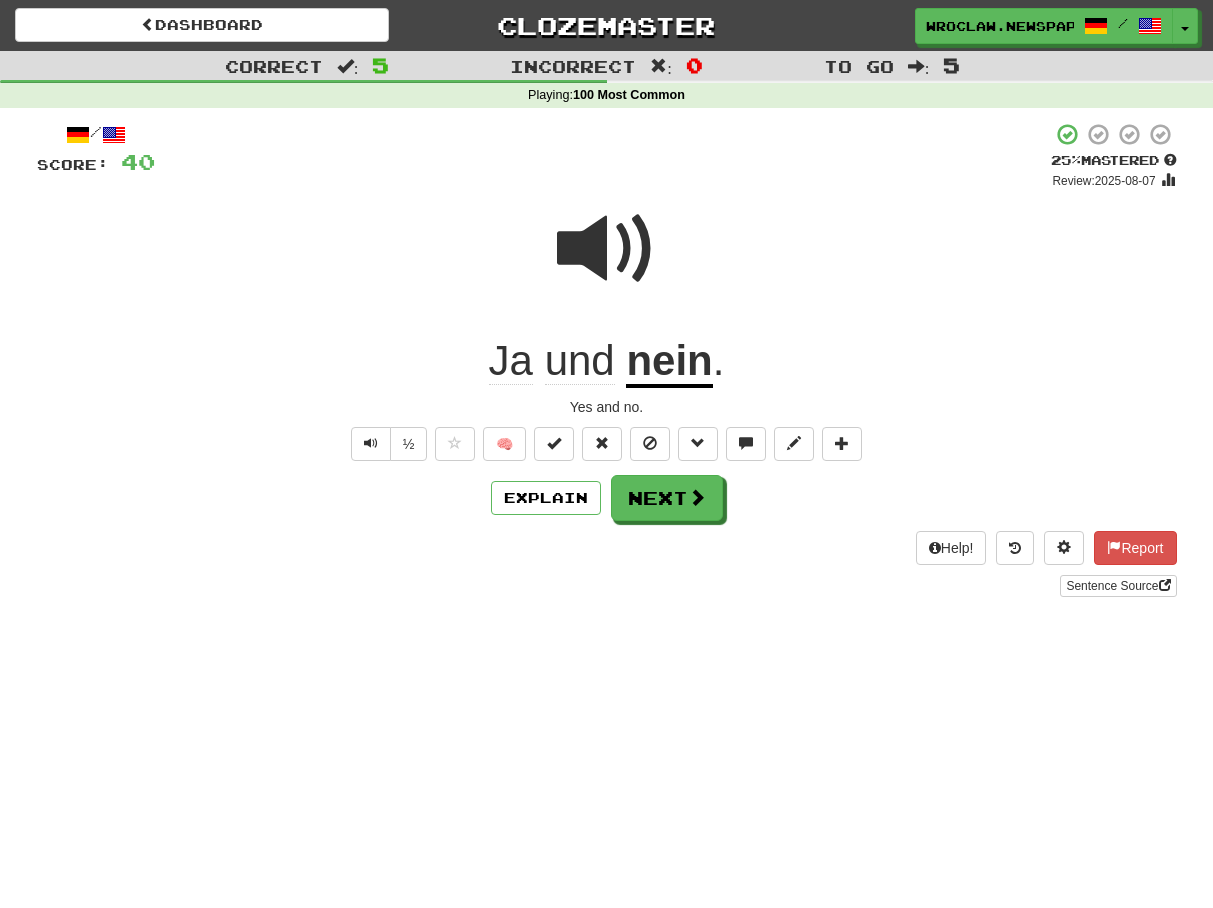 drag, startPoint x: 129, startPoint y: 287, endPoint x: 154, endPoint y: 283, distance: 25.317978 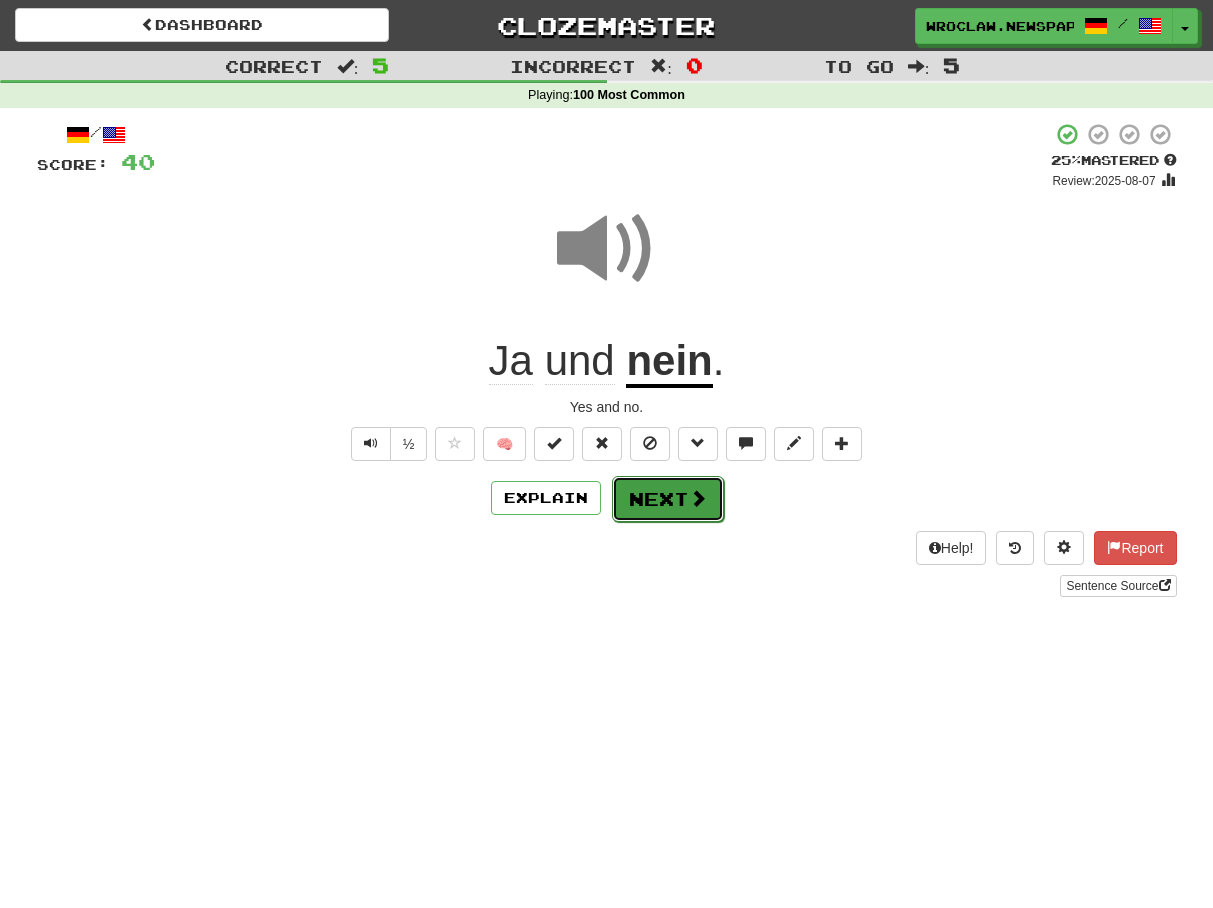 click on "Next" at bounding box center (668, 499) 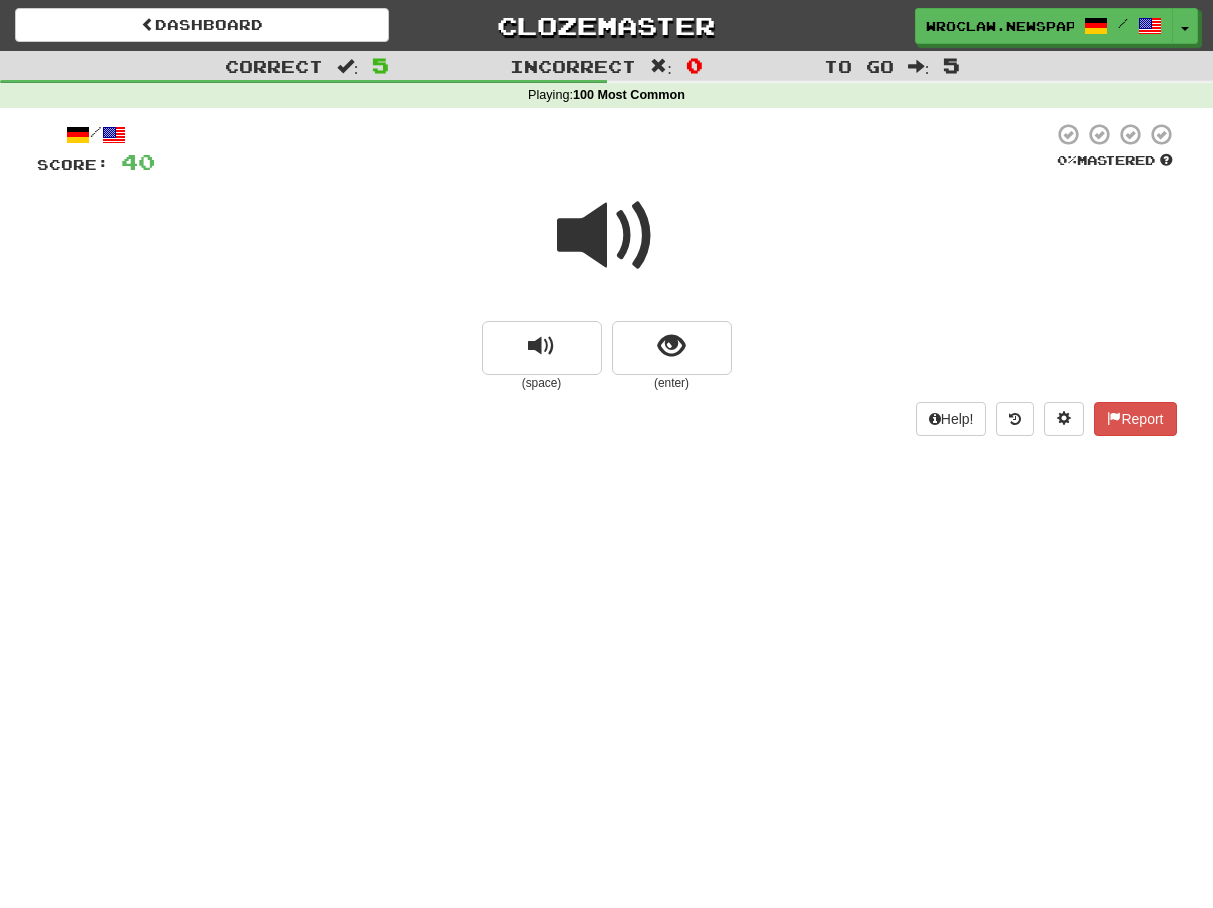 click at bounding box center [607, 236] 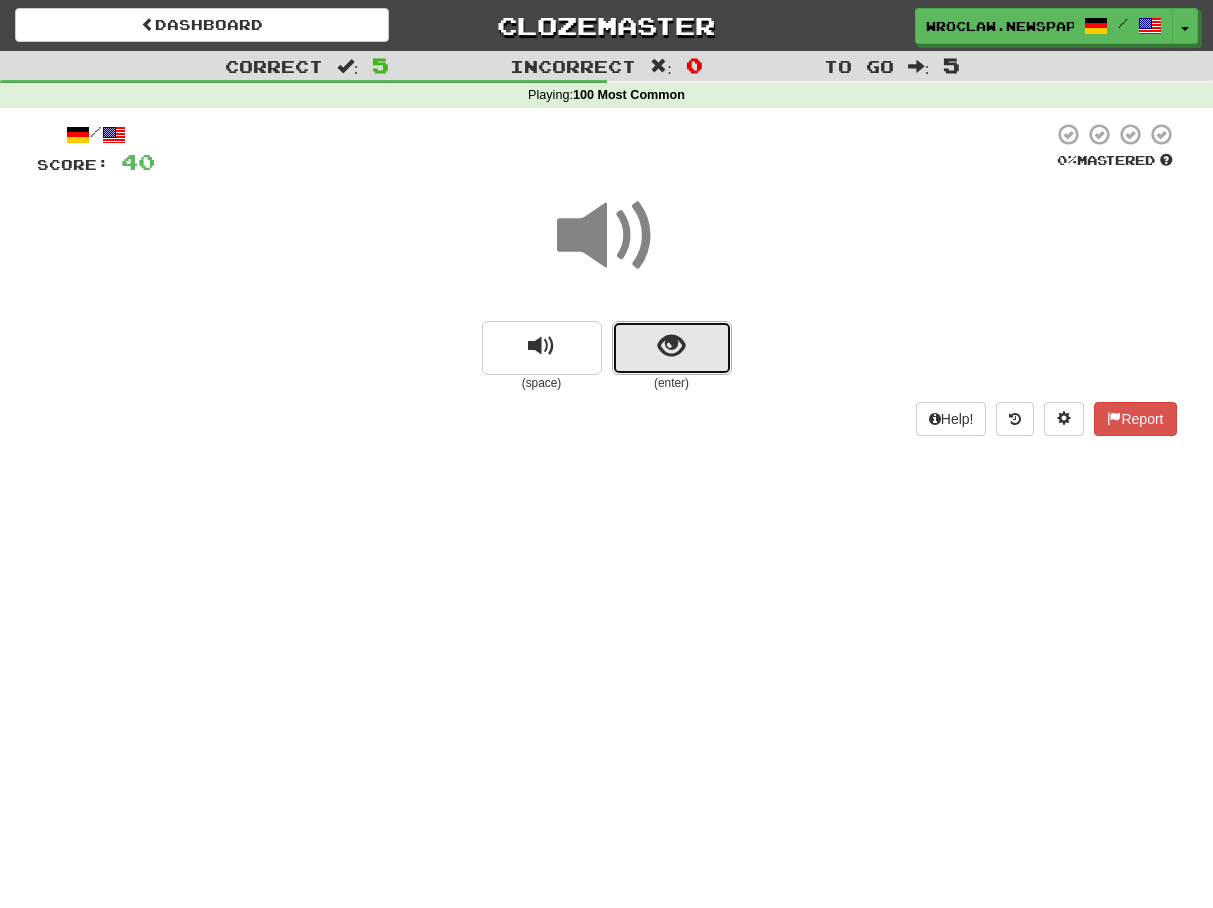 click at bounding box center [671, 346] 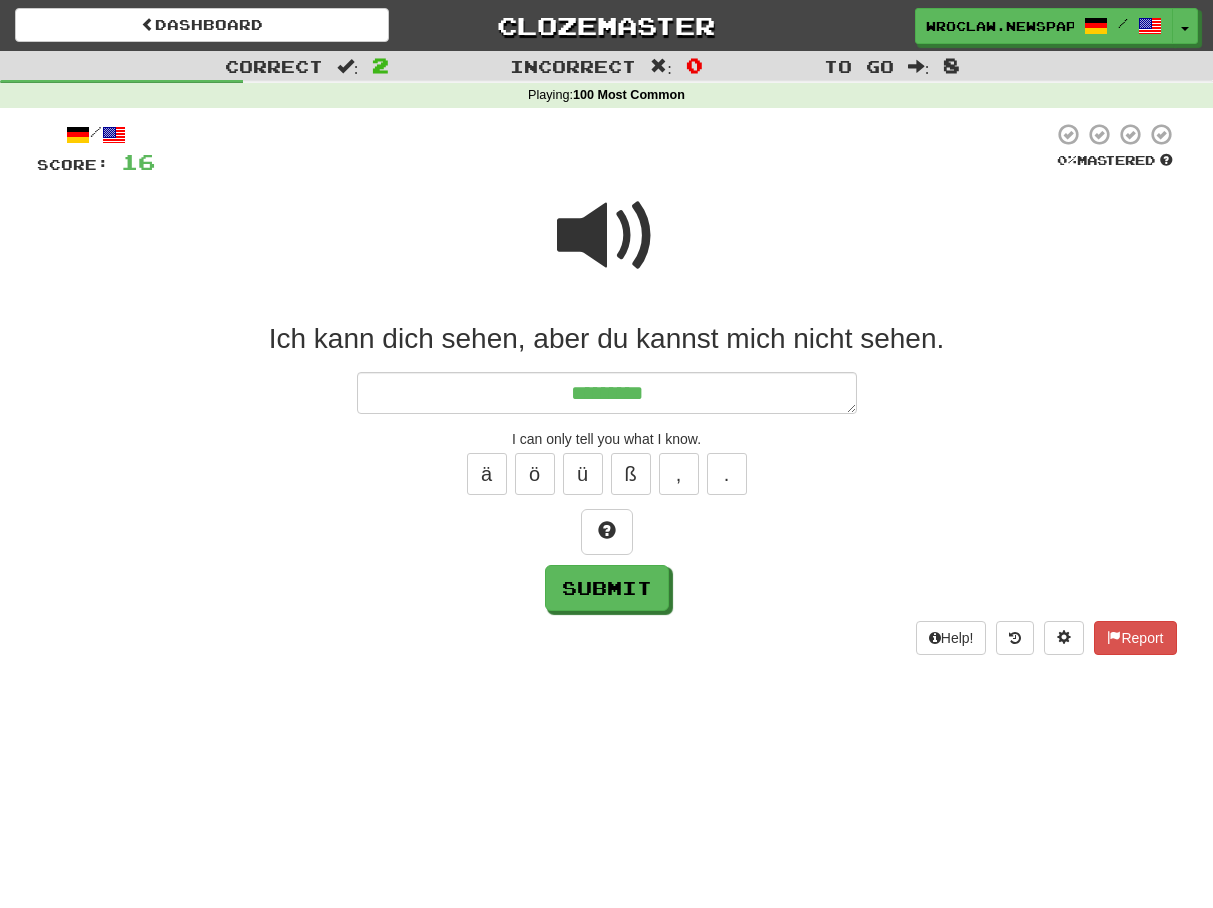 click at bounding box center (607, 236) 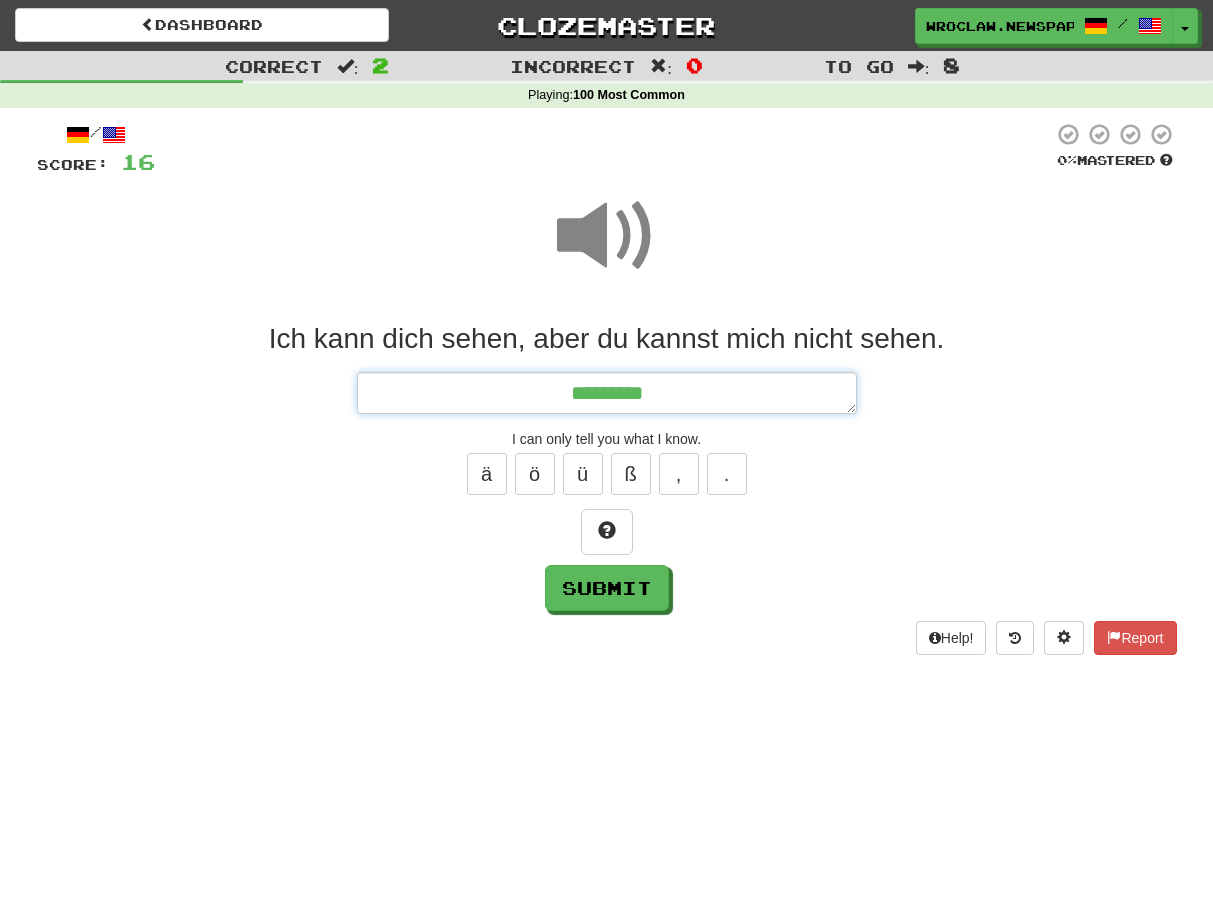 click on "********" at bounding box center (607, 393) 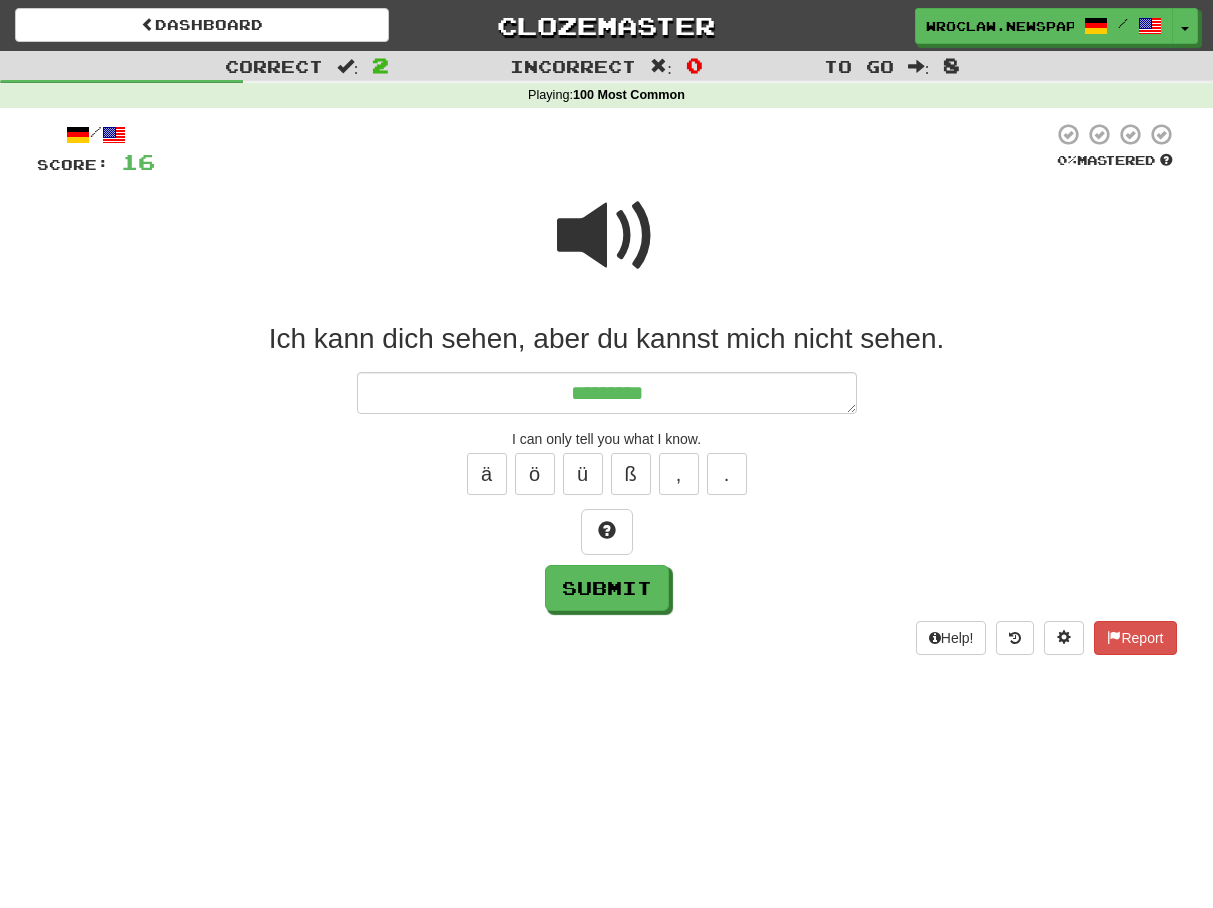 click at bounding box center [607, 236] 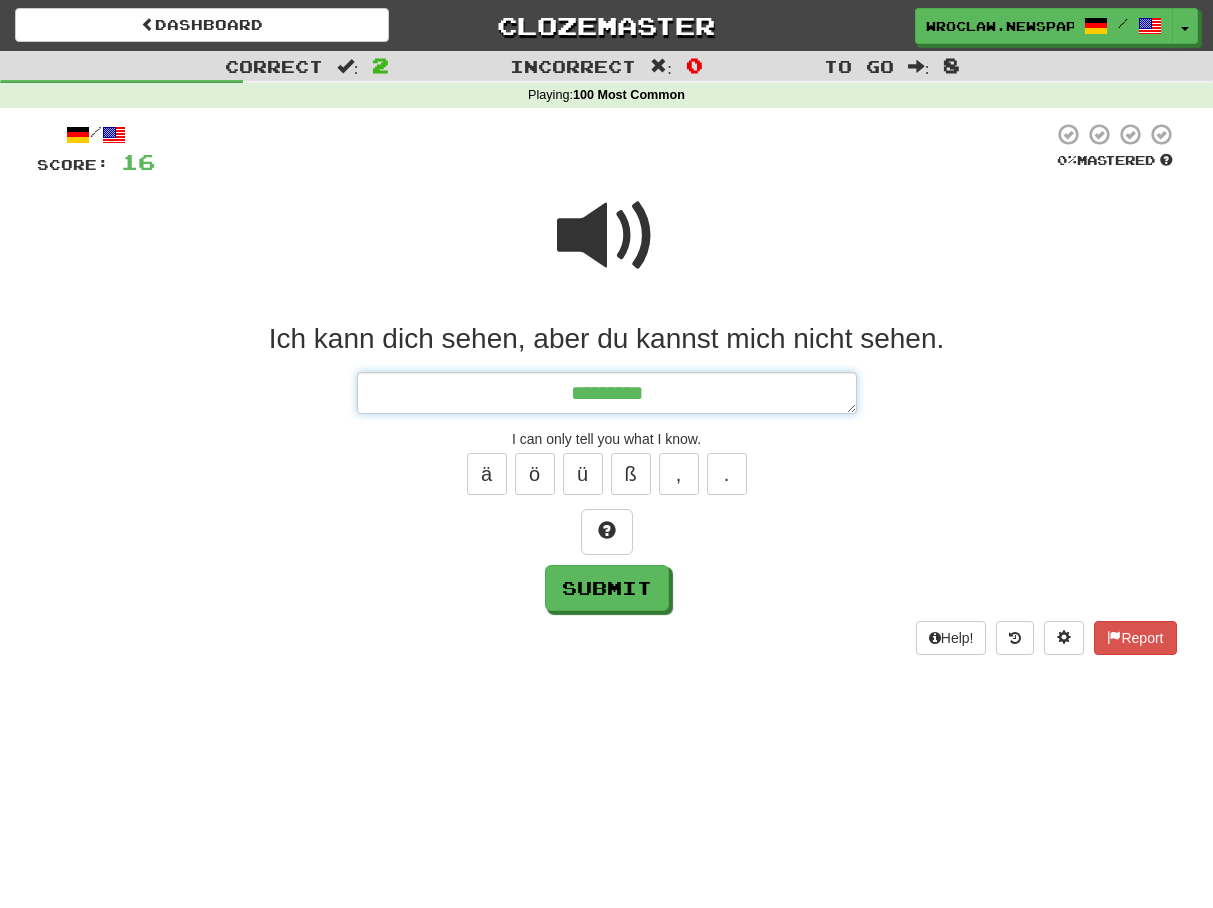 drag, startPoint x: 671, startPoint y: 377, endPoint x: 681, endPoint y: 391, distance: 17.20465 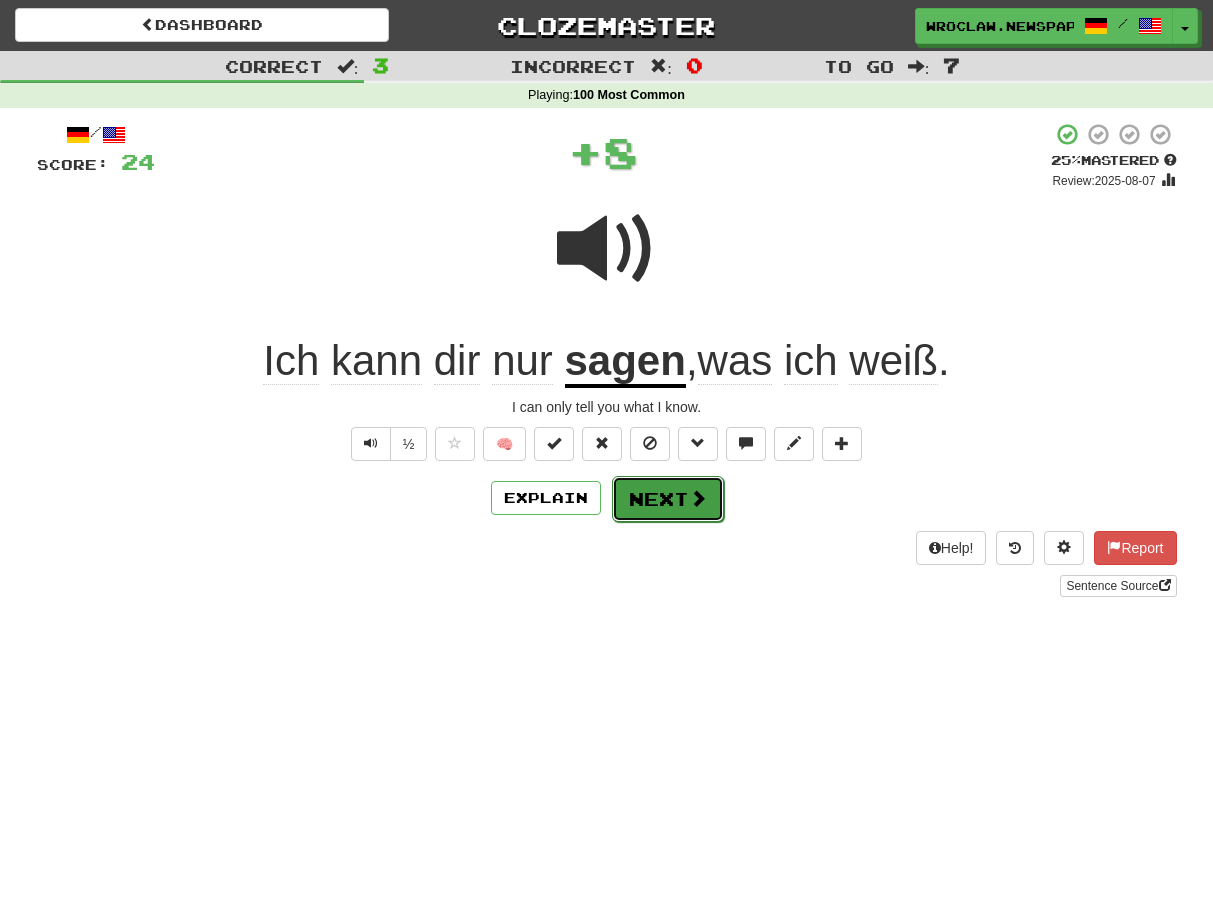 click on "Next" at bounding box center (668, 499) 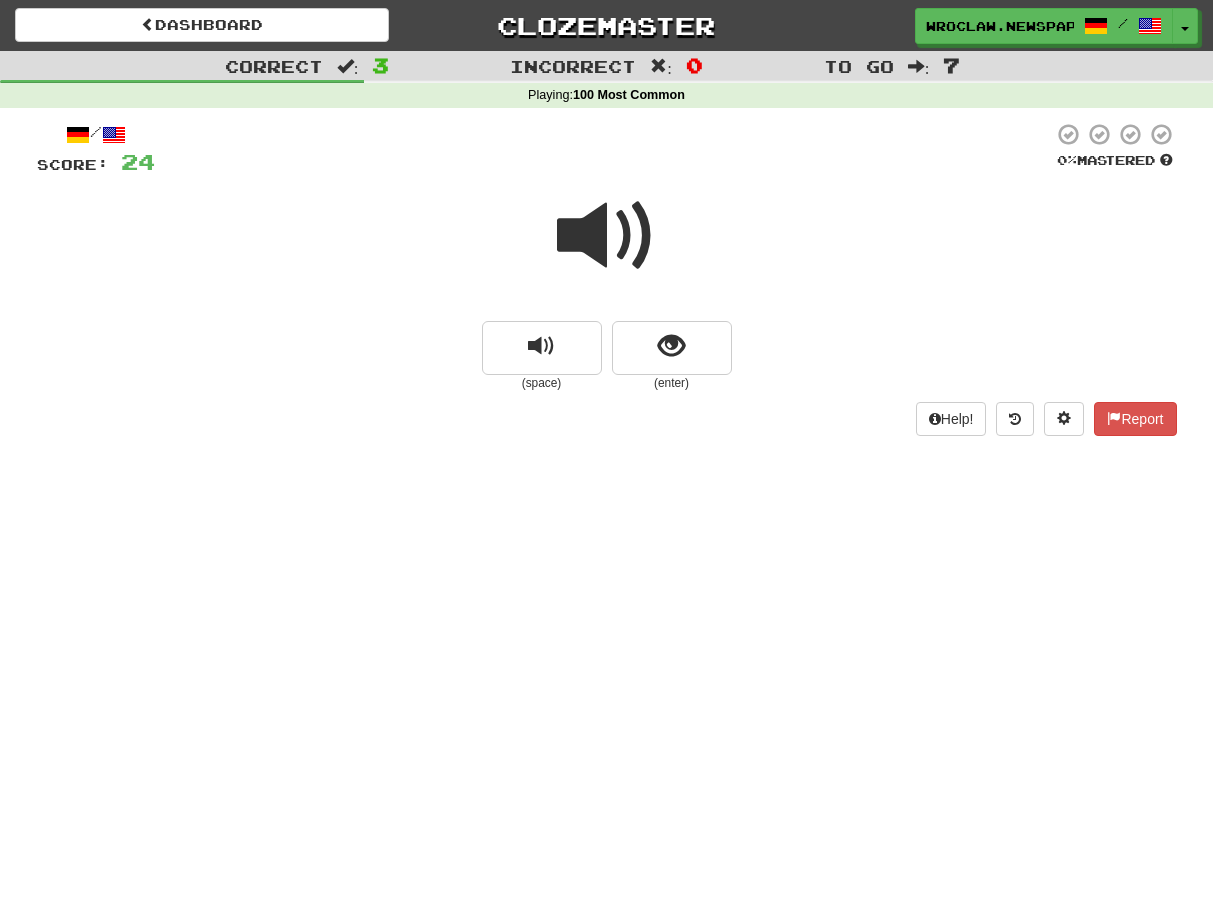 click at bounding box center (607, 236) 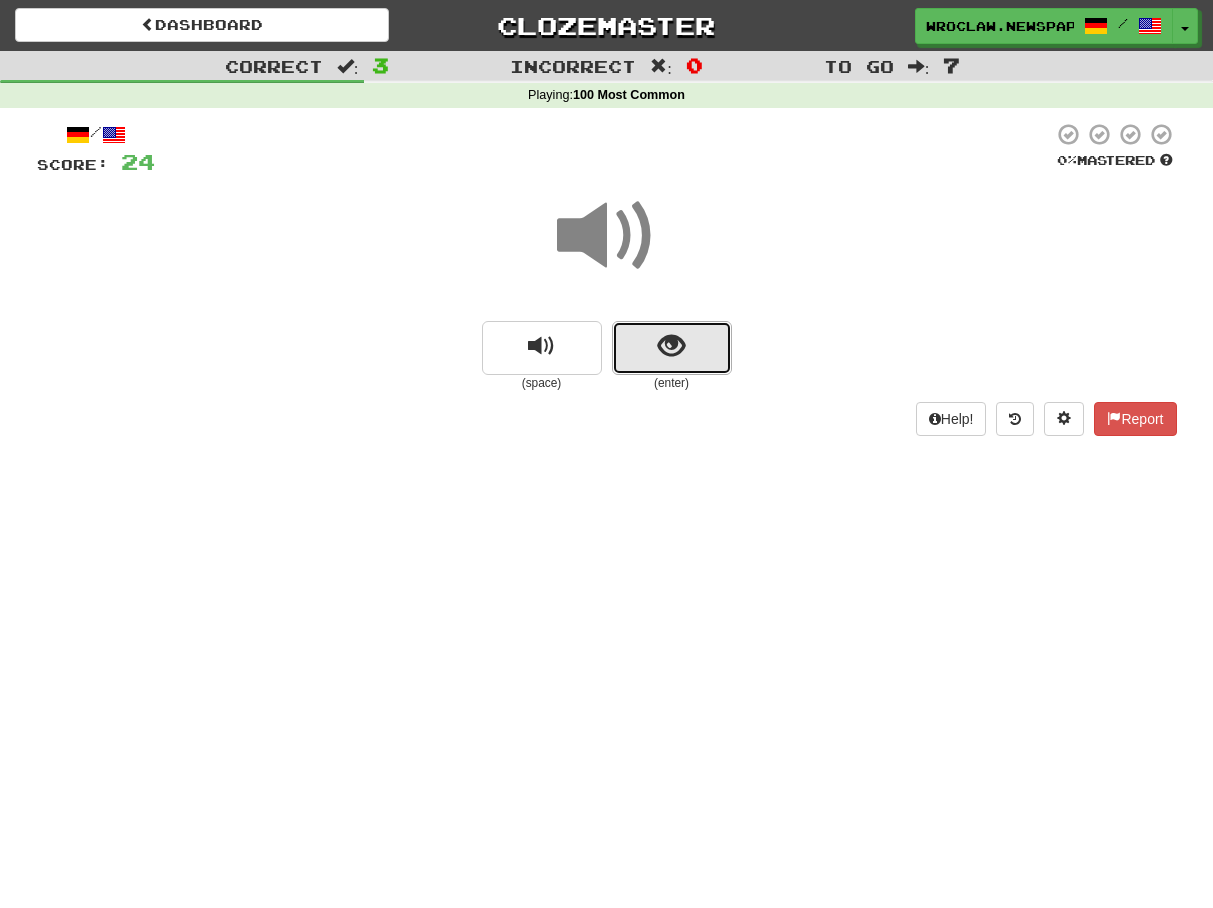 click at bounding box center (671, 346) 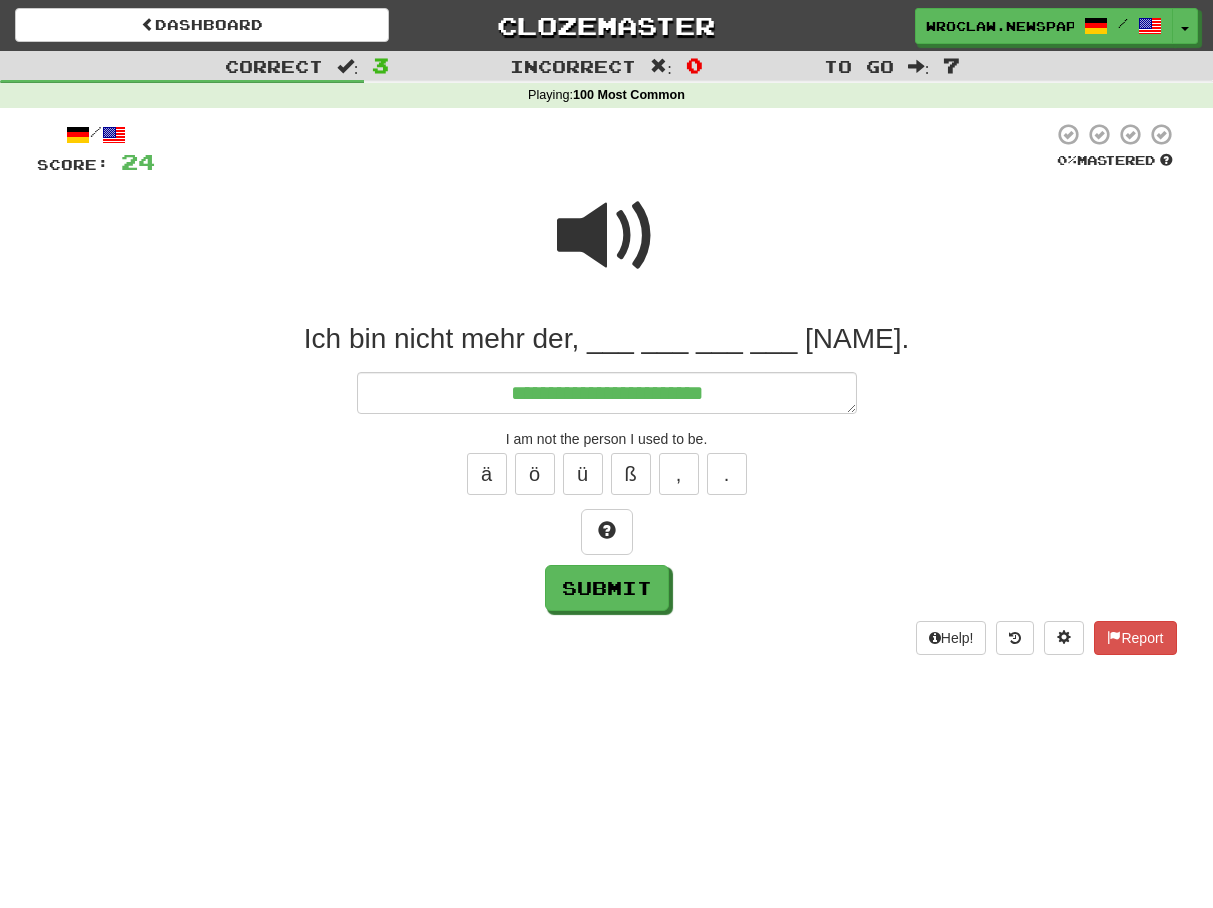 click at bounding box center (607, 236) 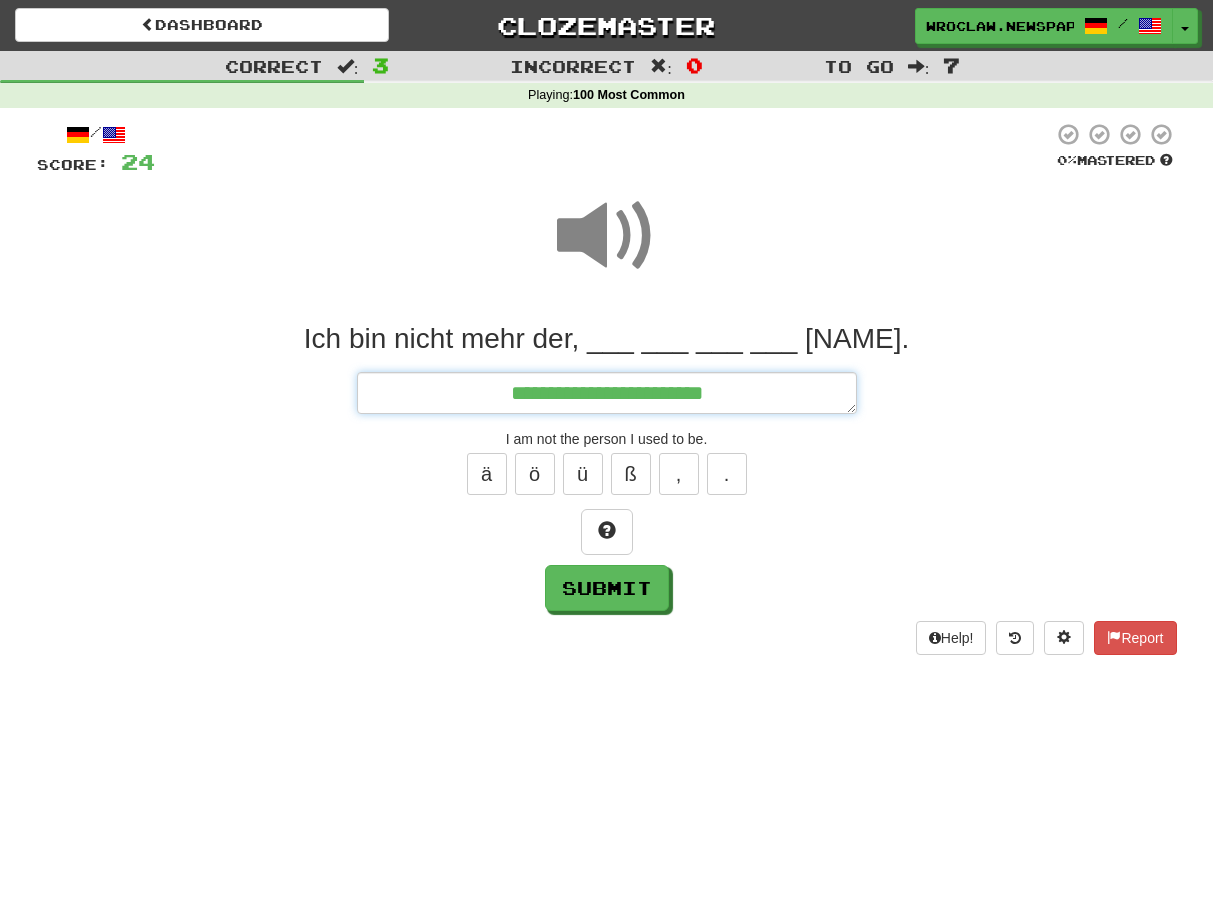 click on "**********" at bounding box center (607, 393) 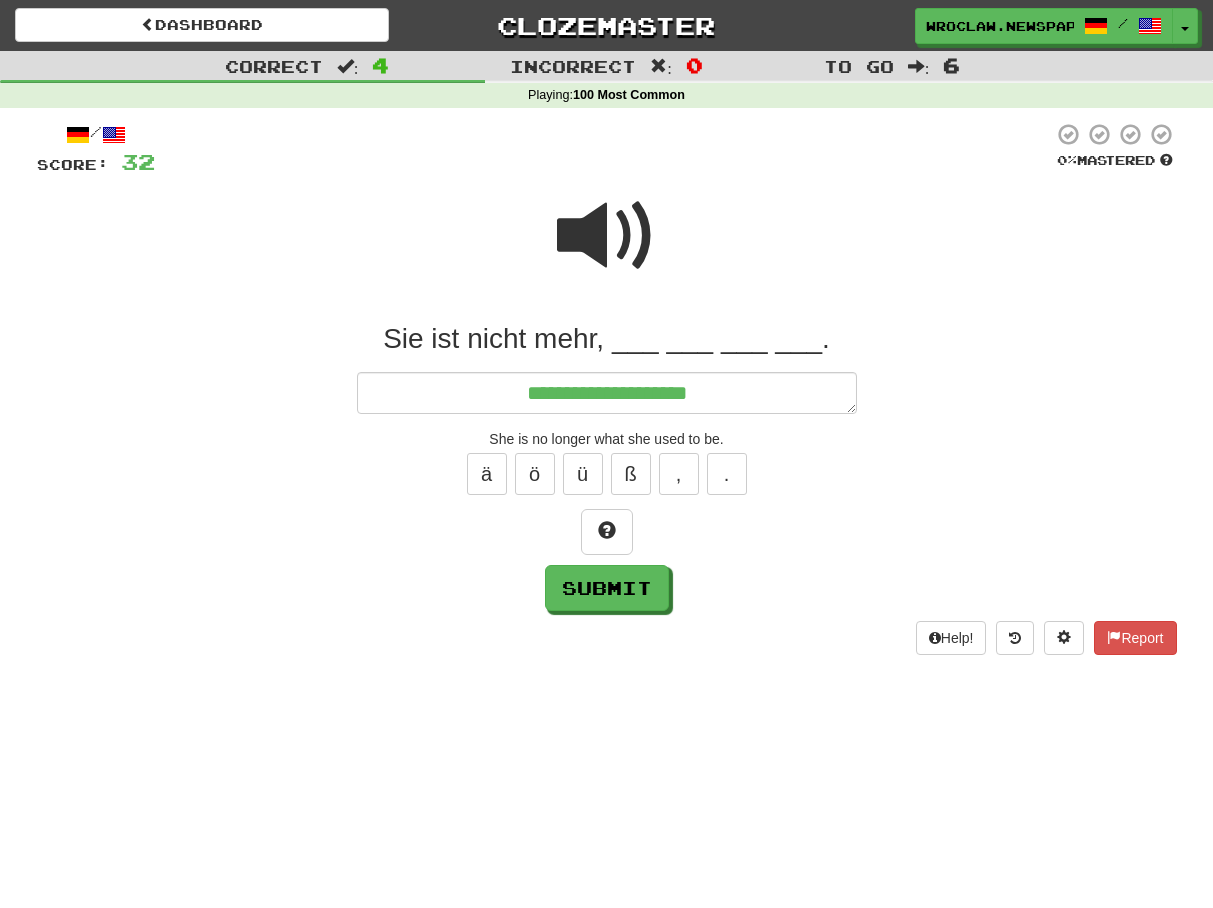 click at bounding box center (607, 236) 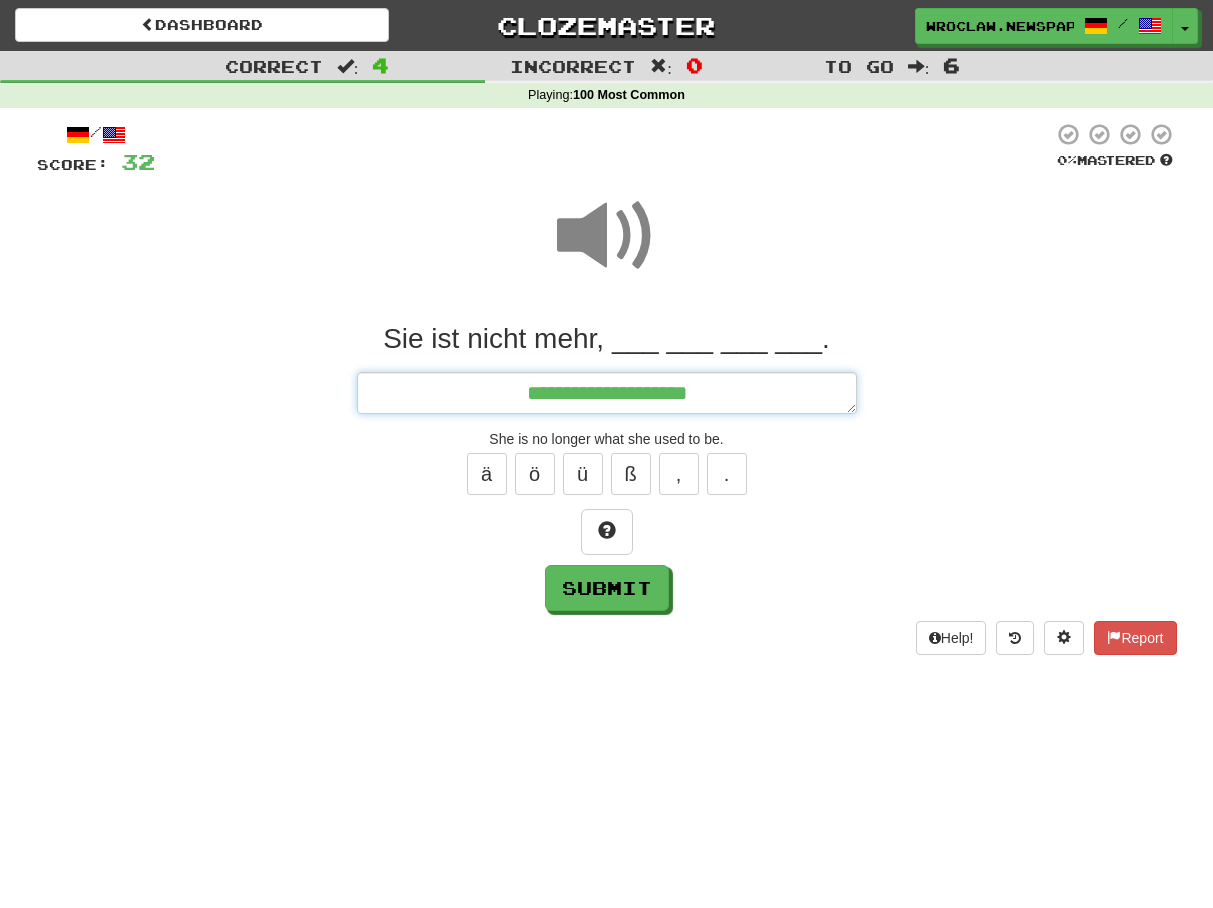 click on "**********" at bounding box center (607, 393) 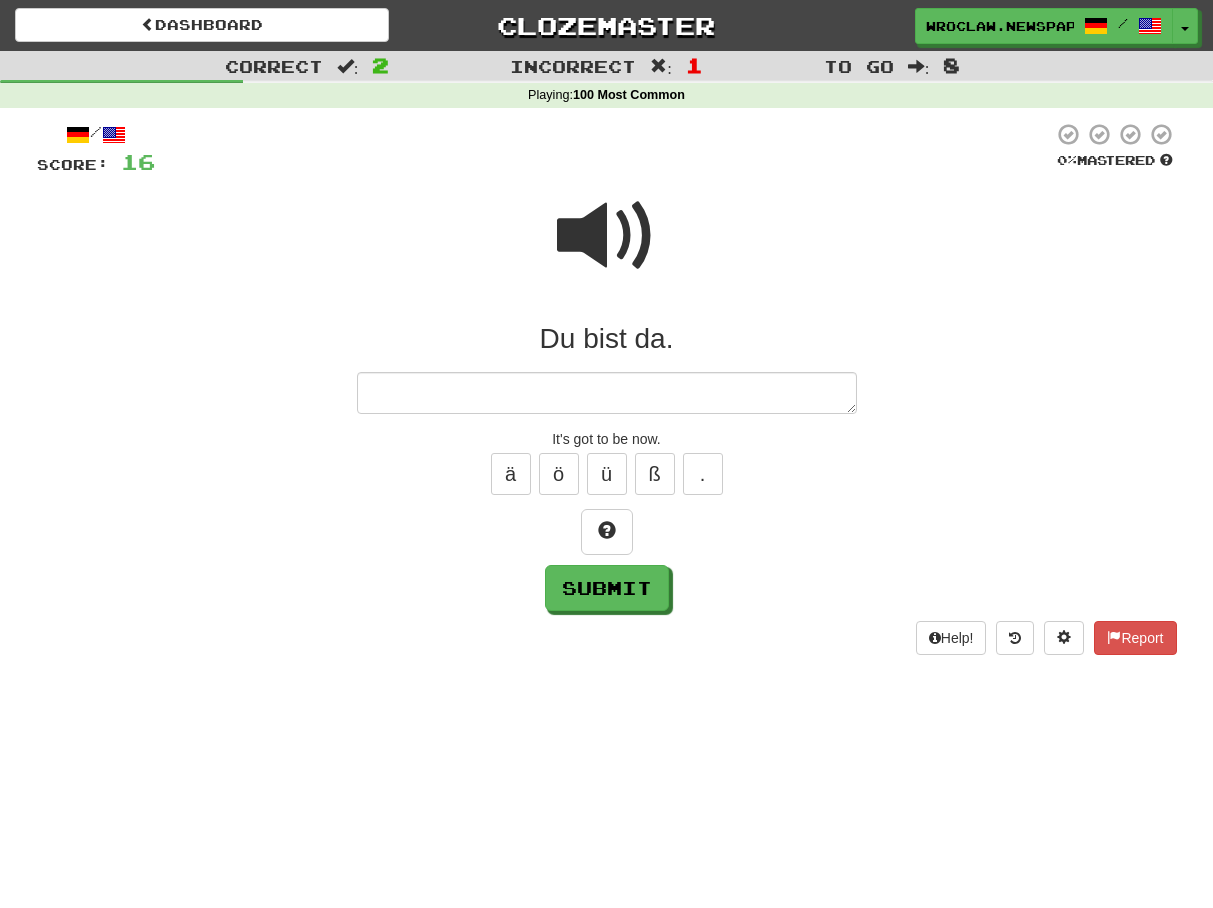 click at bounding box center (607, 236) 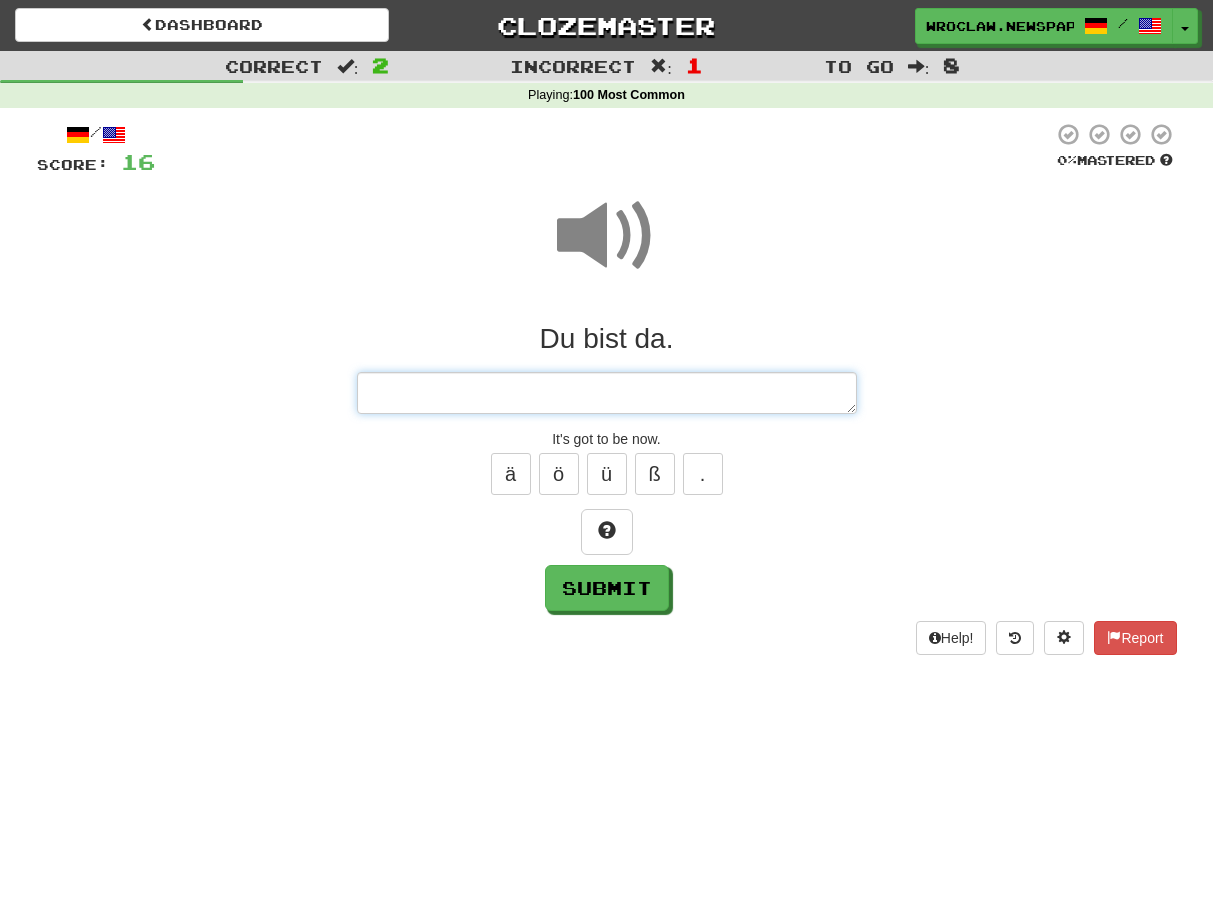 click at bounding box center [607, 393] 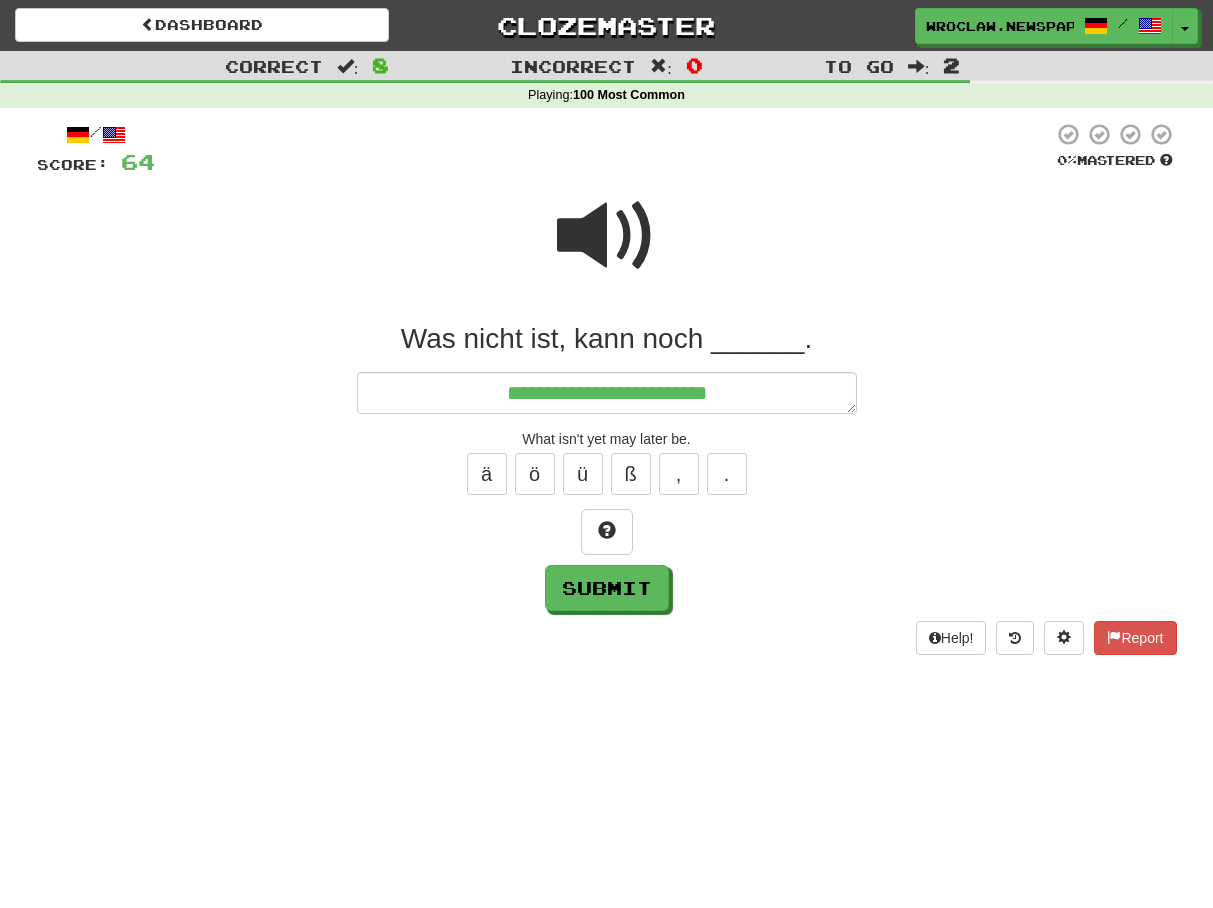 click at bounding box center [607, 236] 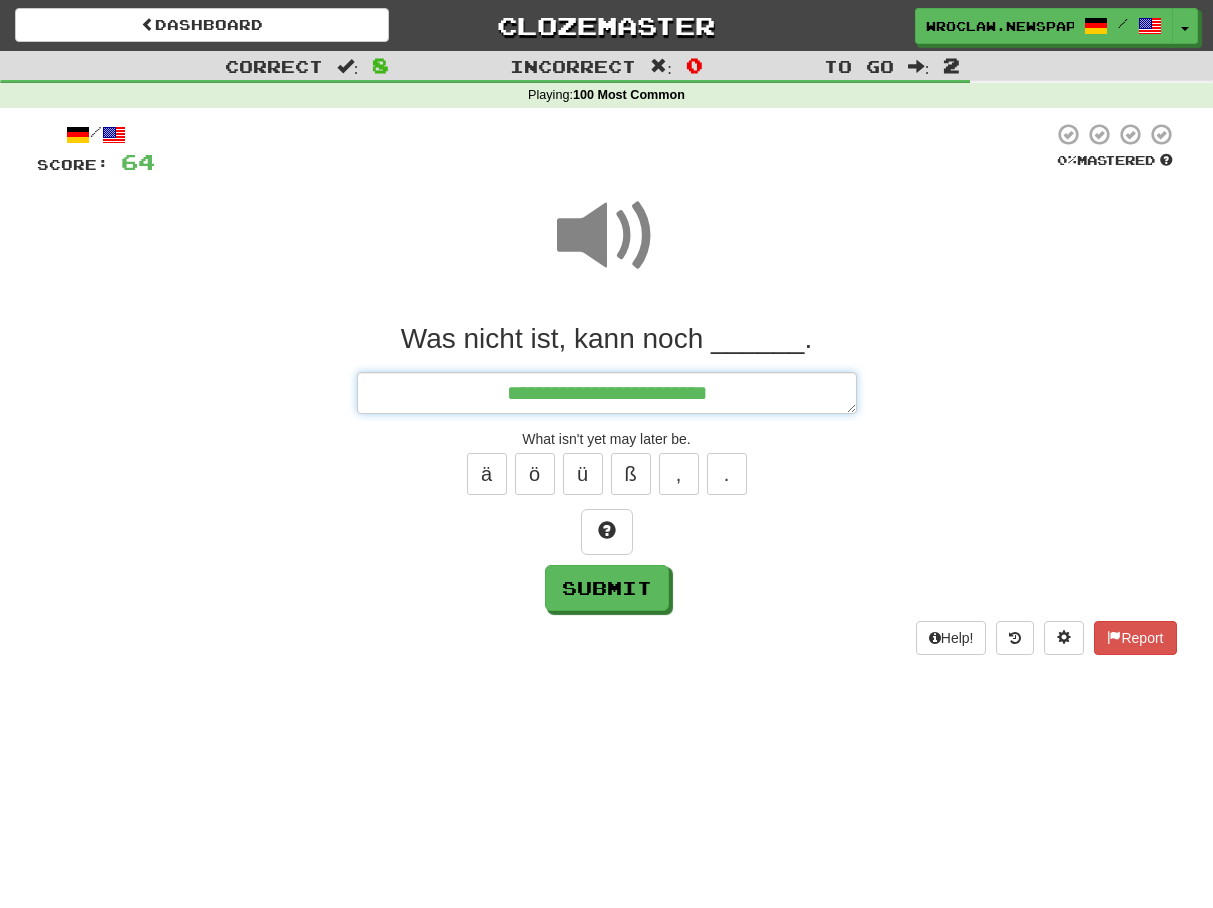 click on "**********" at bounding box center [607, 393] 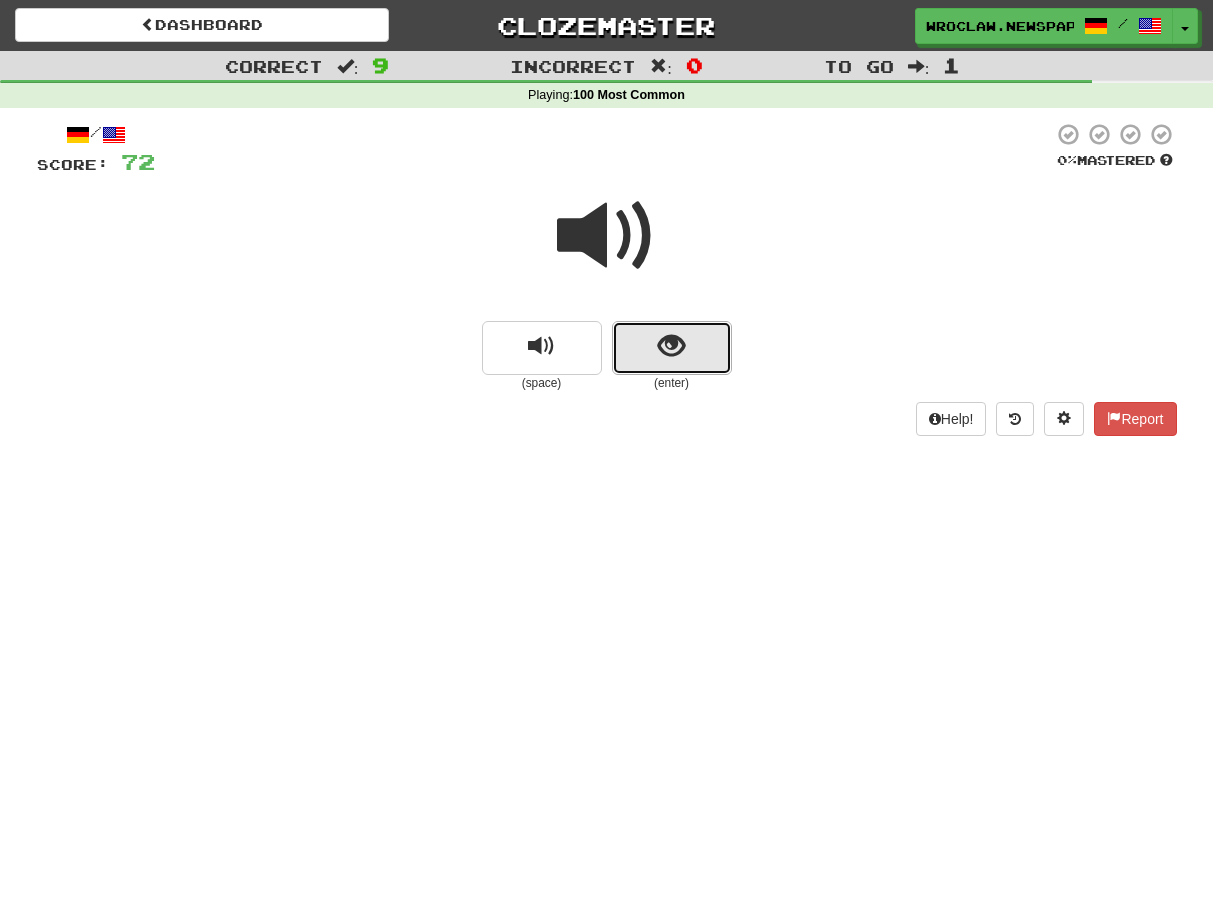 click at bounding box center [671, 346] 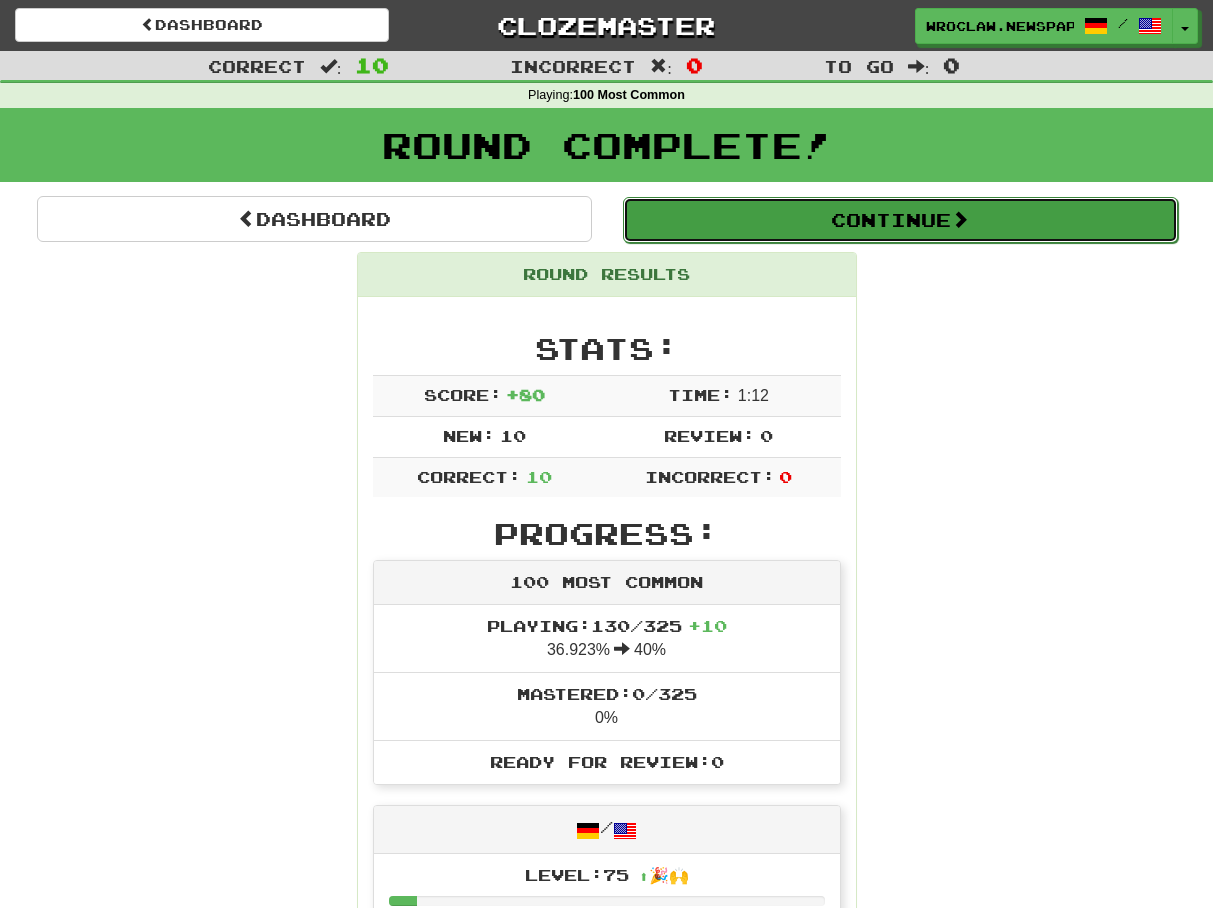 click on "Continue" at bounding box center [900, 220] 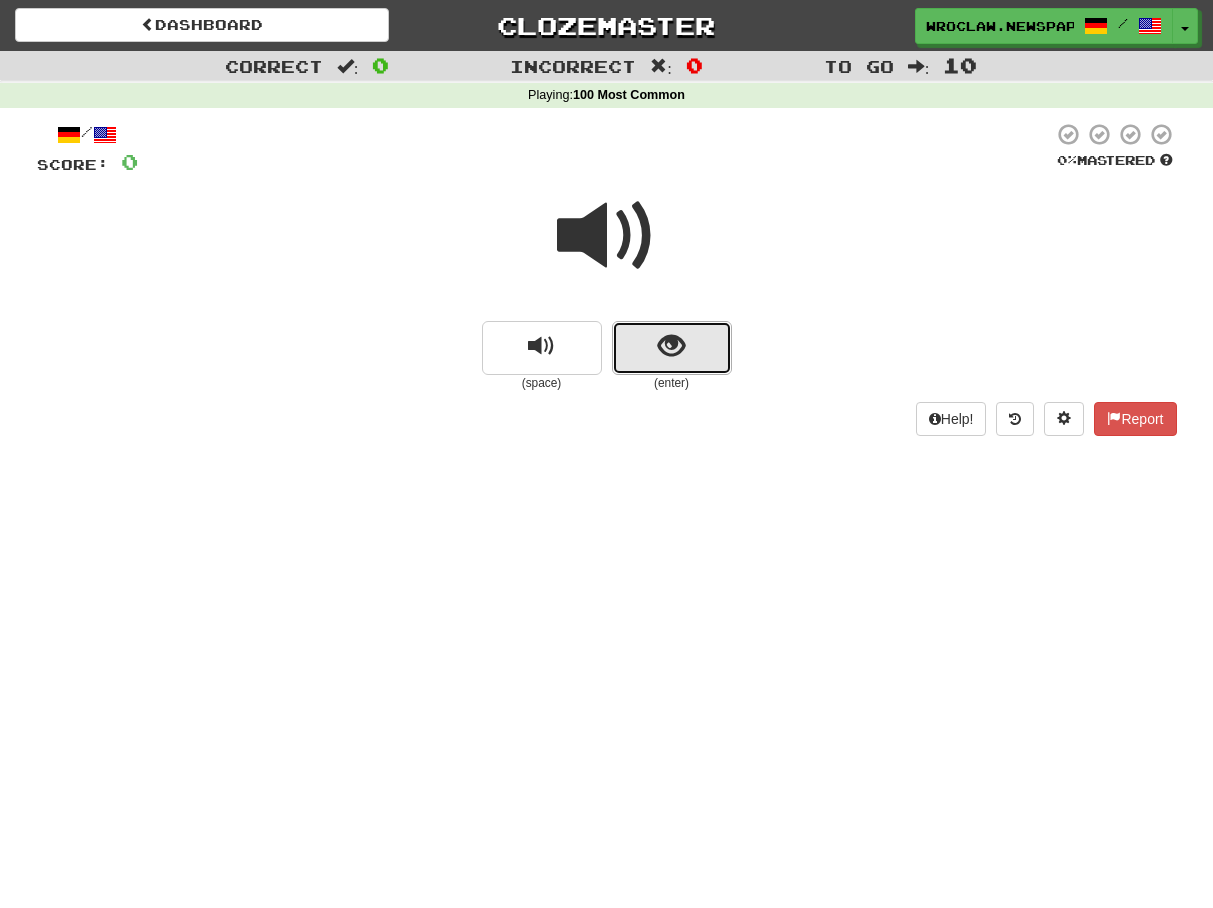 click at bounding box center (672, 348) 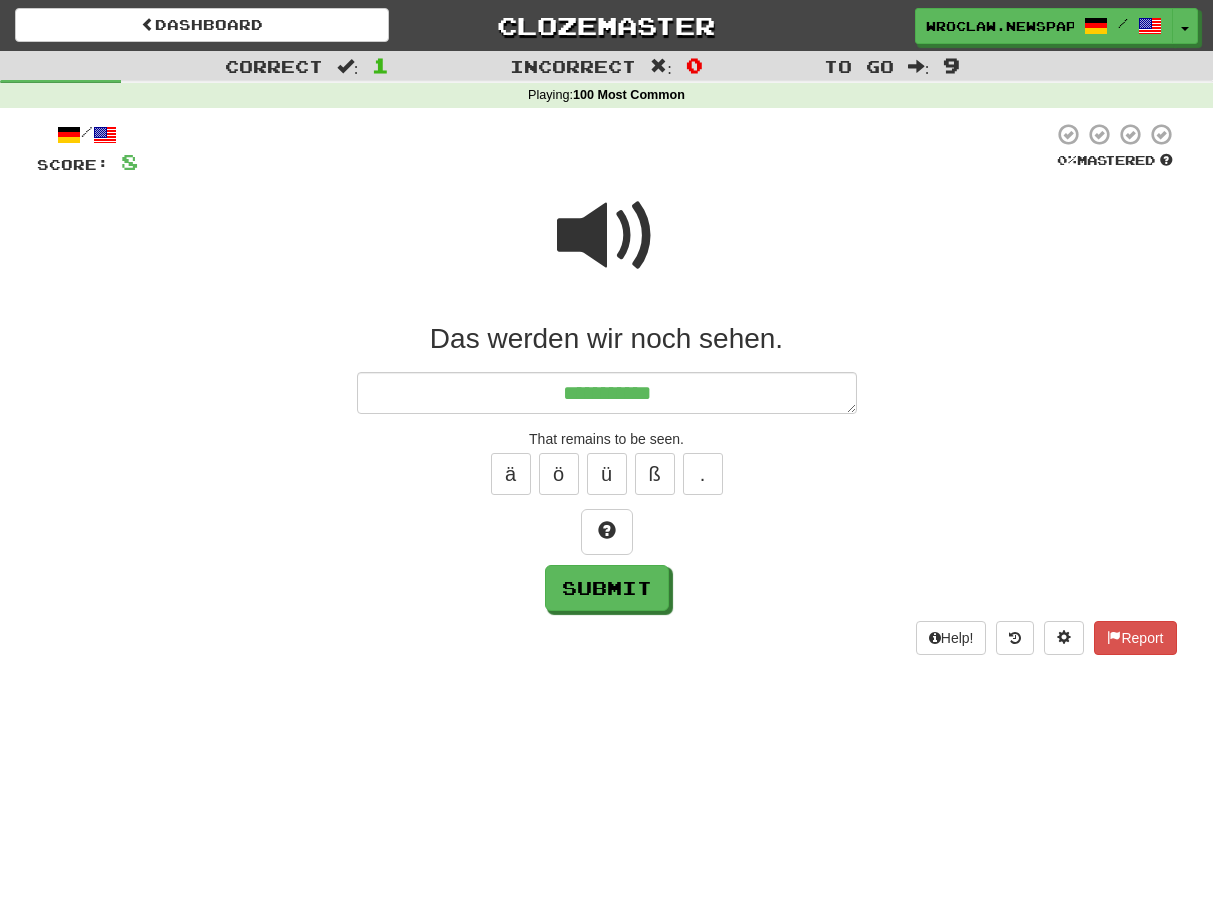 click at bounding box center (607, 236) 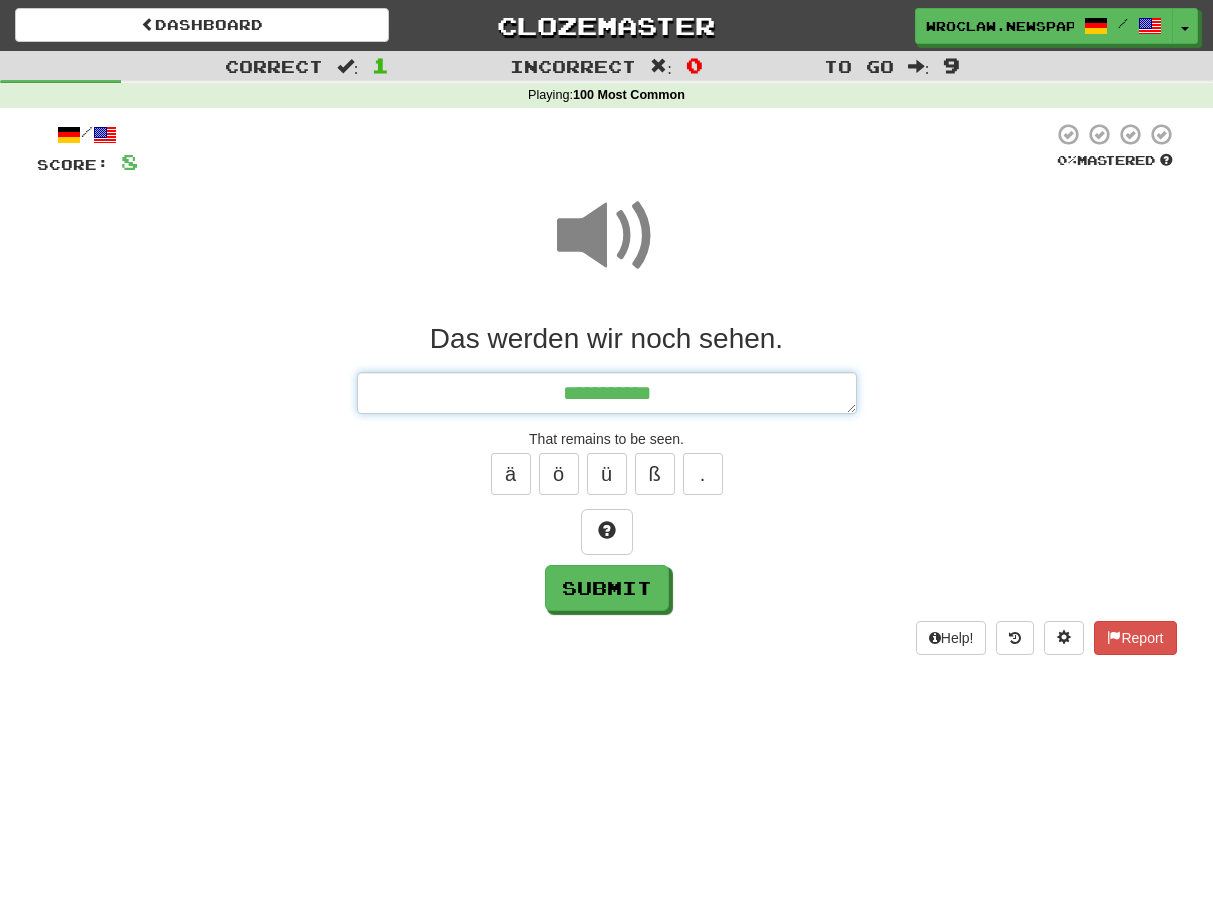 click on "**********" at bounding box center (607, 393) 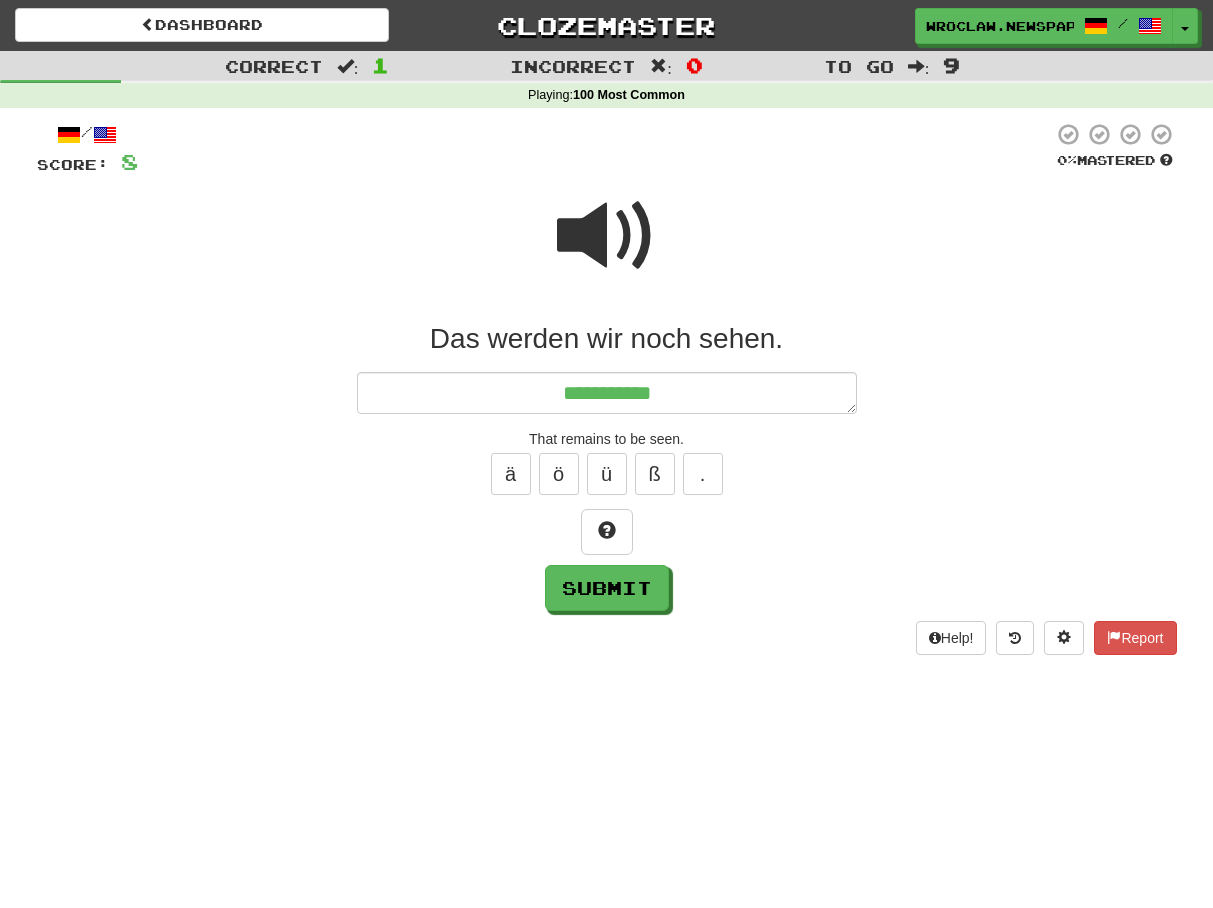 click at bounding box center [607, 236] 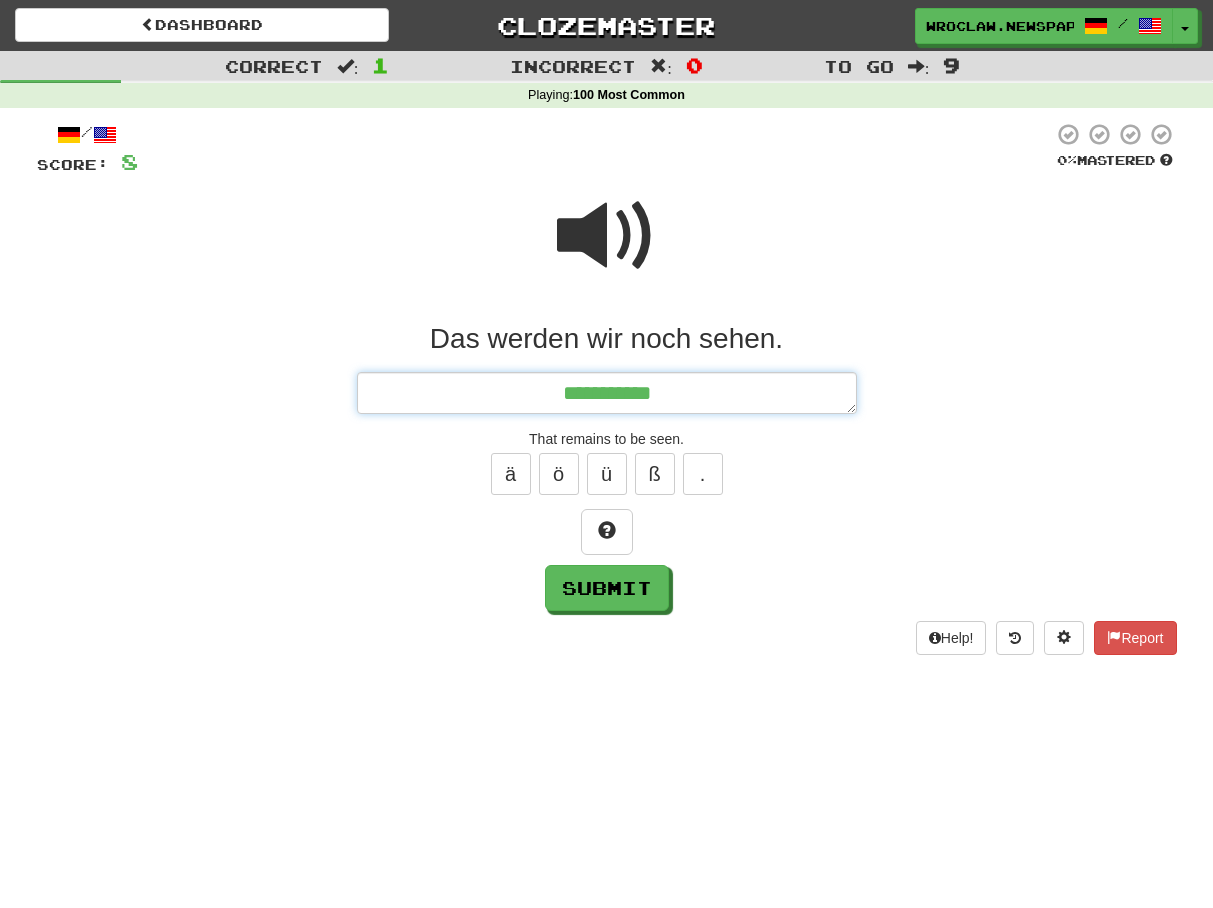 click on "**********" at bounding box center [607, 393] 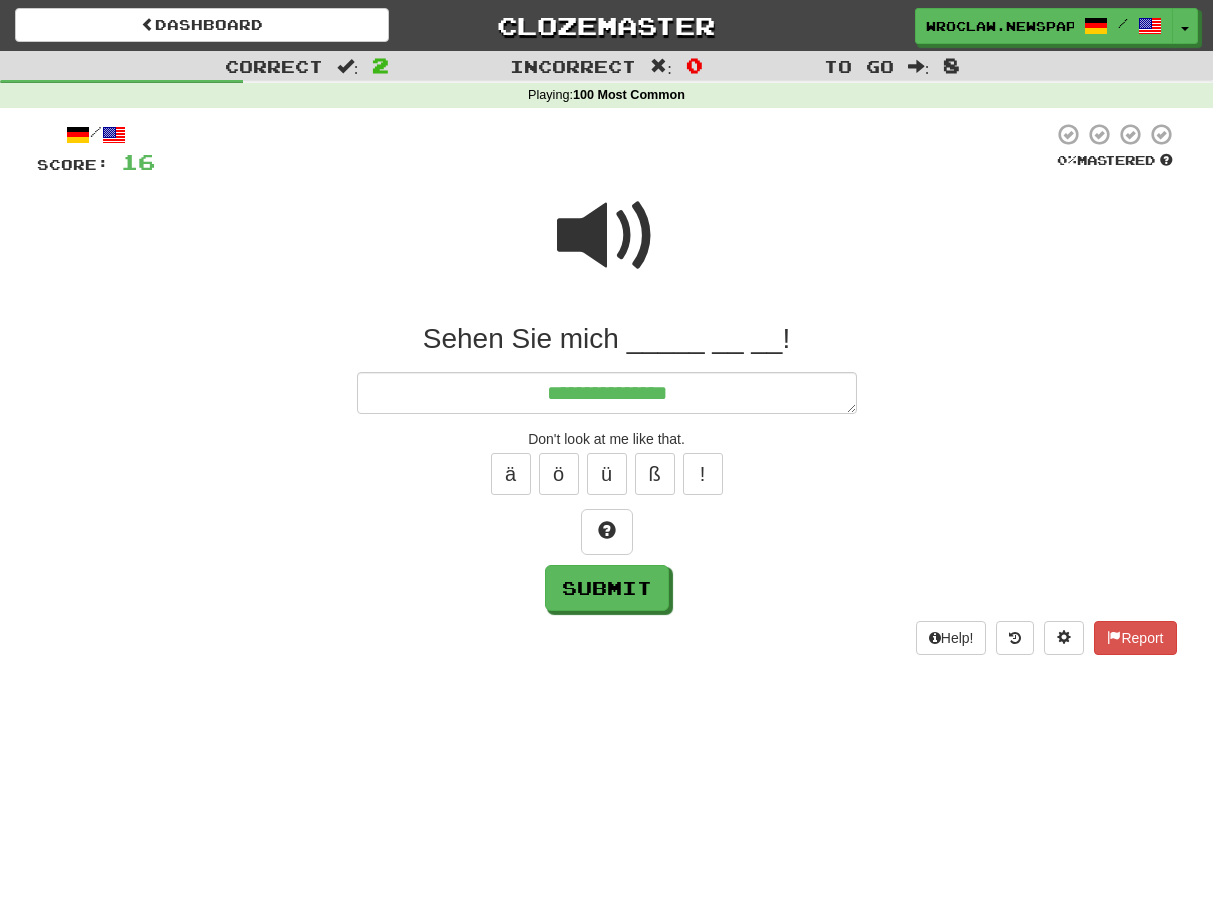 drag, startPoint x: 598, startPoint y: 214, endPoint x: 720, endPoint y: 287, distance: 142.17242 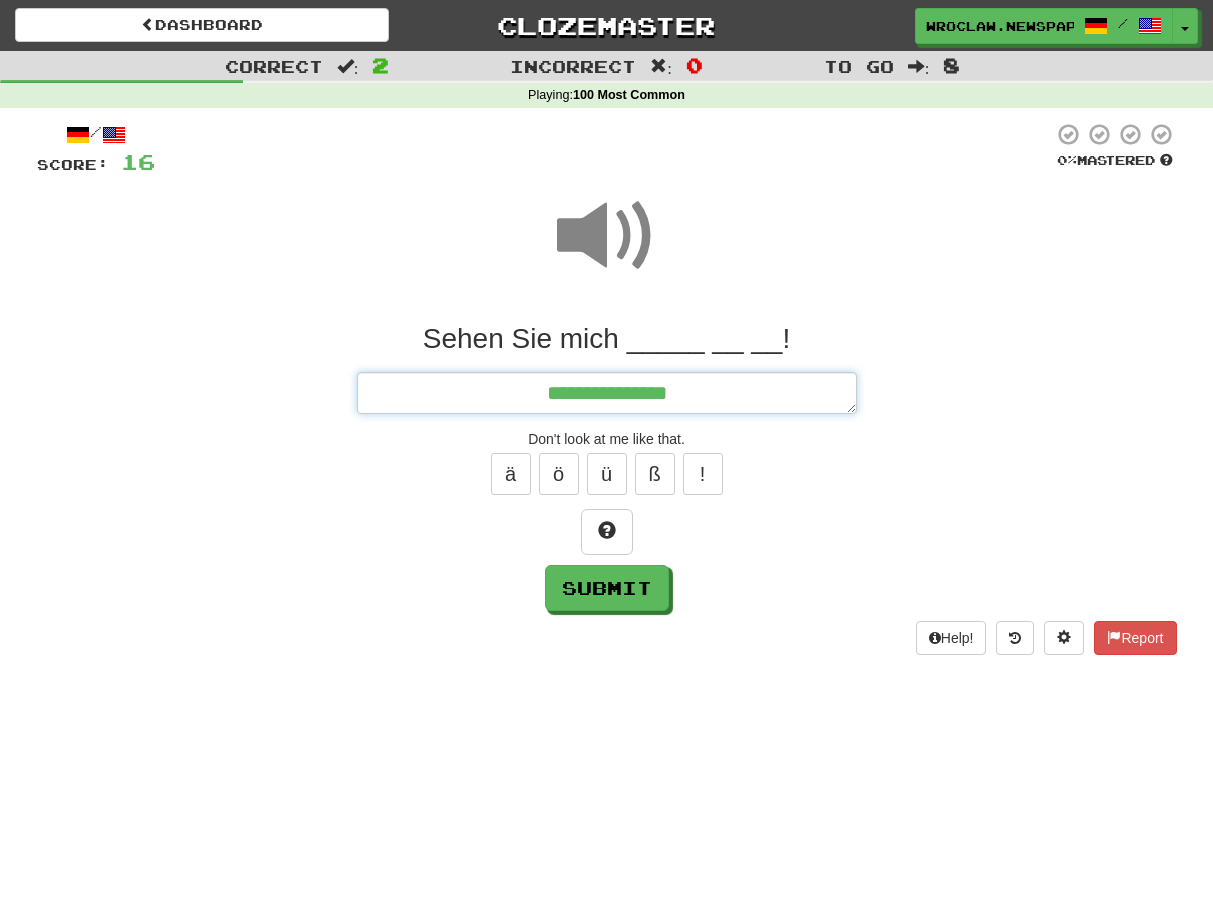 click on "**********" at bounding box center [607, 393] 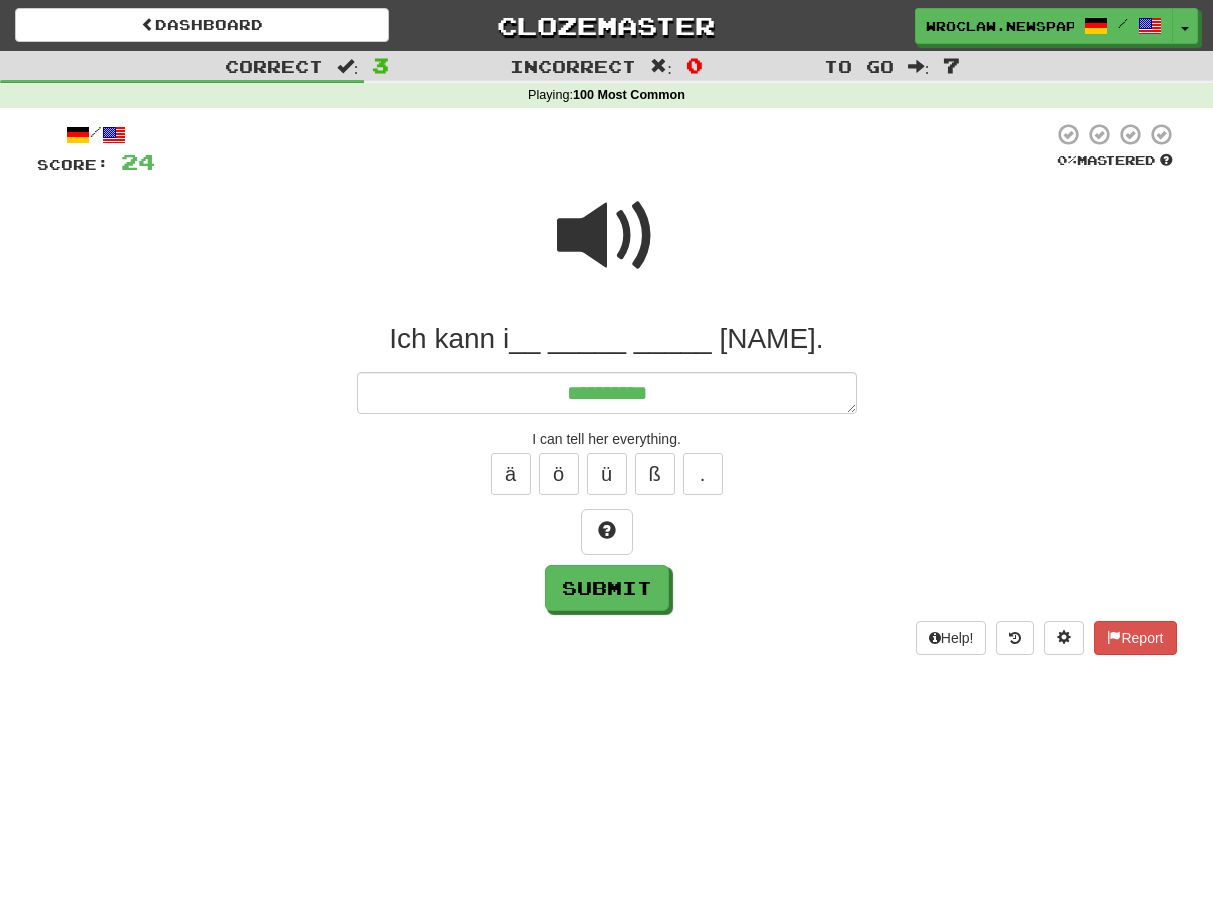 click at bounding box center (607, 236) 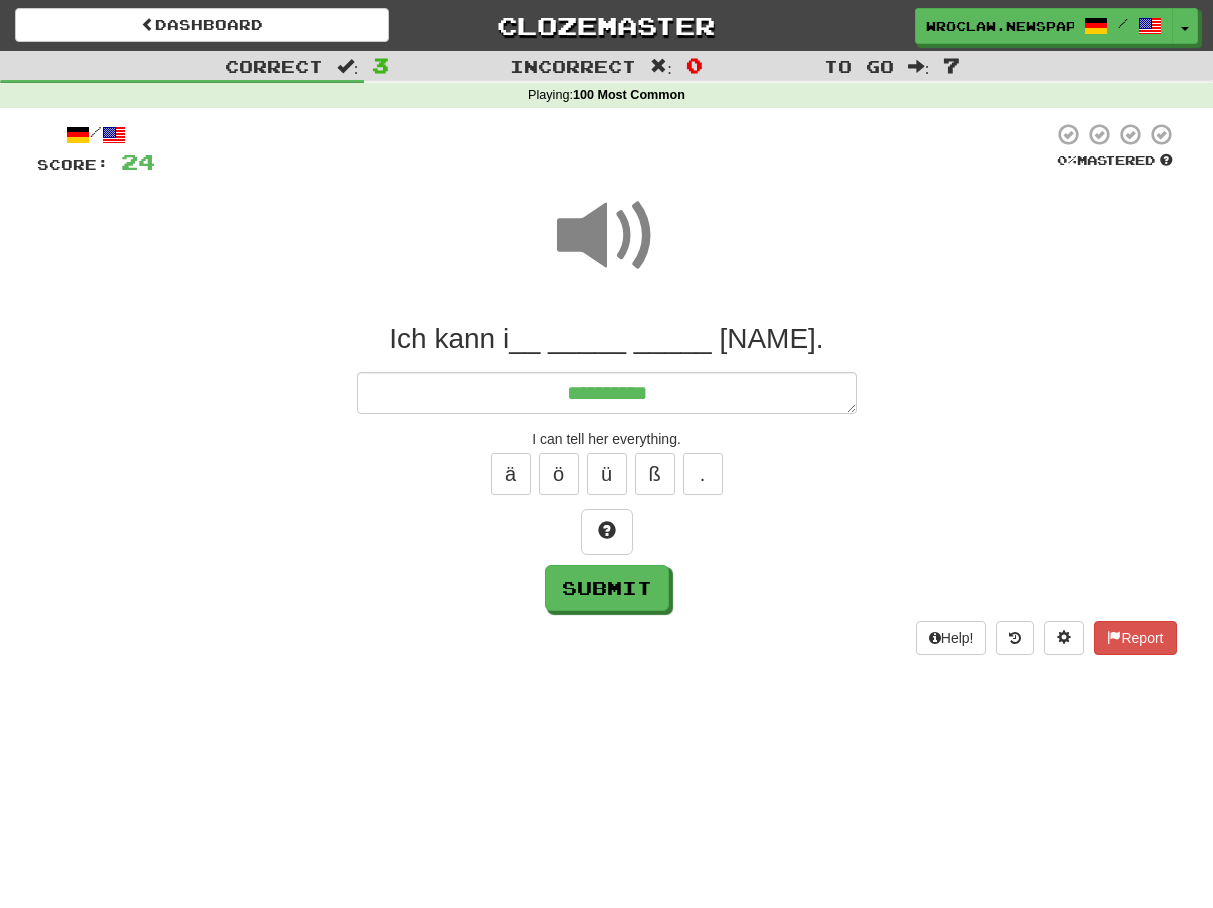 click at bounding box center (607, 236) 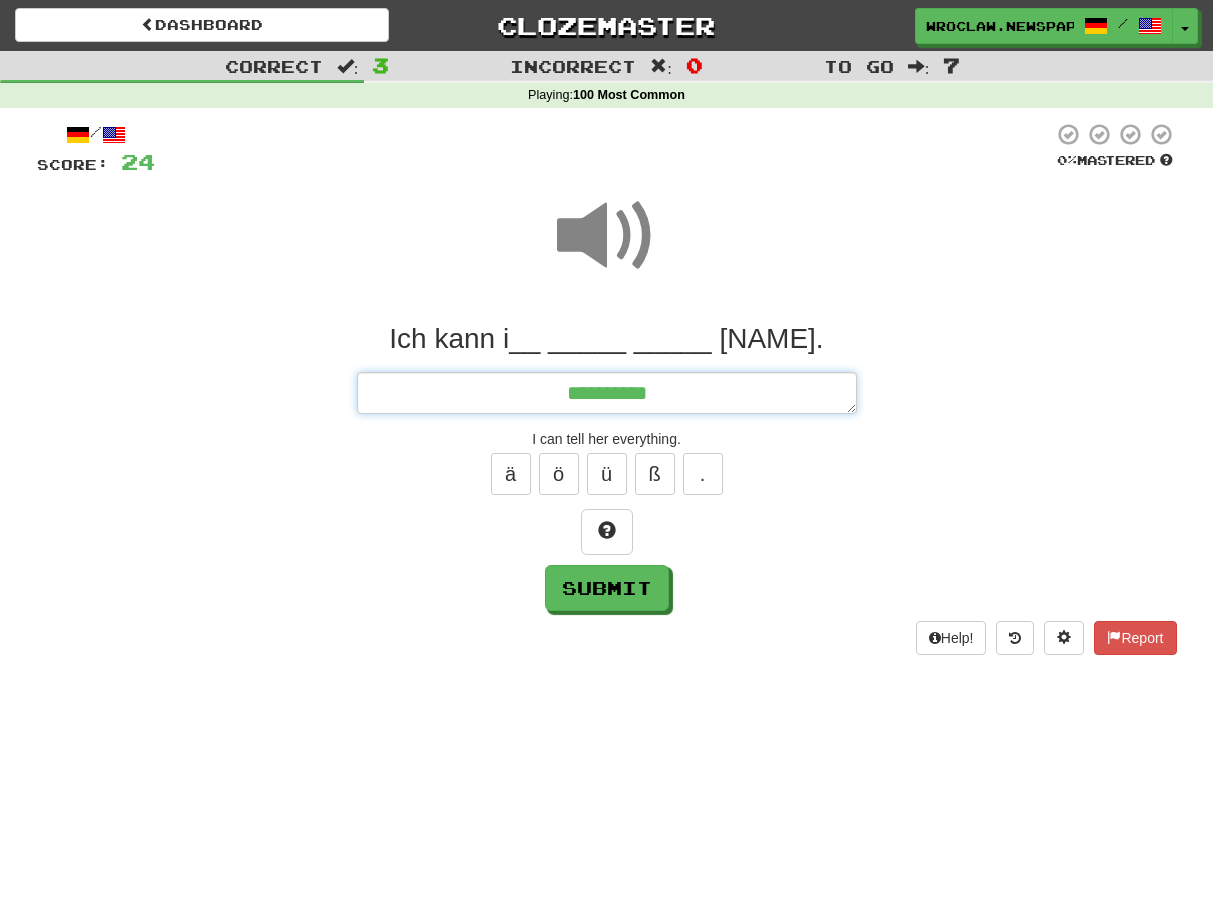 click on "**********" at bounding box center [607, 393] 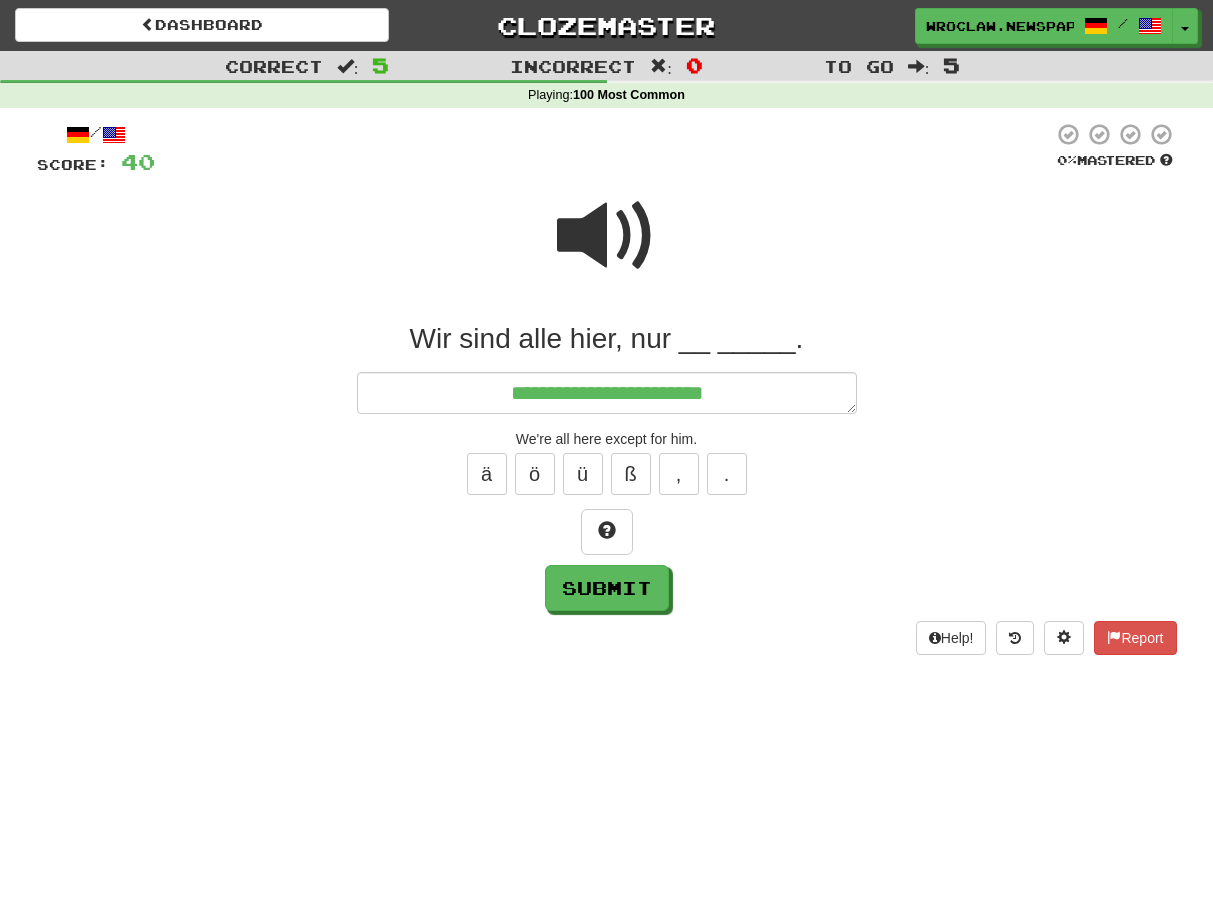 click at bounding box center (607, 236) 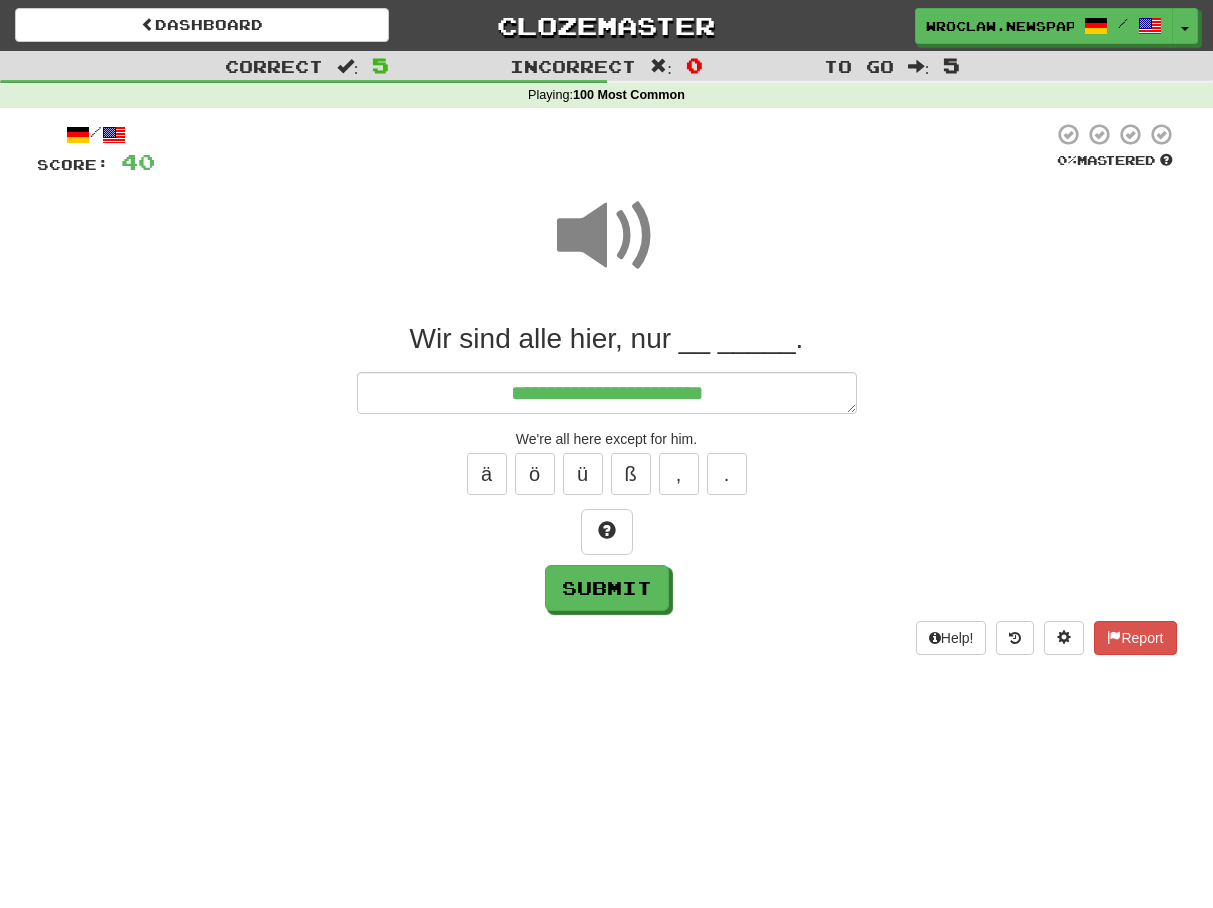 click on "Wir sind alle hier, nur __ ____ [NAME]." at bounding box center (607, 466) 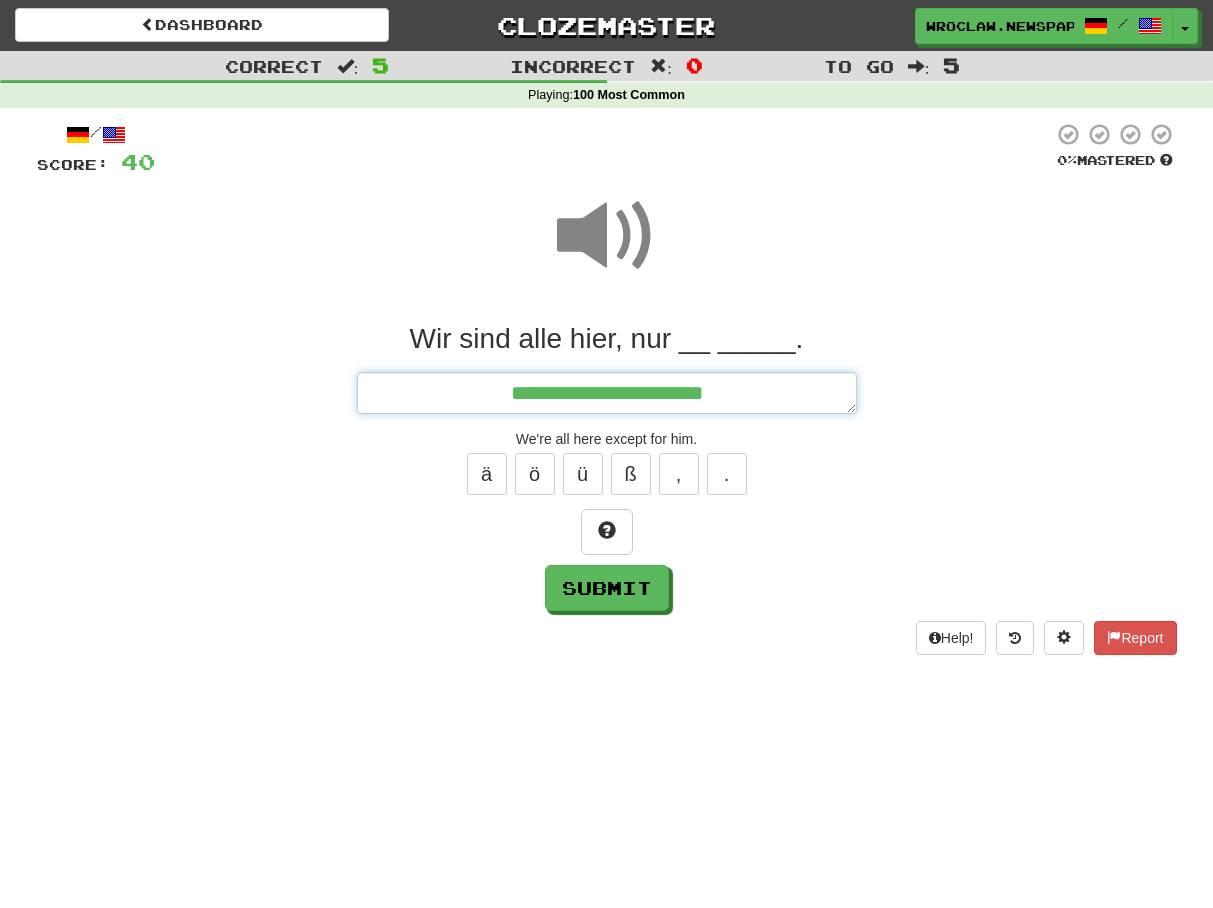 click on "**********" at bounding box center (607, 393) 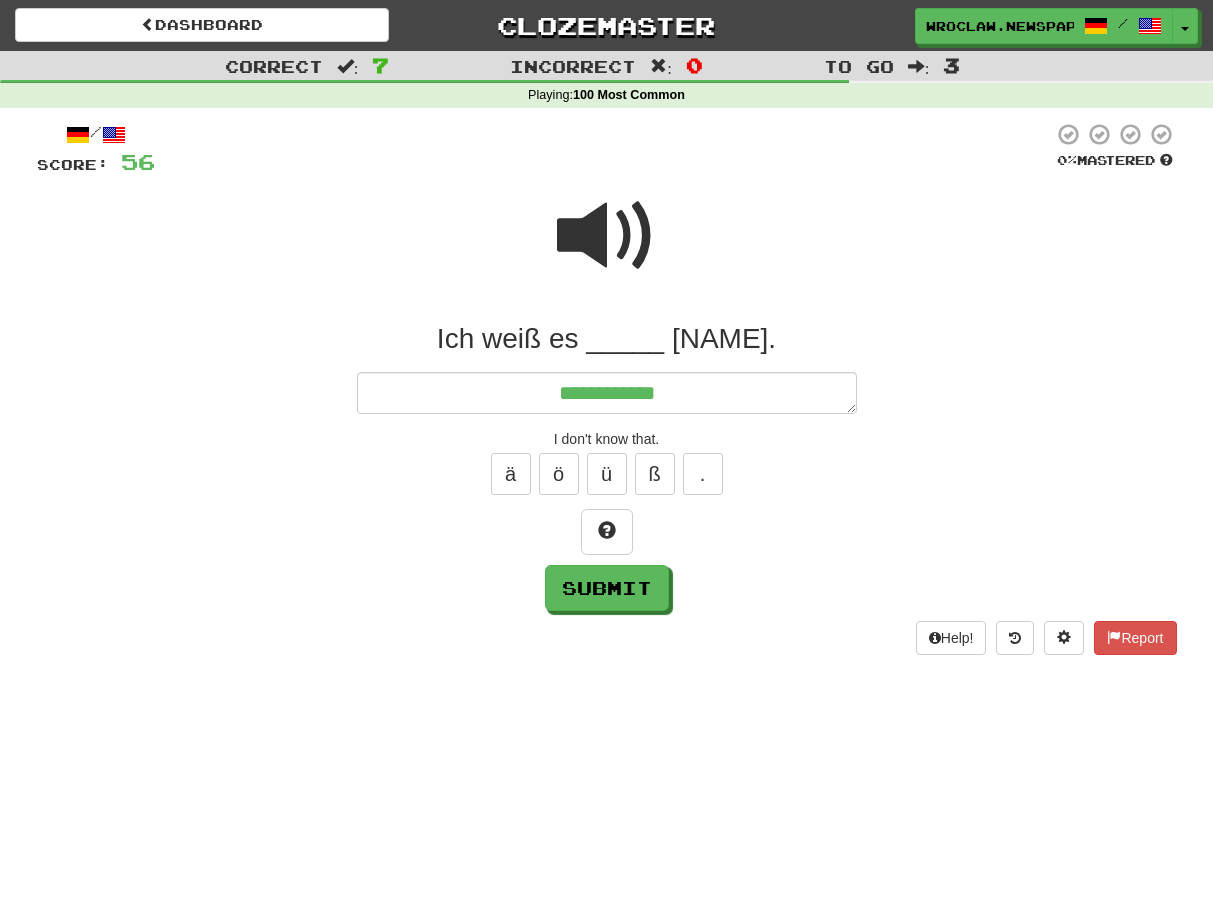 click at bounding box center [607, 236] 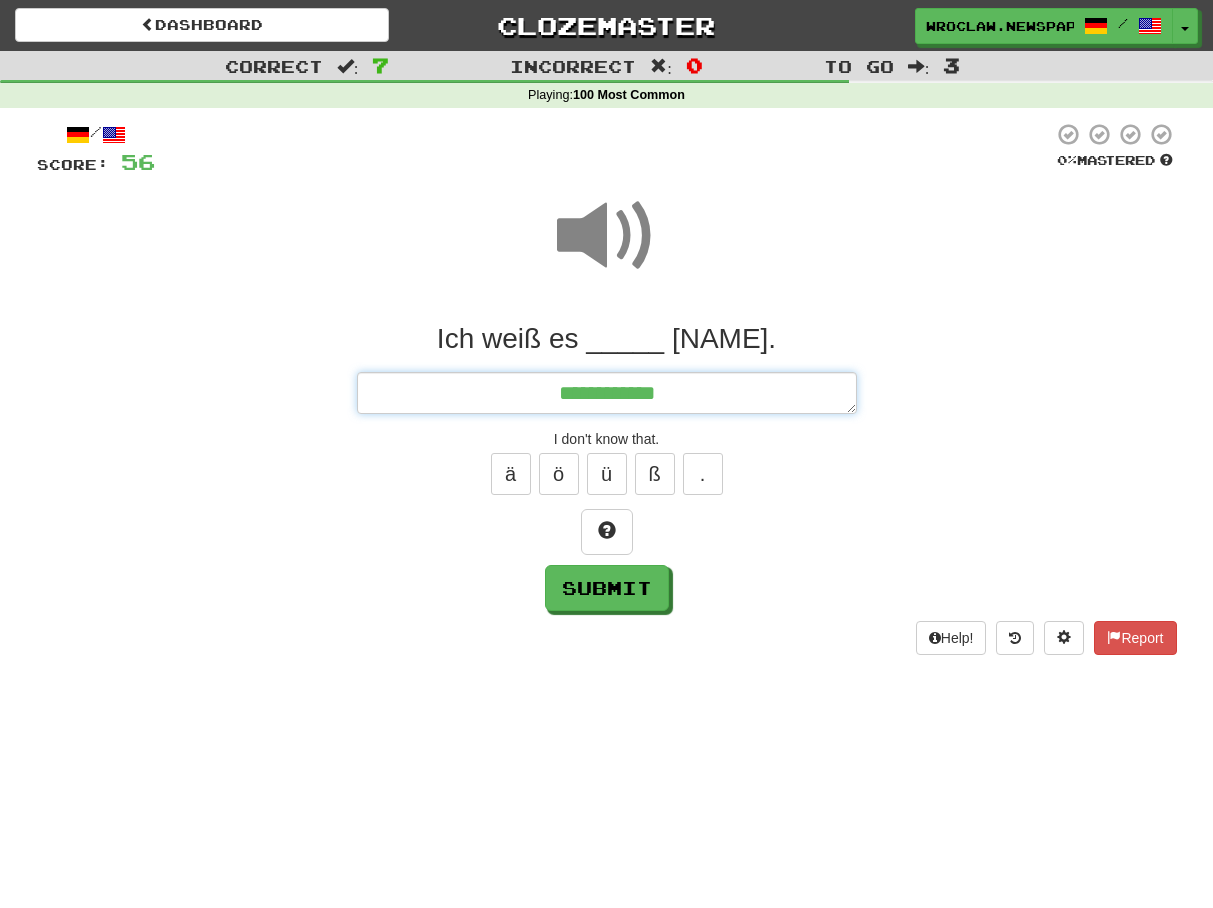 drag, startPoint x: 810, startPoint y: 374, endPoint x: 805, endPoint y: 385, distance: 12.083046 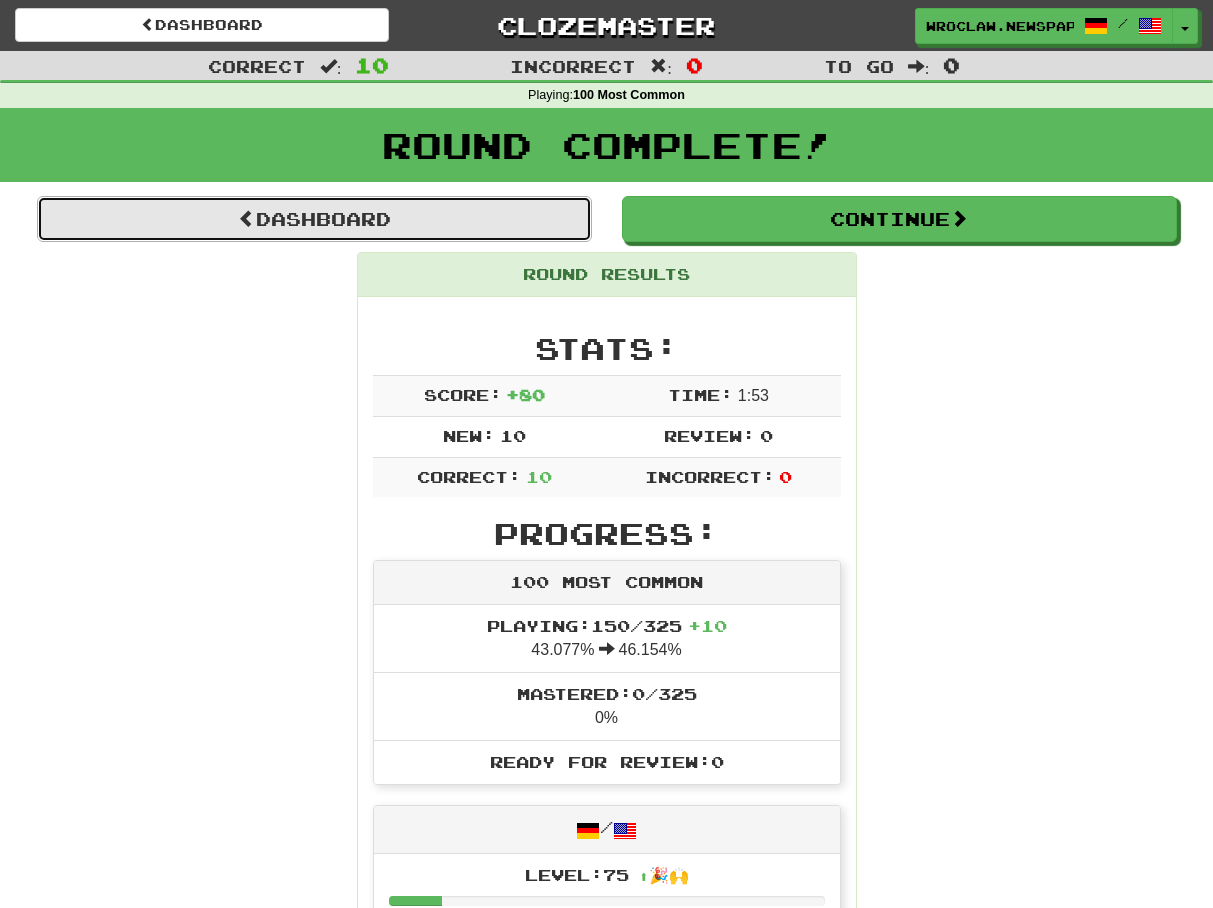 click on "Dashboard" at bounding box center [314, 219] 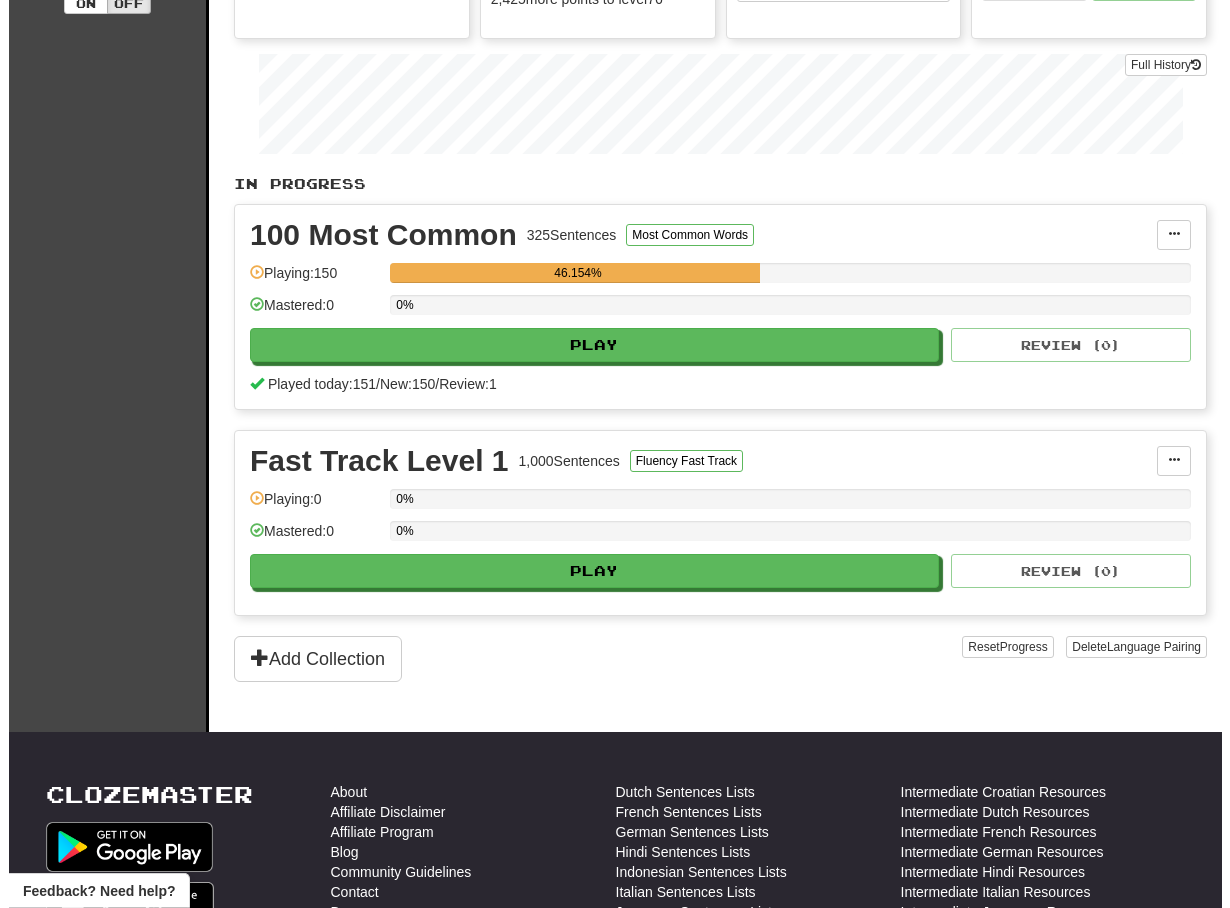 scroll, scrollTop: 324, scrollLeft: 0, axis: vertical 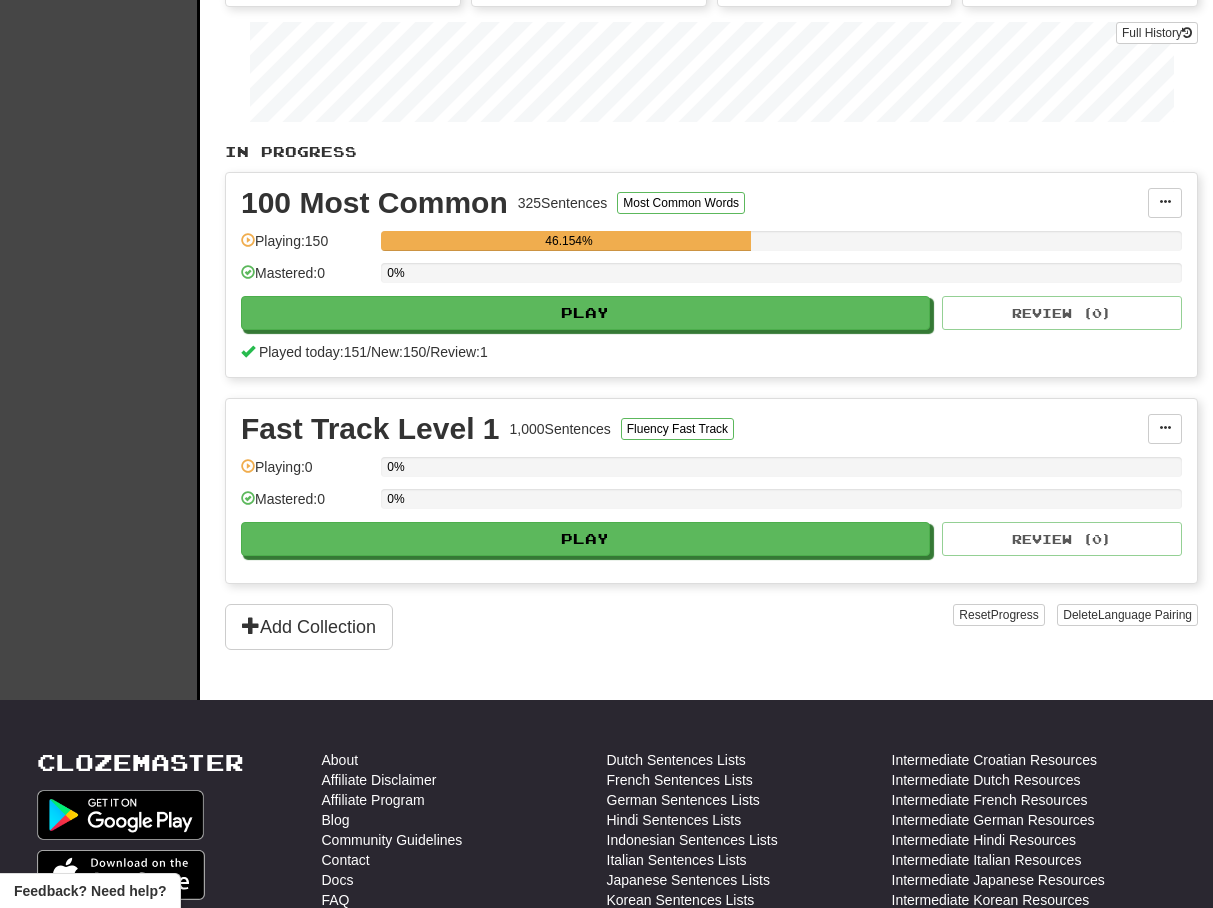 click on "In Progress 100 Most Common 325  Sentences Most Common Words Manage Sentences Unpin from Dashboard  Playing:  150 46.154%  Mastered:  0 0% Play Review ( 0 )   Played today:  151  /  New:  150  /  Review:  1 Fast Track Level 1 1,000  Sentences Fluency Fast Track Manage Sentences Unpin from Dashboard  Playing:  0 0%  Mastered:  0 0% Play Review ( 0 )  Add Collection Reset  Progress Delete  Language Pairing Dark Mode On Off" at bounding box center [711, 396] 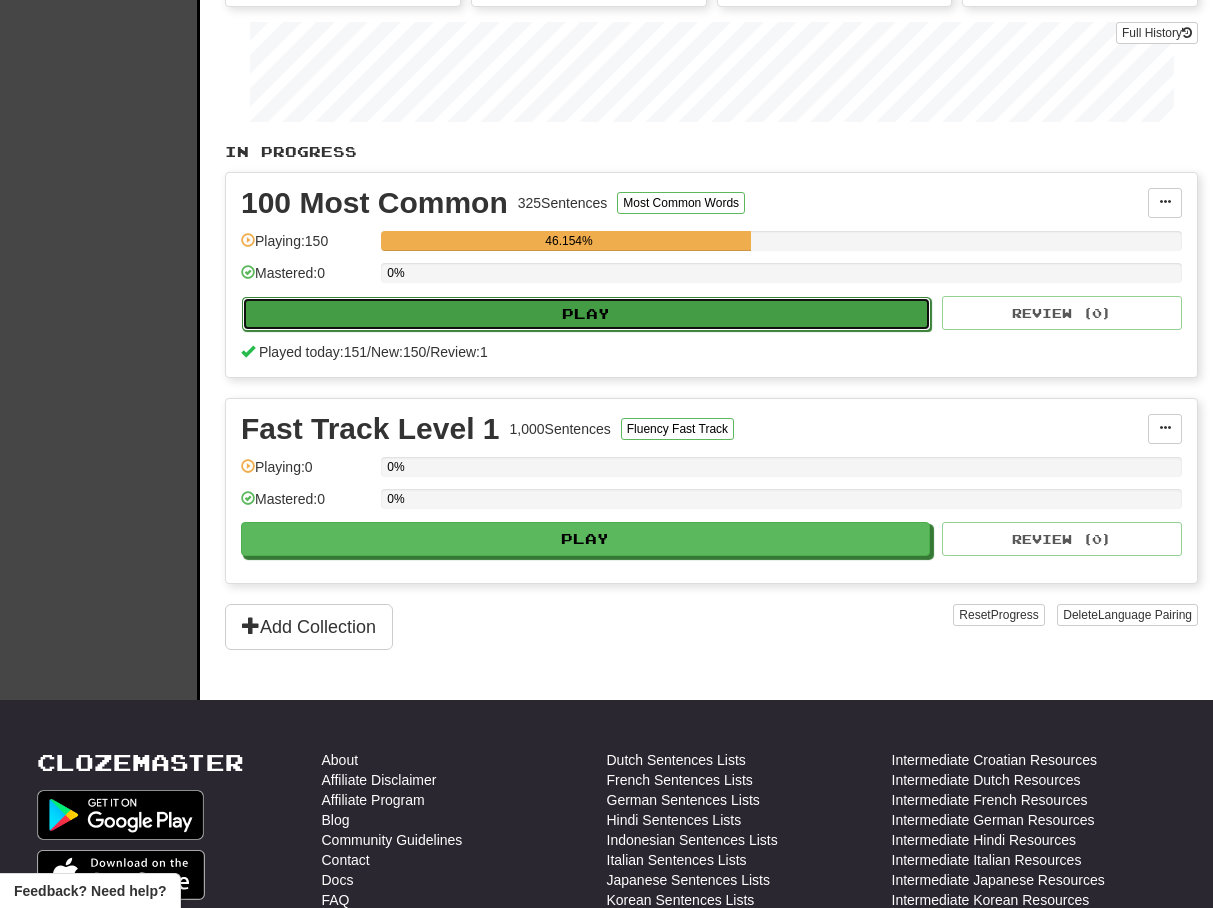 click on "Play" at bounding box center (586, 314) 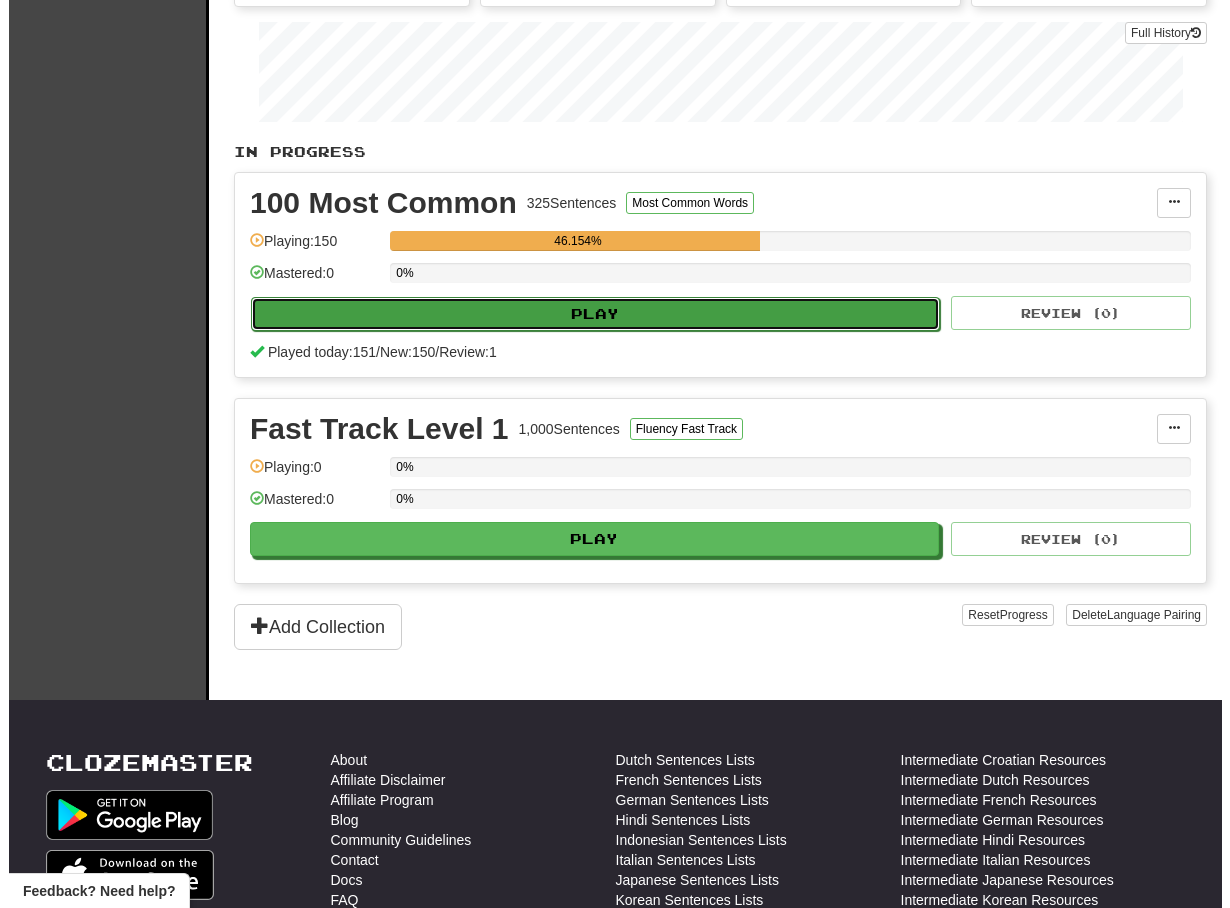 select on "**" 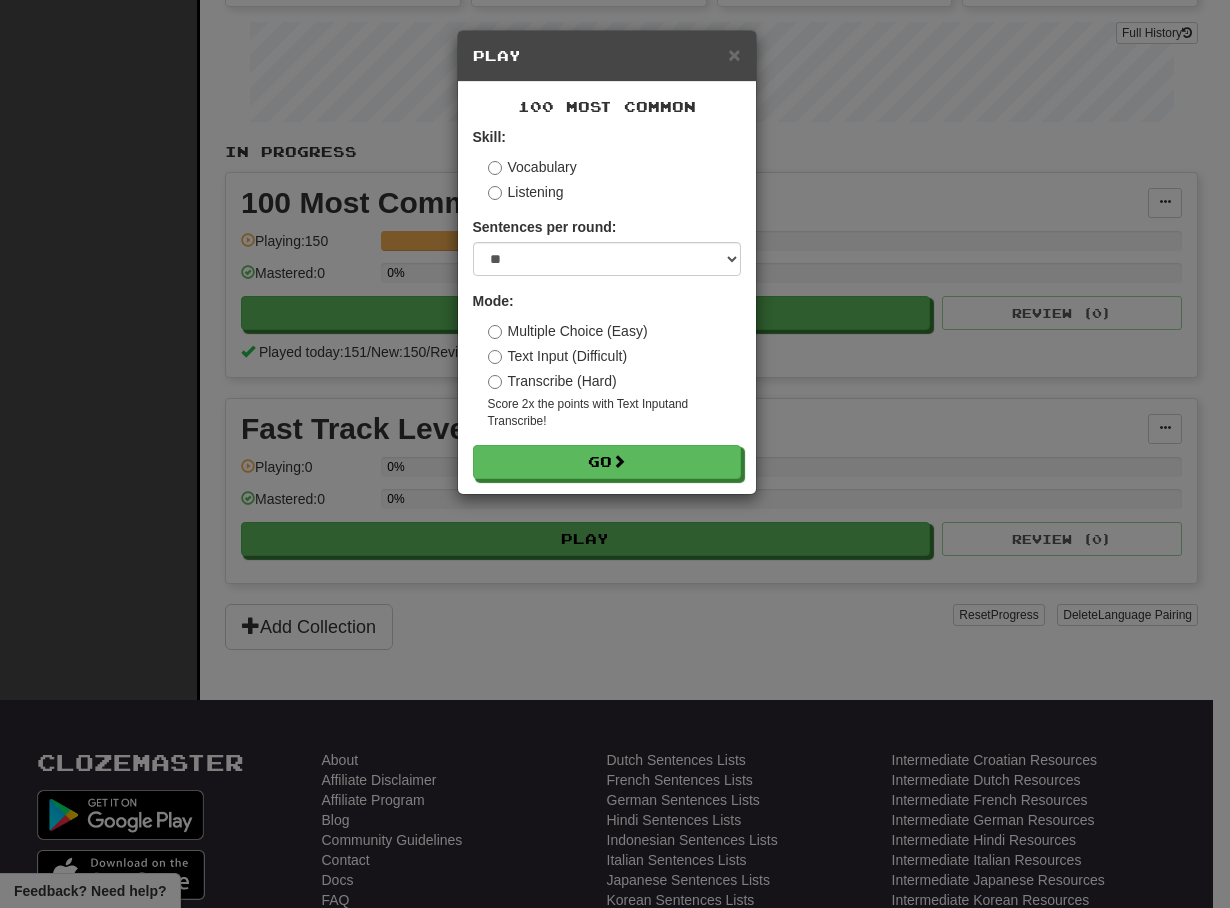 click on "Transcribe (Hard)" at bounding box center (552, 381) 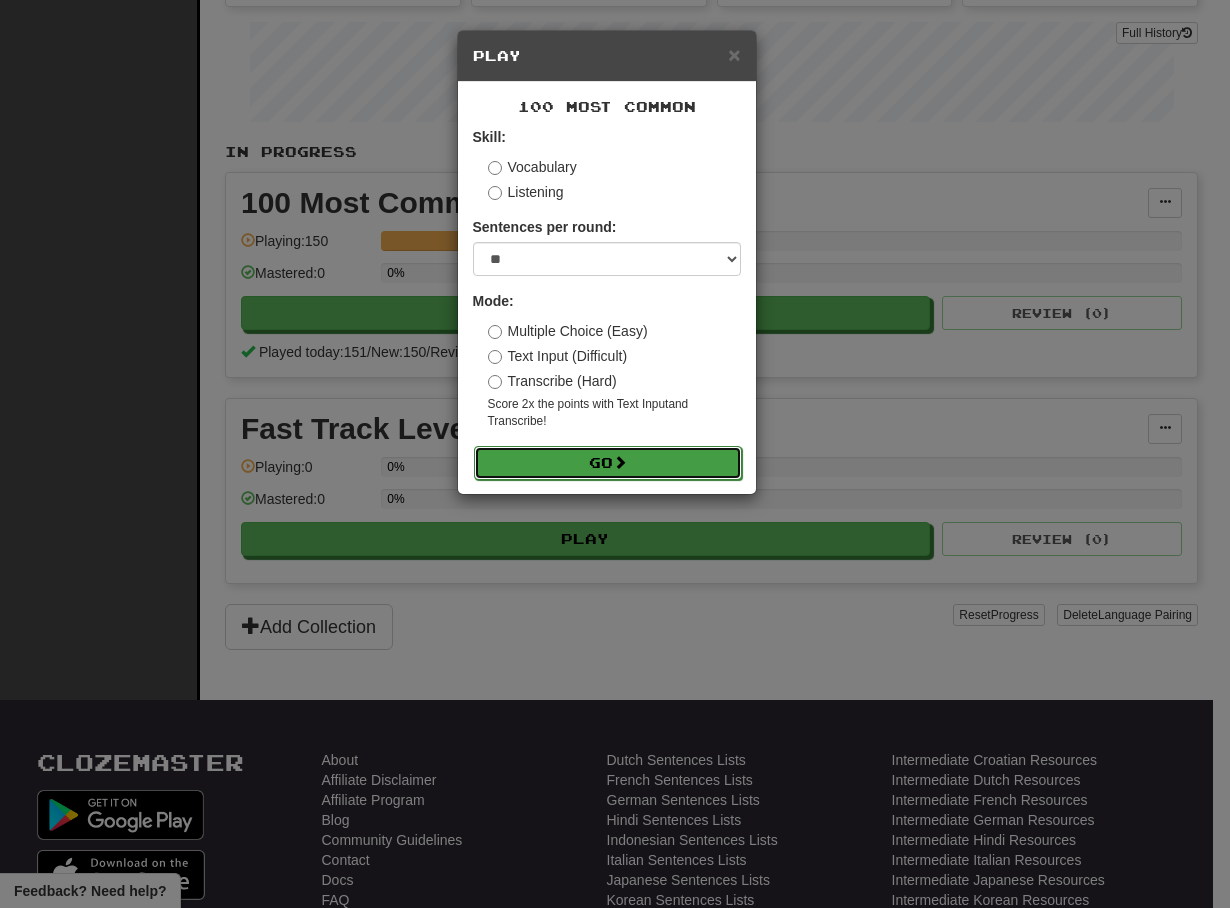 click on "Go" at bounding box center [608, 463] 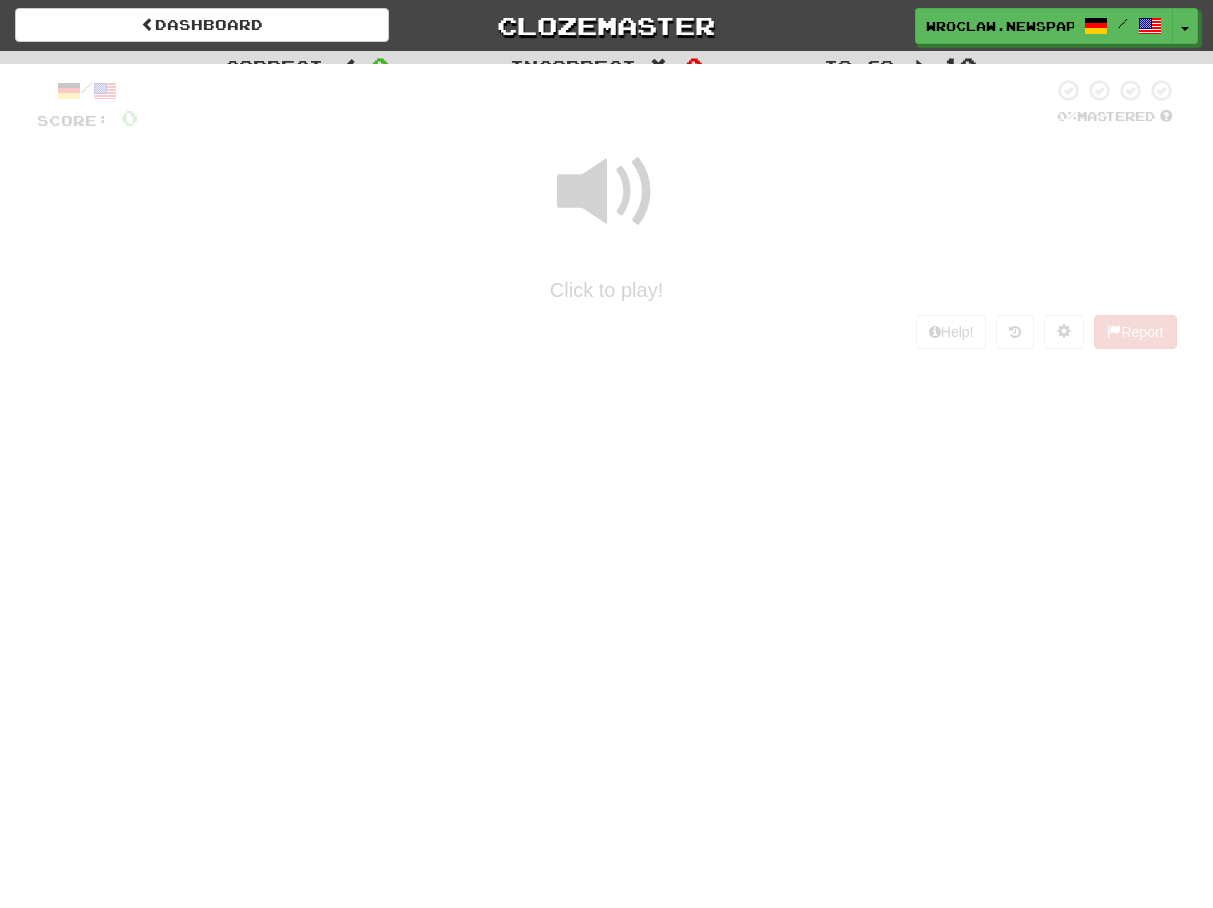 scroll, scrollTop: 0, scrollLeft: 0, axis: both 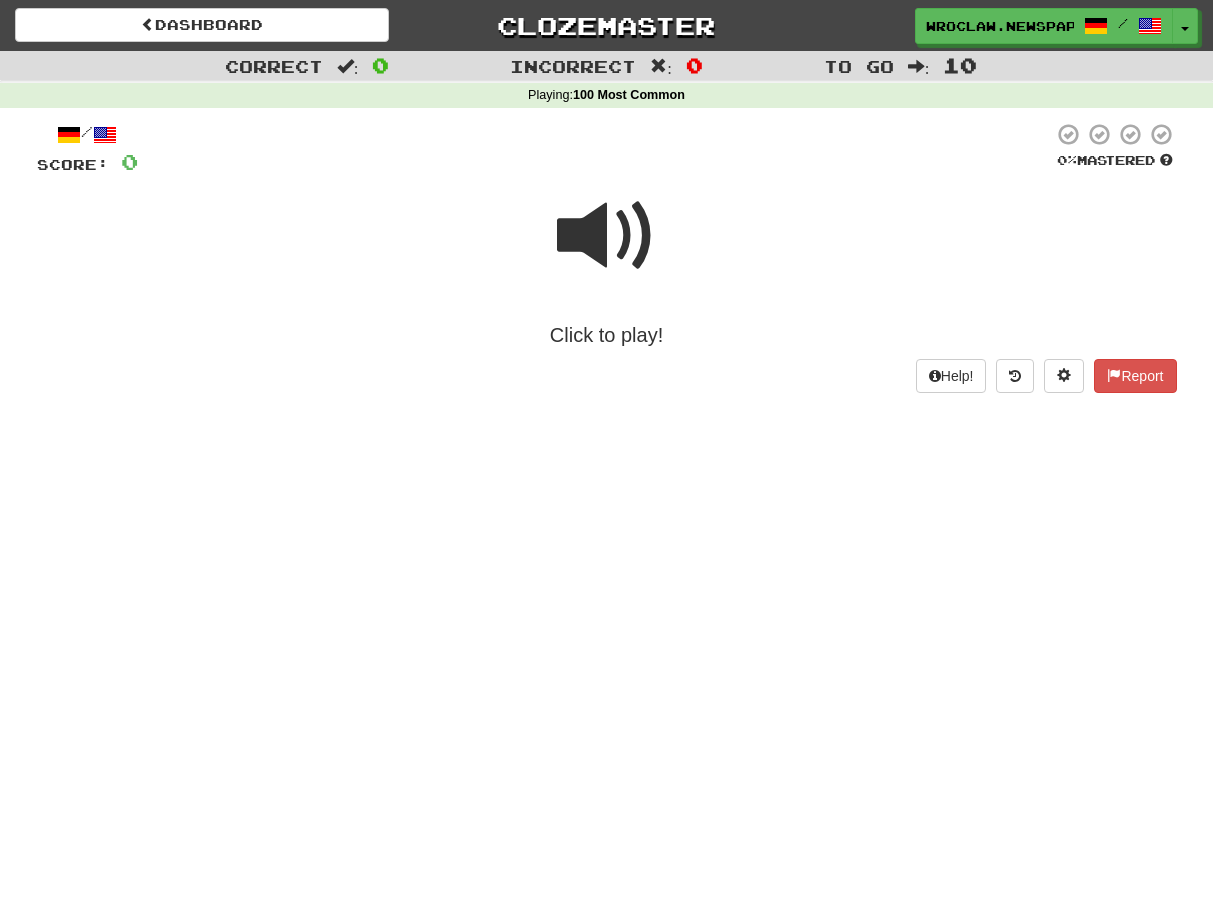 click at bounding box center (607, 236) 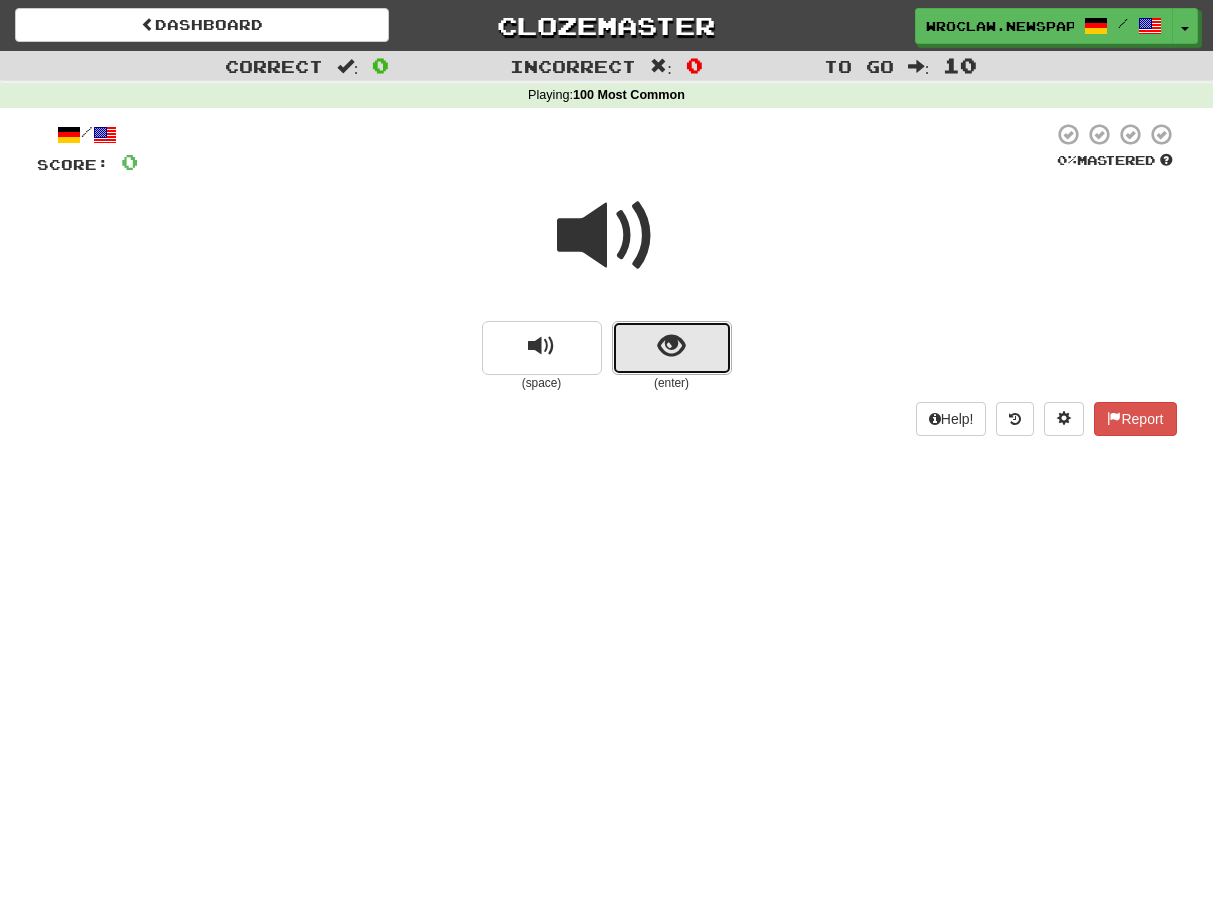 click at bounding box center (672, 348) 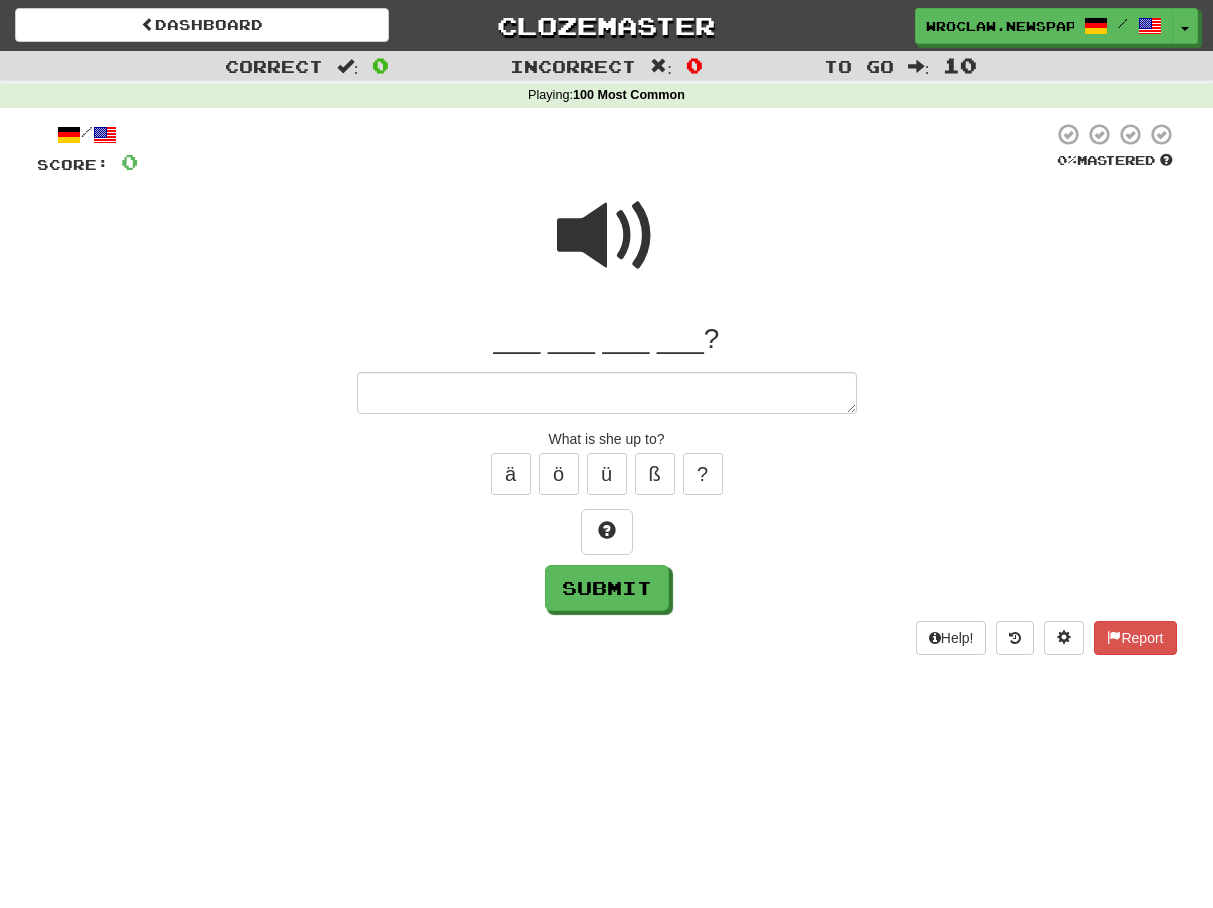 type on "*" 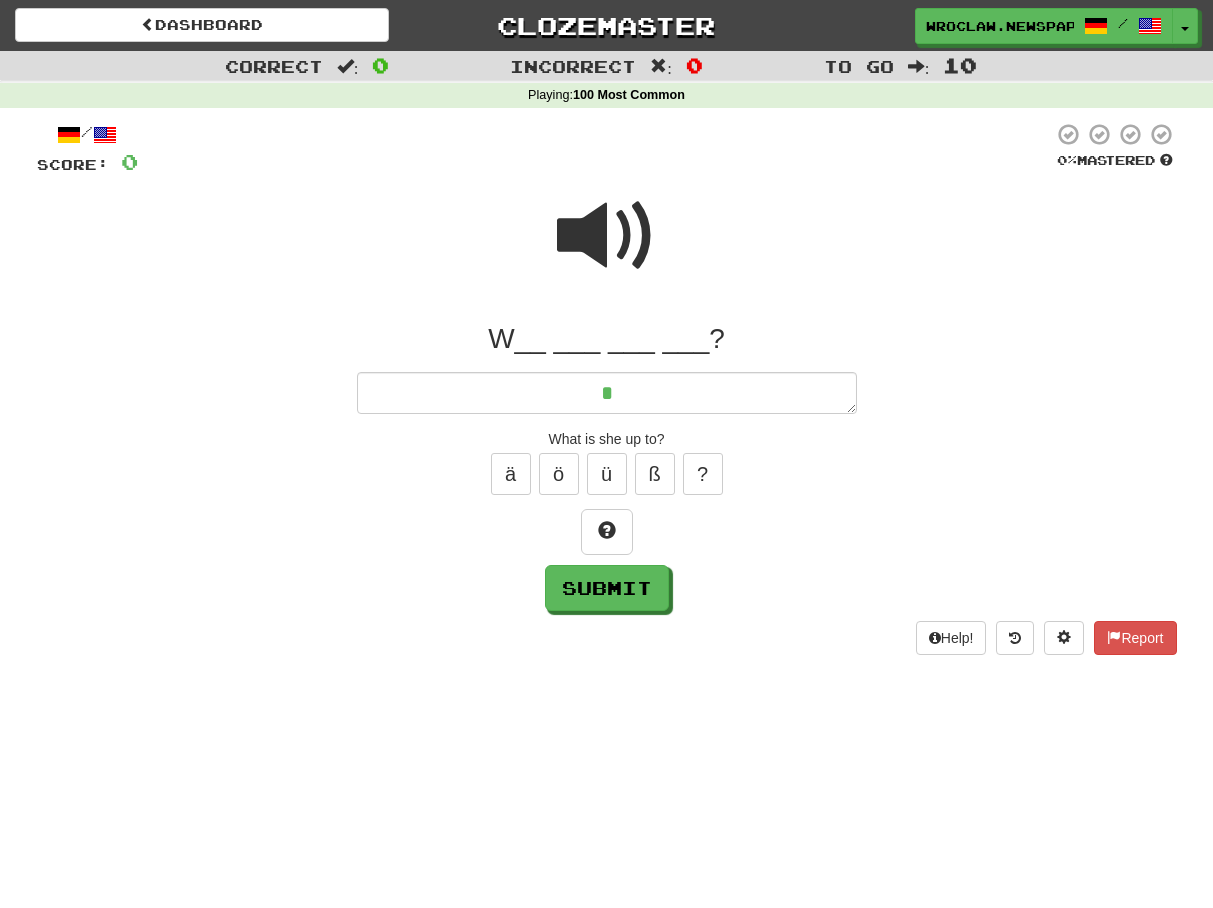type on "*" 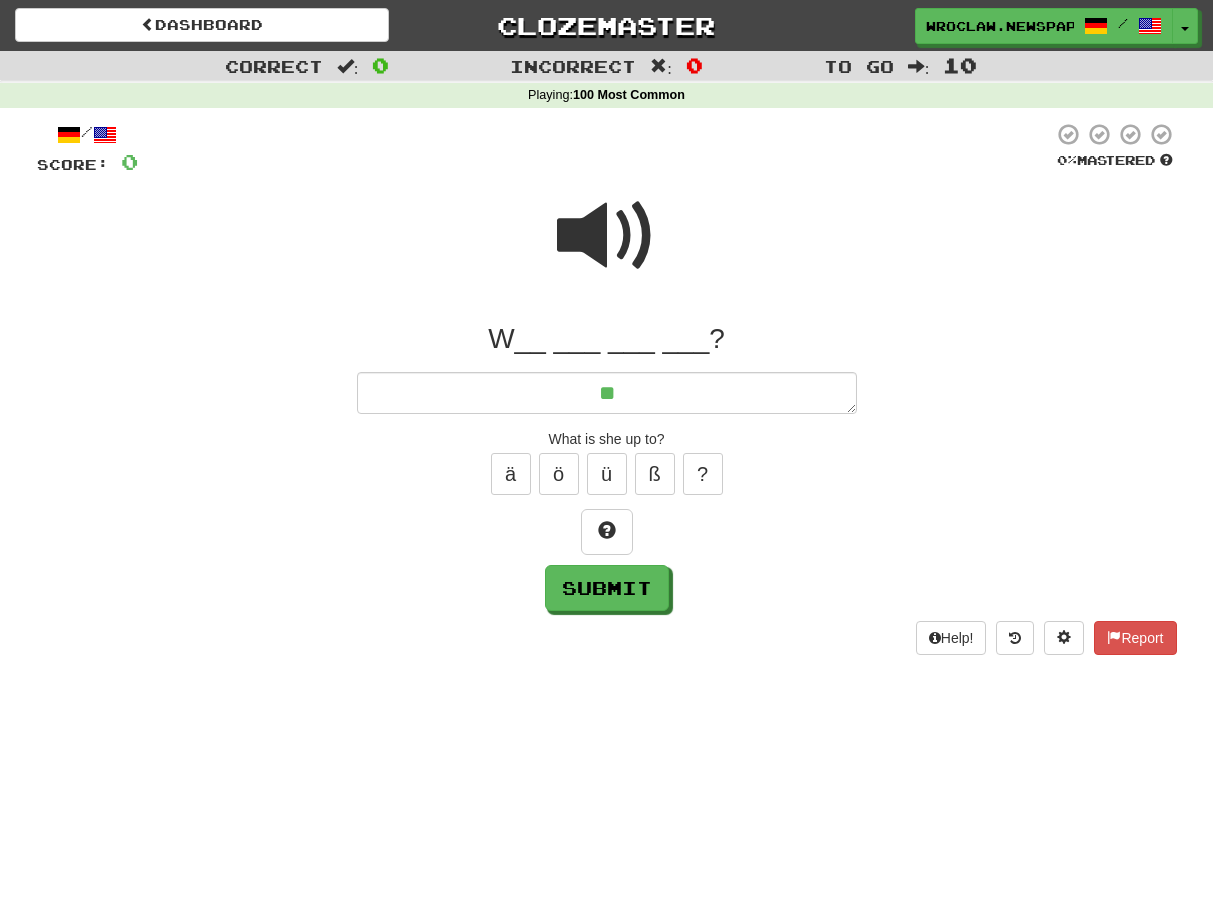 type on "*" 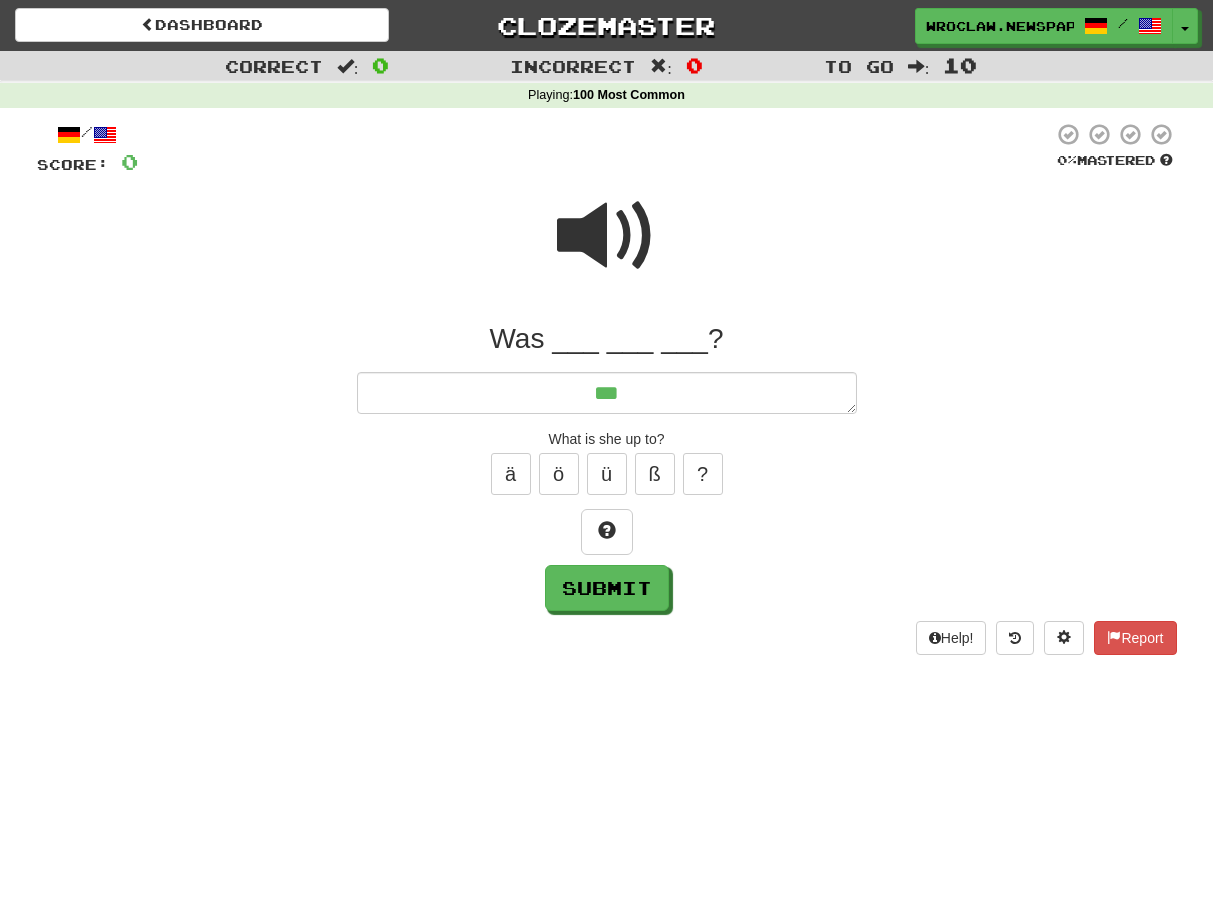 type on "*" 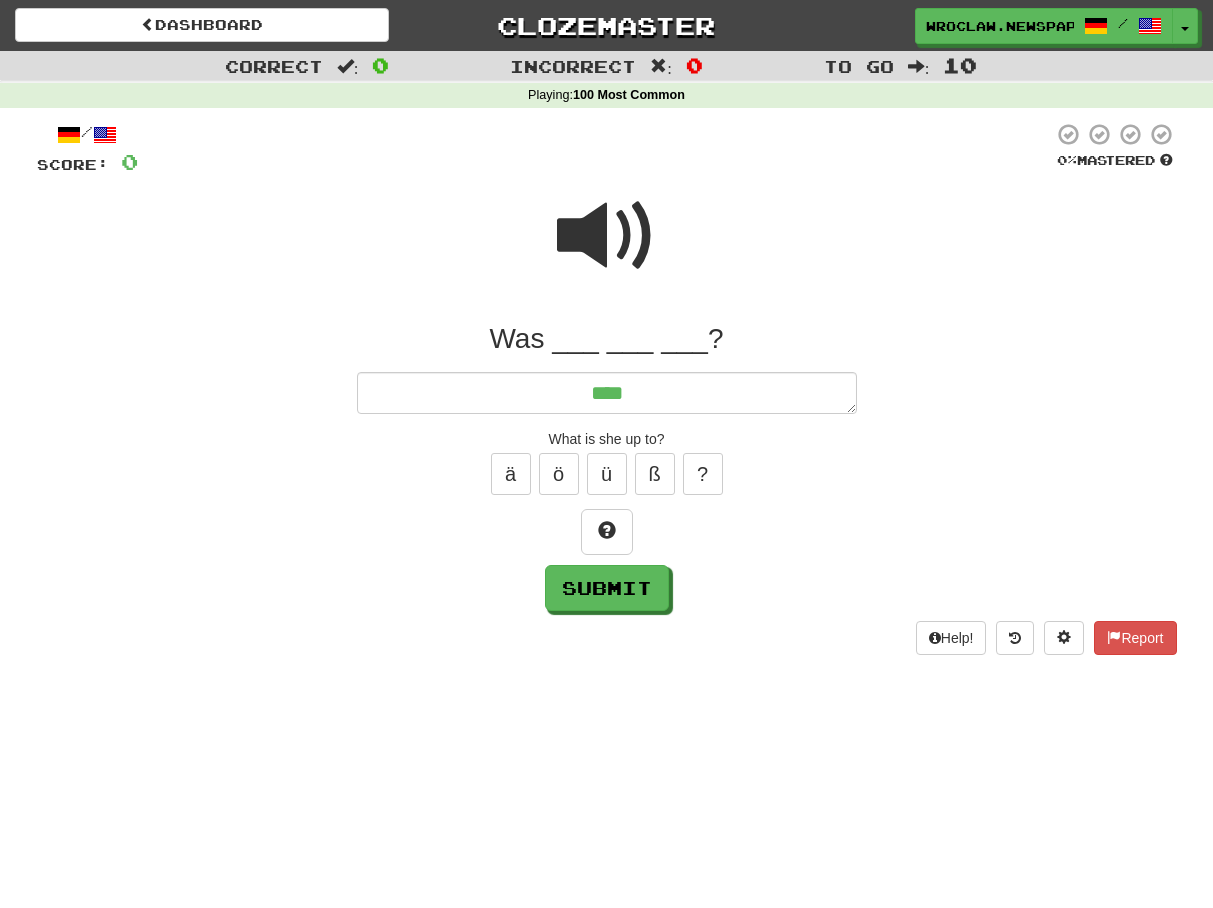 type on "*" 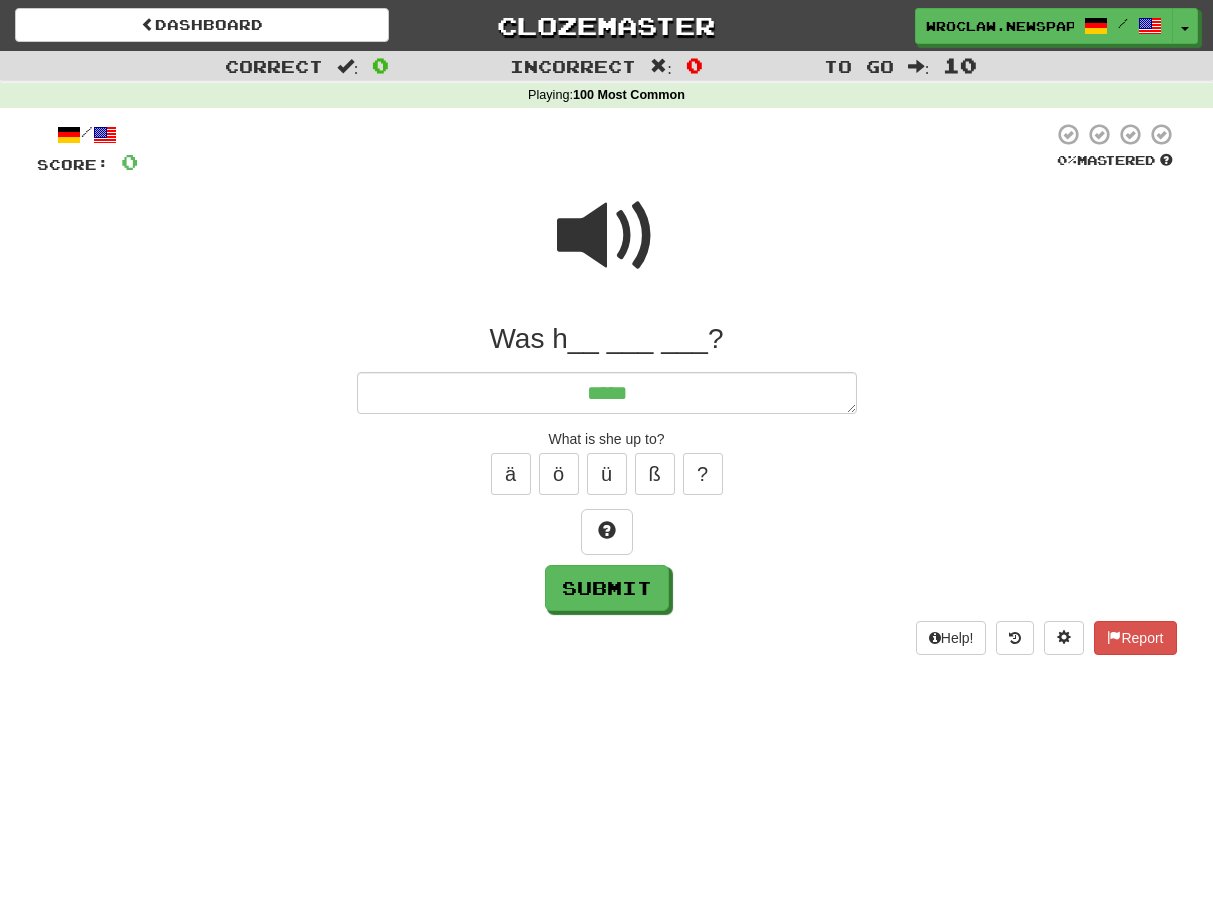 type on "*" 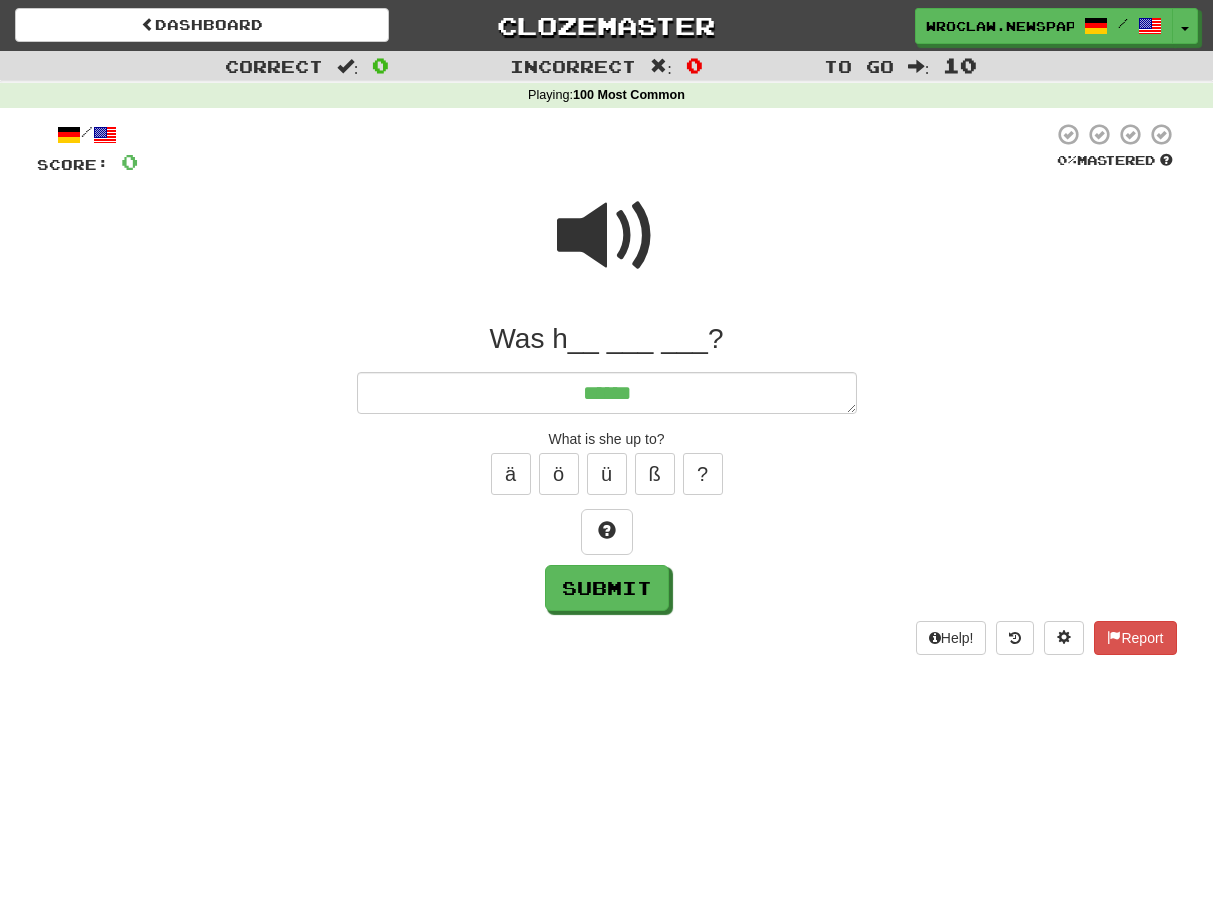 type on "*" 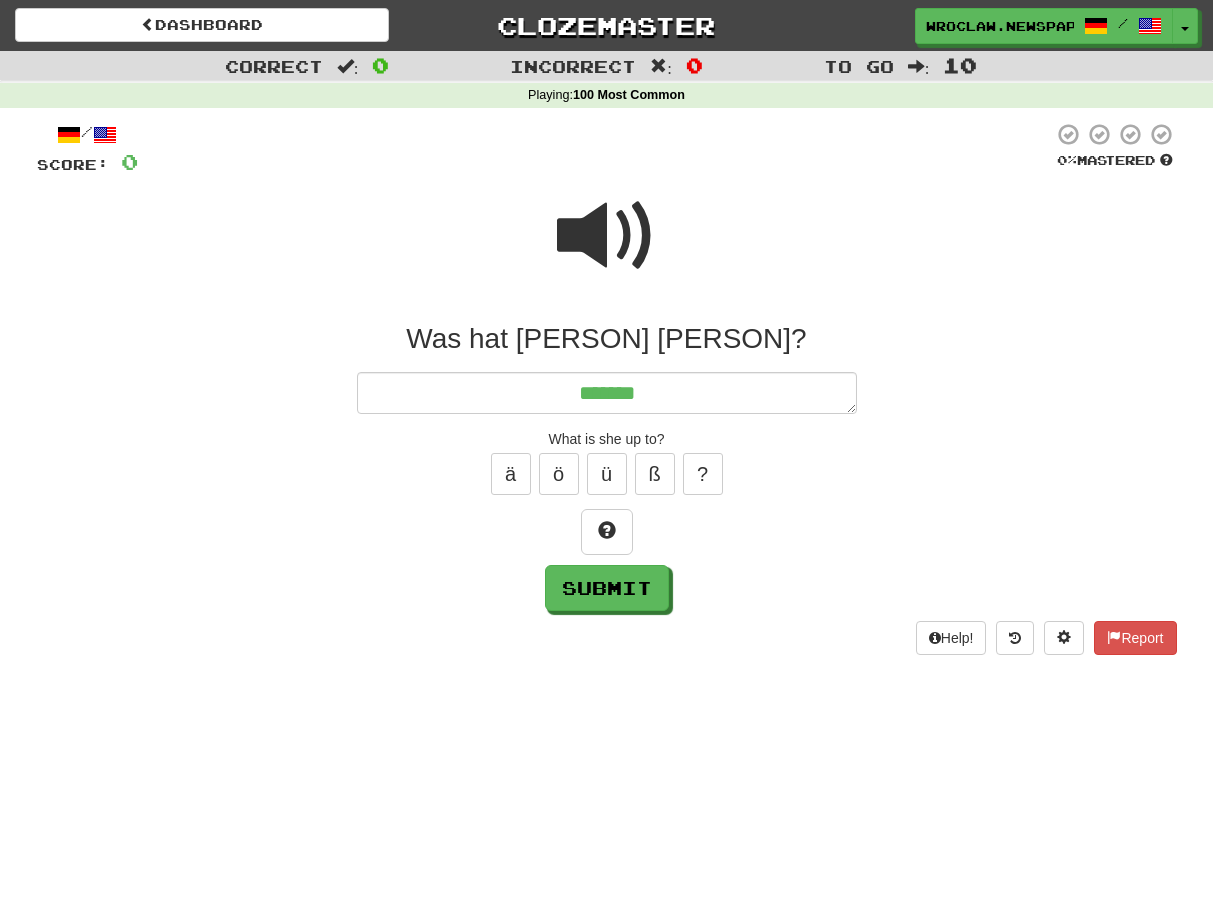 type on "*" 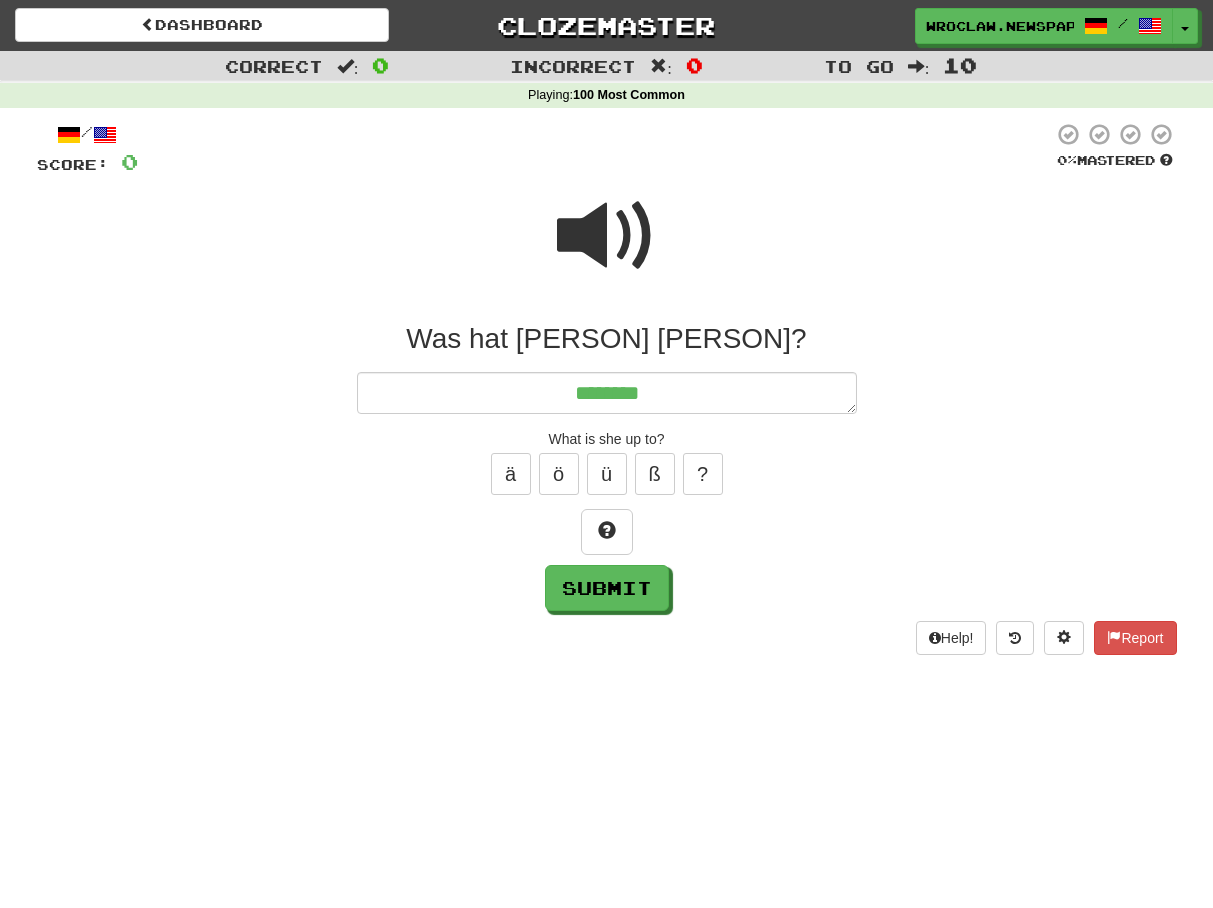 type on "*" 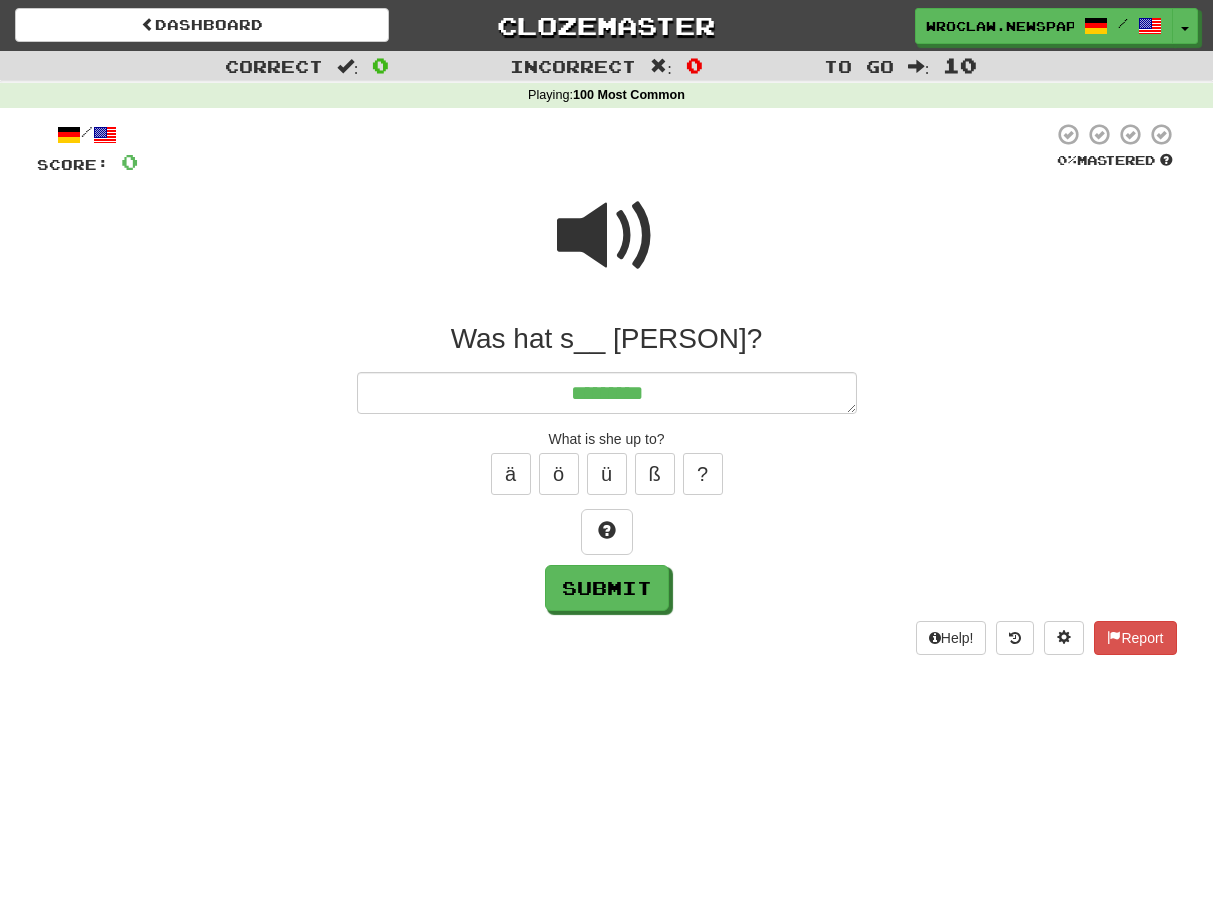 type on "**********" 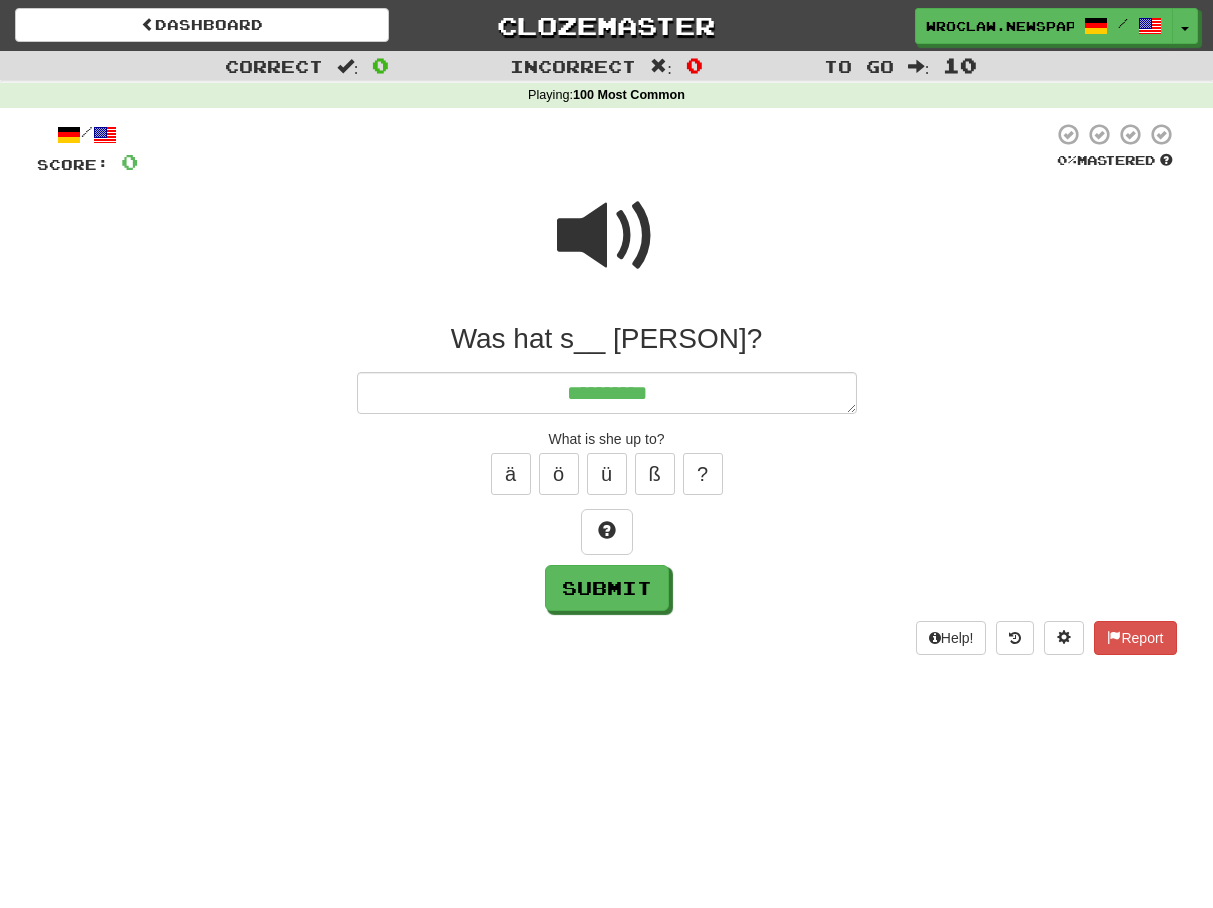 type on "*" 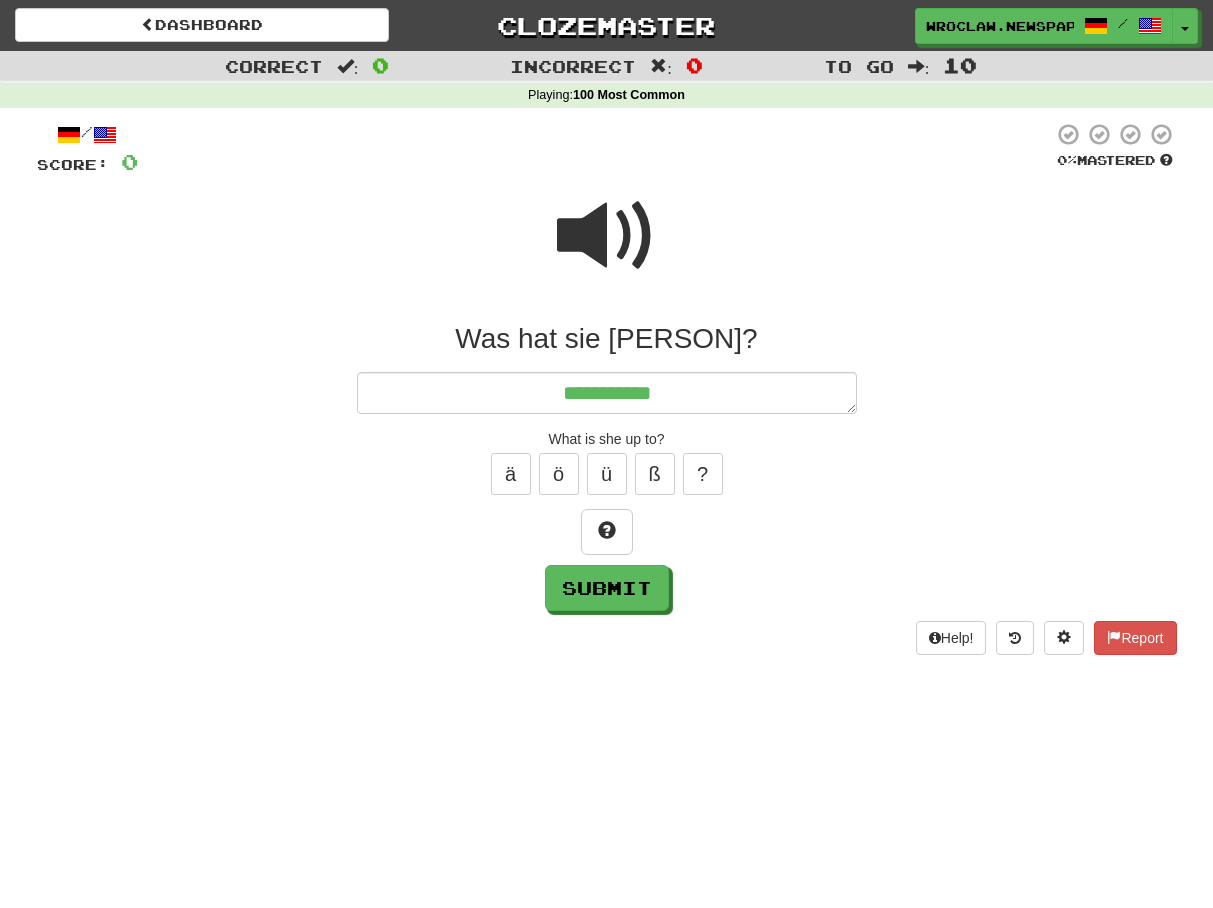 type on "*" 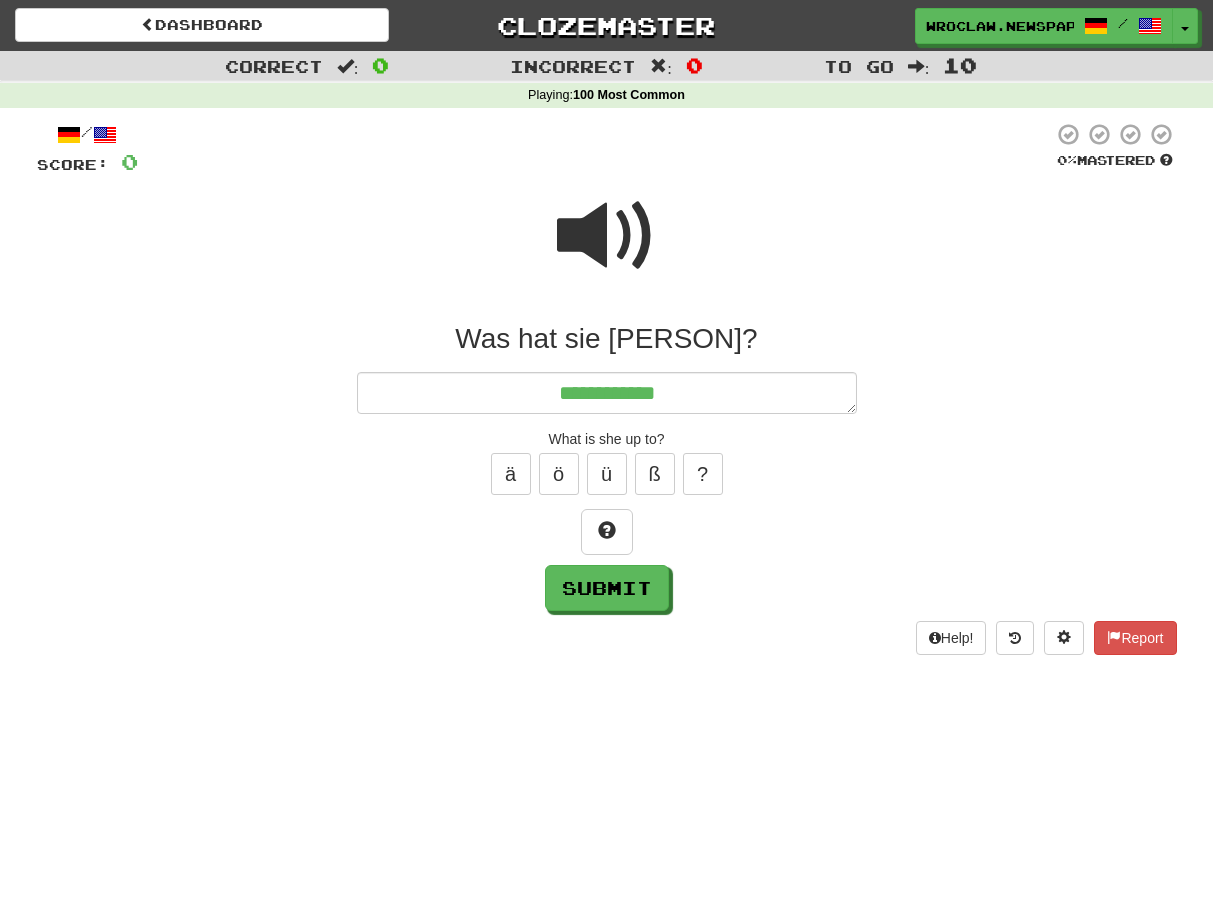 type on "*" 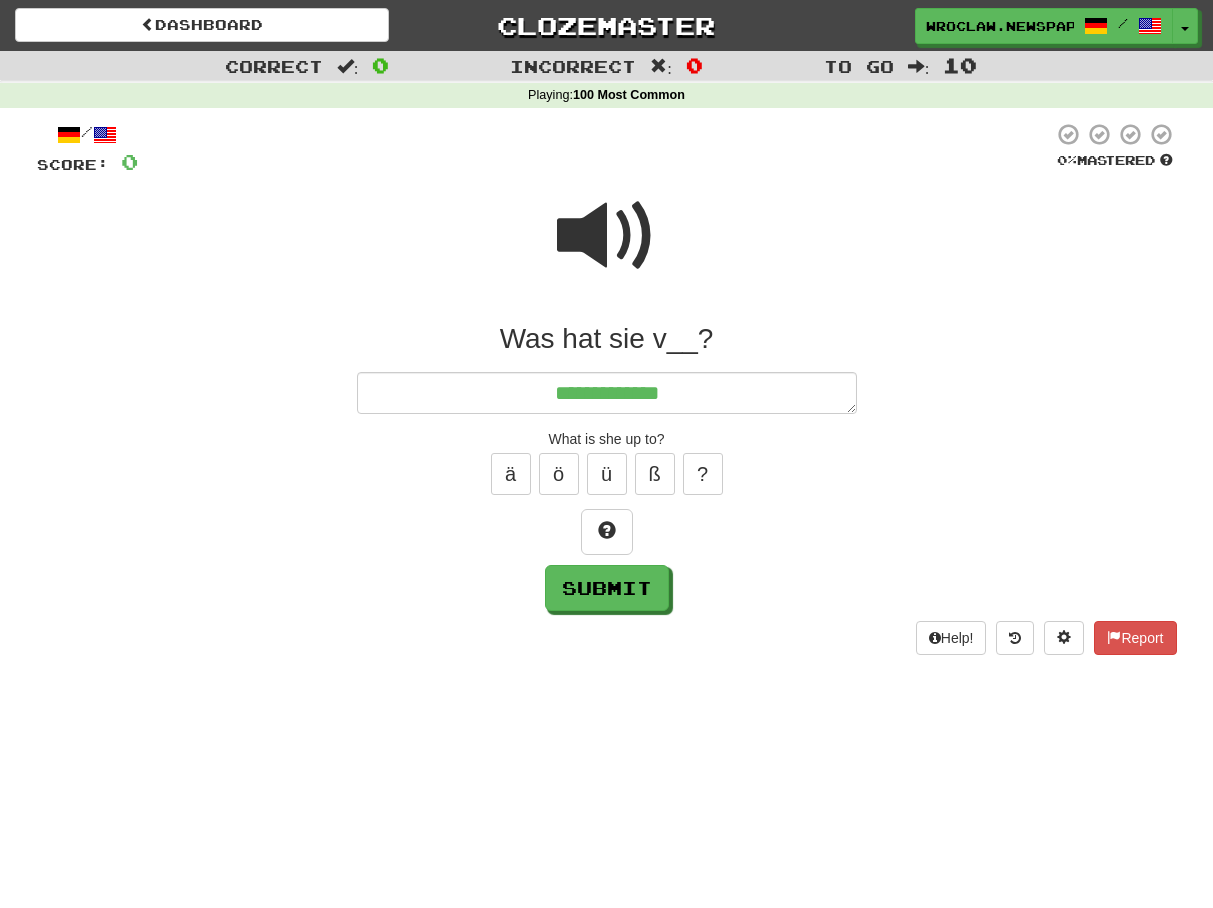 type on "*" 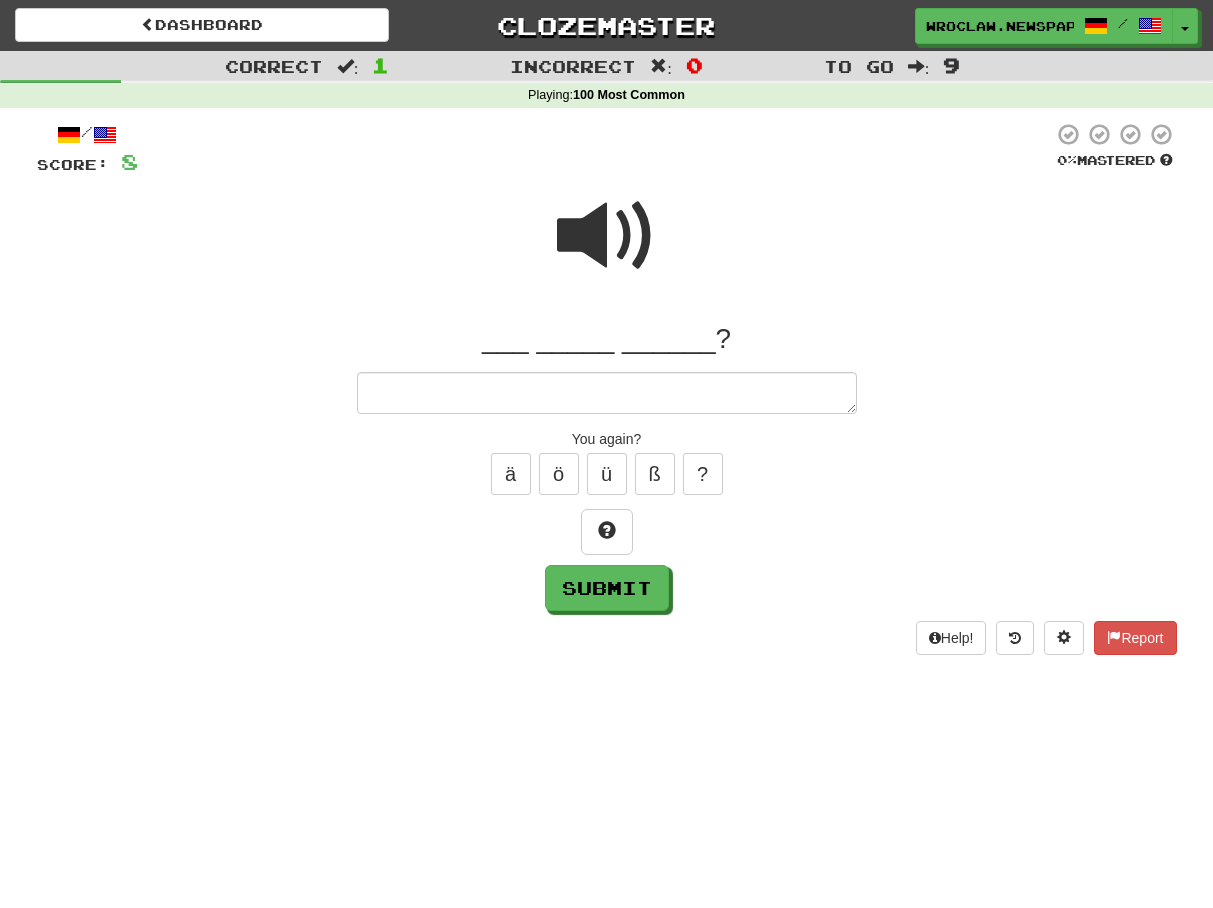 type on "*" 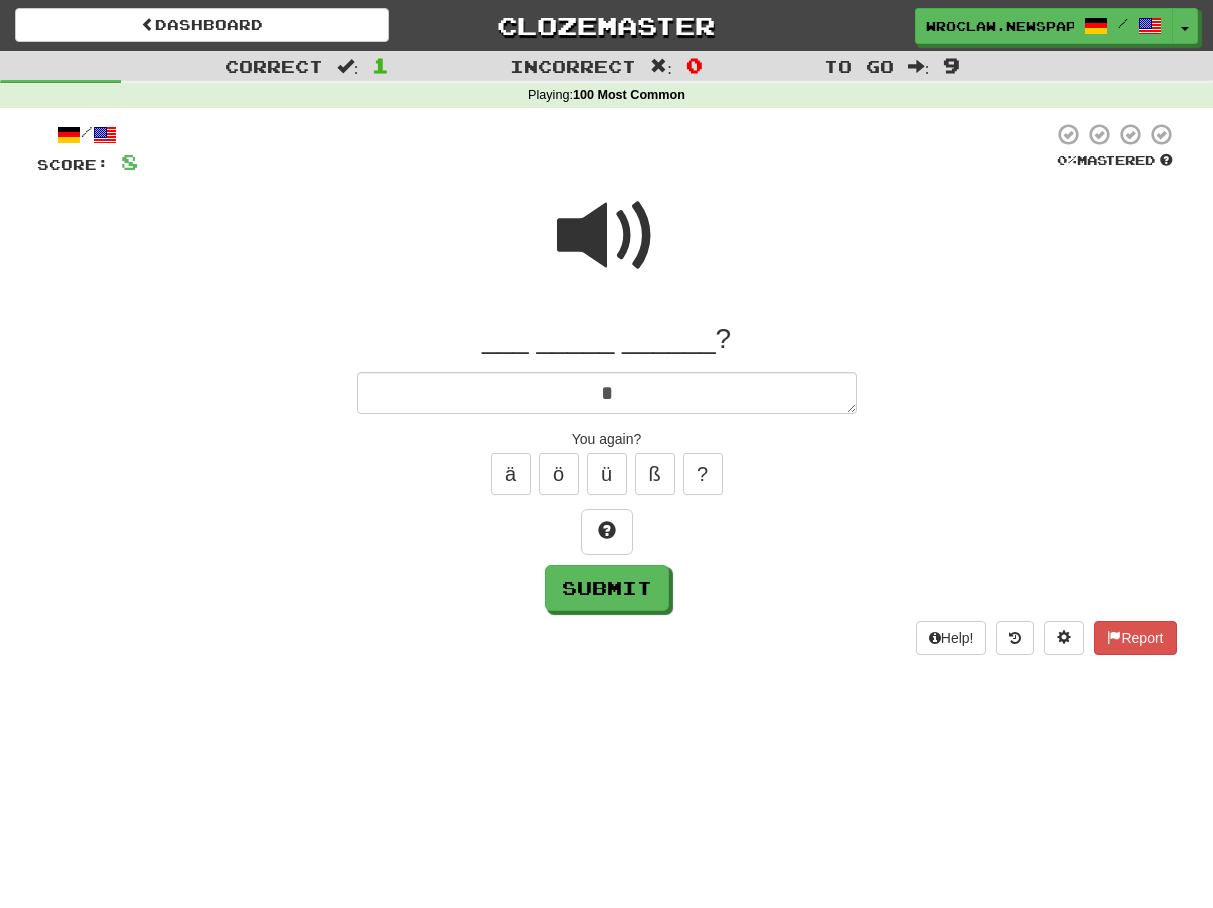 type on "*" 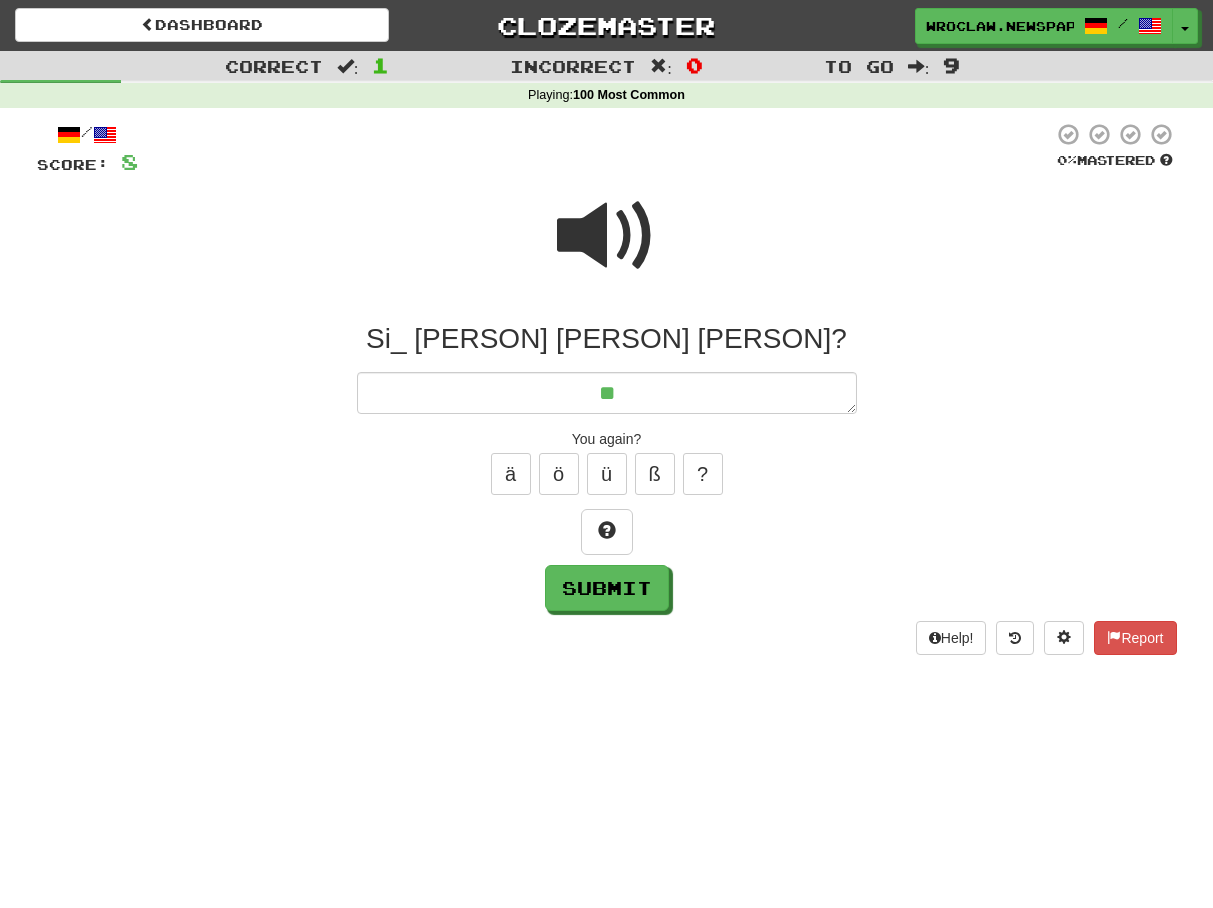 type on "***" 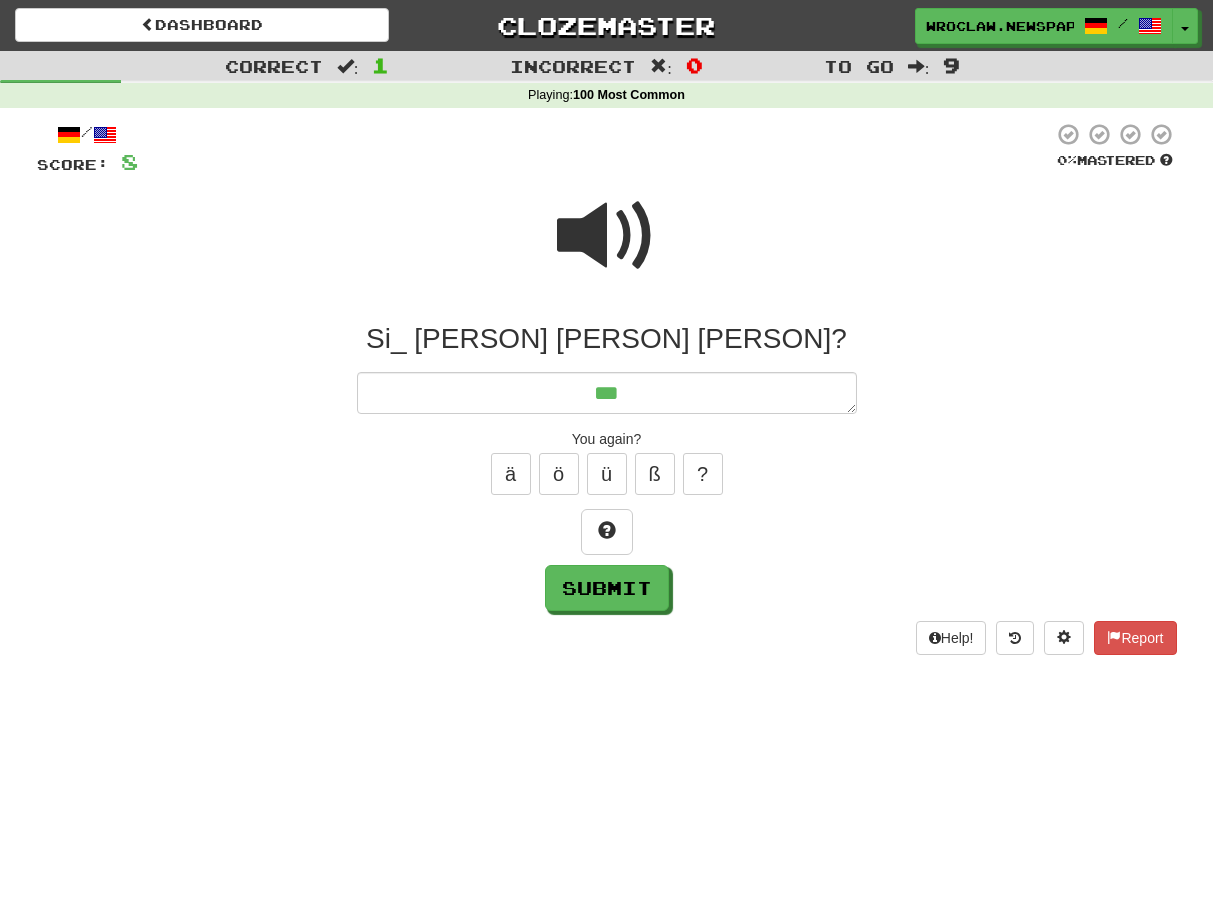type on "*" 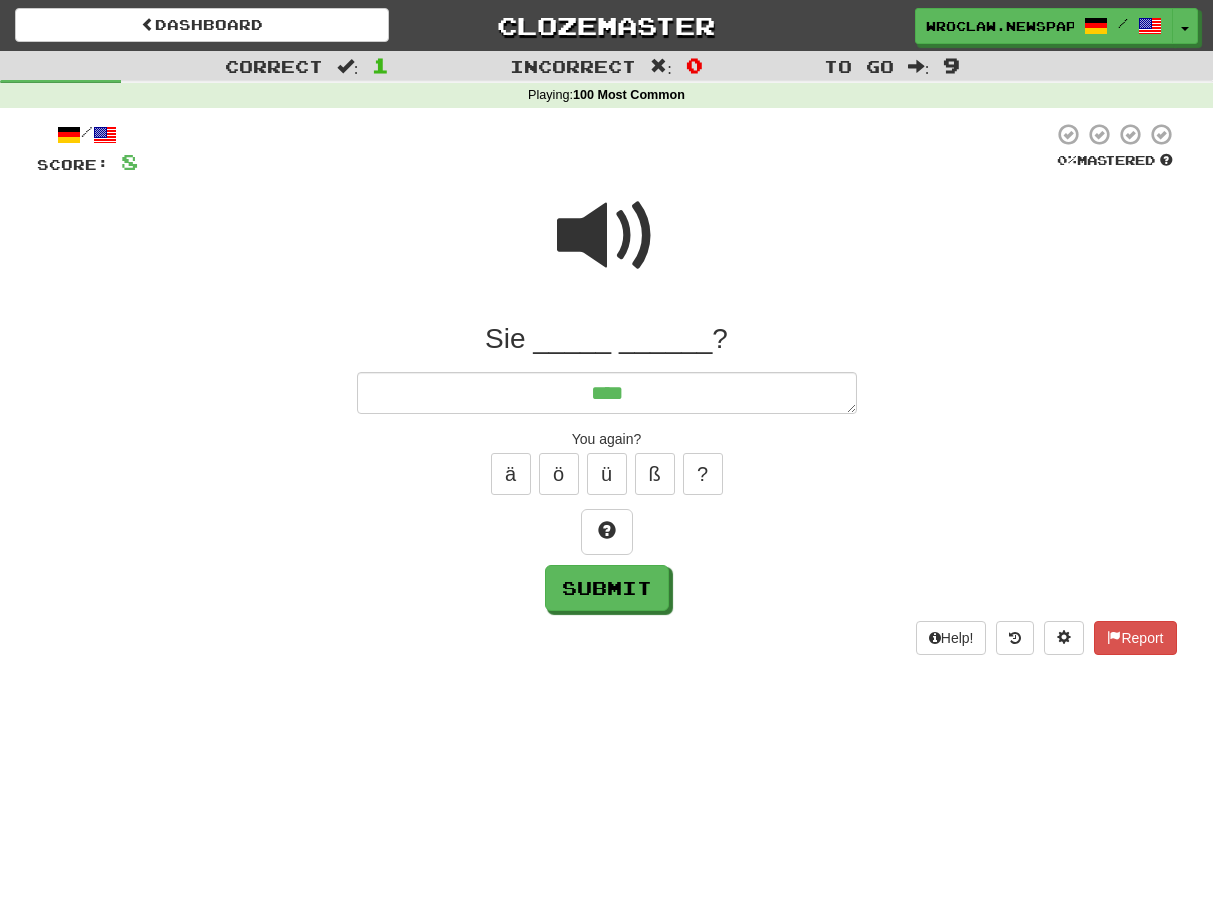 type on "*" 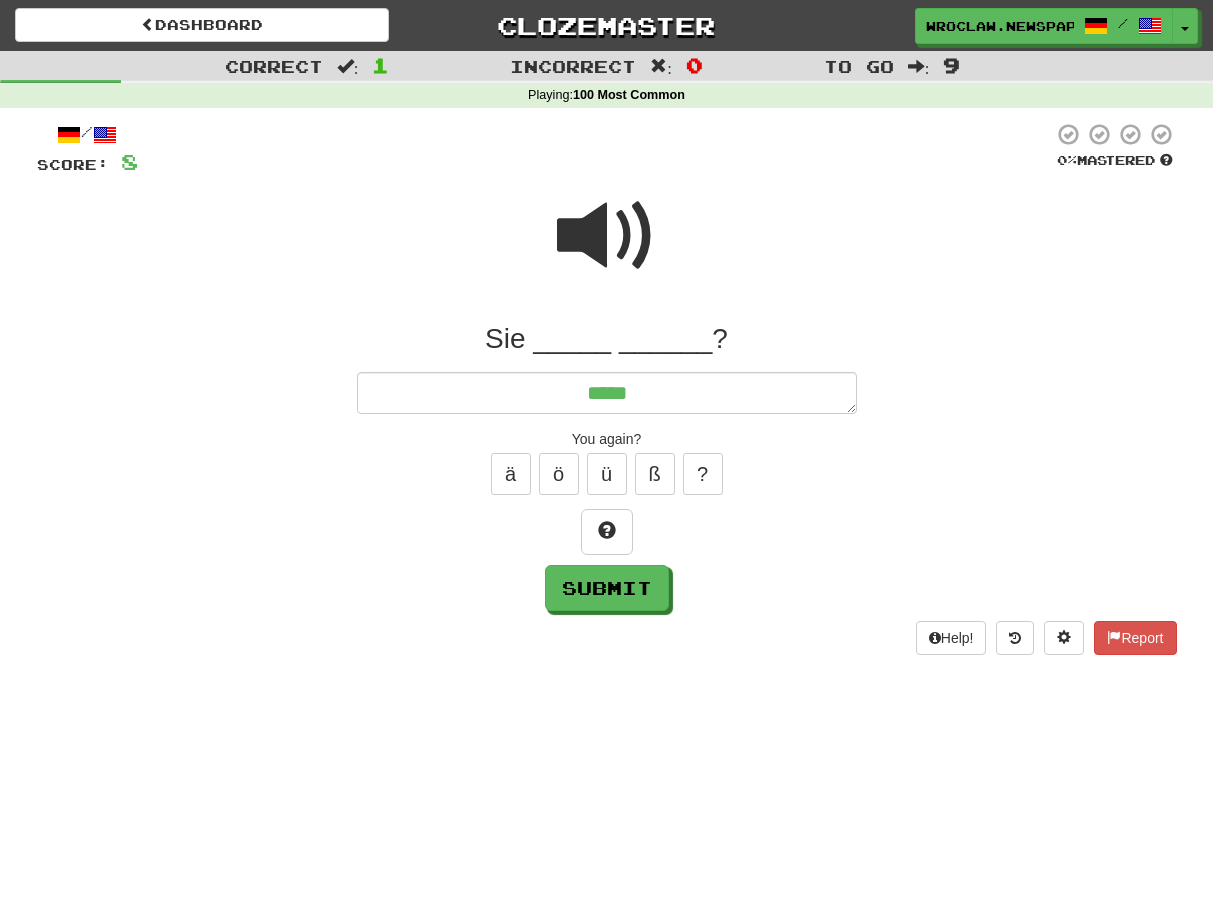 type on "*" 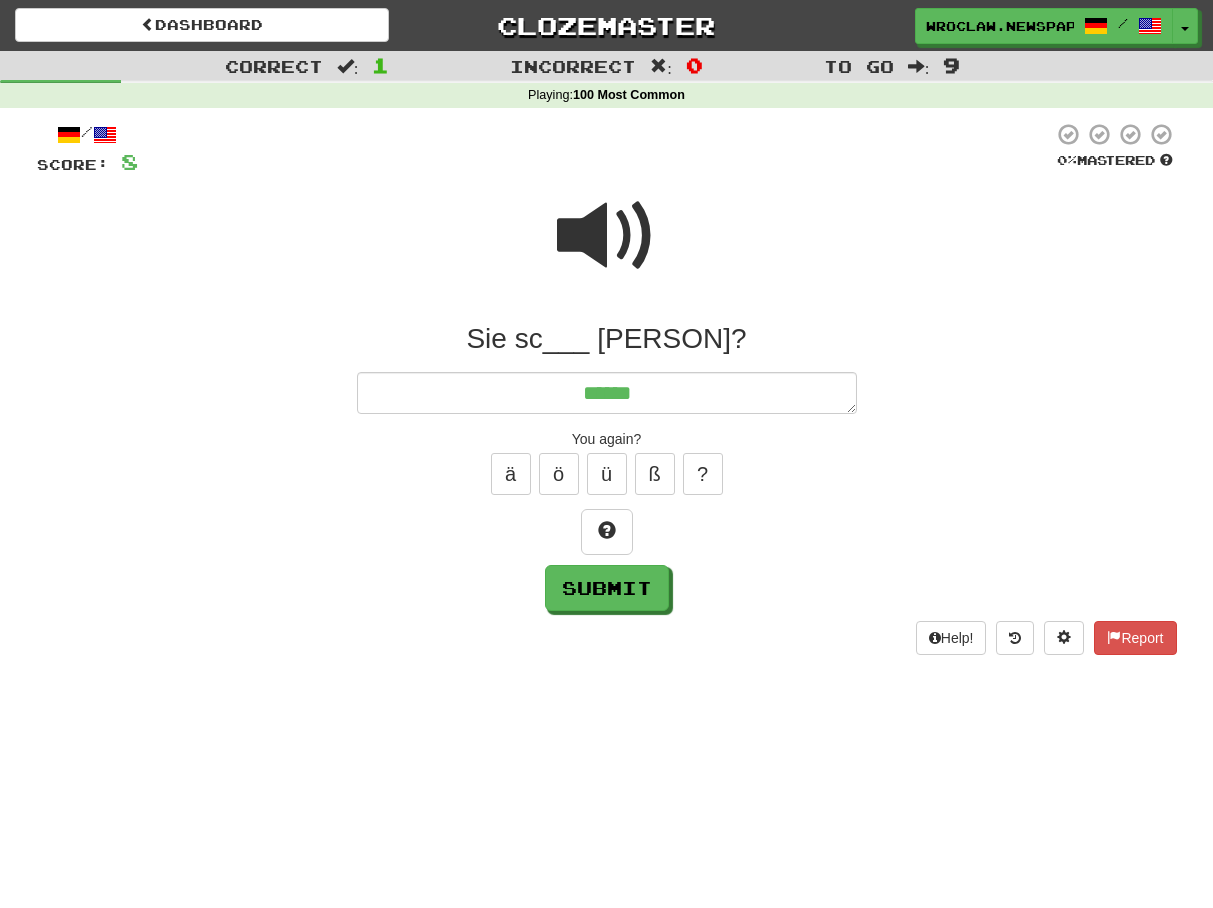 type on "*" 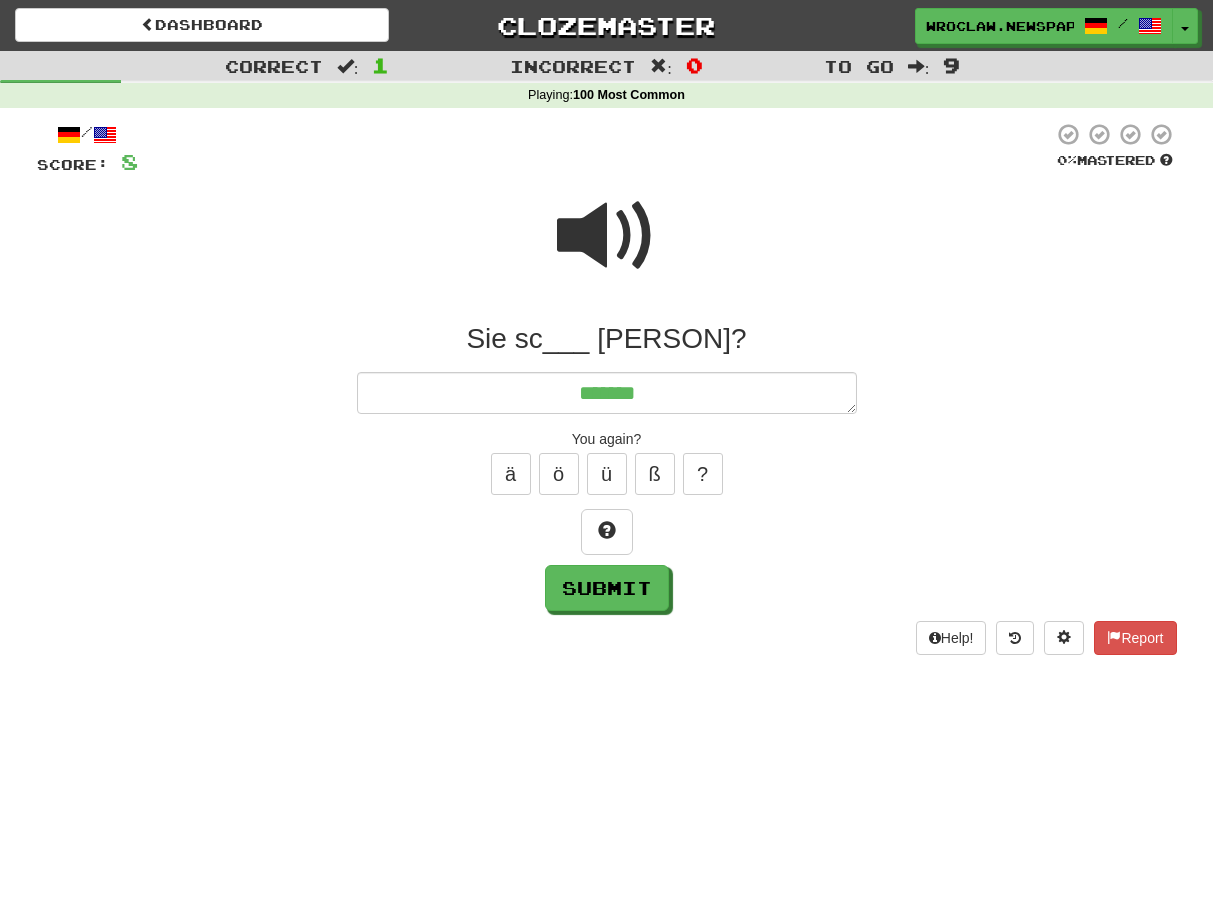 type on "*" 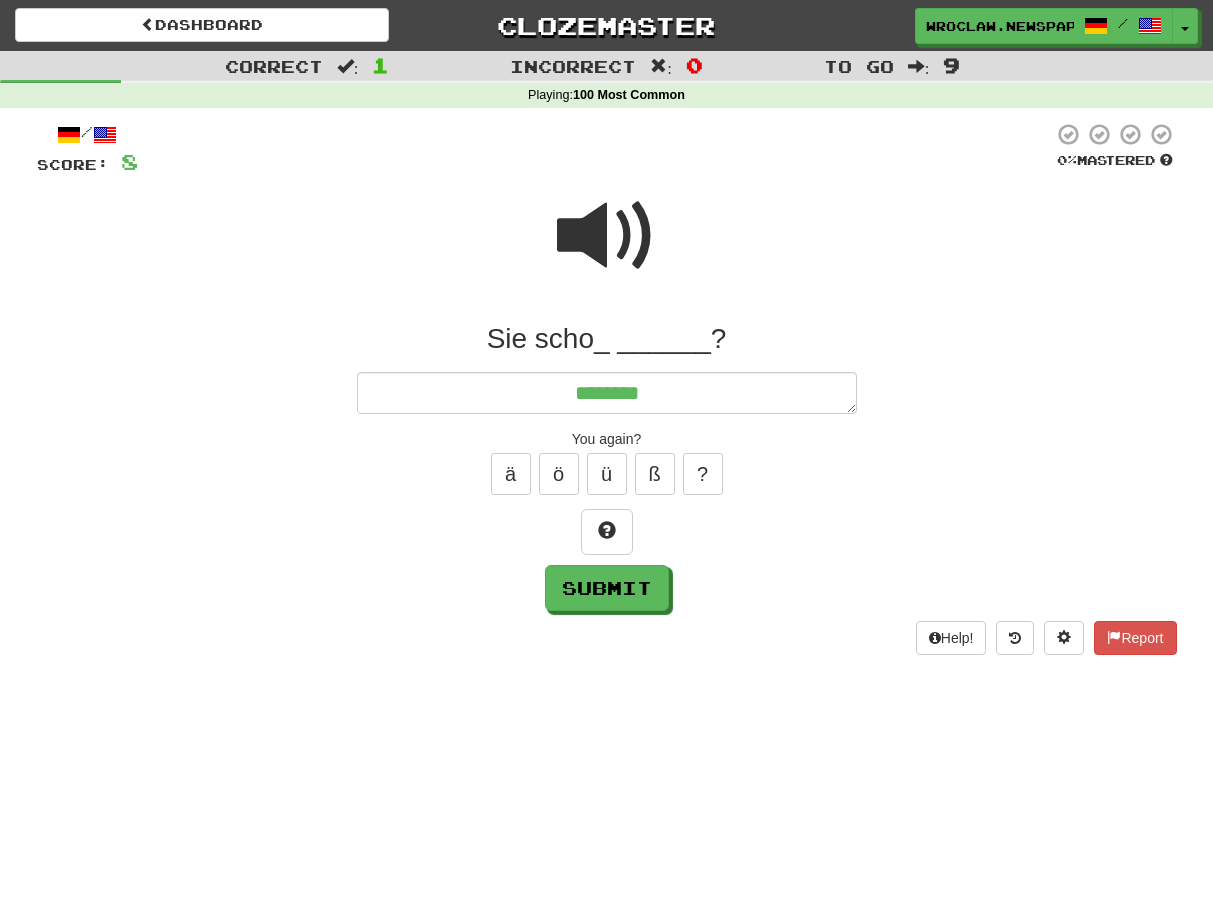 type on "*" 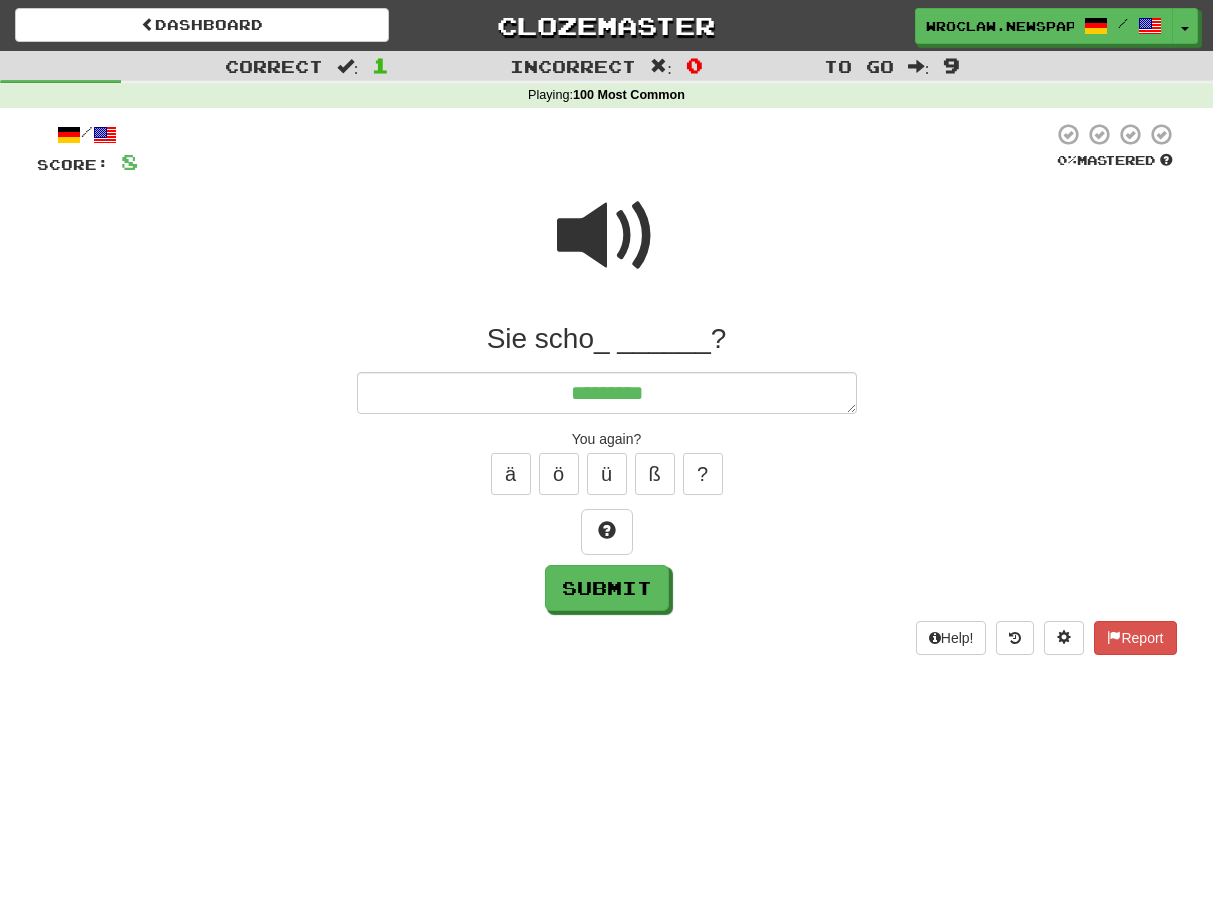 type on "*" 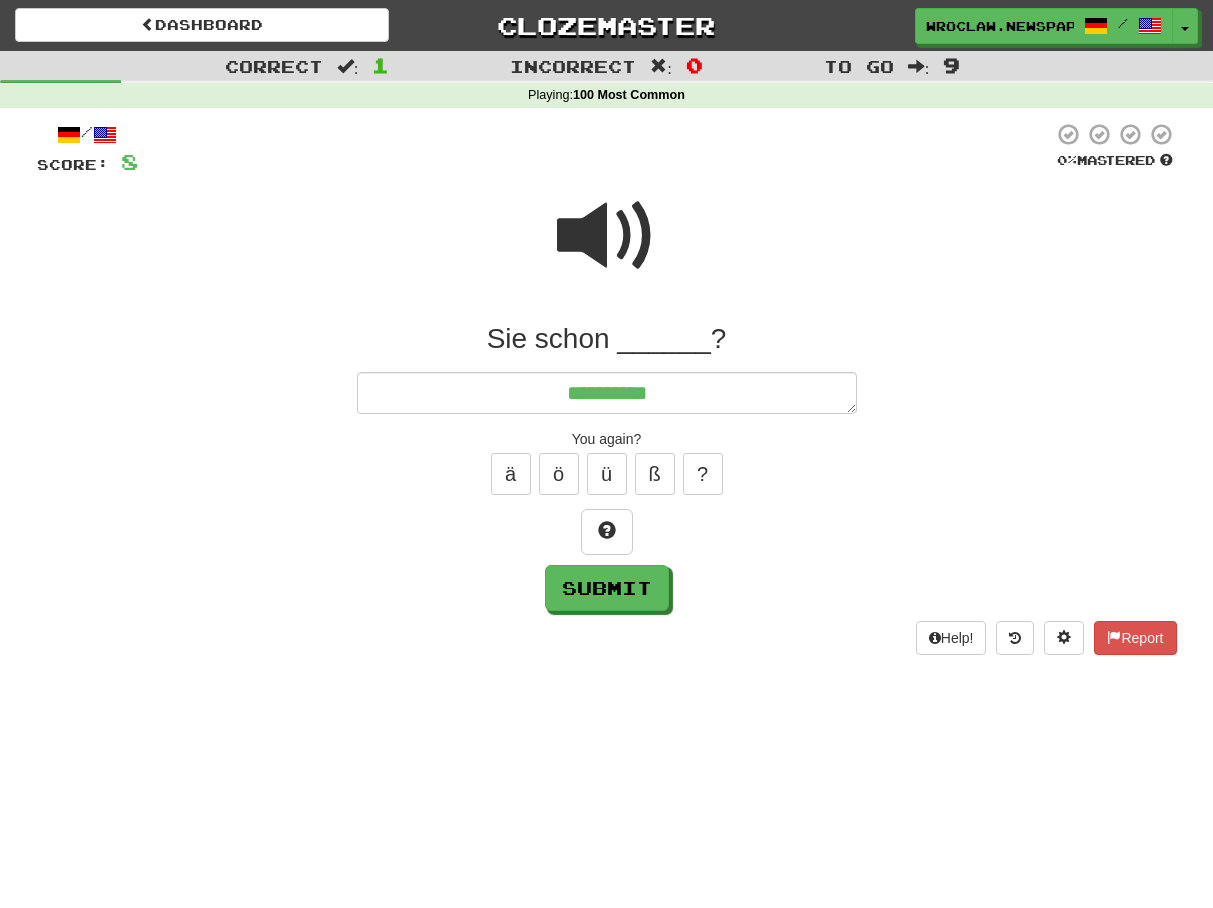 type on "*" 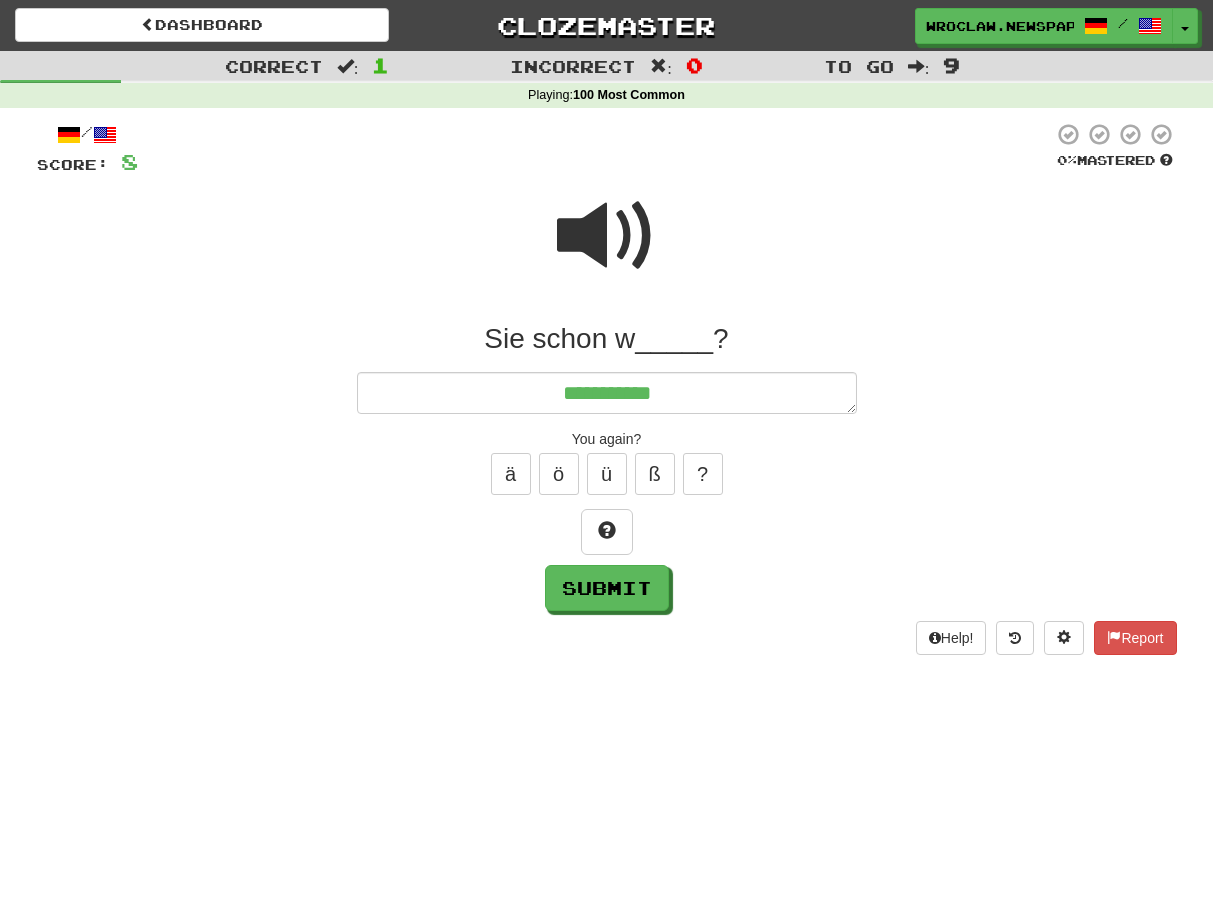 type on "*" 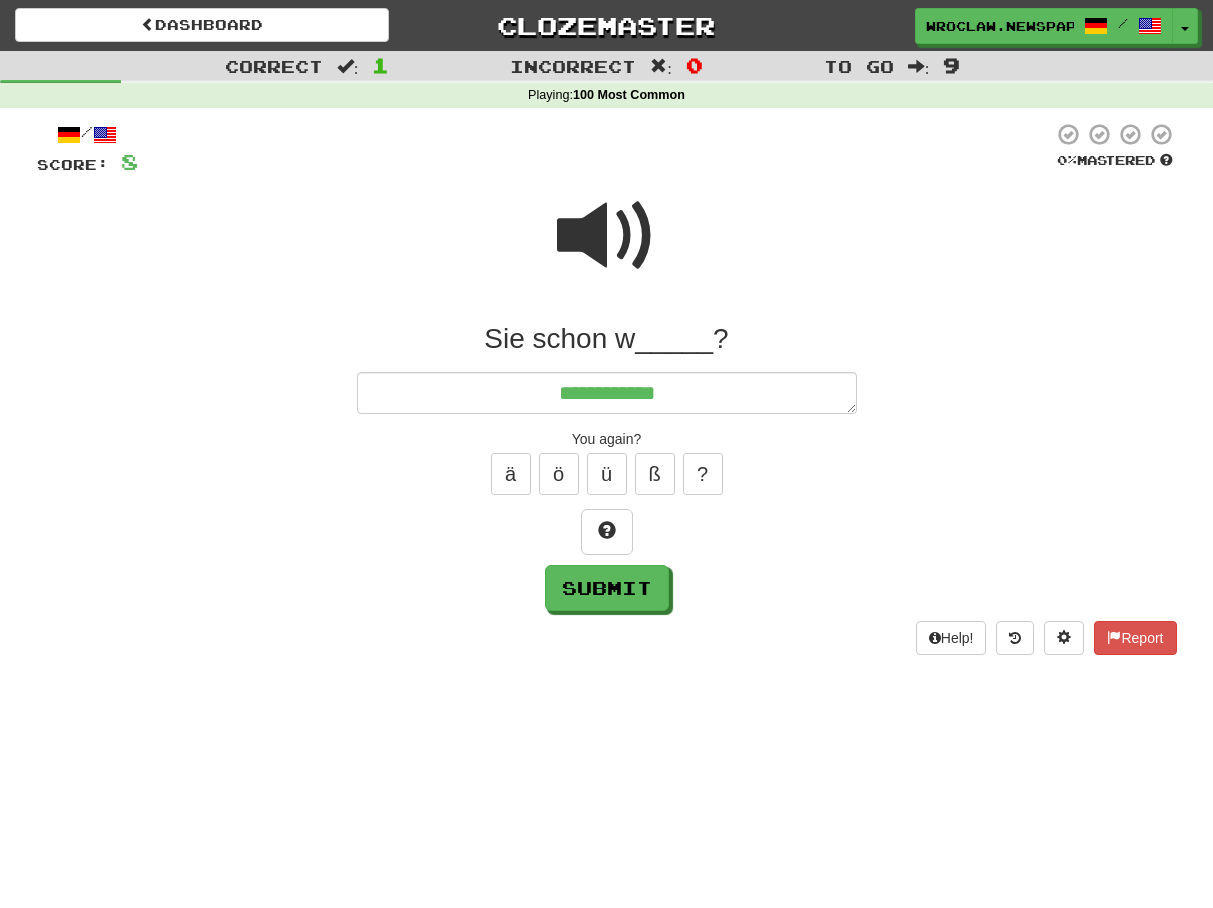 type on "*" 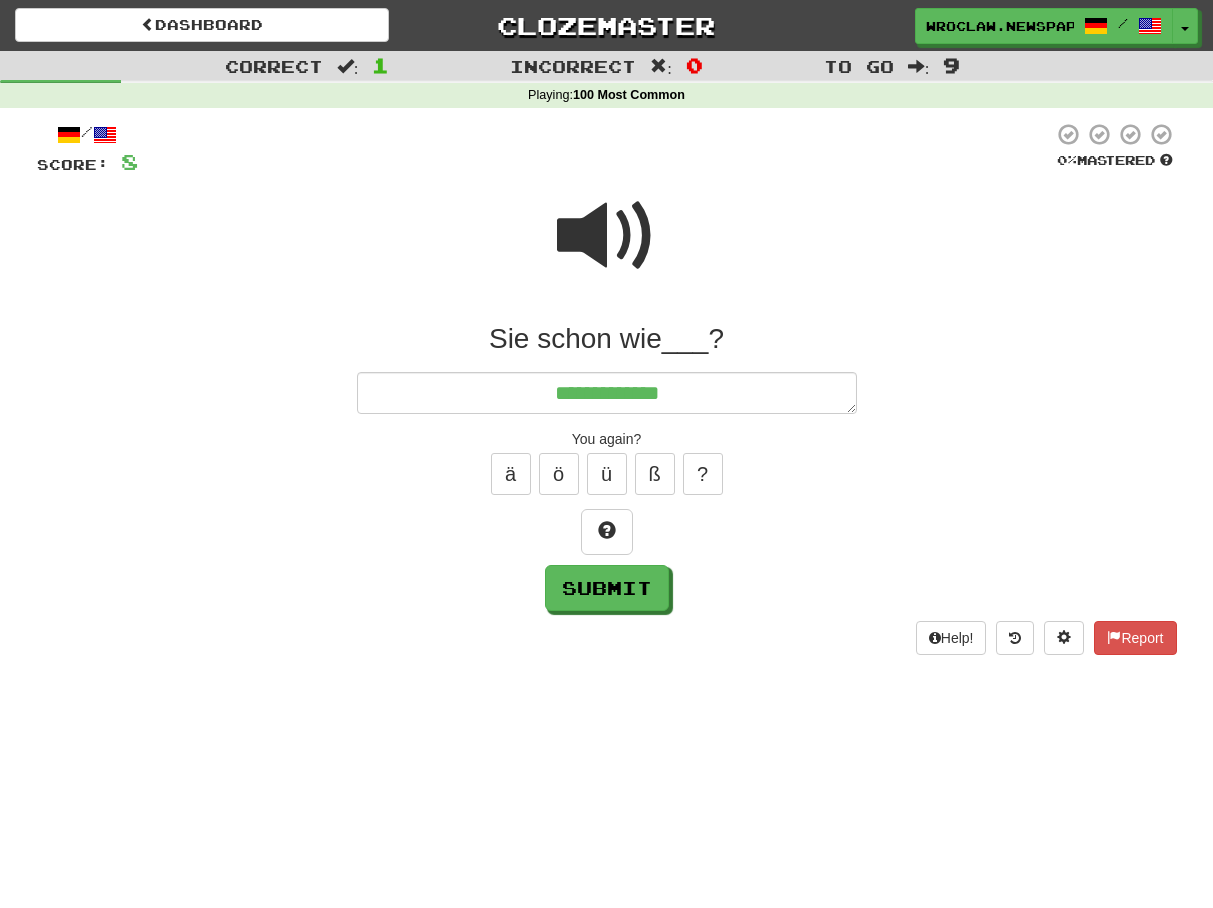 type on "*" 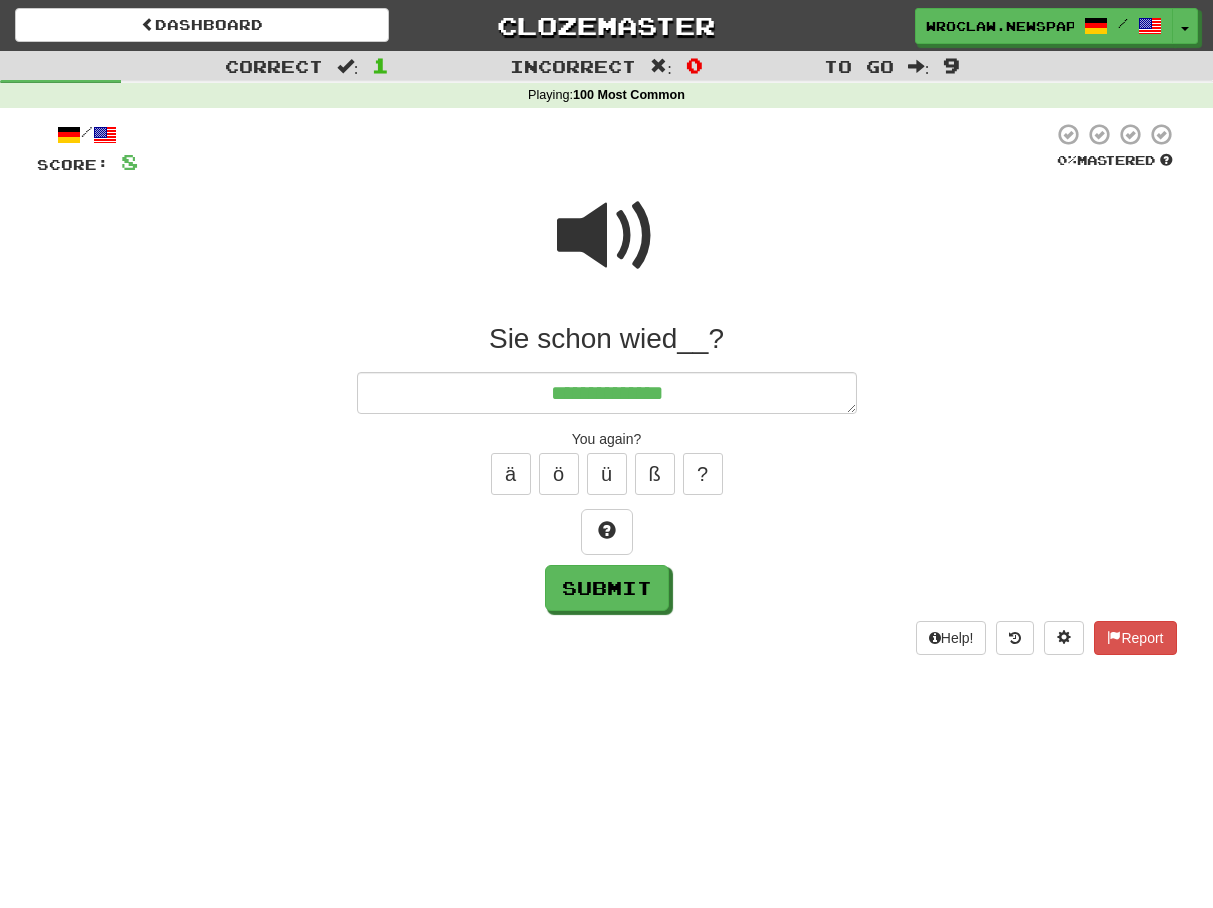 type on "*" 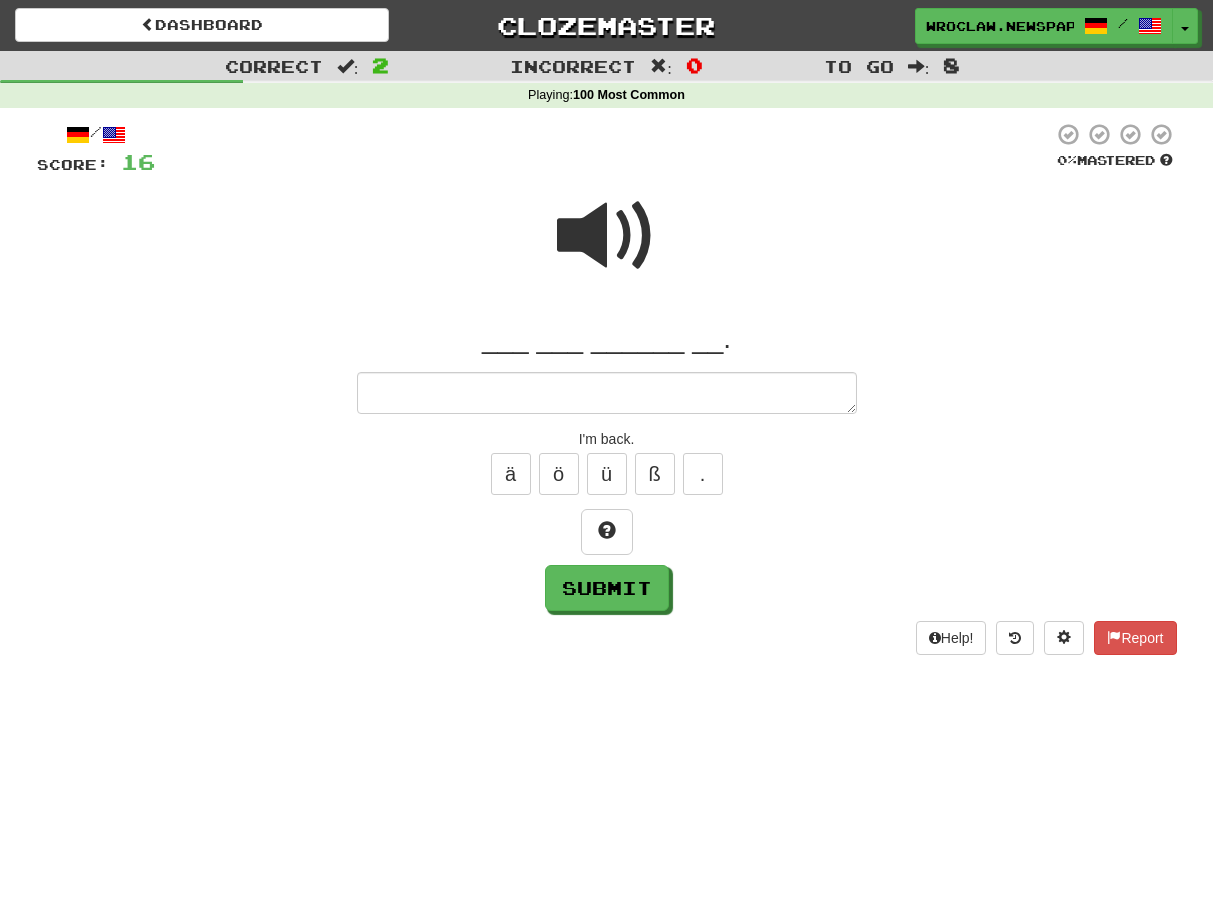 type on "*" 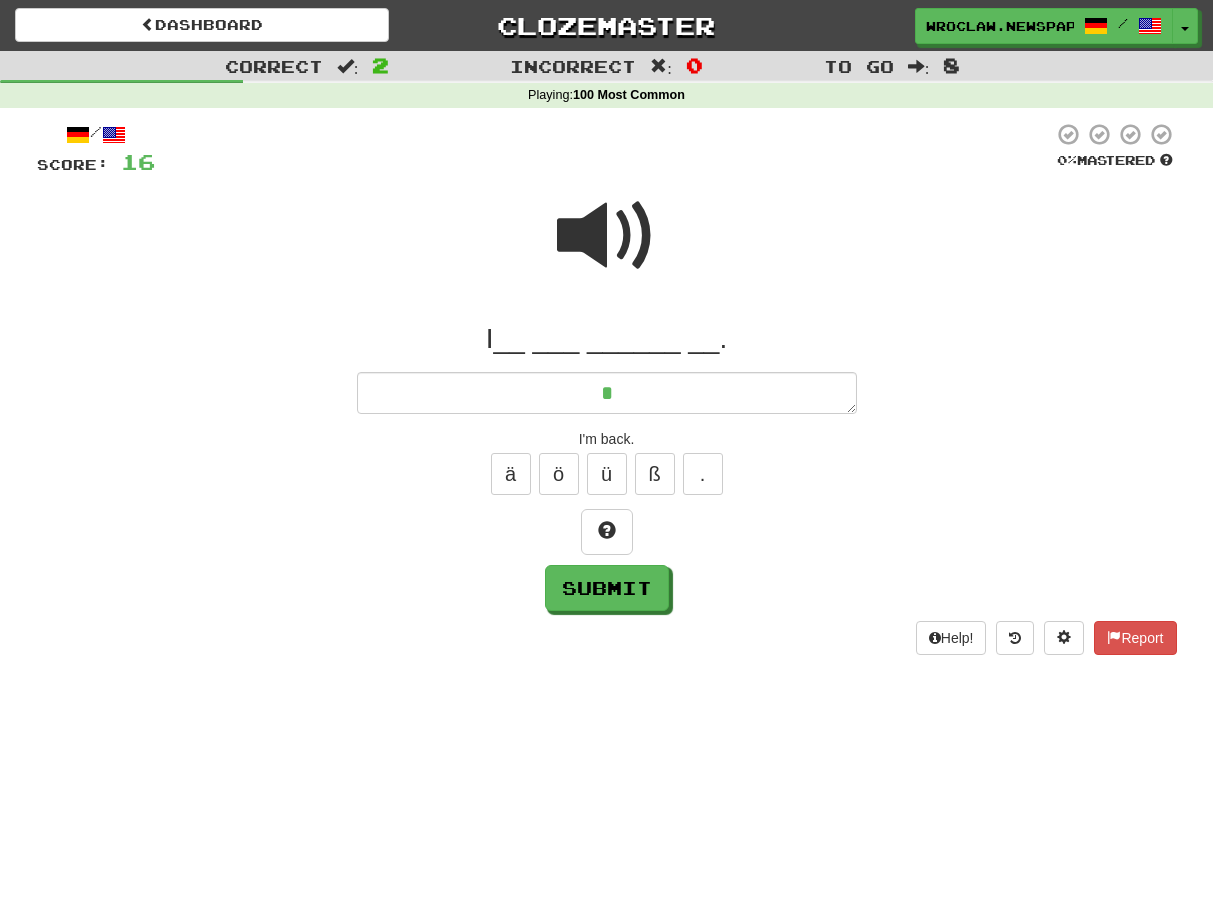 type on "*" 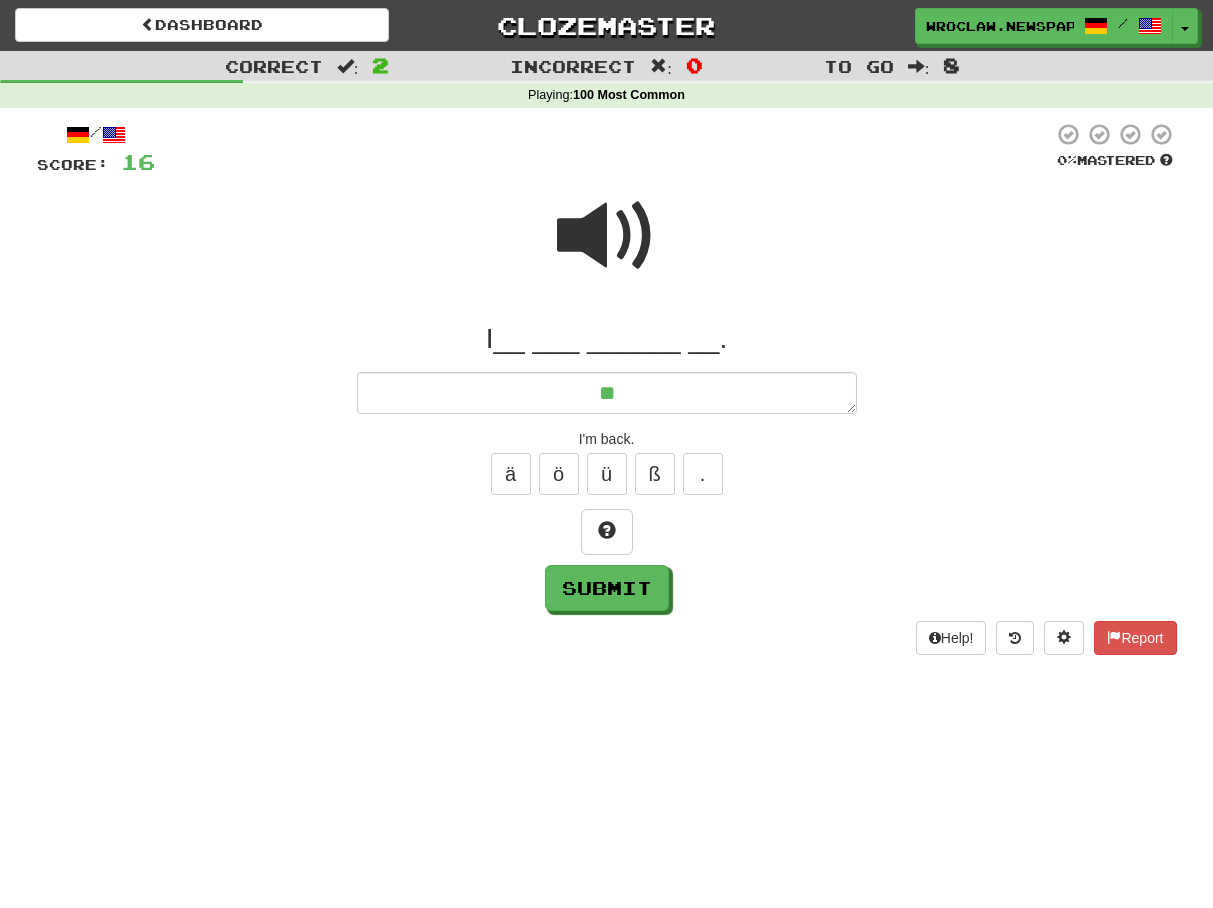 type on "*" 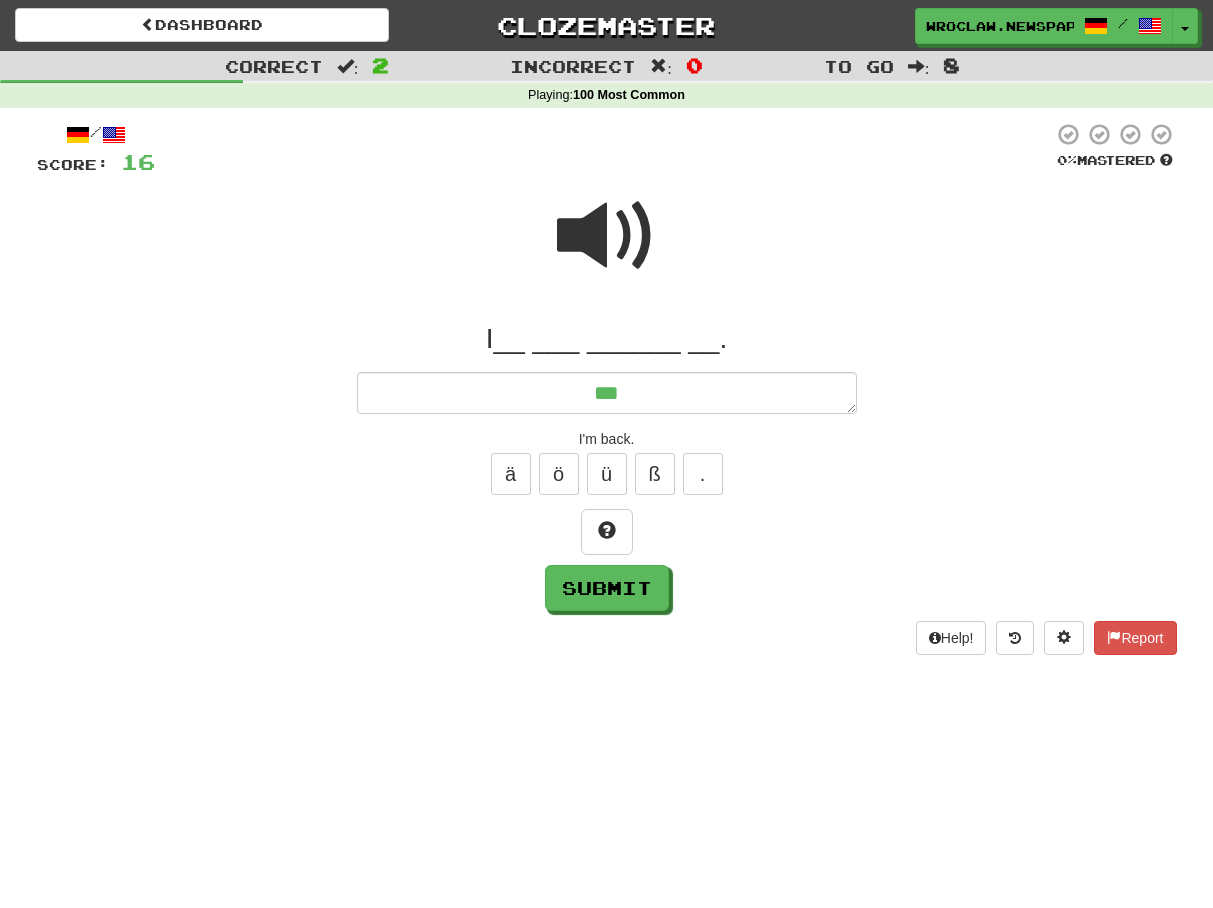 type on "***" 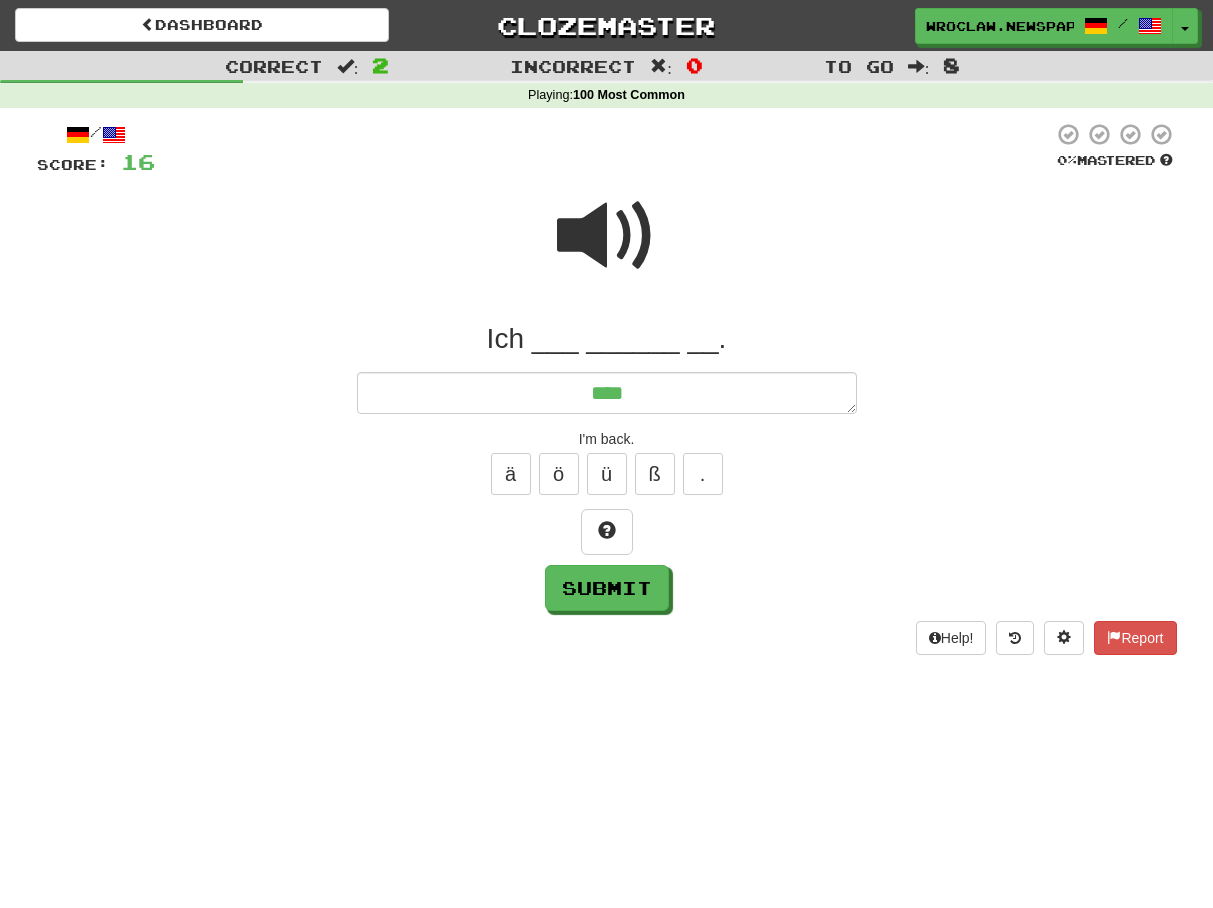 type on "*" 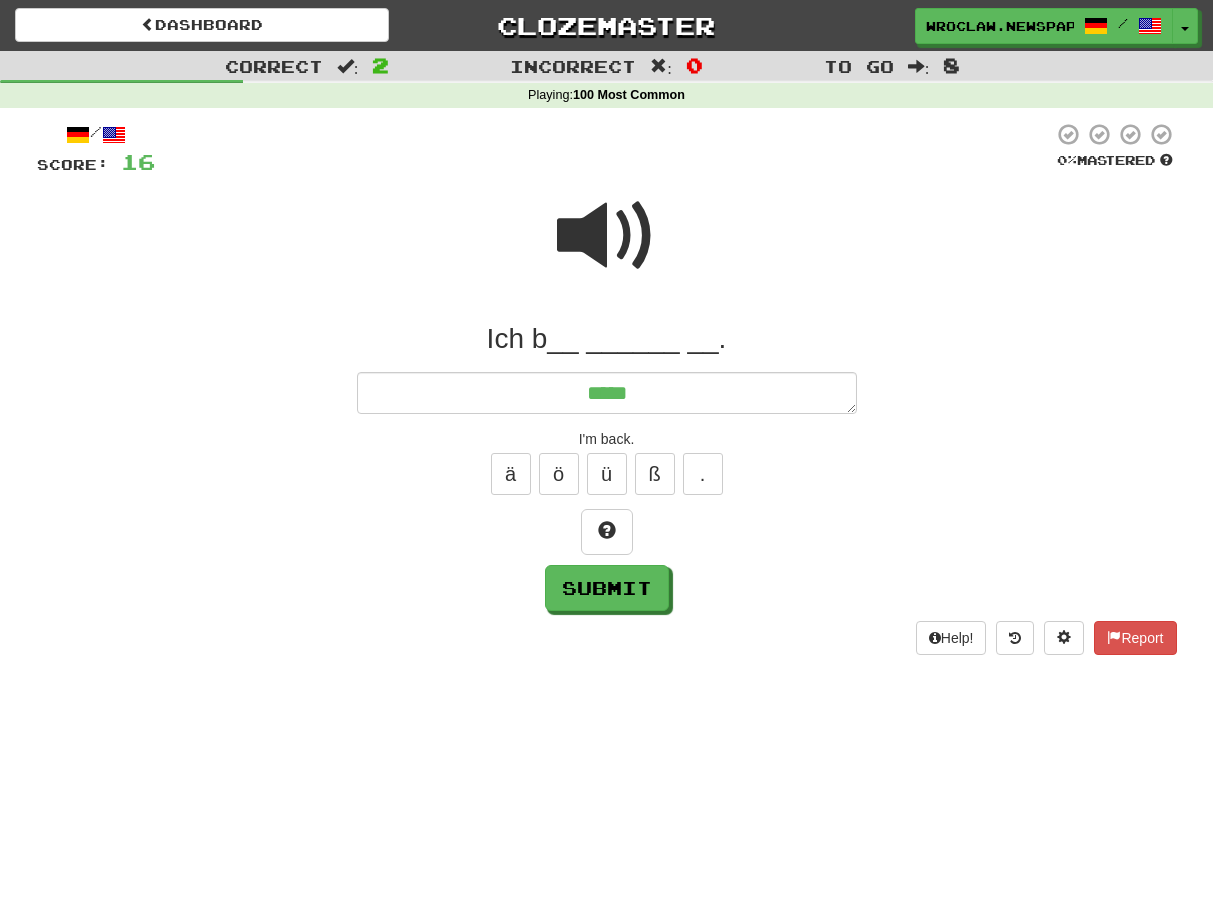 type on "*" 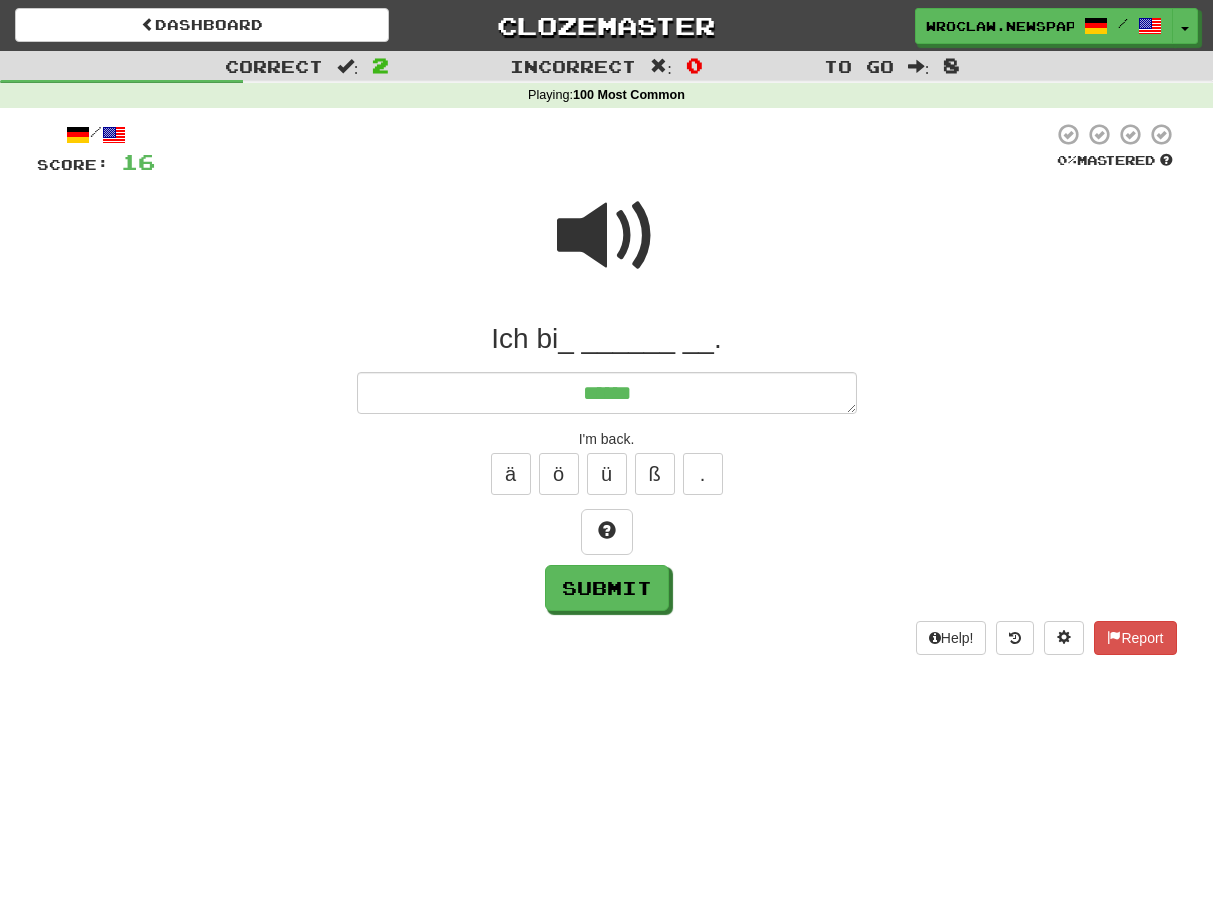 type on "*" 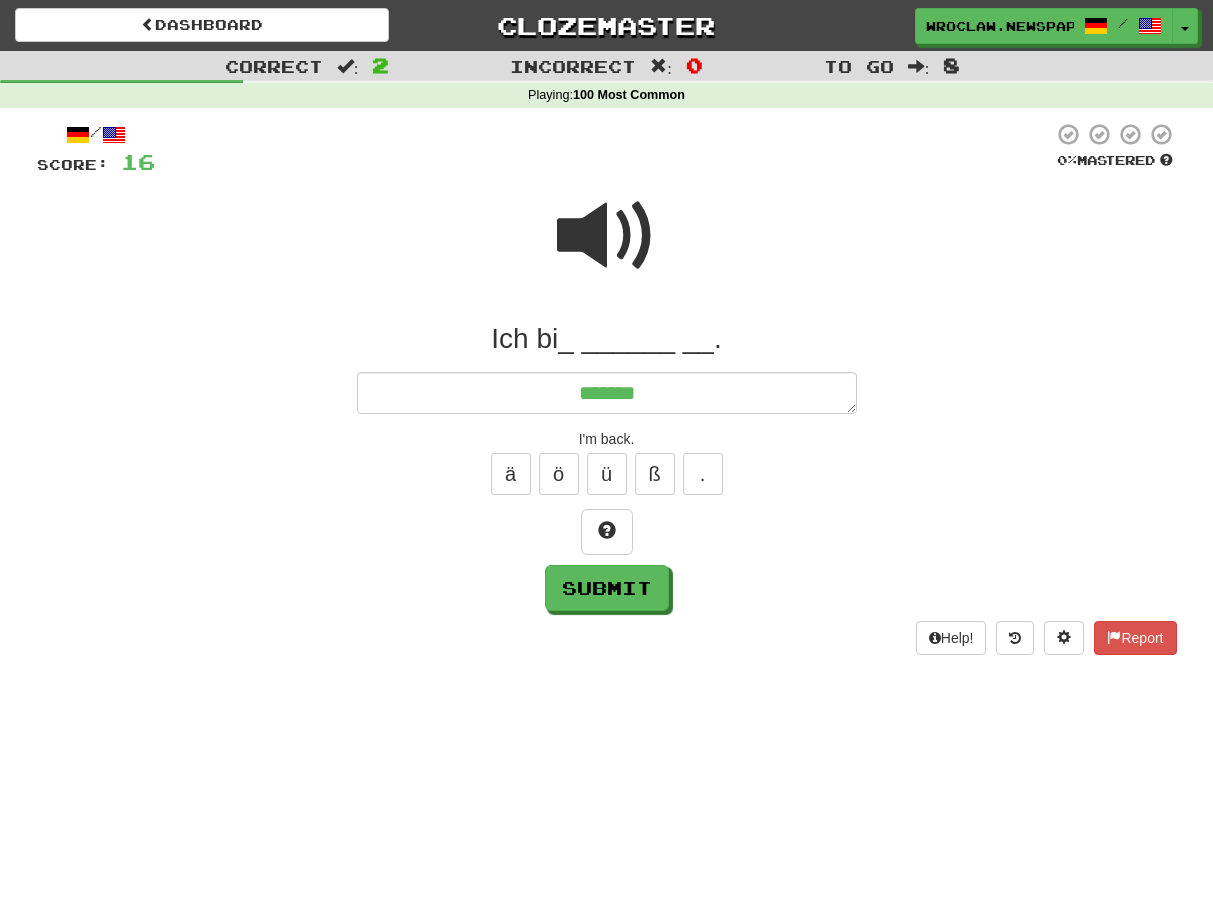 type on "*******" 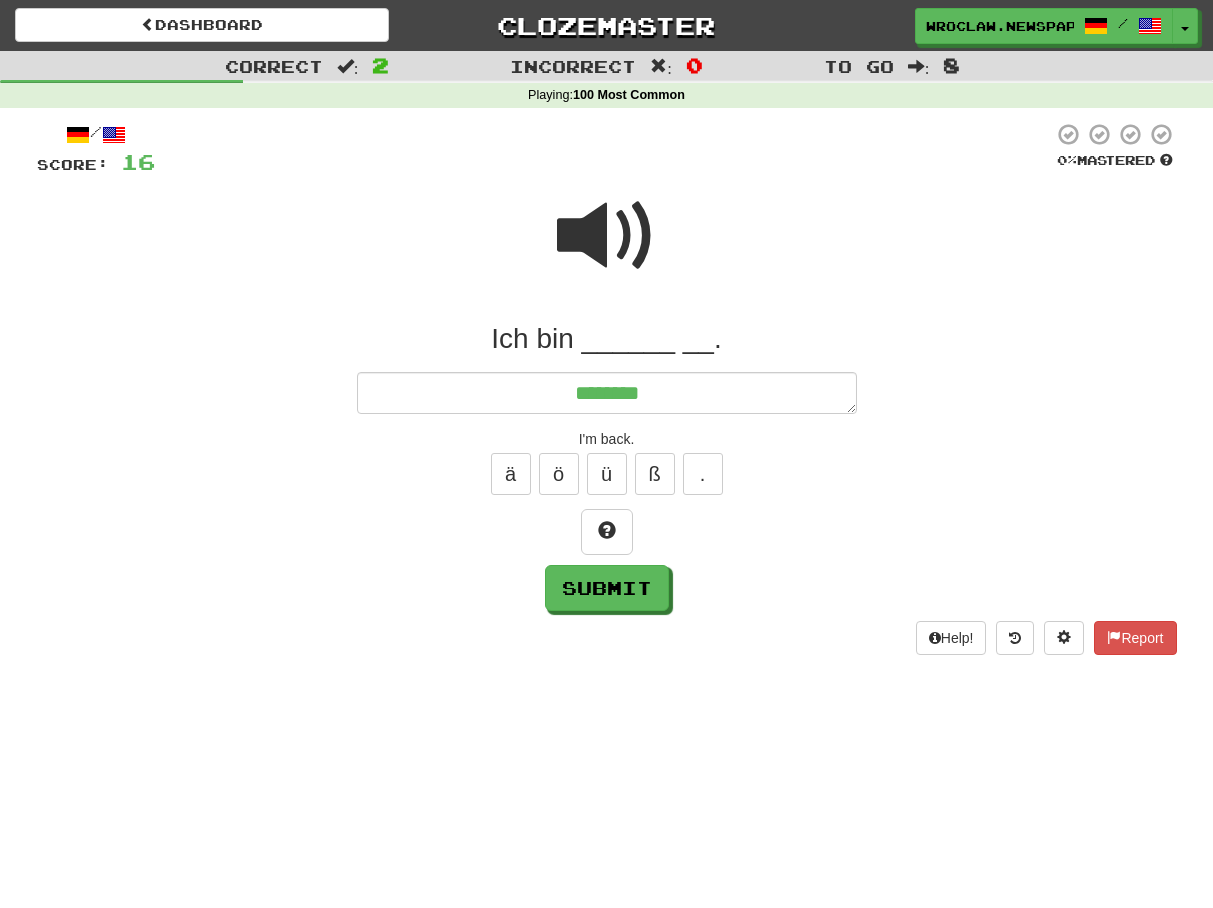 type on "*" 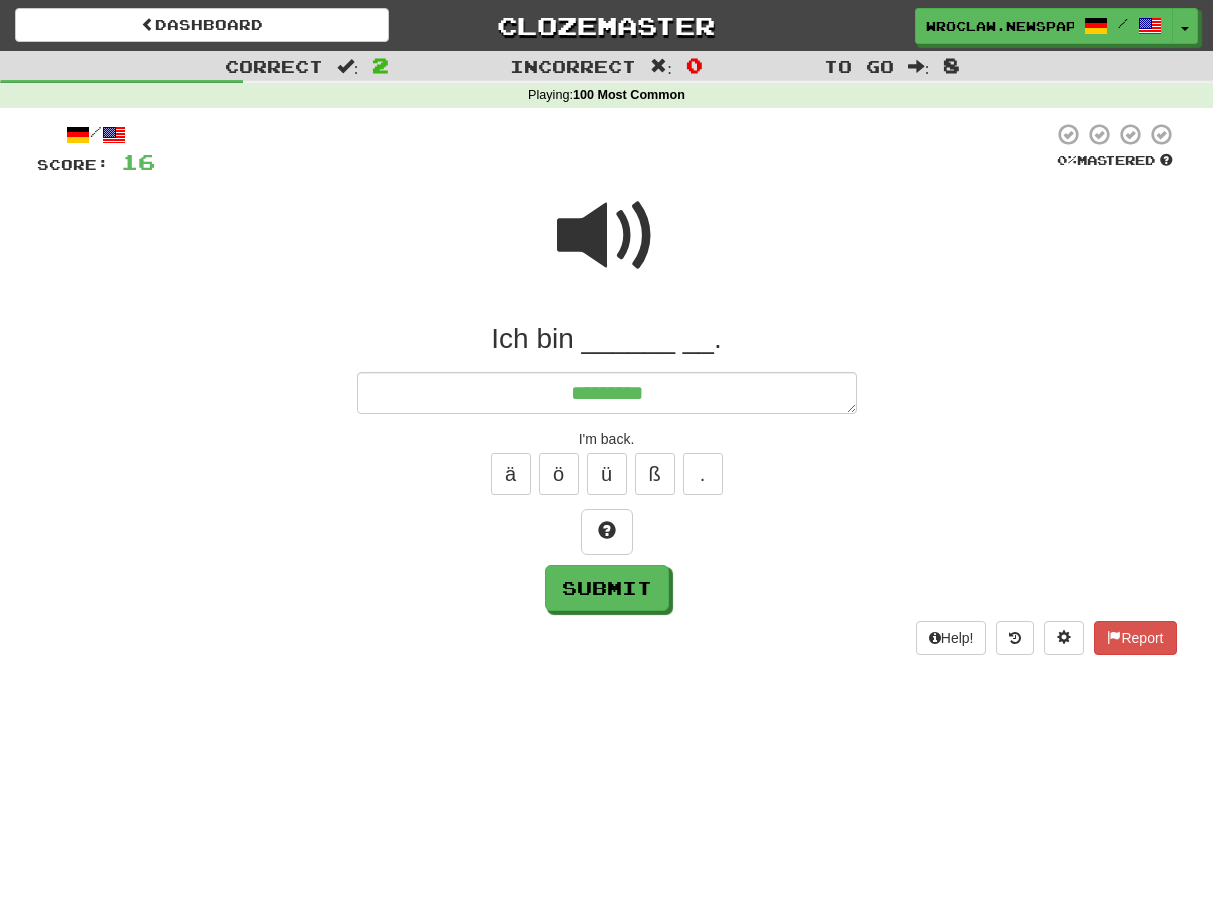 type on "*" 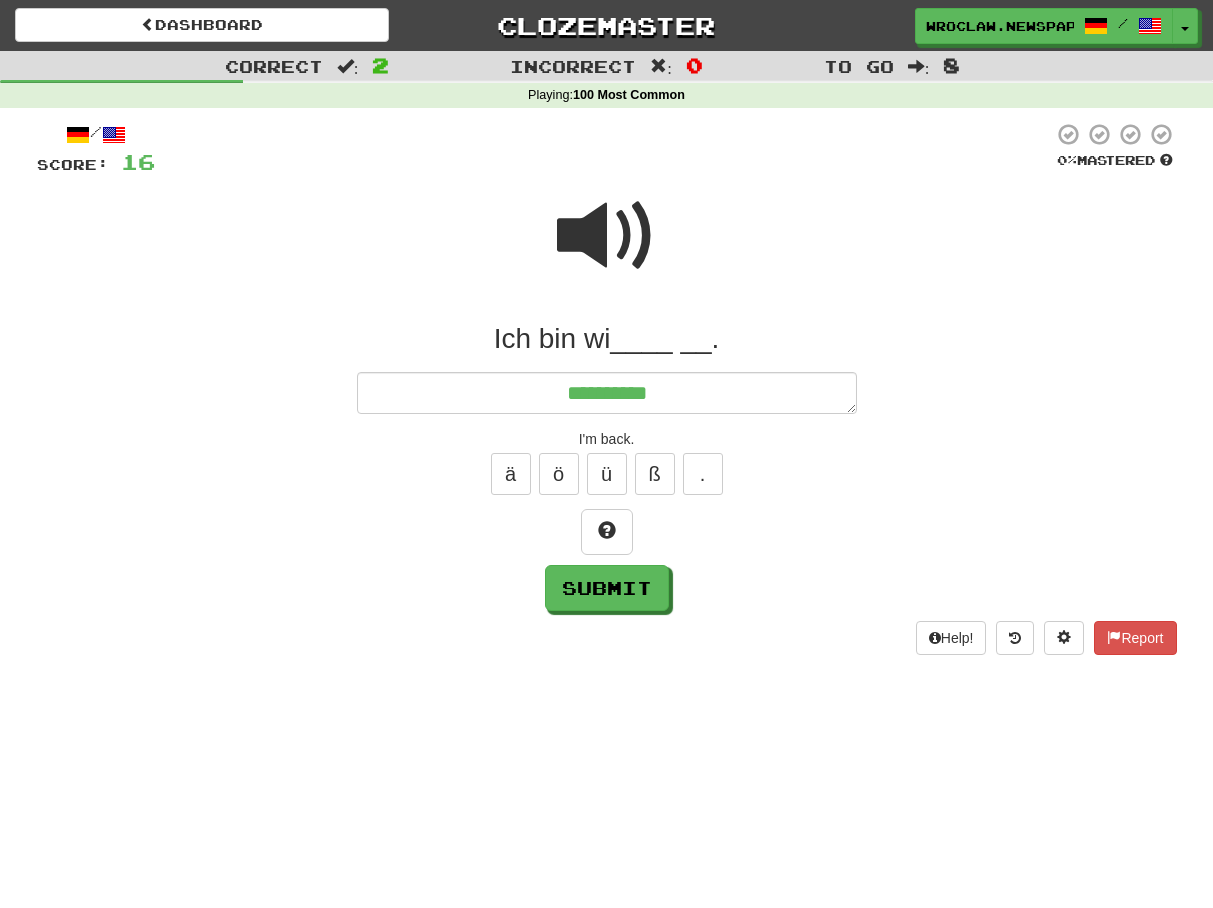 type on "*" 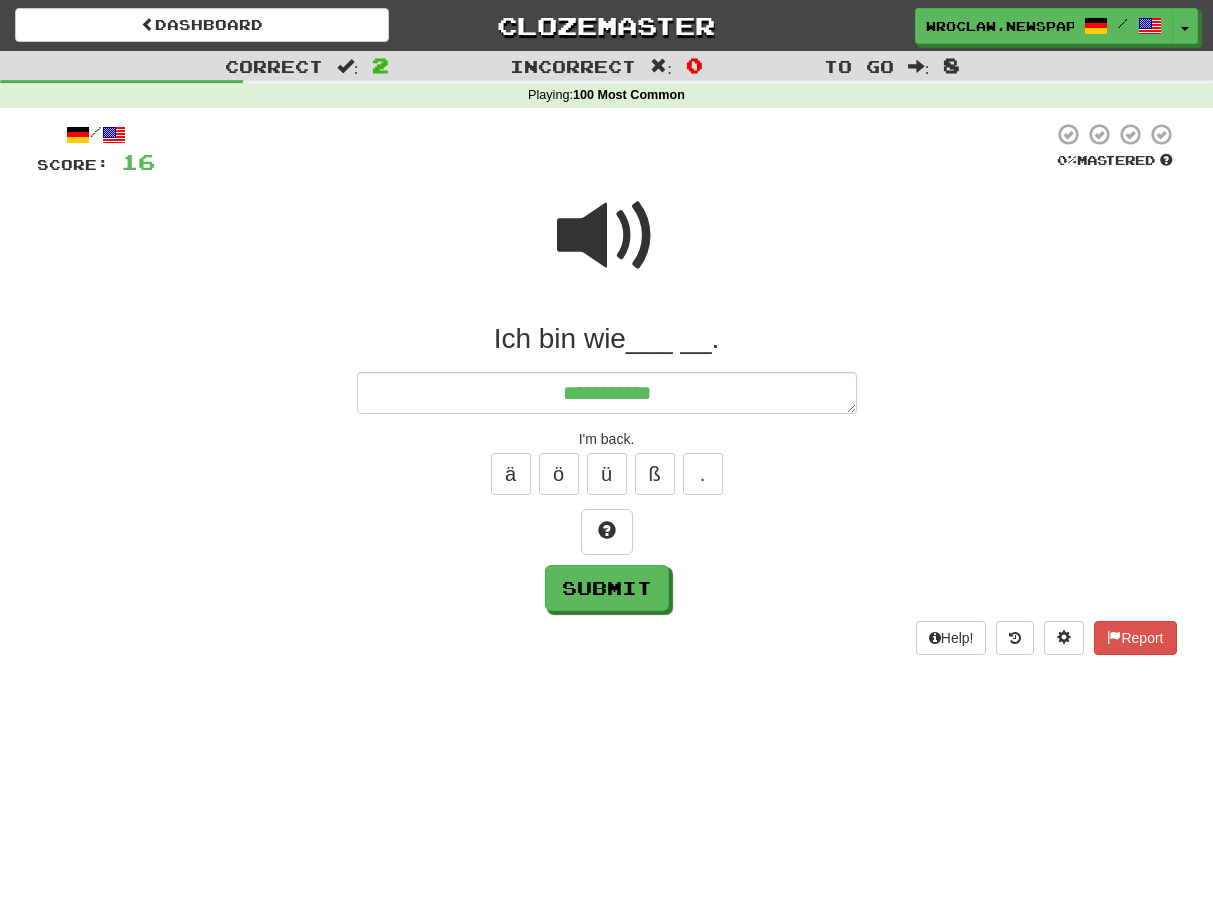 type on "*" 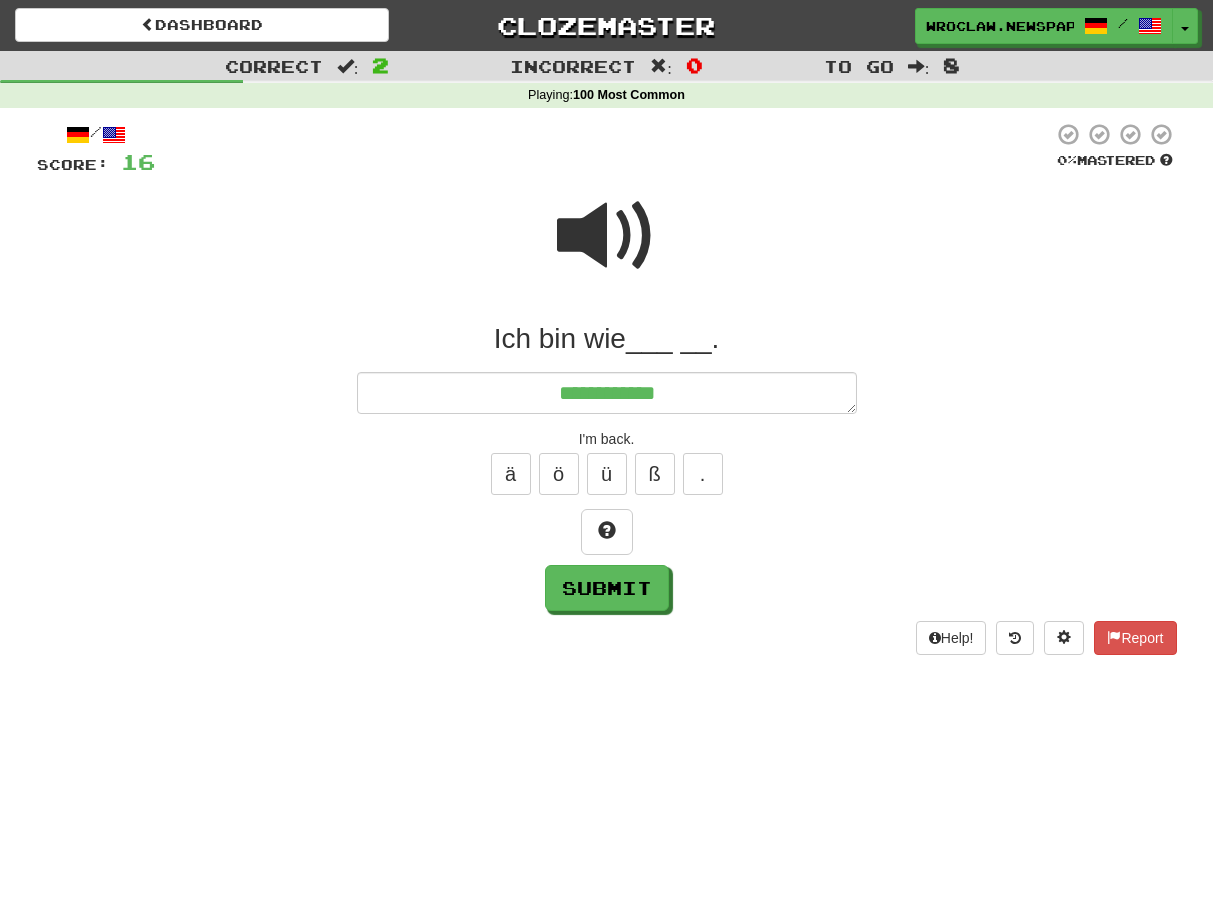 type on "*" 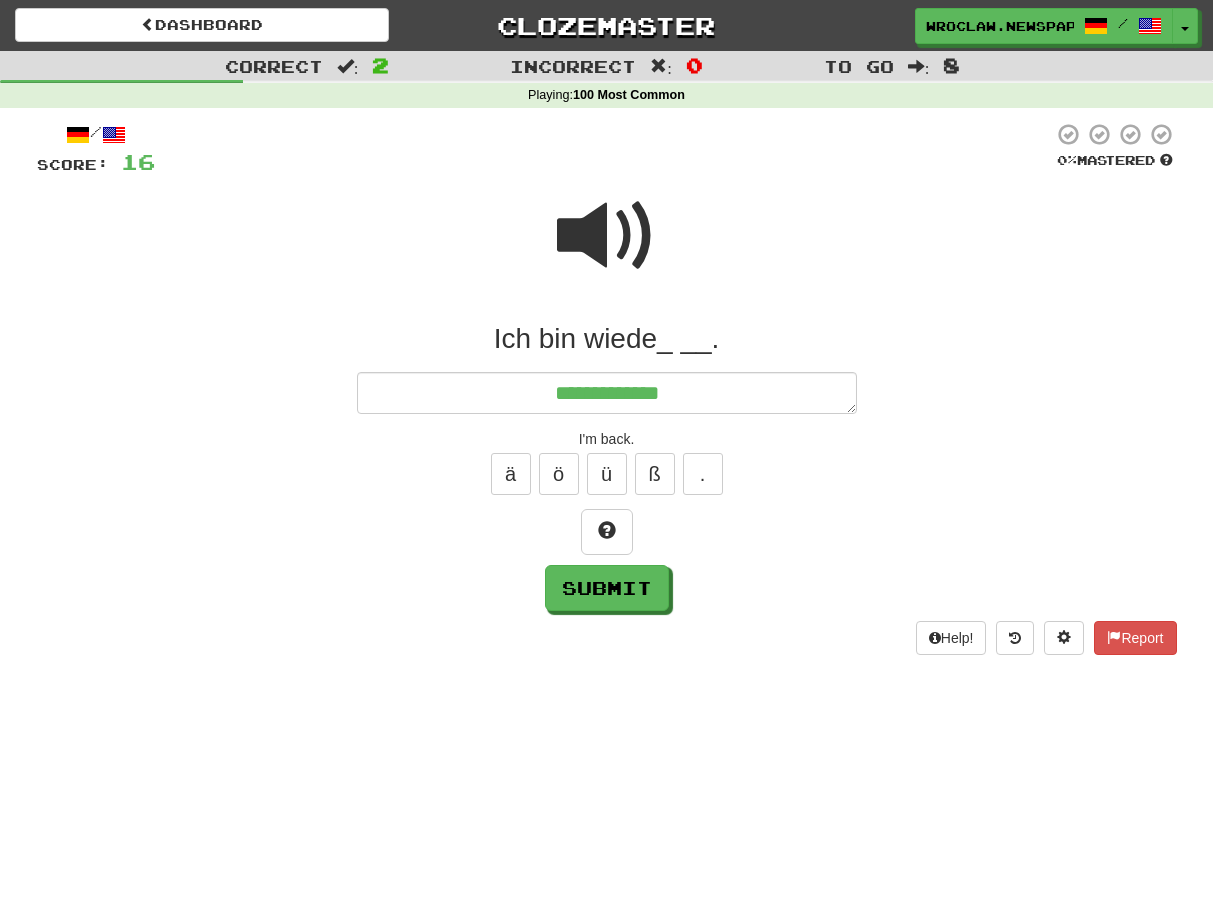 type on "*" 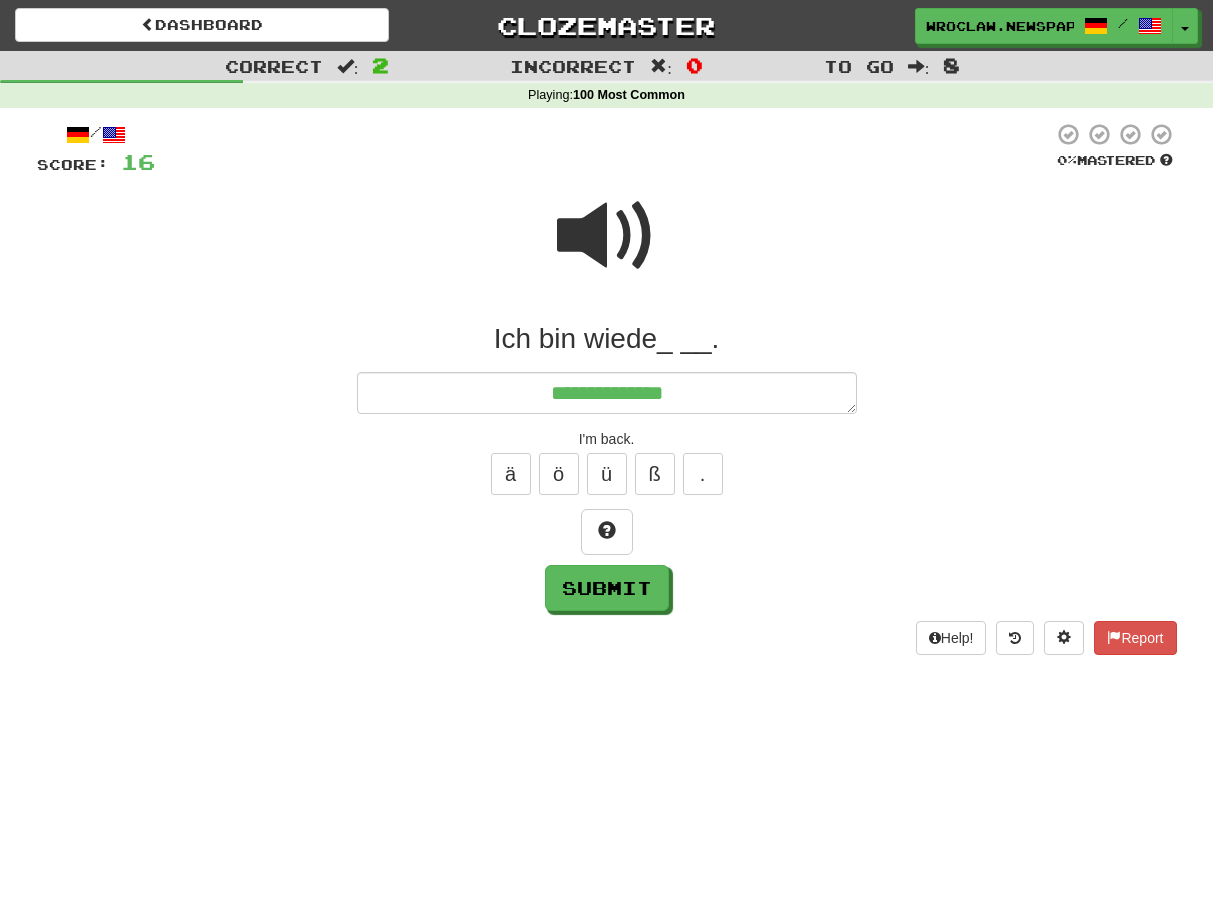 type on "**********" 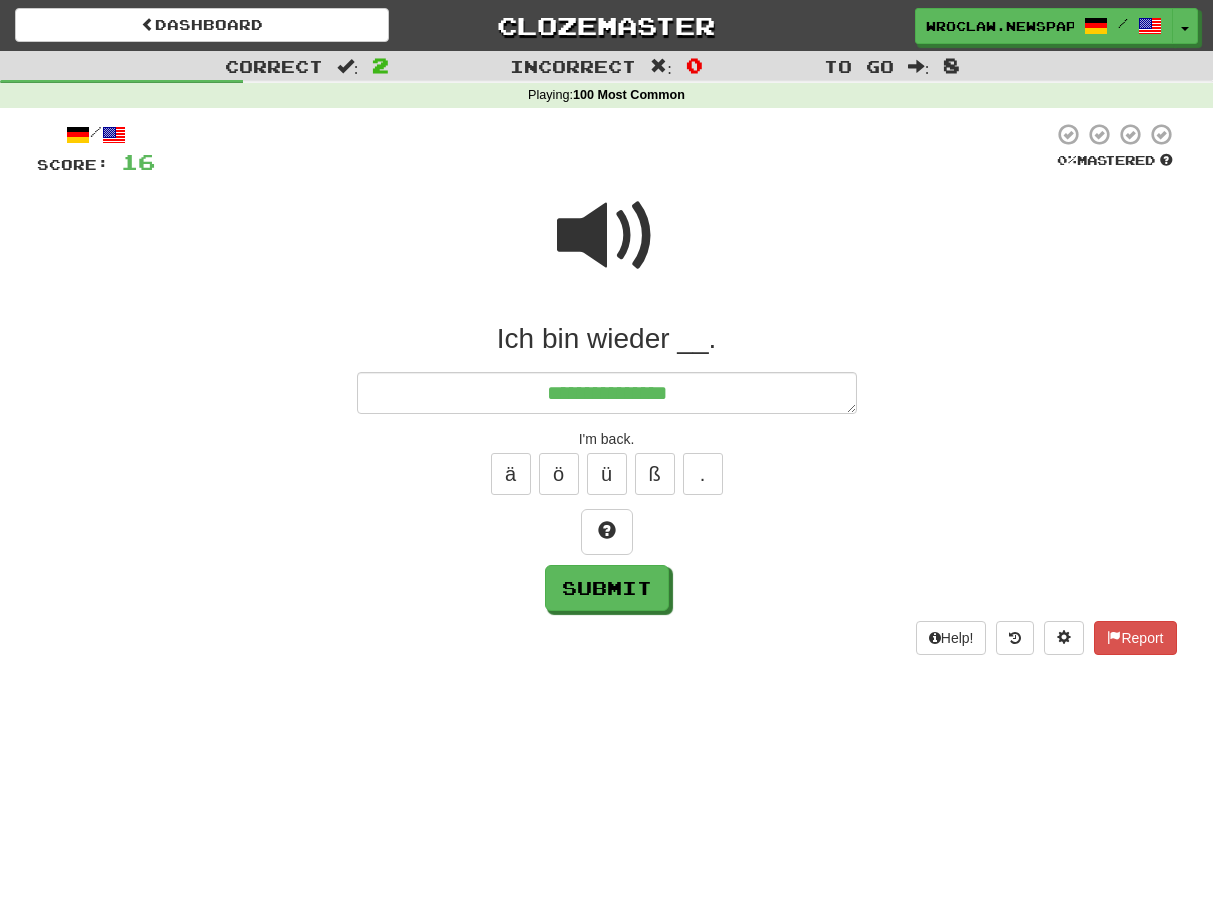 type on "*" 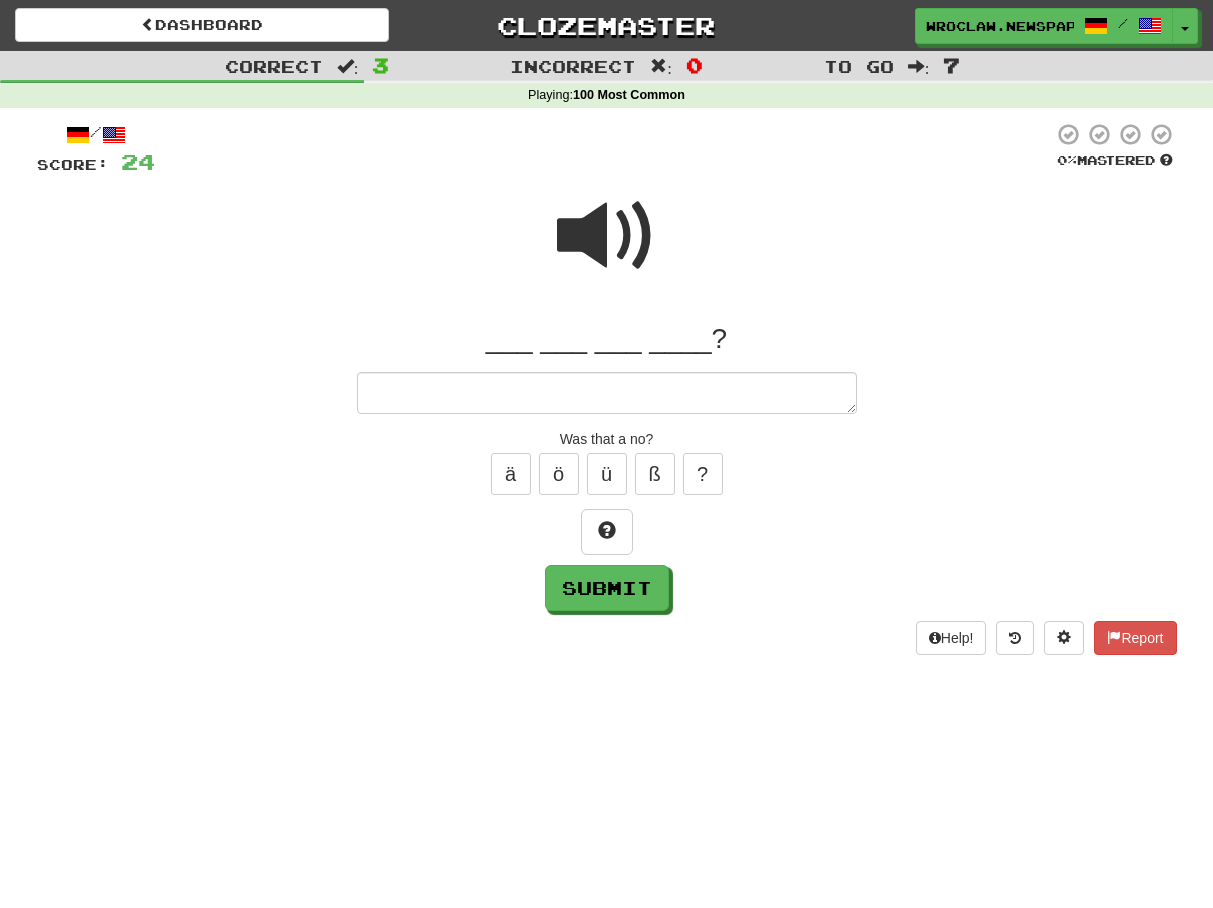 type on "*" 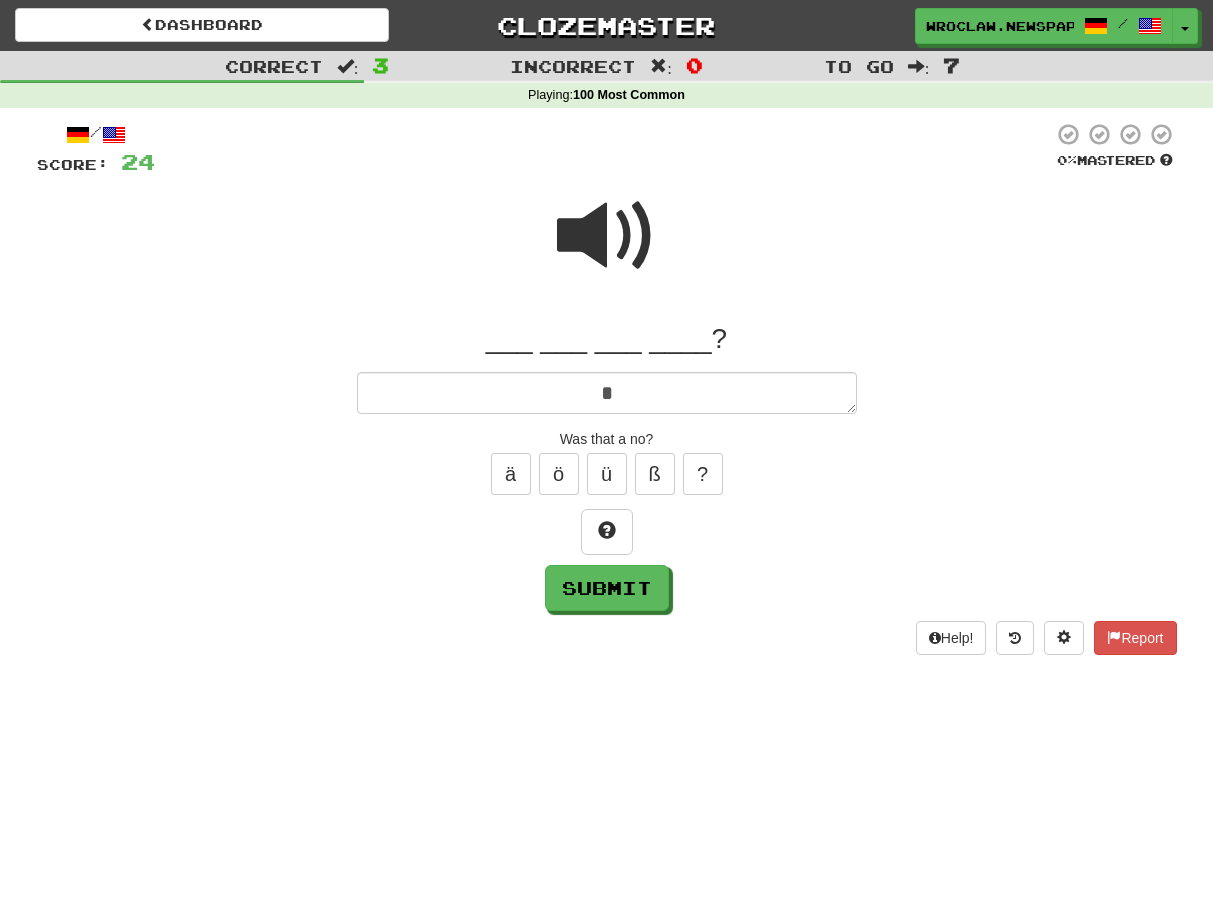 type on "*" 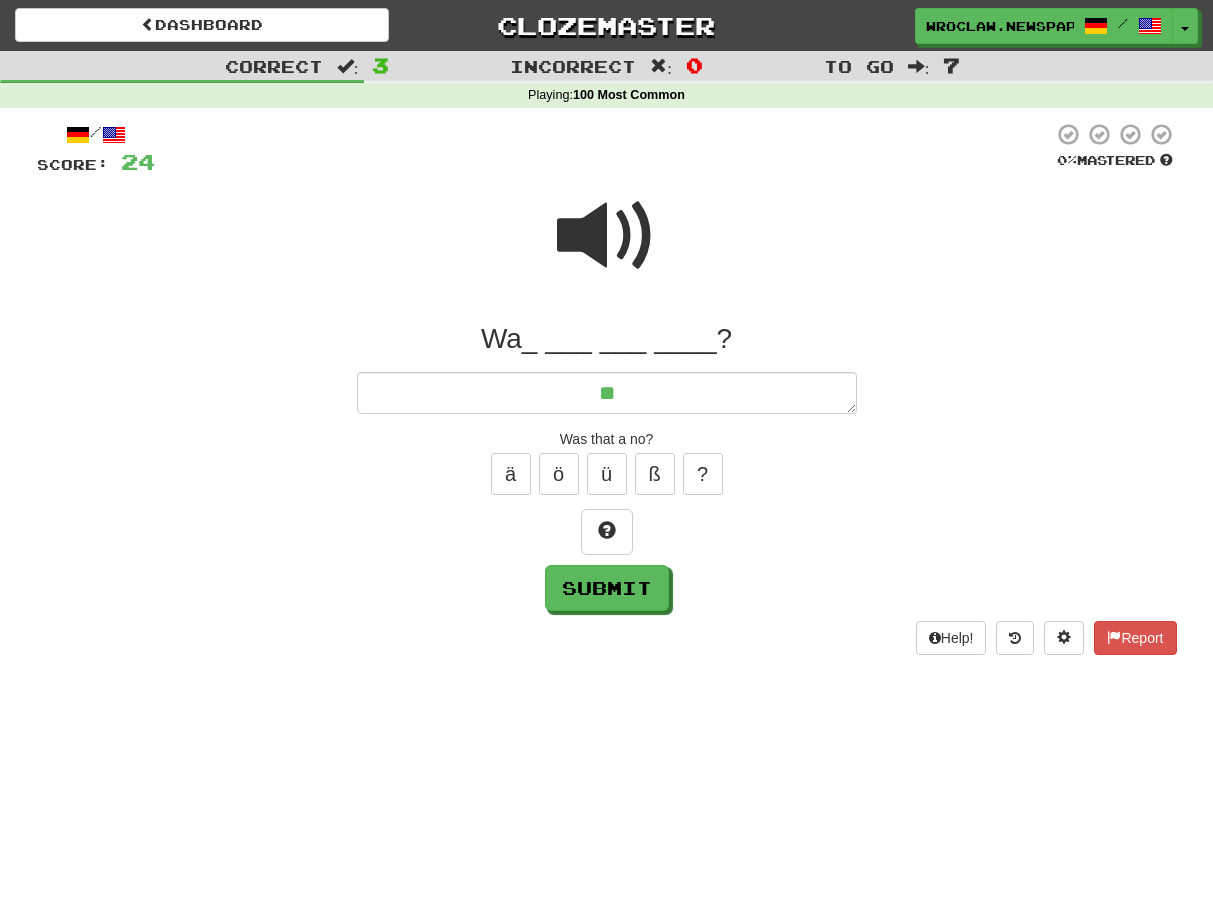 type on "*" 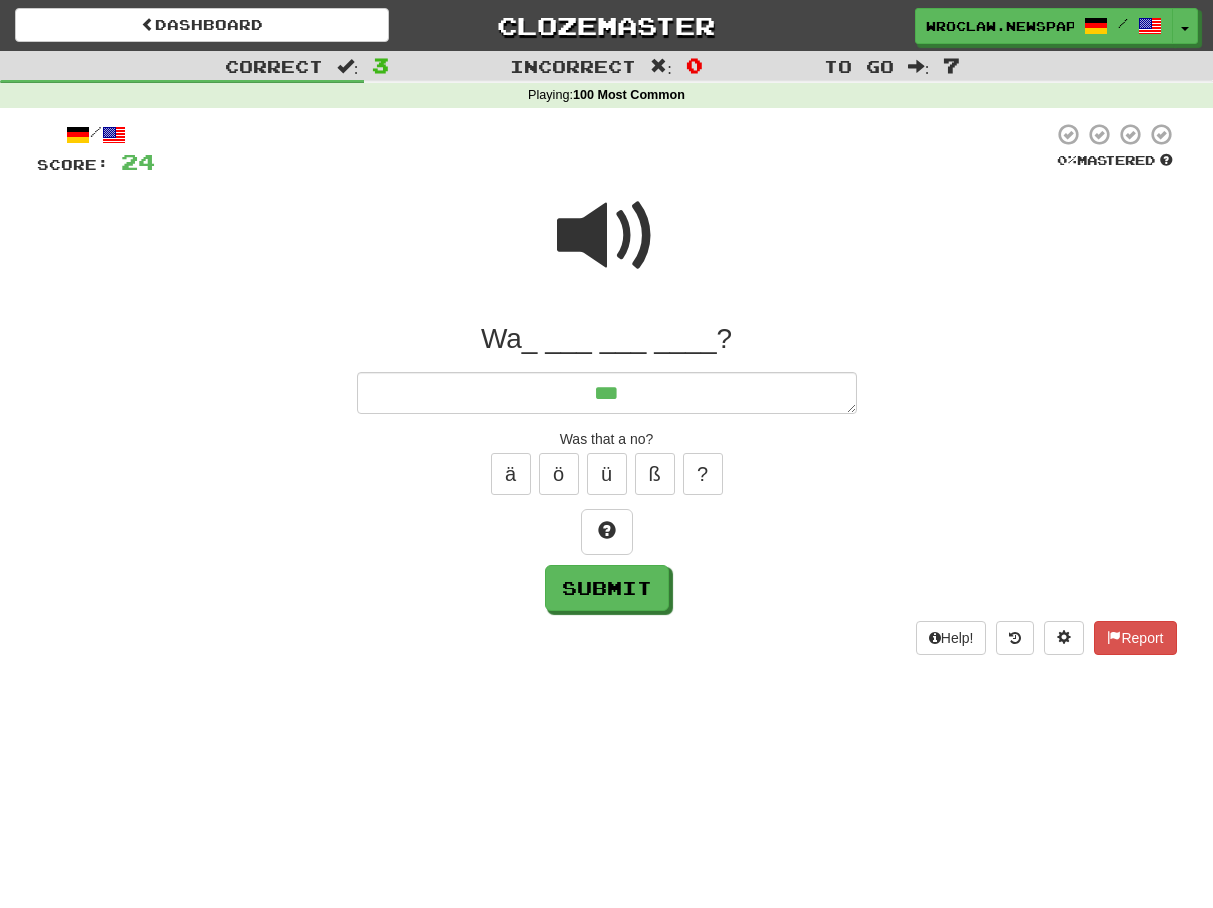 type on "*" 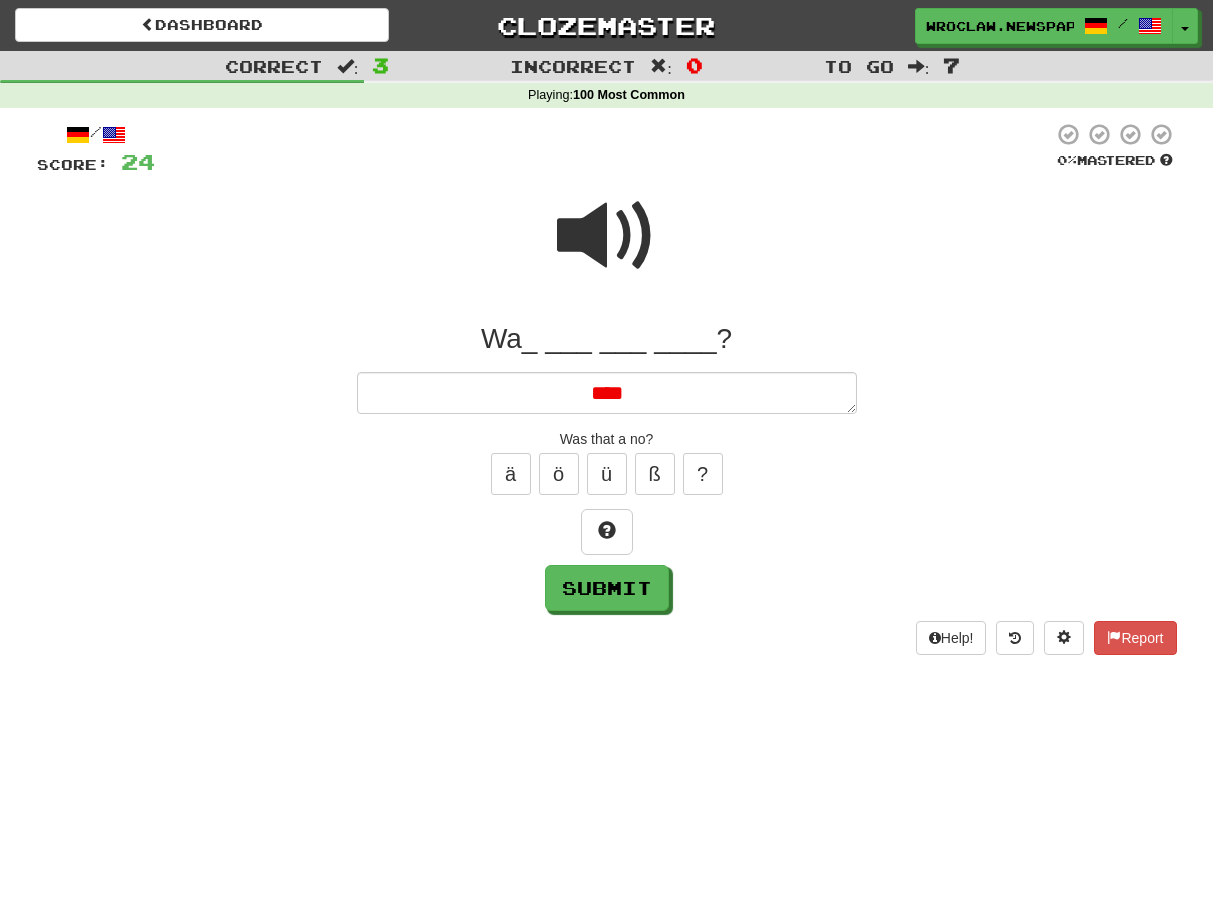 type on "*" 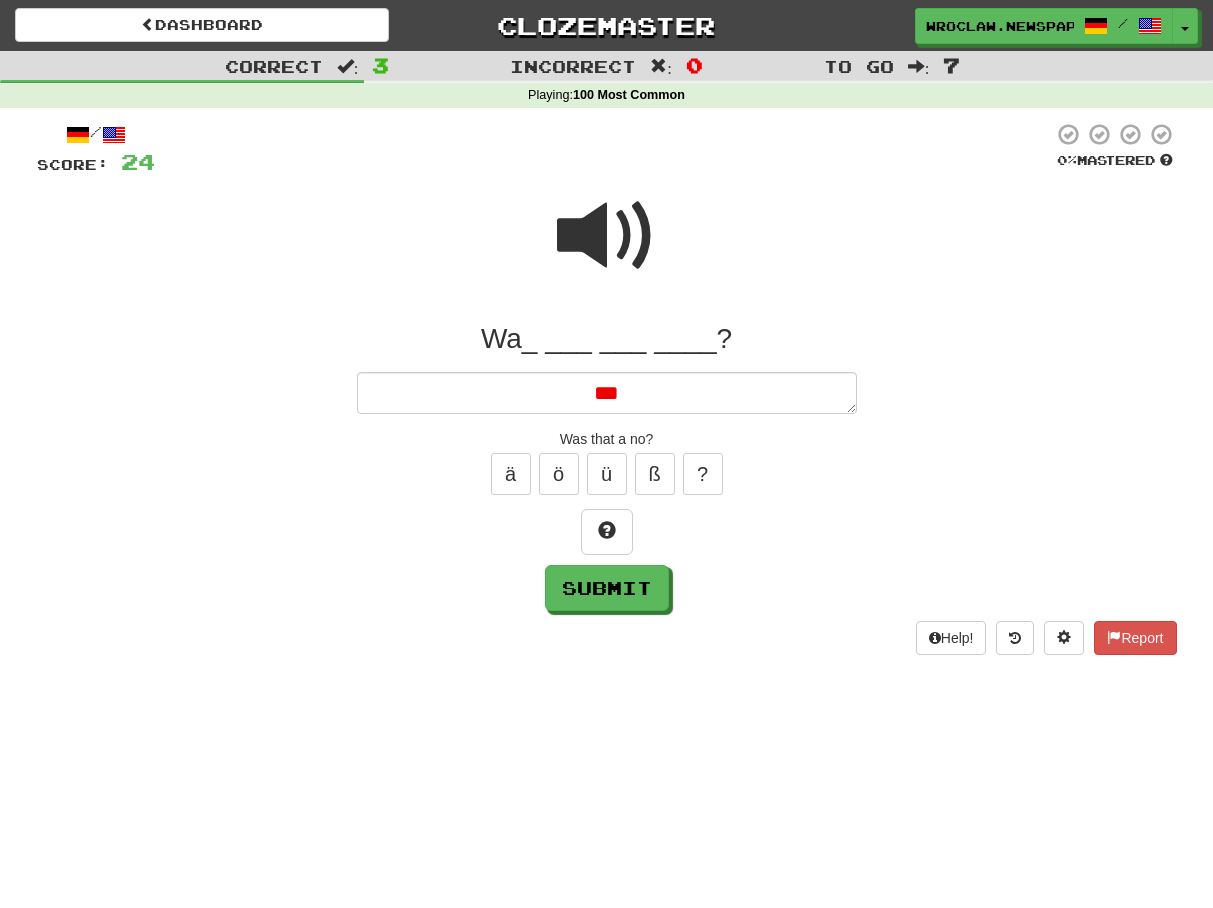 type on "*" 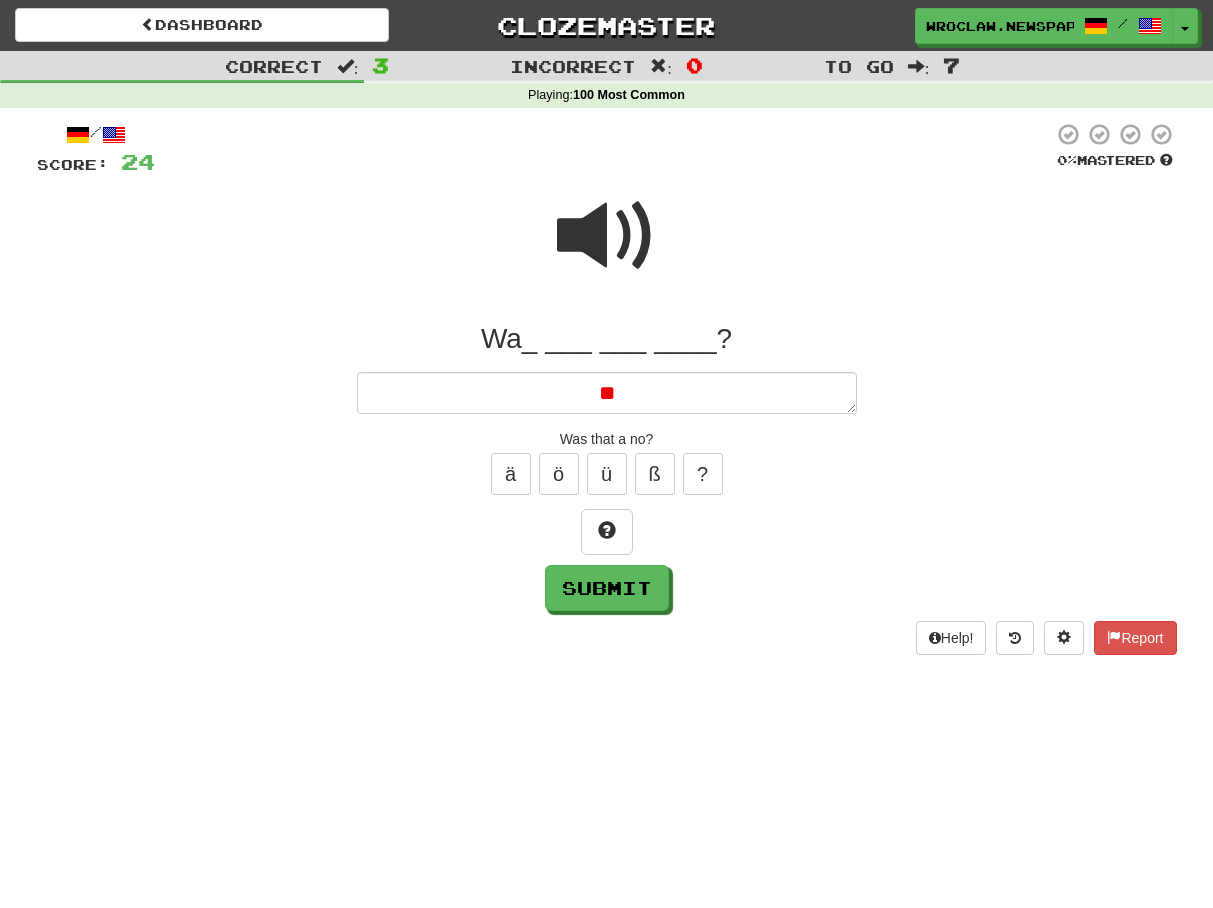 type on "*" 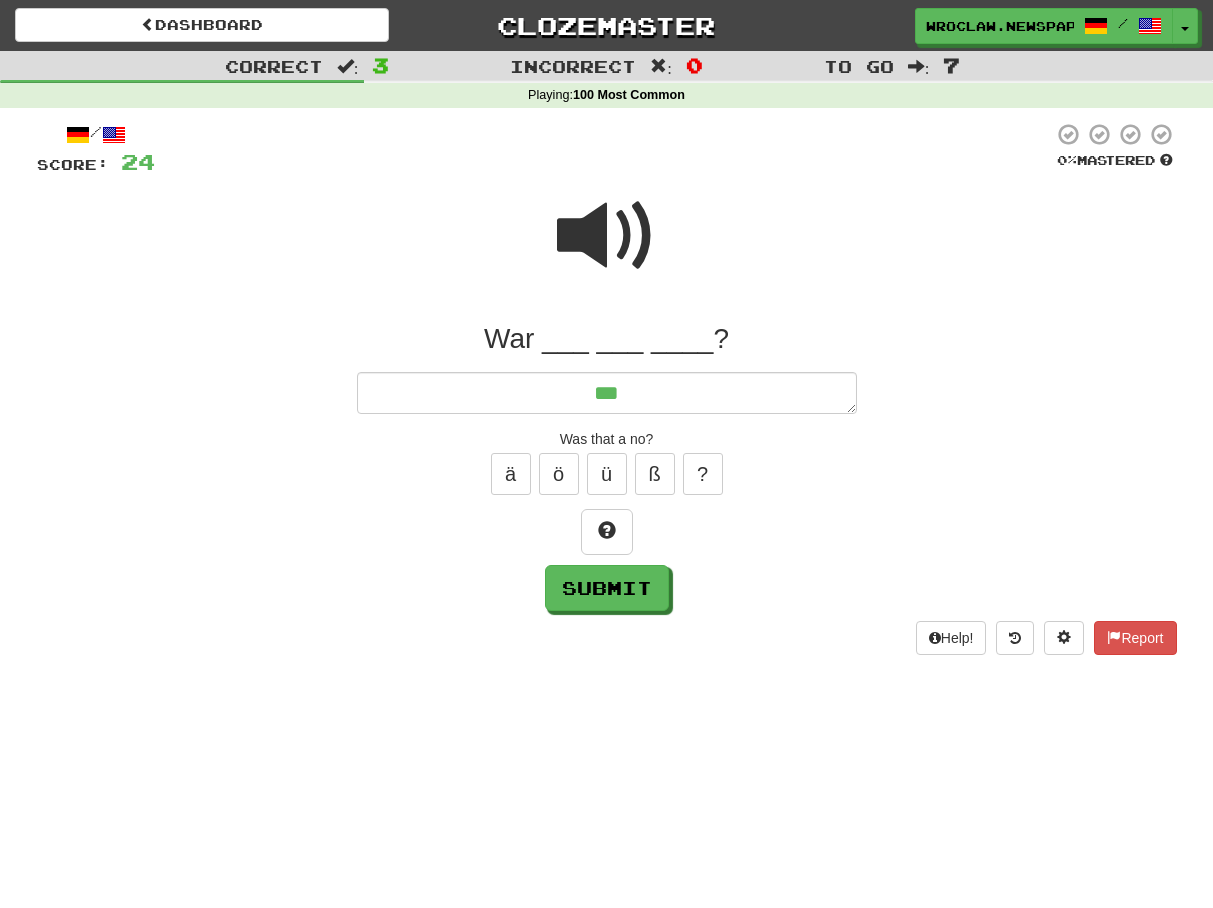 type on "*" 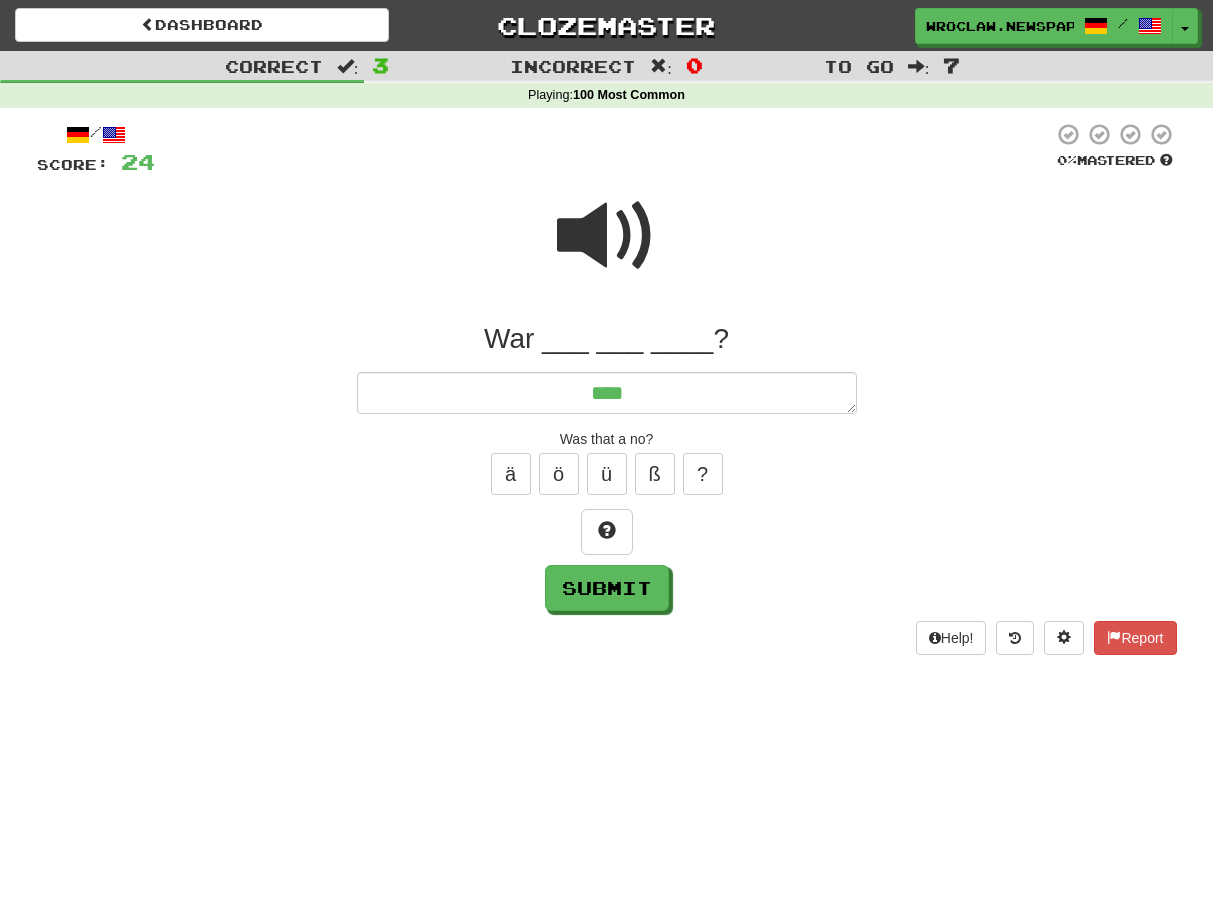 type on "*" 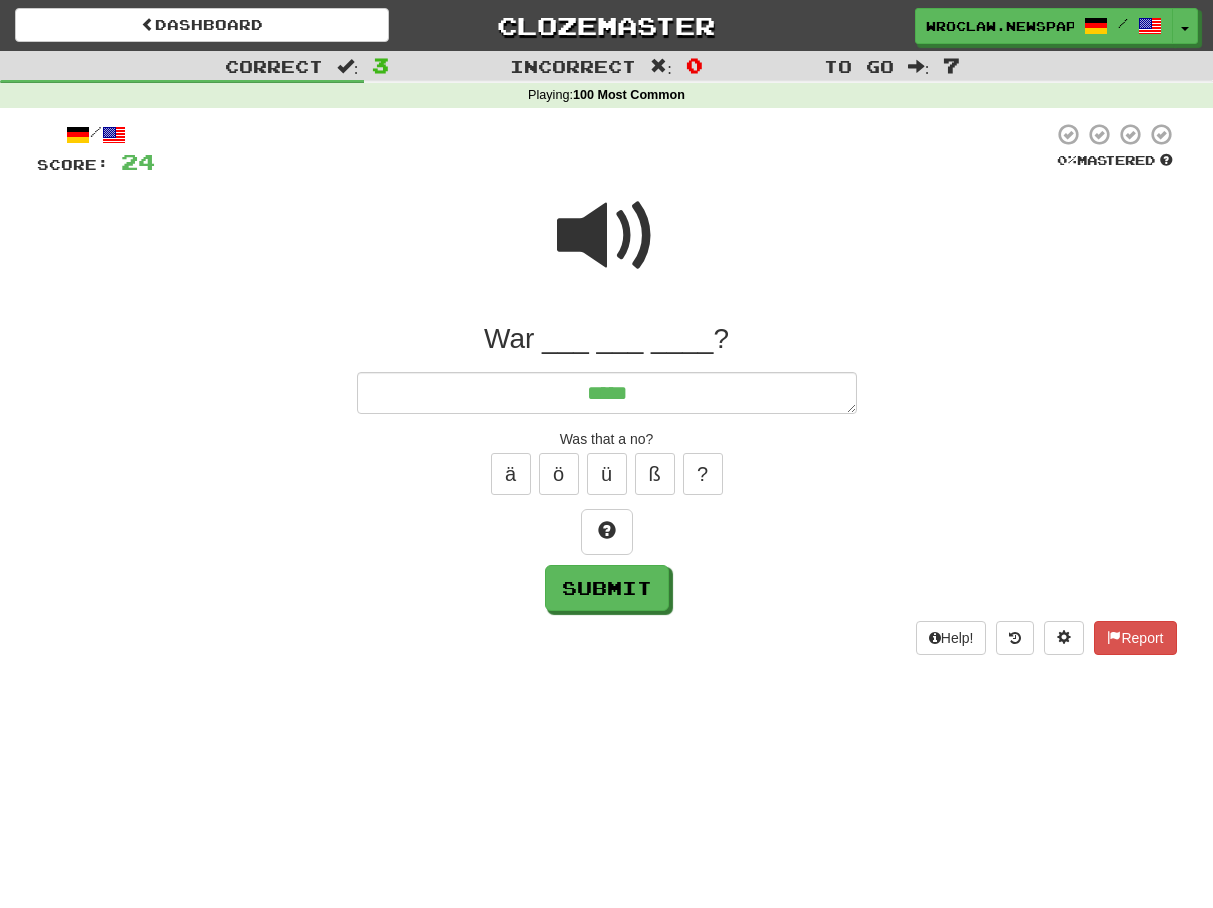 type on "*" 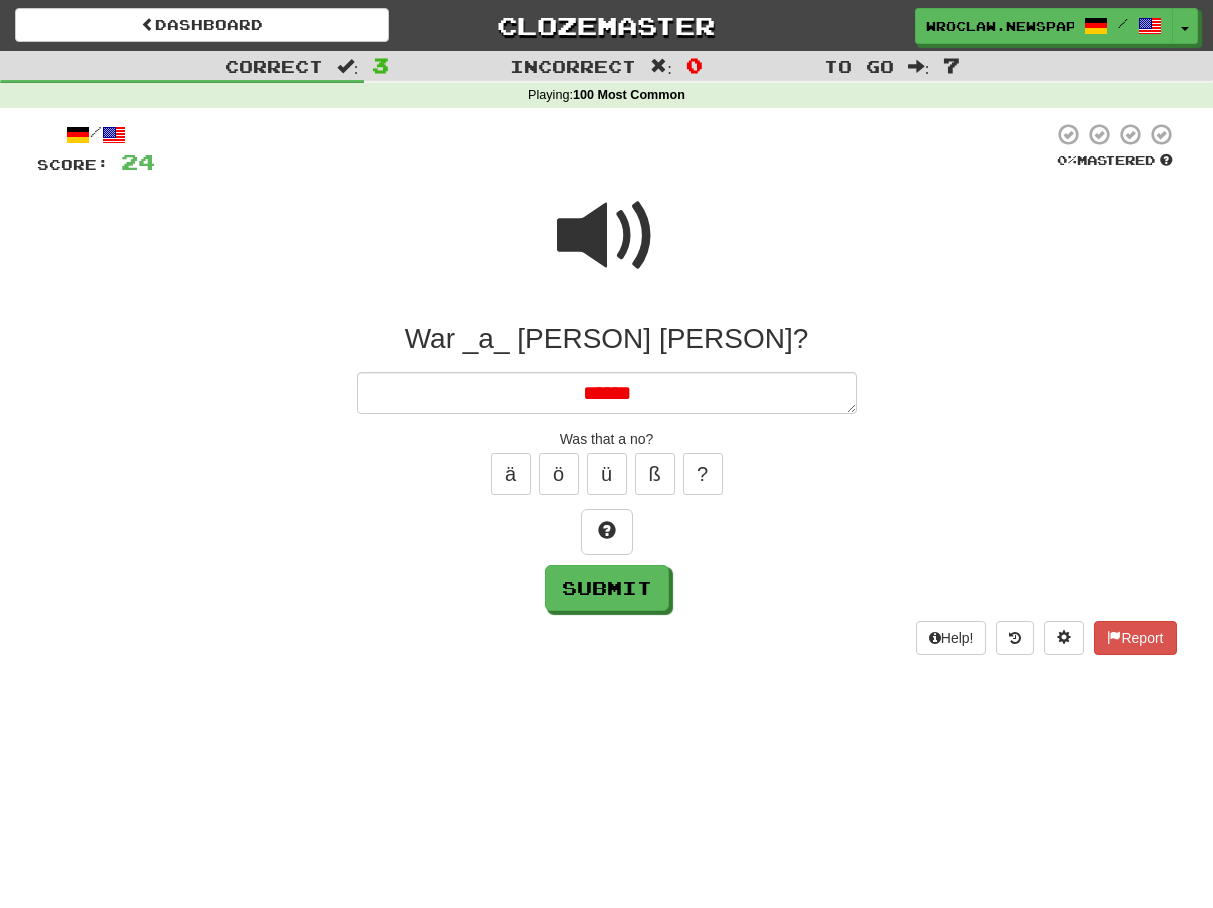 type on "*" 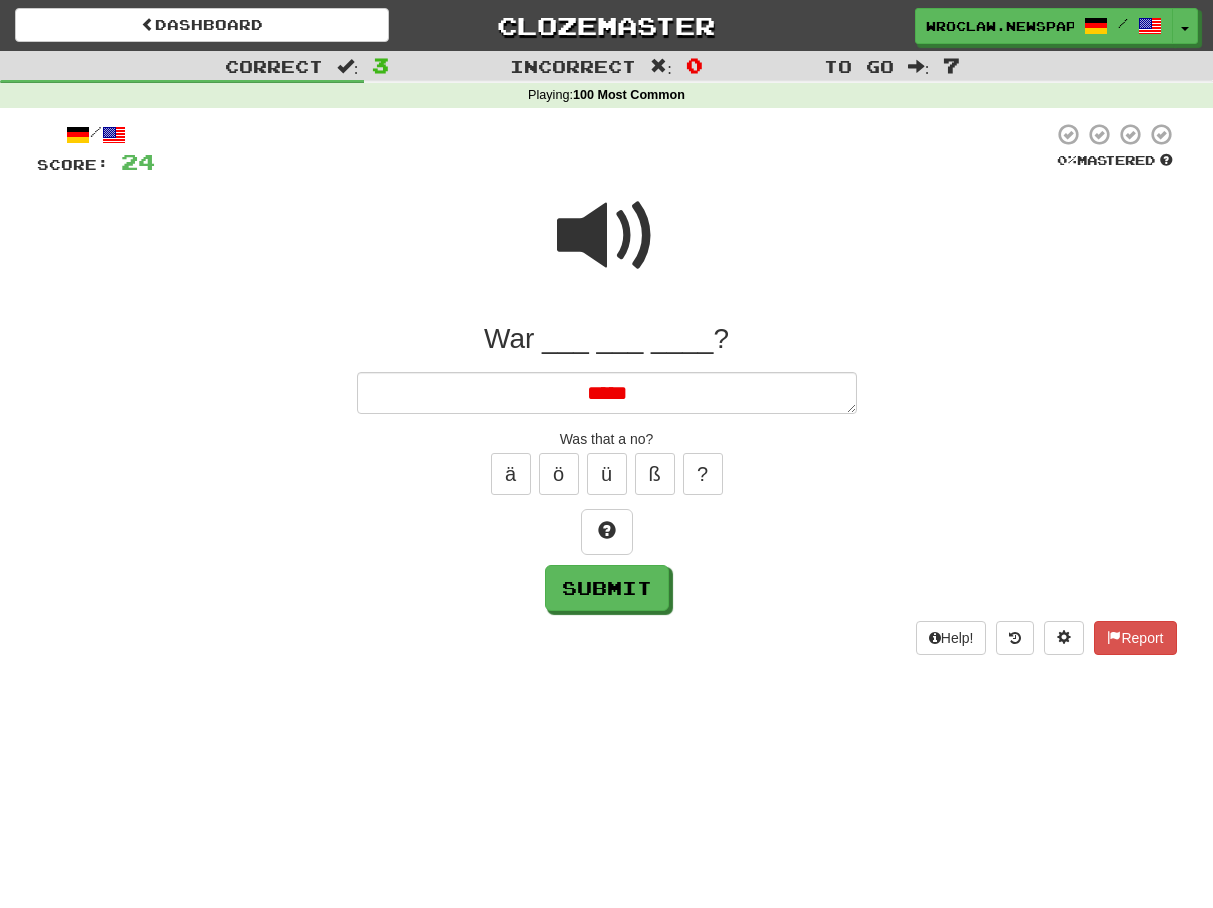 type on "*" 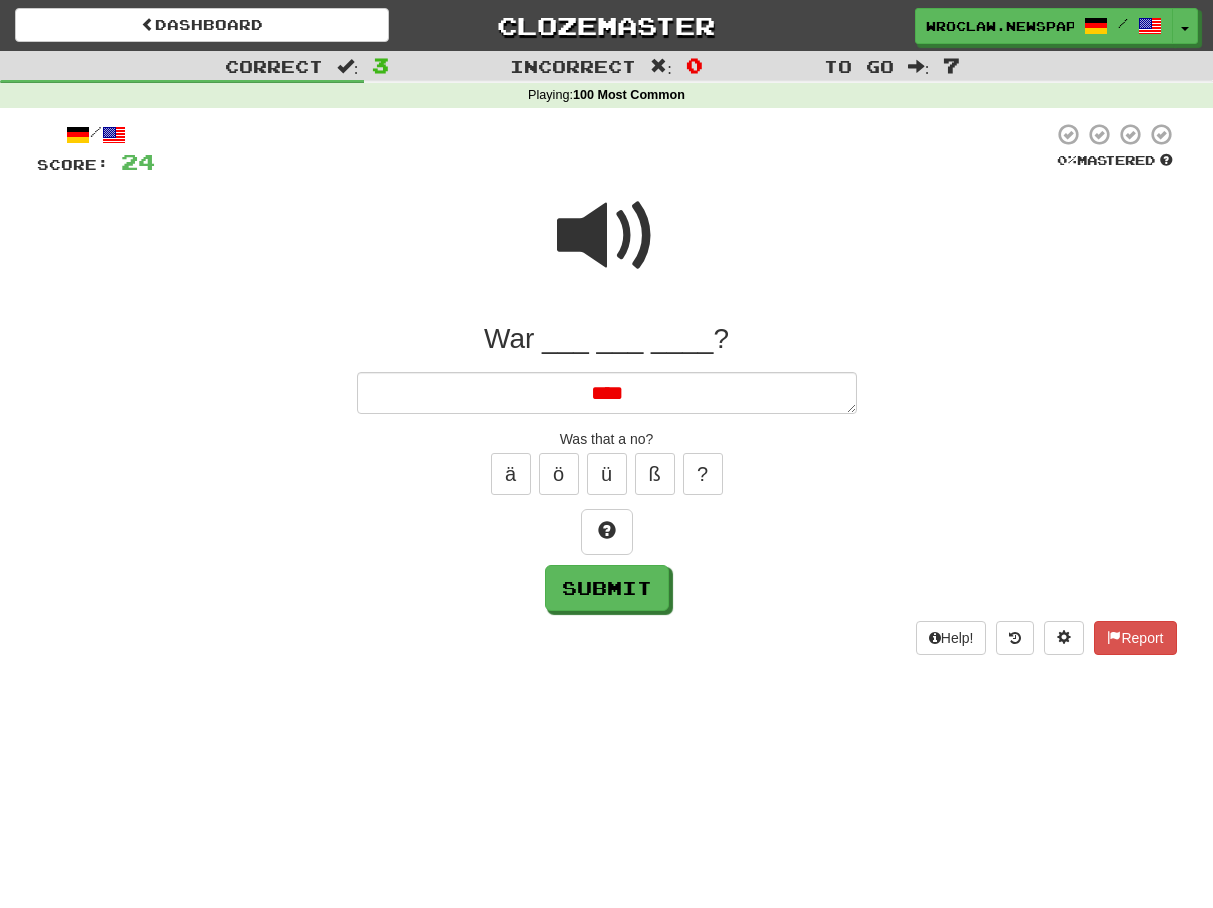 type on "*" 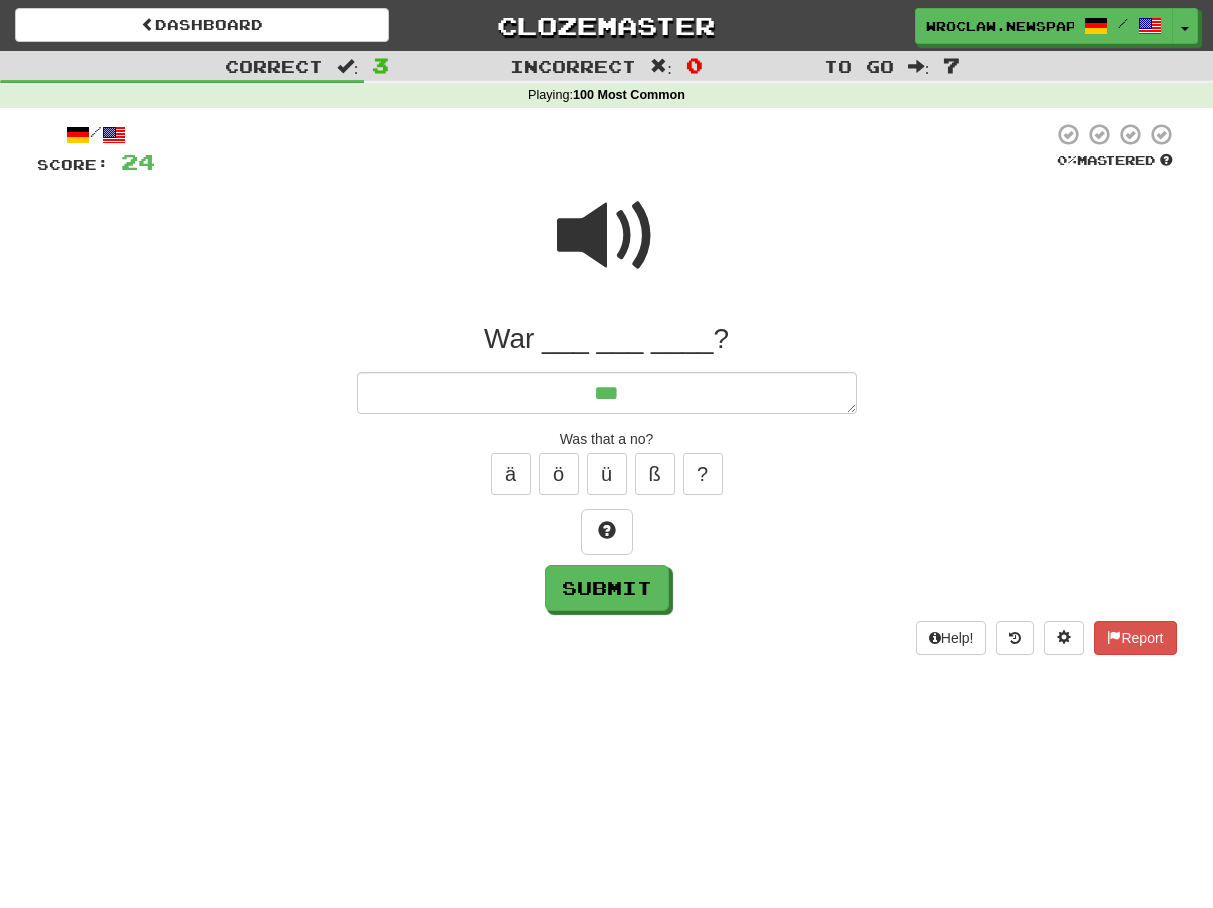 type on "*" 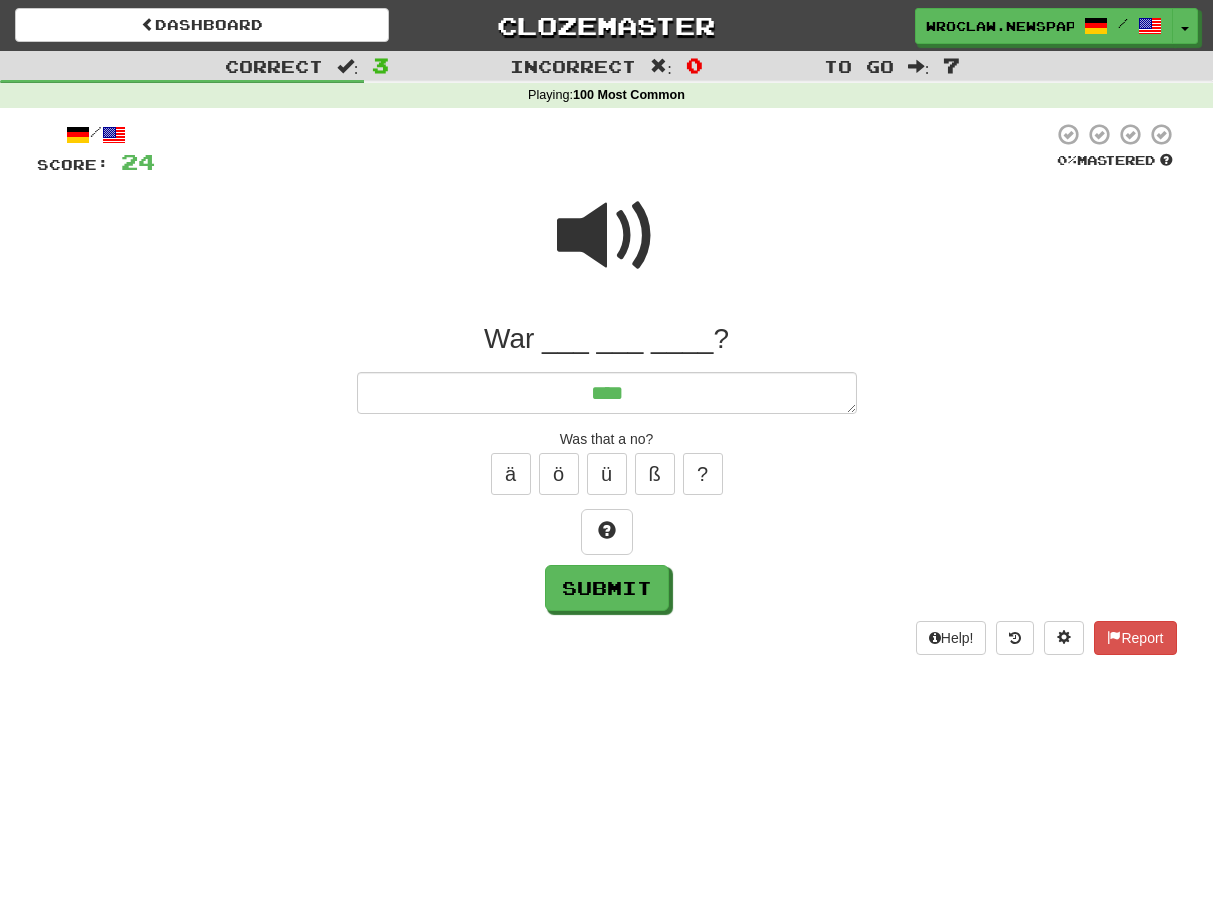 type on "*" 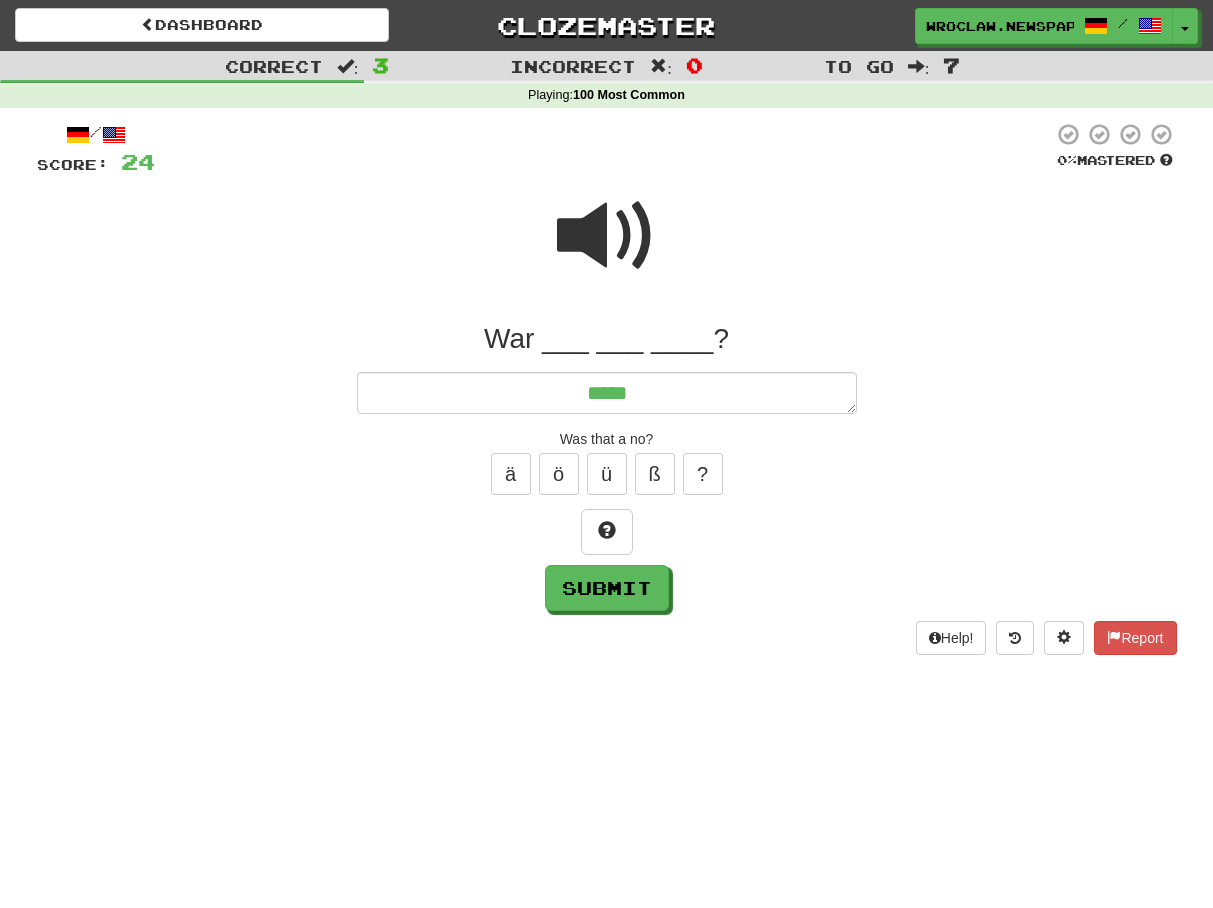 type on "*" 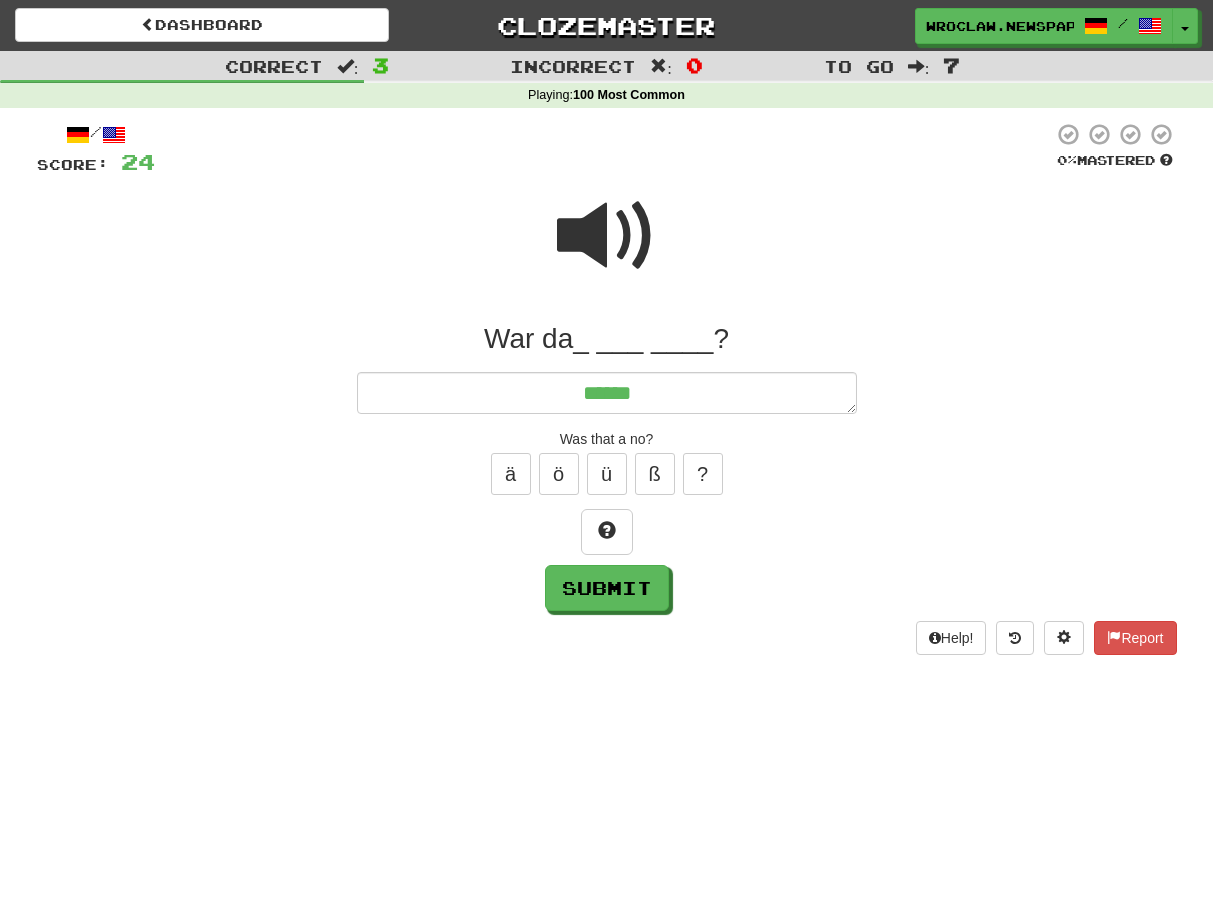 type on "*" 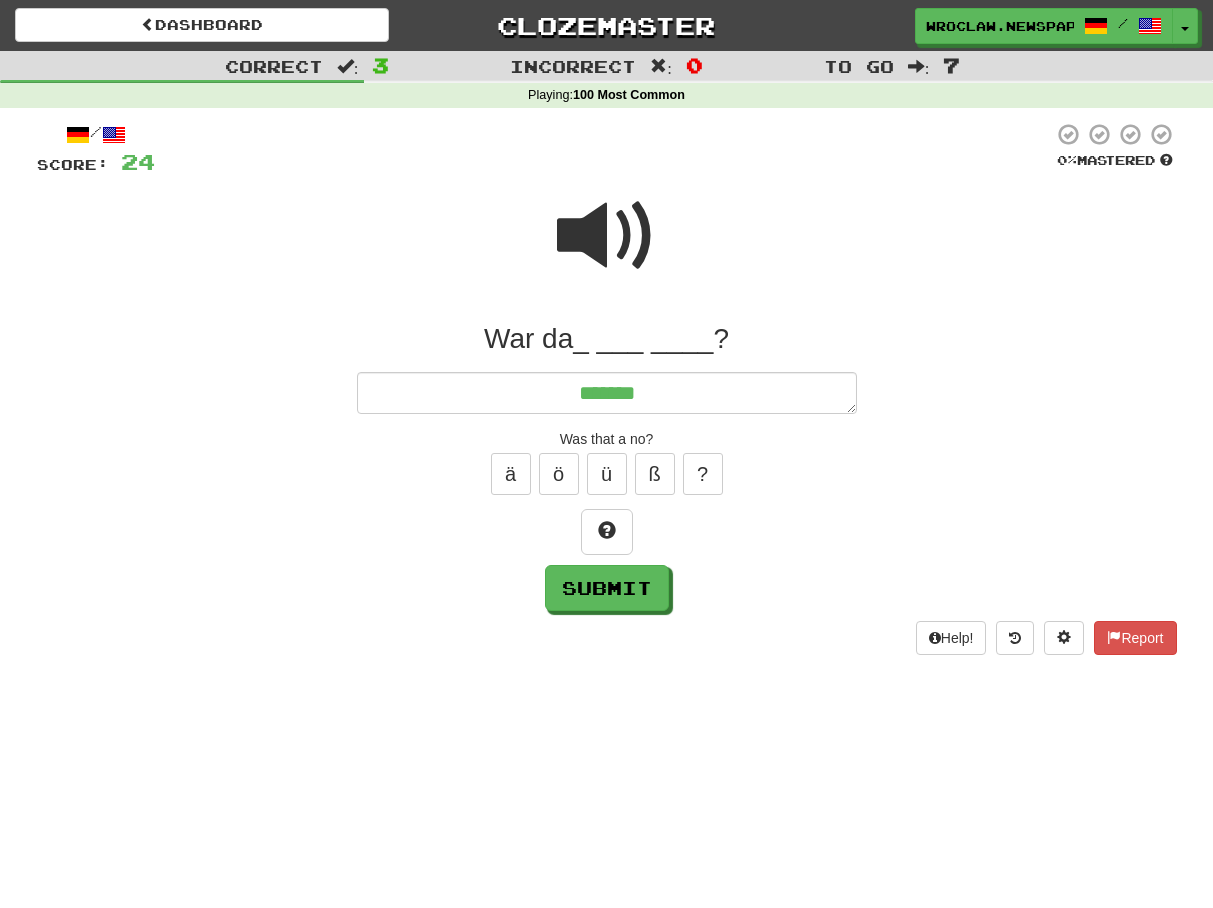 type on "*" 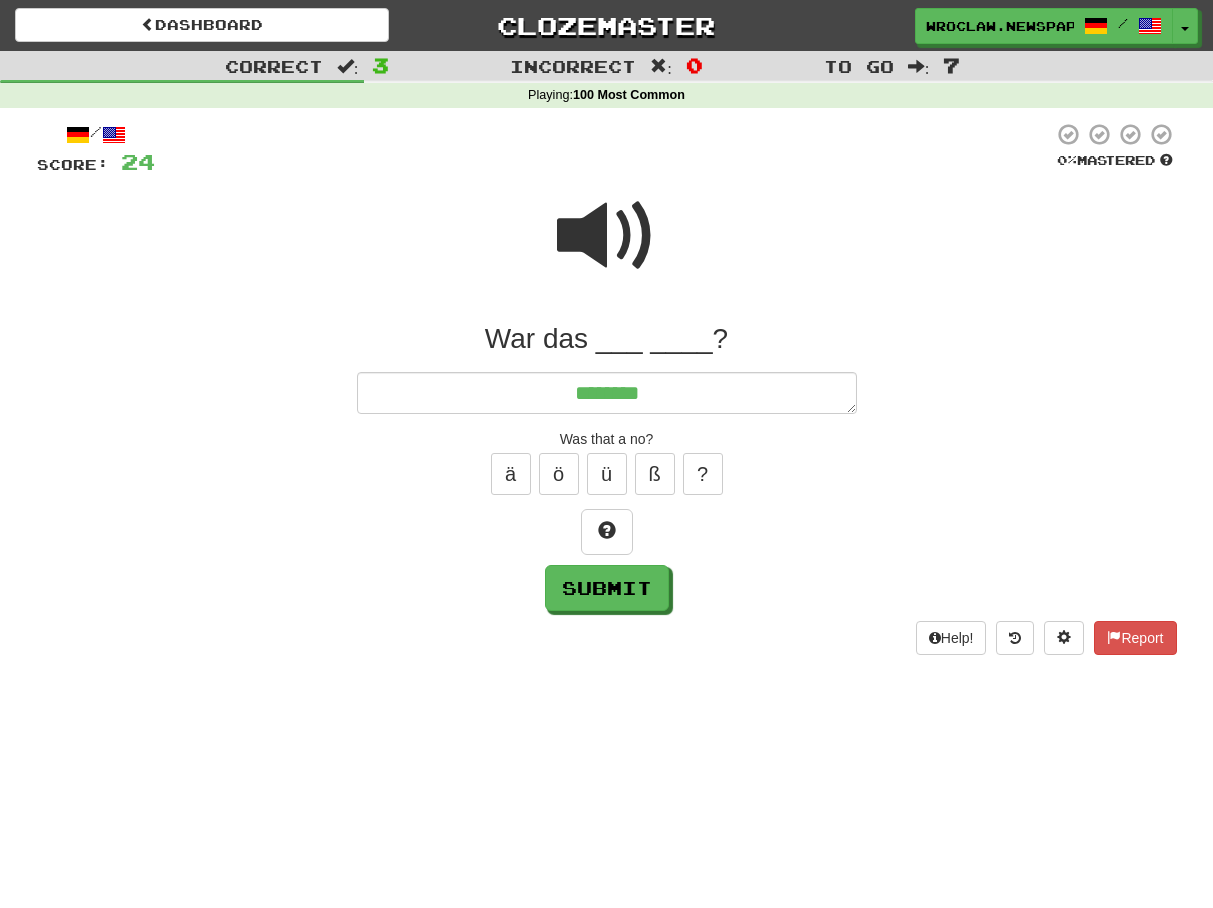 type on "*" 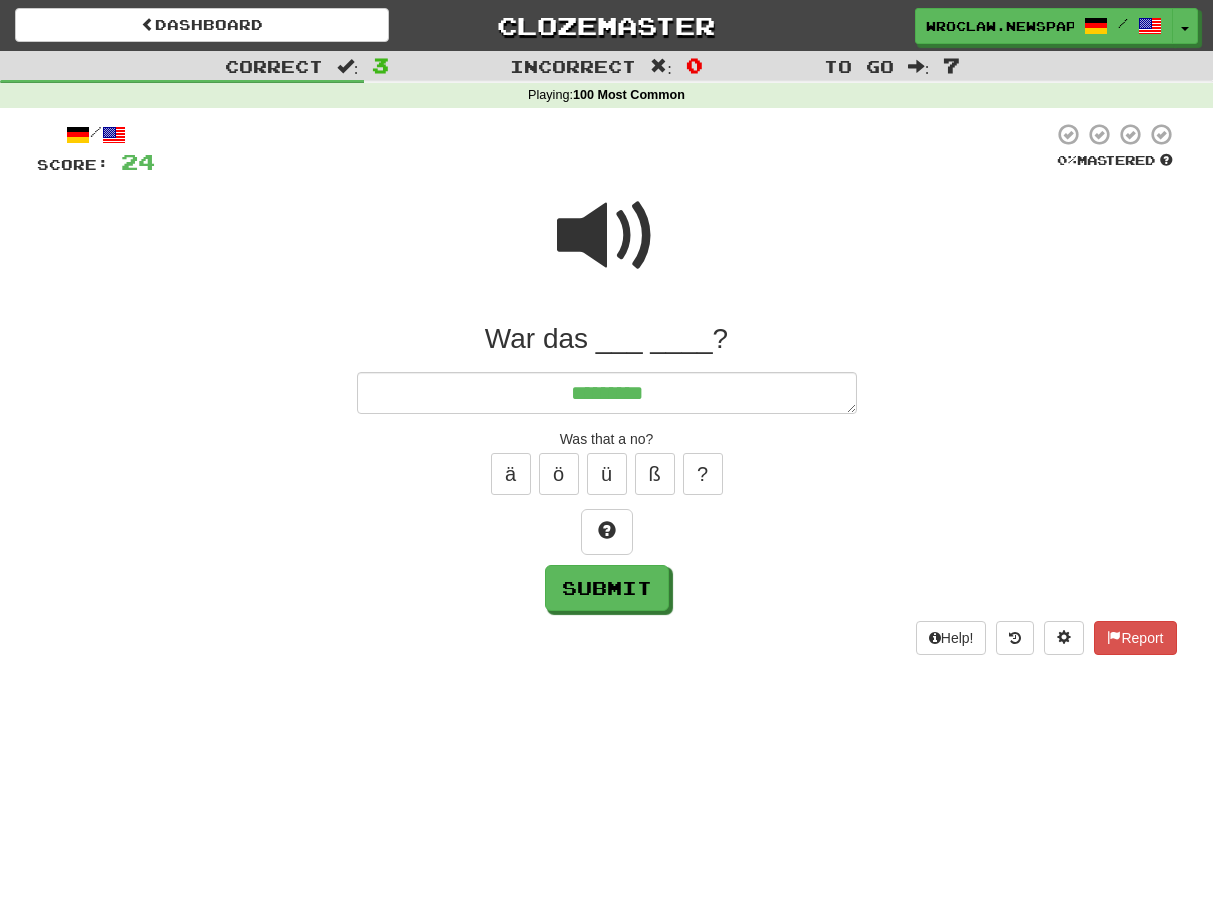 type on "*" 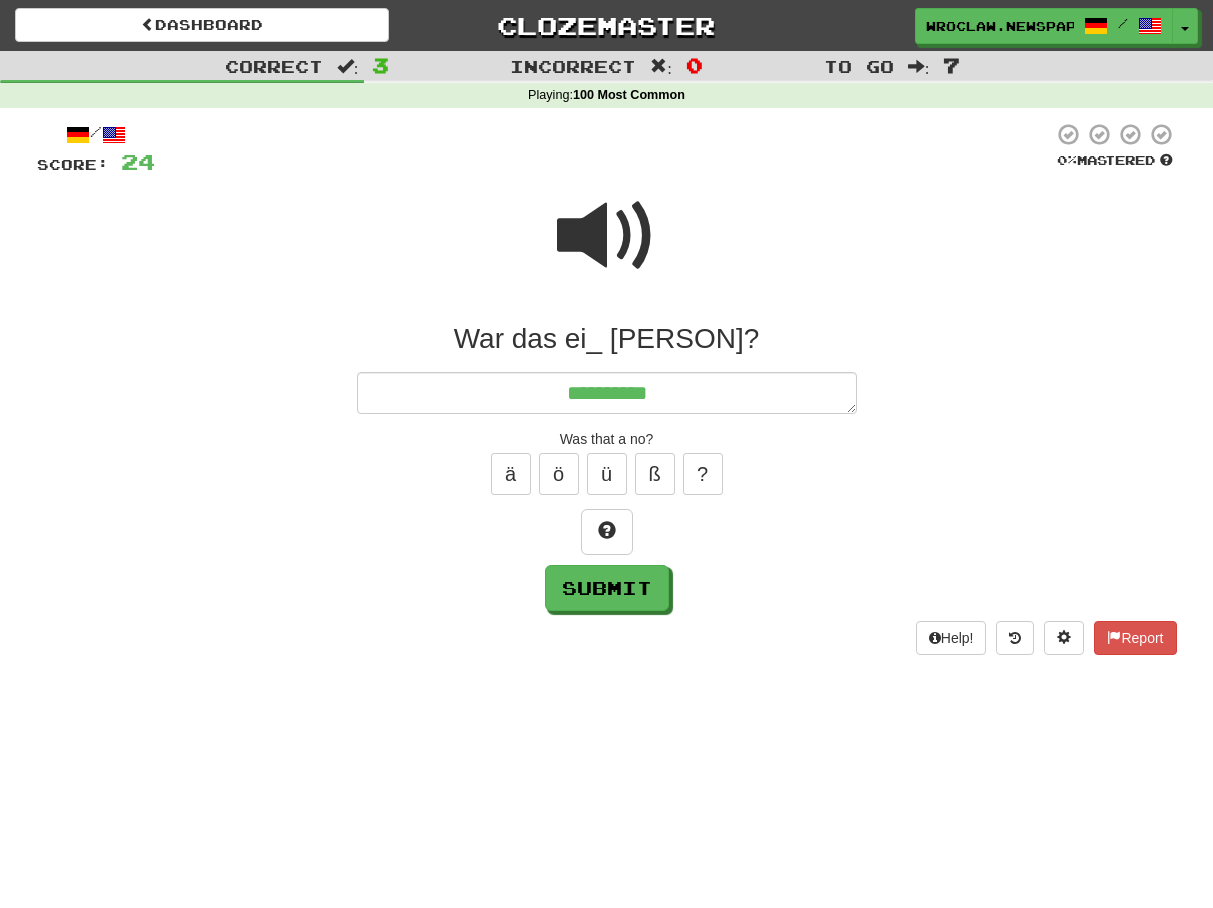 type on "*" 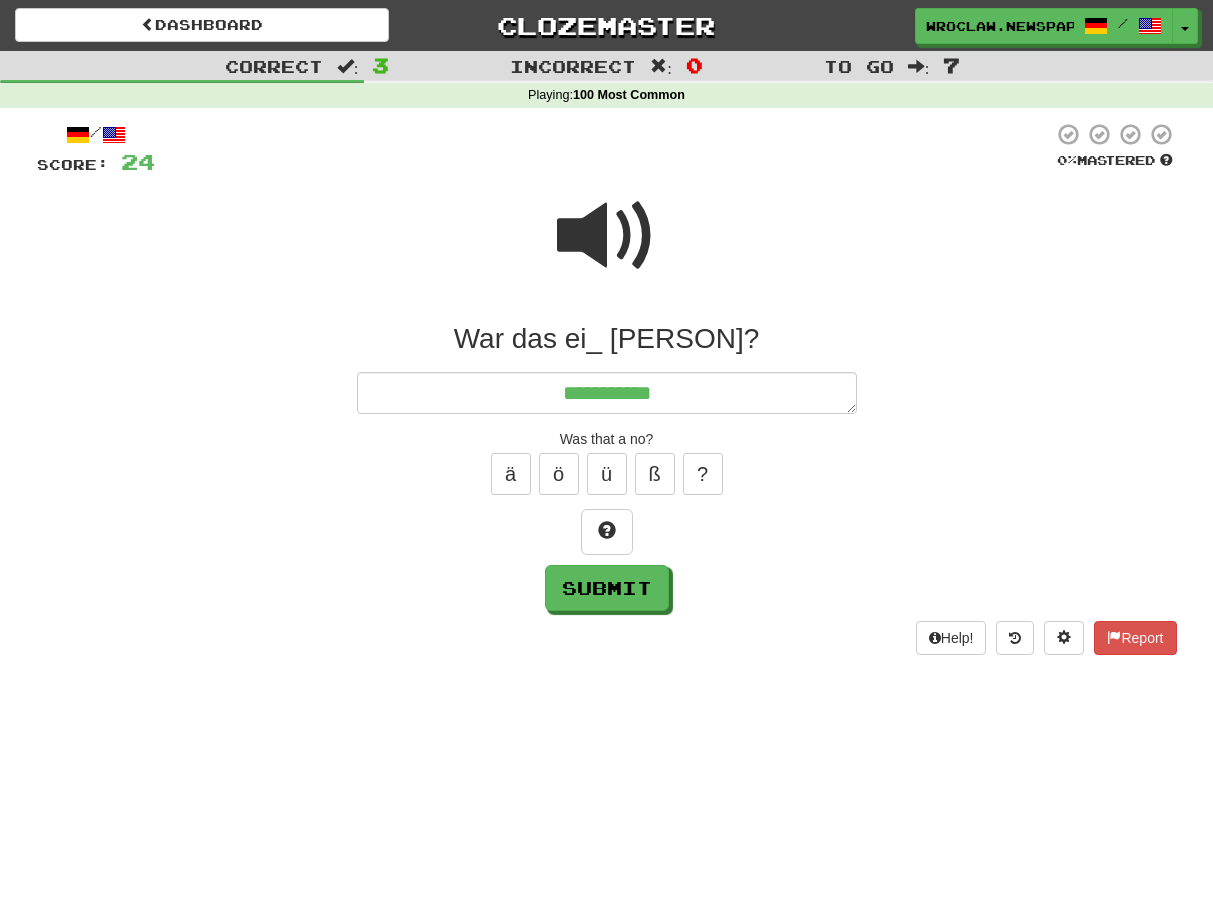 type on "*" 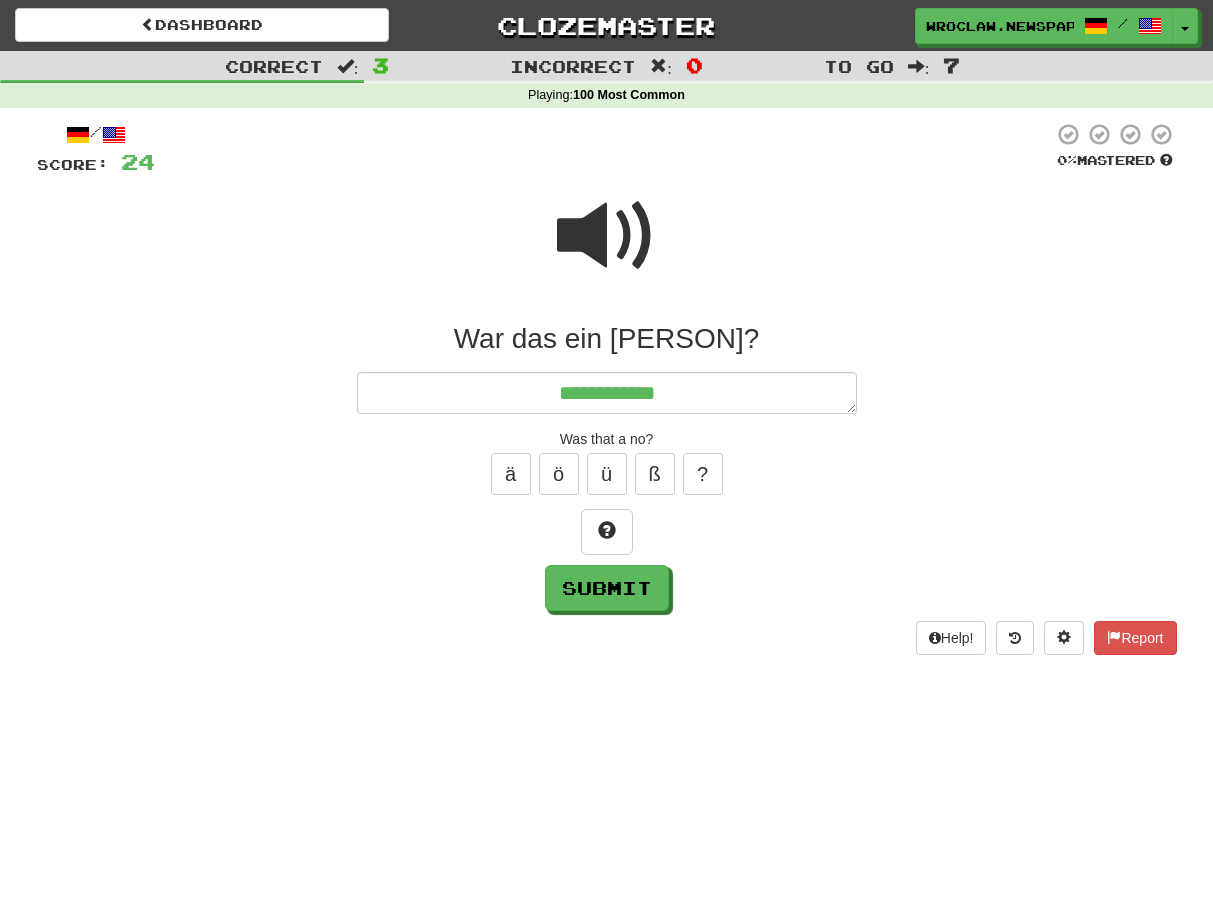 type on "*" 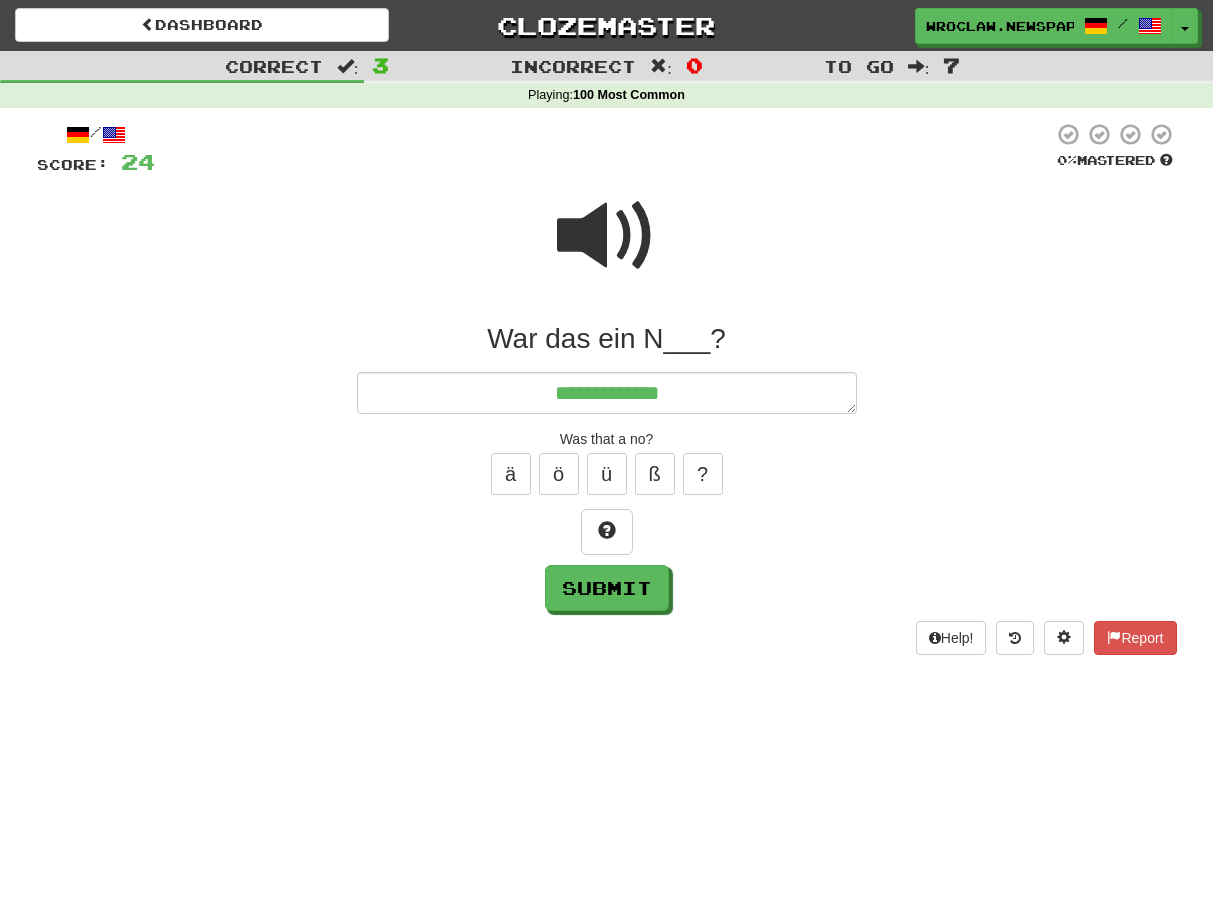 type on "*" 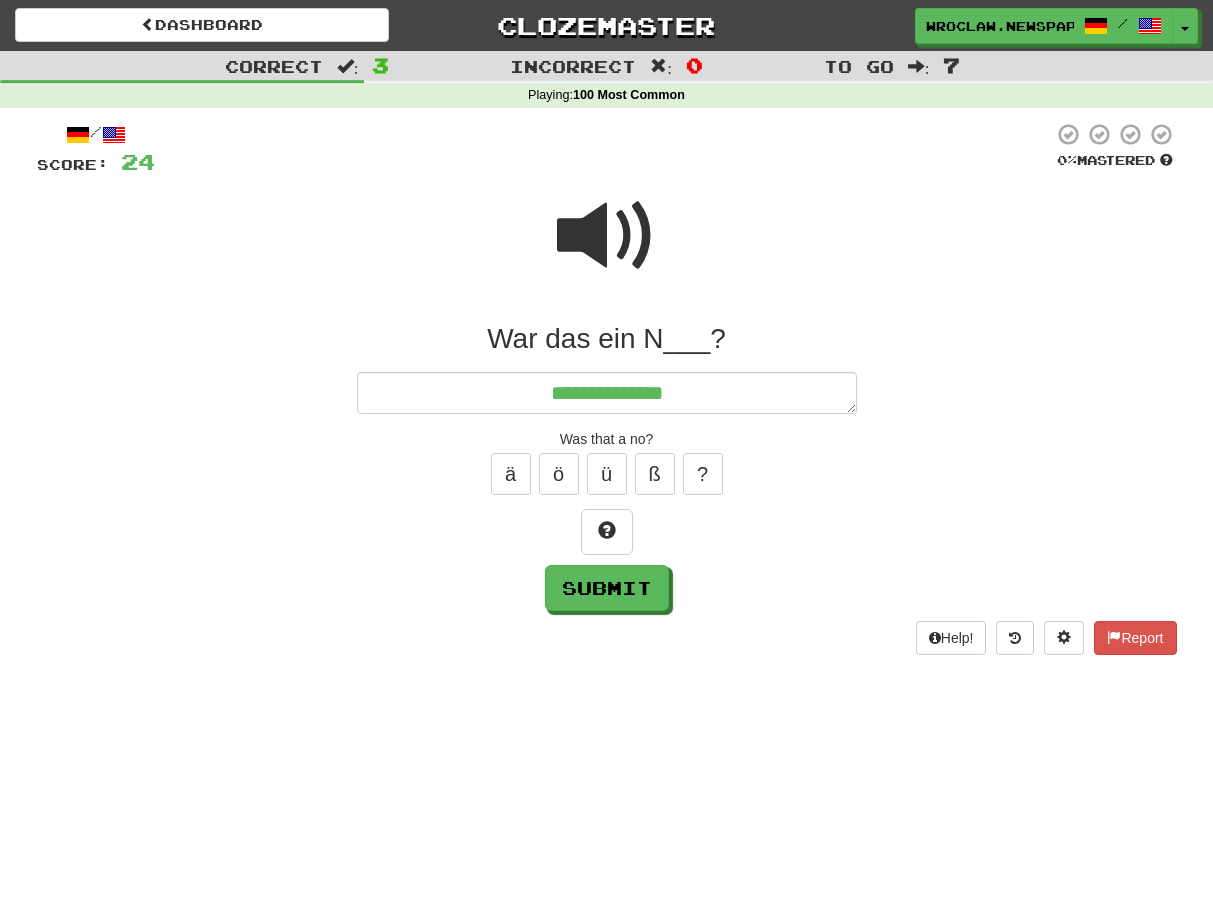 type on "*" 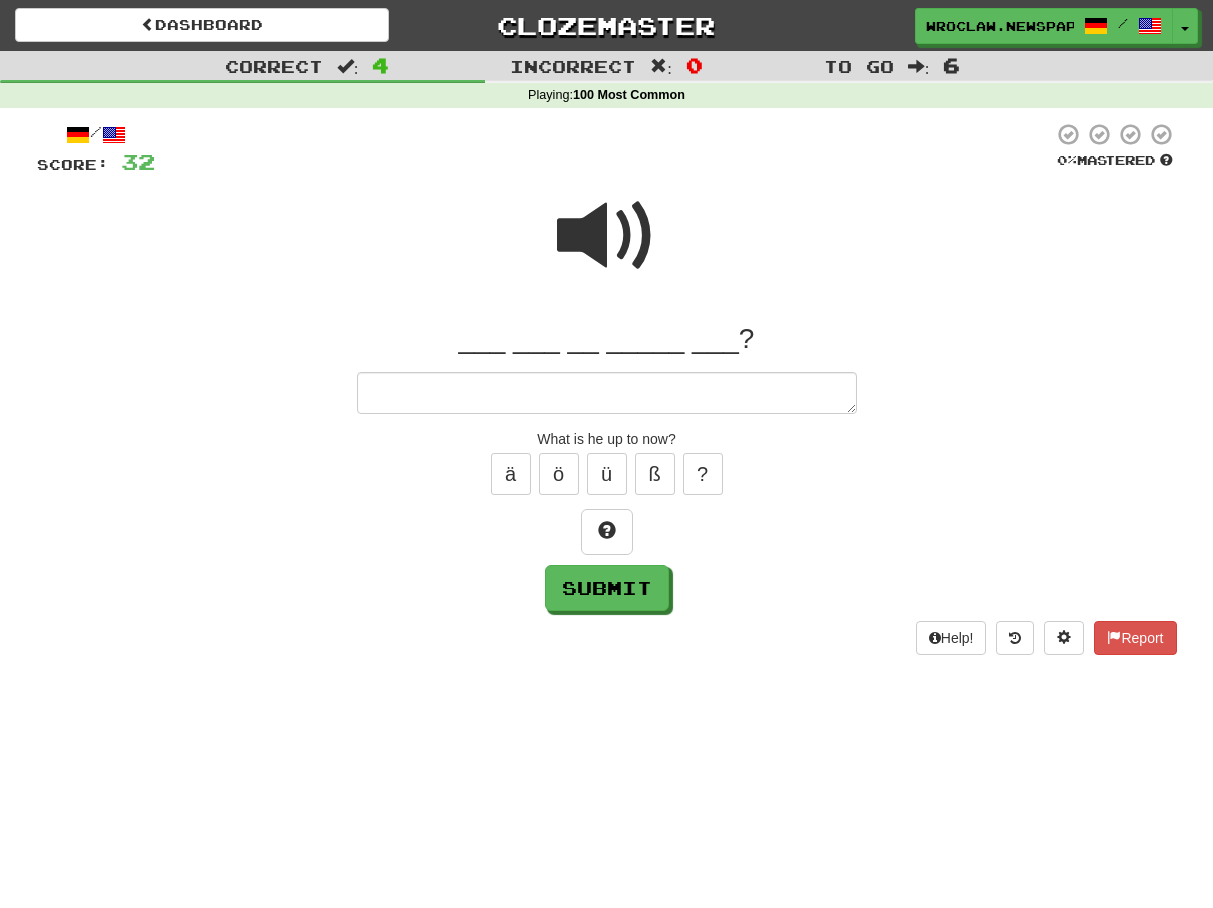 type on "*" 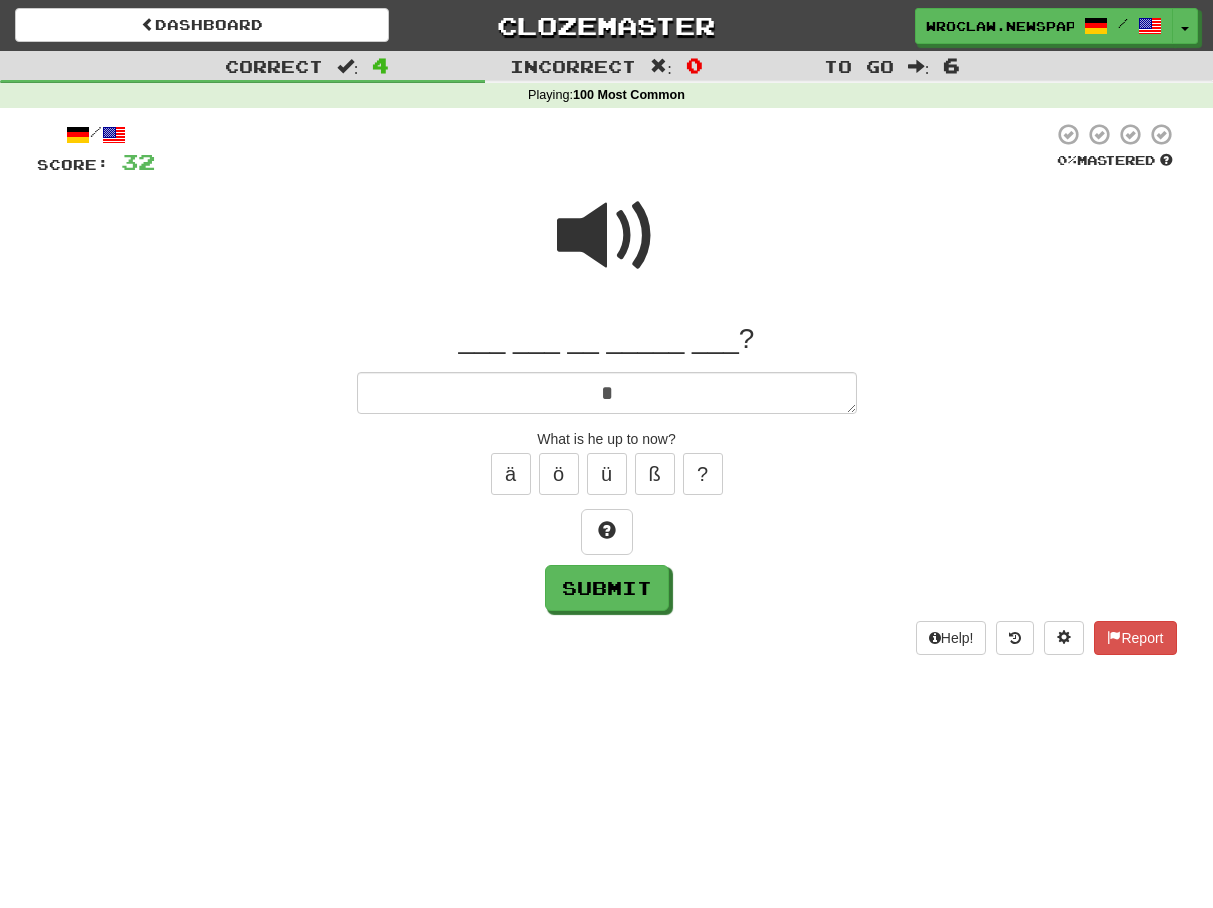 type on "**" 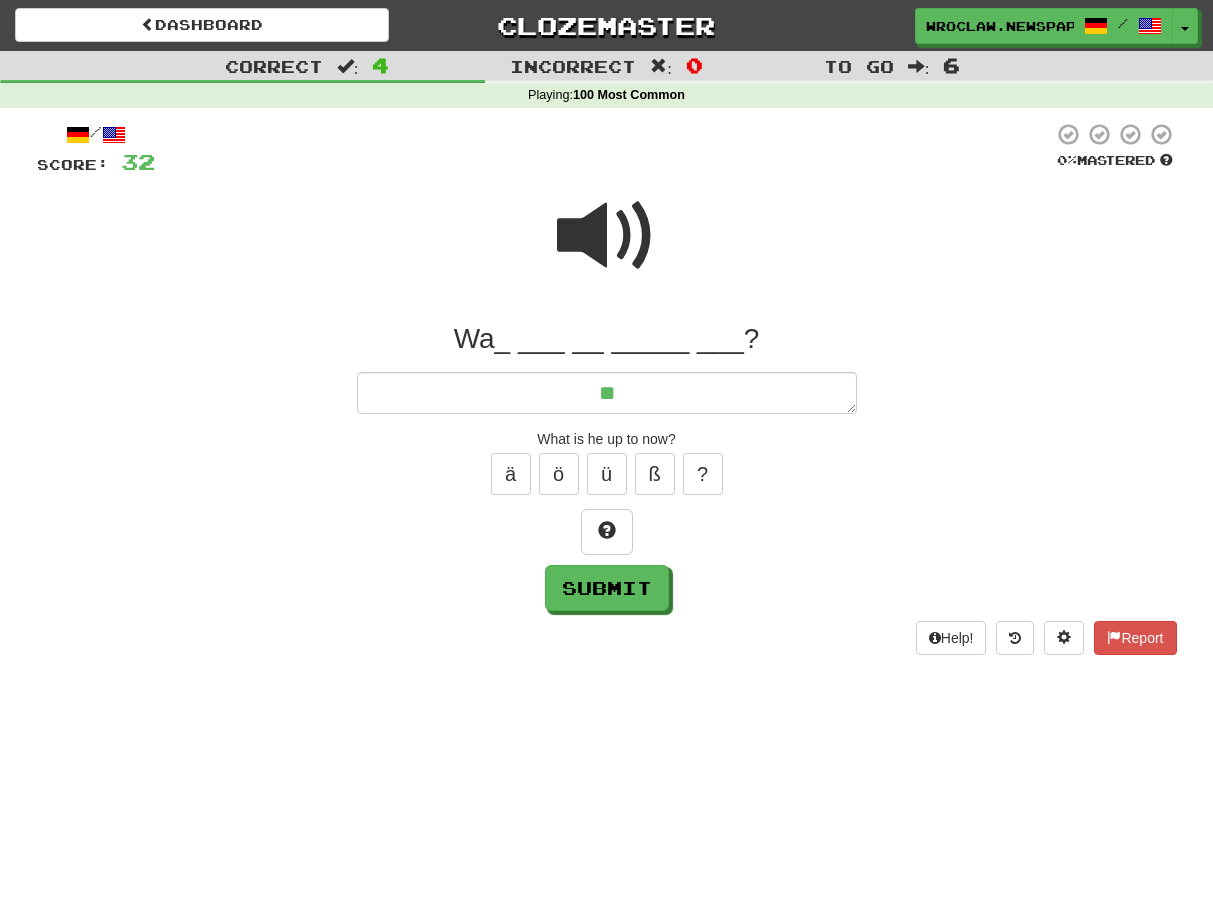 type on "*" 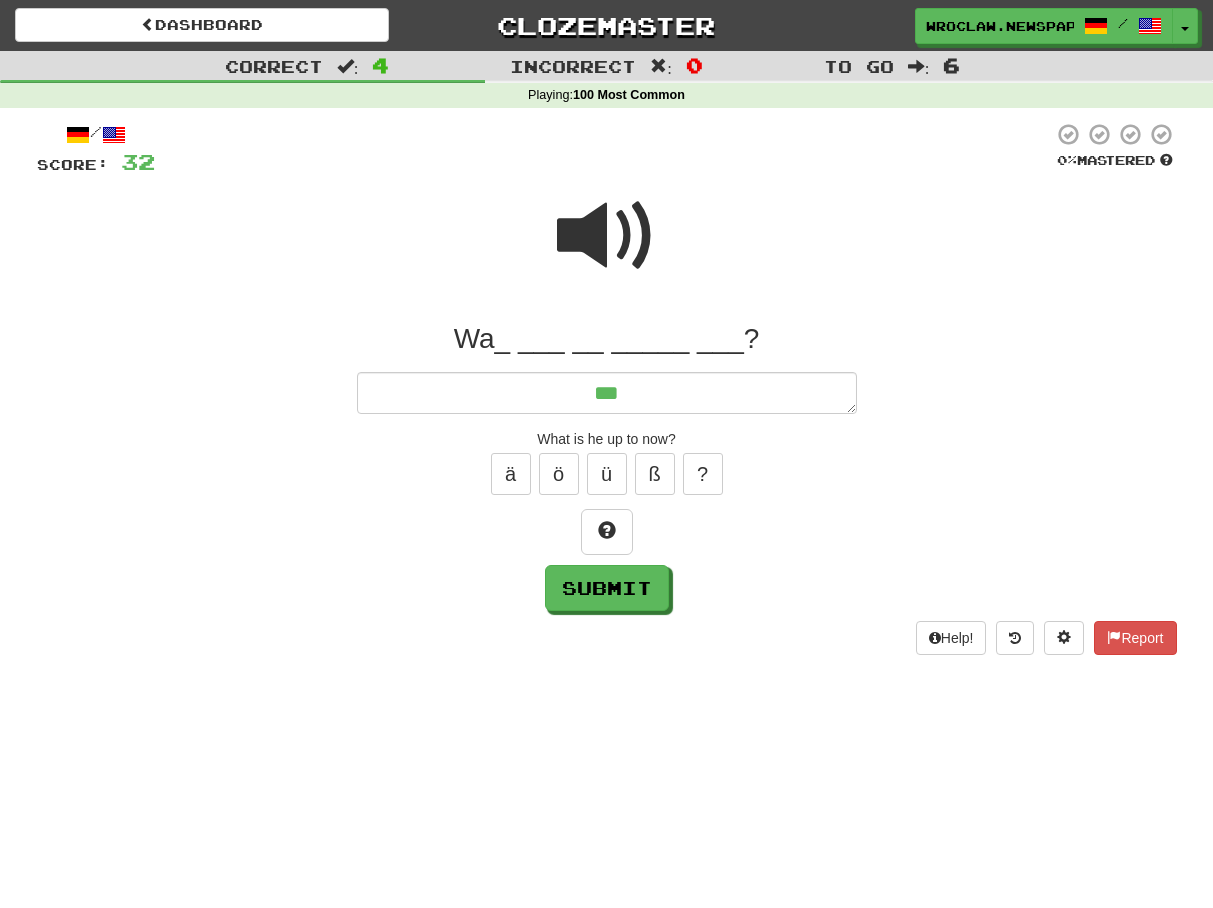 type on "*" 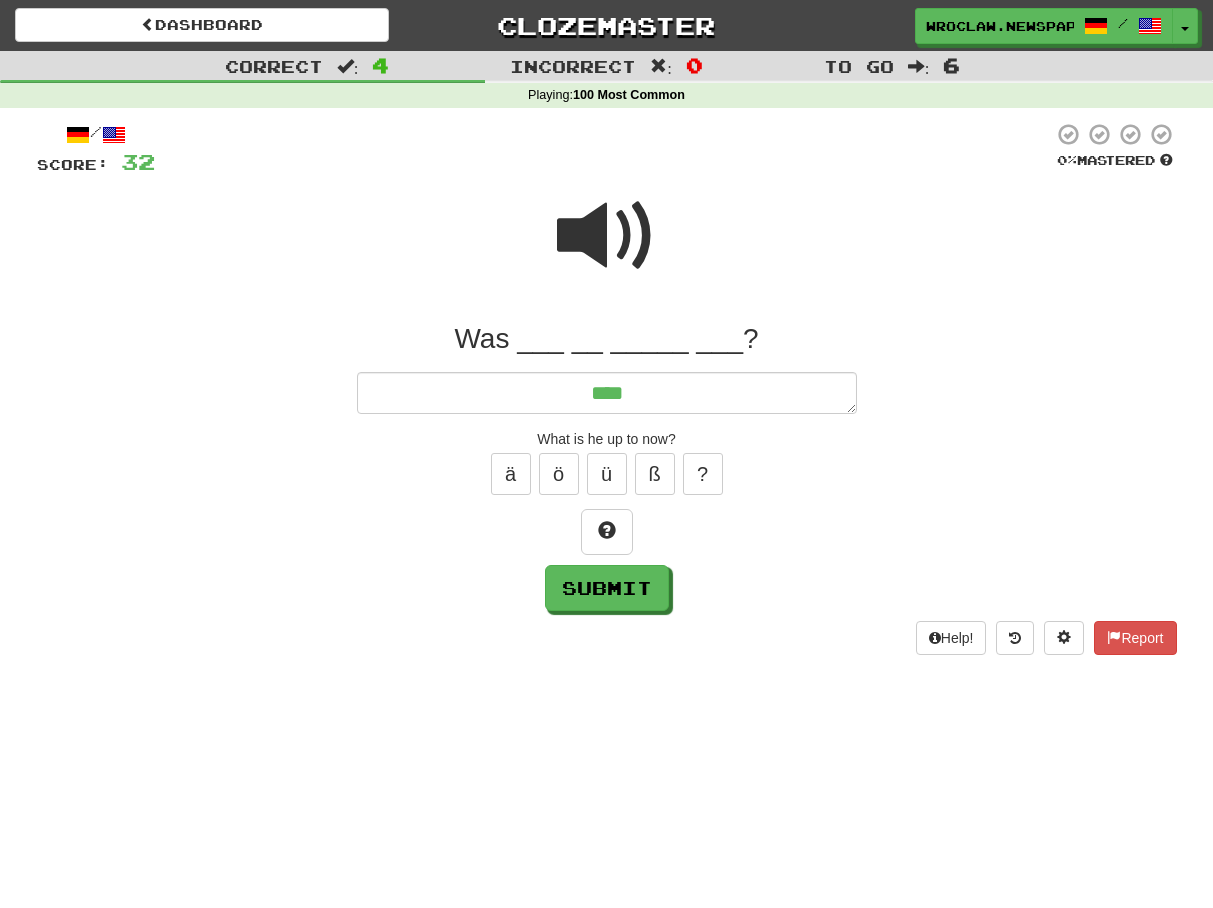 type on "*" 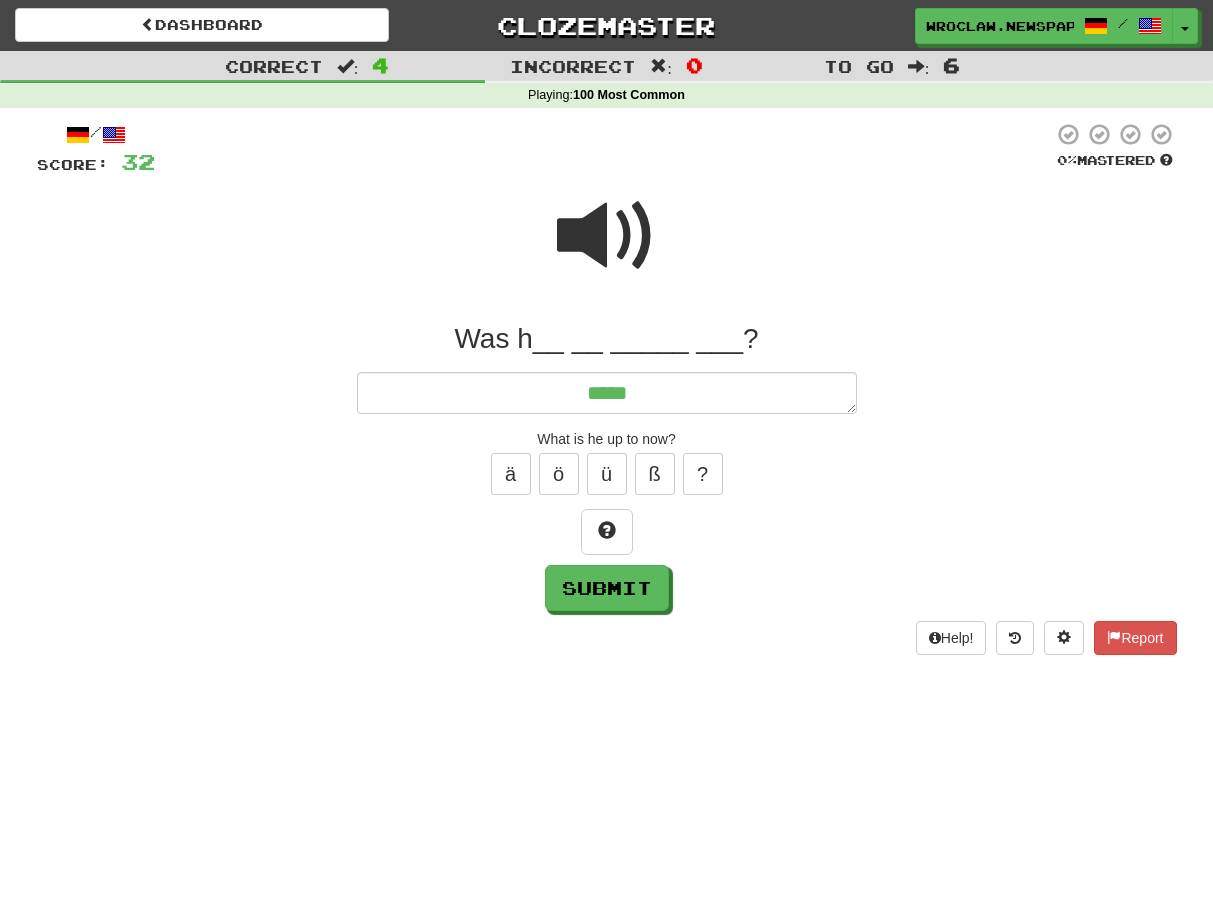 type on "*" 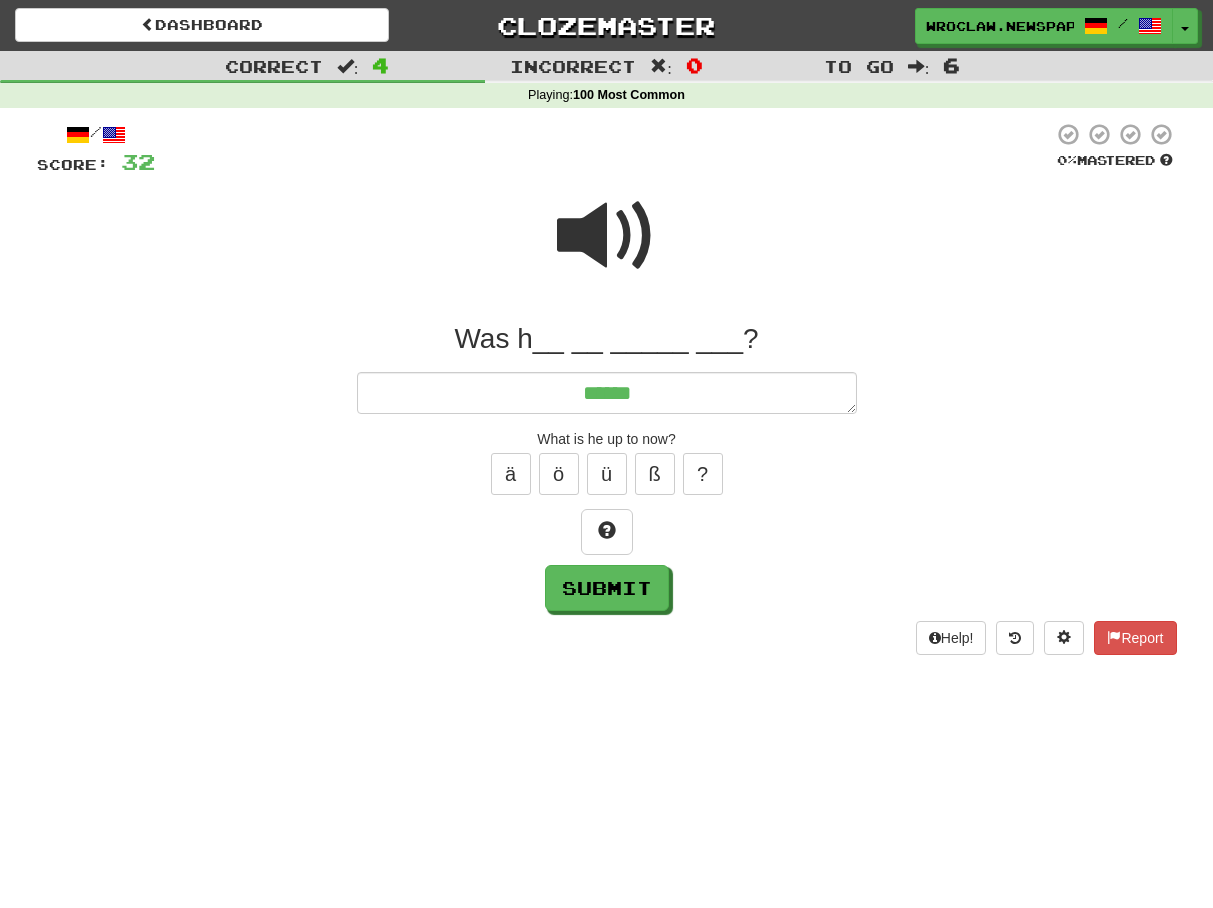 type on "*" 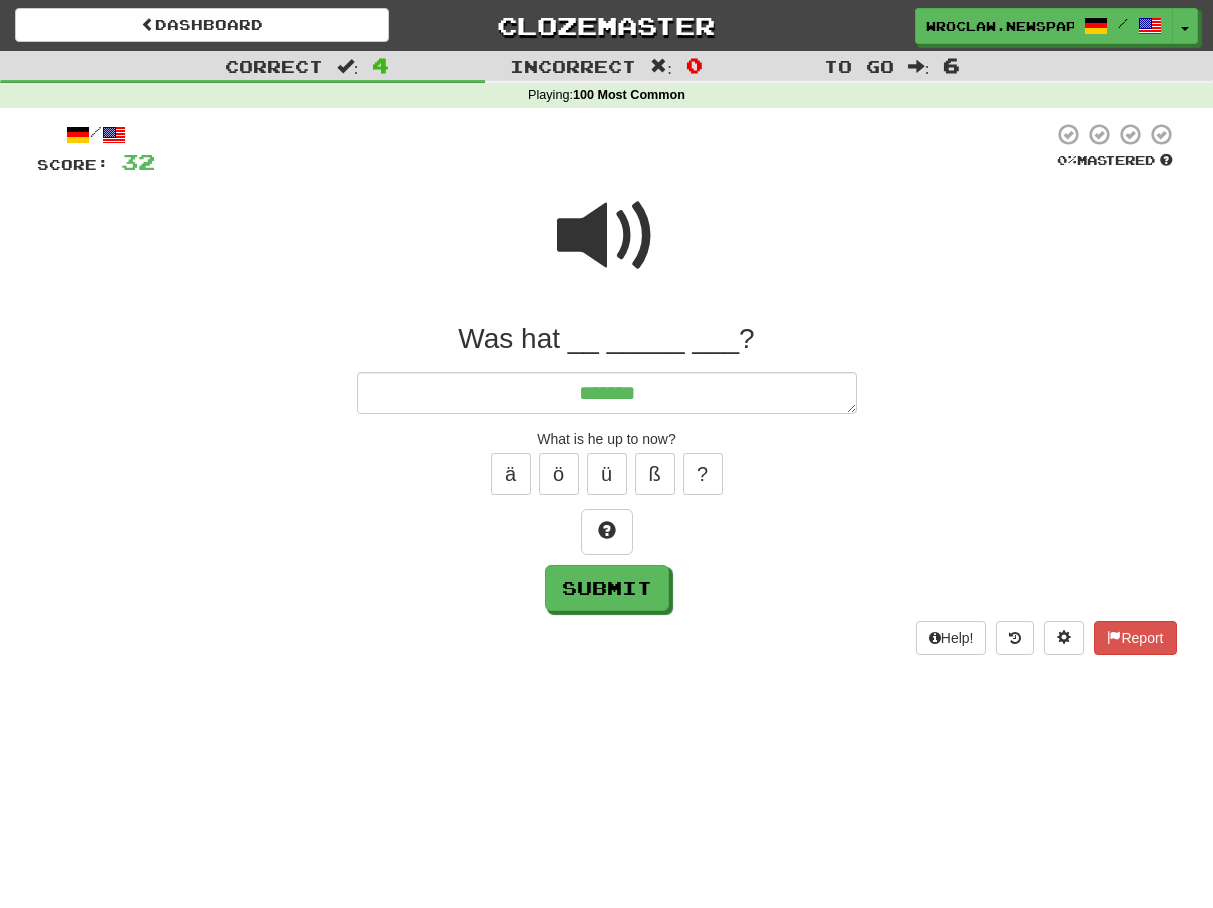 type on "*" 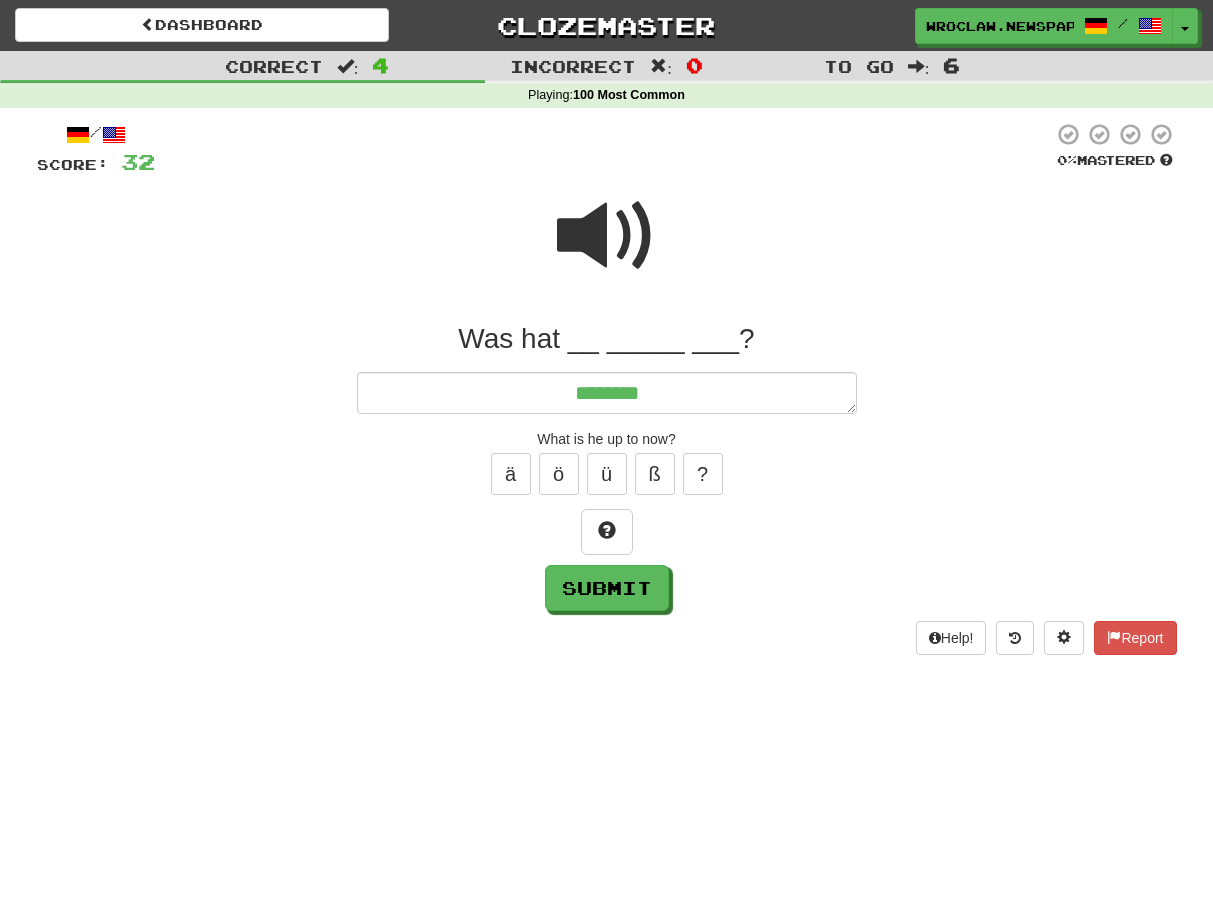 type on "*" 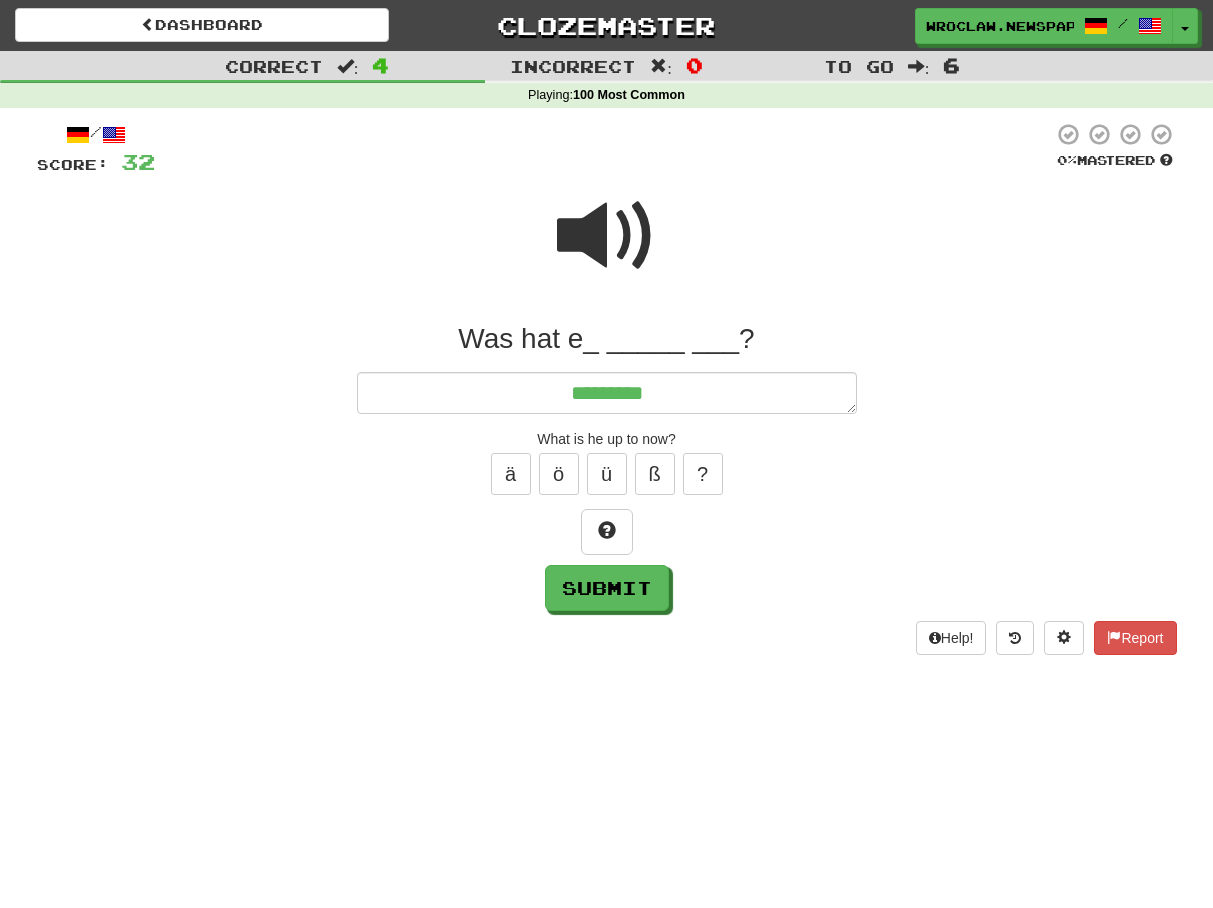 type on "*" 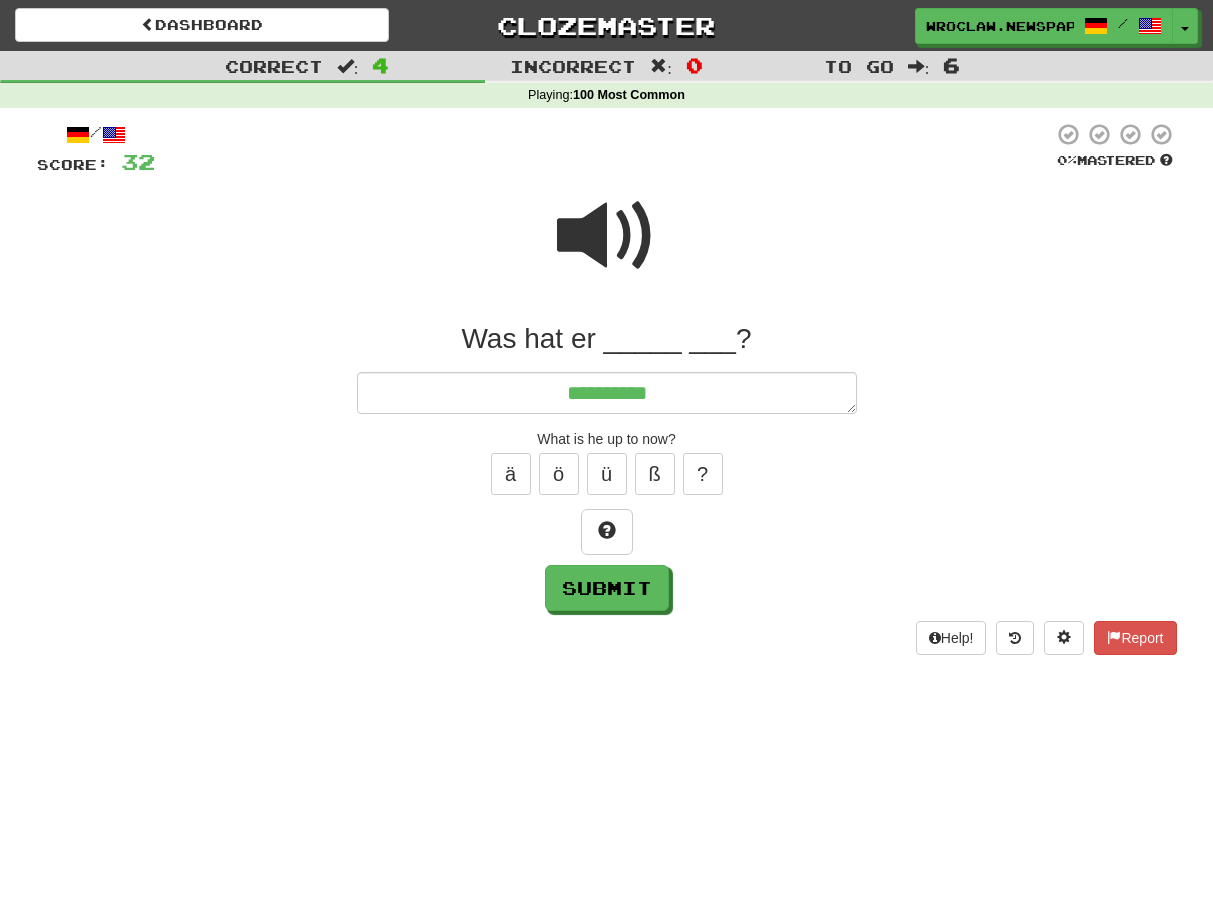 type on "*" 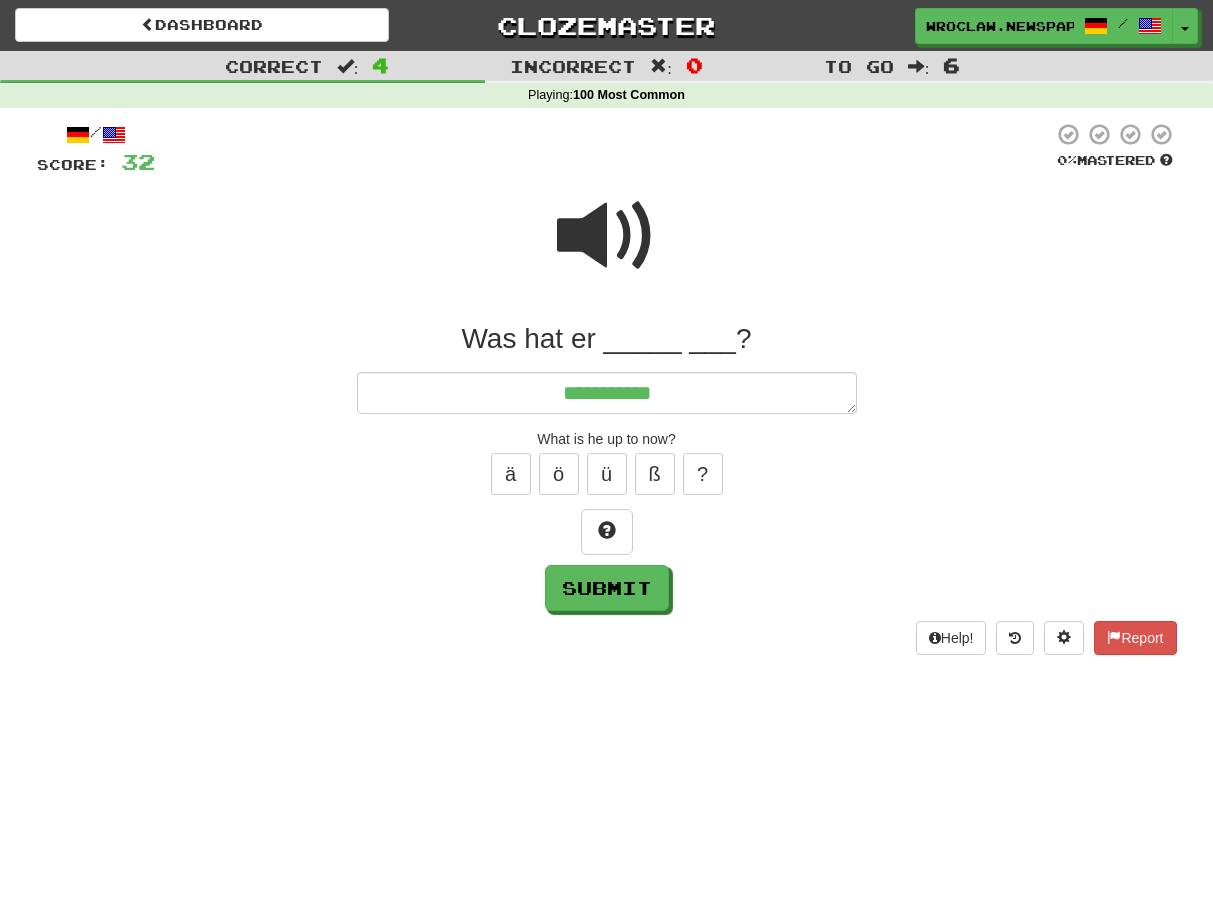 type on "*" 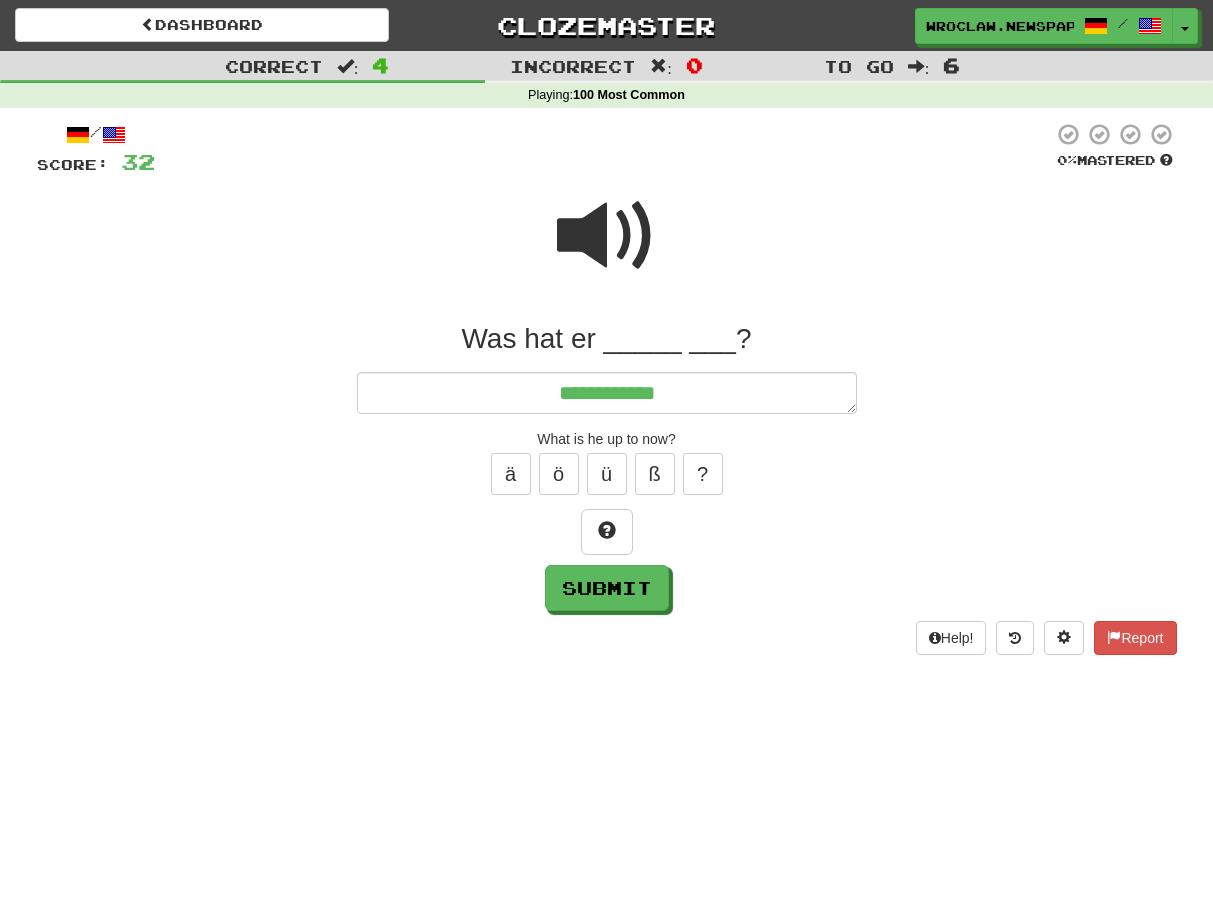type on "*" 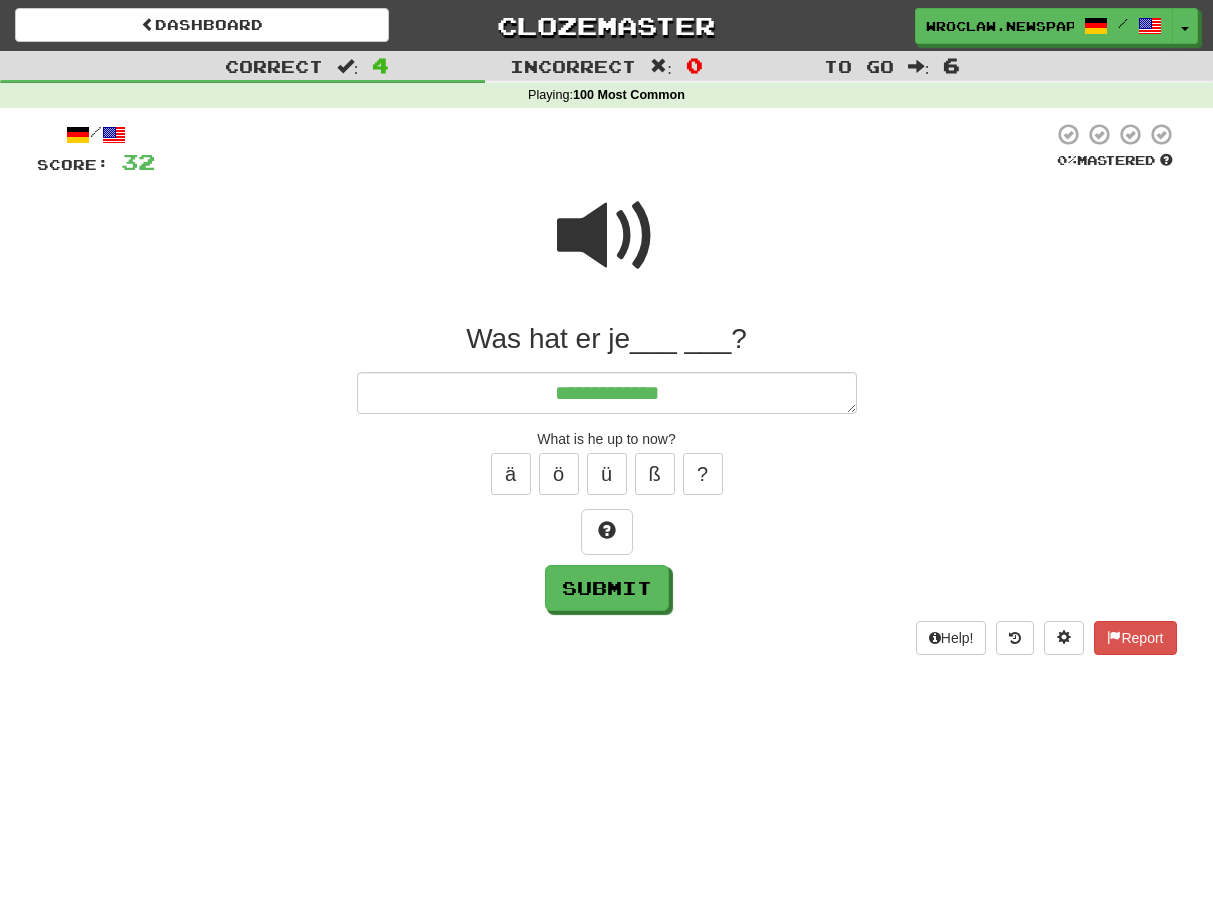 type on "*" 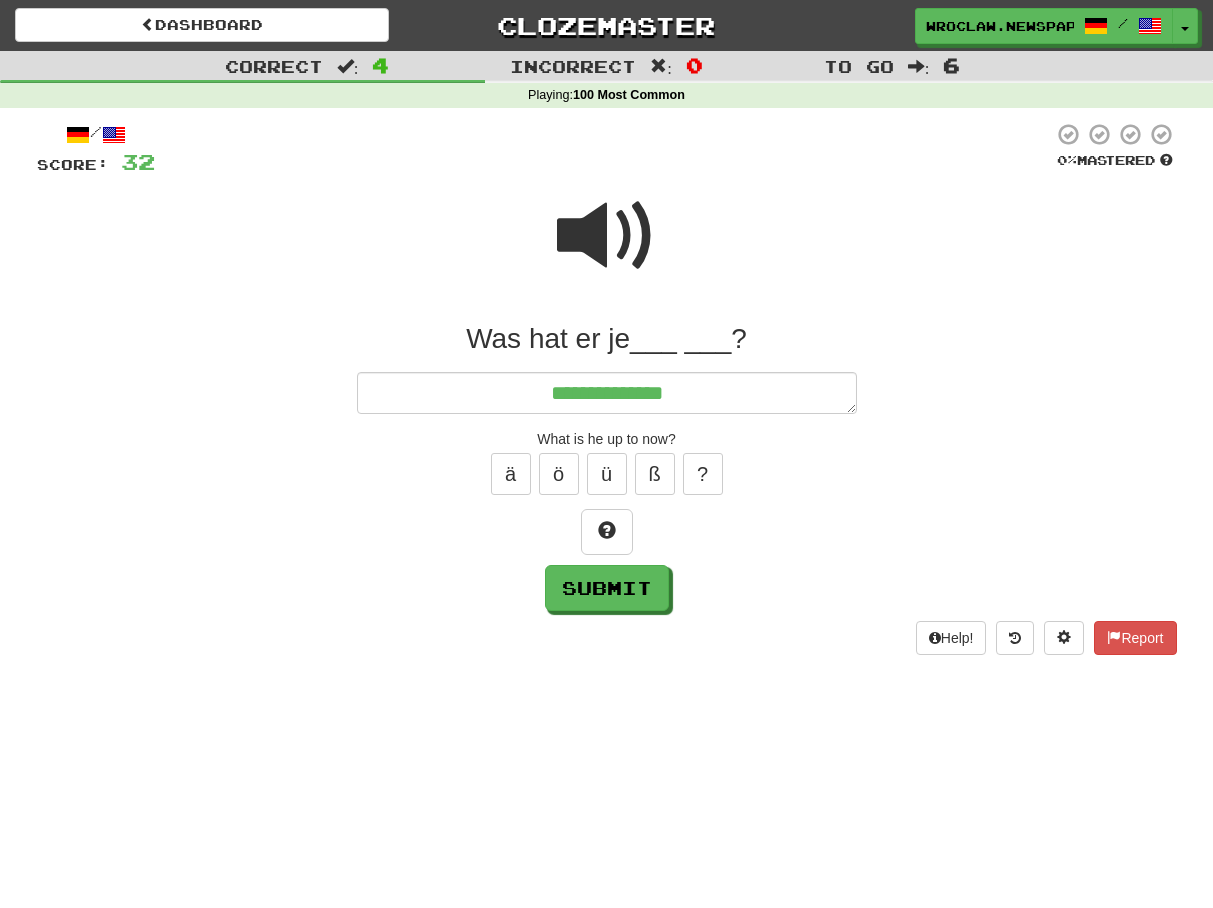 type on "*" 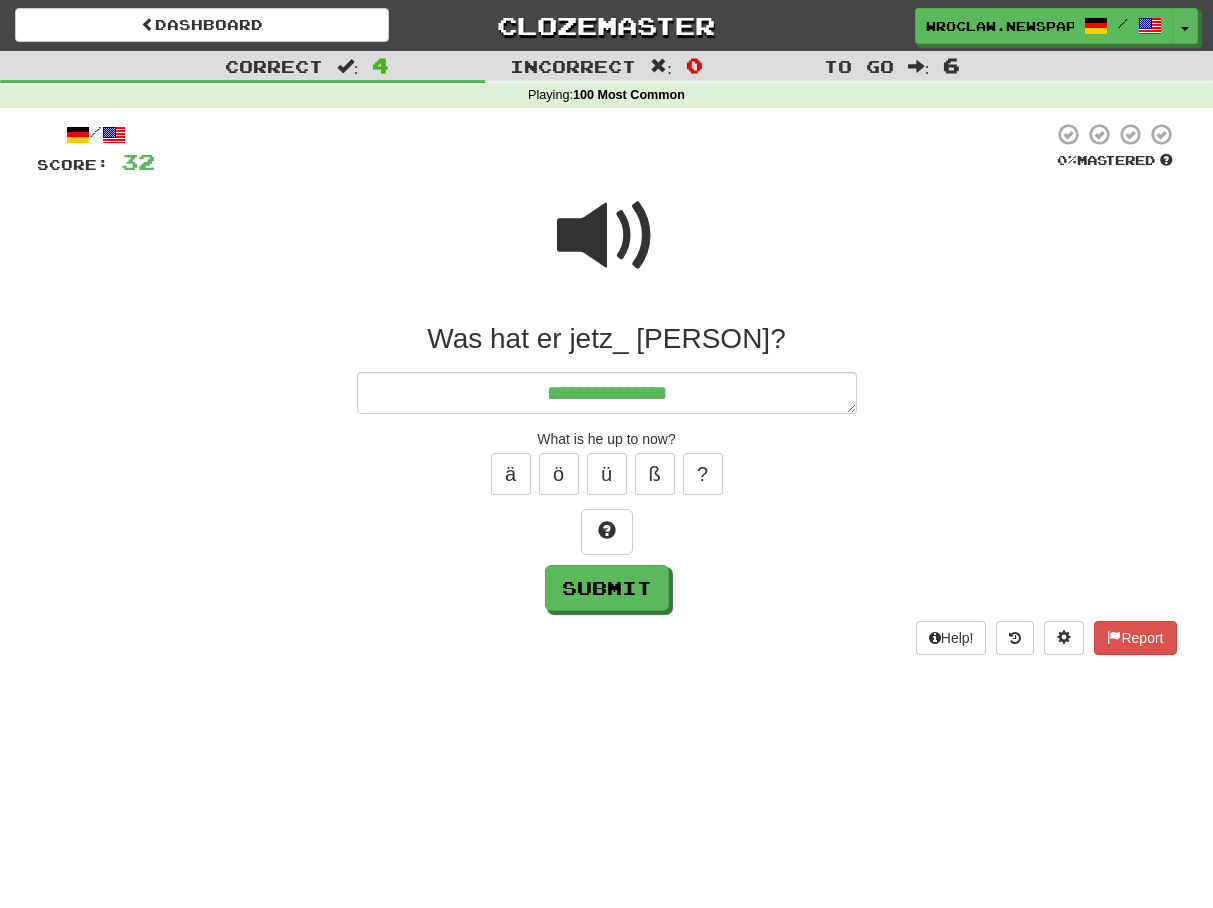 type on "*" 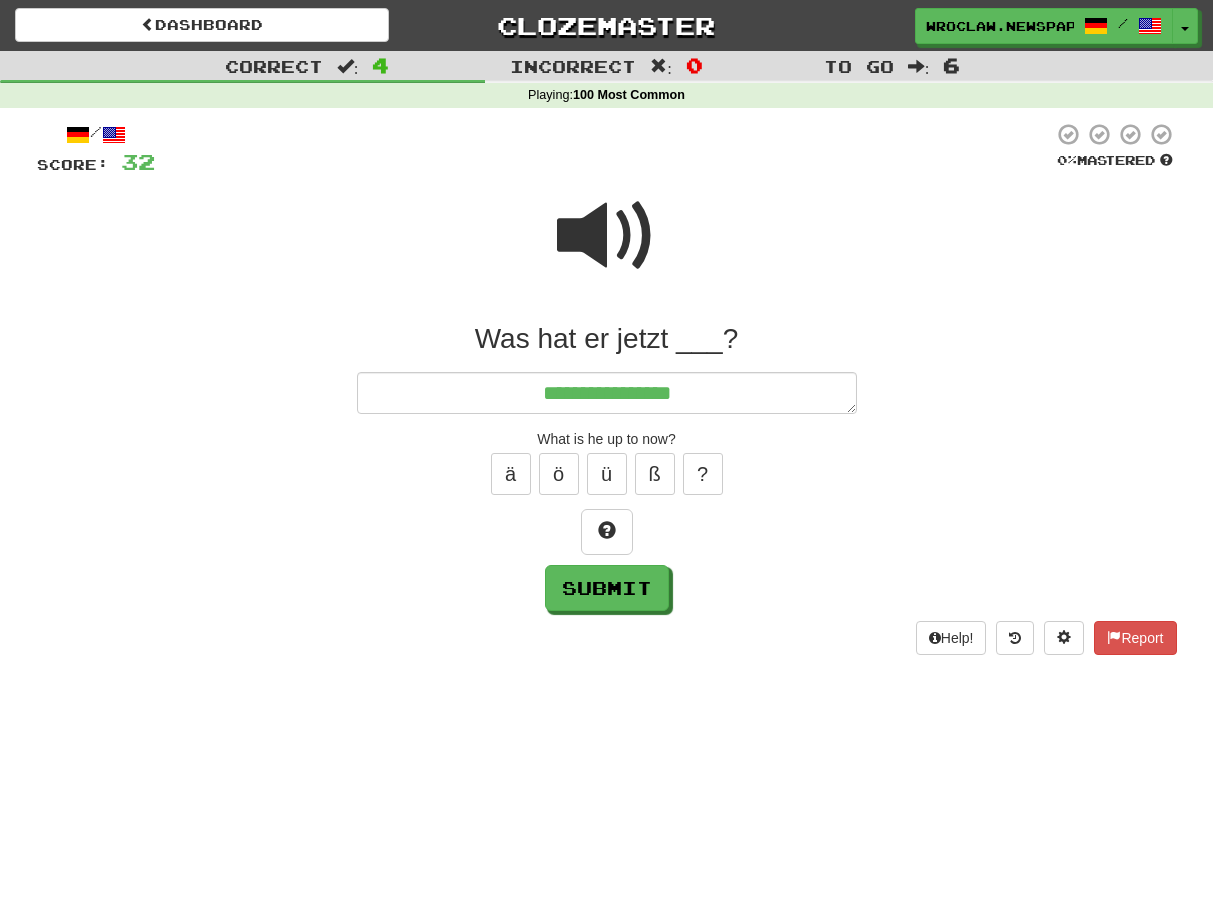 type on "*" 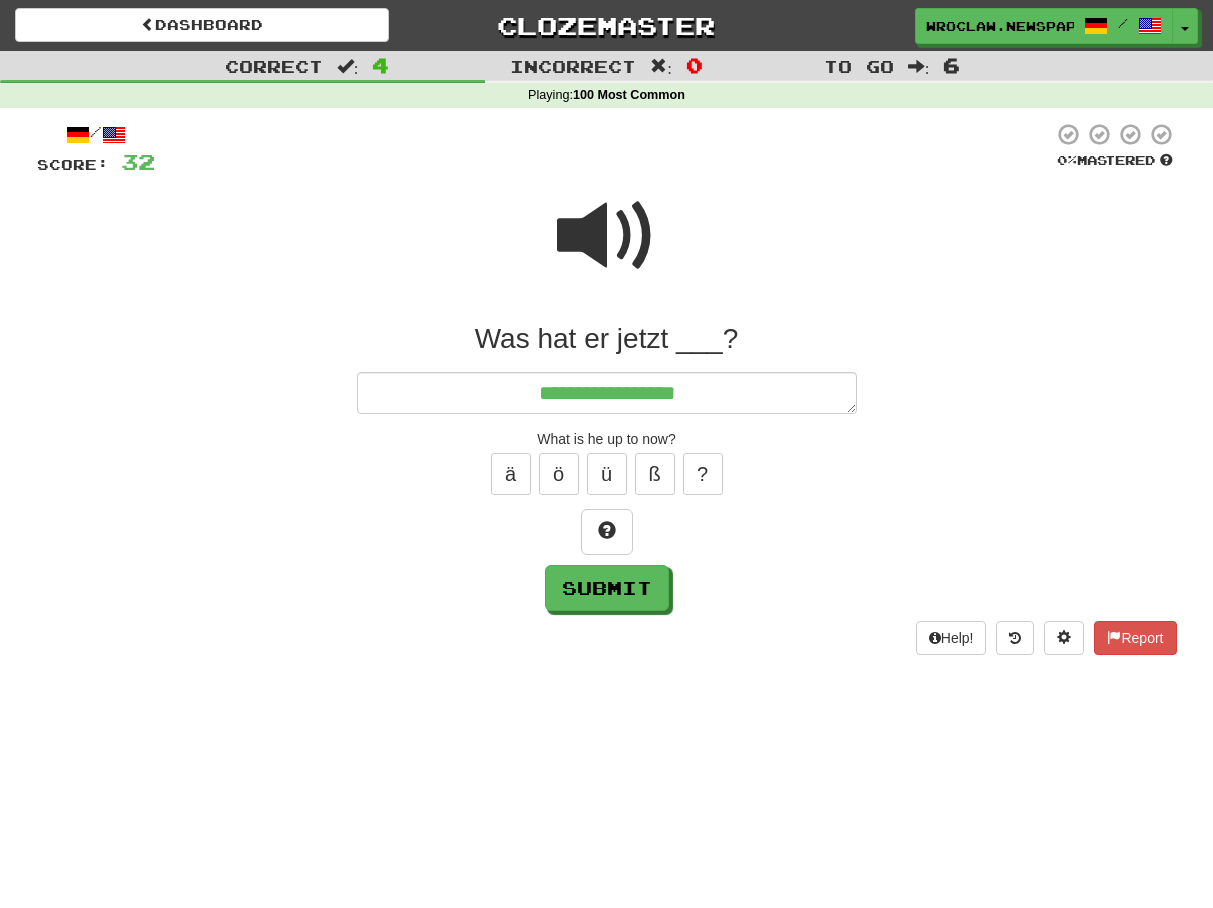 type on "*" 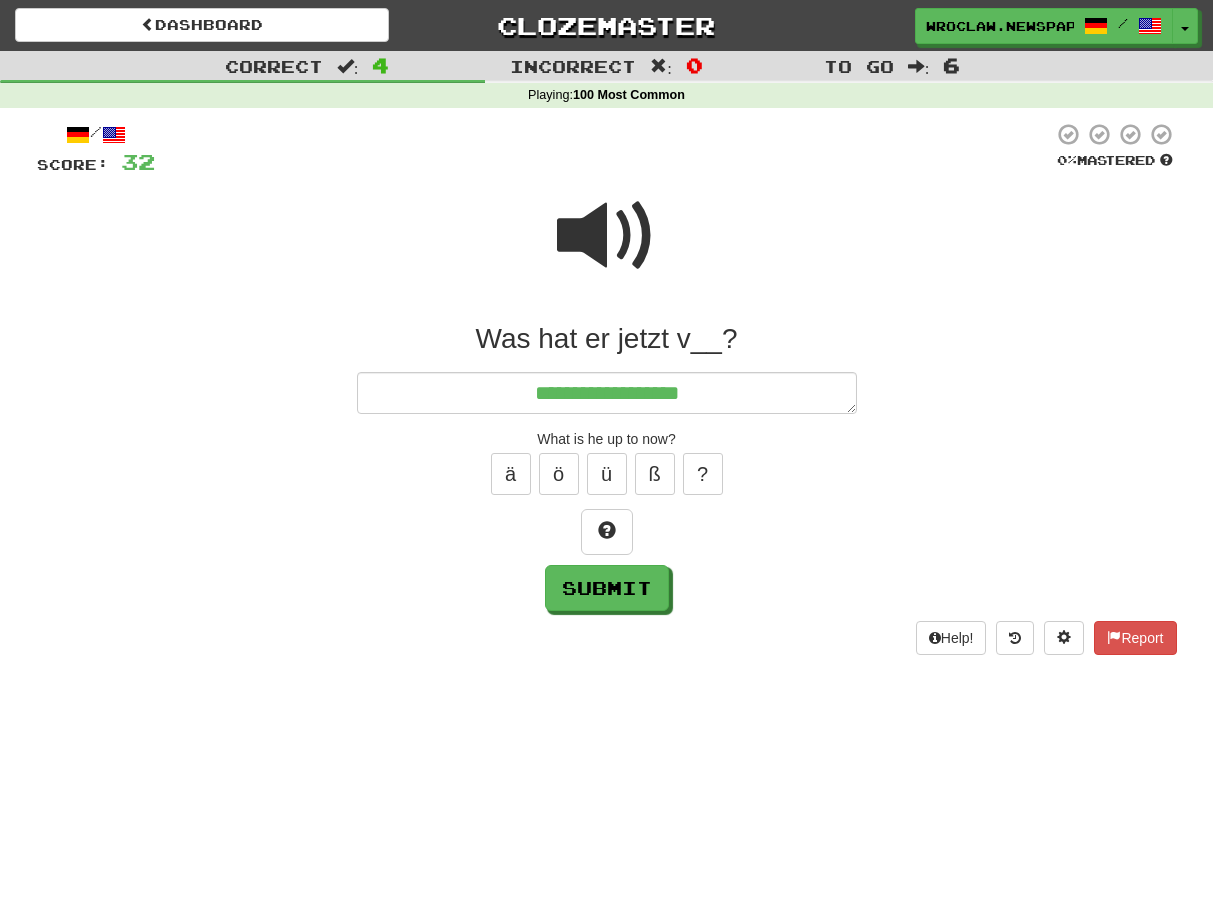 type on "**********" 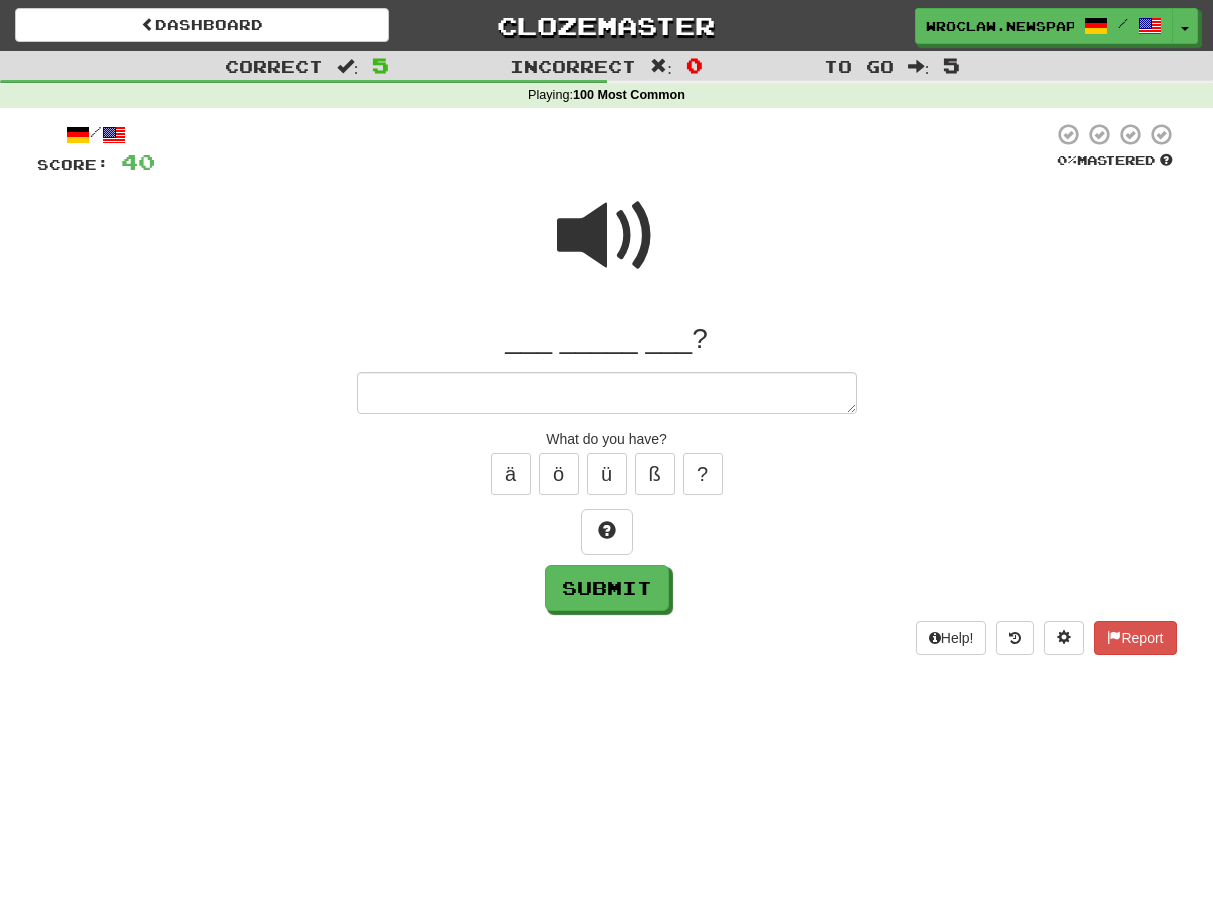 type on "*" 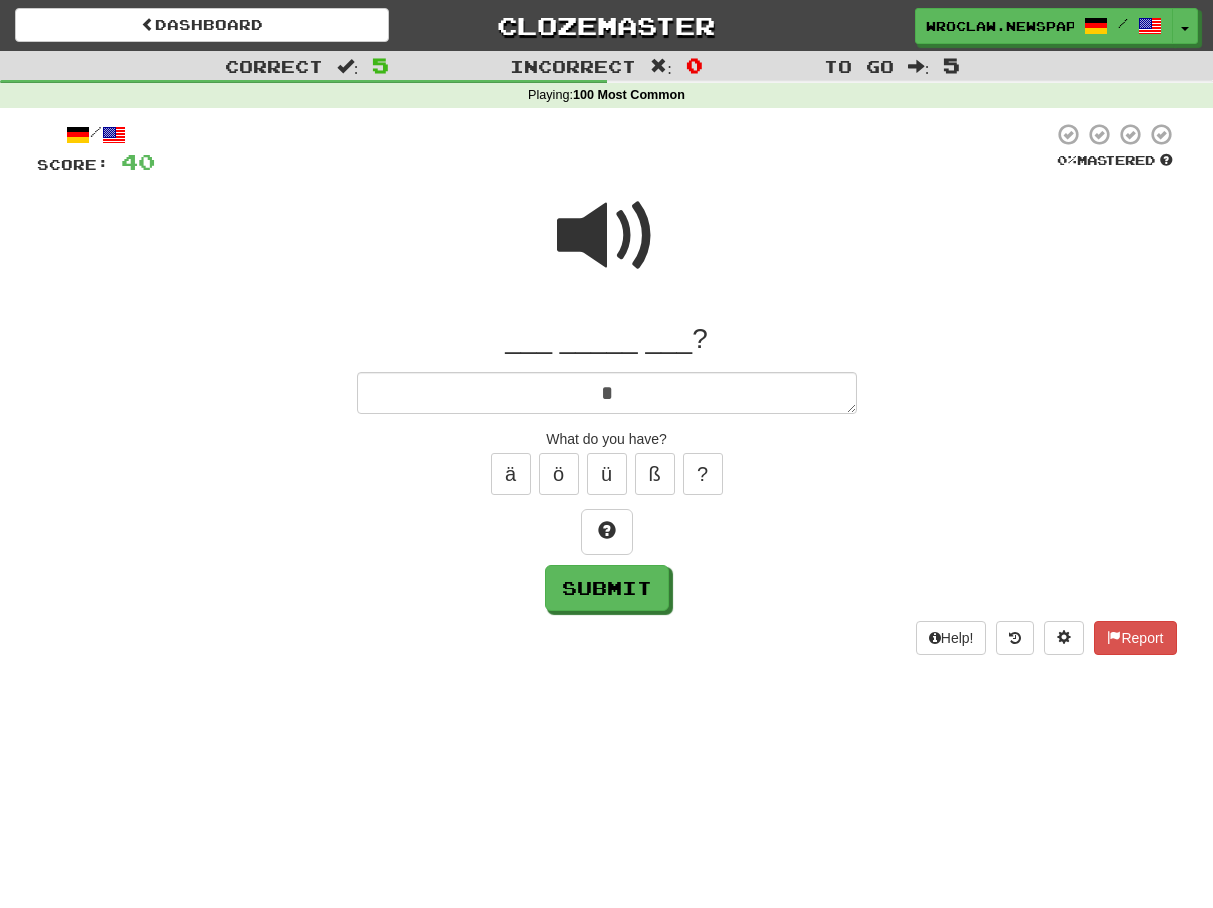 type on "*" 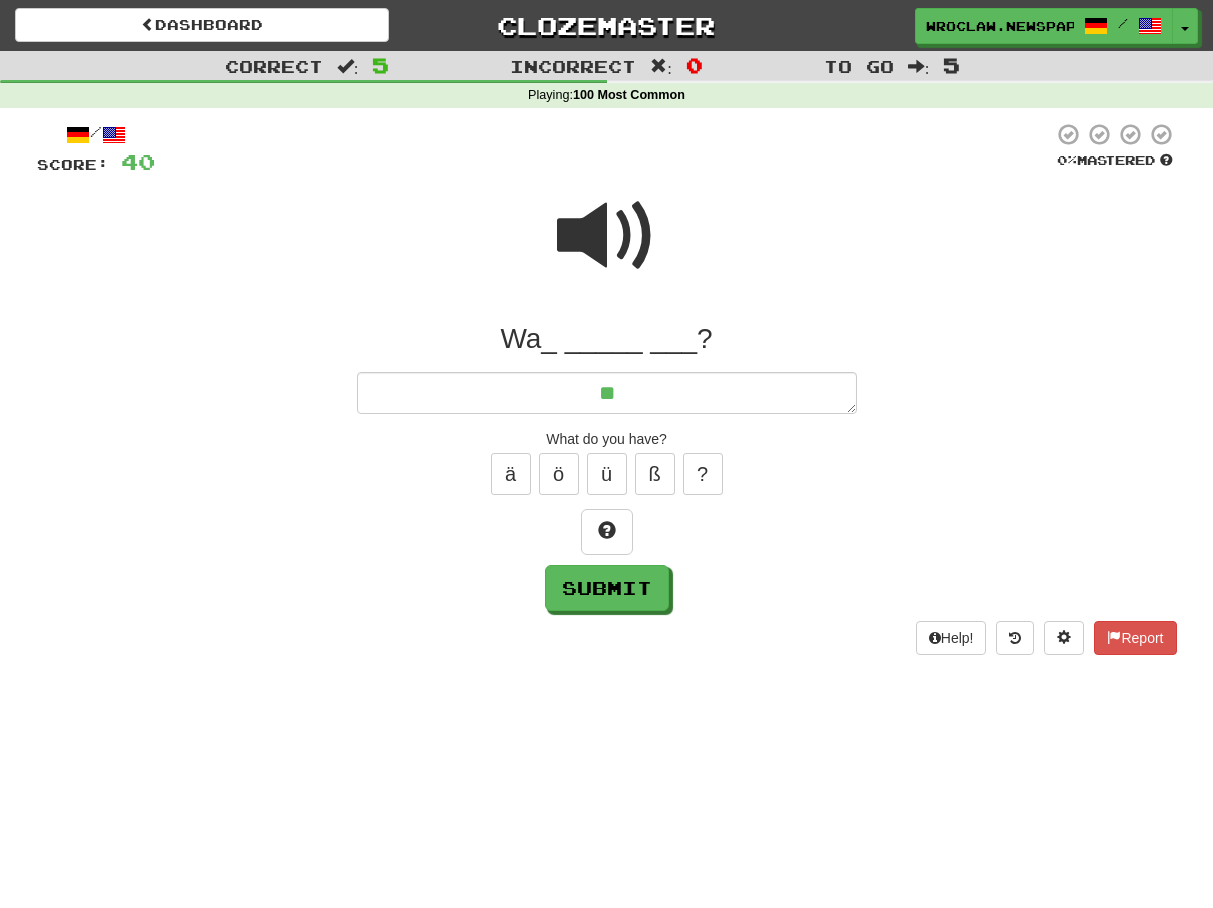 type on "***" 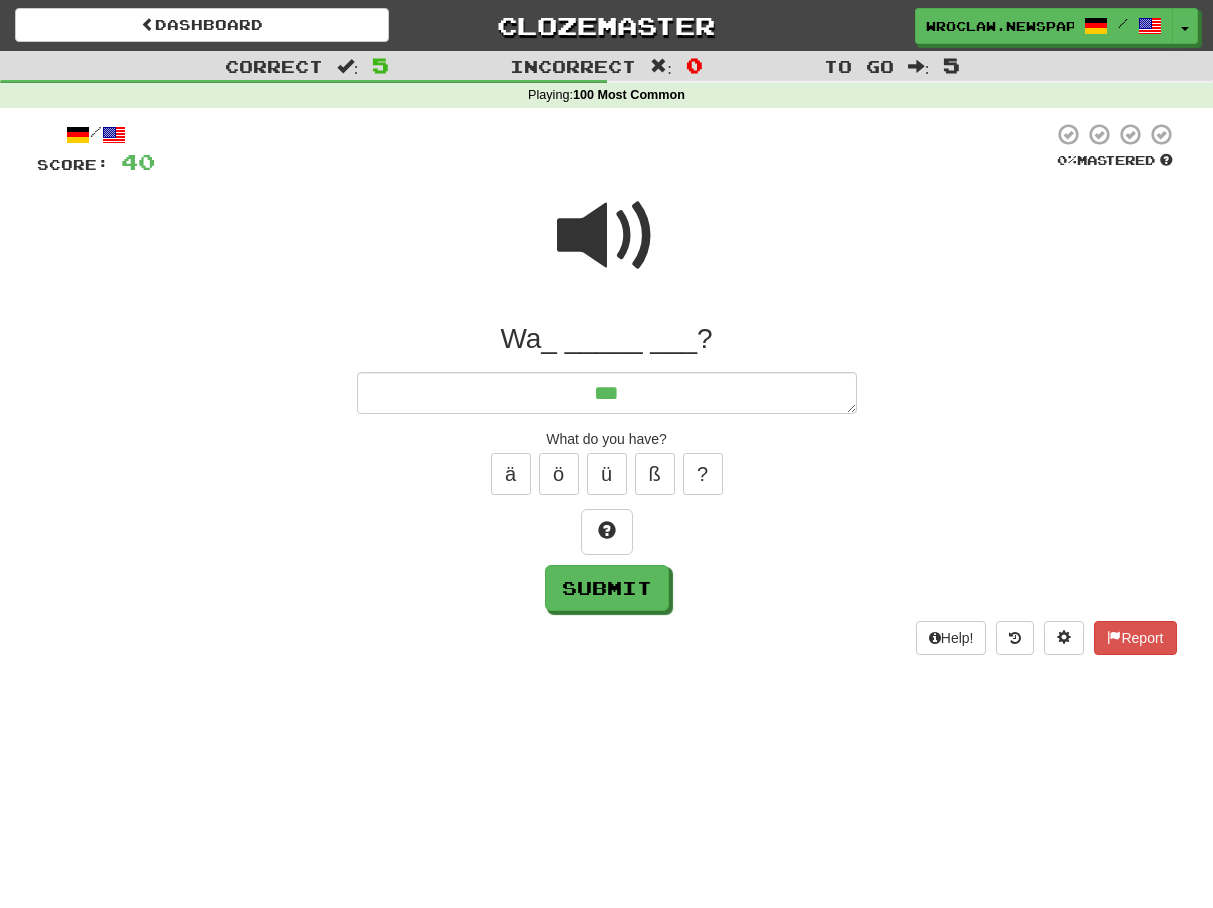 type on "*" 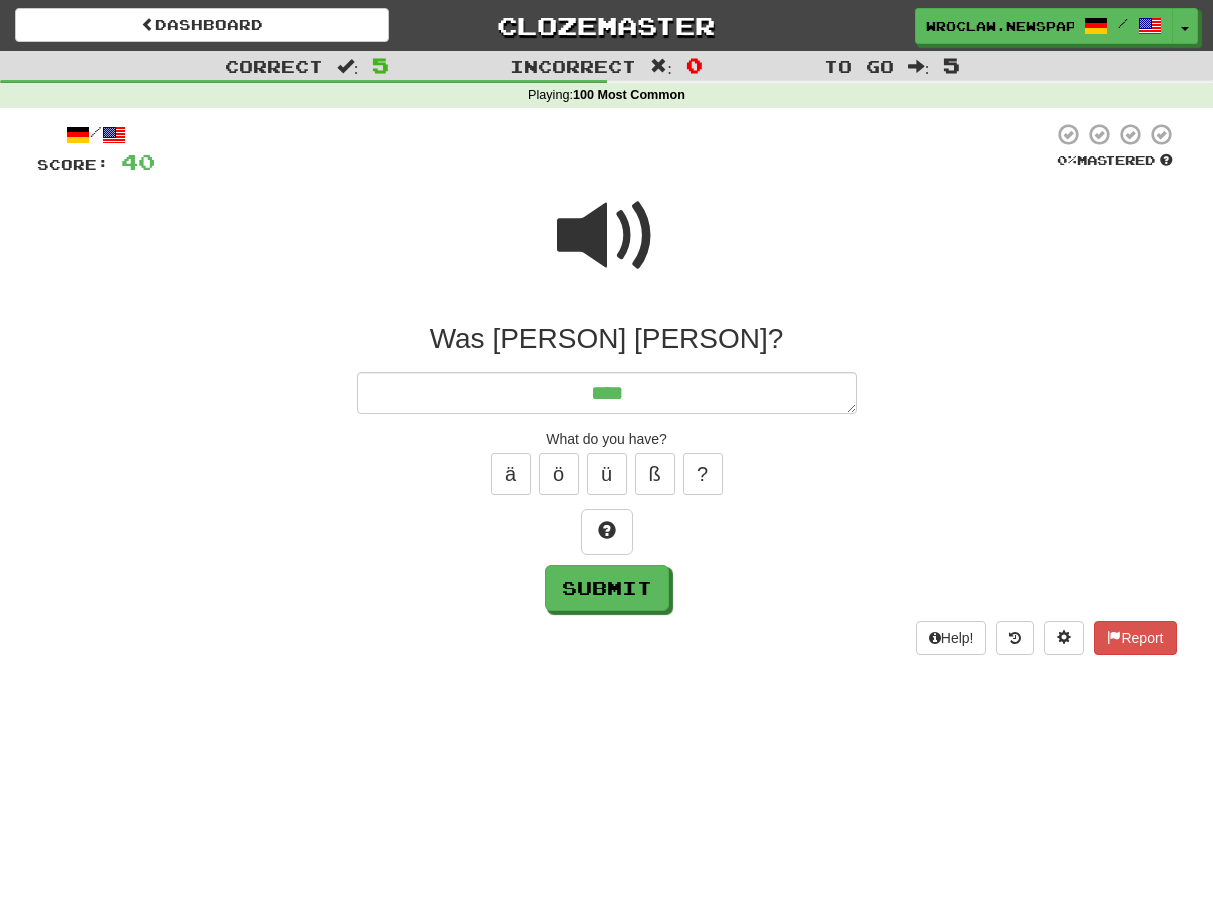 type on "*" 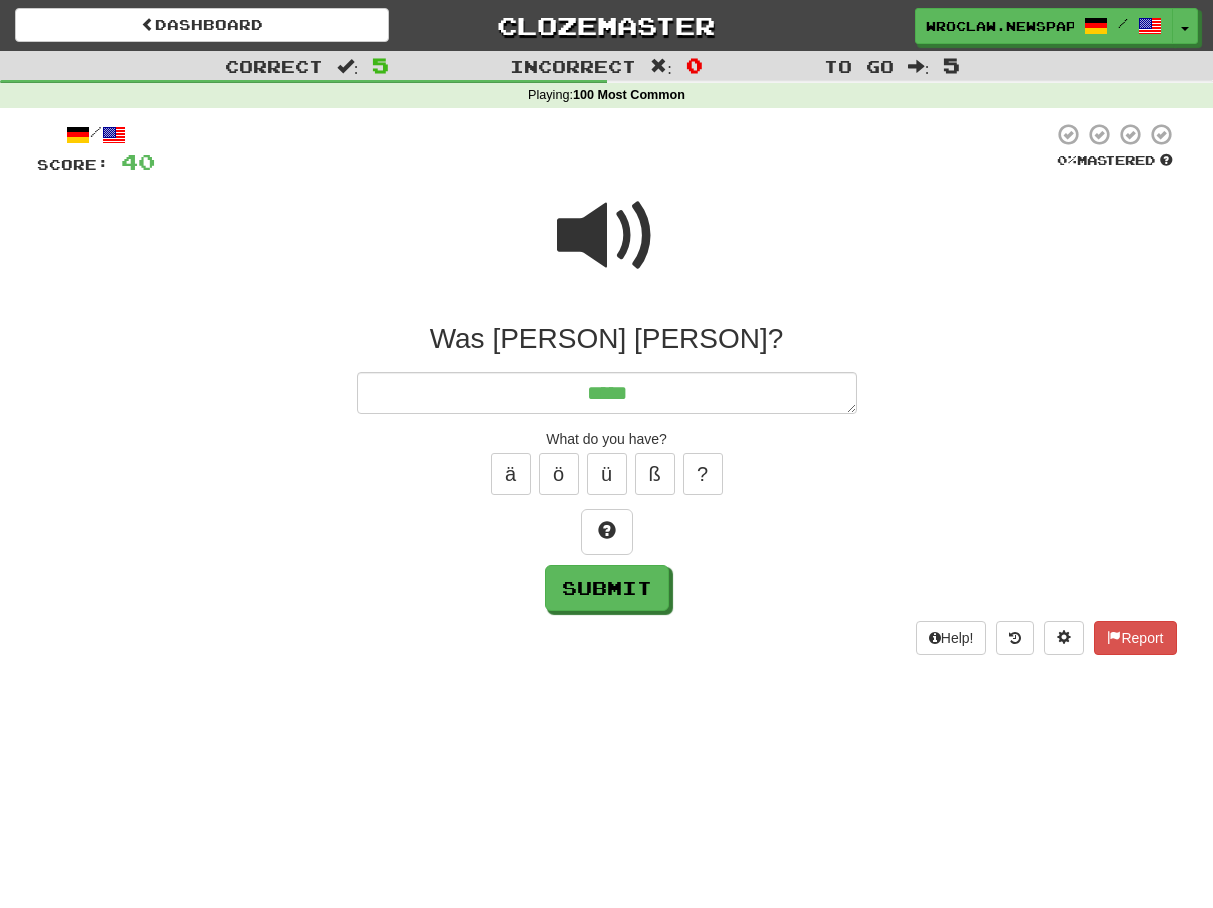 type on "*" 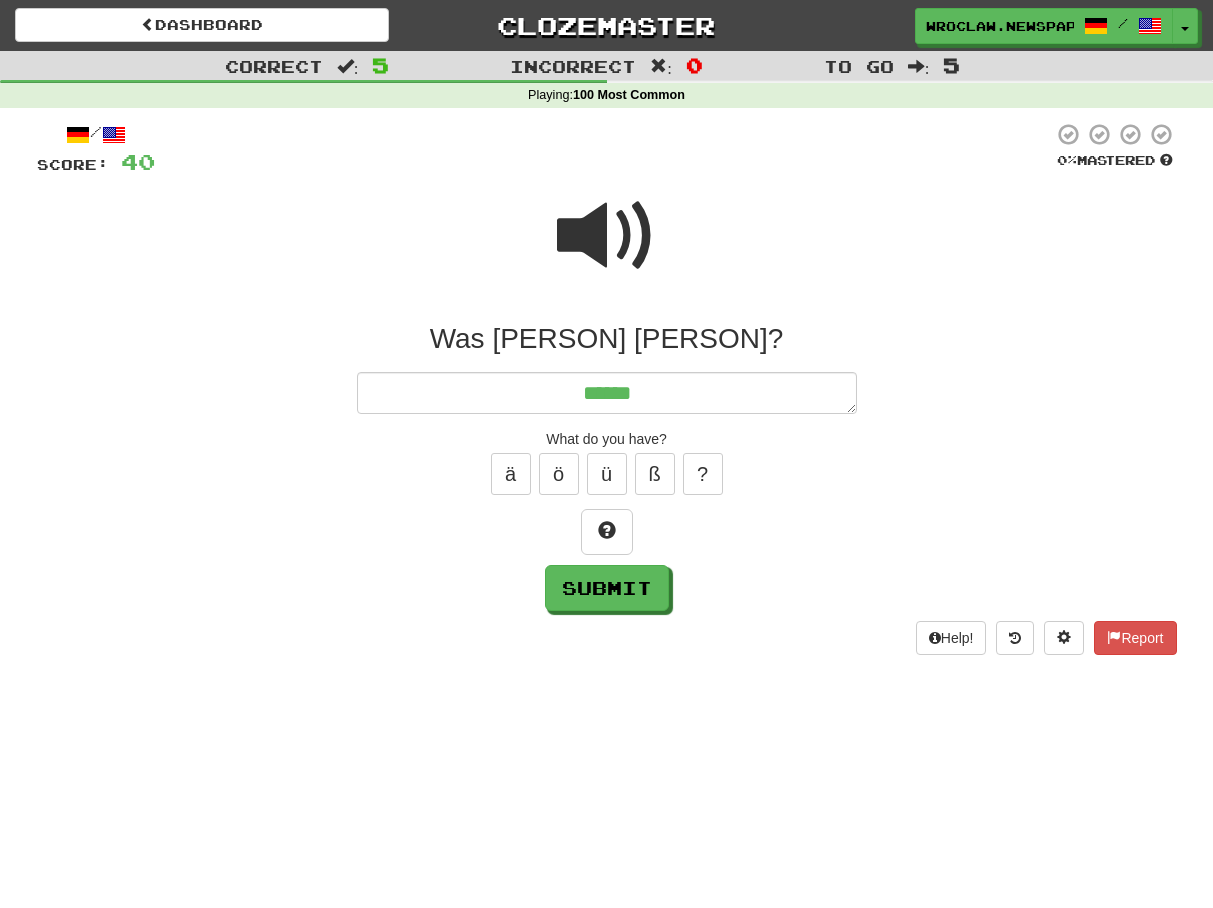 type on "*" 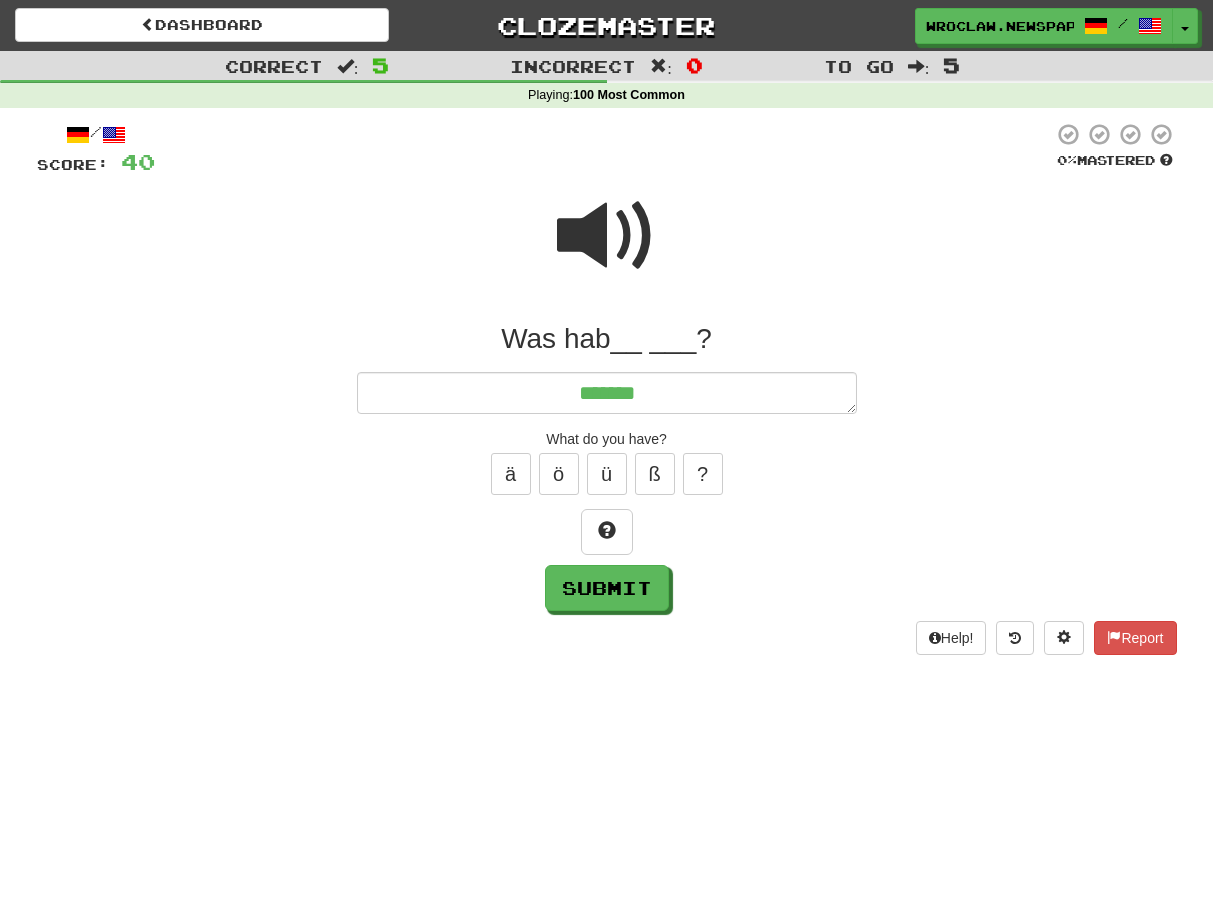 type on "*" 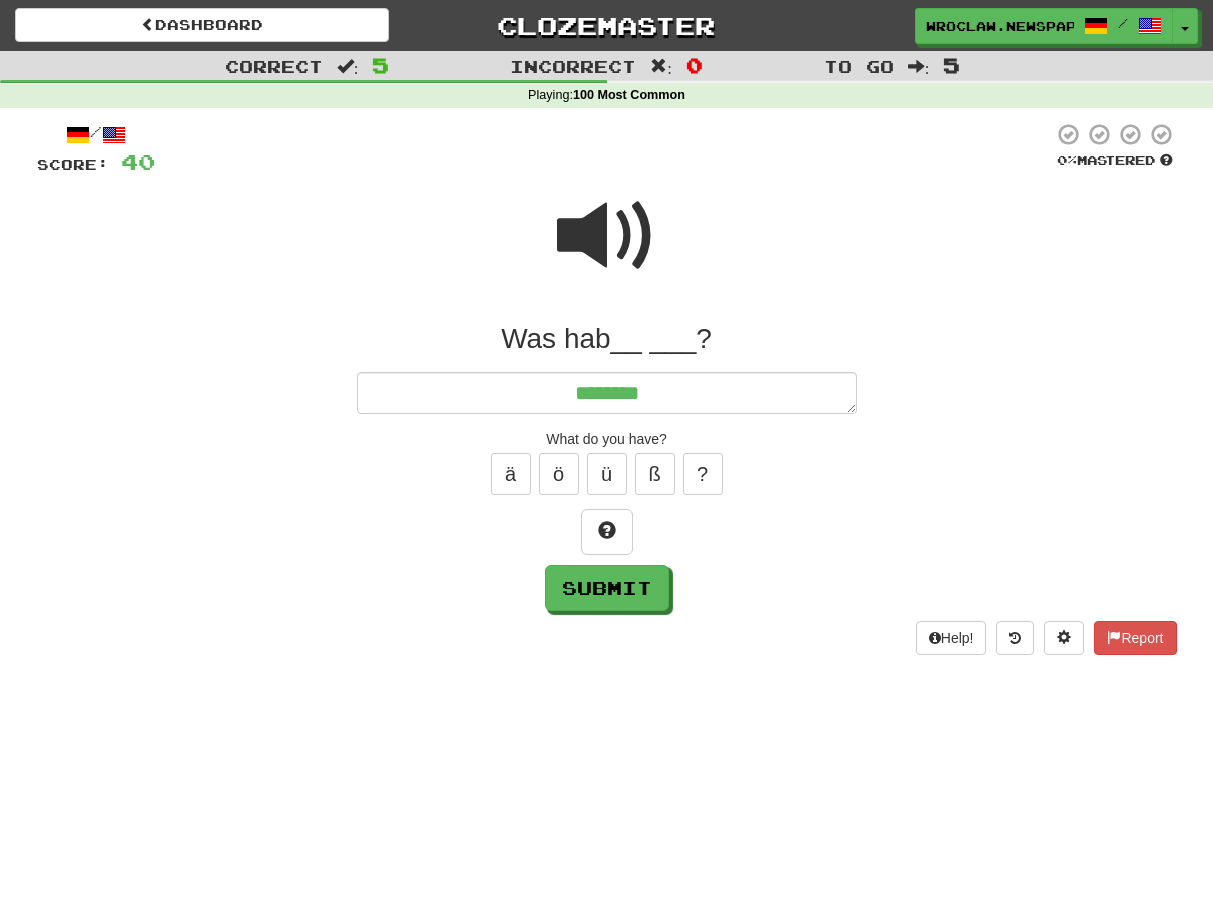 type on "*" 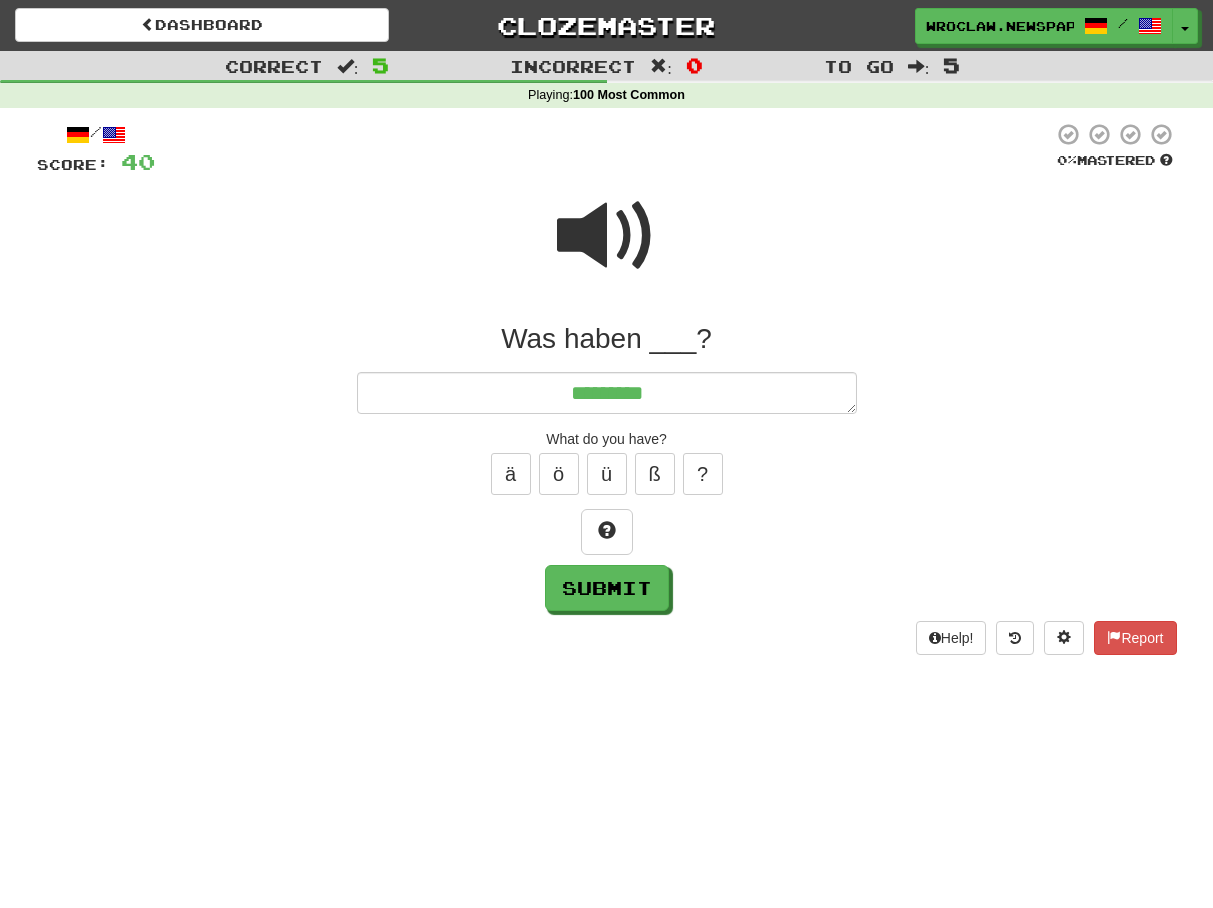 type on "*" 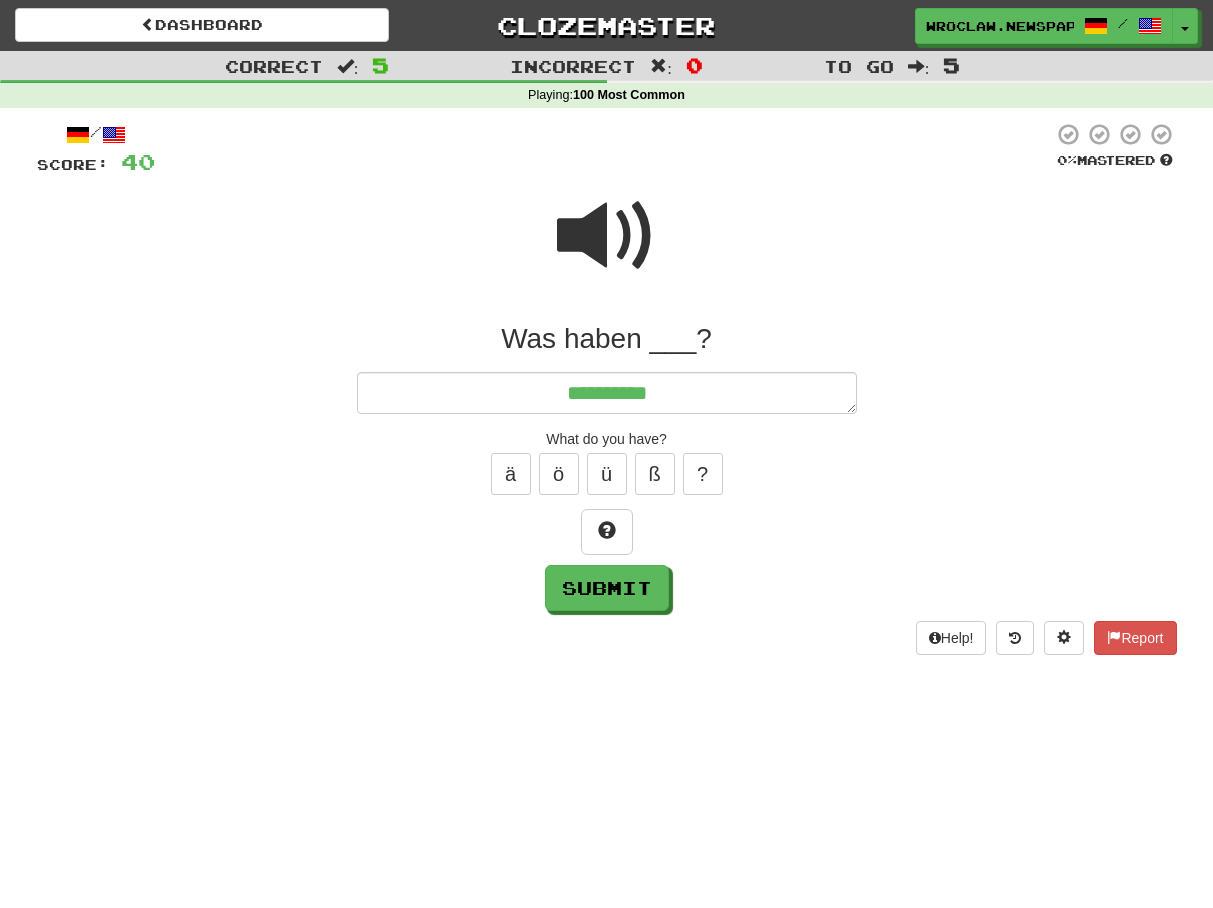 type on "*" 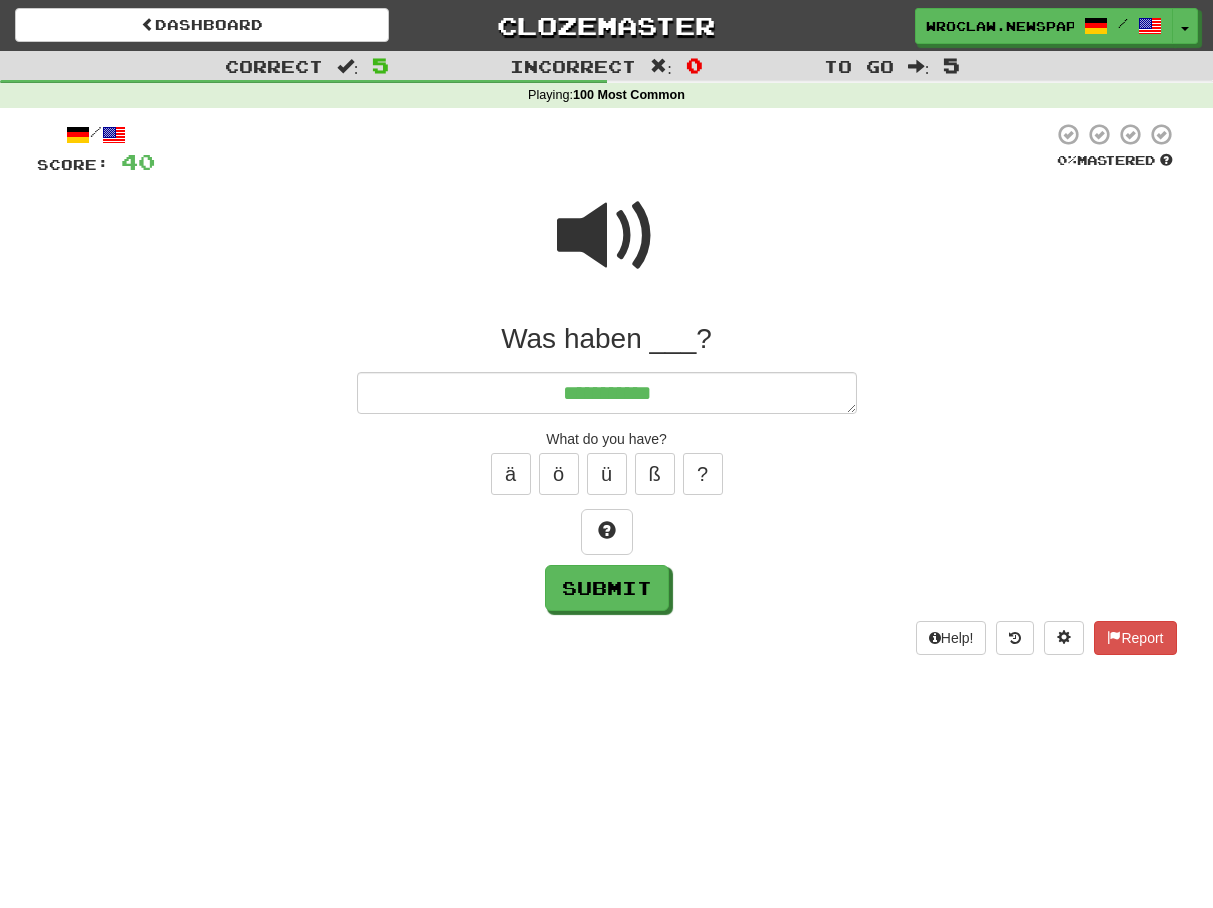 type on "*" 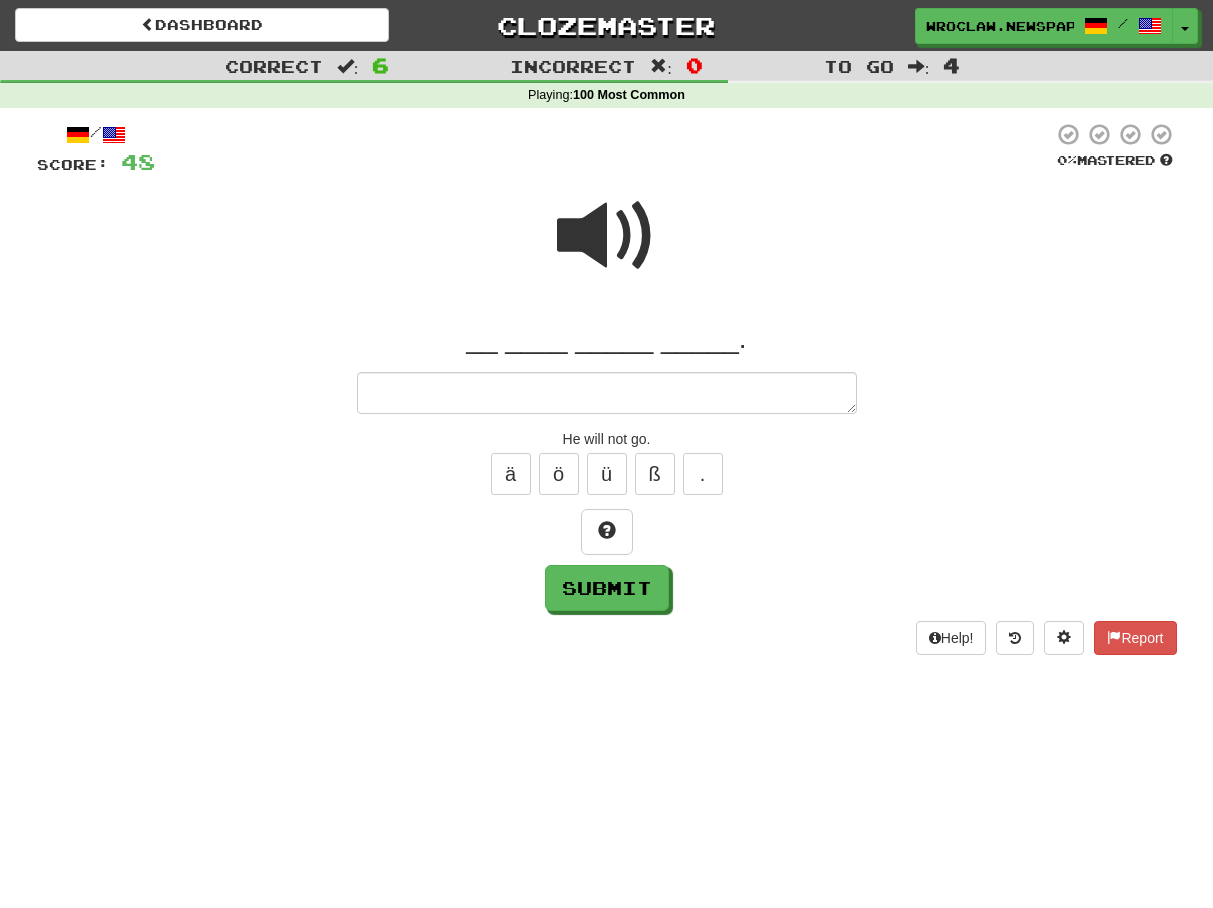 type on "*" 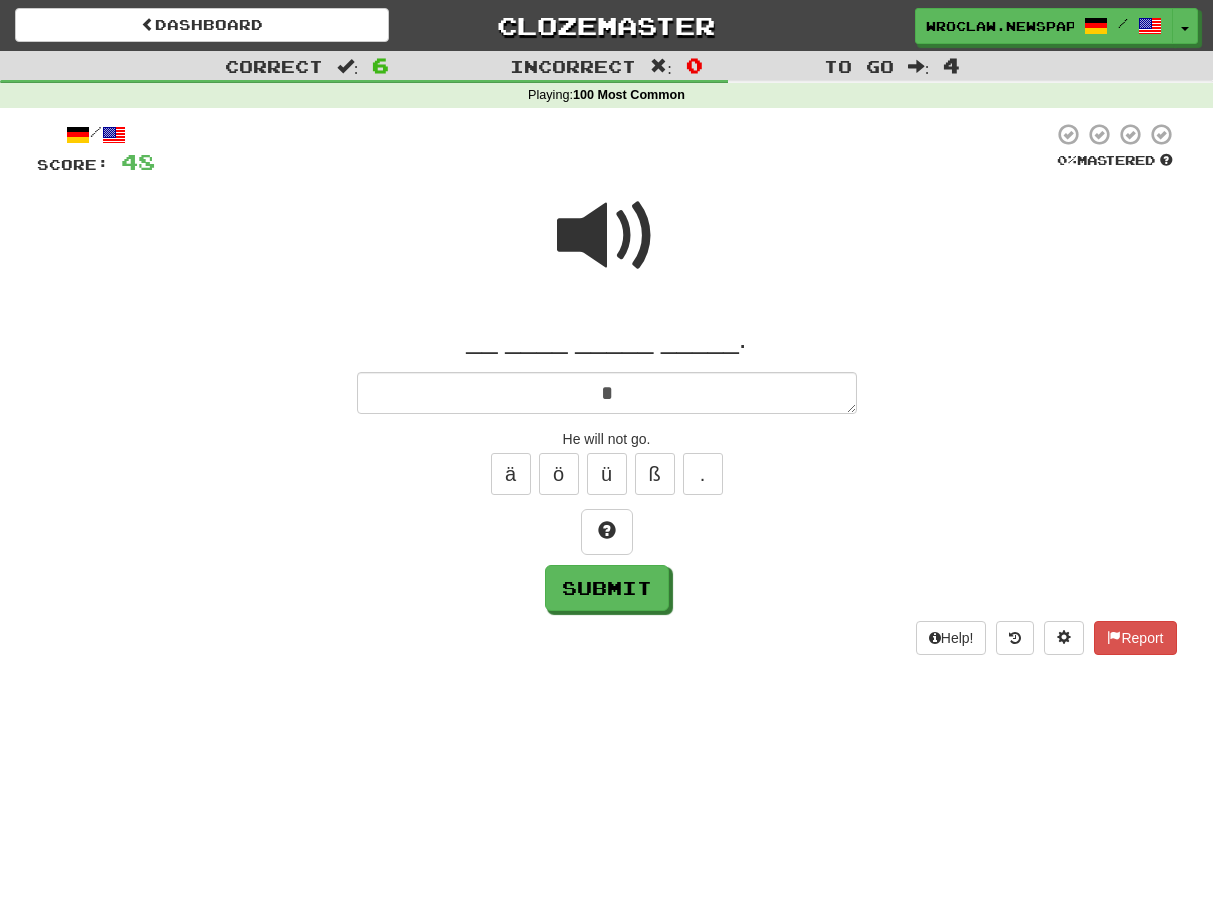 type on "*" 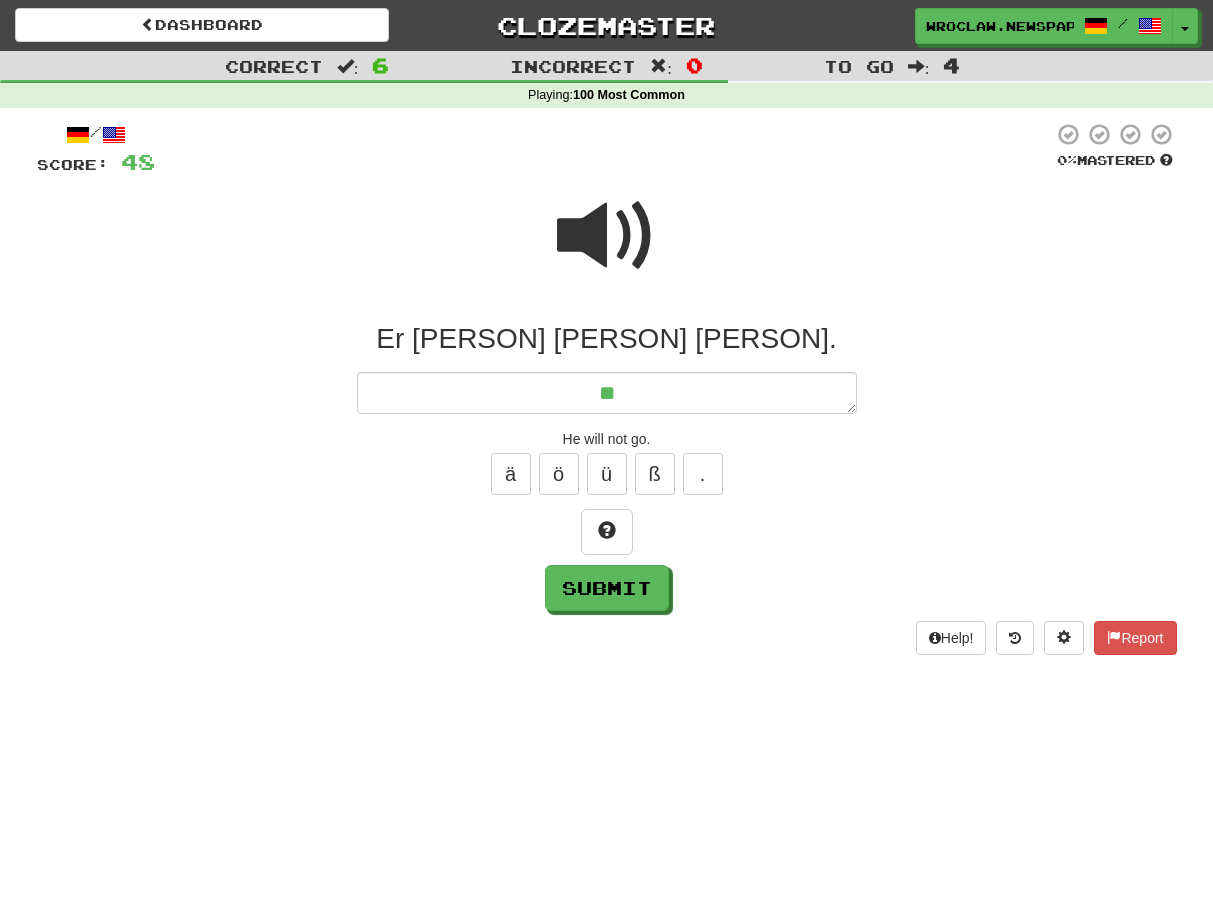 type on "*" 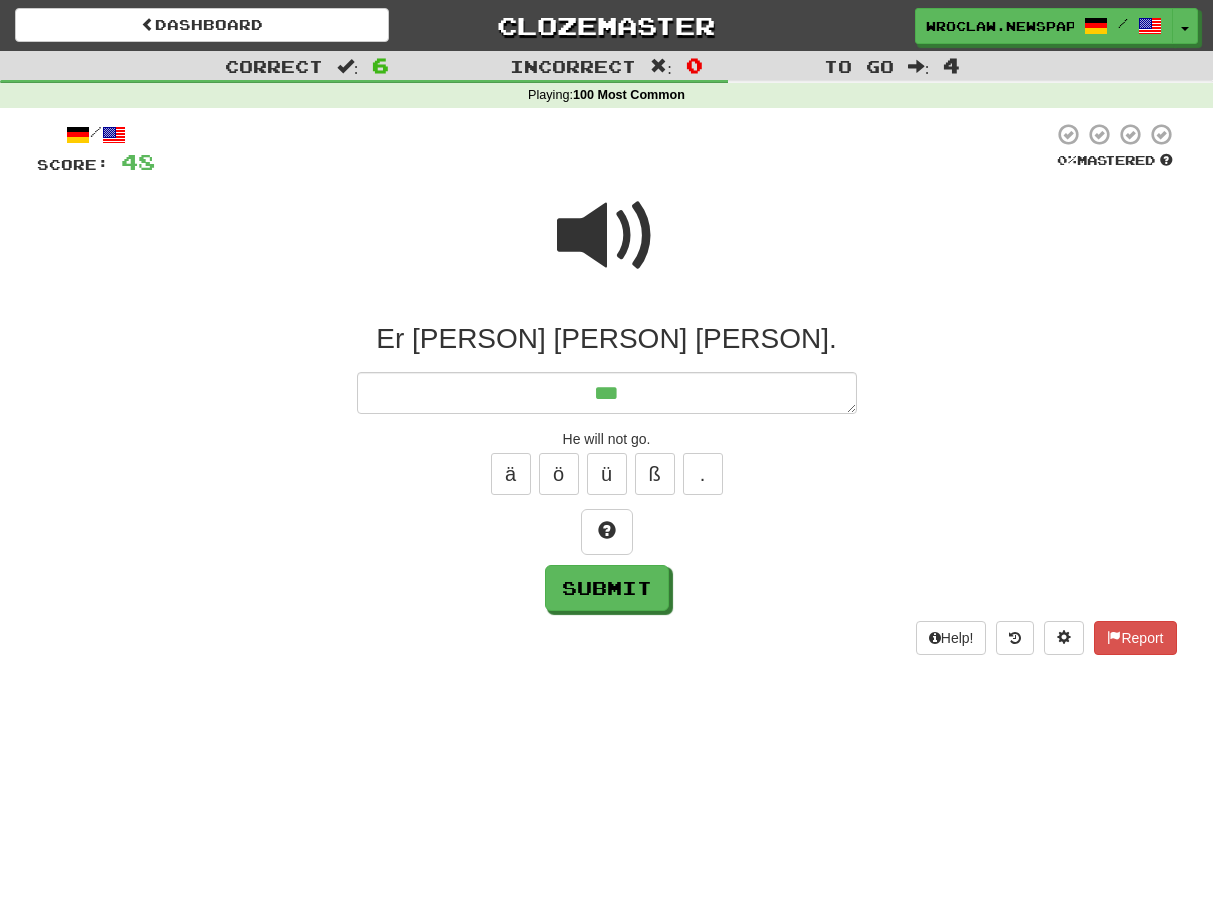 type on "*" 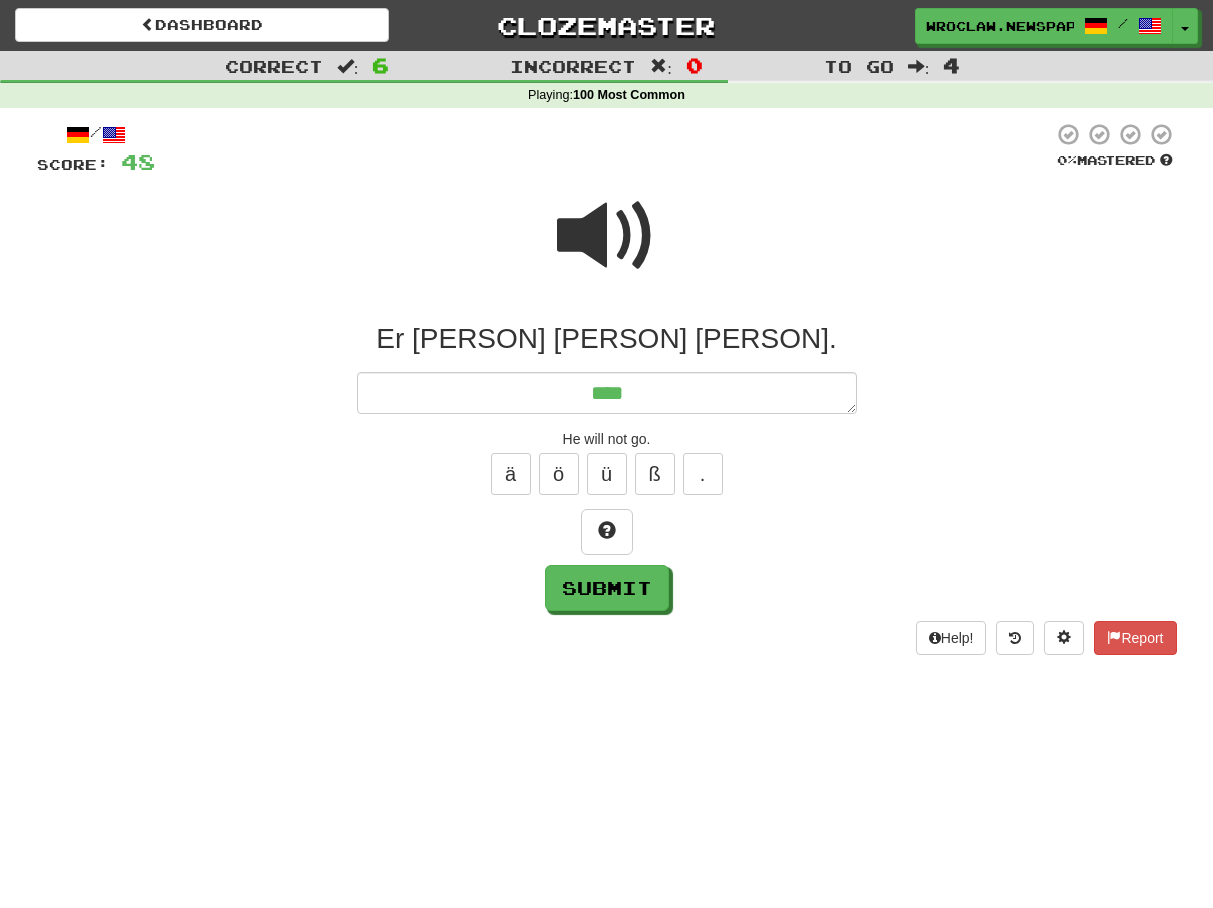 type on "*" 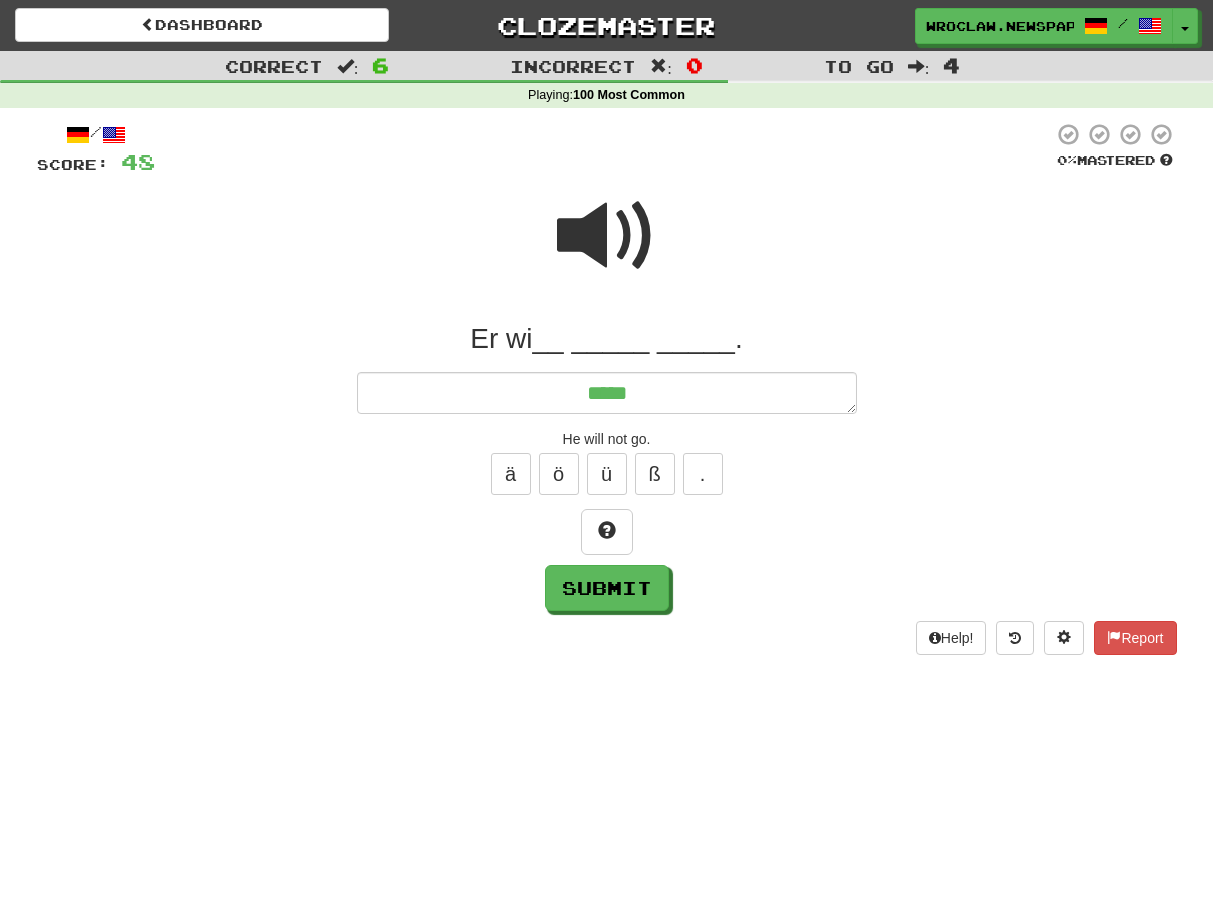 type on "*" 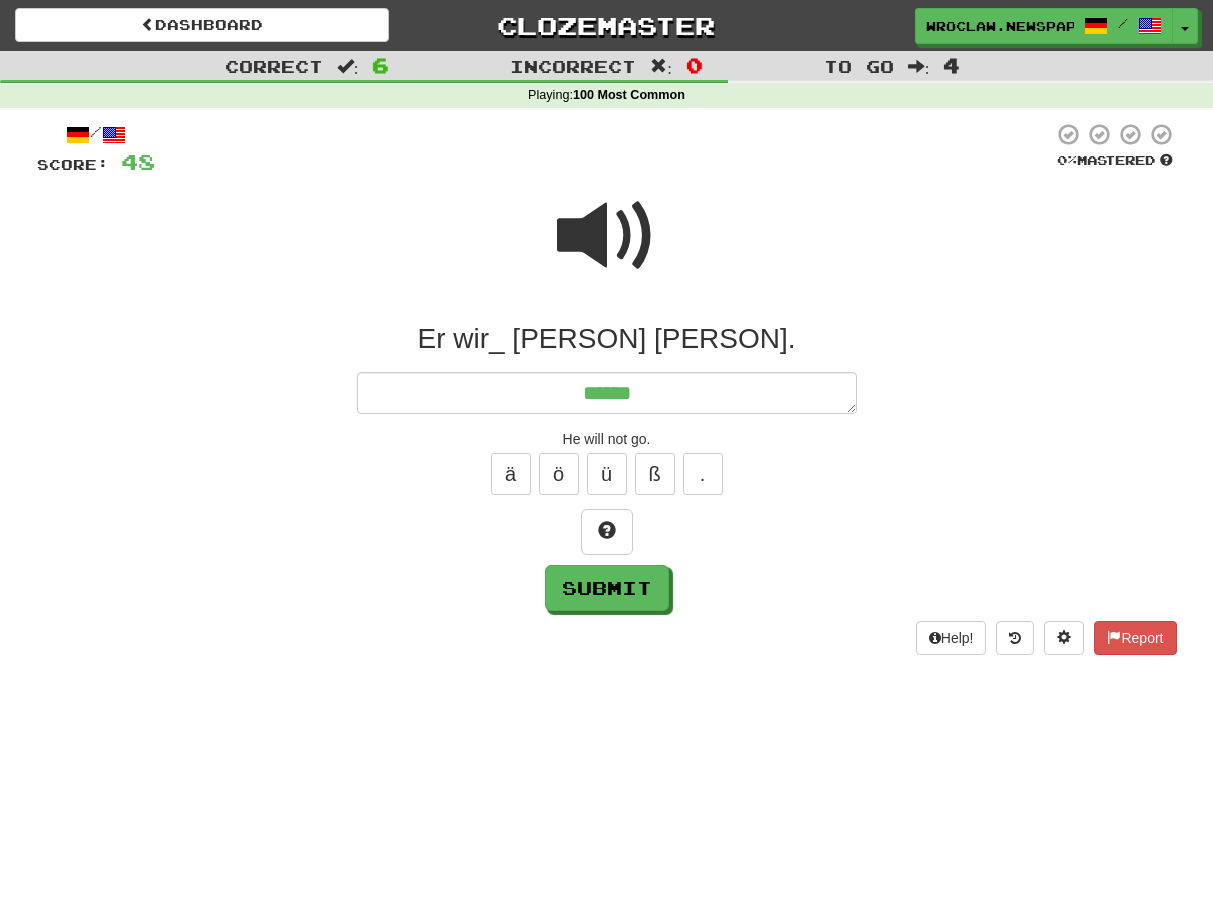 type on "*" 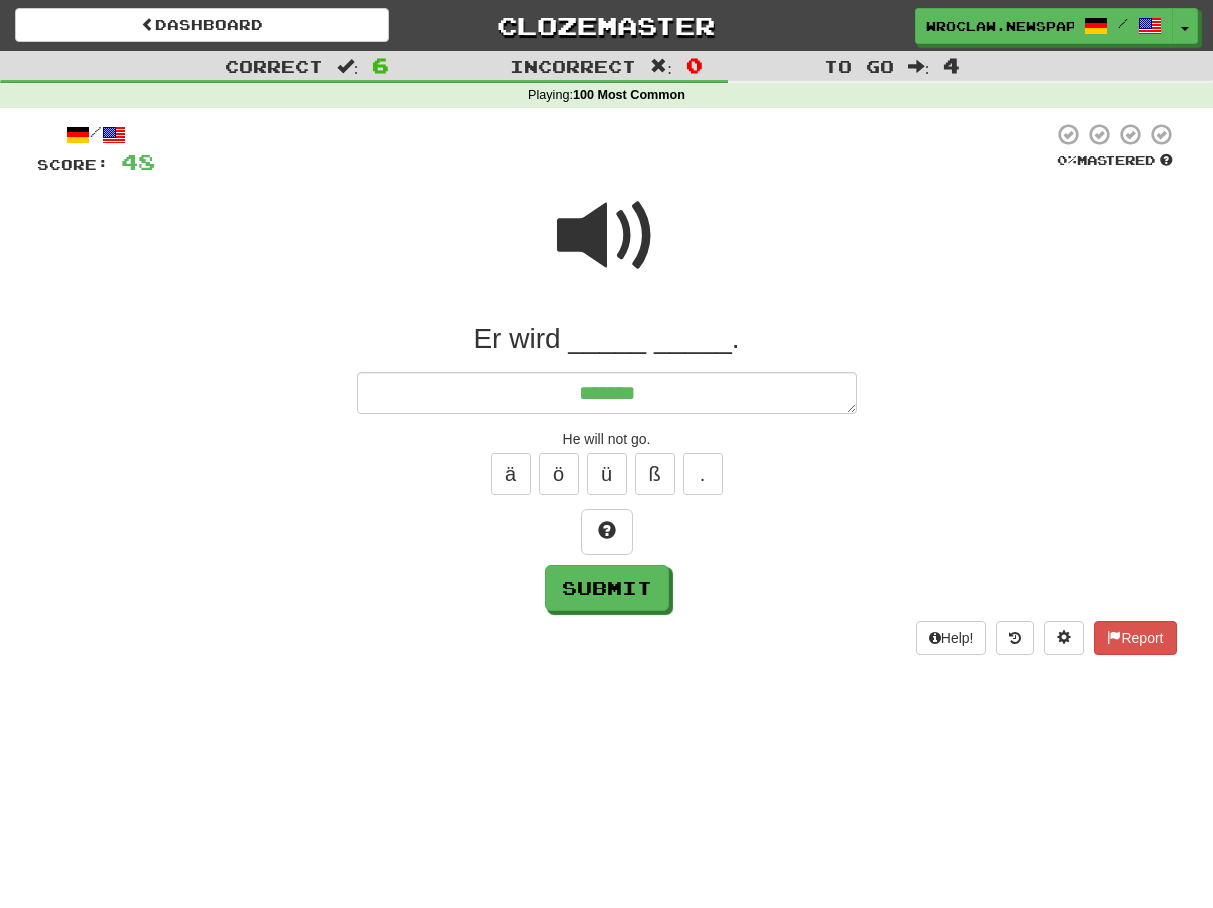 type 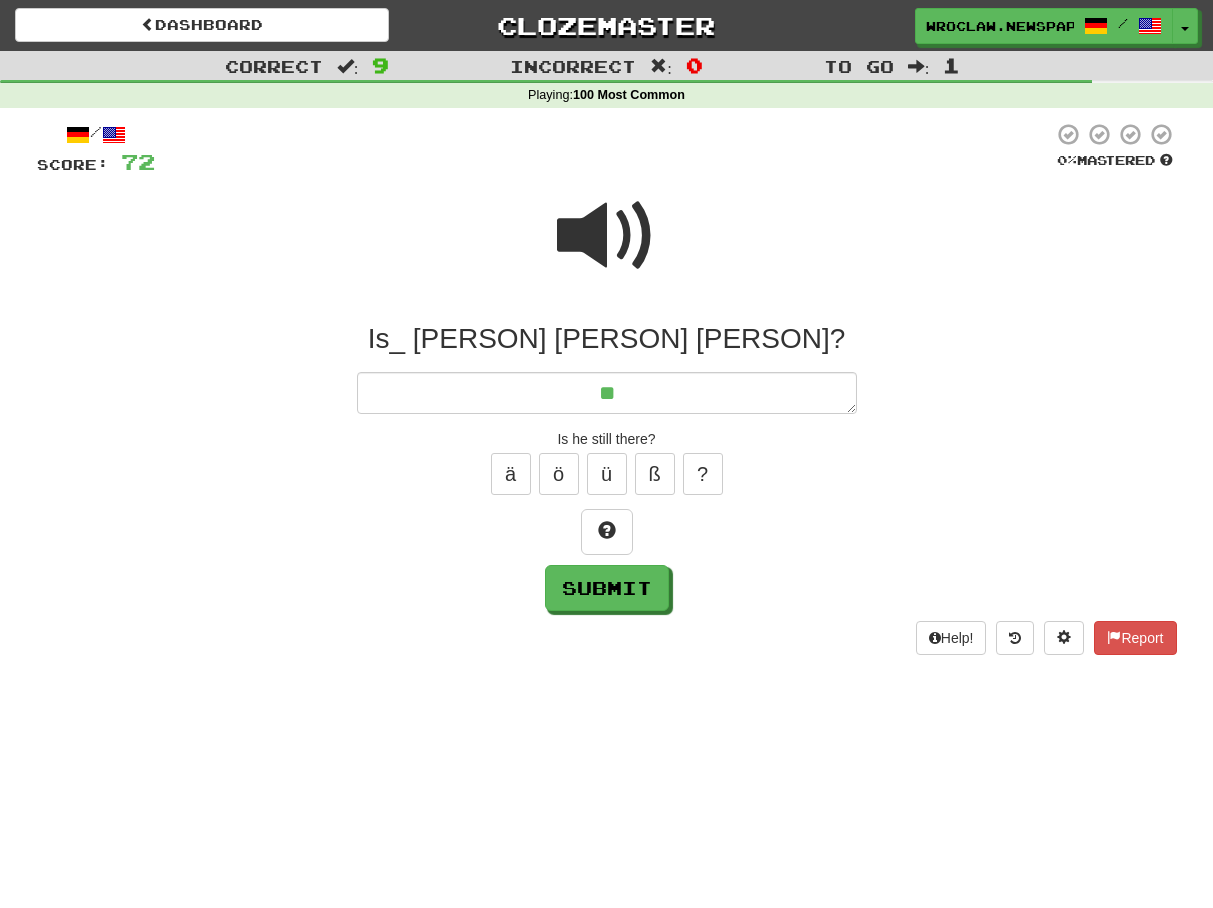 click at bounding box center (607, 236) 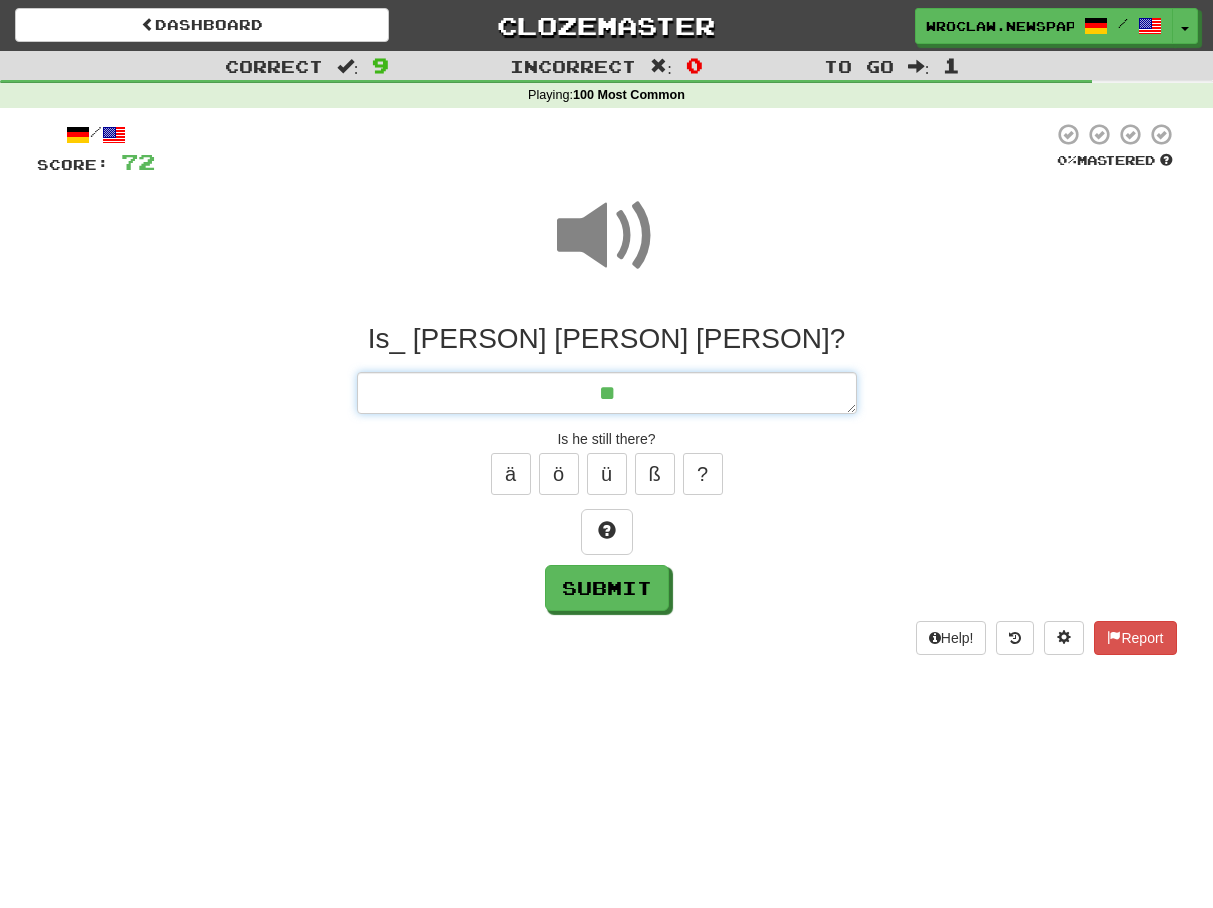 click on "**" at bounding box center [607, 393] 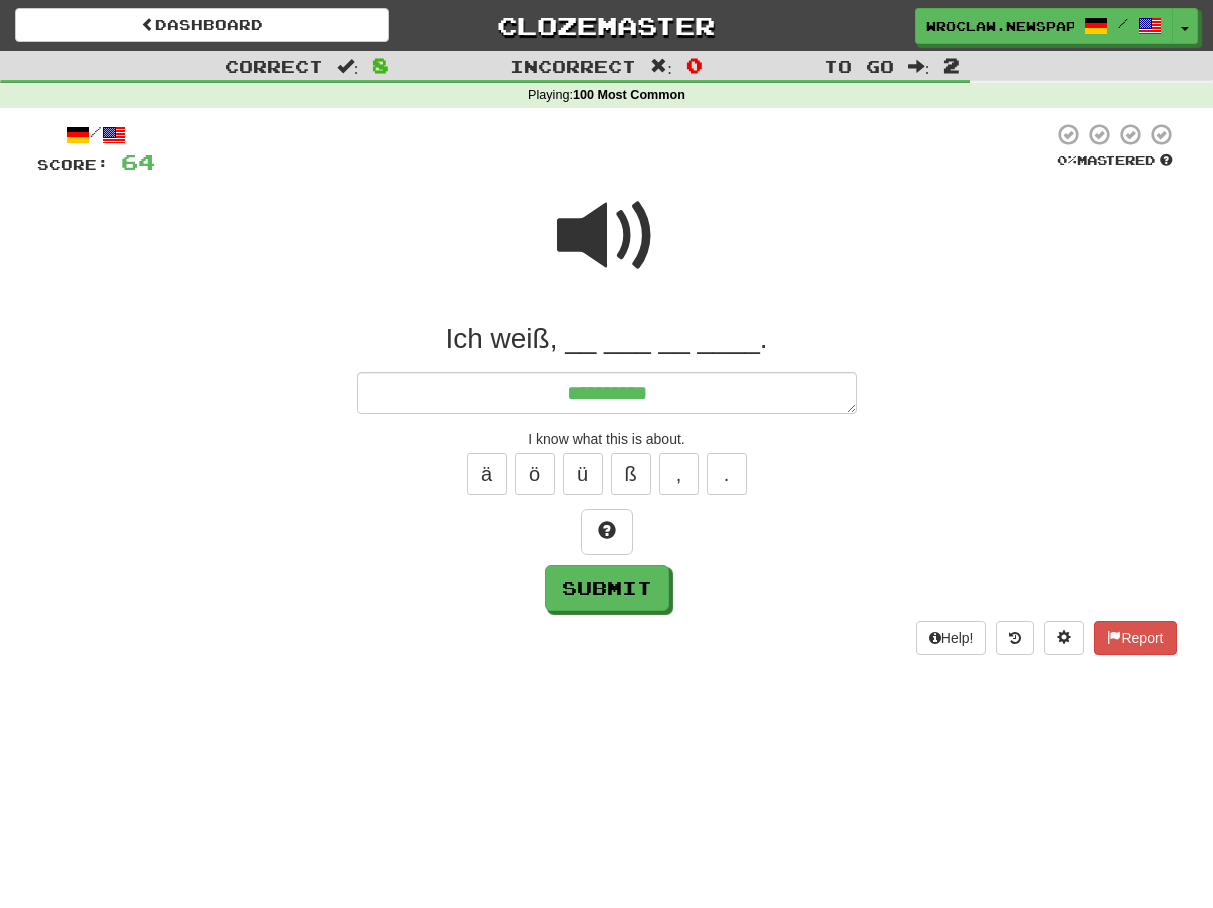 click at bounding box center [607, 236] 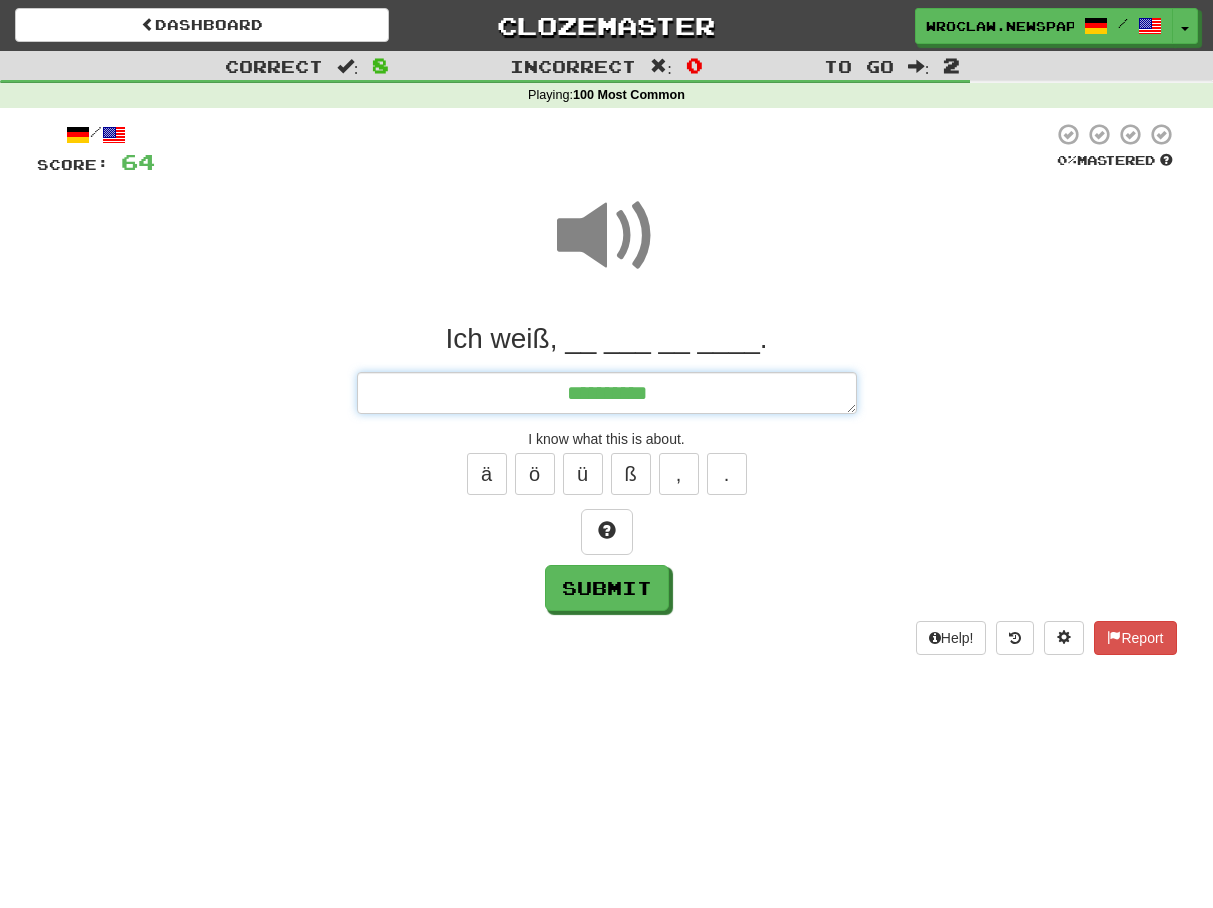 click on "*********" at bounding box center (607, 393) 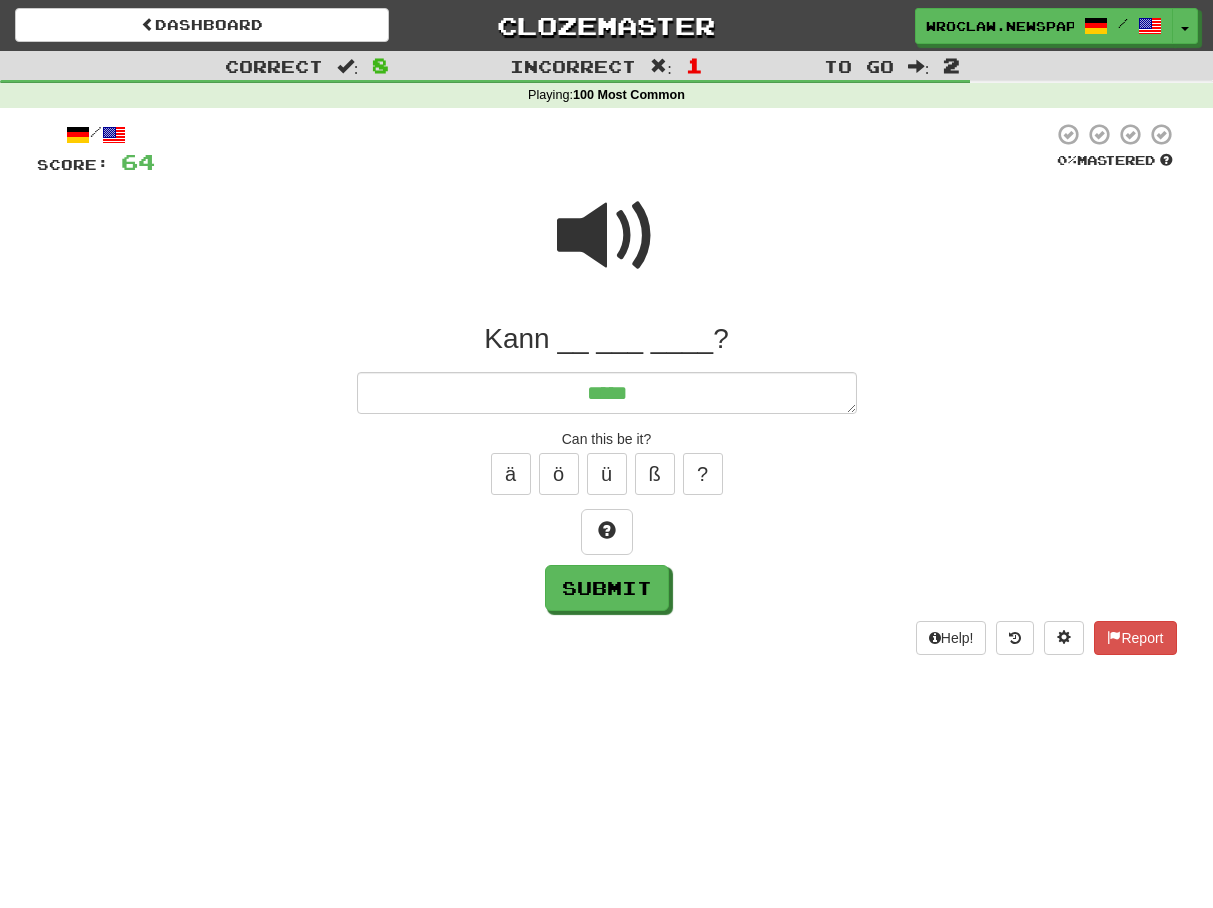 click at bounding box center [607, 236] 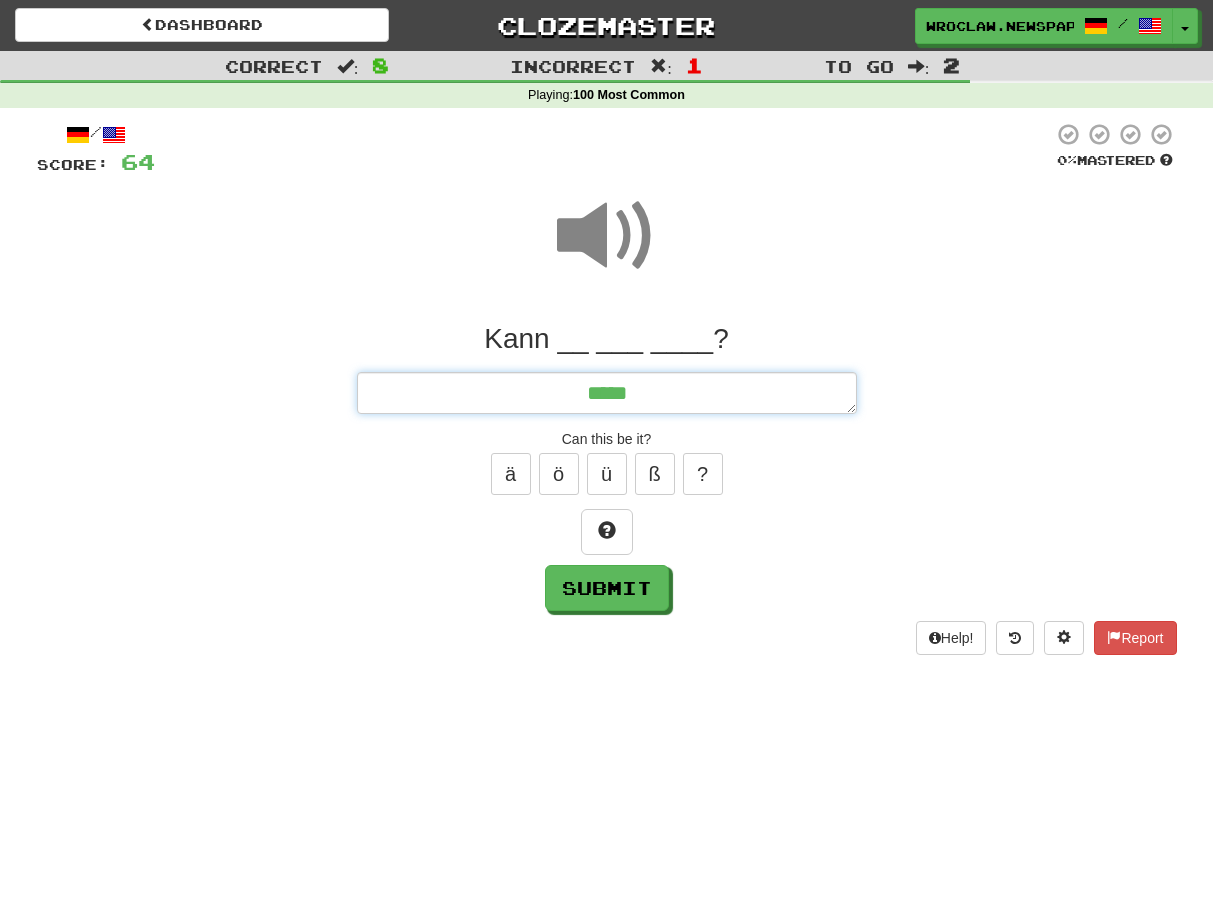 click on "****" at bounding box center [607, 393] 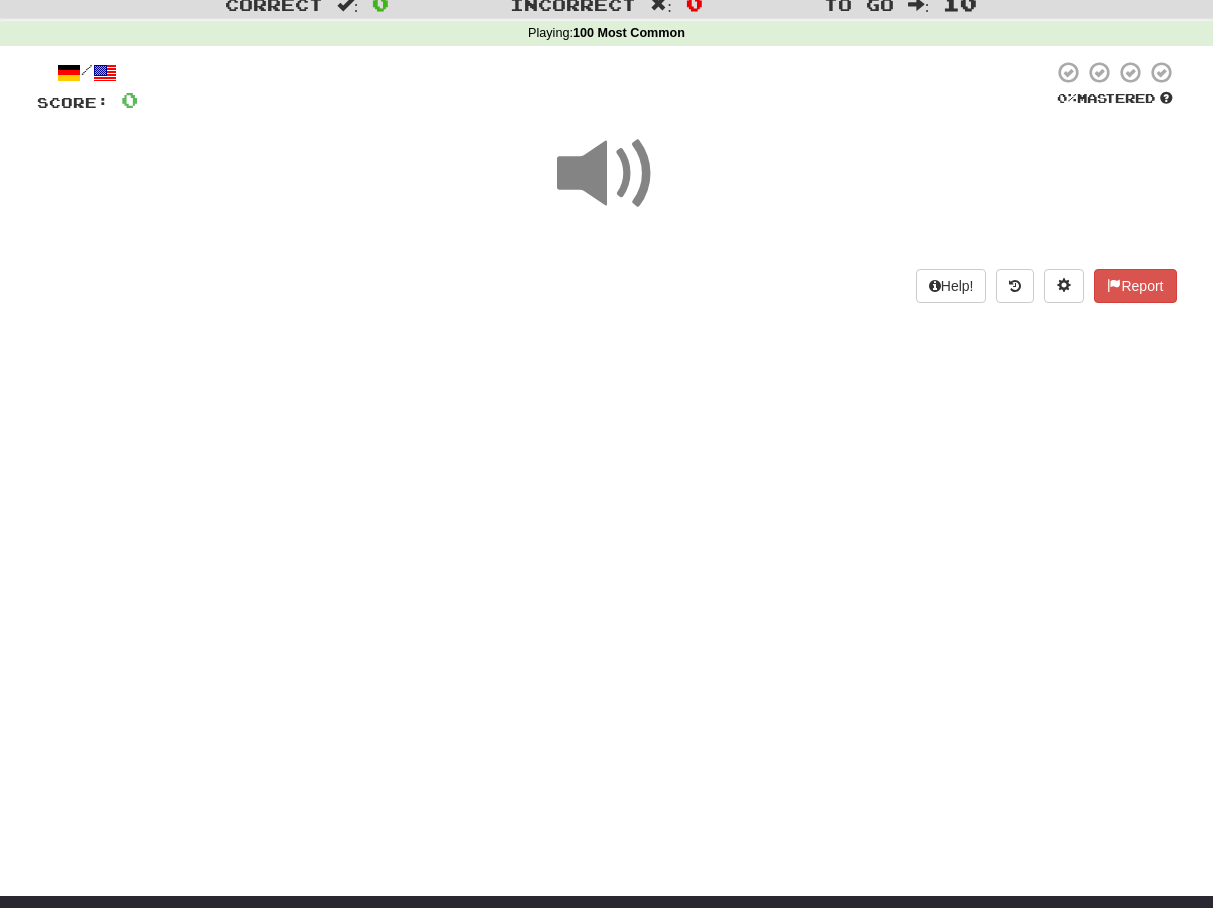 scroll, scrollTop: 0, scrollLeft: 0, axis: both 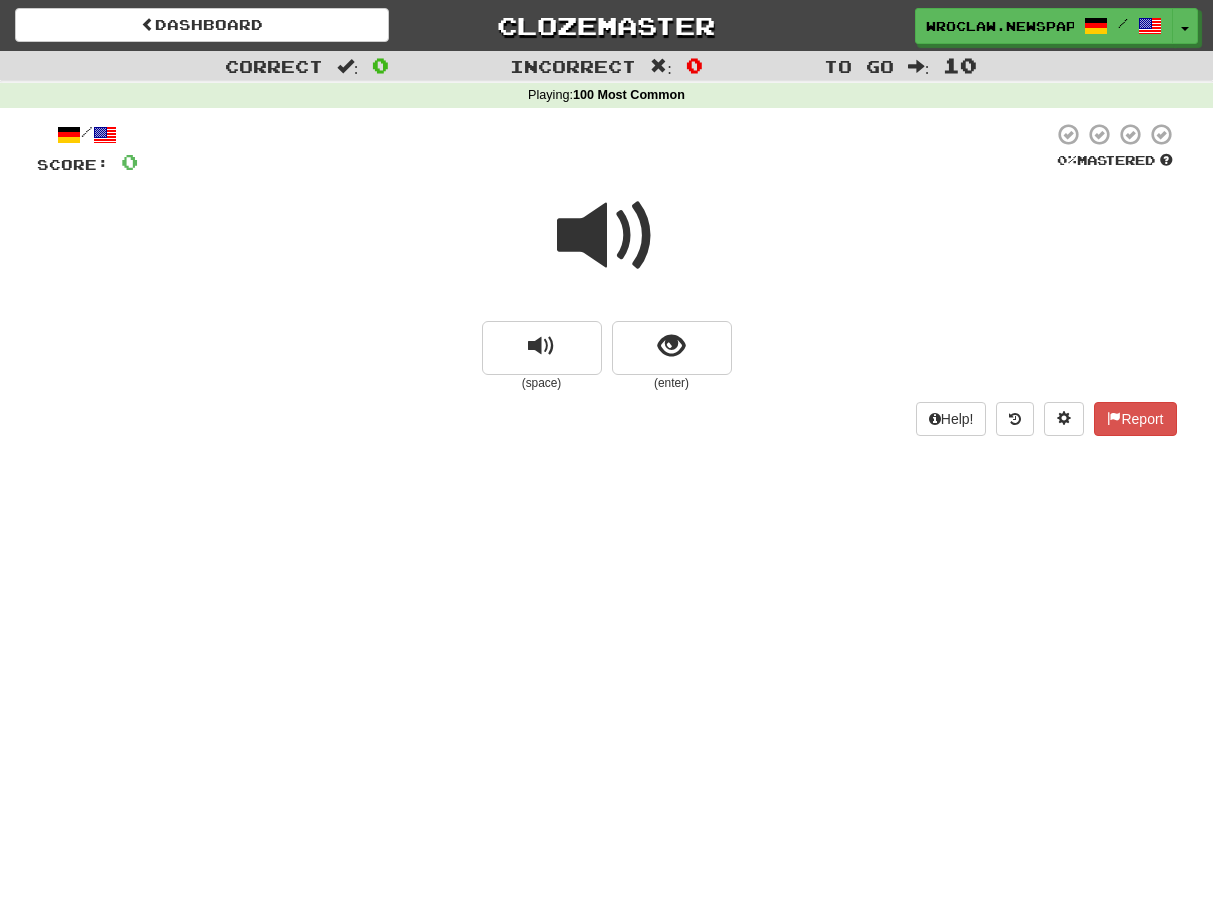 click at bounding box center [607, 236] 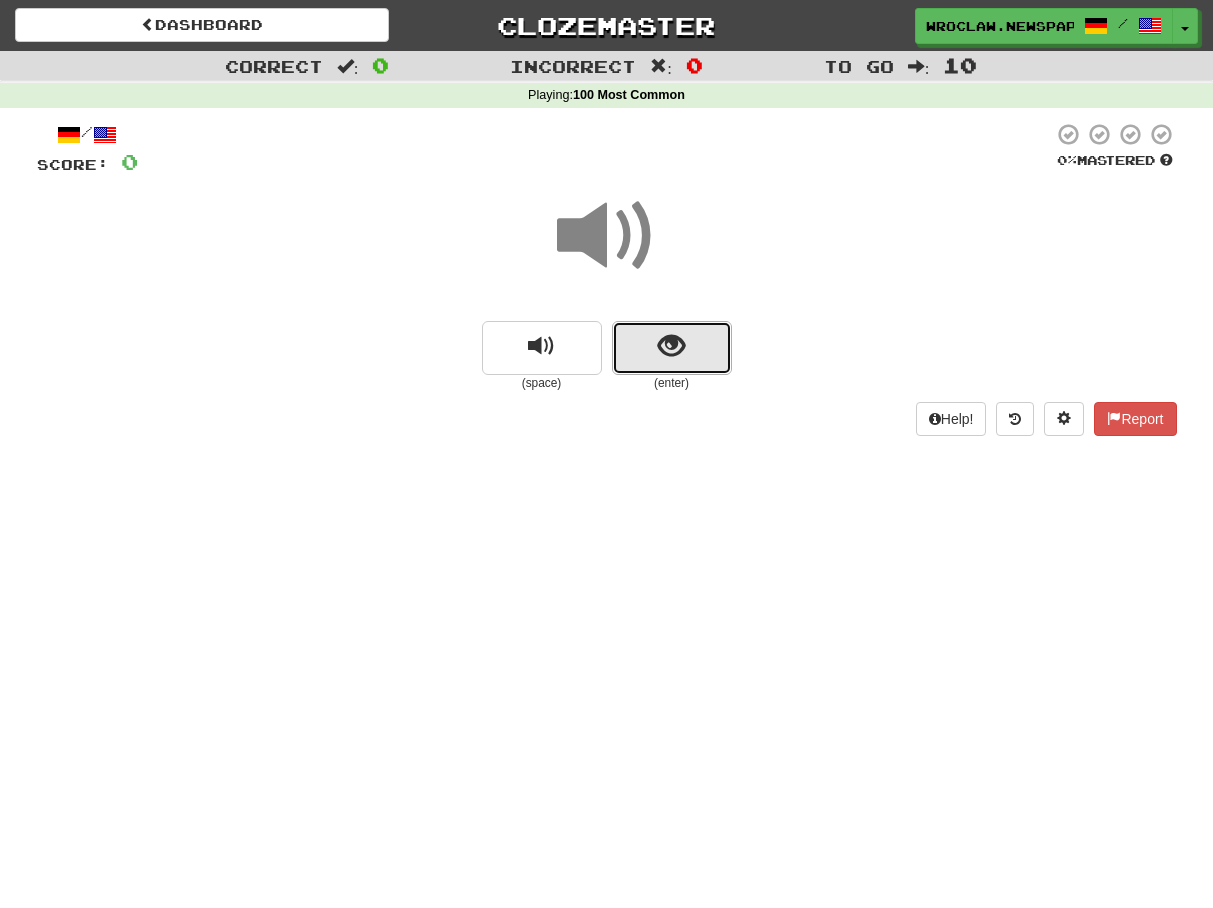 click at bounding box center (672, 348) 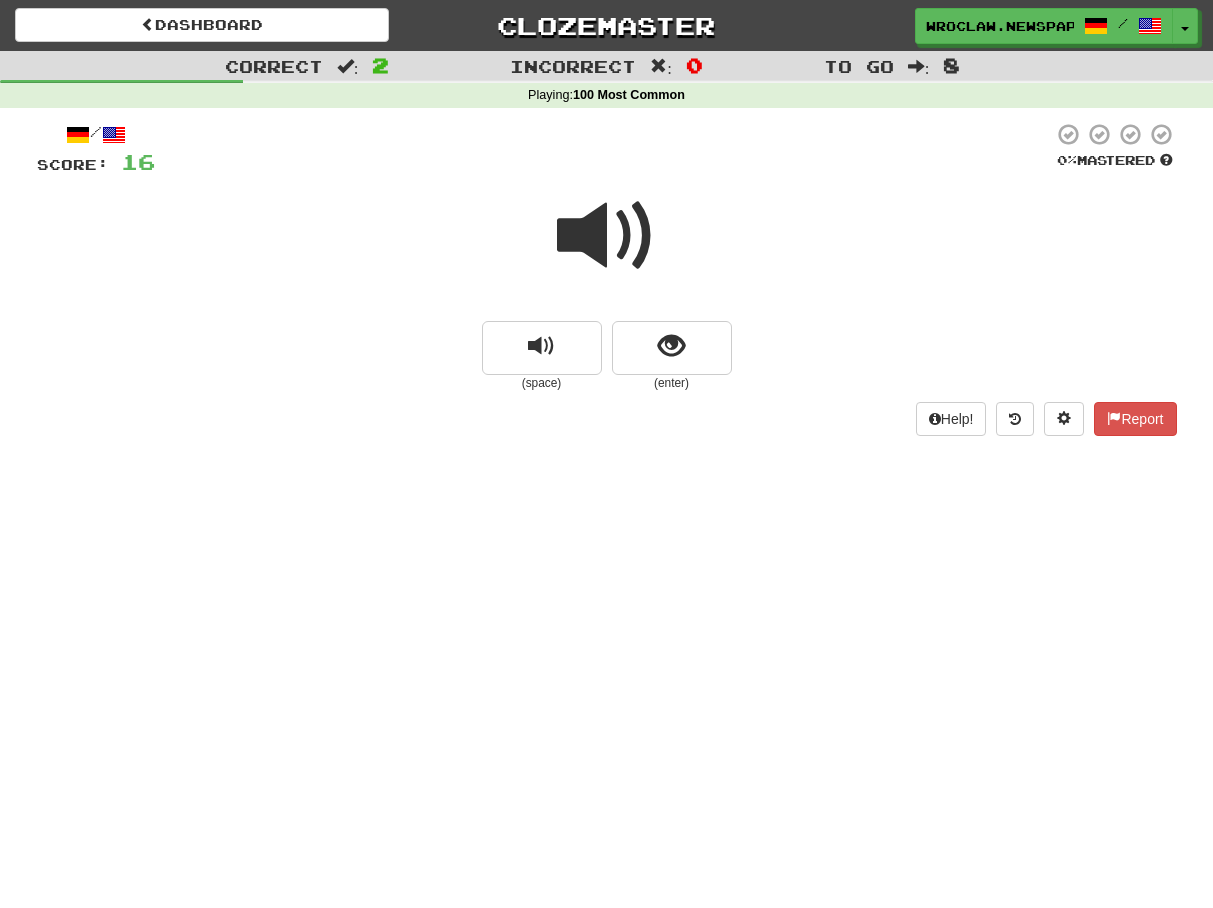 click at bounding box center (607, 236) 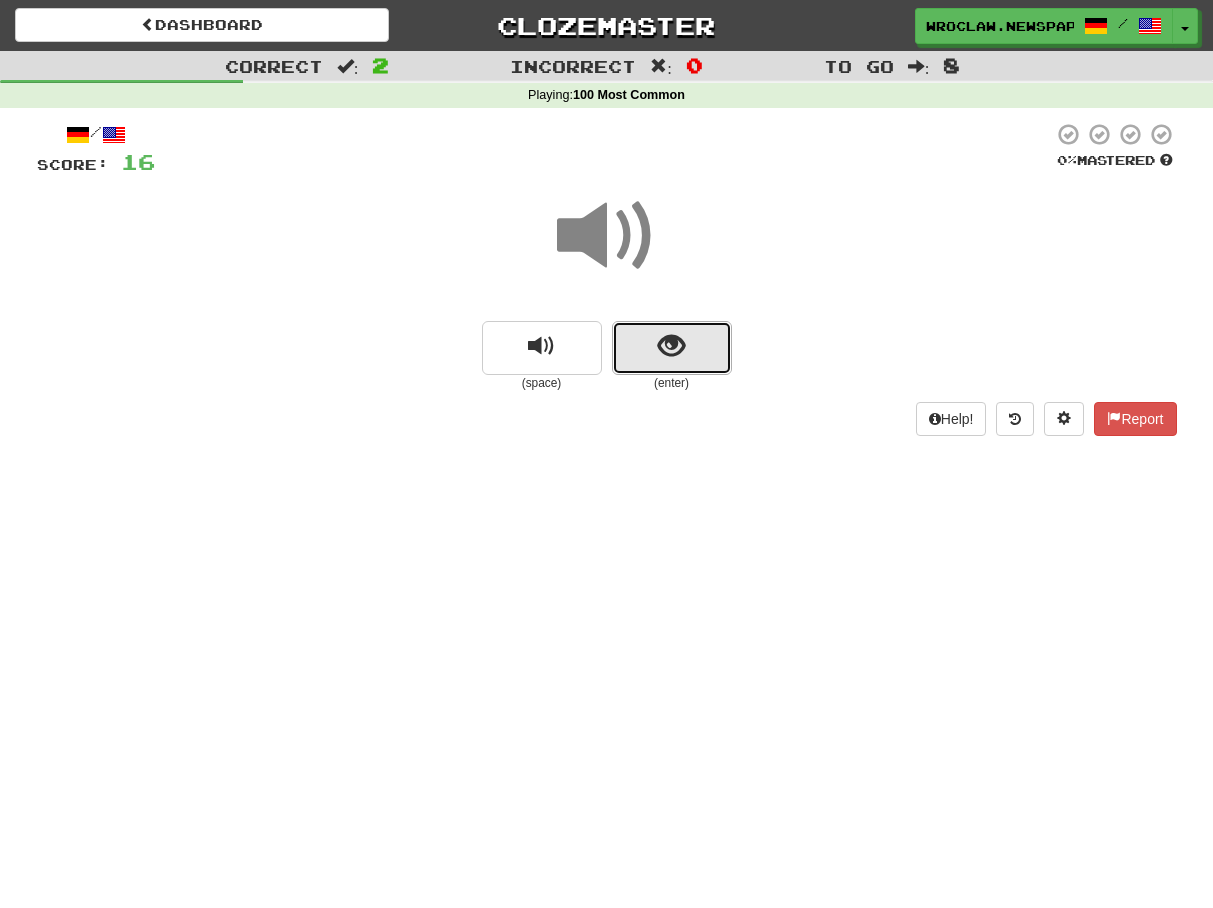 click at bounding box center (671, 346) 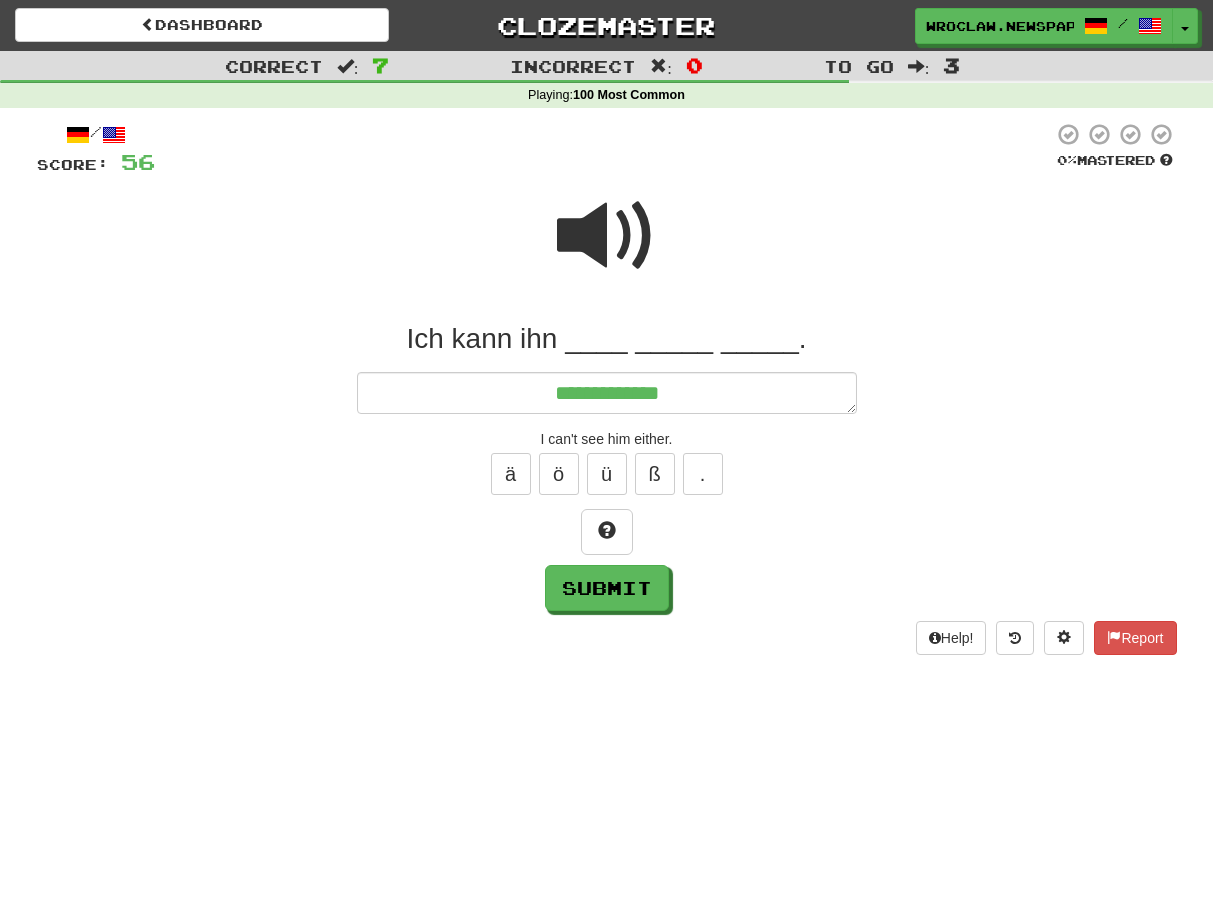 click at bounding box center [607, 236] 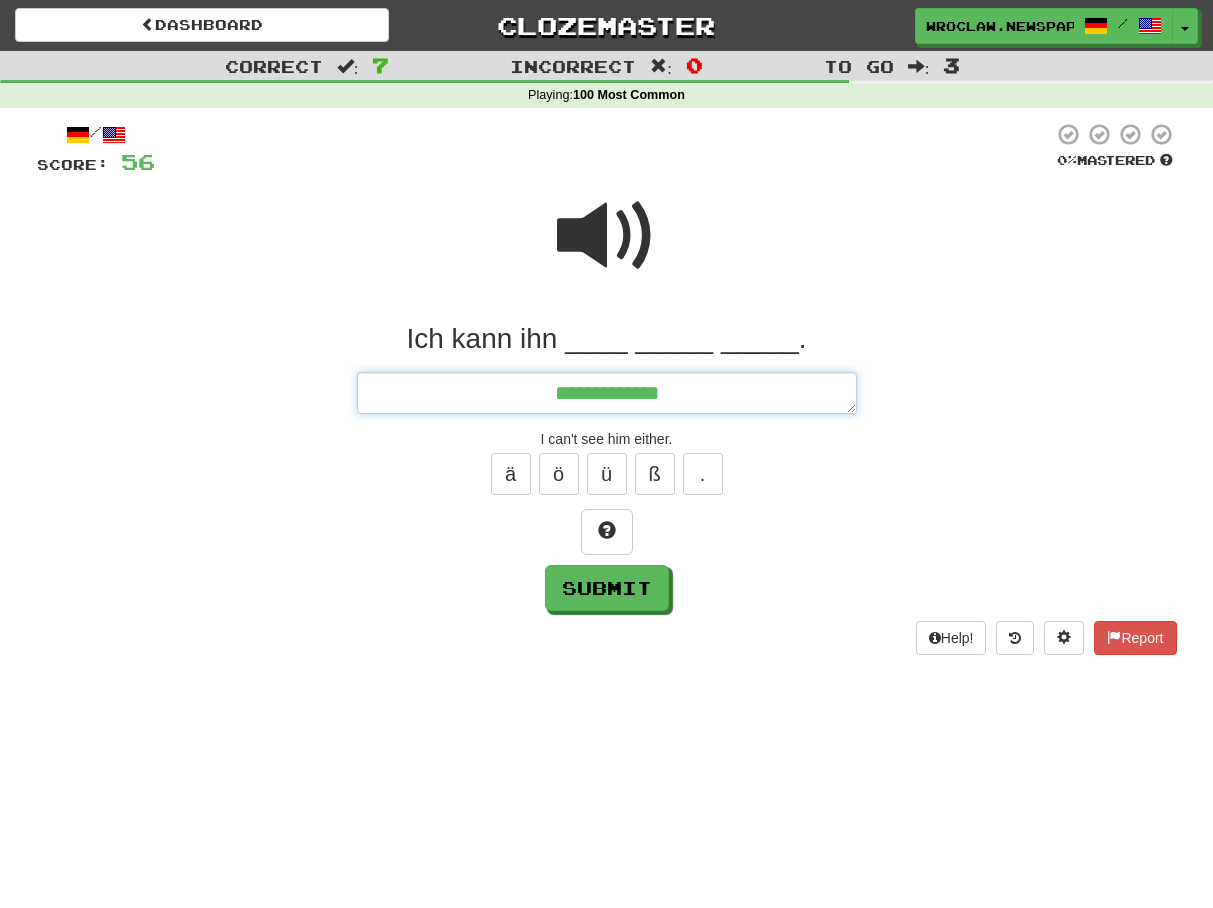 click on "**********" at bounding box center [607, 393] 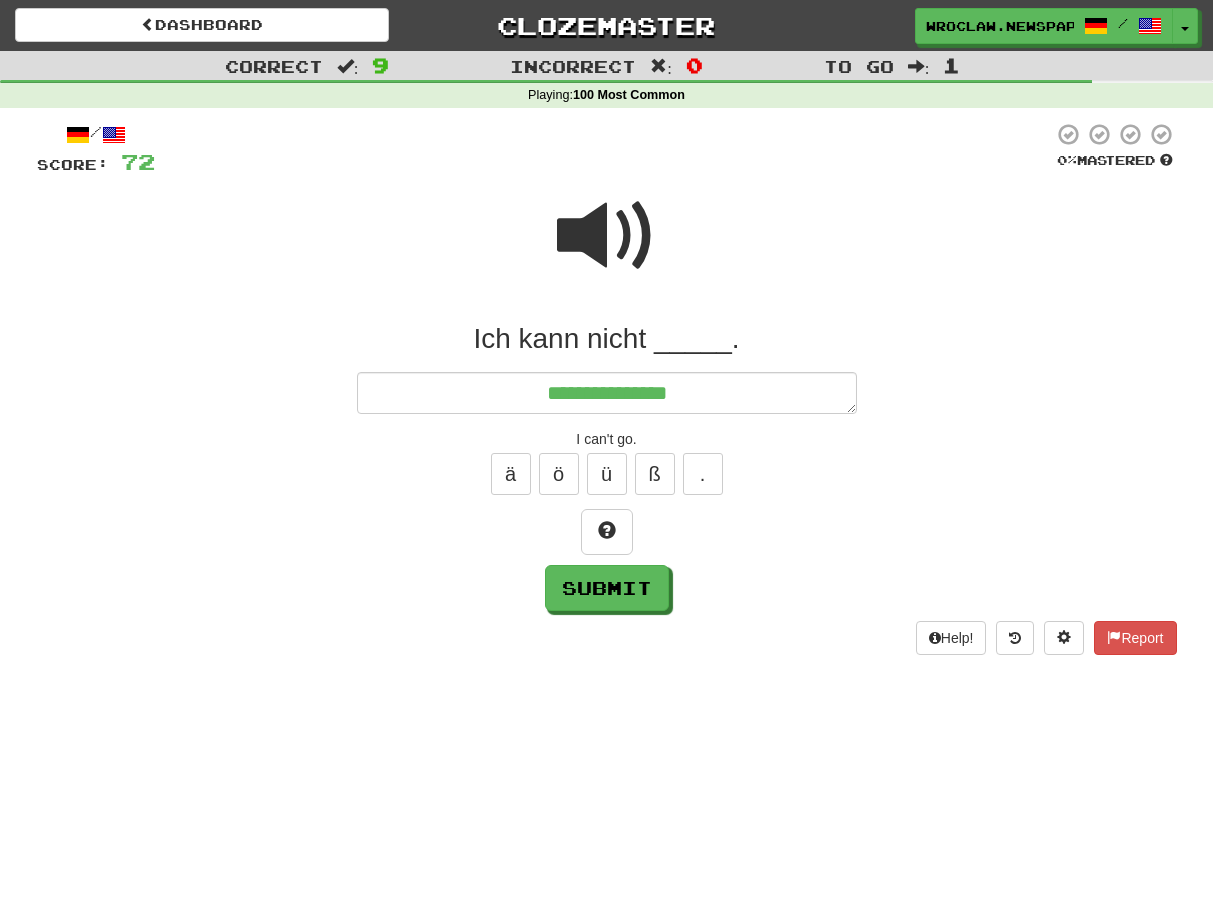 drag, startPoint x: 505, startPoint y: 127, endPoint x: 548, endPoint y: 159, distance: 53.600372 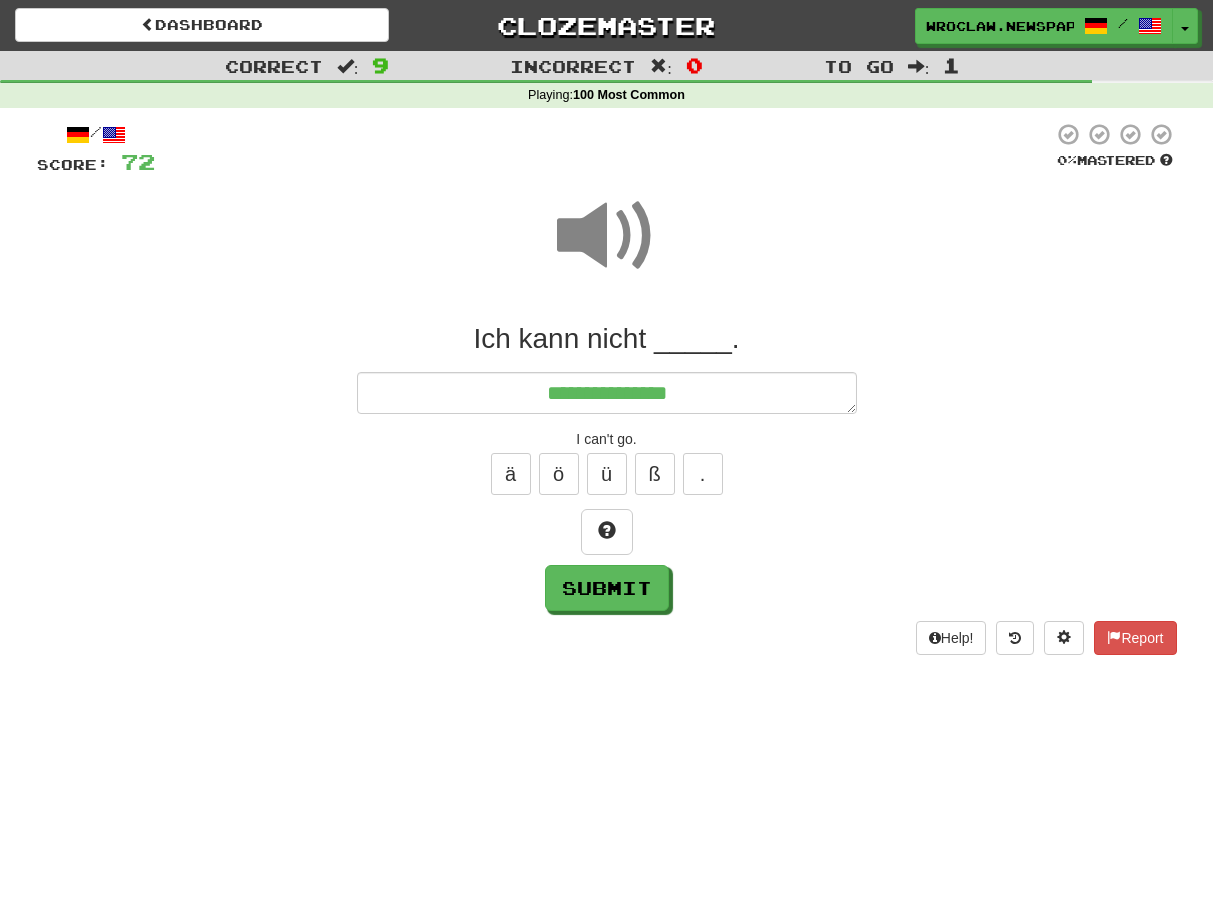 click on "**********" at bounding box center [607, 466] 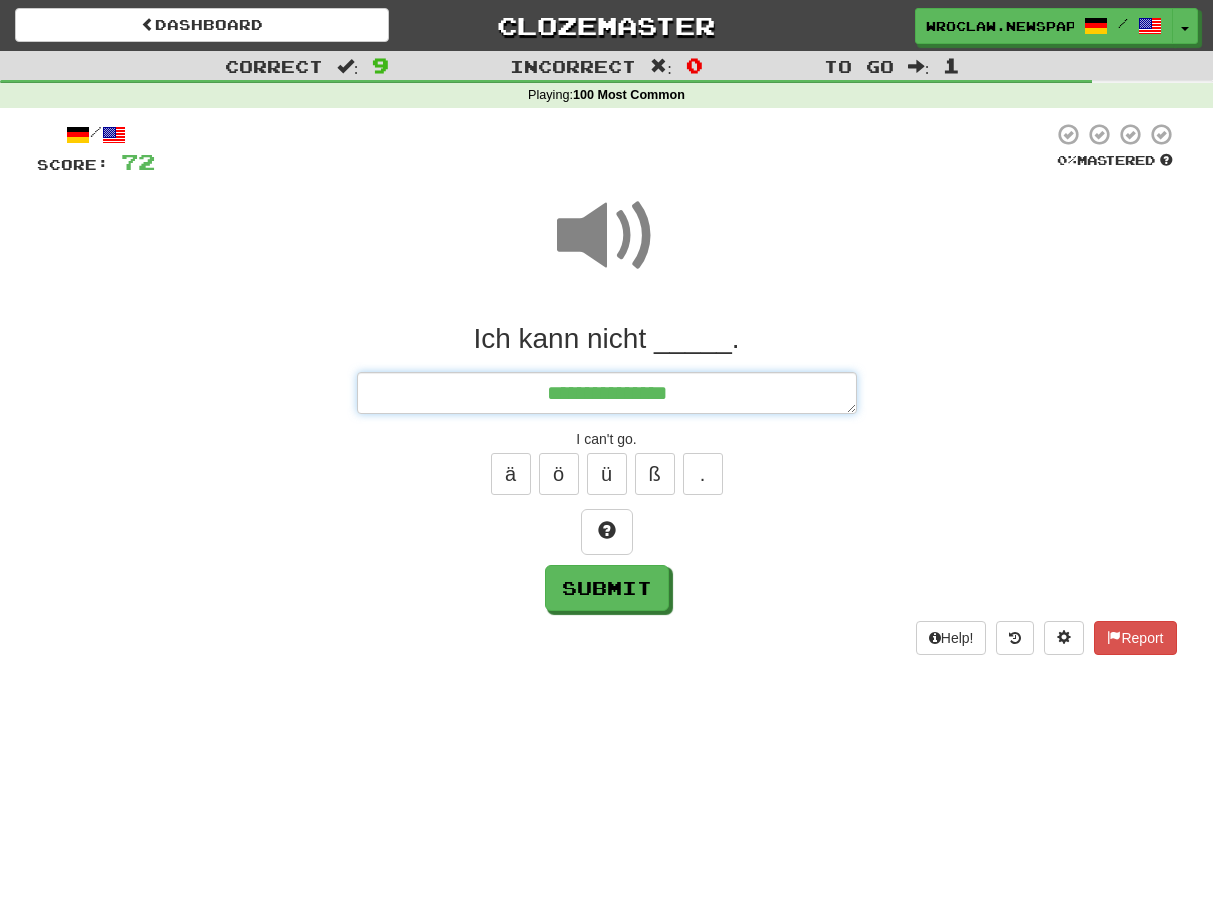 click on "**********" at bounding box center (607, 393) 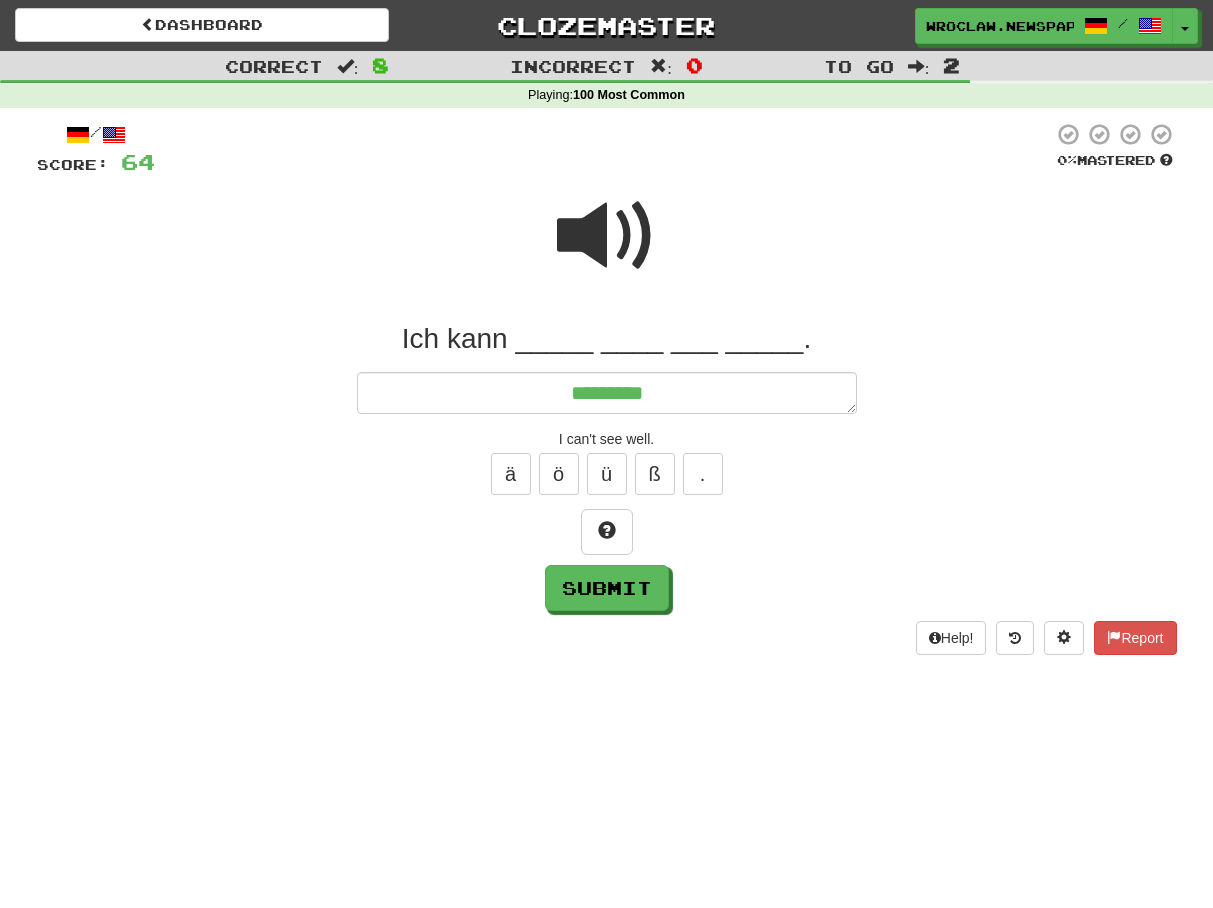 click at bounding box center (607, 236) 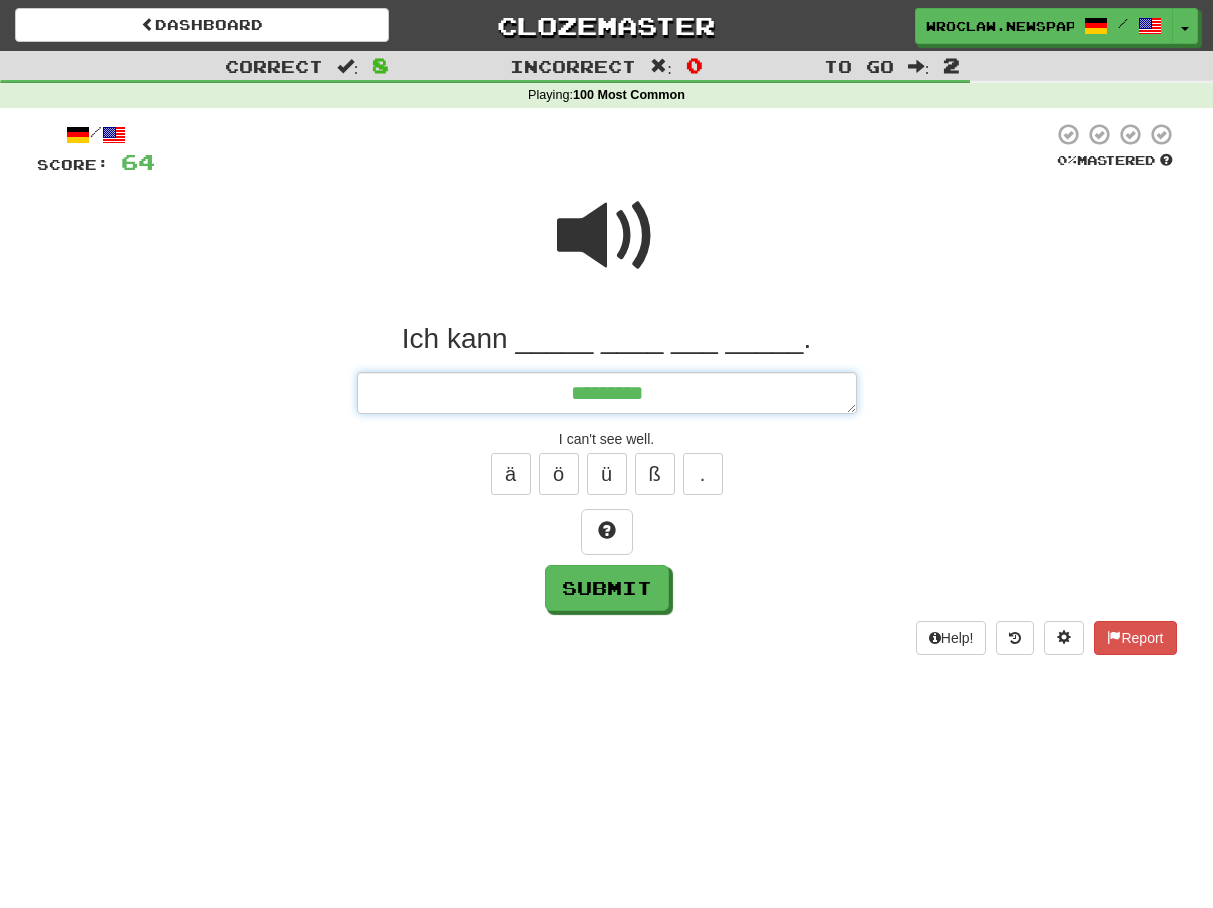 click on "********" at bounding box center (607, 393) 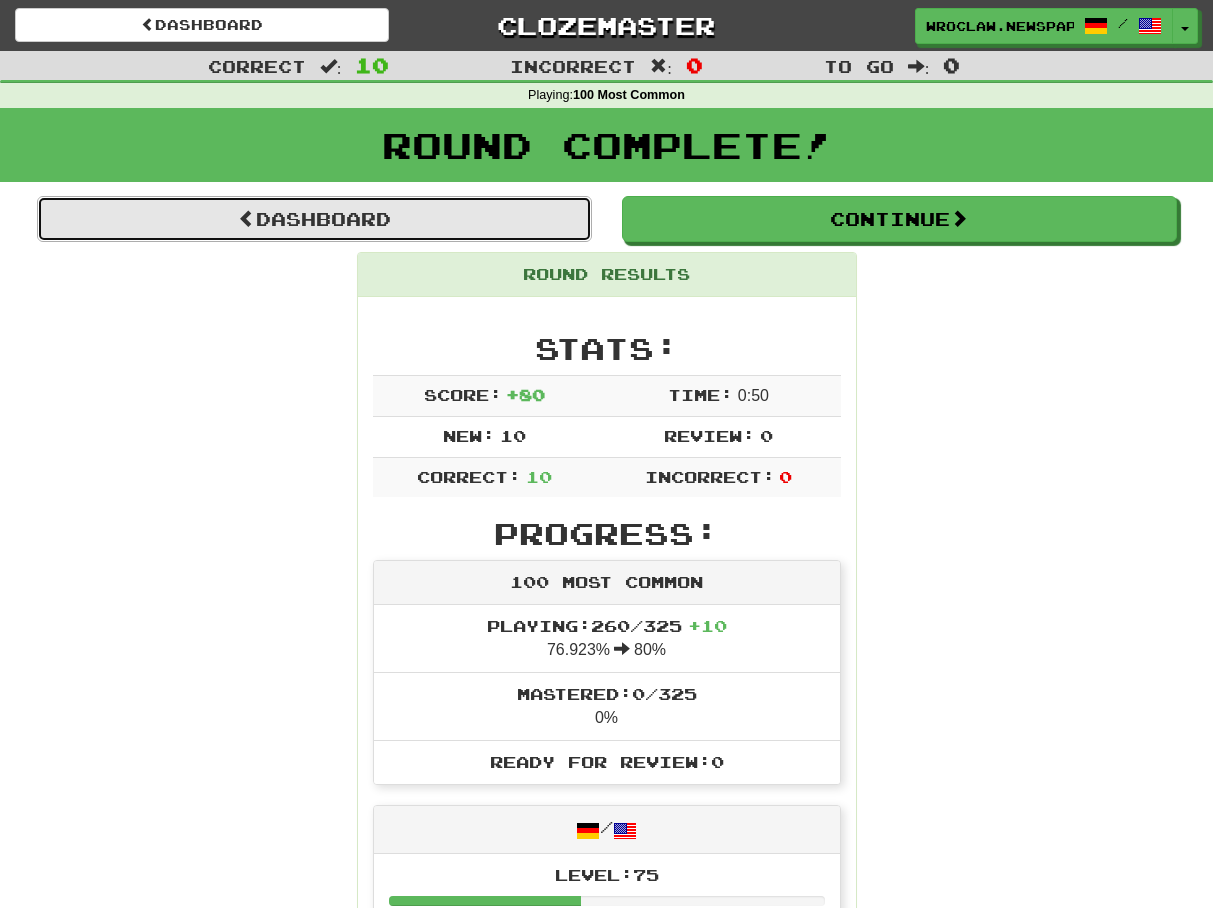 click on "Dashboard" at bounding box center [314, 219] 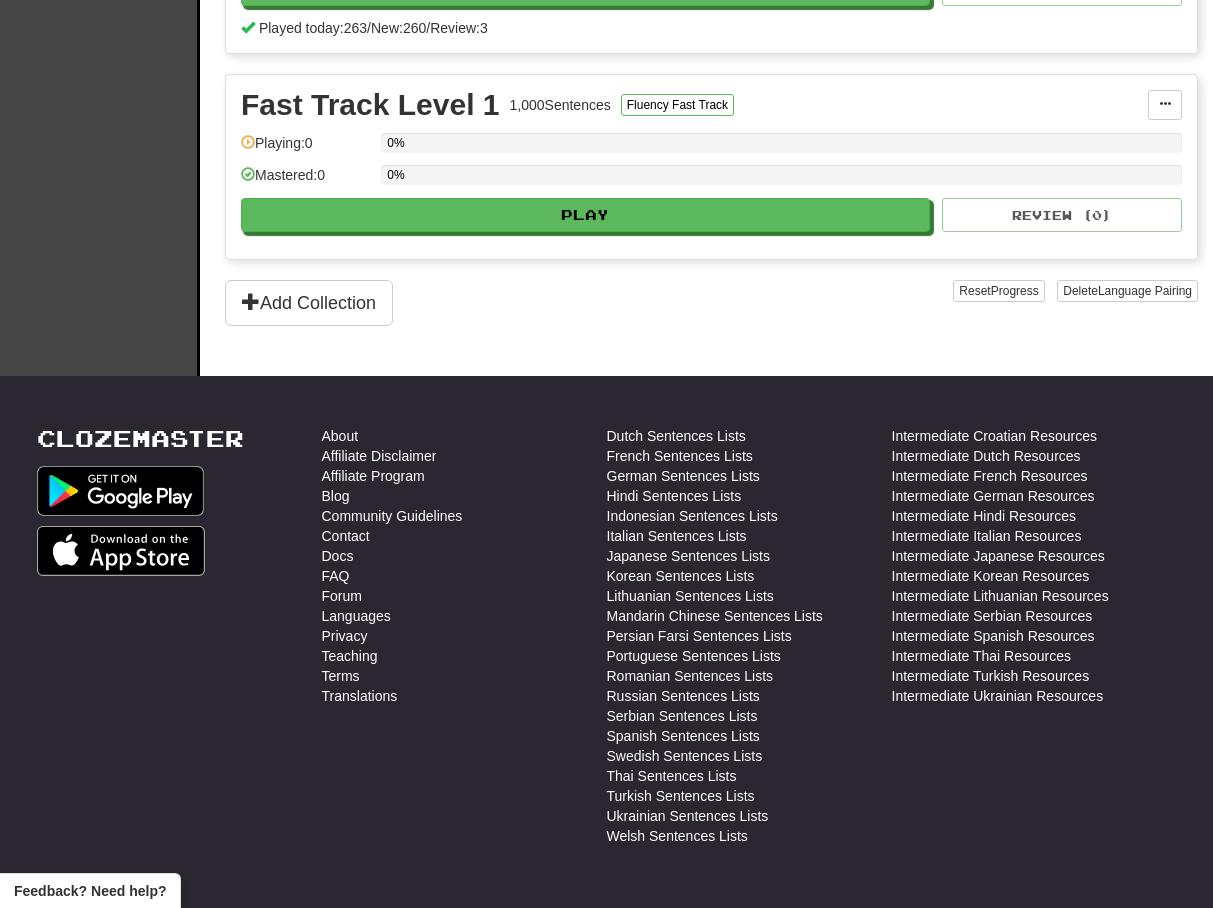 scroll, scrollTop: 0, scrollLeft: 0, axis: both 